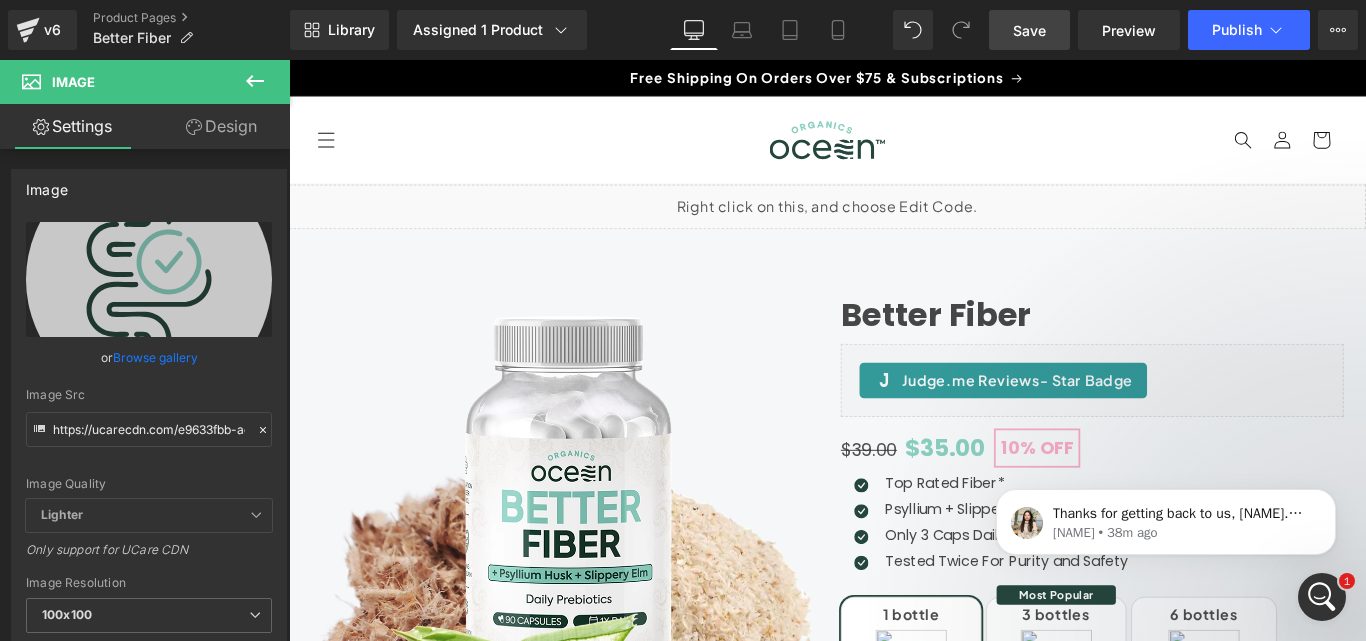 scroll, scrollTop: 1100, scrollLeft: 0, axis: vertical 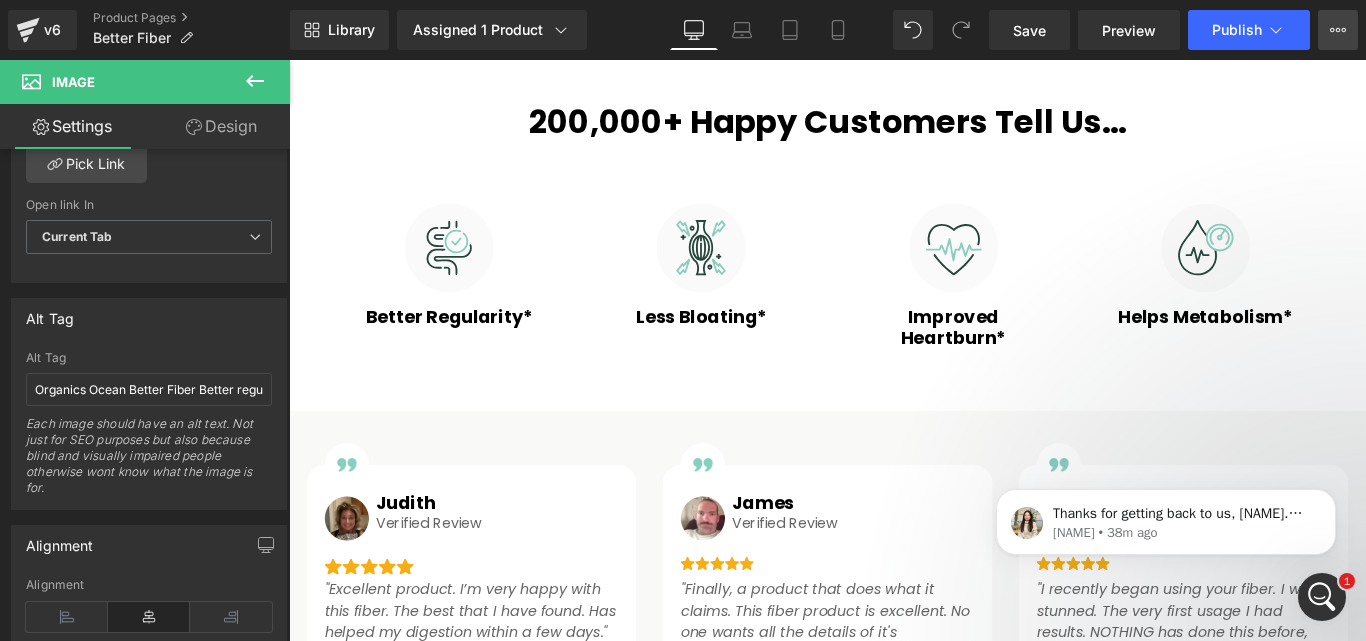 click on "View Live Page View with current Template Save Template to Library Schedule Publish Publish Settings Shortcuts" at bounding box center [1338, 30] 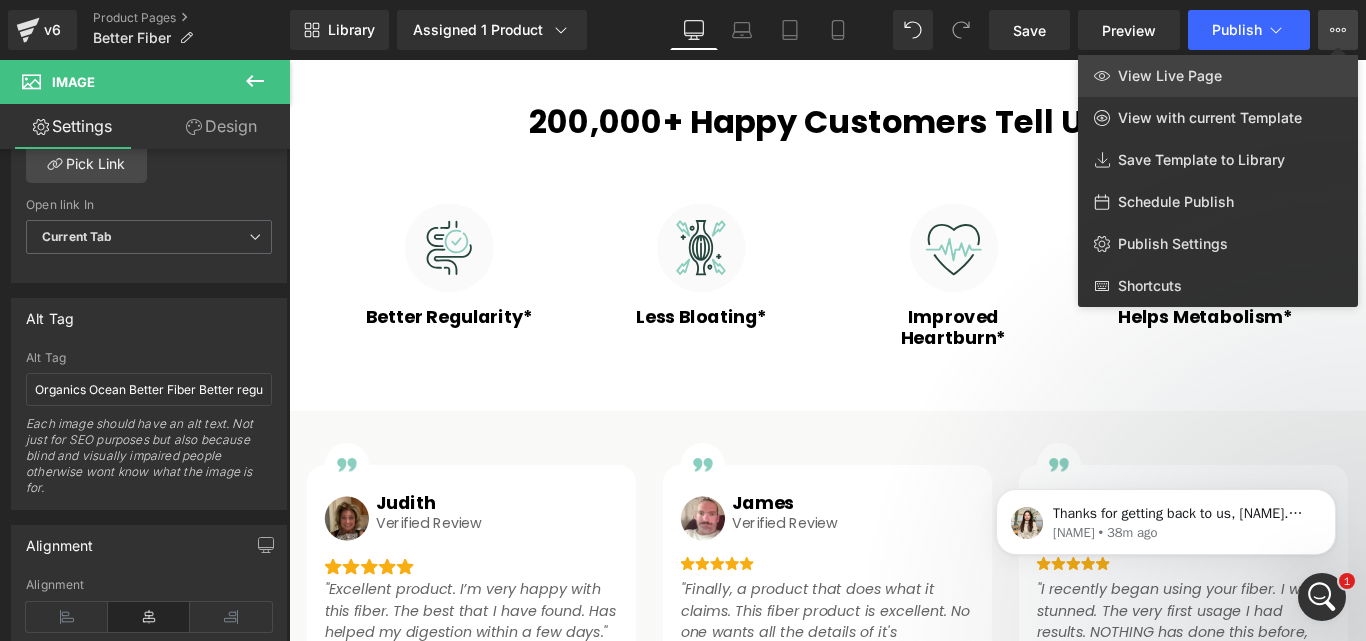 click on "View Live Page" at bounding box center [1218, 76] 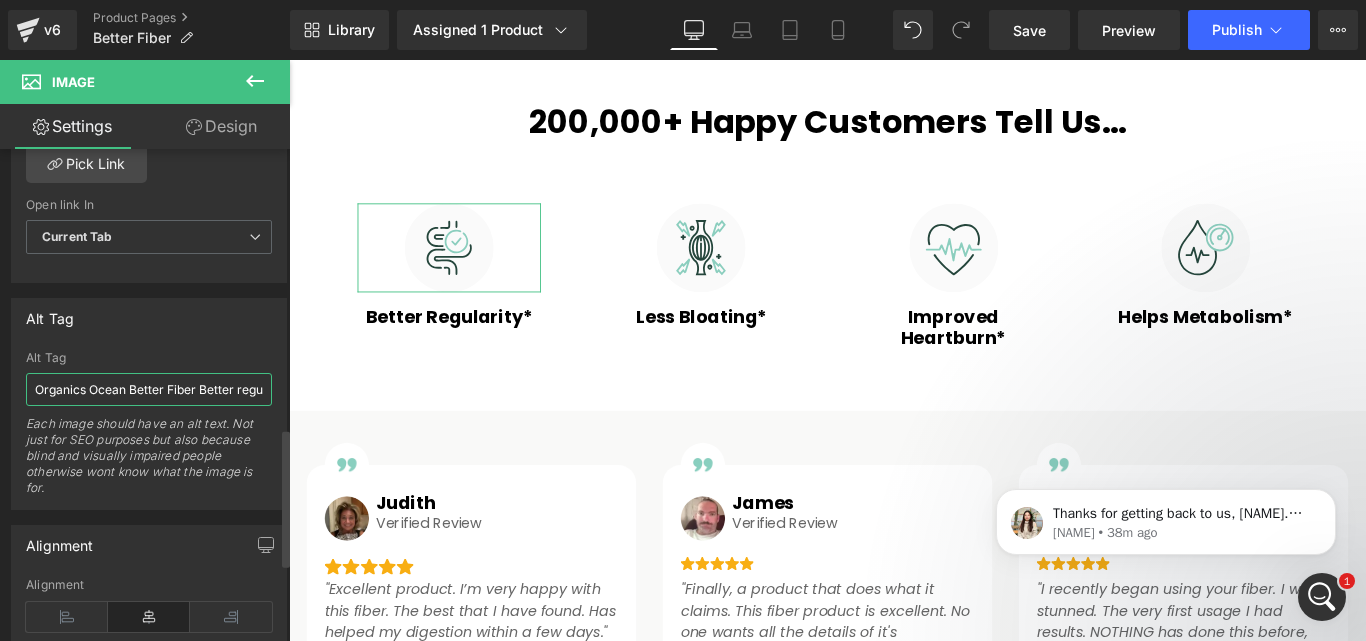 click on "Organics Ocean Better Fiber Better regularity" at bounding box center (149, 389) 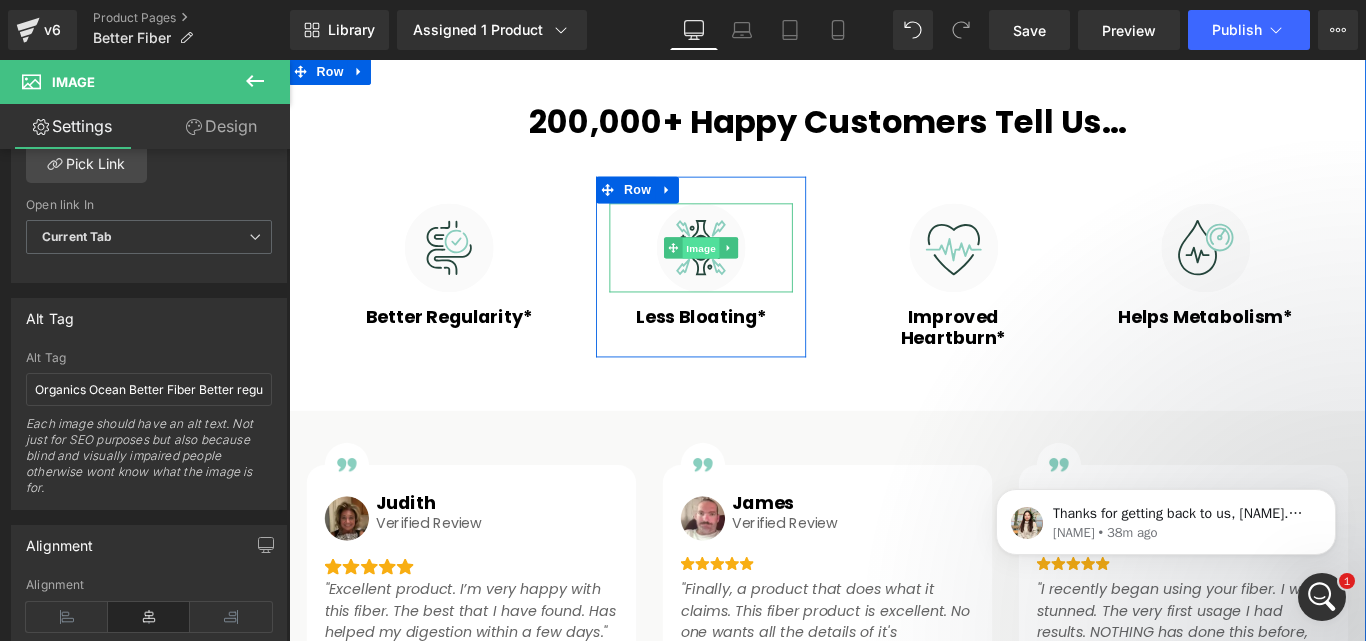 click on "Image" at bounding box center (753, 272) 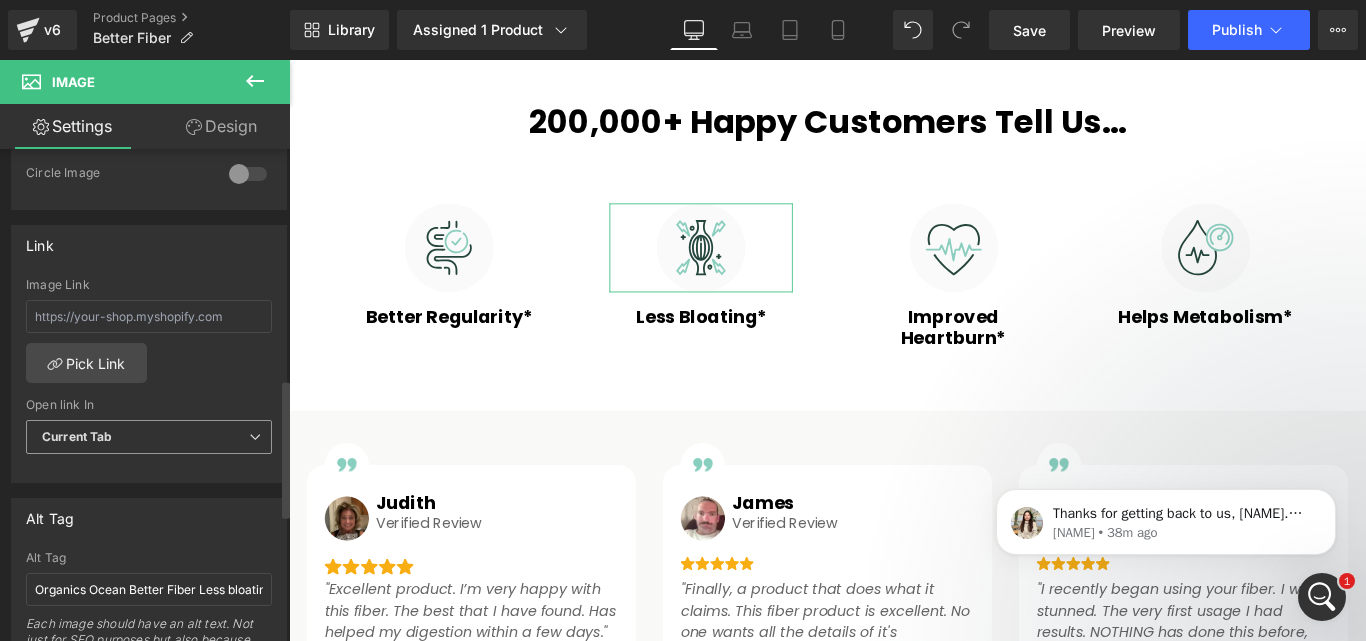 scroll, scrollTop: 900, scrollLeft: 0, axis: vertical 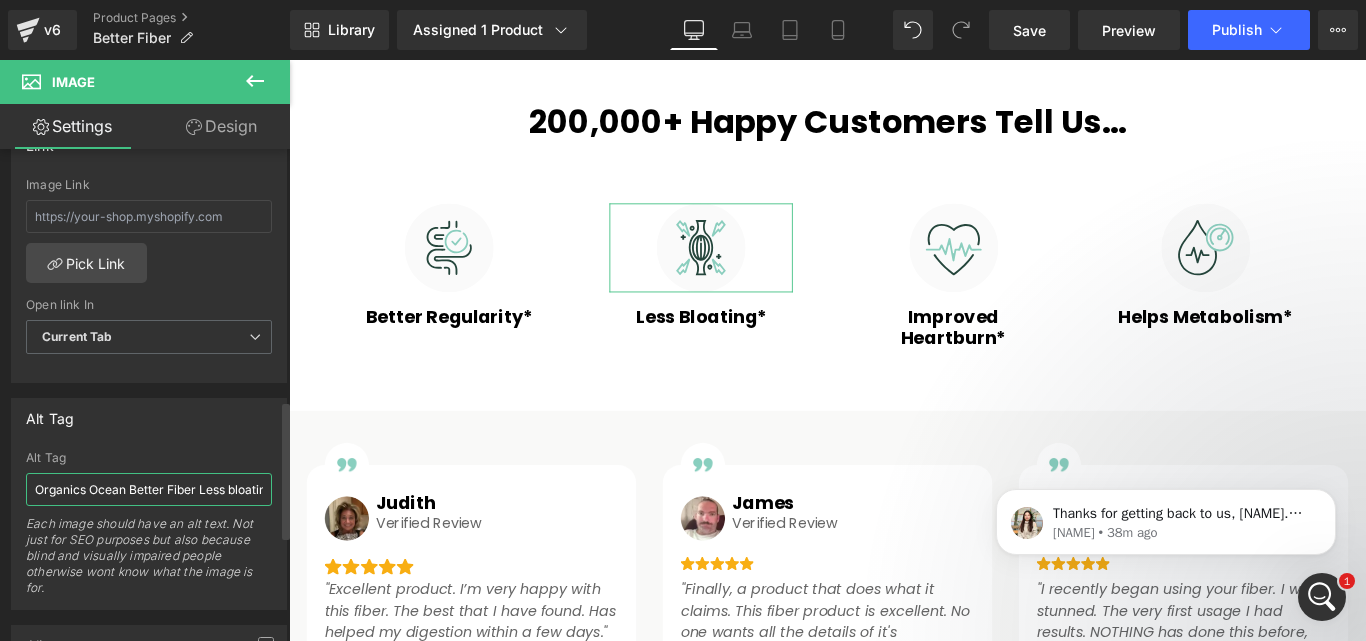 click on "Organics Ocean Better Fiber Less bloating" at bounding box center [149, 489] 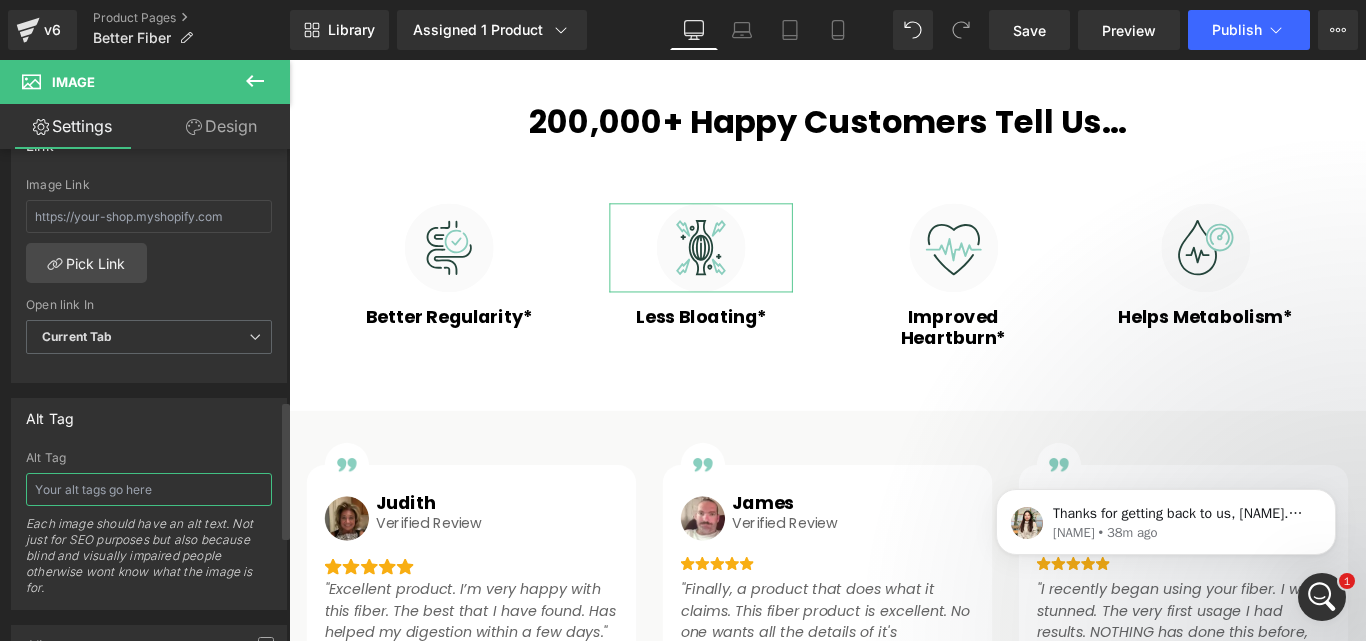 click at bounding box center (149, 489) 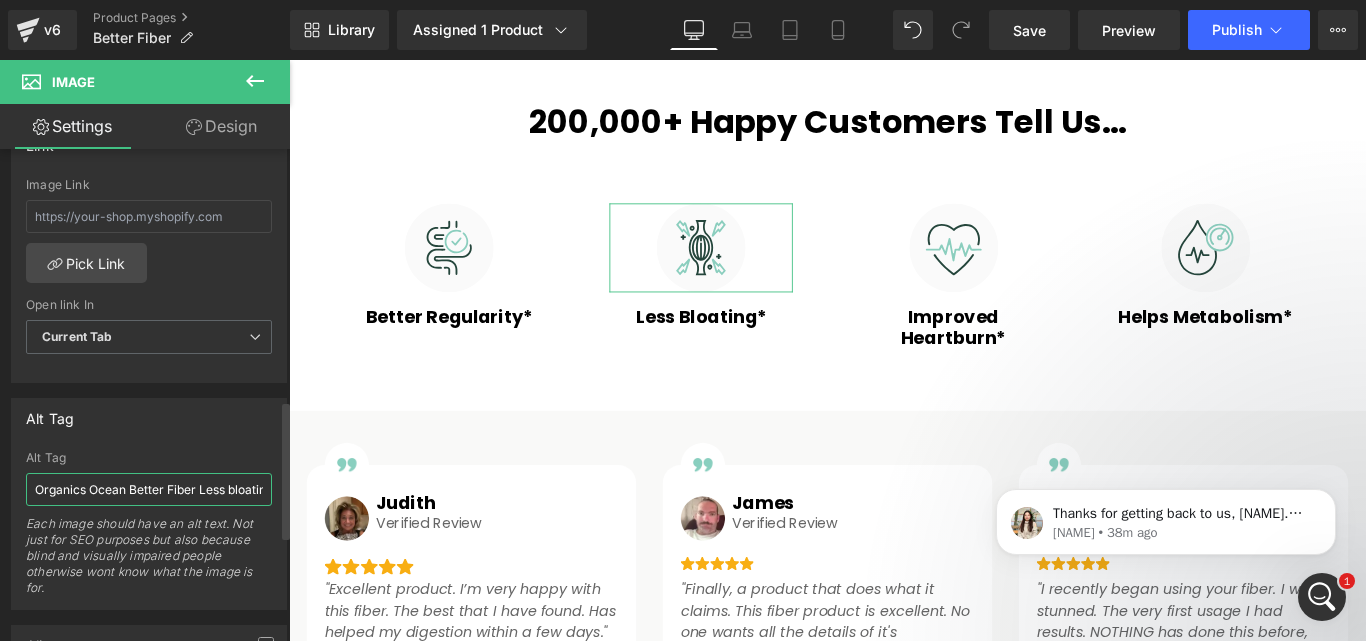 scroll, scrollTop: 0, scrollLeft: 19, axis: horizontal 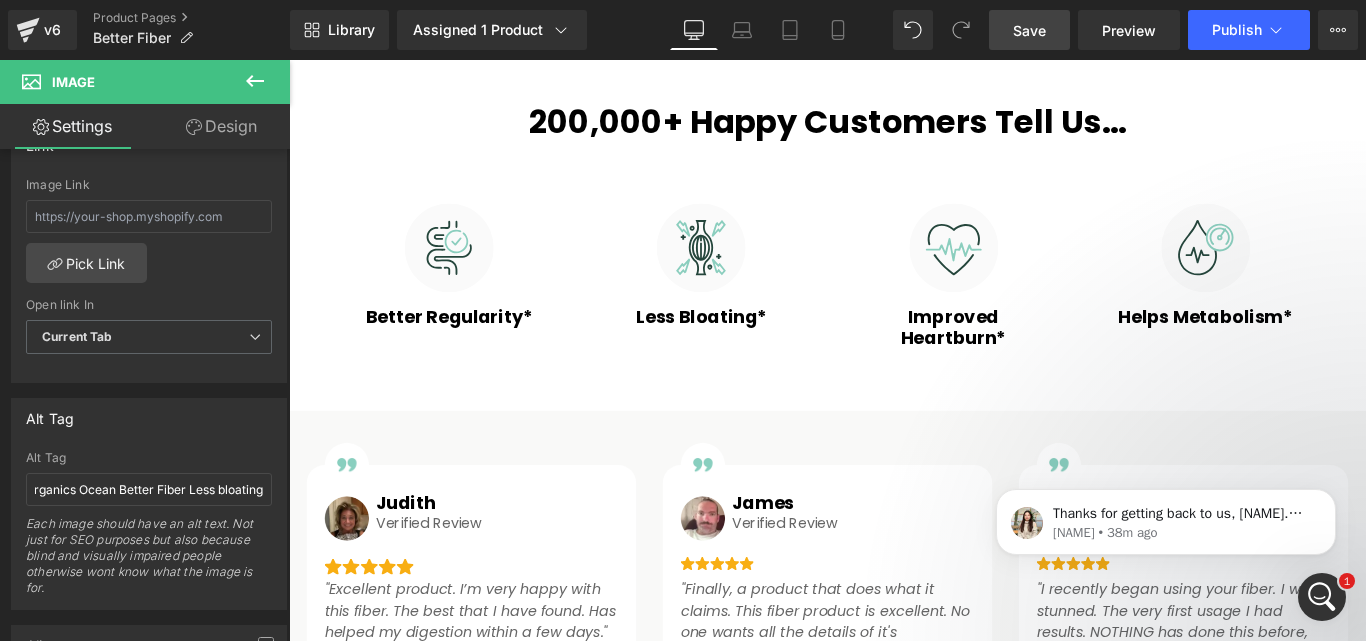 click on "Save" at bounding box center [1029, 30] 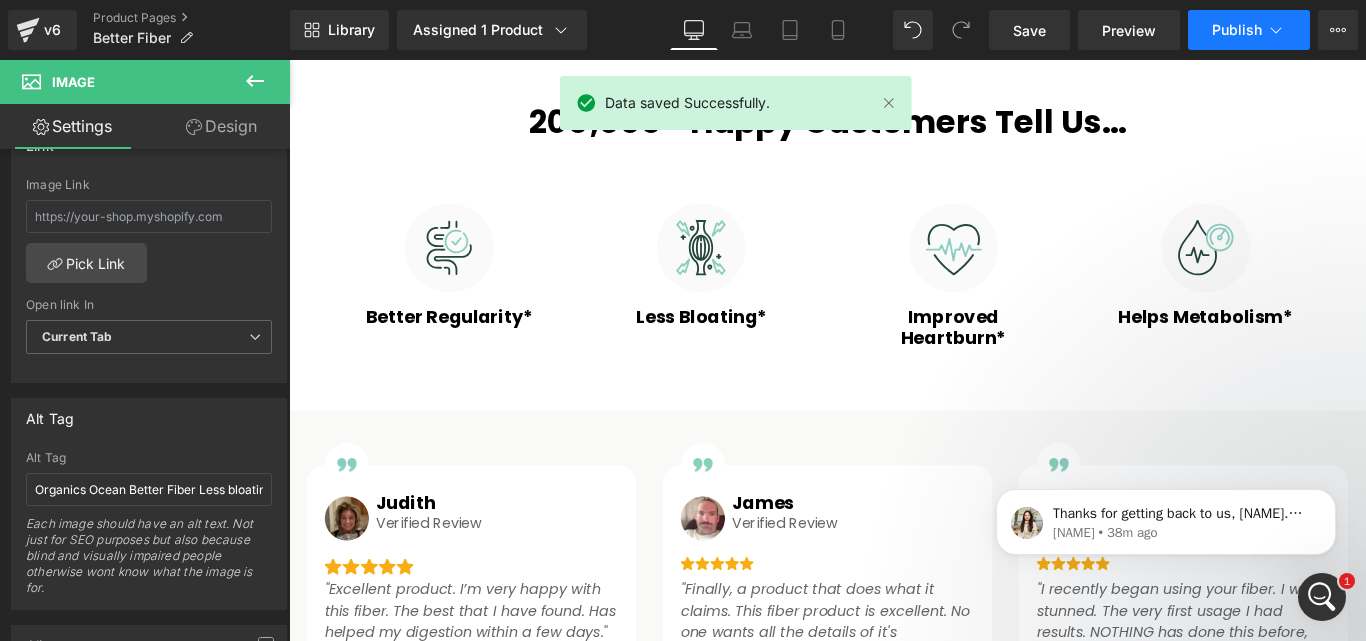 click on "Publish" at bounding box center [1237, 30] 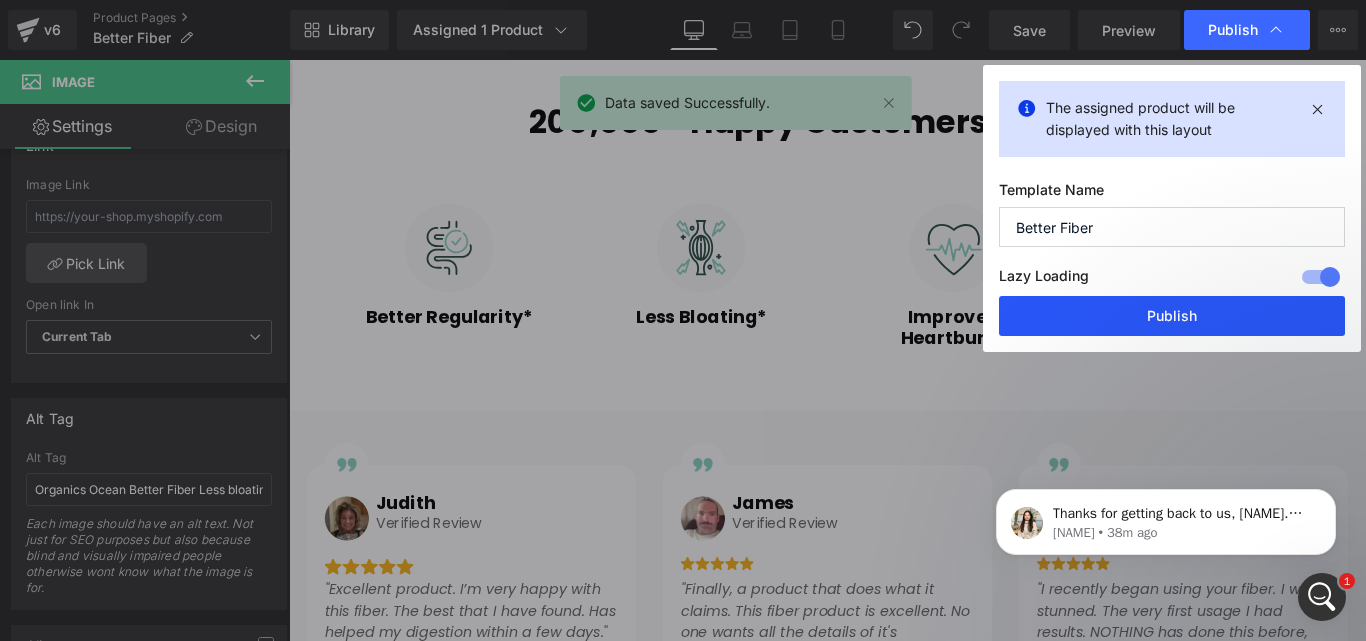 click on "Publish" at bounding box center (1172, 316) 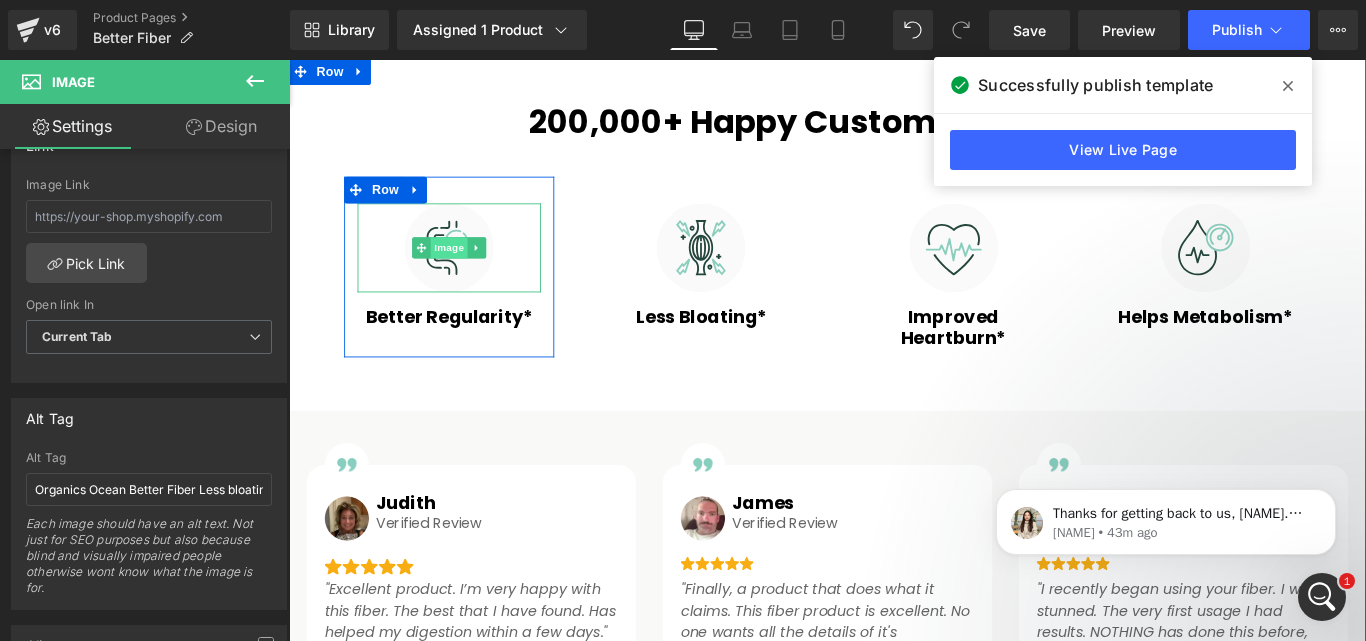 click on "Image" at bounding box center [469, 271] 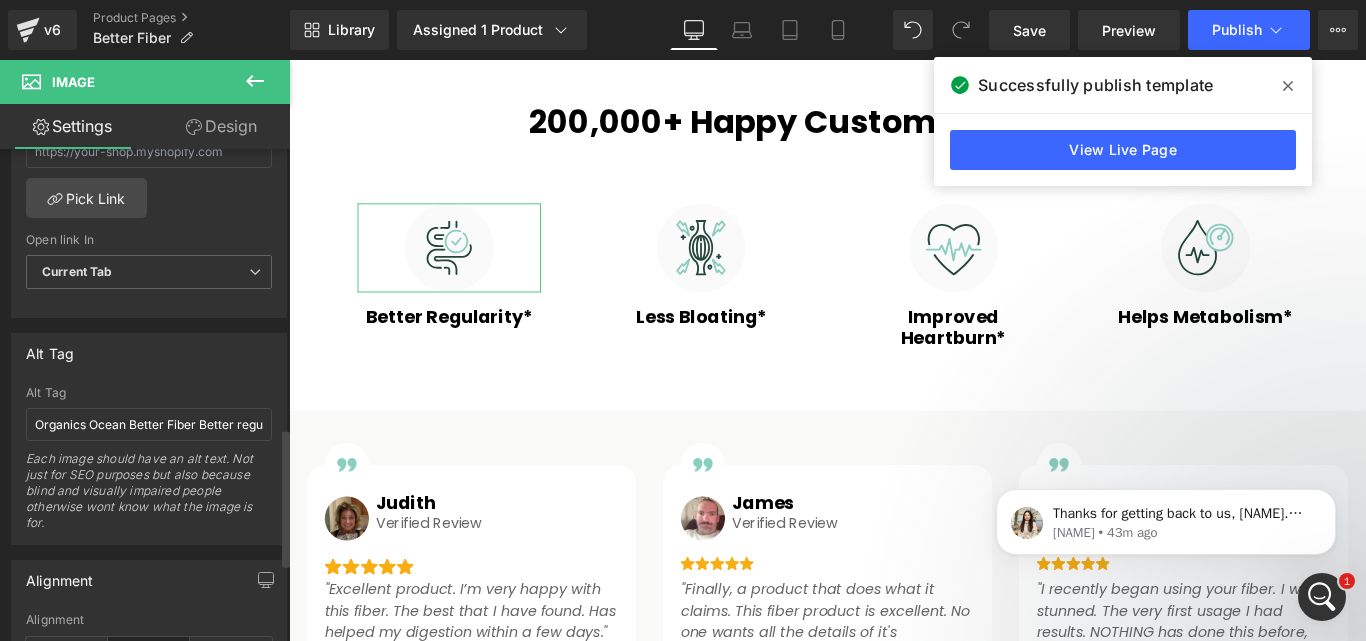 scroll, scrollTop: 1000, scrollLeft: 0, axis: vertical 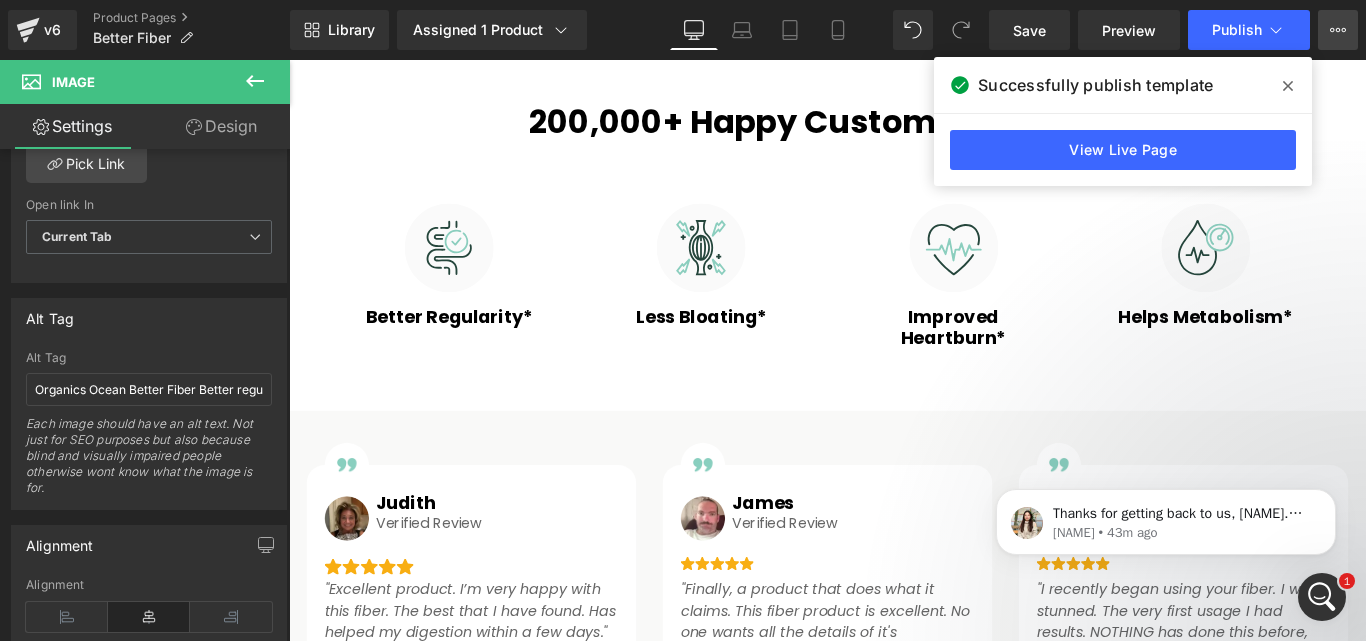 click 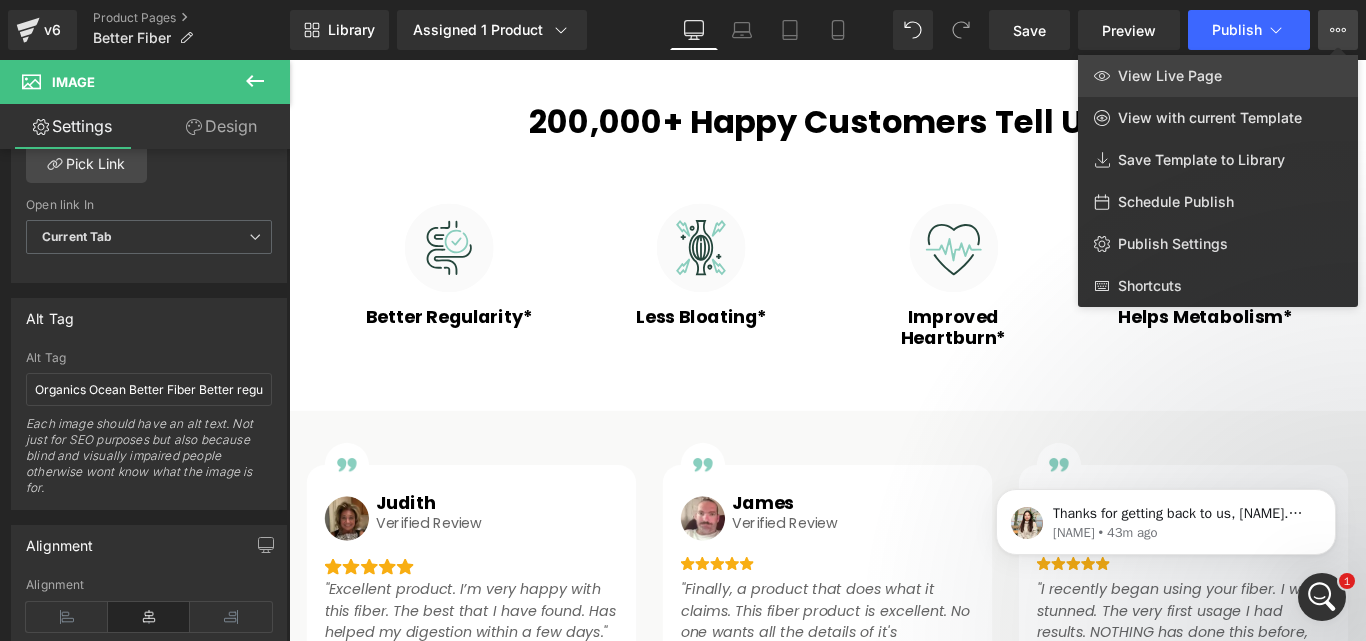 click on "View Live Page" at bounding box center [1218, 76] 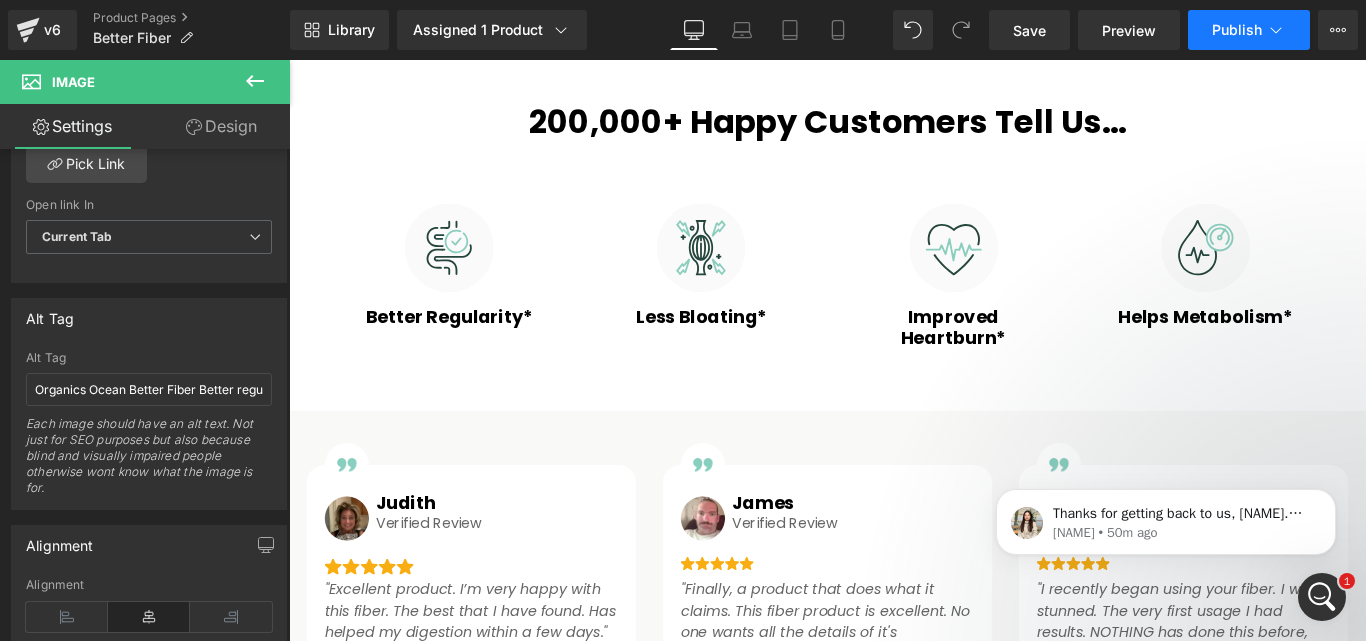 click on "Publish" at bounding box center (1237, 30) 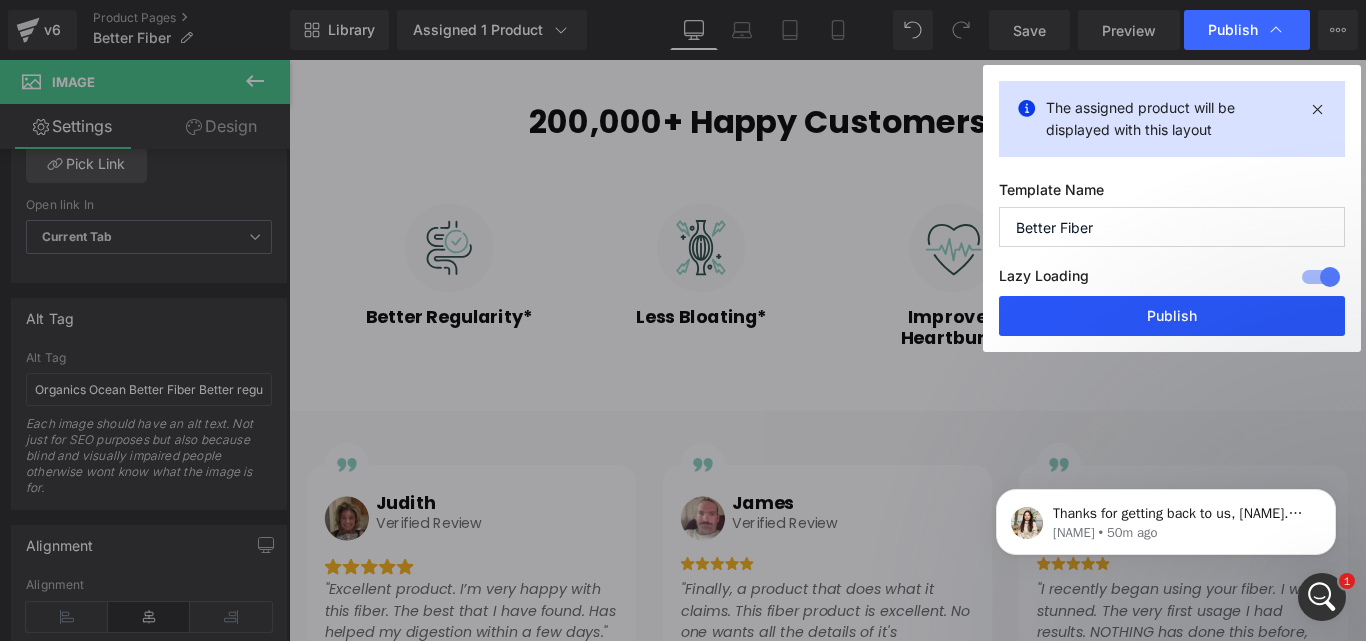 click on "Publish" at bounding box center [1172, 316] 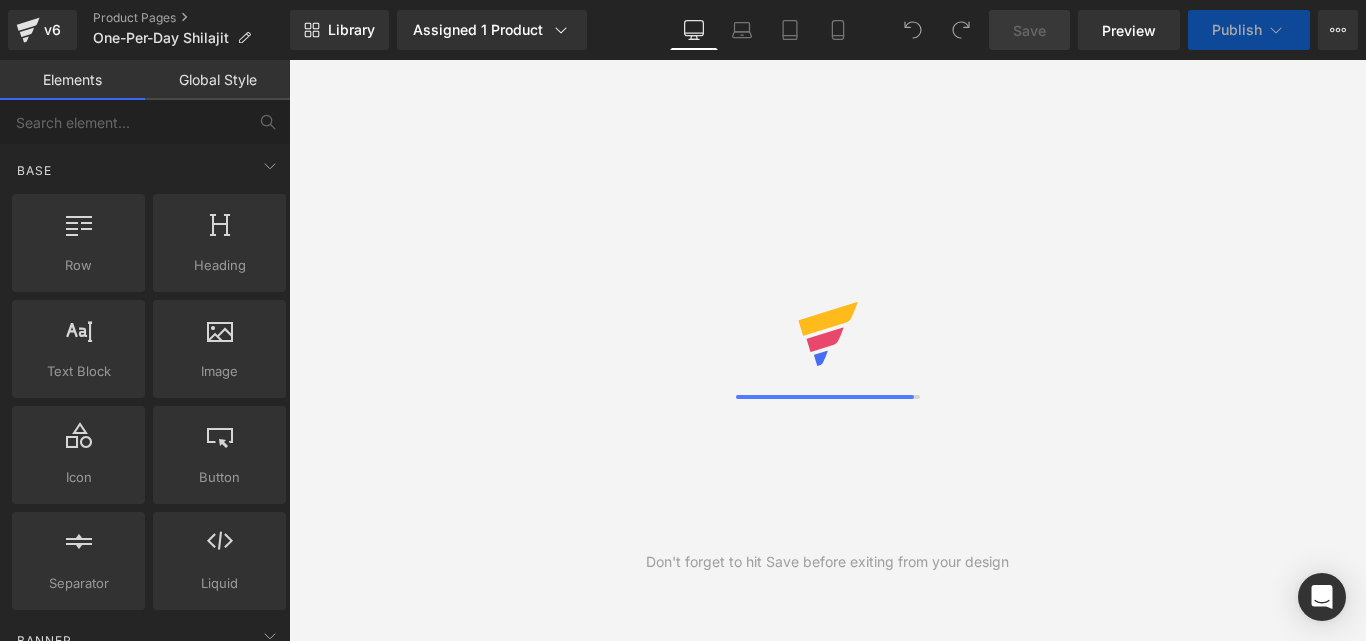 scroll, scrollTop: 0, scrollLeft: 0, axis: both 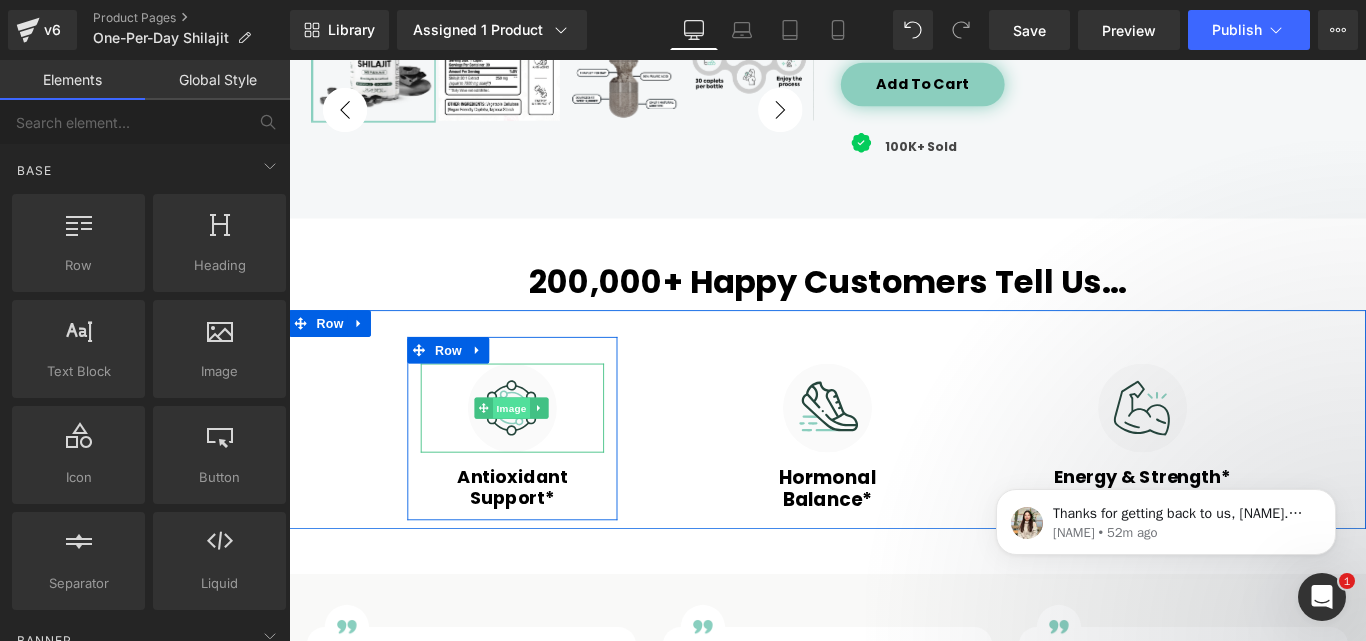 click on "Image" at bounding box center (539, 451) 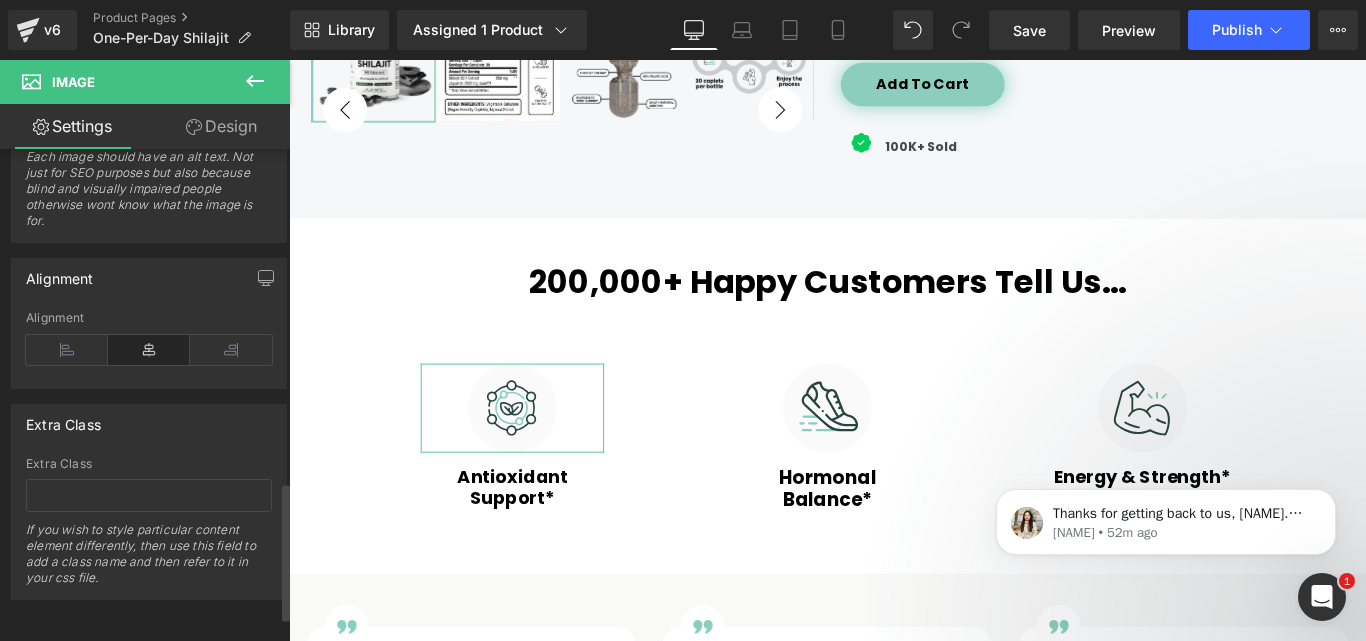 scroll, scrollTop: 1282, scrollLeft: 0, axis: vertical 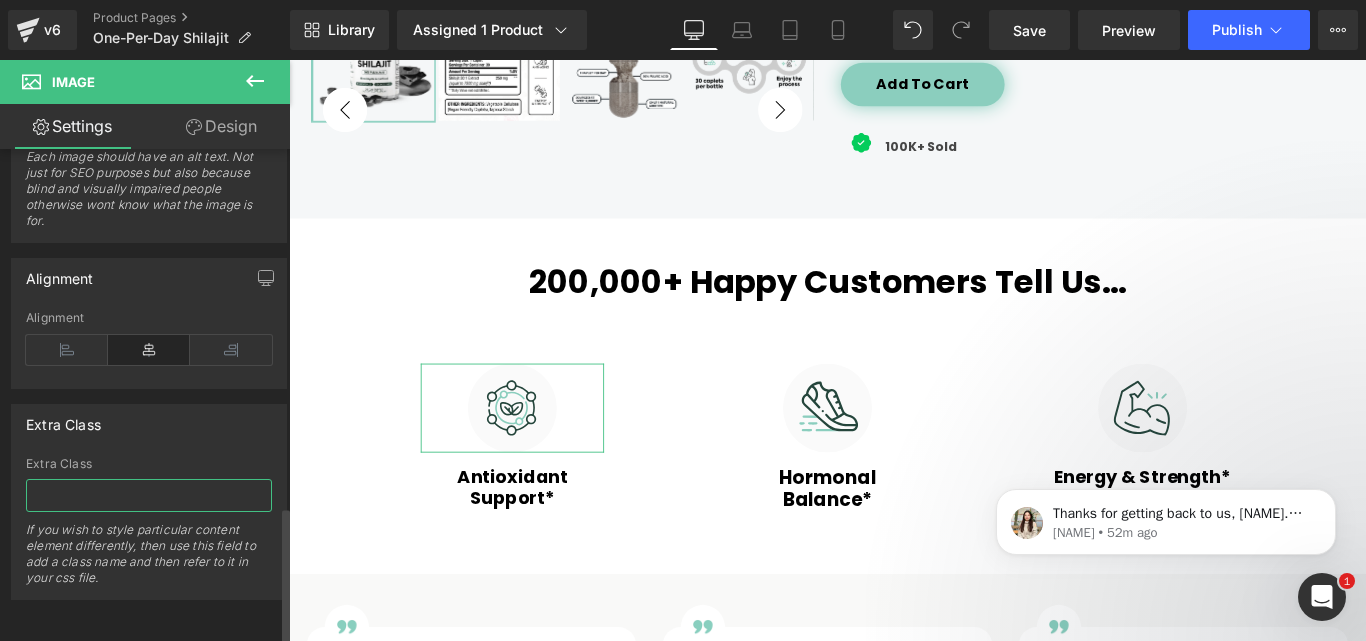 click at bounding box center [149, 495] 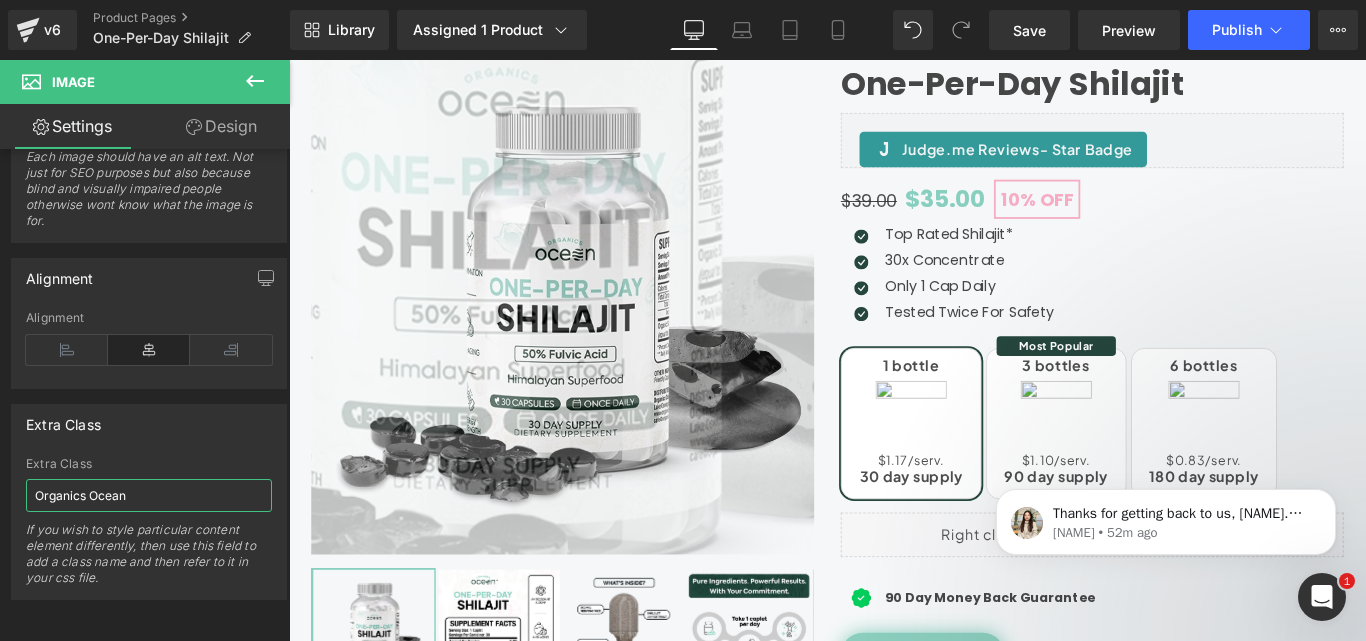 scroll, scrollTop: 200, scrollLeft: 0, axis: vertical 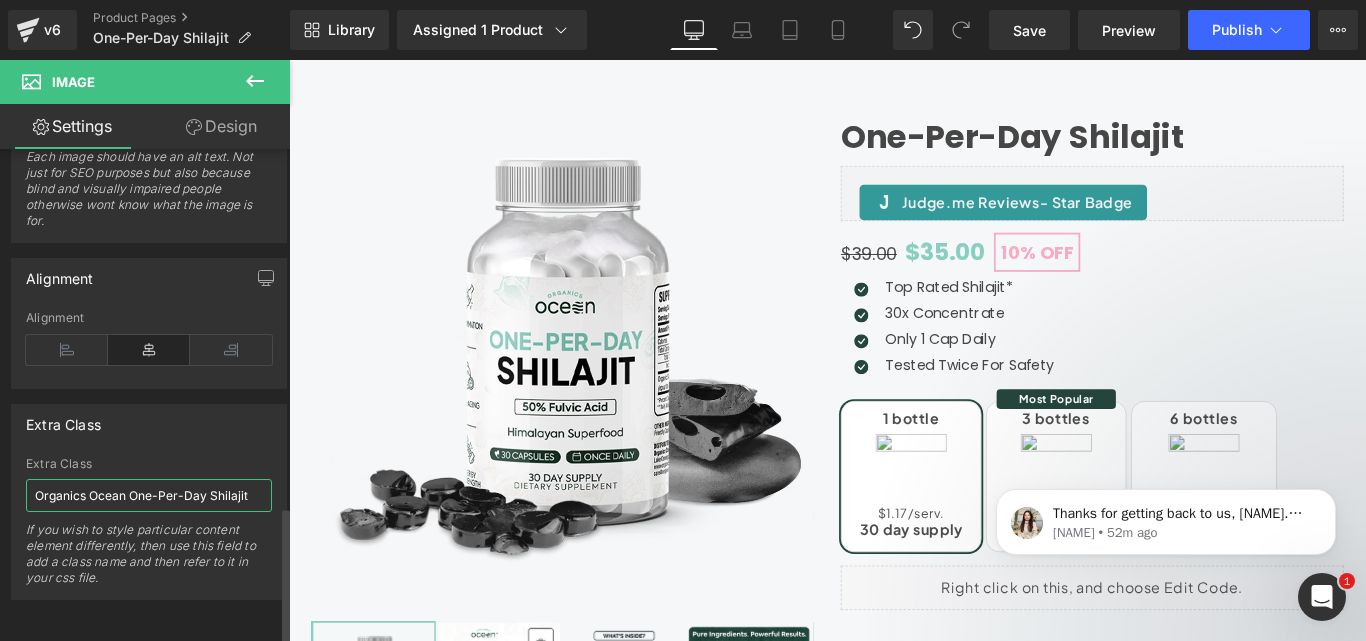 drag, startPoint x: 240, startPoint y: 481, endPoint x: 33, endPoint y: 474, distance: 207.11832 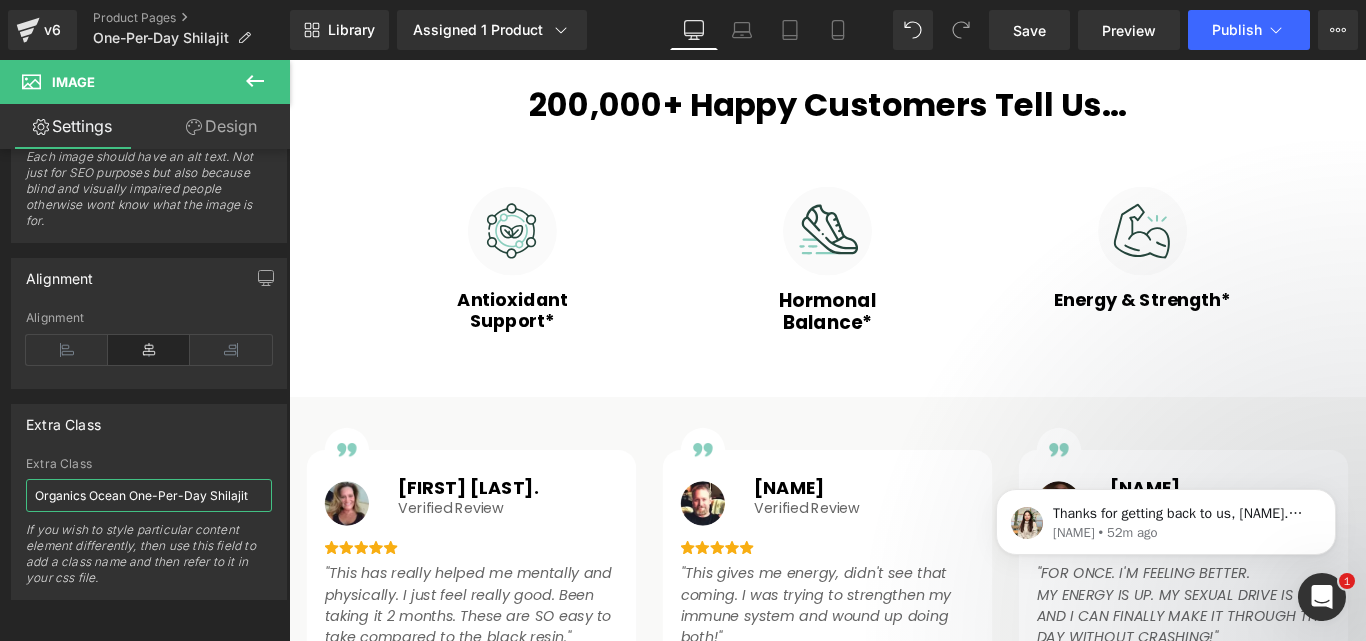 scroll, scrollTop: 1100, scrollLeft: 0, axis: vertical 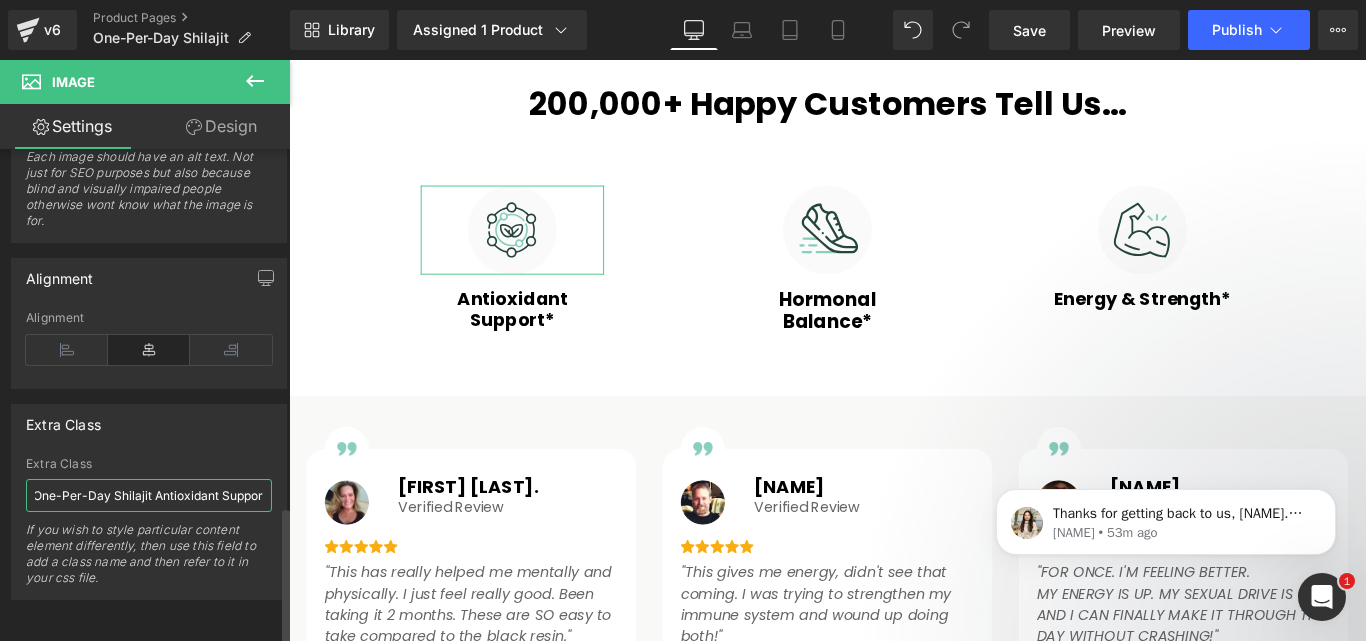 type on "Organics Ocean One-Per-Day Shilajit Antioxidant Support" 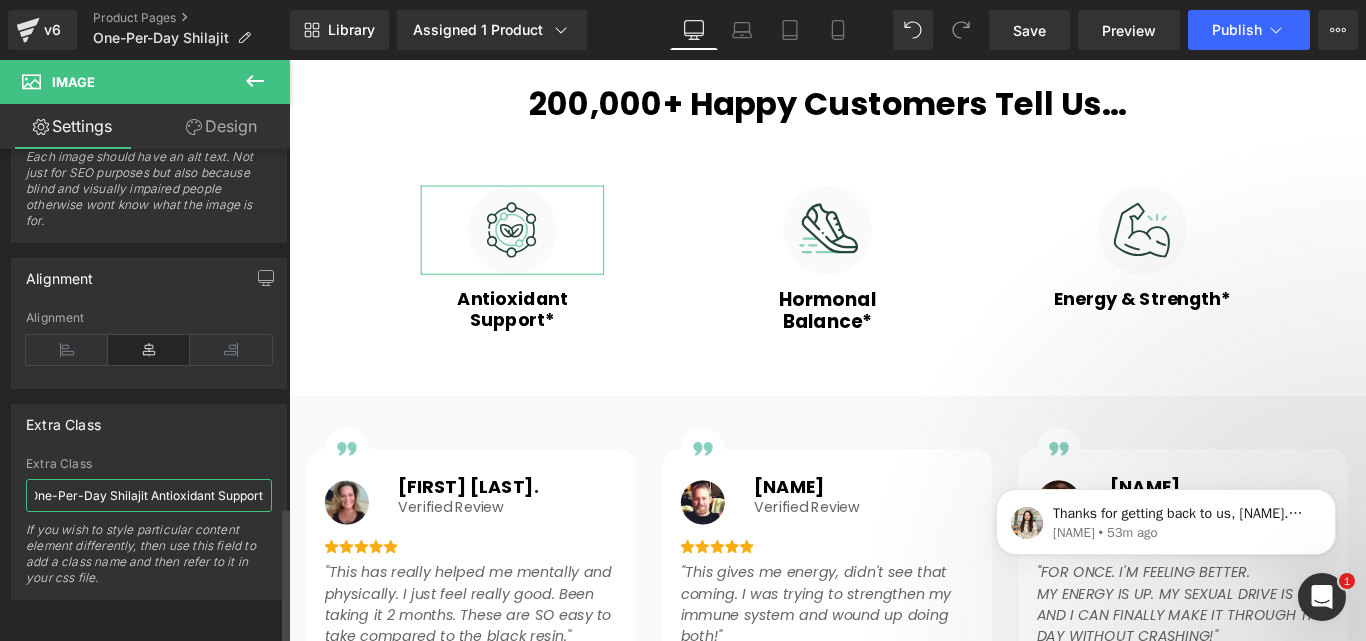 scroll, scrollTop: 0, scrollLeft: 106, axis: horizontal 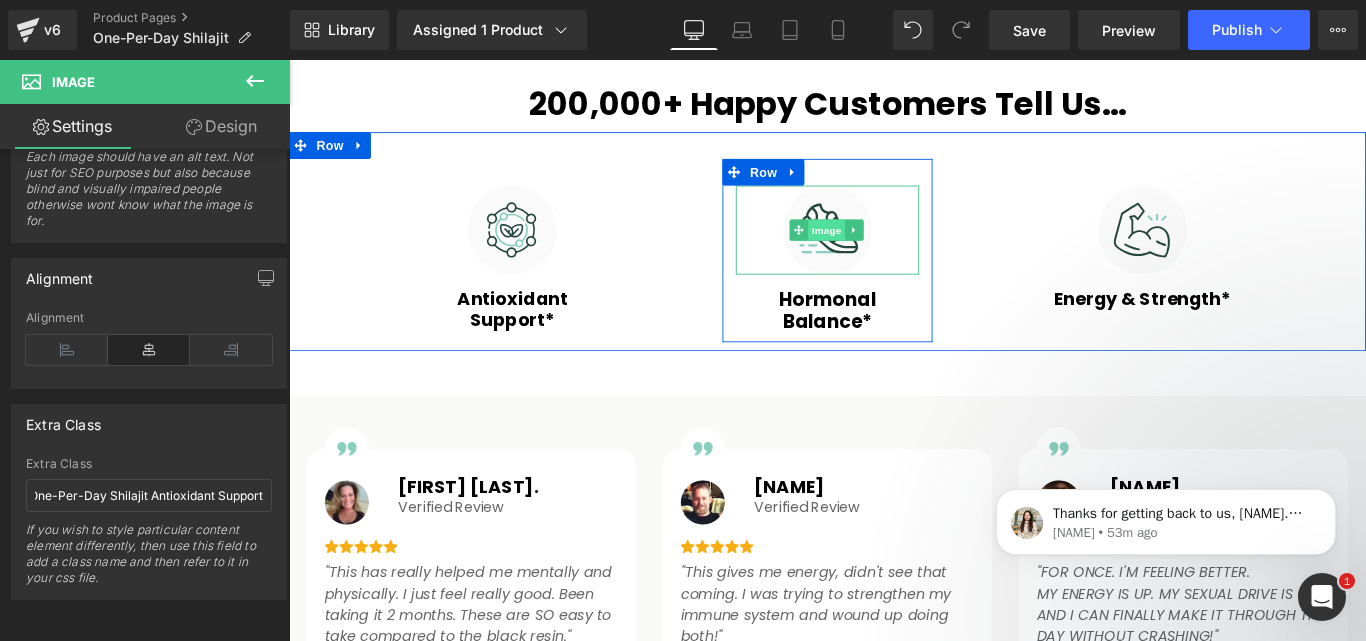 click on "Image" at bounding box center [893, 251] 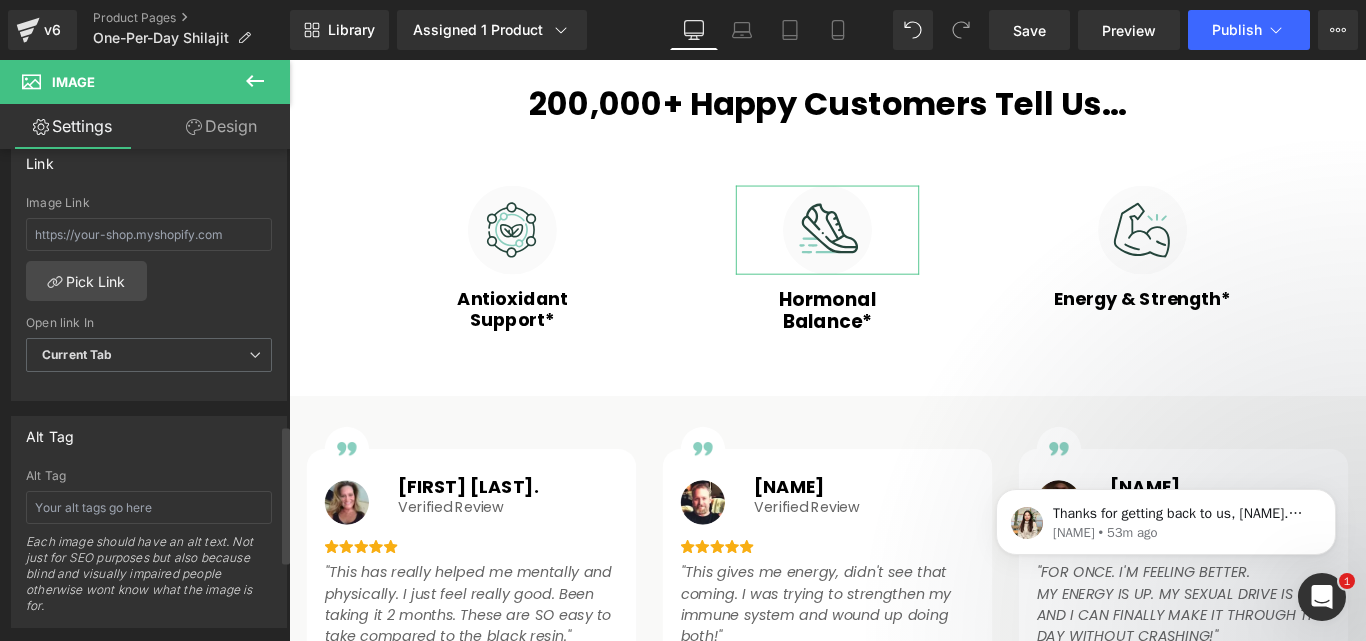 scroll, scrollTop: 1000, scrollLeft: 0, axis: vertical 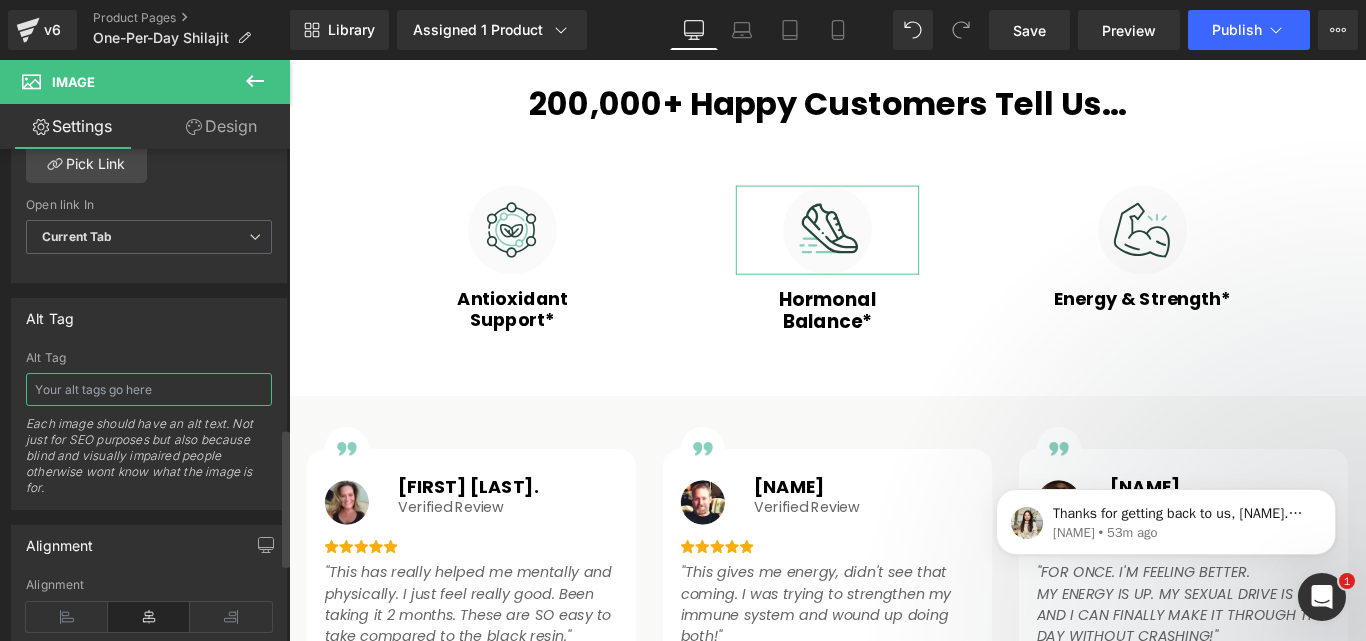 click at bounding box center (149, 389) 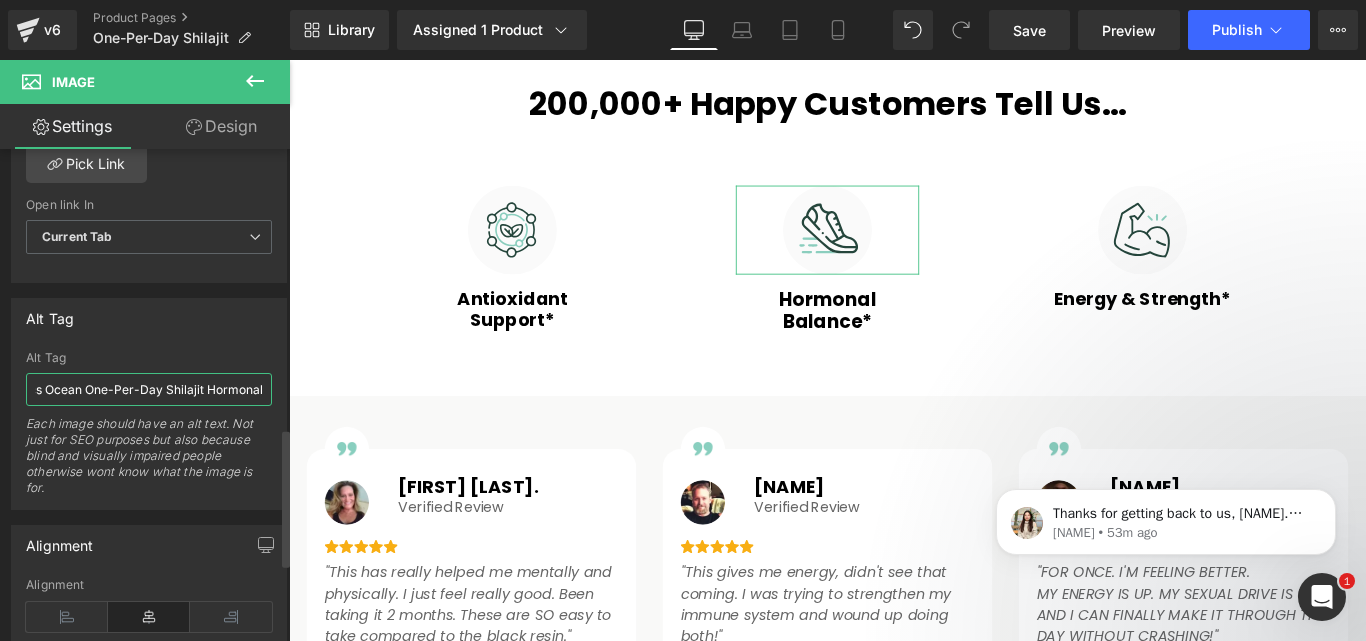 scroll, scrollTop: 0, scrollLeft: 48, axis: horizontal 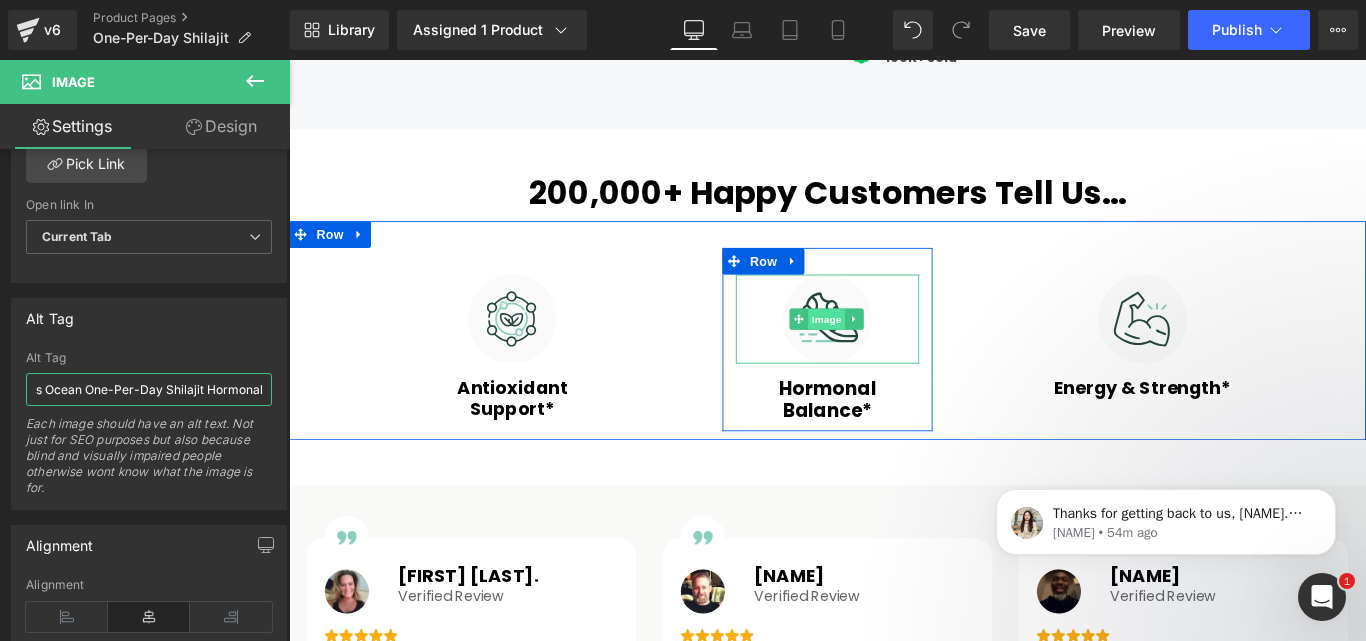 click on "Image" at bounding box center [893, 352] 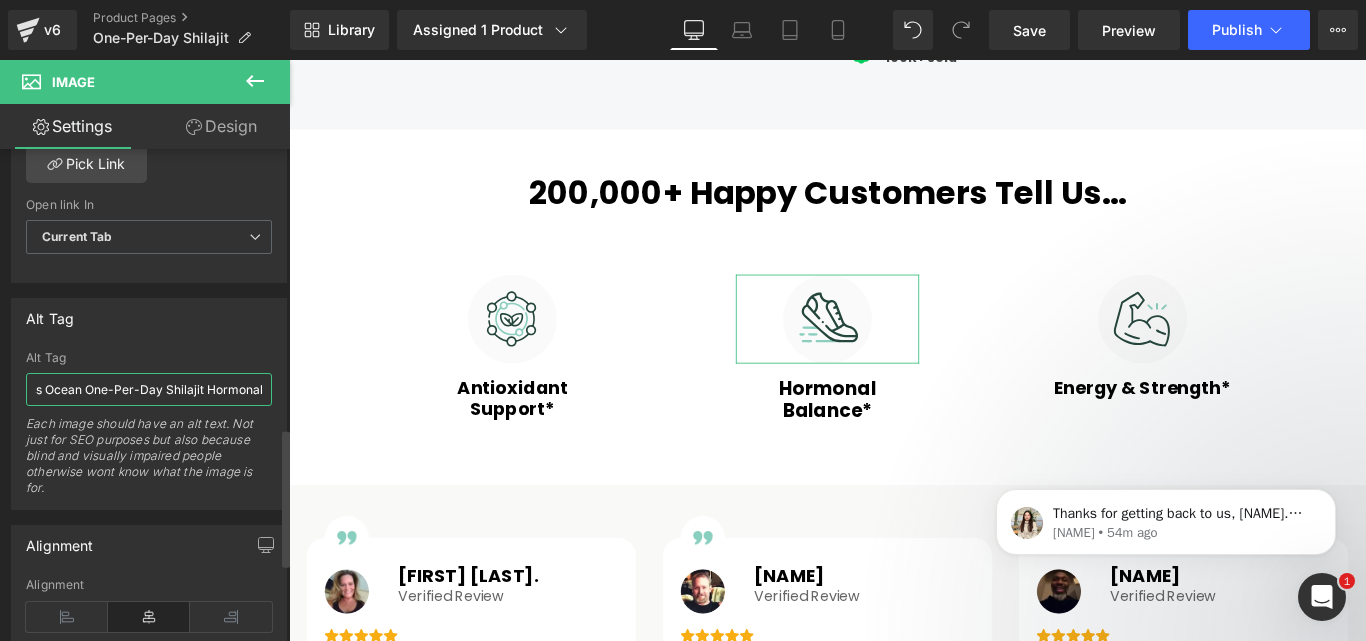 scroll, scrollTop: 0, scrollLeft: 52, axis: horizontal 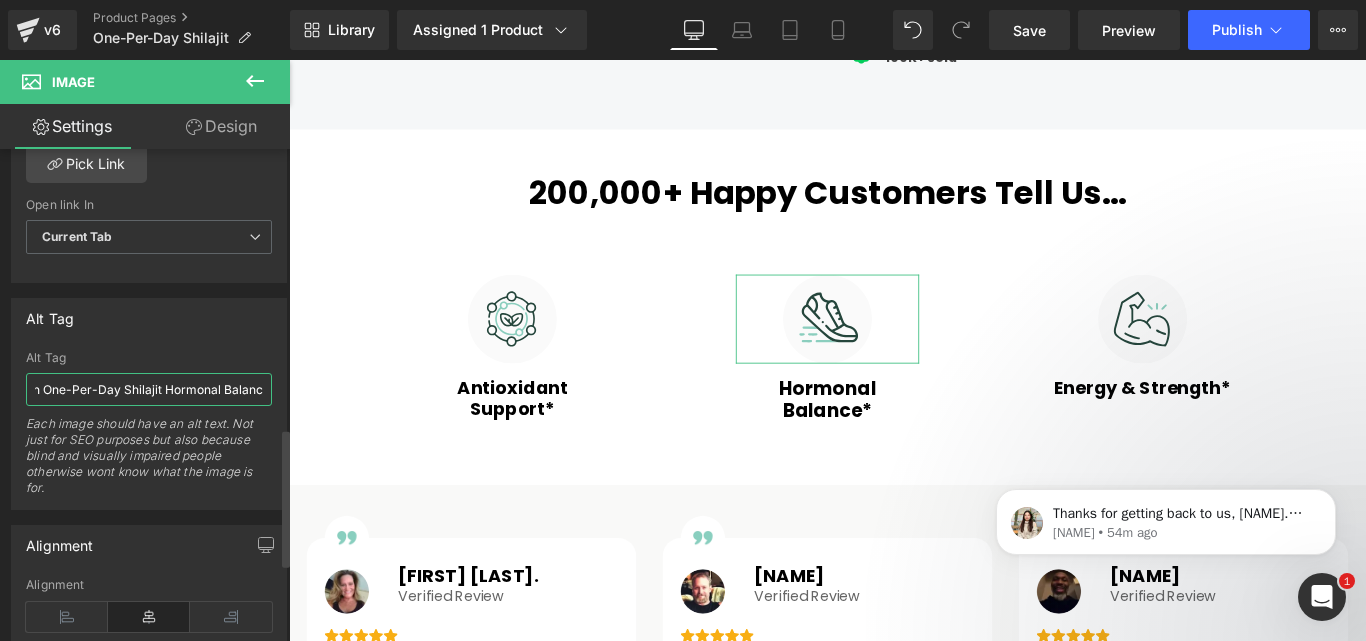 type on "Organics Ocean One-Per-Day Shilajit Hormonal Balance" 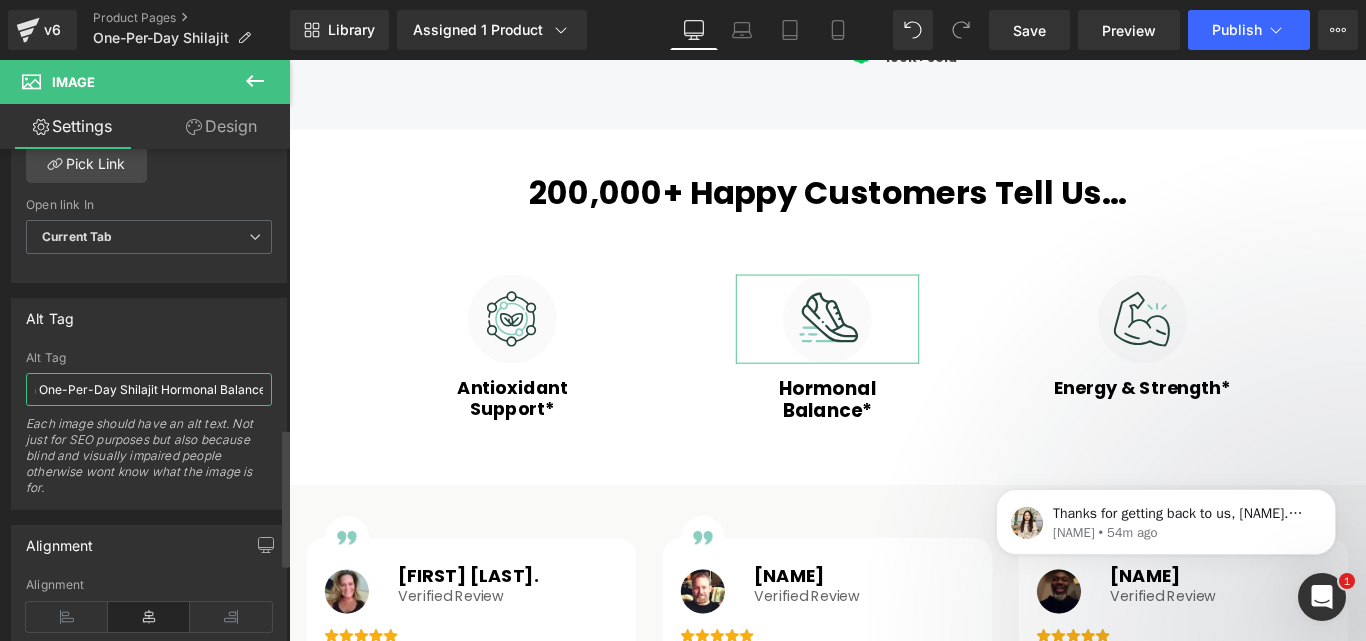 scroll, scrollTop: 0, scrollLeft: 97, axis: horizontal 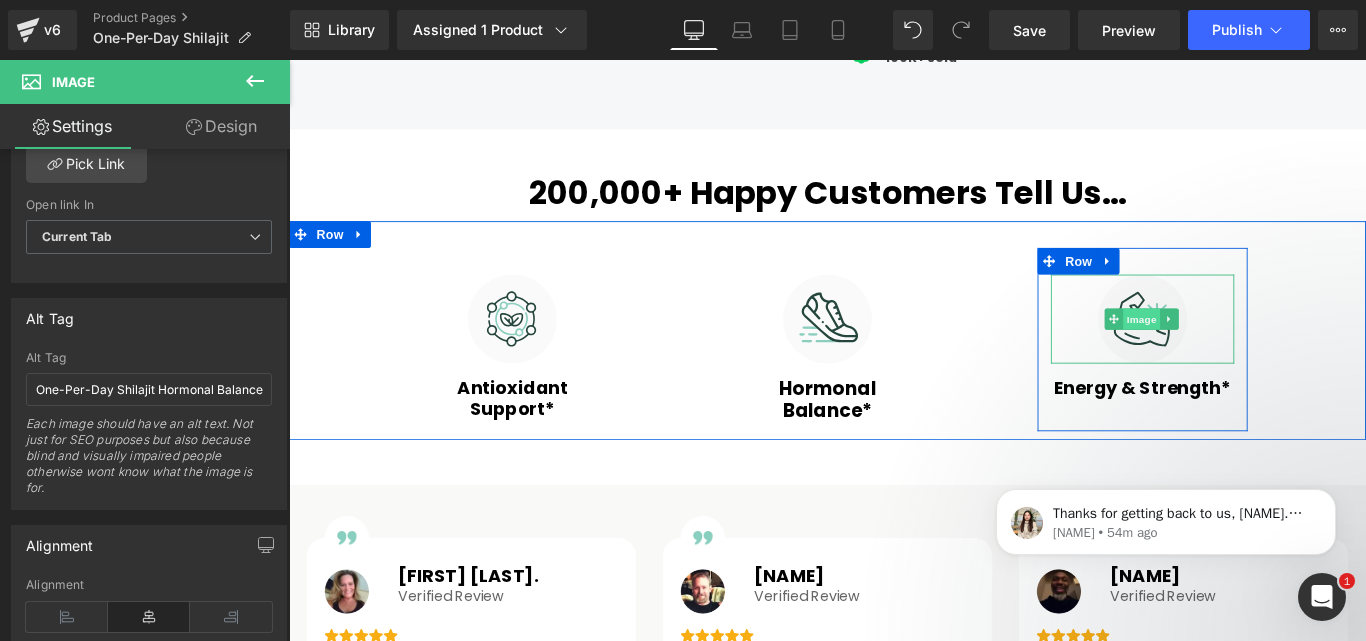 click on "Image" at bounding box center [1247, 351] 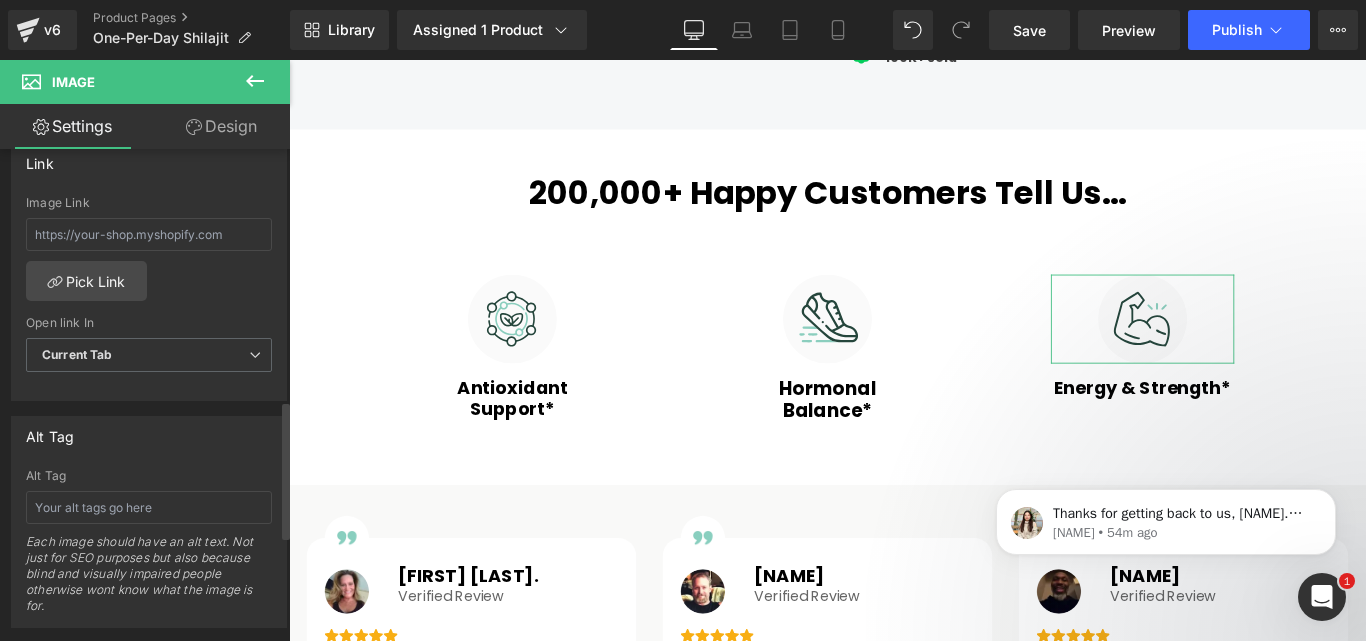 scroll, scrollTop: 900, scrollLeft: 0, axis: vertical 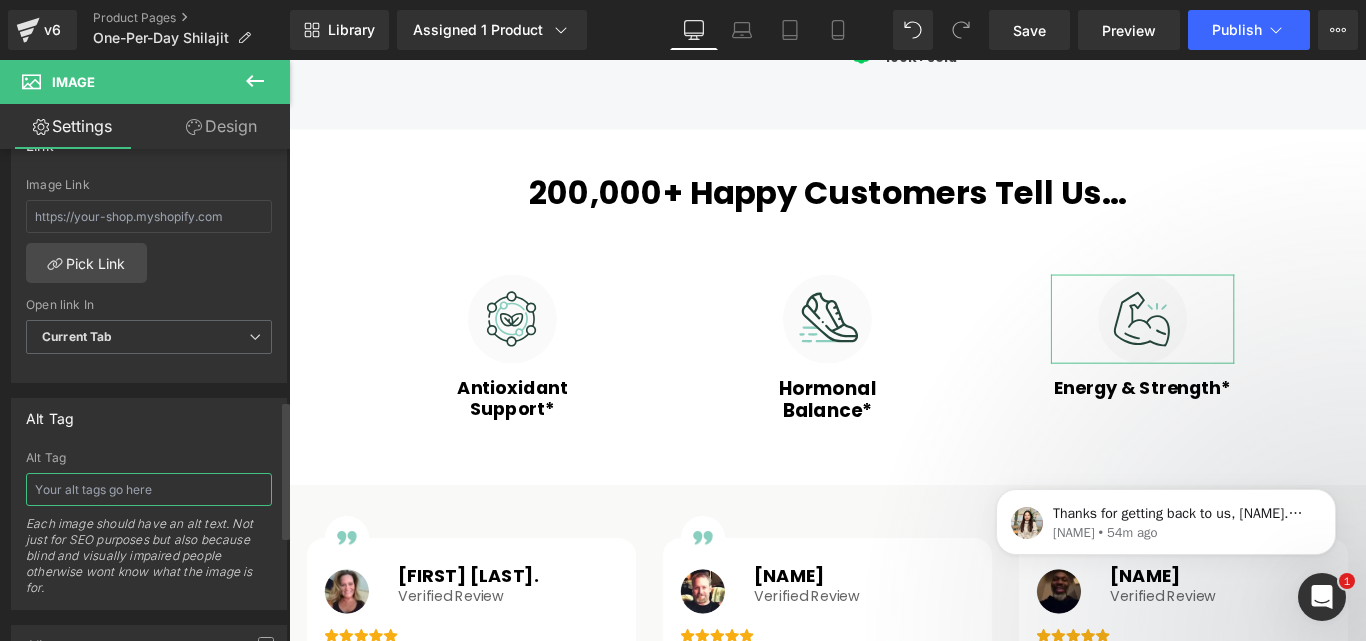click at bounding box center [149, 489] 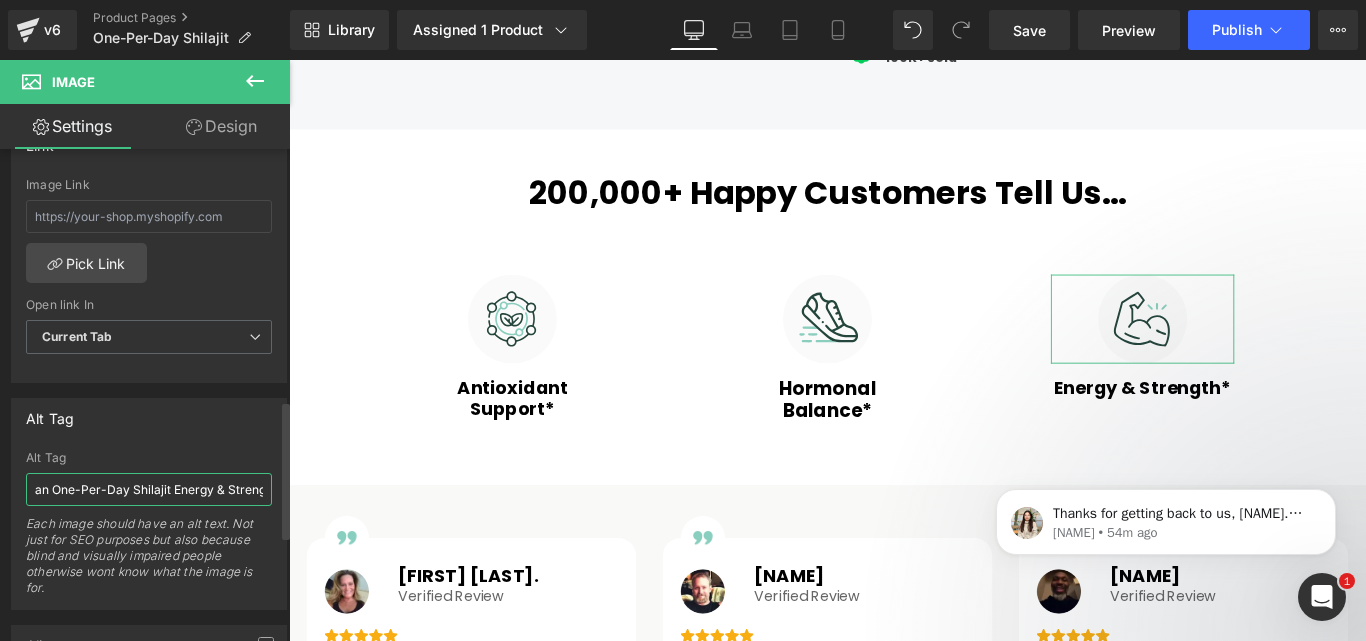 scroll, scrollTop: 0, scrollLeft: 85, axis: horizontal 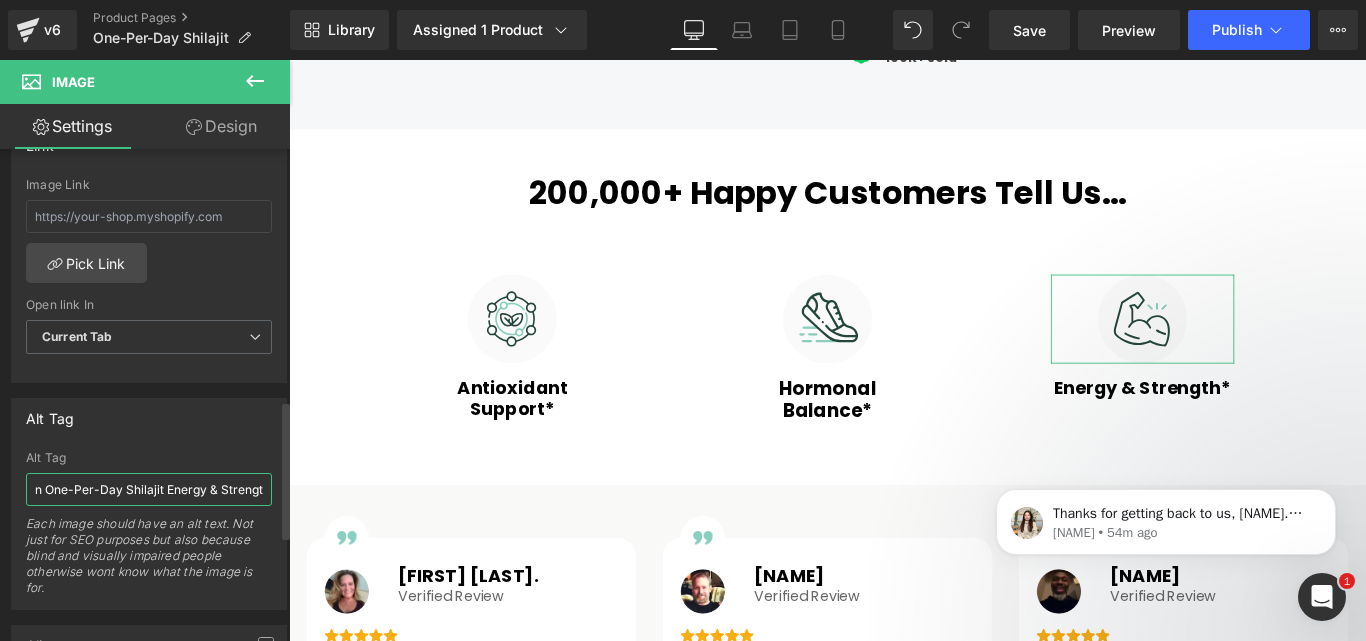 type on "Organics Ocean One-Per-Day Shilajit Energy & Strength" 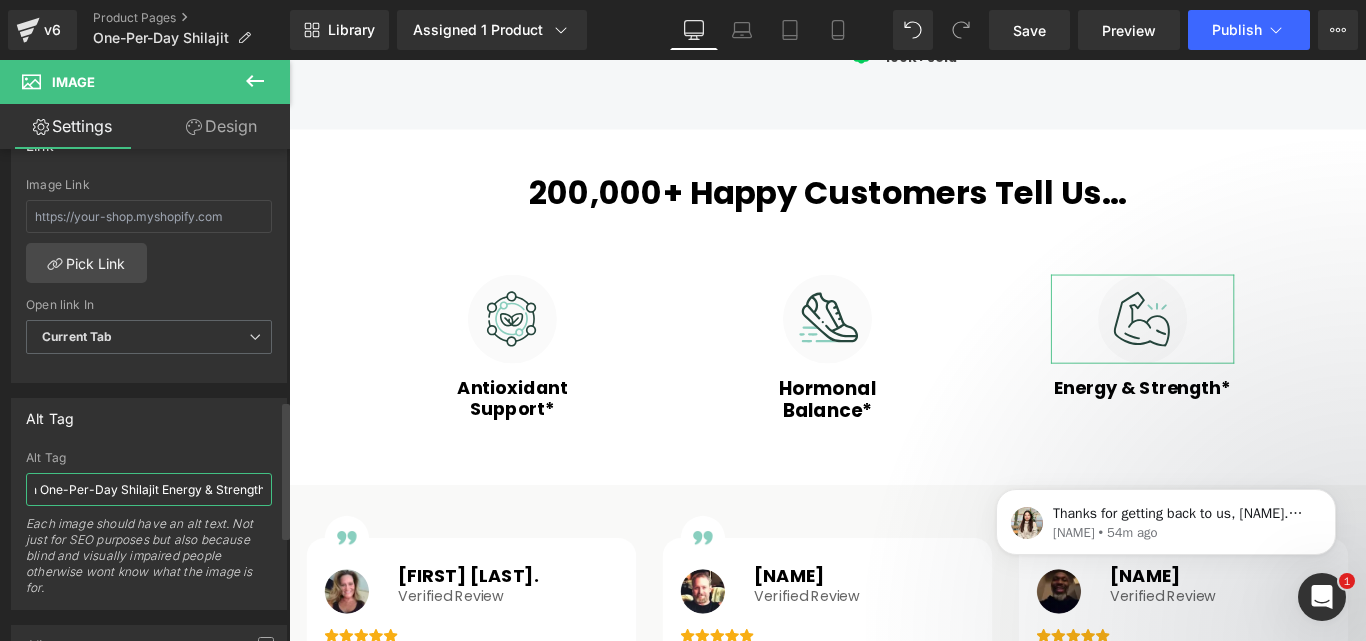 scroll, scrollTop: 0, scrollLeft: 96, axis: horizontal 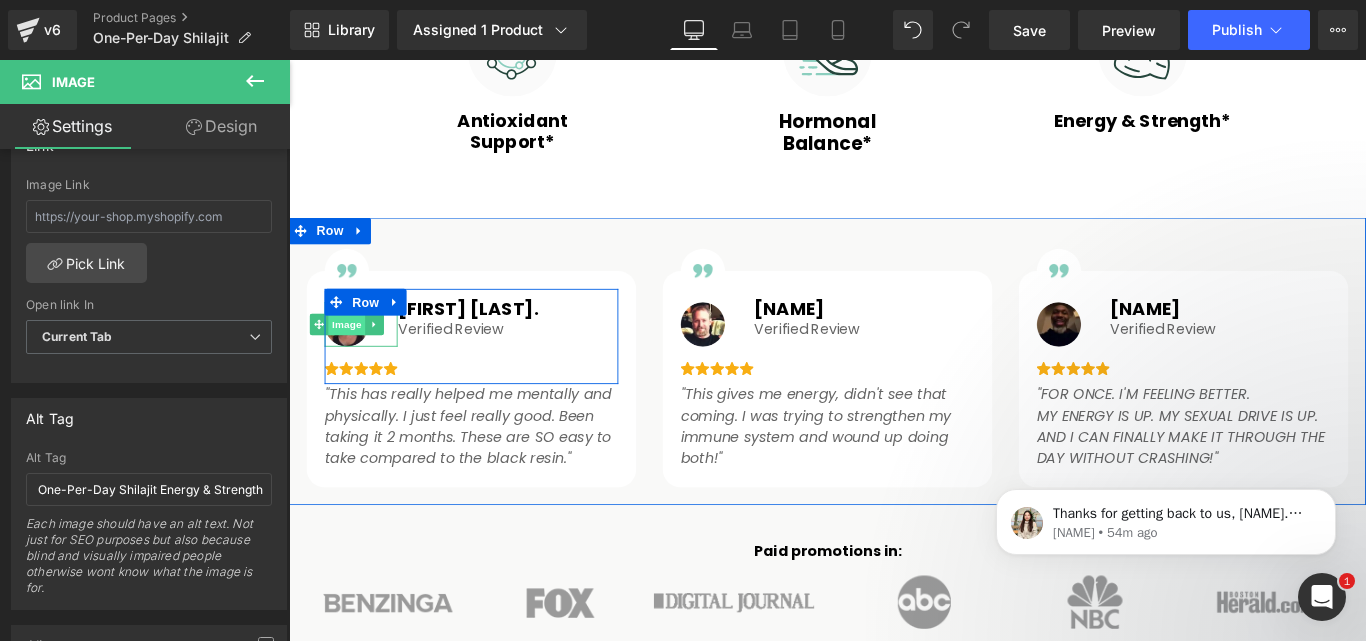 click on "Image" at bounding box center (354, 357) 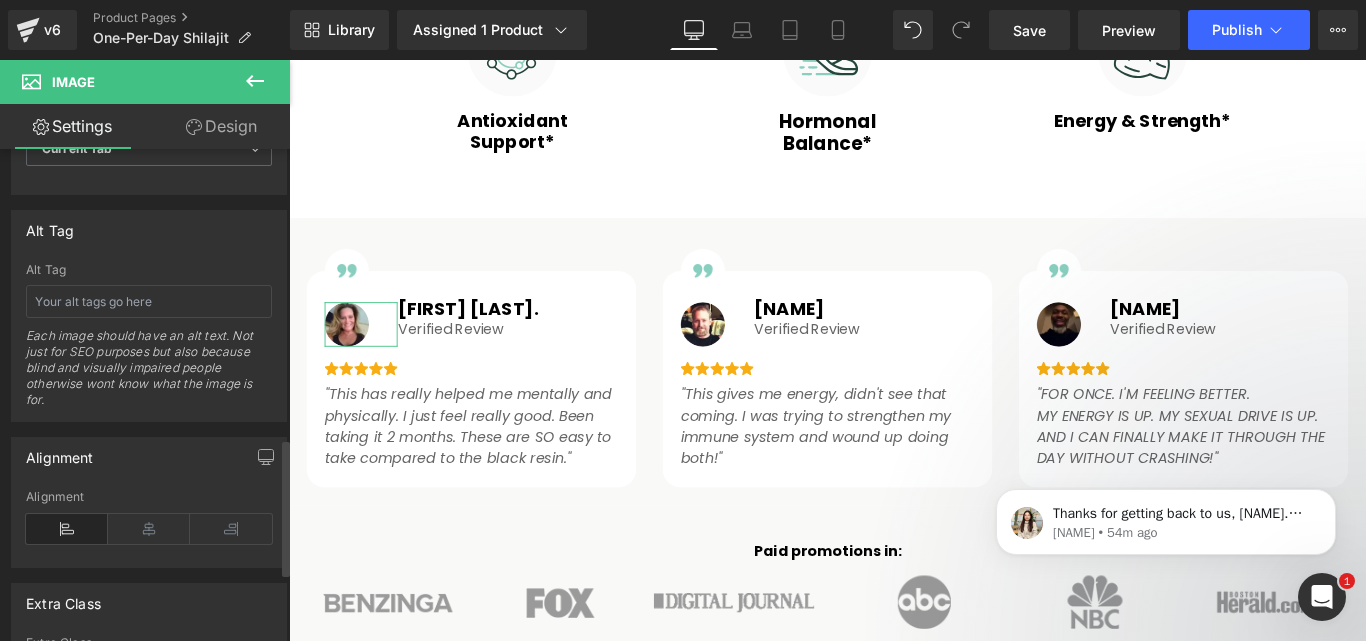 scroll, scrollTop: 1100, scrollLeft: 0, axis: vertical 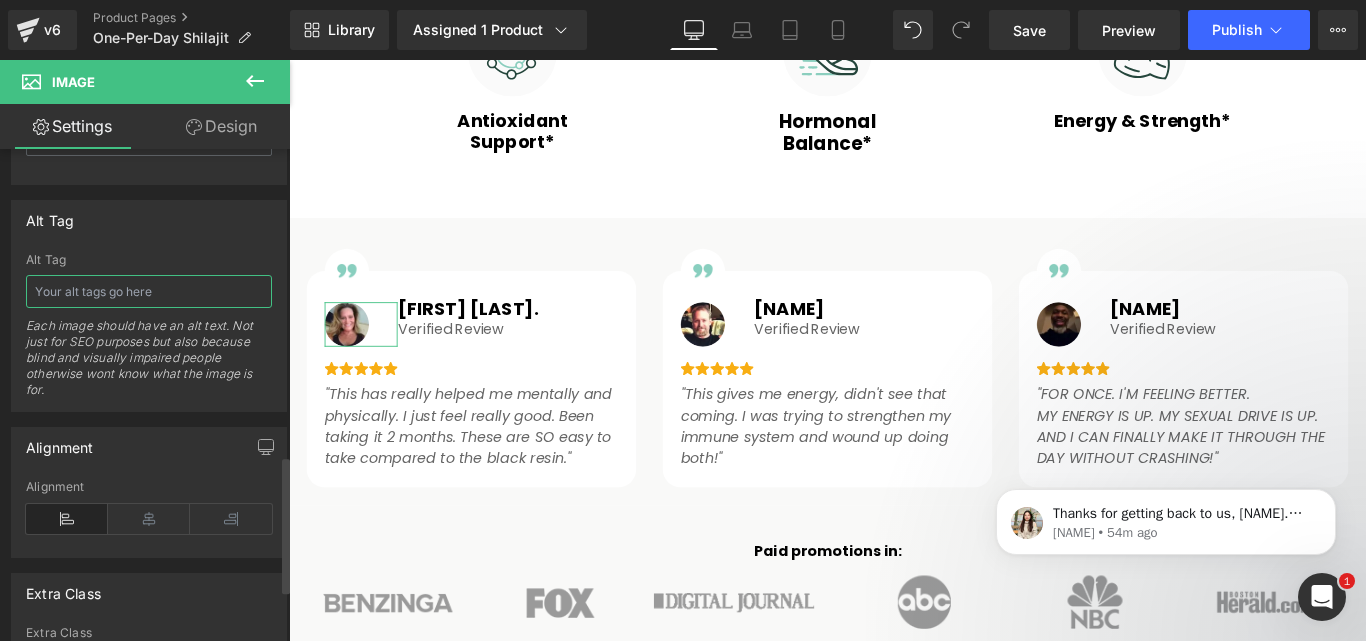 click at bounding box center [149, 291] 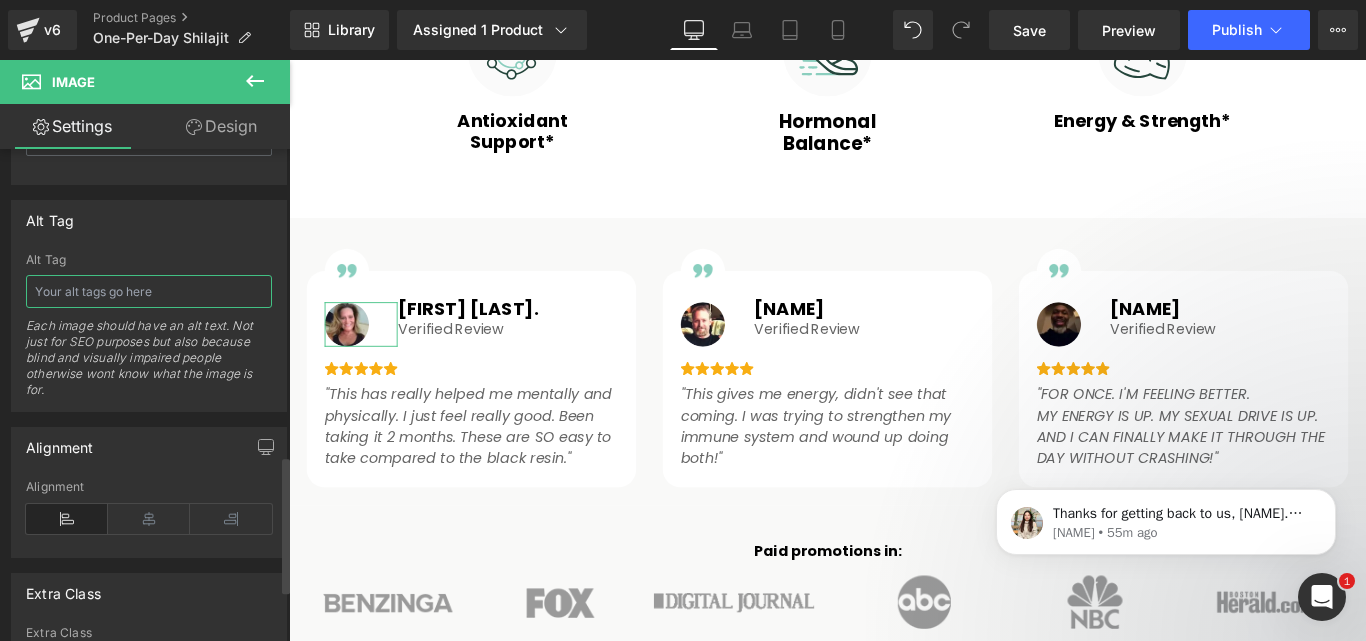 paste on "Organics Ocean One-Per-Day Shilajit" 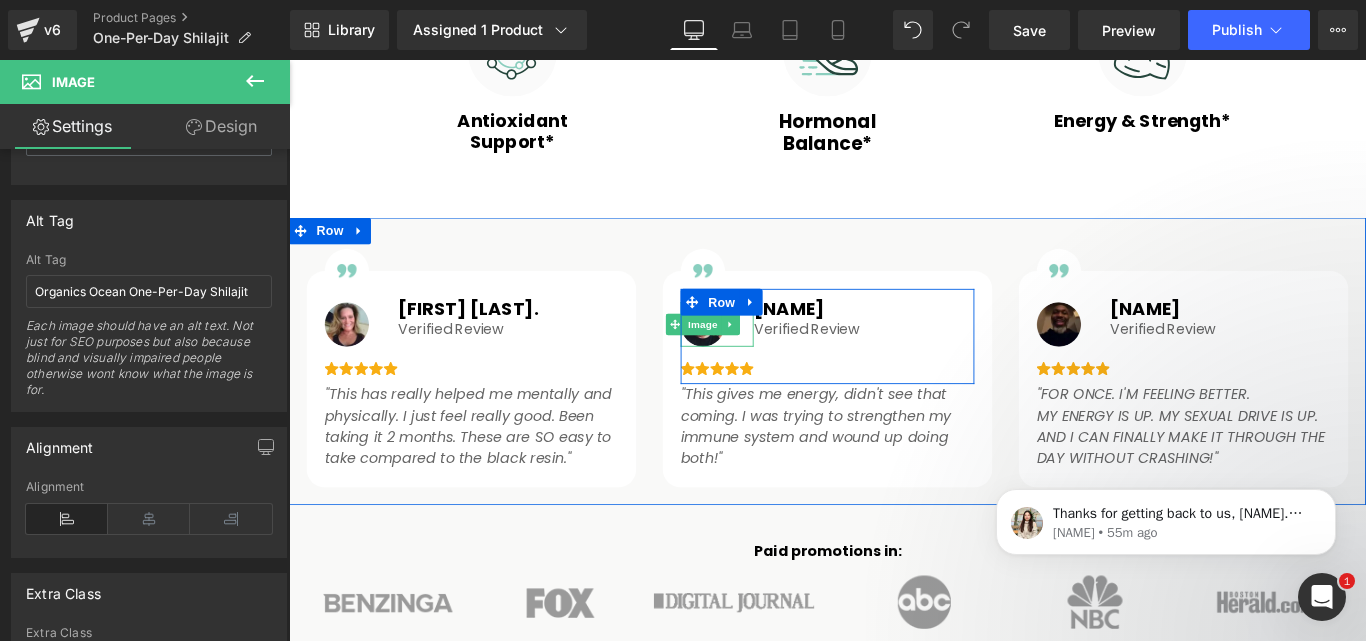 click on "Image" at bounding box center (754, 357) 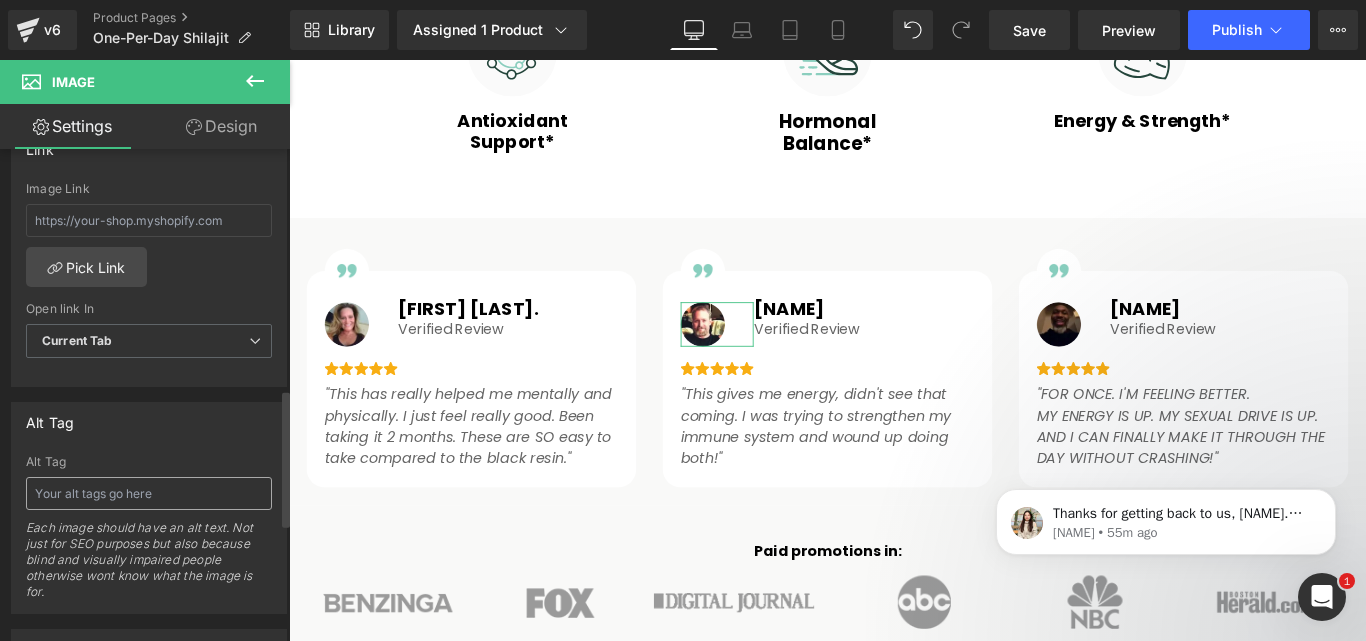 scroll, scrollTop: 900, scrollLeft: 0, axis: vertical 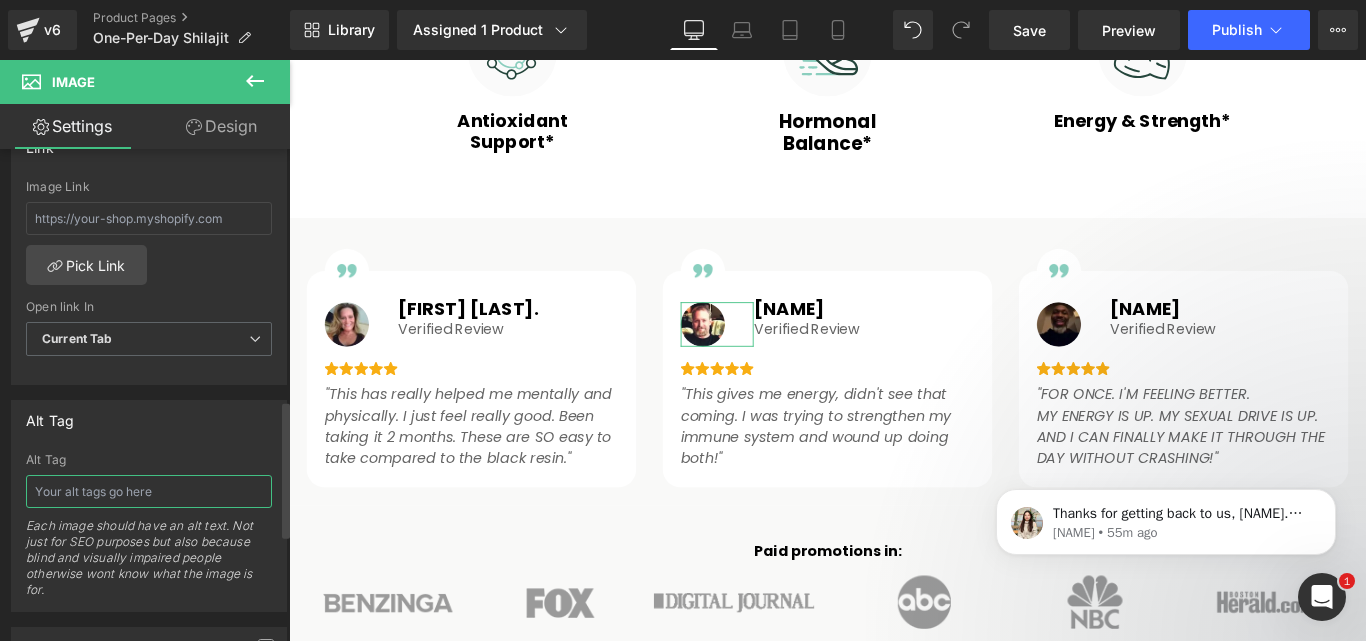click at bounding box center [149, 491] 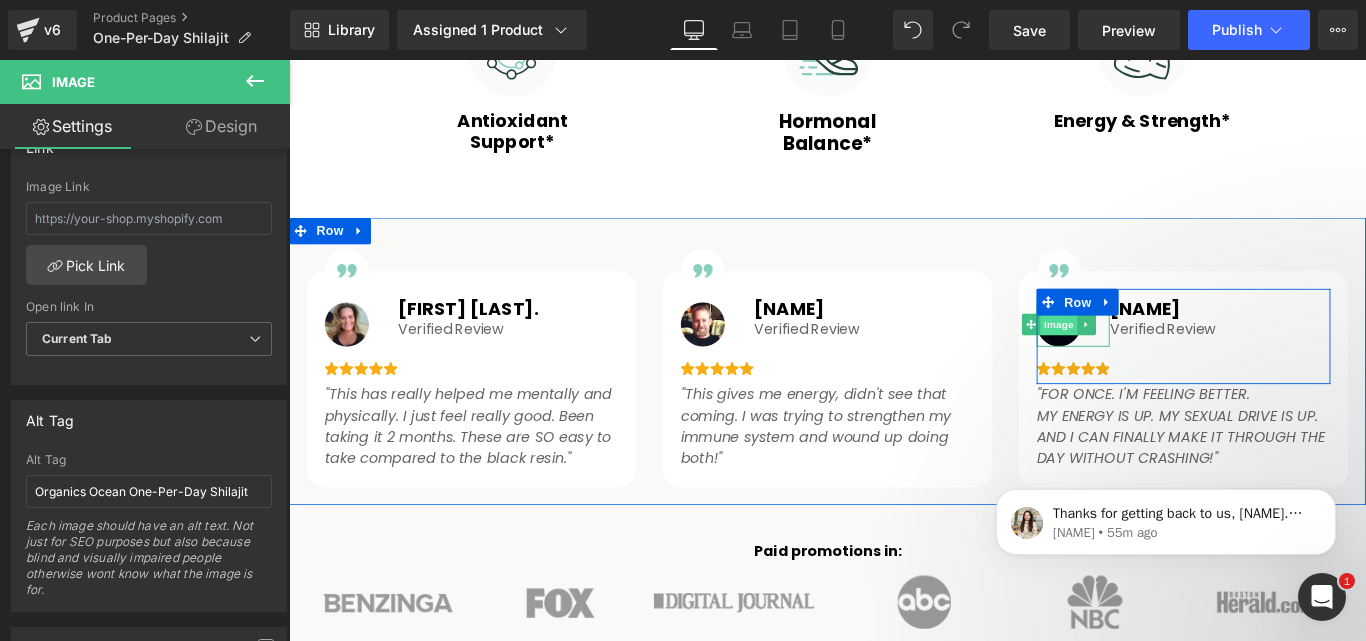 click on "Image" at bounding box center (1154, 357) 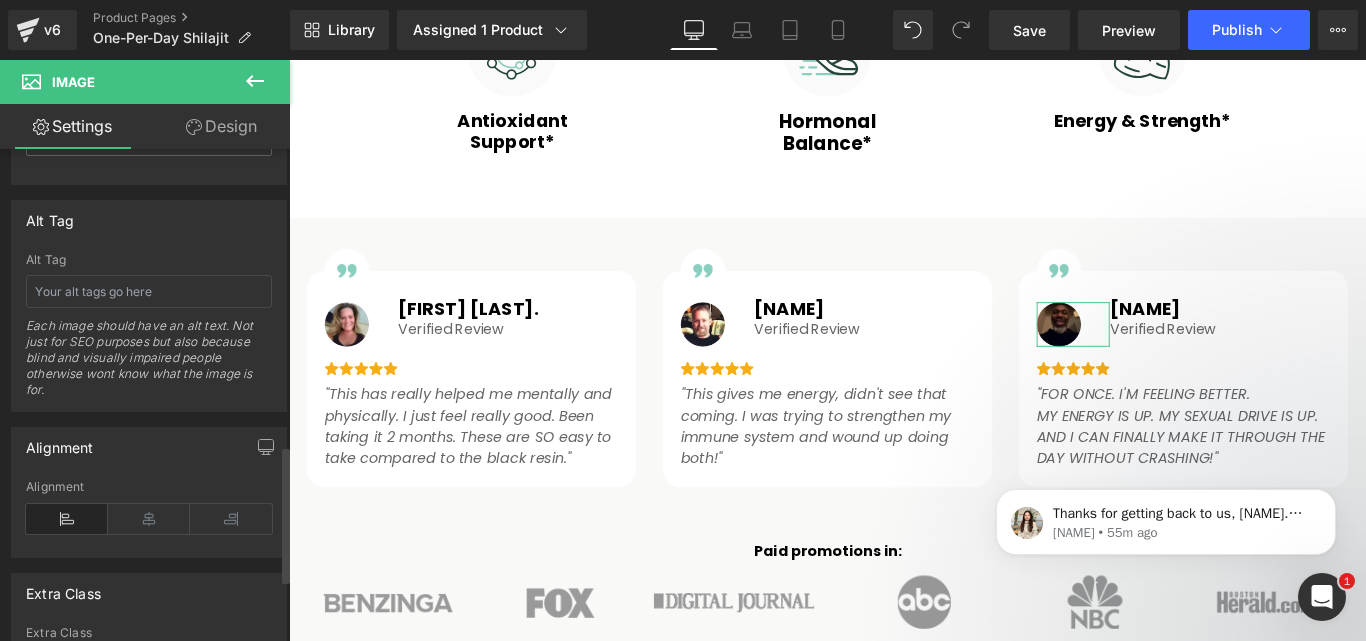scroll, scrollTop: 1000, scrollLeft: 0, axis: vertical 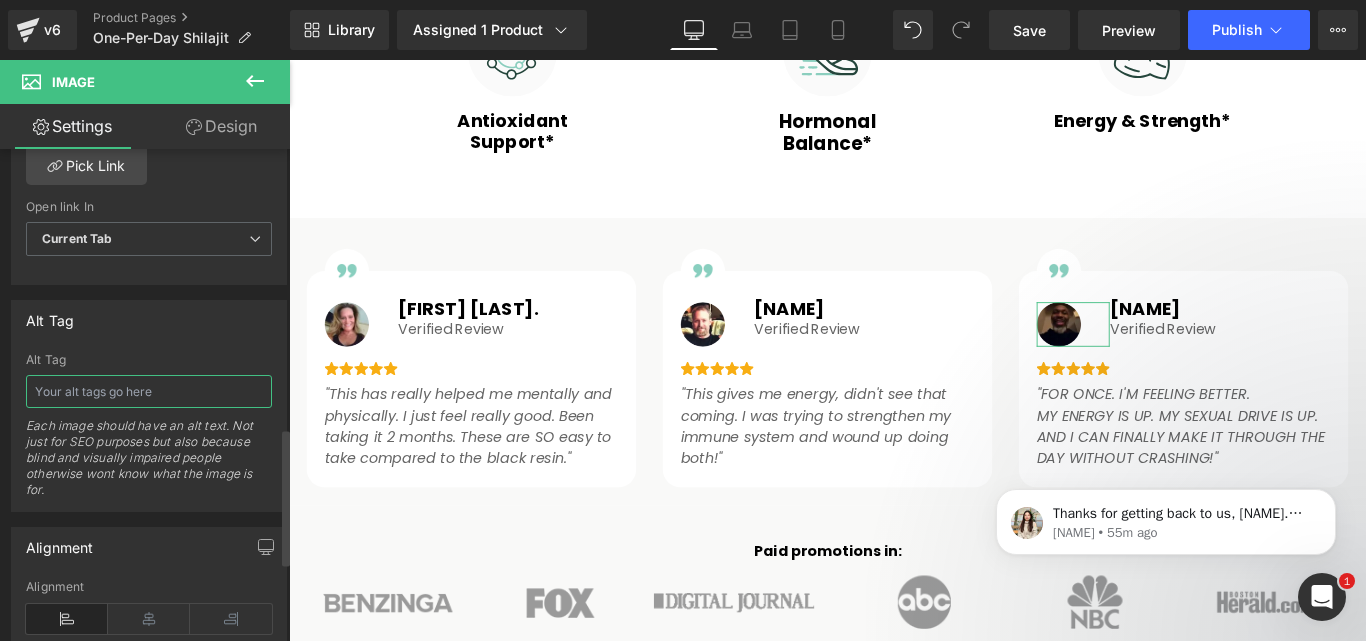 click at bounding box center [149, 391] 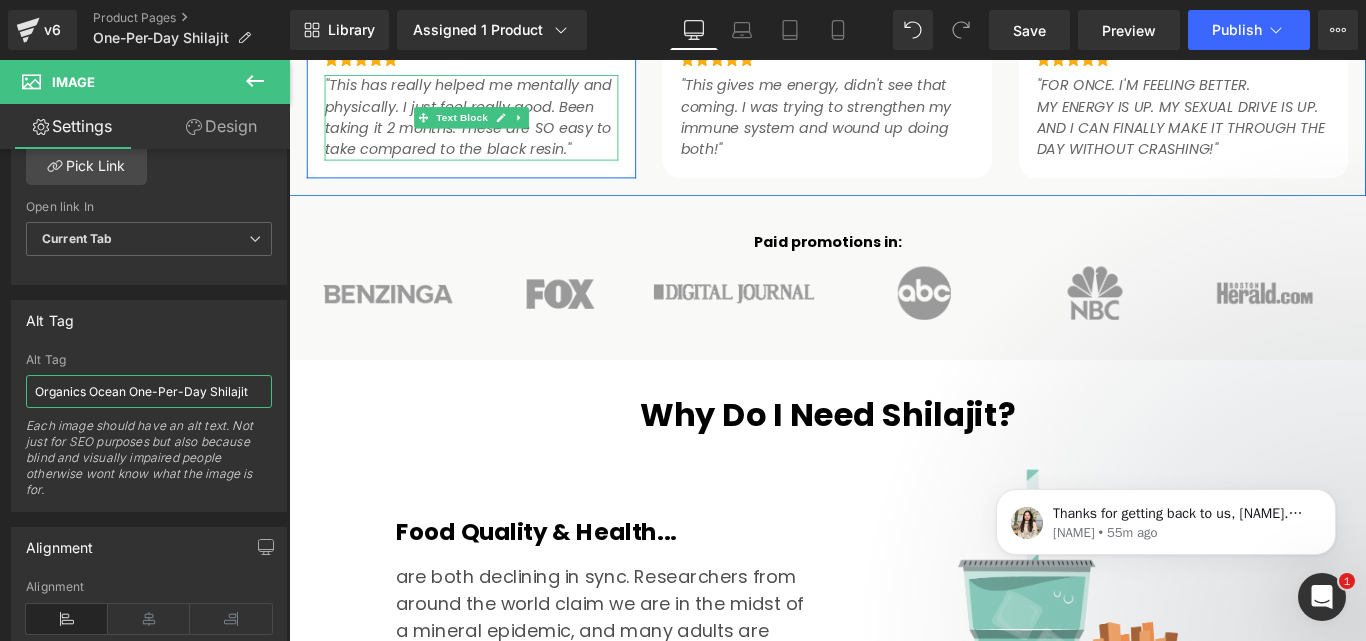 scroll, scrollTop: 1700, scrollLeft: 0, axis: vertical 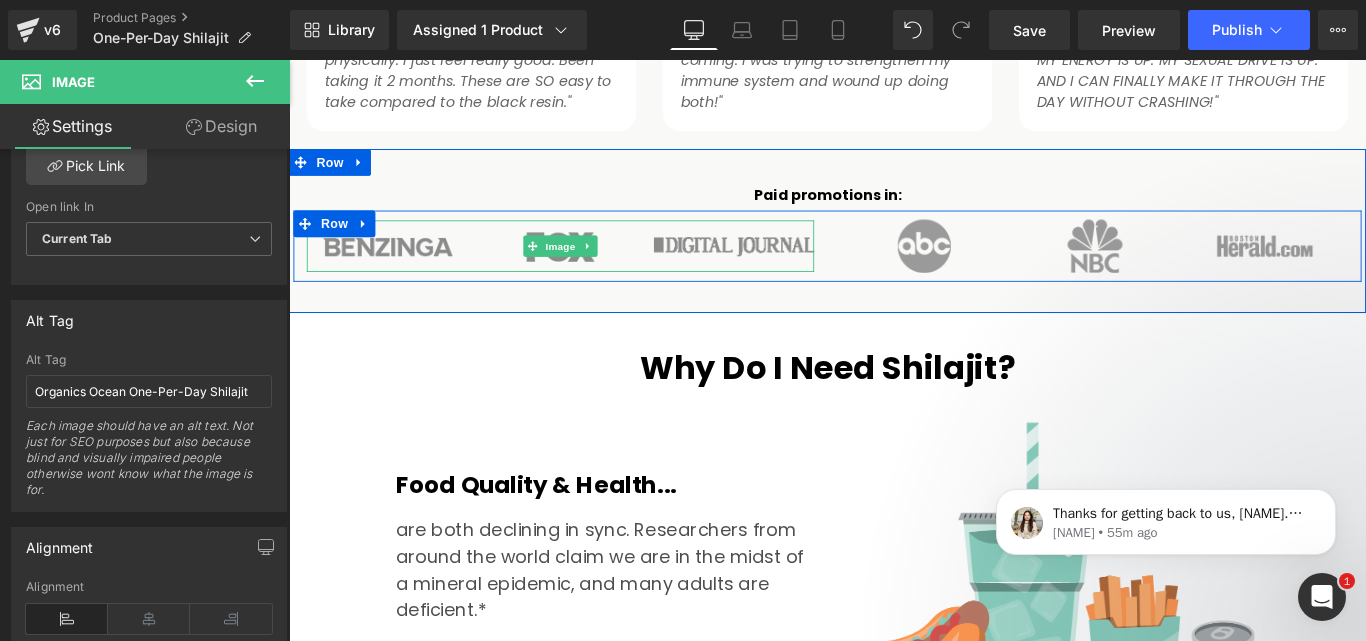 click at bounding box center (594, 269) 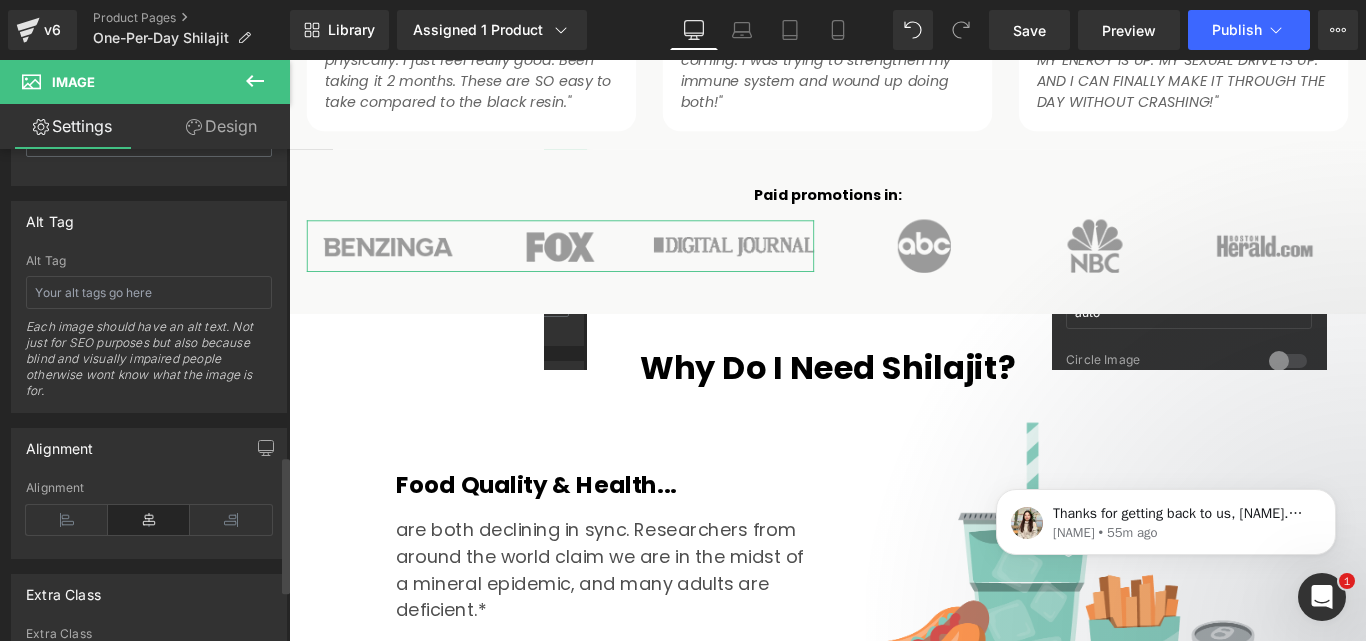 scroll, scrollTop: 1100, scrollLeft: 0, axis: vertical 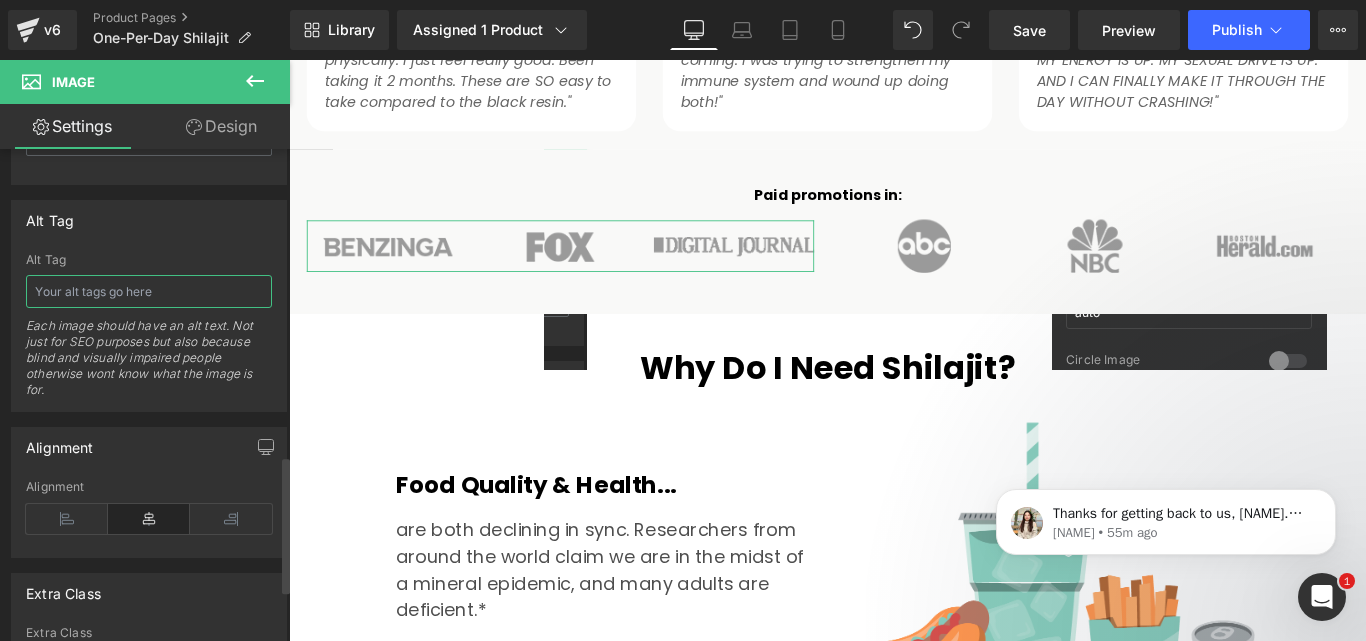 click at bounding box center (149, 291) 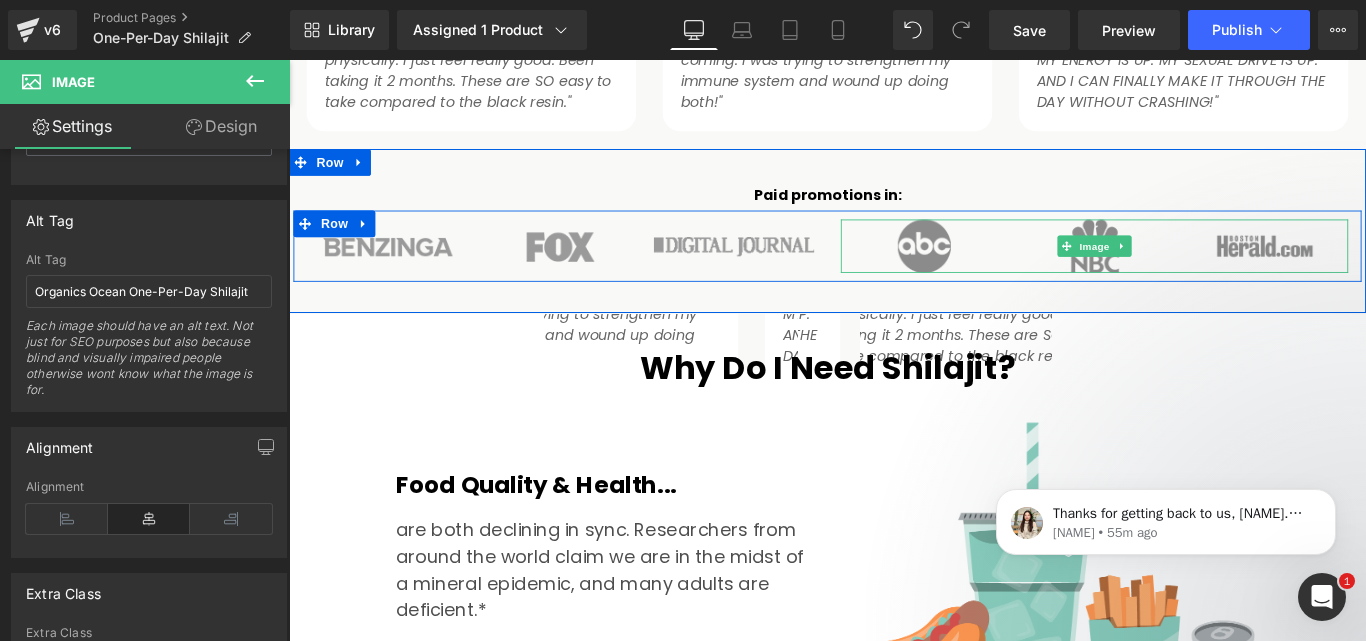 click at bounding box center [1194, 269] 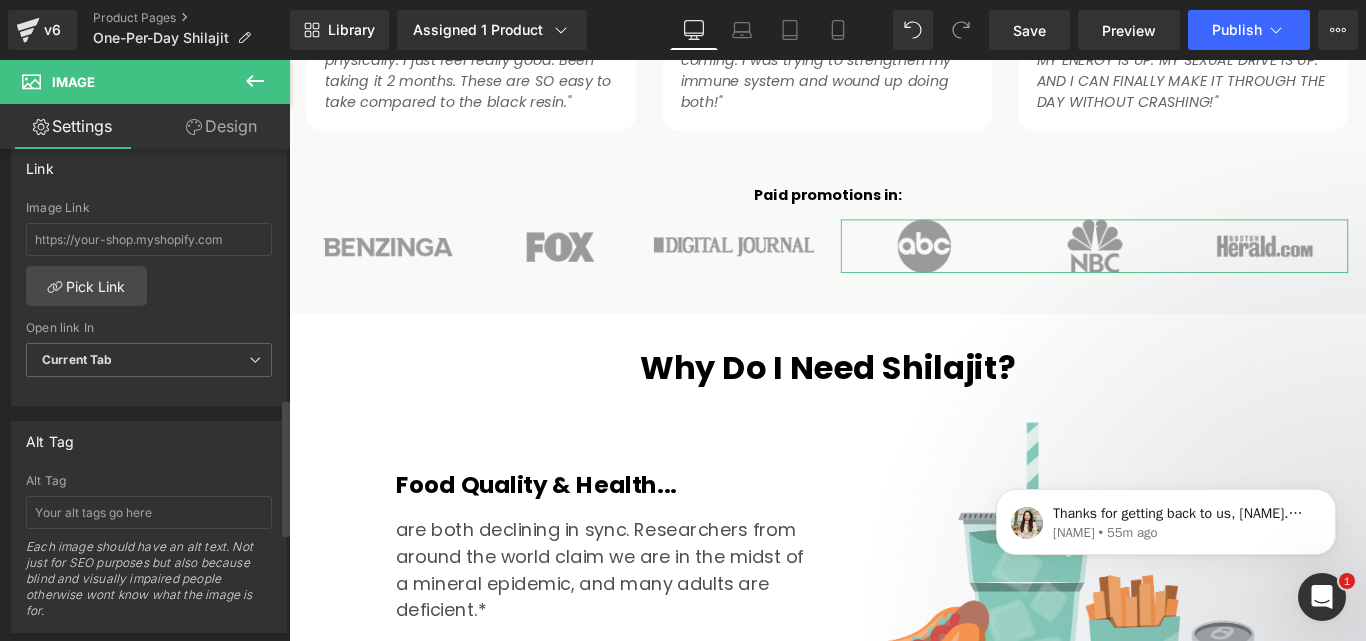 scroll, scrollTop: 900, scrollLeft: 0, axis: vertical 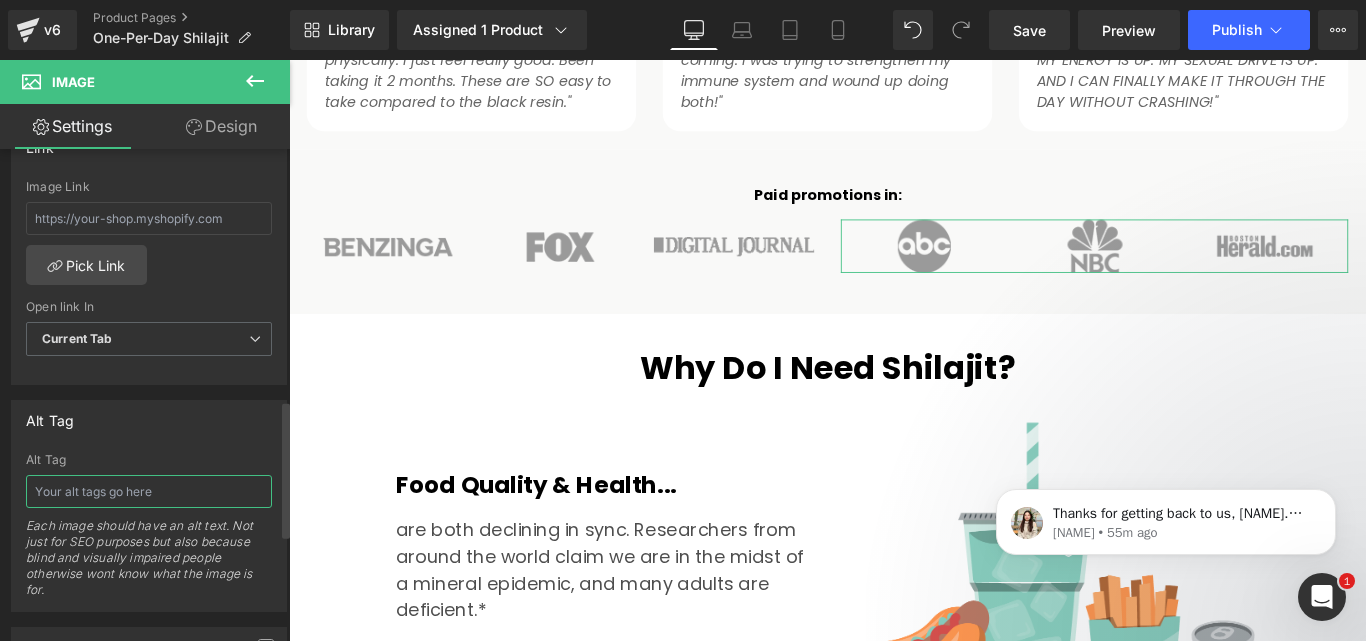 click at bounding box center [149, 491] 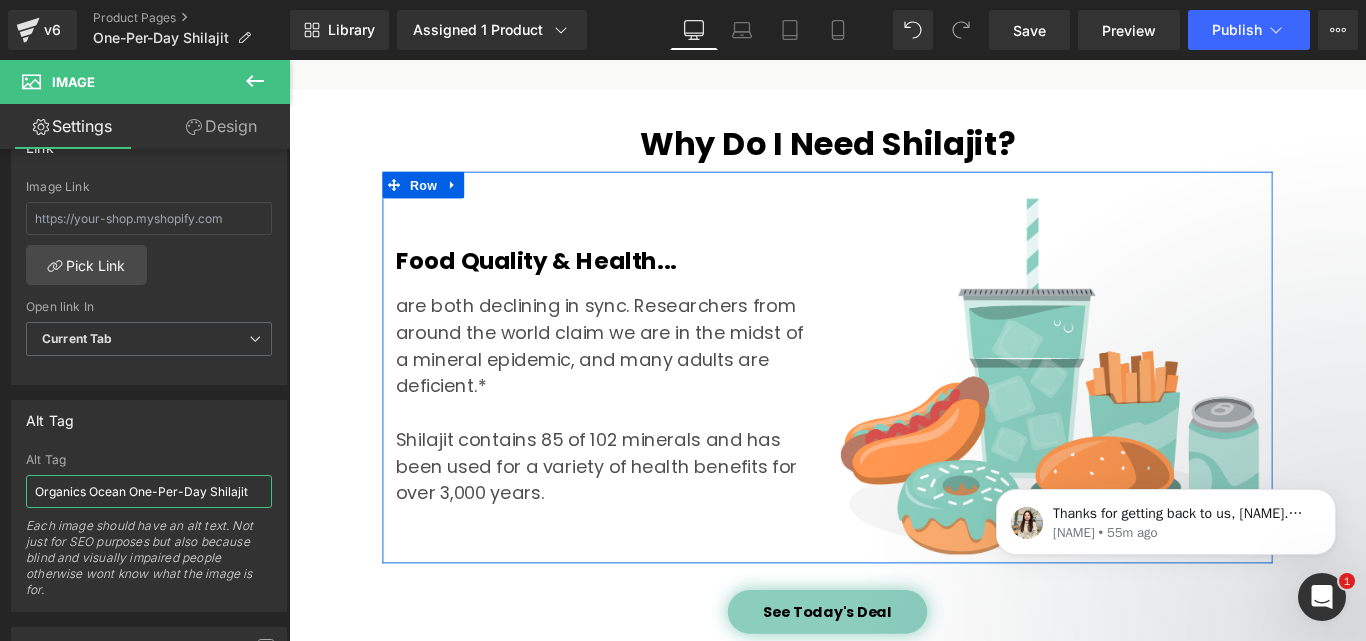 scroll, scrollTop: 2000, scrollLeft: 0, axis: vertical 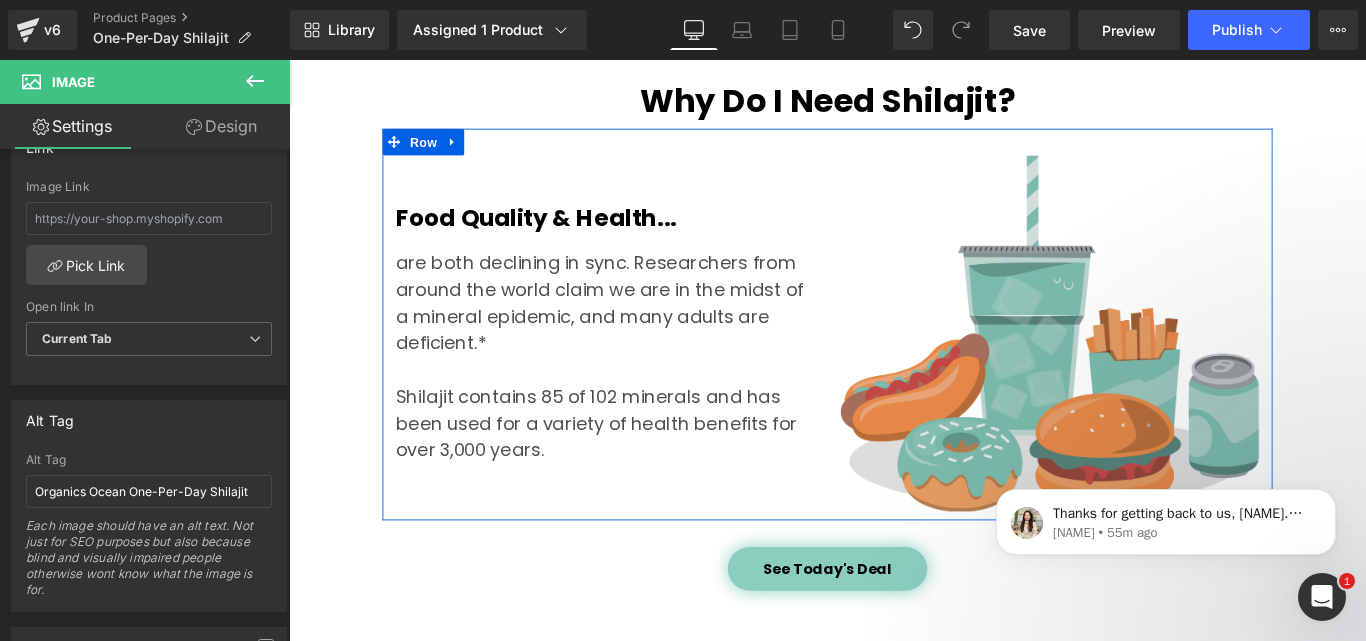 click at bounding box center [1144, 367] 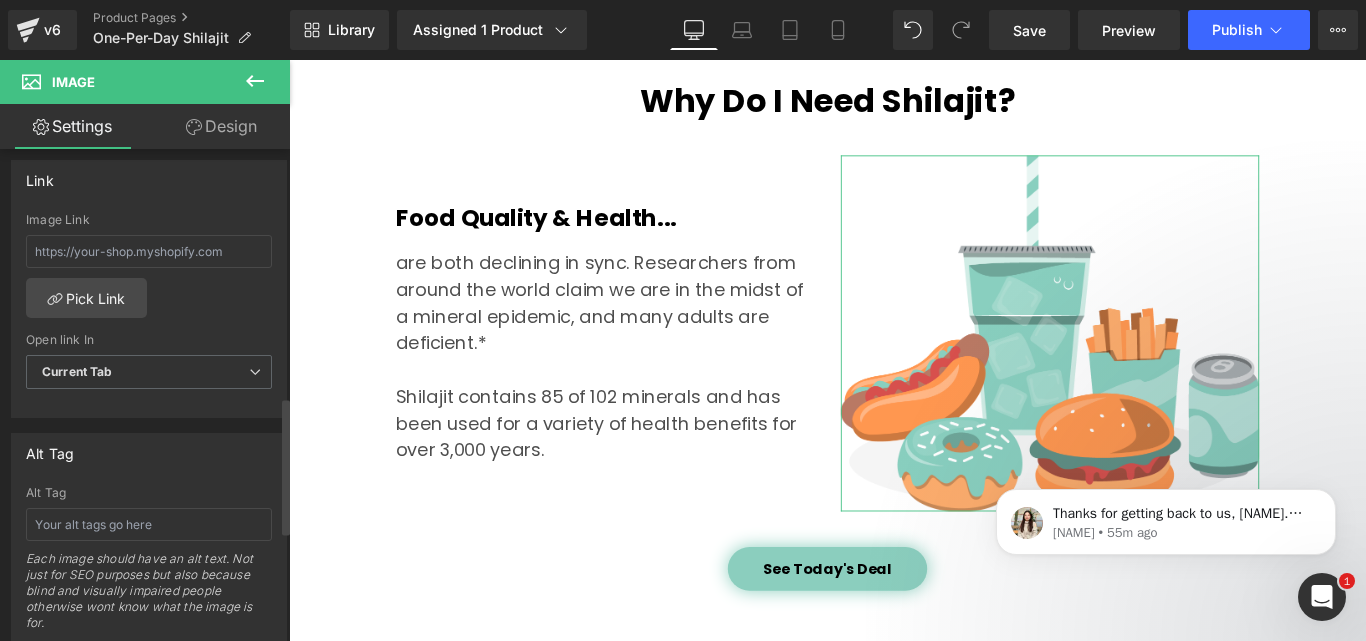 scroll, scrollTop: 900, scrollLeft: 0, axis: vertical 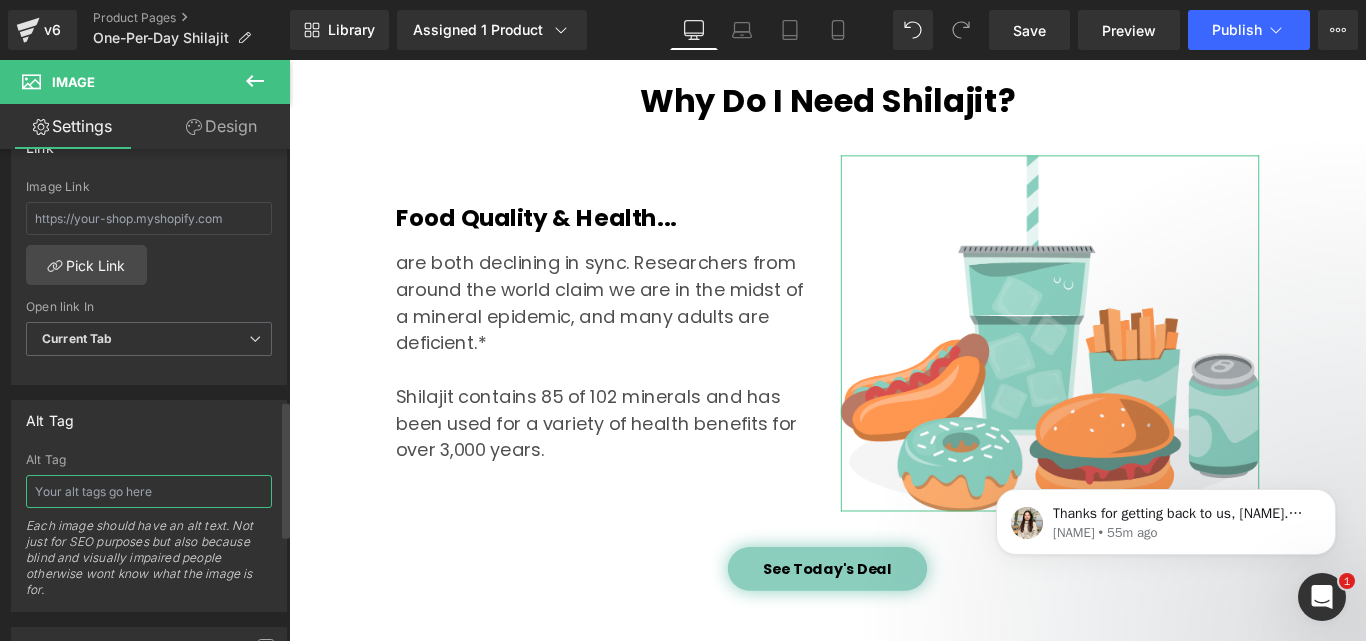 click at bounding box center (149, 491) 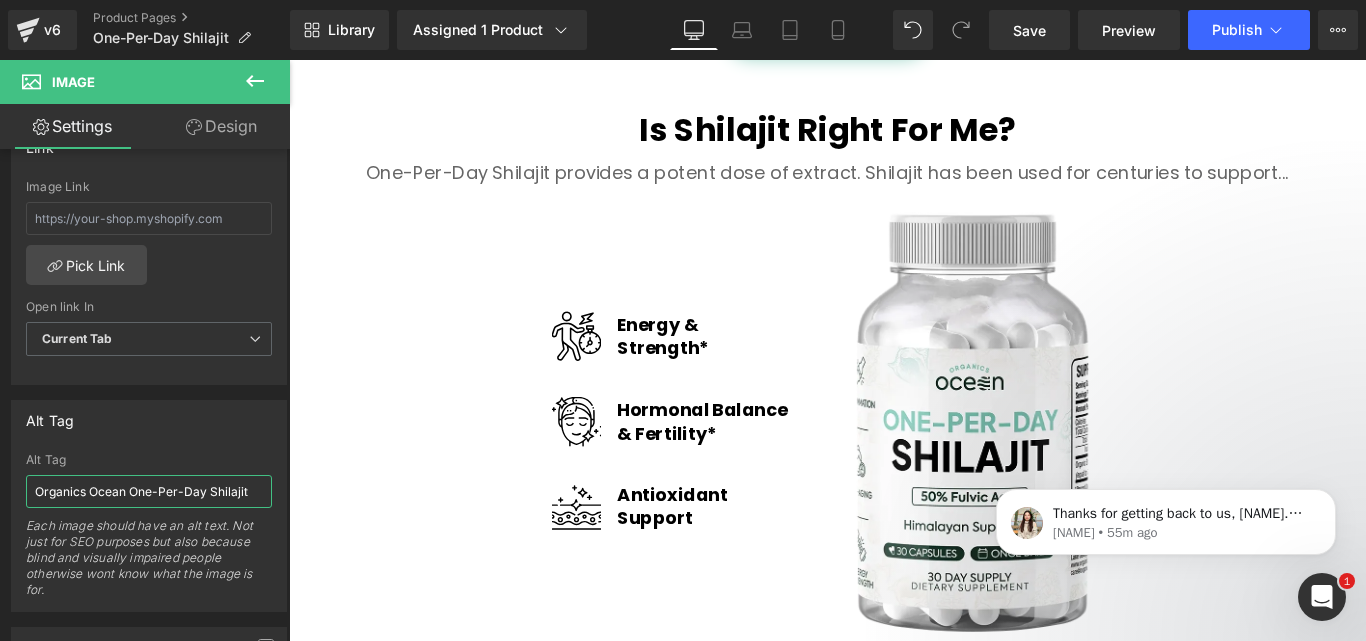 scroll, scrollTop: 2600, scrollLeft: 0, axis: vertical 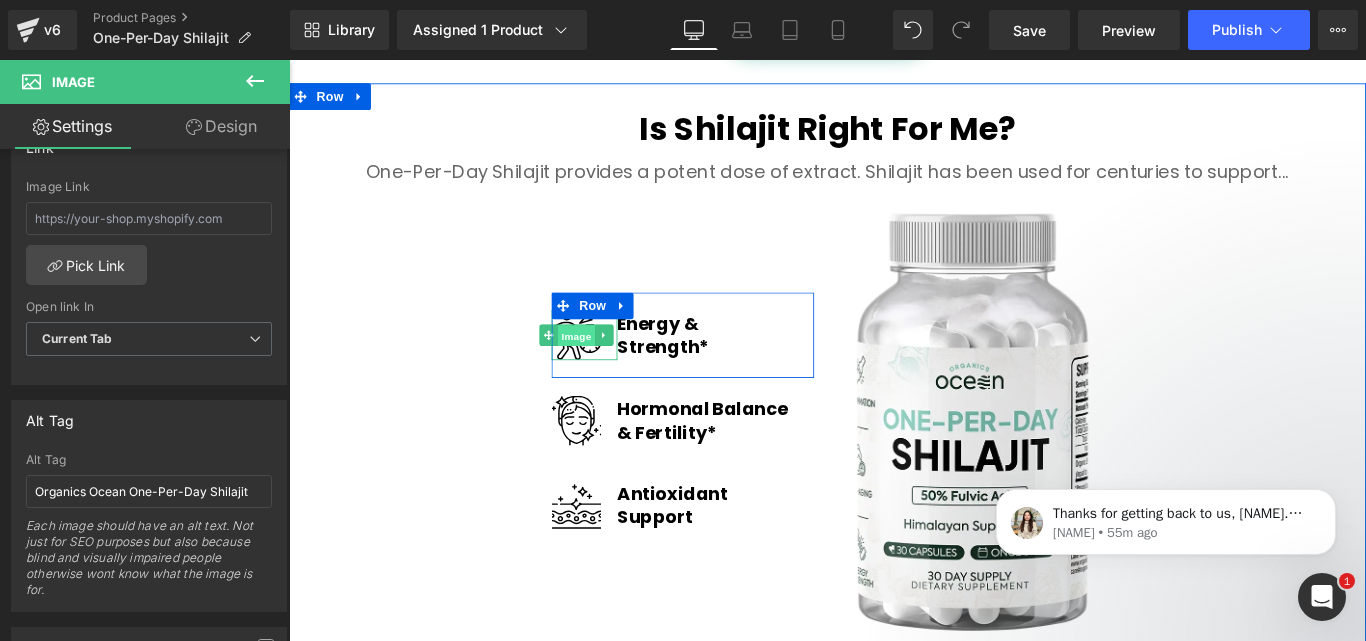 click on "Image" at bounding box center [612, 370] 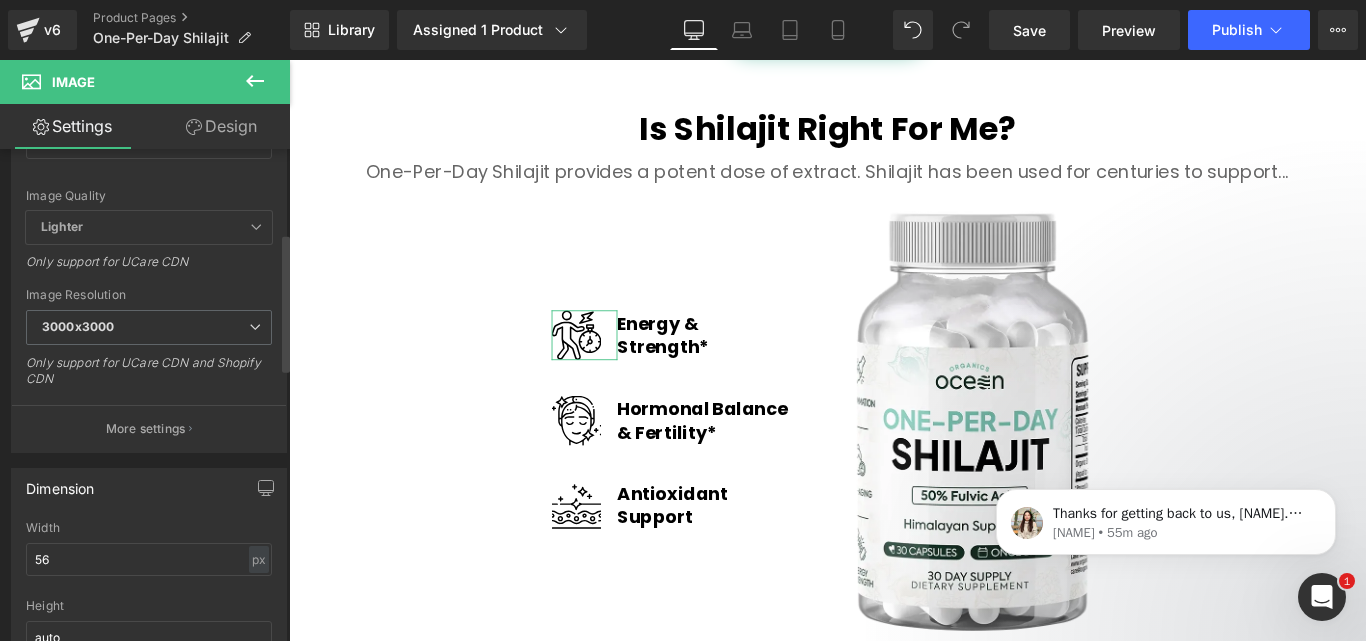 scroll, scrollTop: 300, scrollLeft: 0, axis: vertical 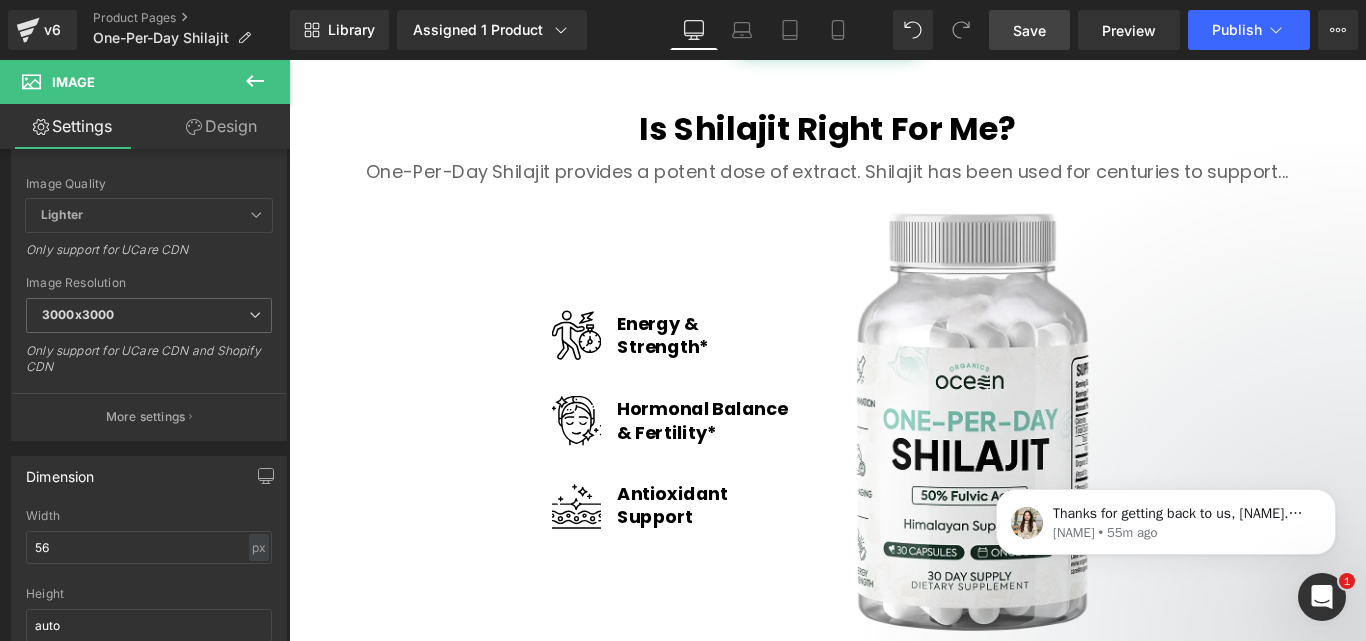 click on "Save" at bounding box center (1029, 30) 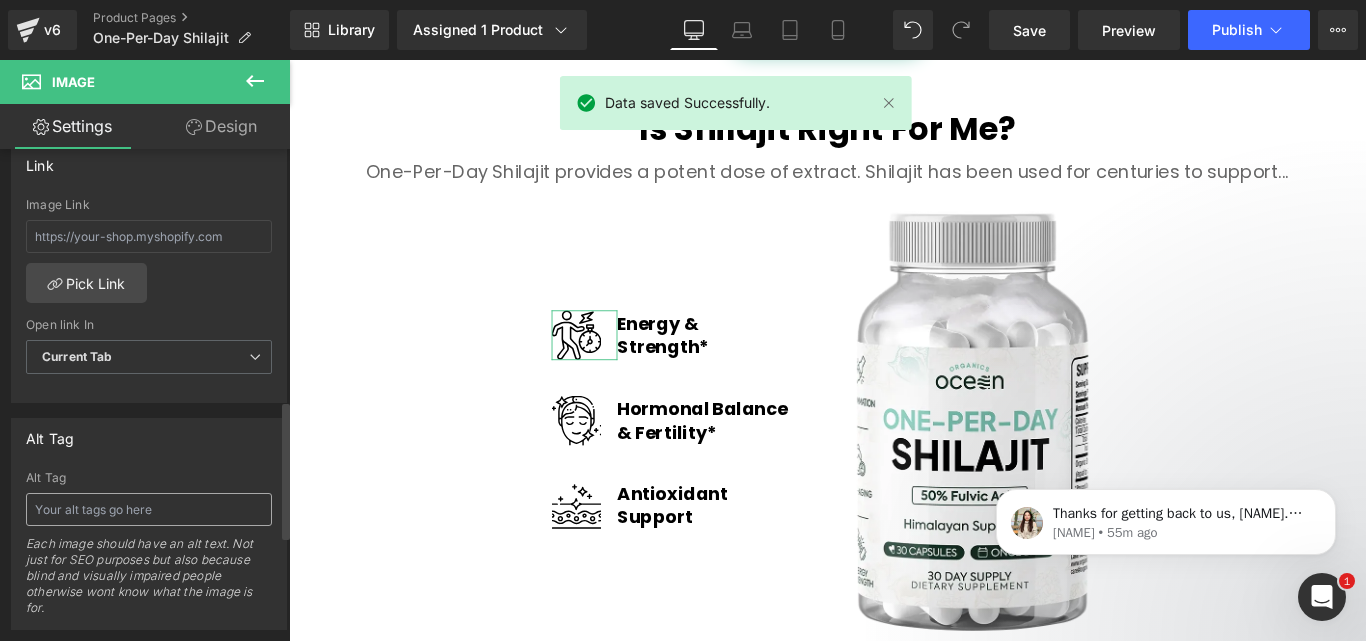 scroll, scrollTop: 900, scrollLeft: 0, axis: vertical 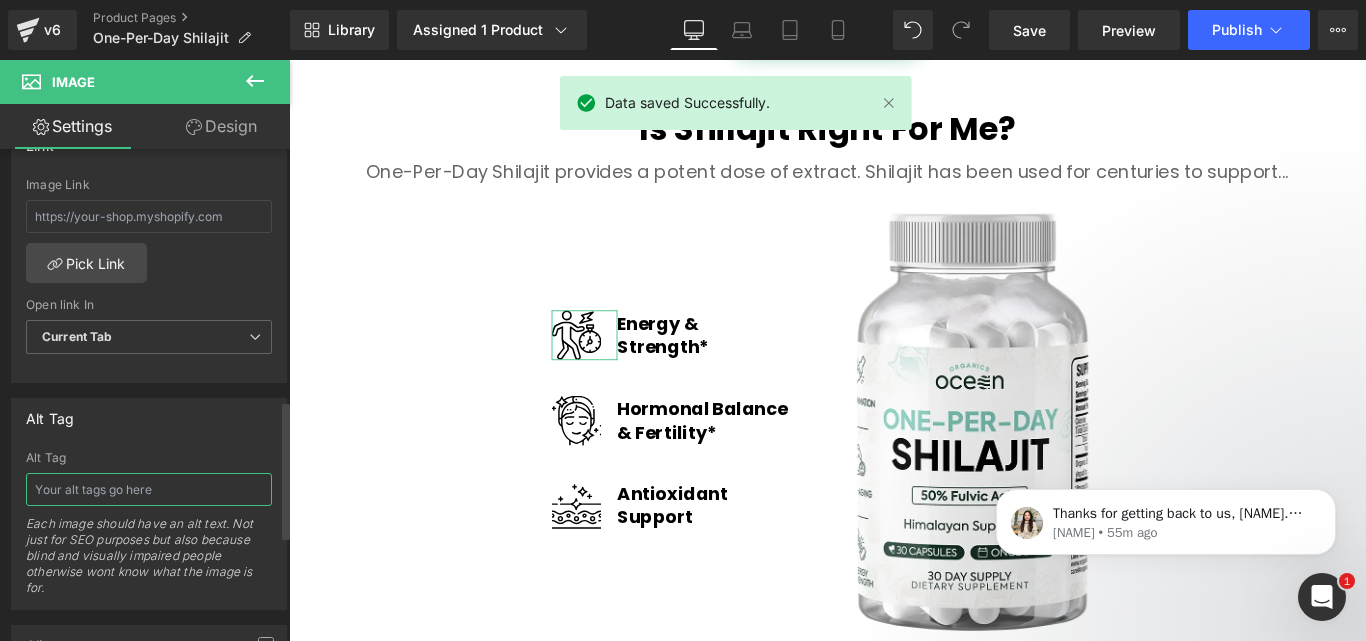 click at bounding box center (149, 489) 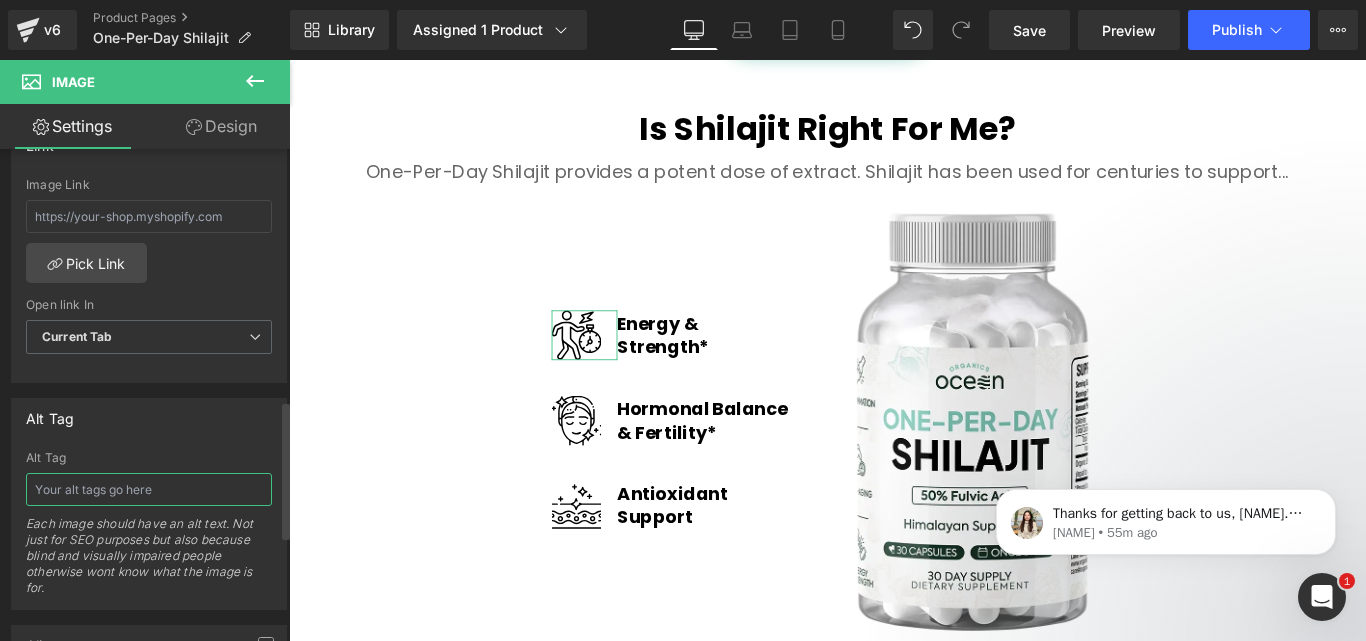 paste on "Organics Ocean One-Per-Day Shilajit" 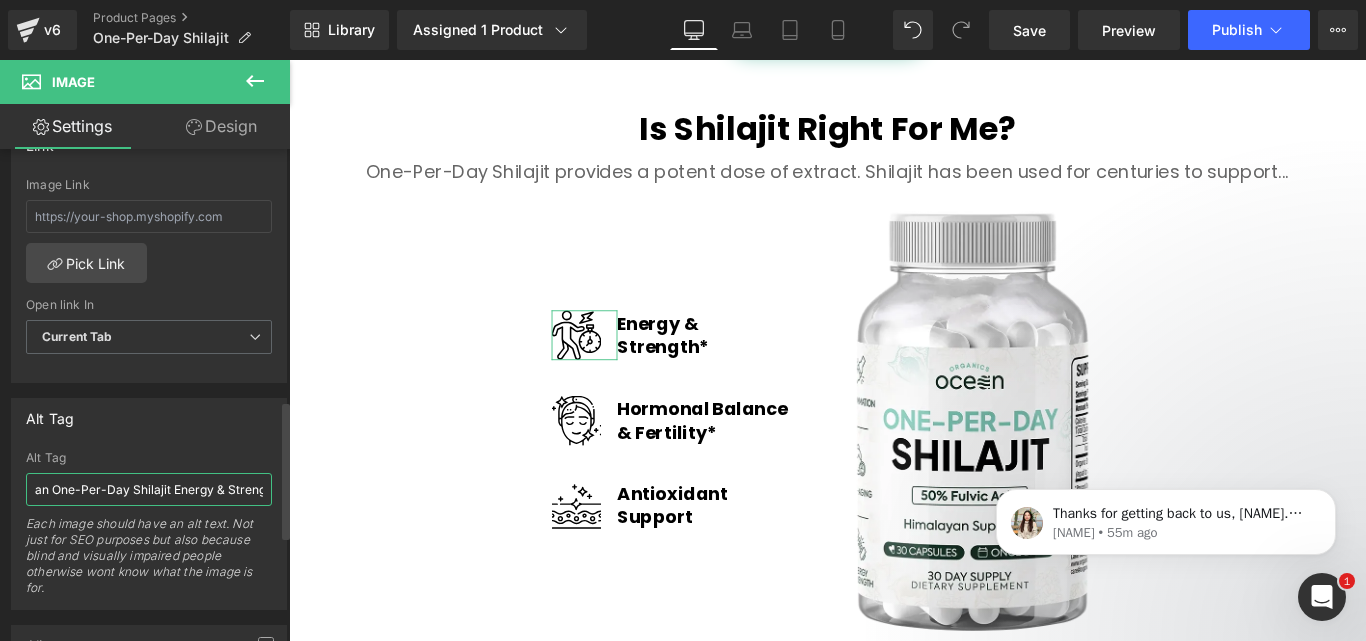 scroll, scrollTop: 0, scrollLeft: 85, axis: horizontal 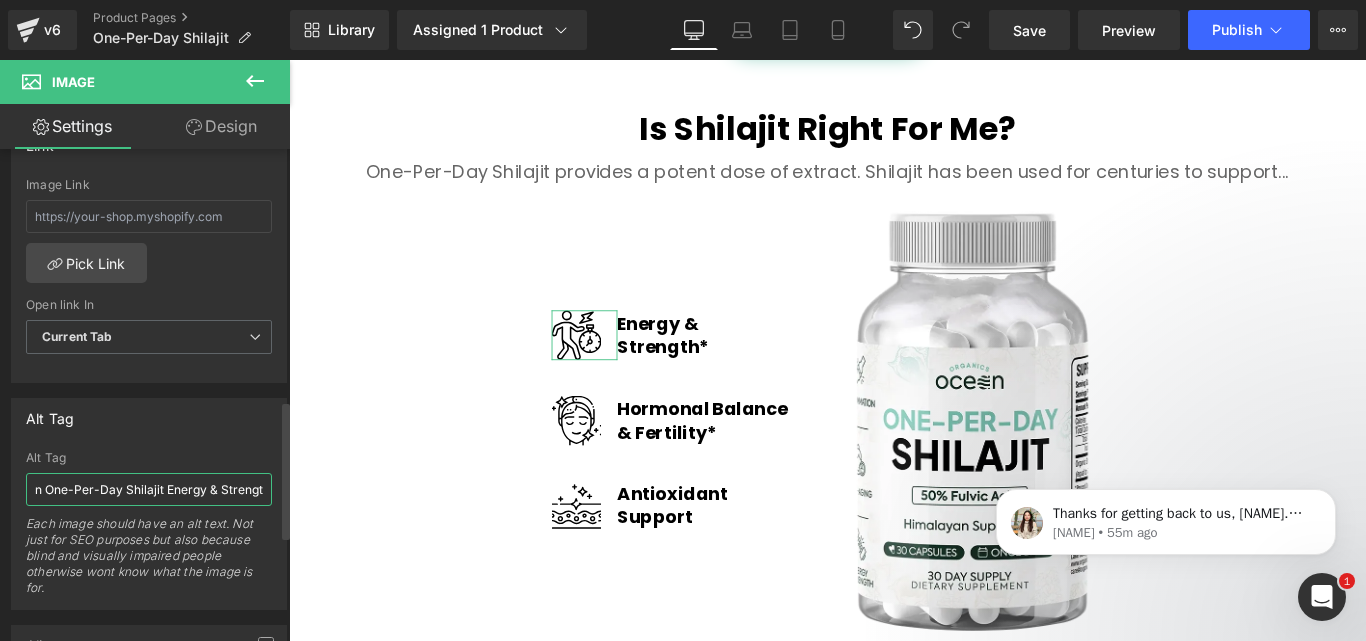 type on "Organics Ocean One-Per-Day Shilajit Energy & Strength" 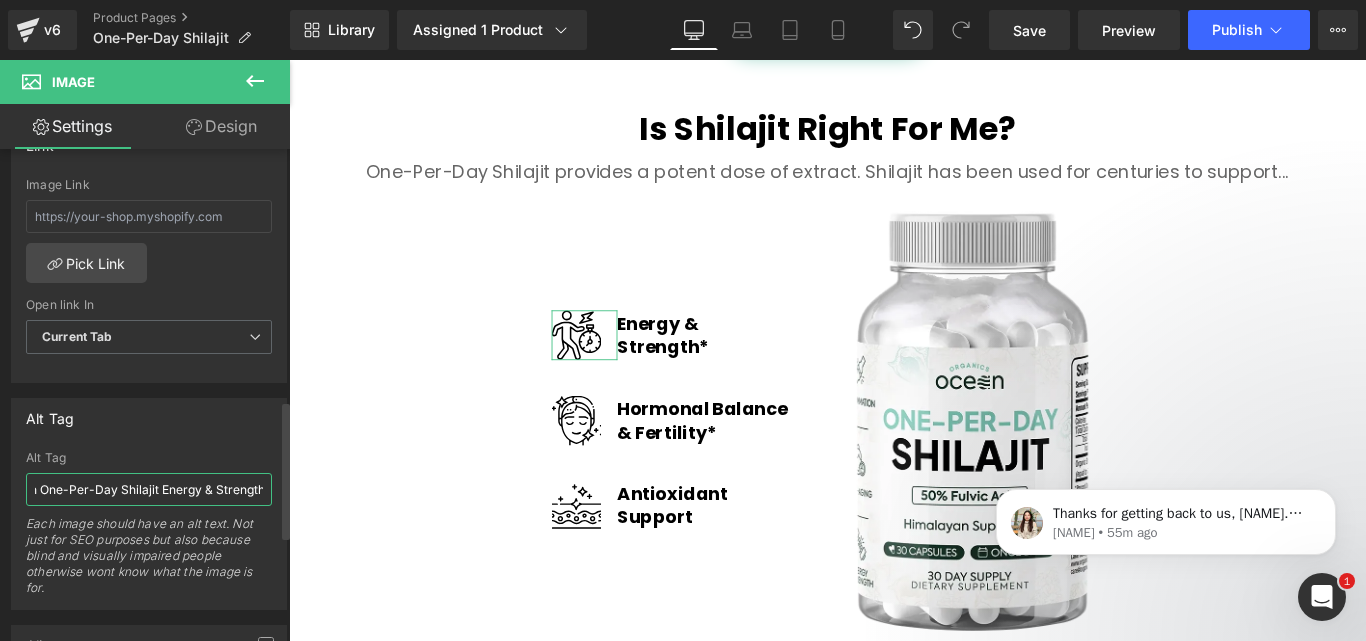 scroll, scrollTop: 0, scrollLeft: 96, axis: horizontal 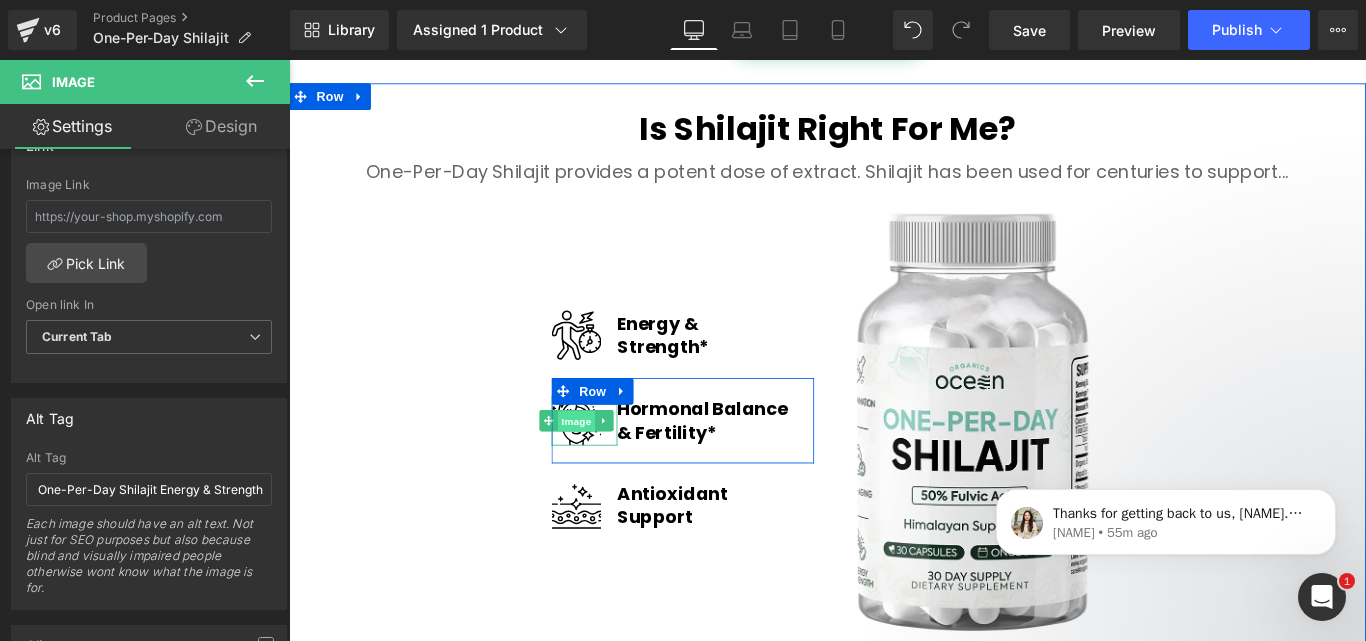 click on "Image" at bounding box center [612, 466] 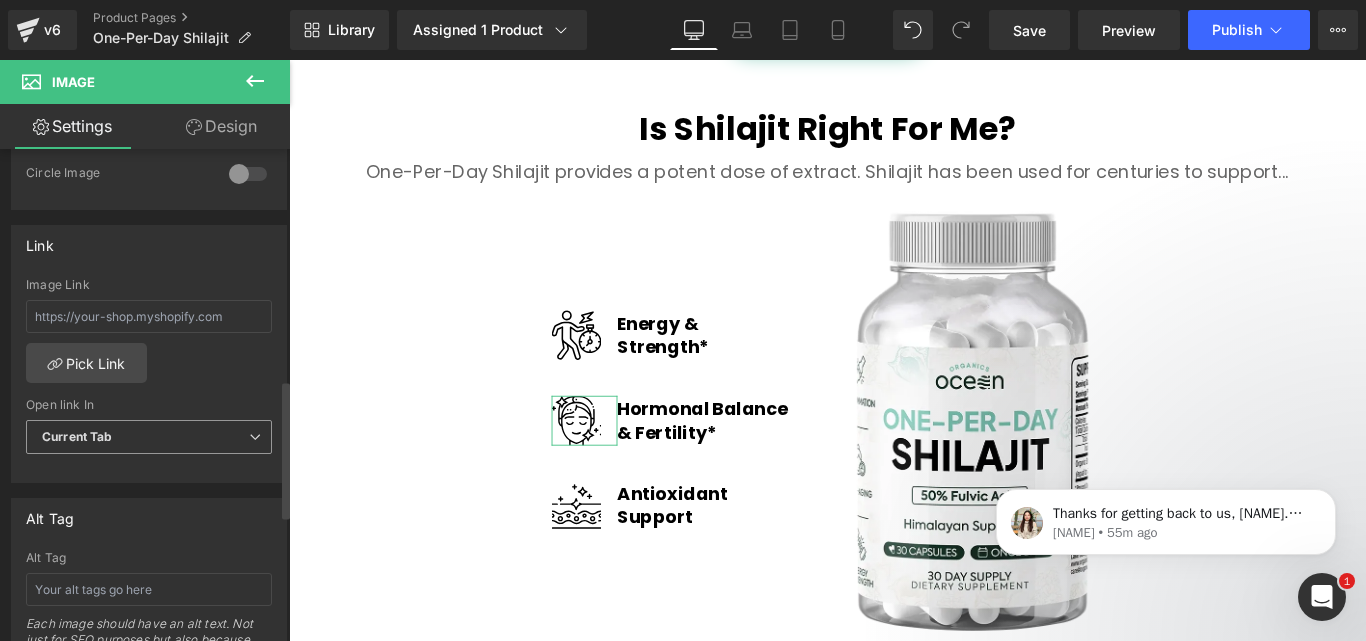 scroll, scrollTop: 900, scrollLeft: 0, axis: vertical 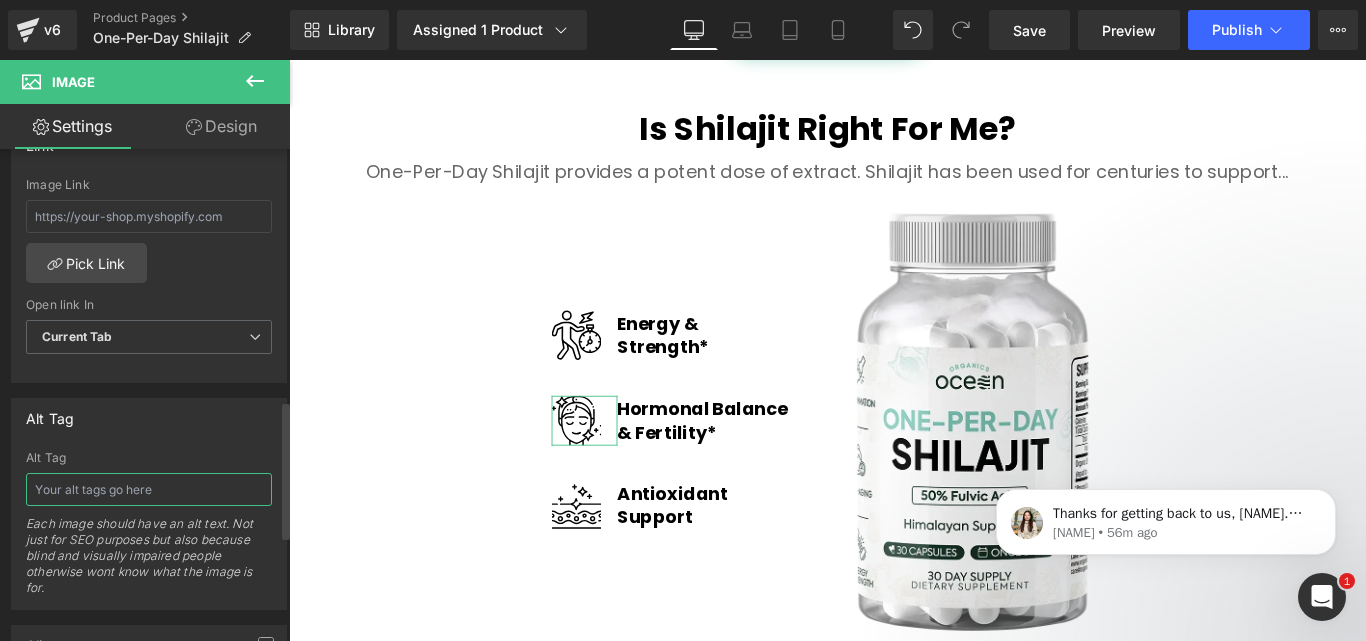 click at bounding box center (149, 489) 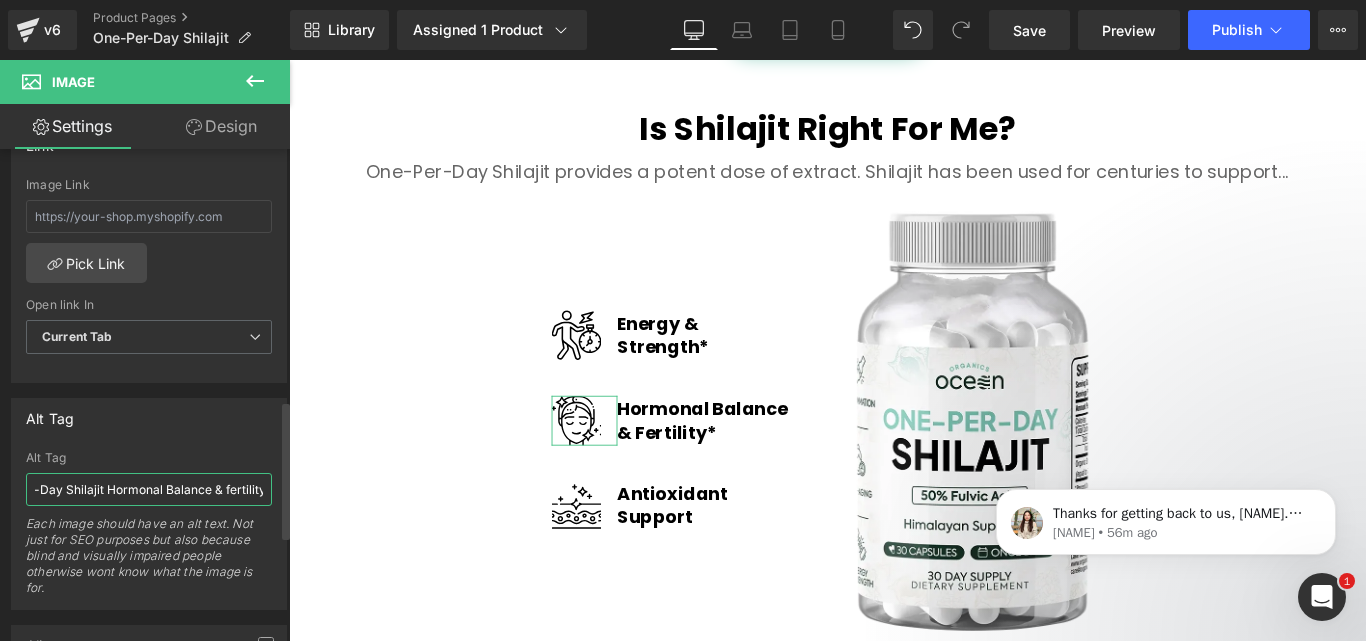scroll, scrollTop: 0, scrollLeft: 151, axis: horizontal 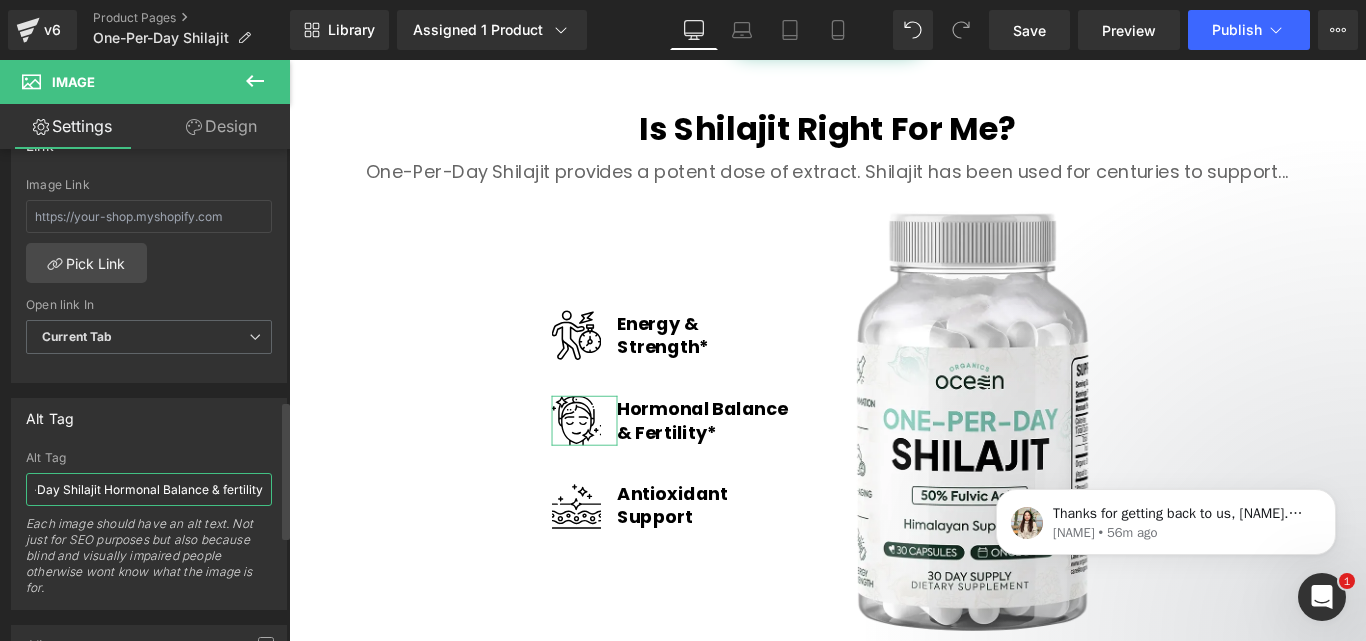 click on "Organics Ocean One-Per-Day Shilajit Hormonal Balance & fertility" at bounding box center [149, 489] 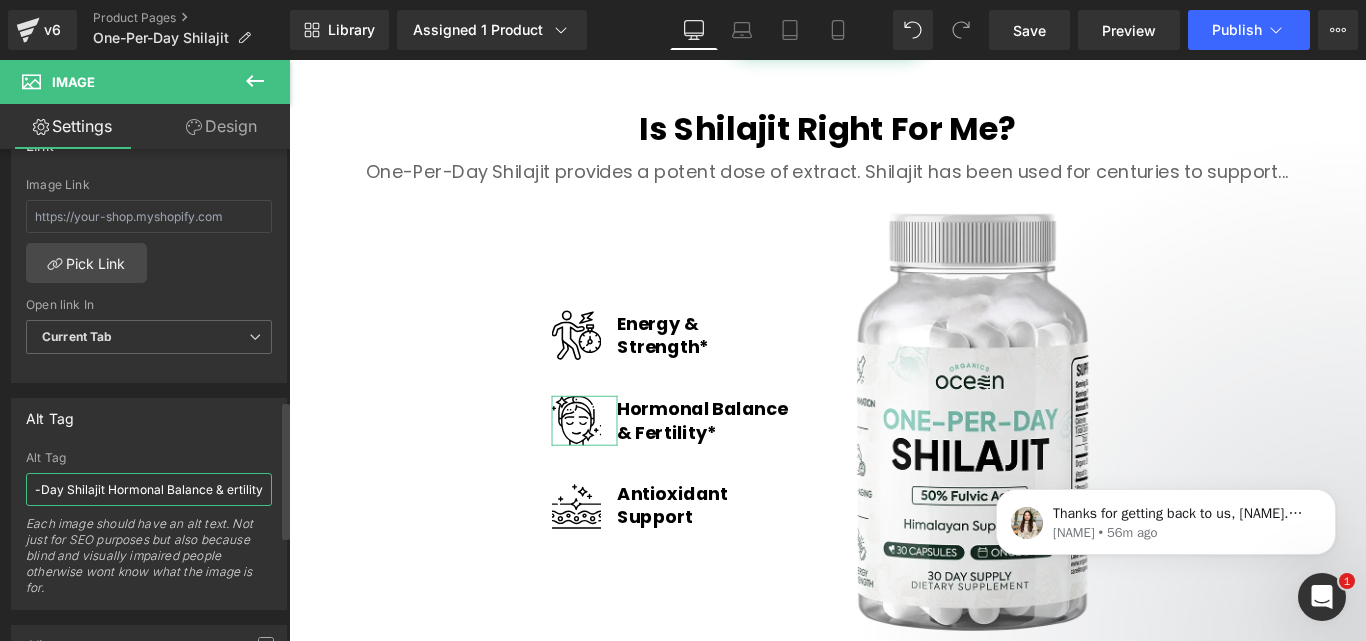 scroll, scrollTop: 0, scrollLeft: 147, axis: horizontal 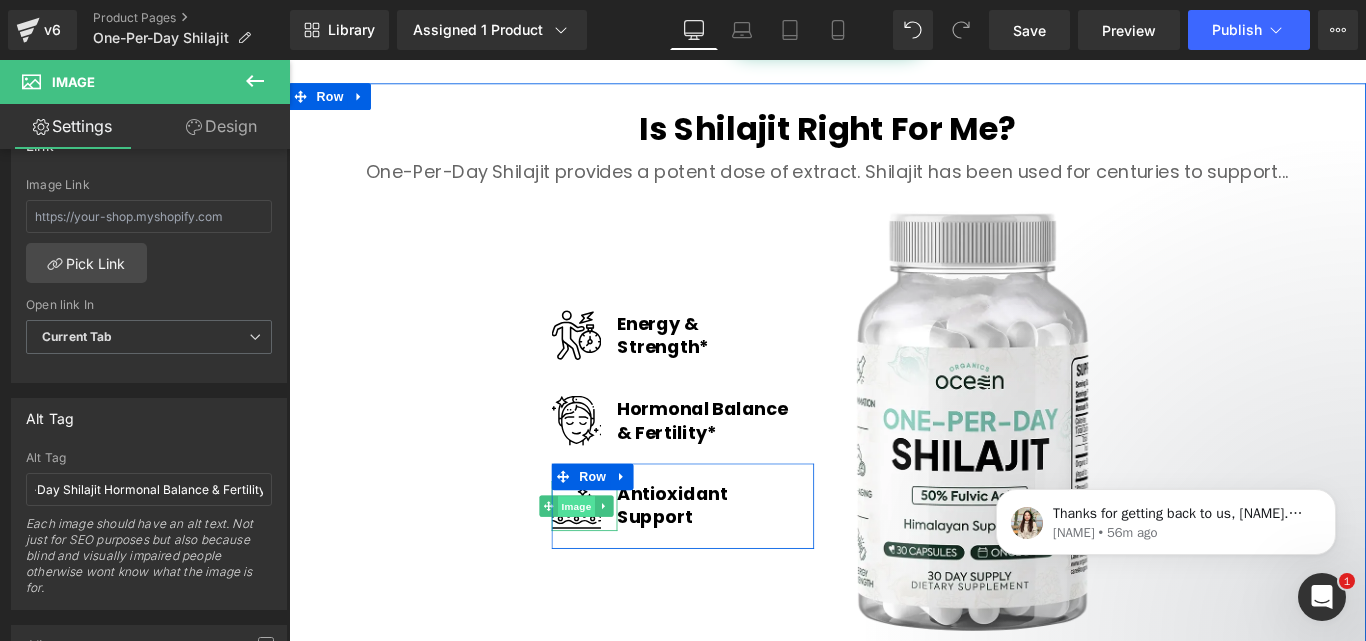 click on "Image" at bounding box center (612, 562) 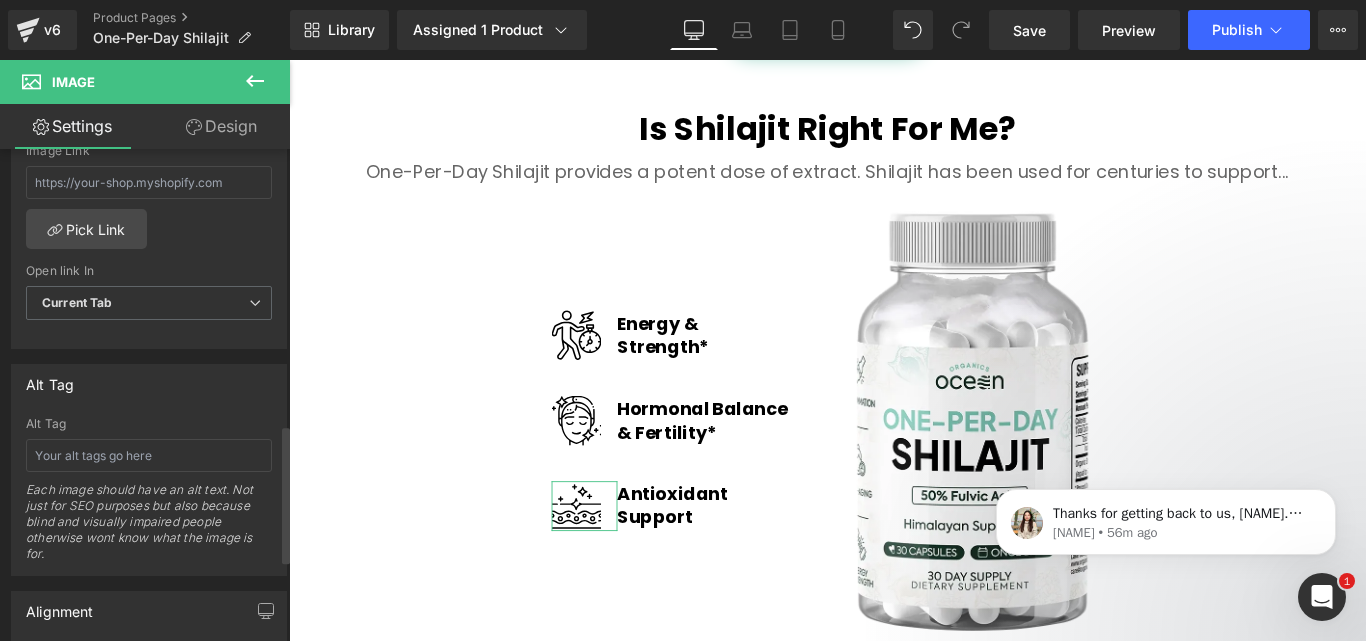scroll, scrollTop: 1000, scrollLeft: 0, axis: vertical 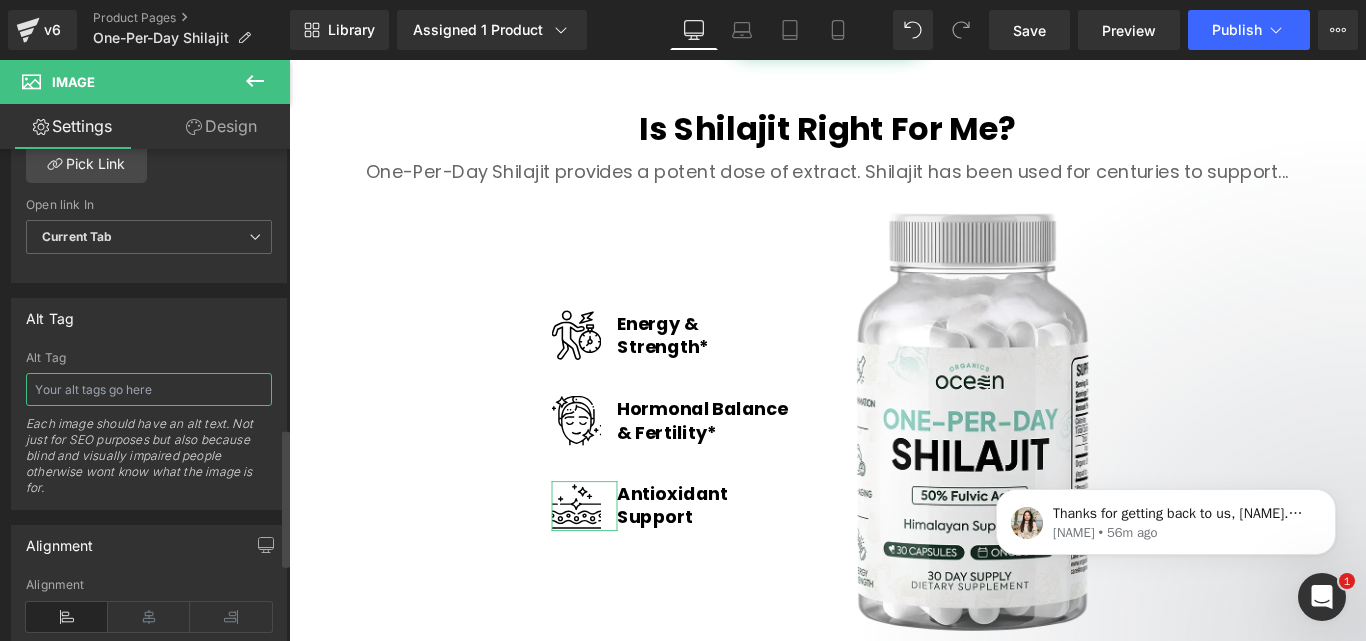 click at bounding box center [149, 389] 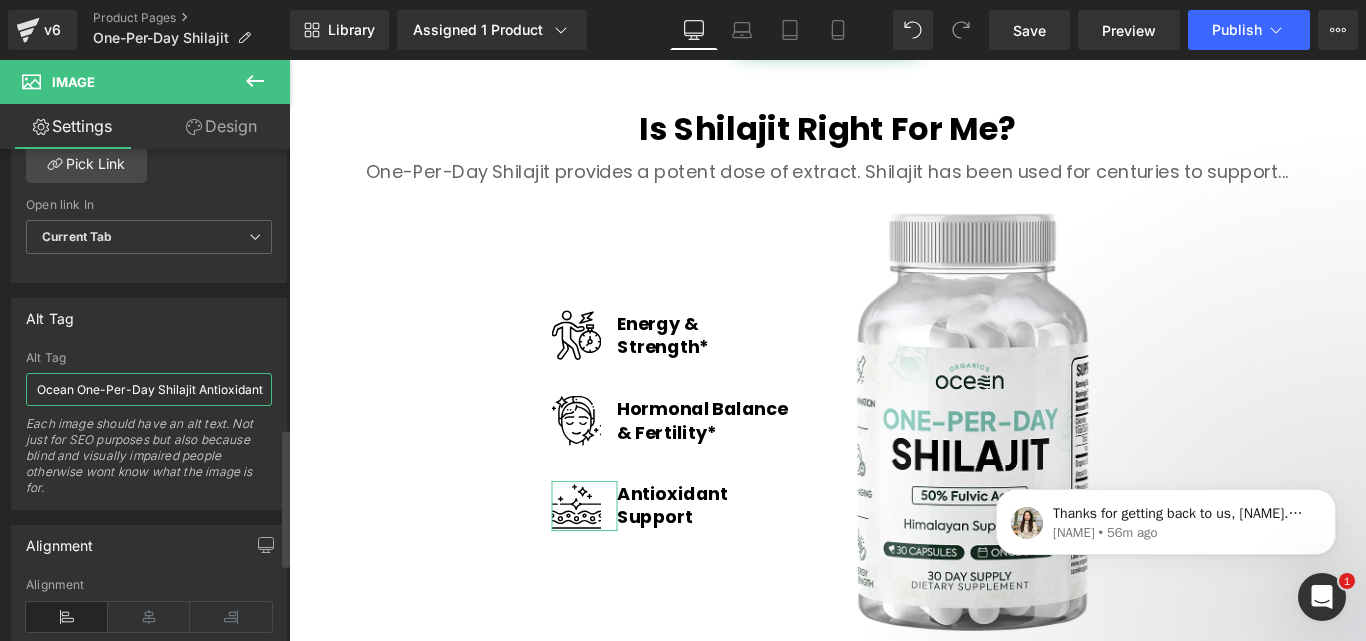 scroll, scrollTop: 0, scrollLeft: 57, axis: horizontal 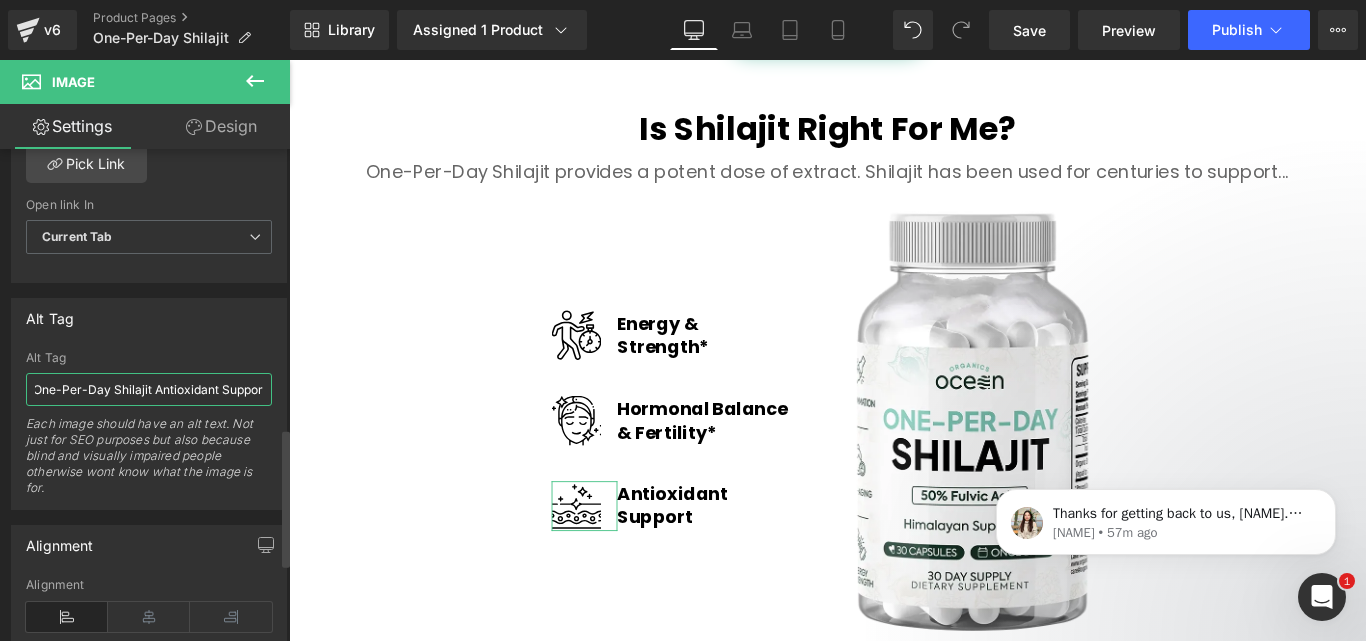 type on "Organics Ocean One-Per-Day Shilajit Antioxidant Support" 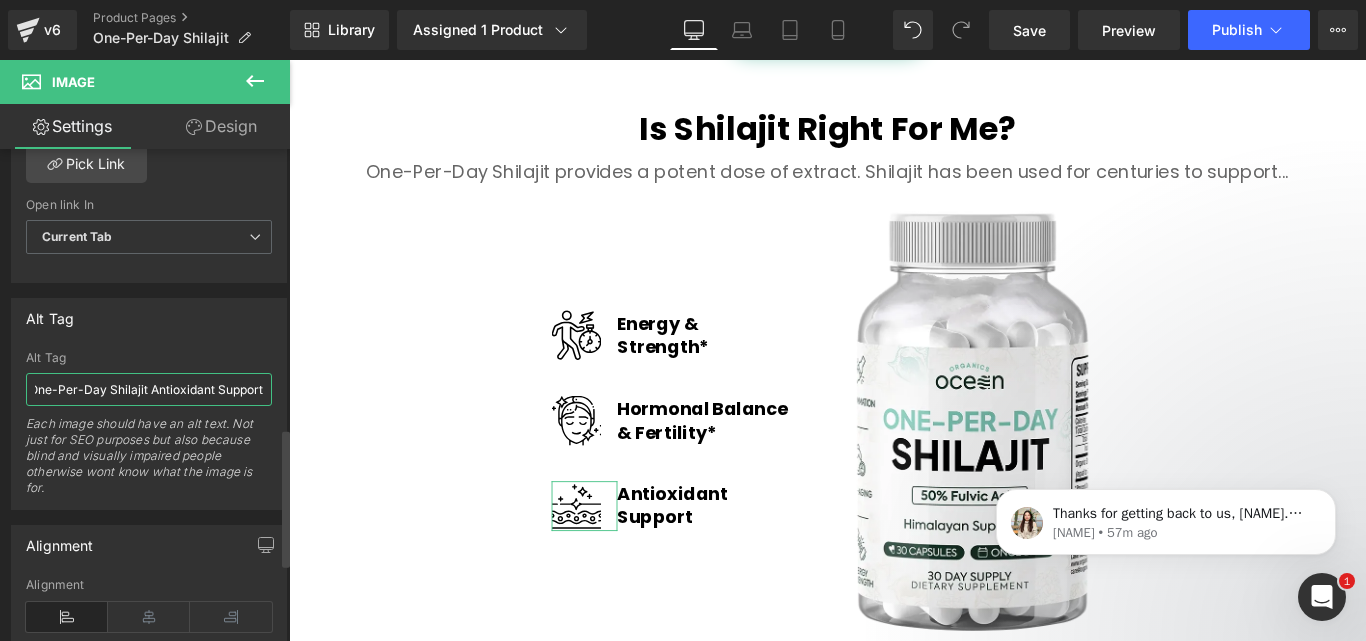 scroll, scrollTop: 0, scrollLeft: 106, axis: horizontal 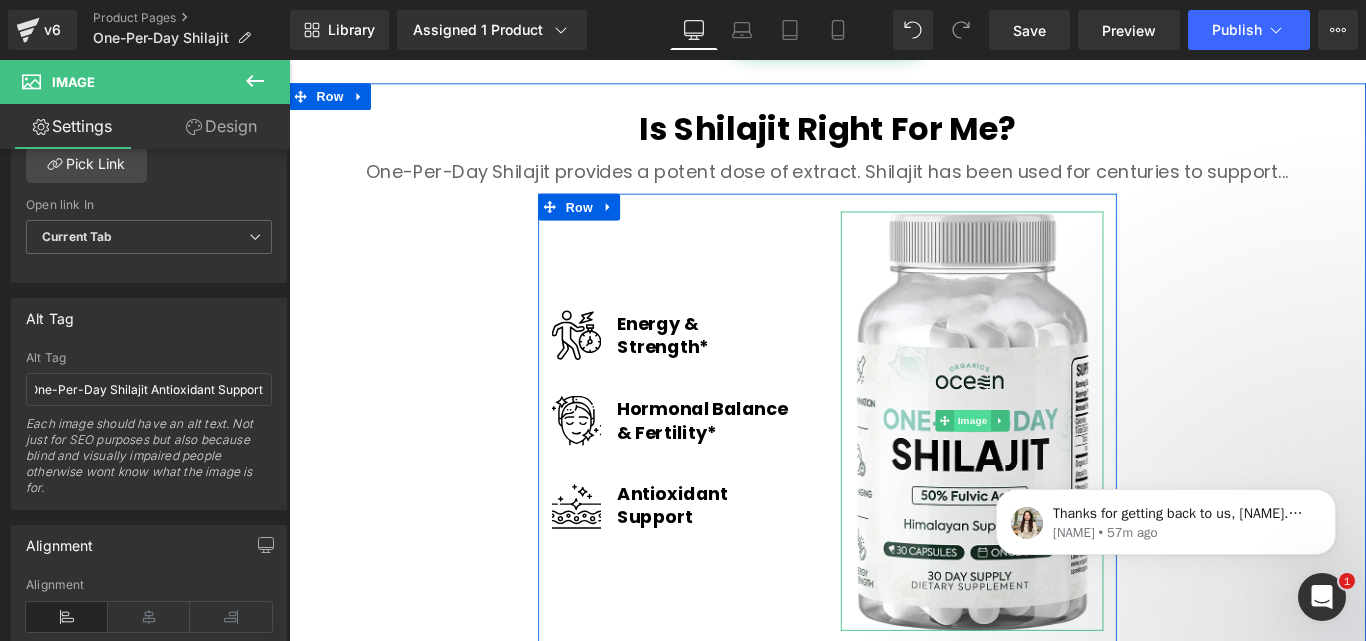 click on "Image" at bounding box center [1057, 465] 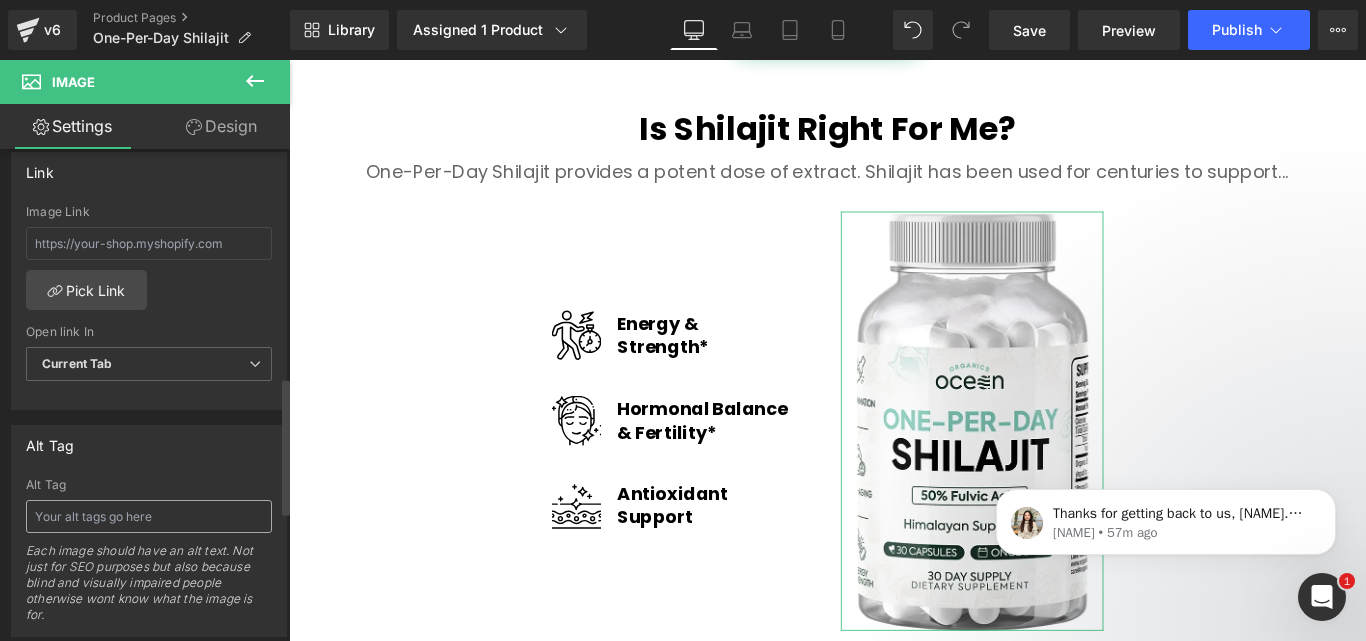 scroll, scrollTop: 900, scrollLeft: 0, axis: vertical 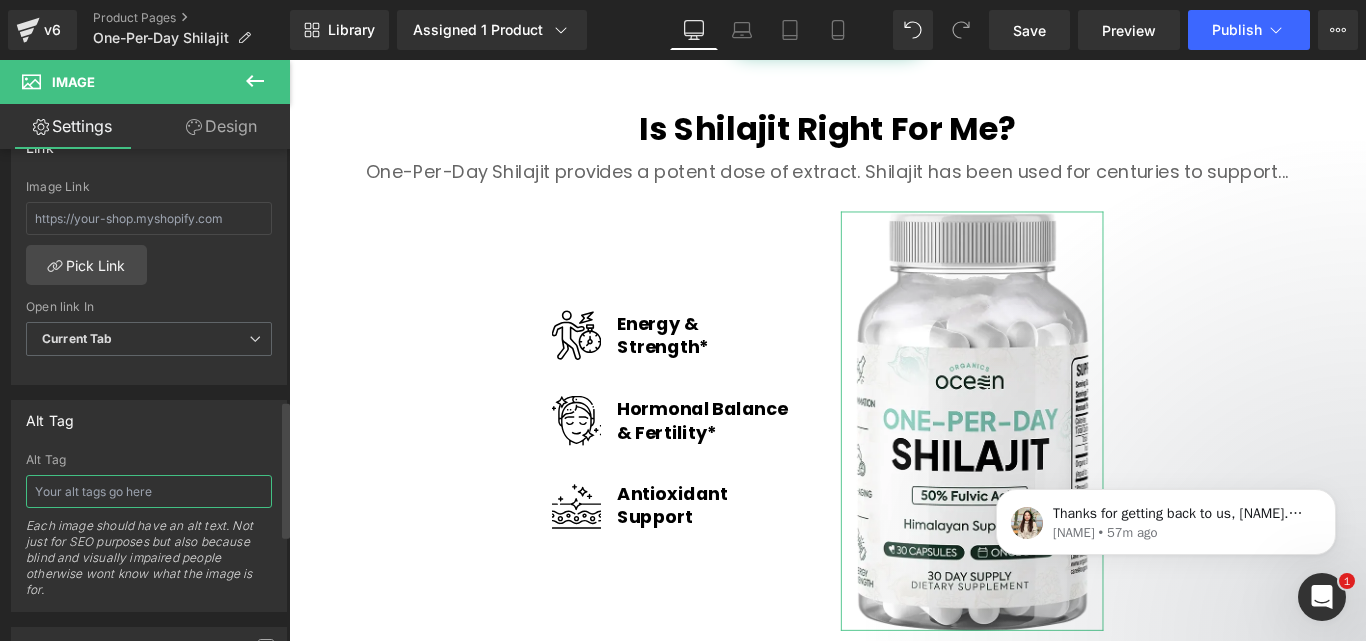 click at bounding box center (149, 491) 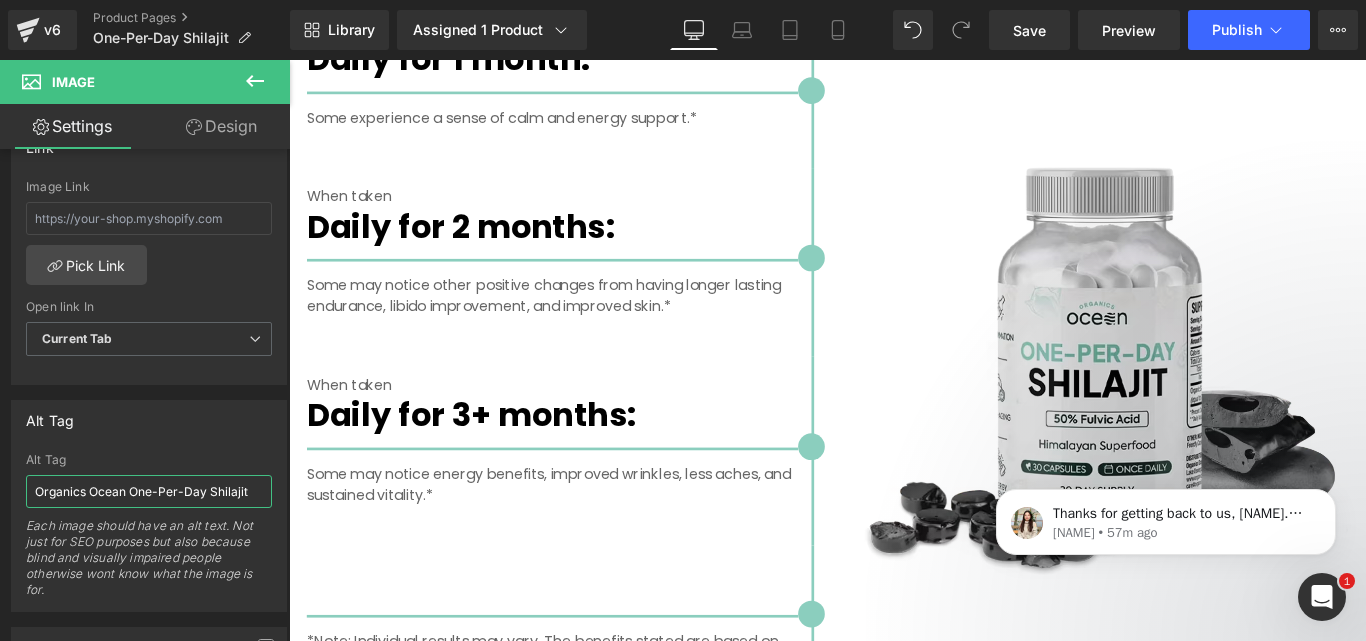 scroll, scrollTop: 3800, scrollLeft: 0, axis: vertical 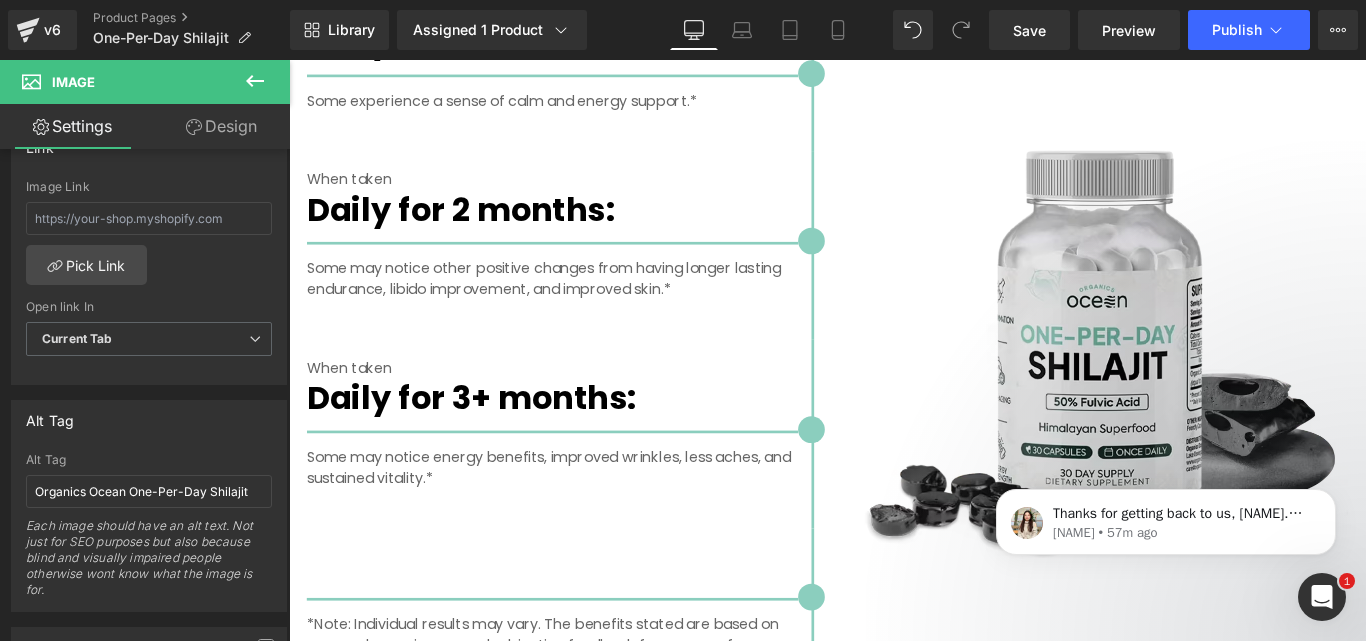 click at bounding box center [1194, 386] 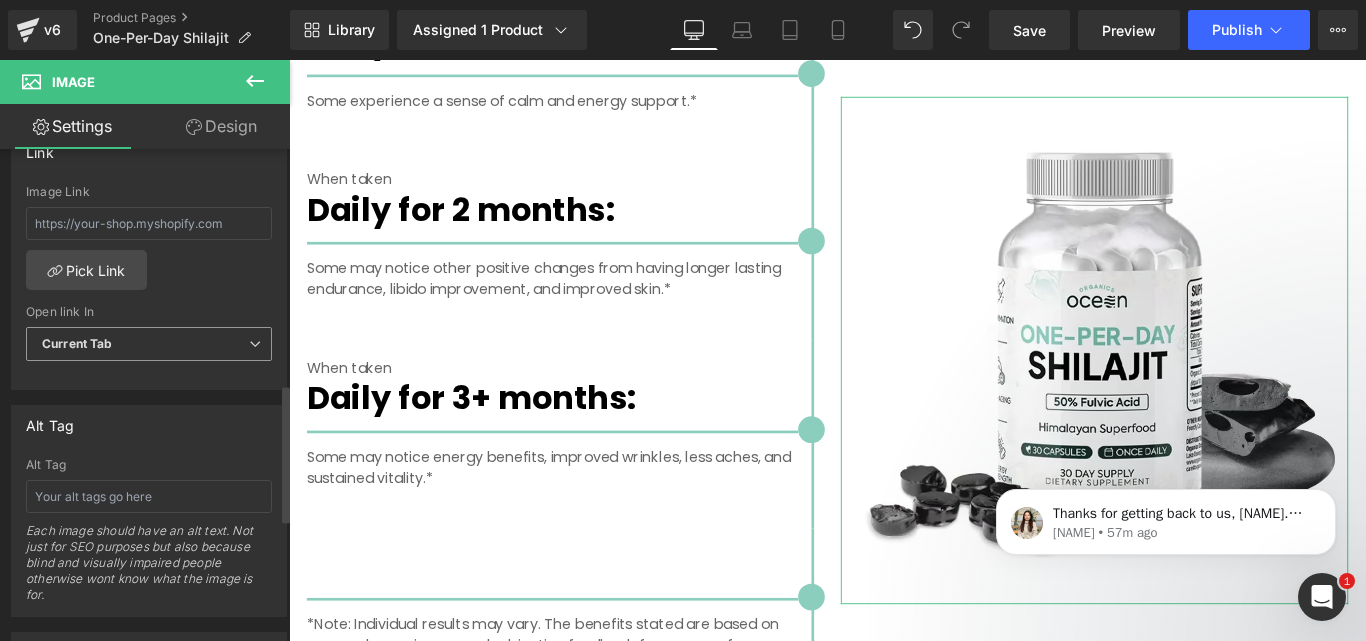 scroll, scrollTop: 900, scrollLeft: 0, axis: vertical 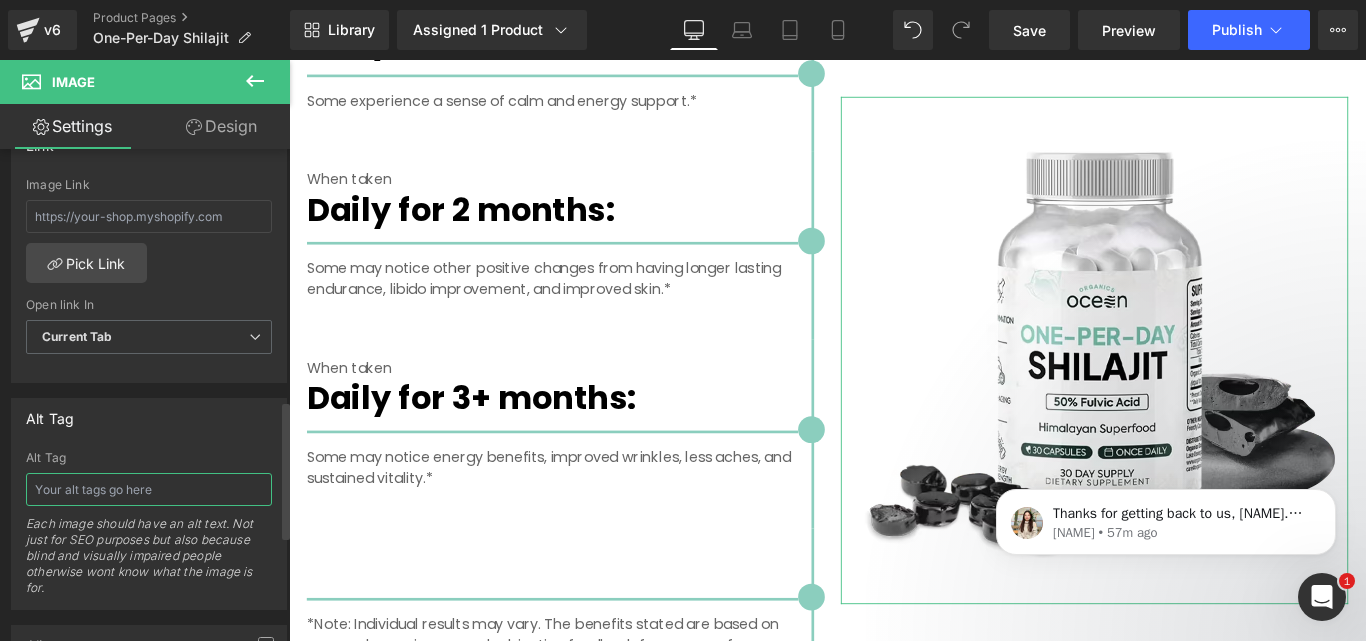 click at bounding box center (149, 489) 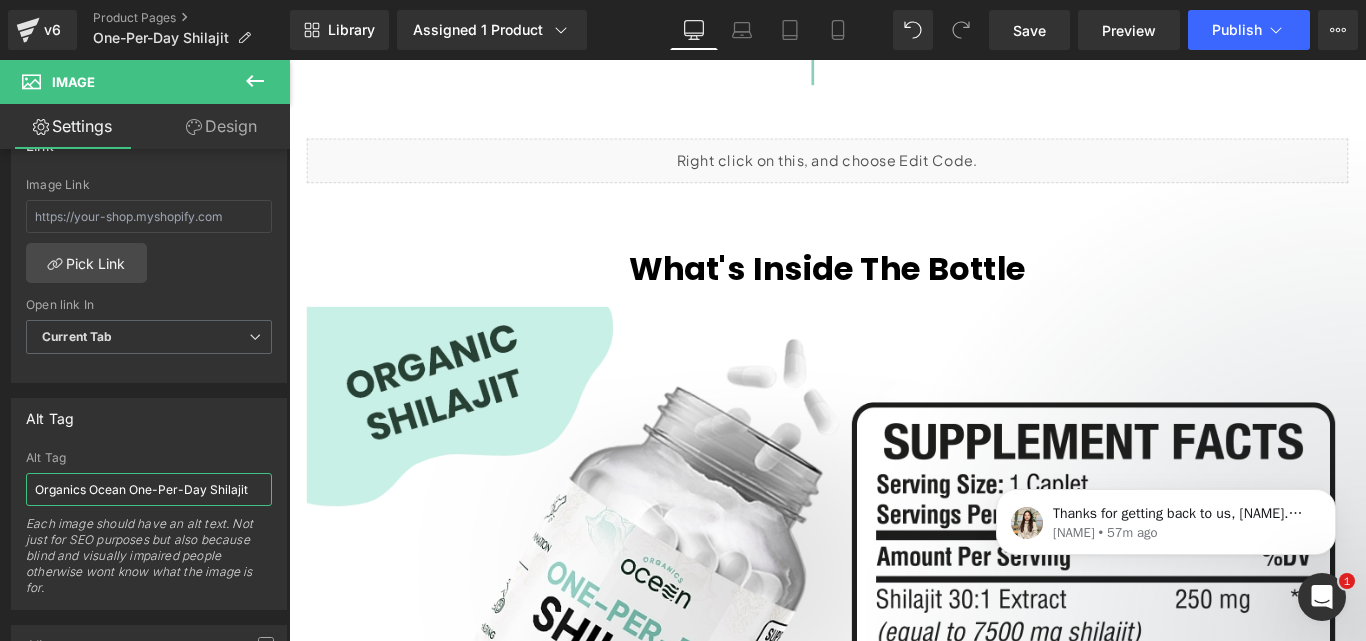 scroll, scrollTop: 4600, scrollLeft: 0, axis: vertical 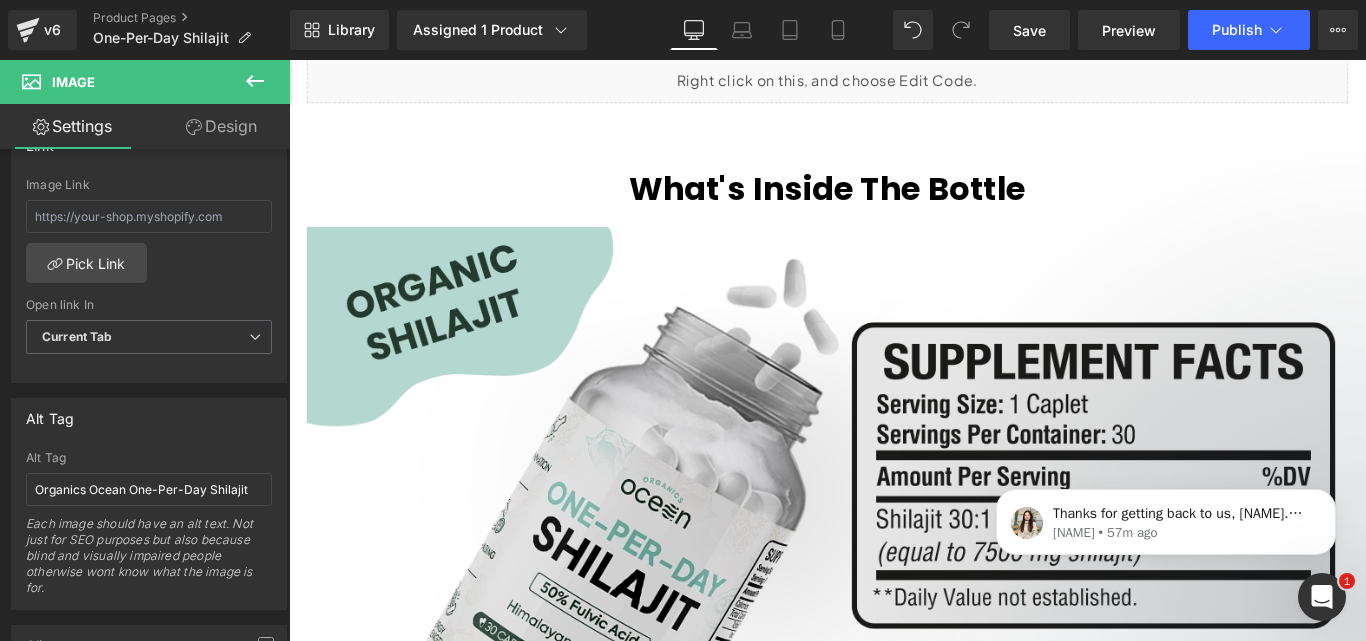 click at bounding box center (894, 585) 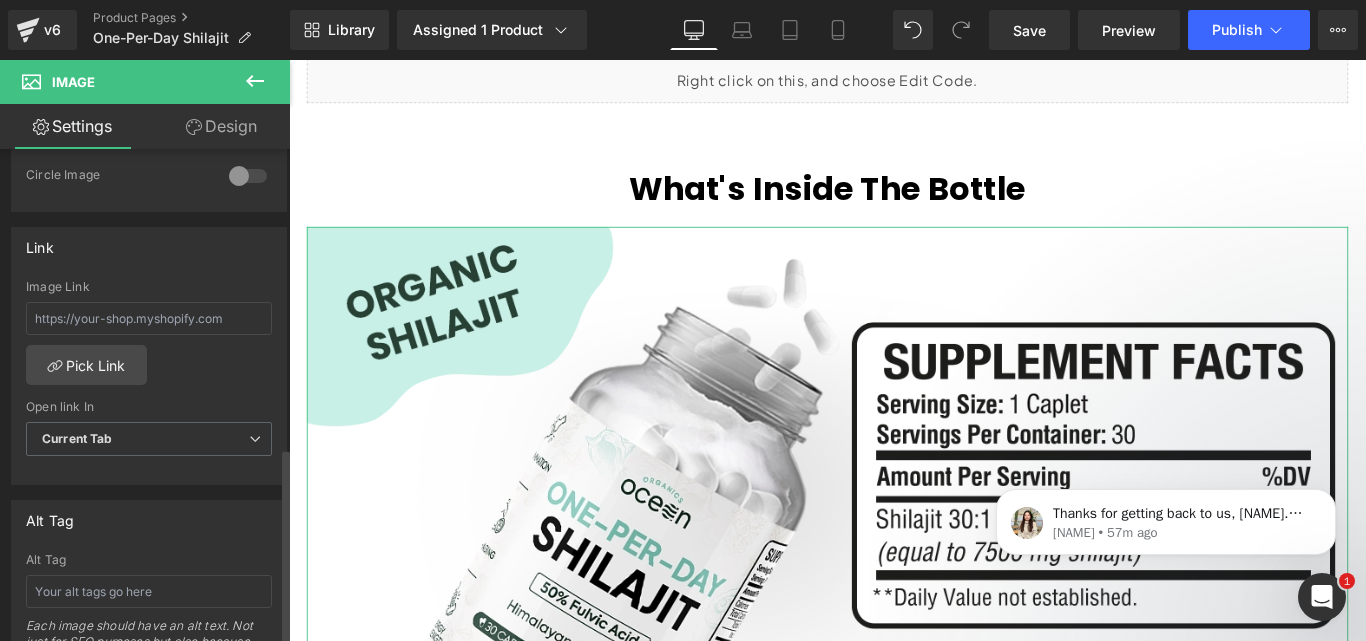 scroll, scrollTop: 900, scrollLeft: 0, axis: vertical 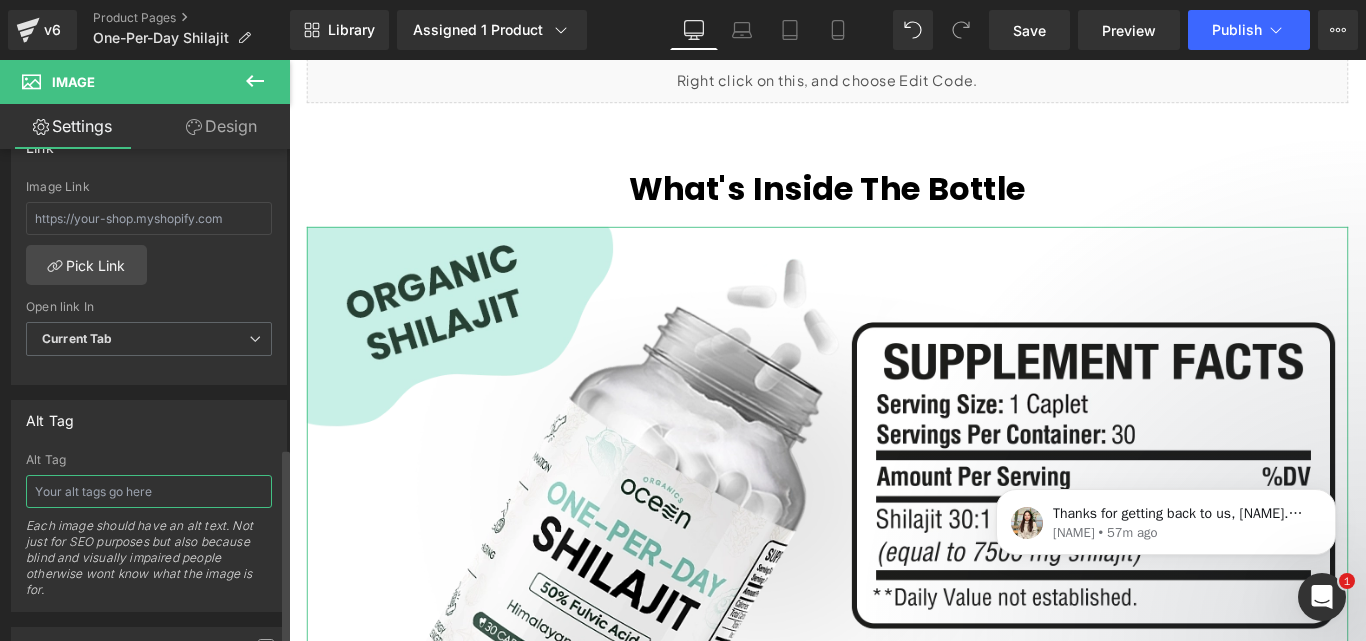 click at bounding box center (149, 491) 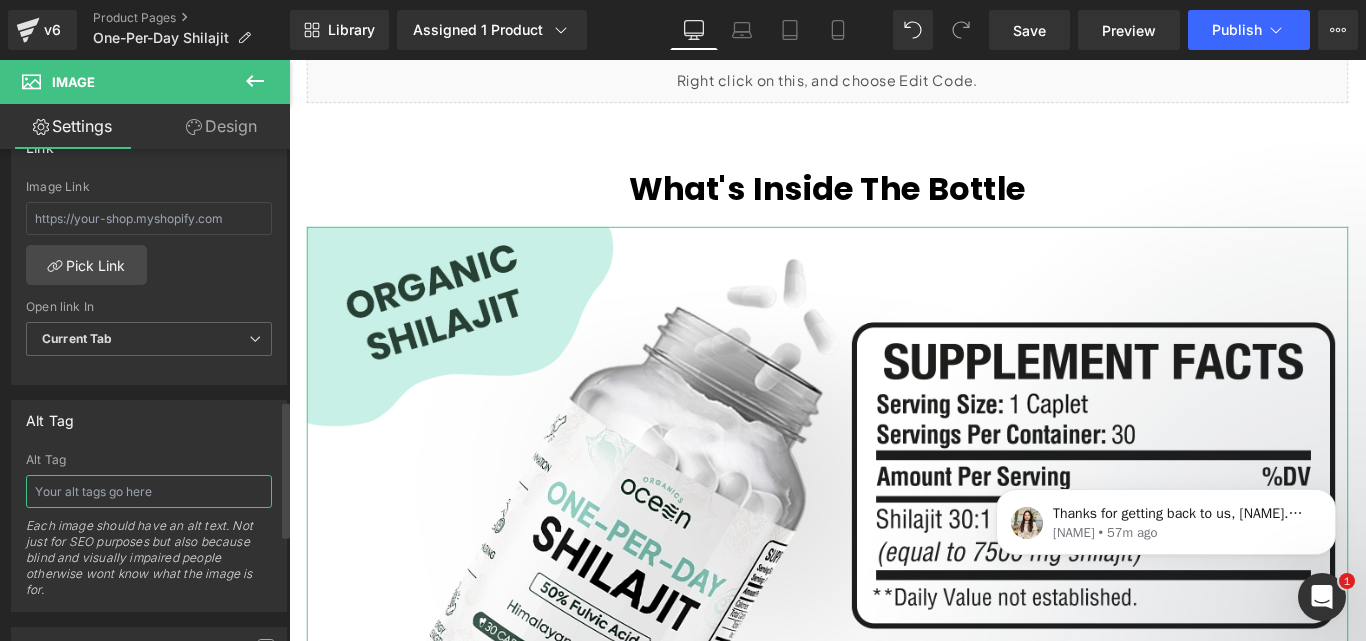 type on "Organics Ocean One-Per-Day Shilajit" 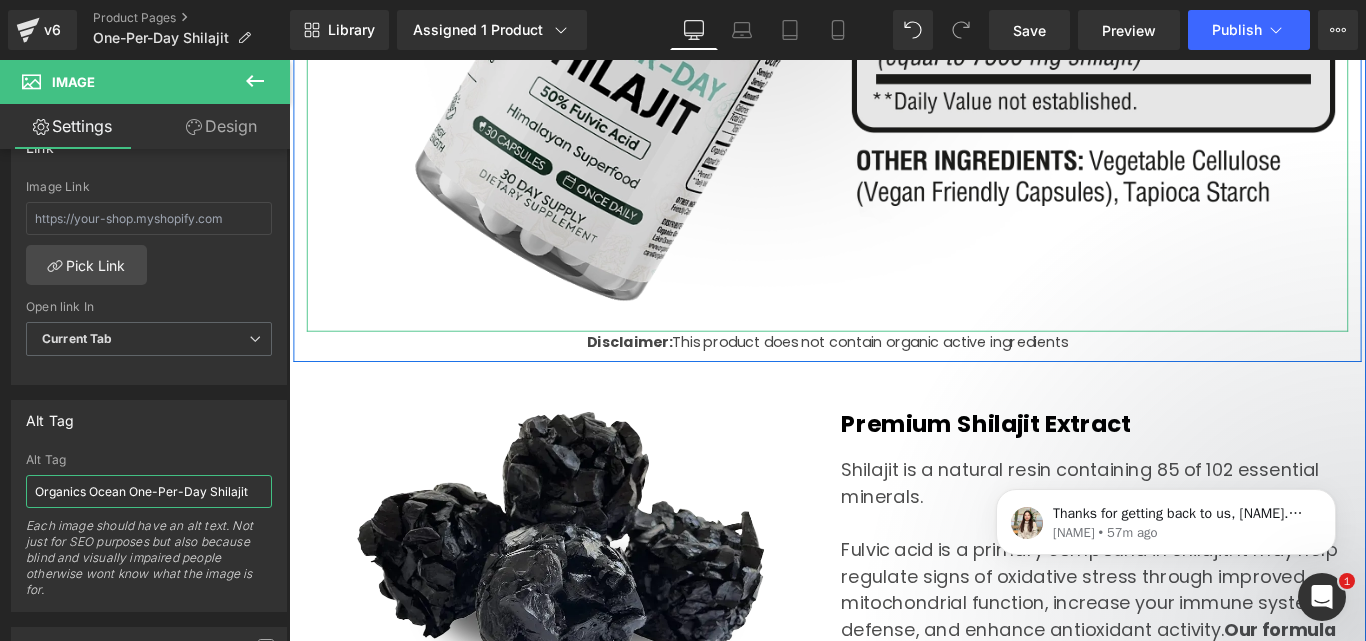 scroll, scrollTop: 5300, scrollLeft: 0, axis: vertical 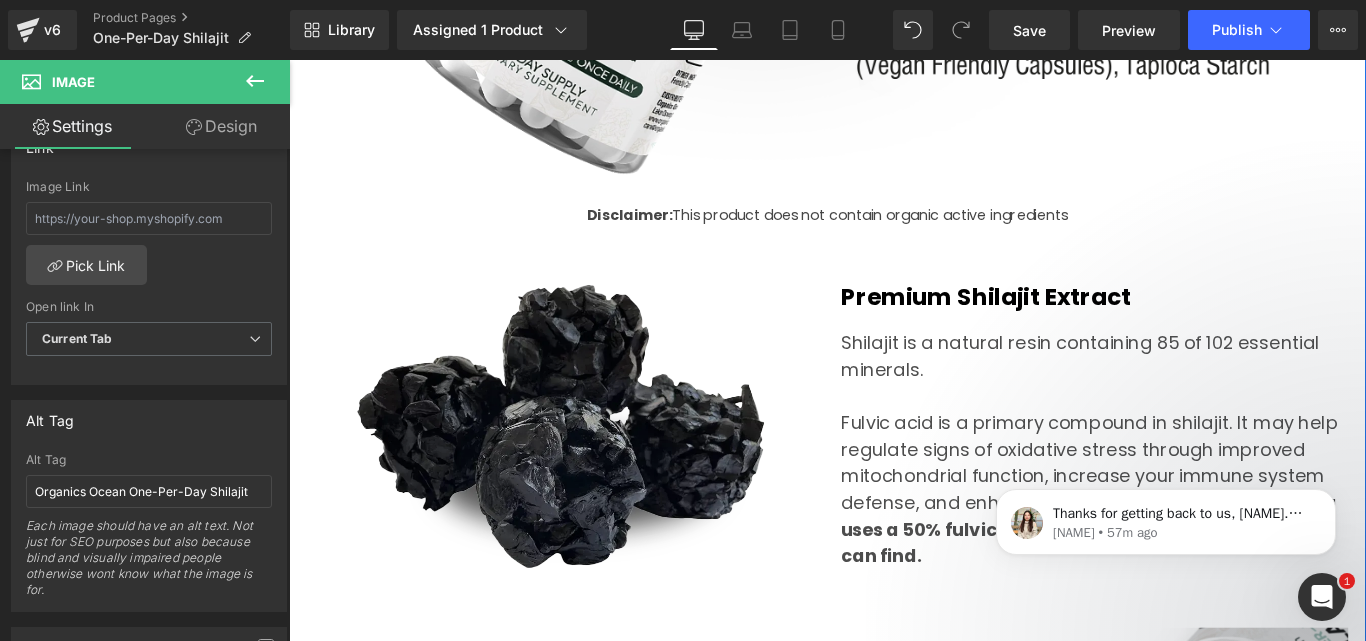 click at bounding box center [594, 471] 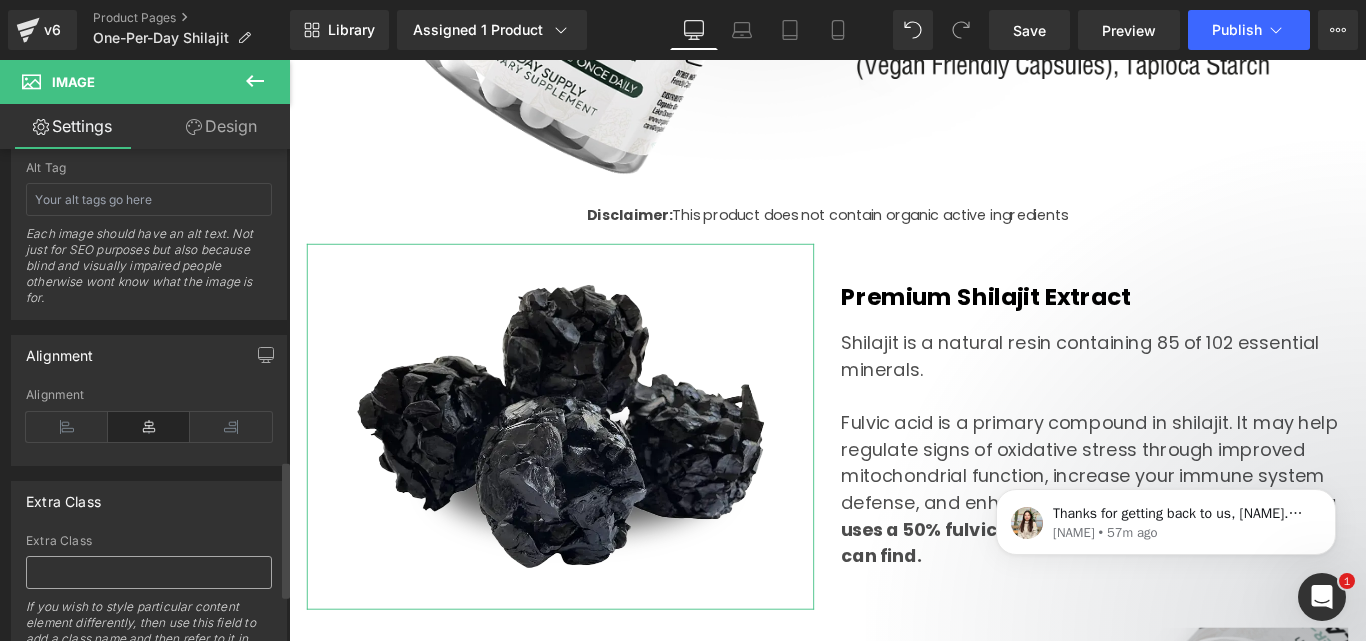 scroll, scrollTop: 1084, scrollLeft: 0, axis: vertical 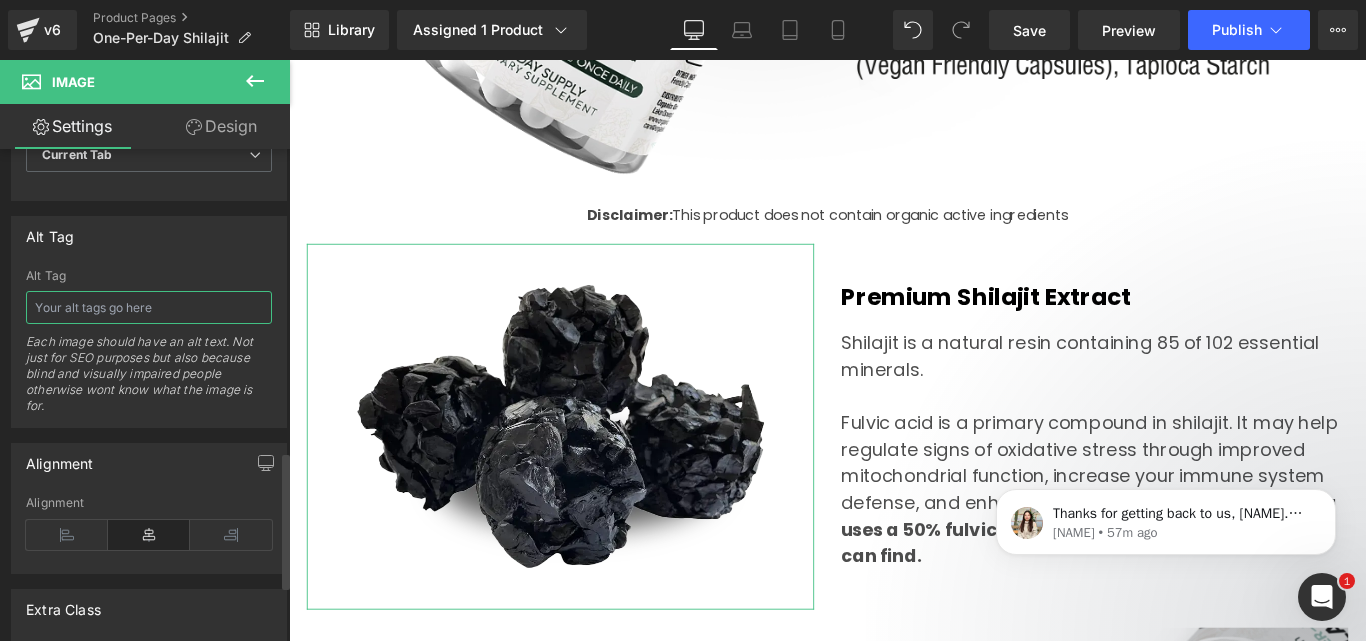 click at bounding box center [149, 307] 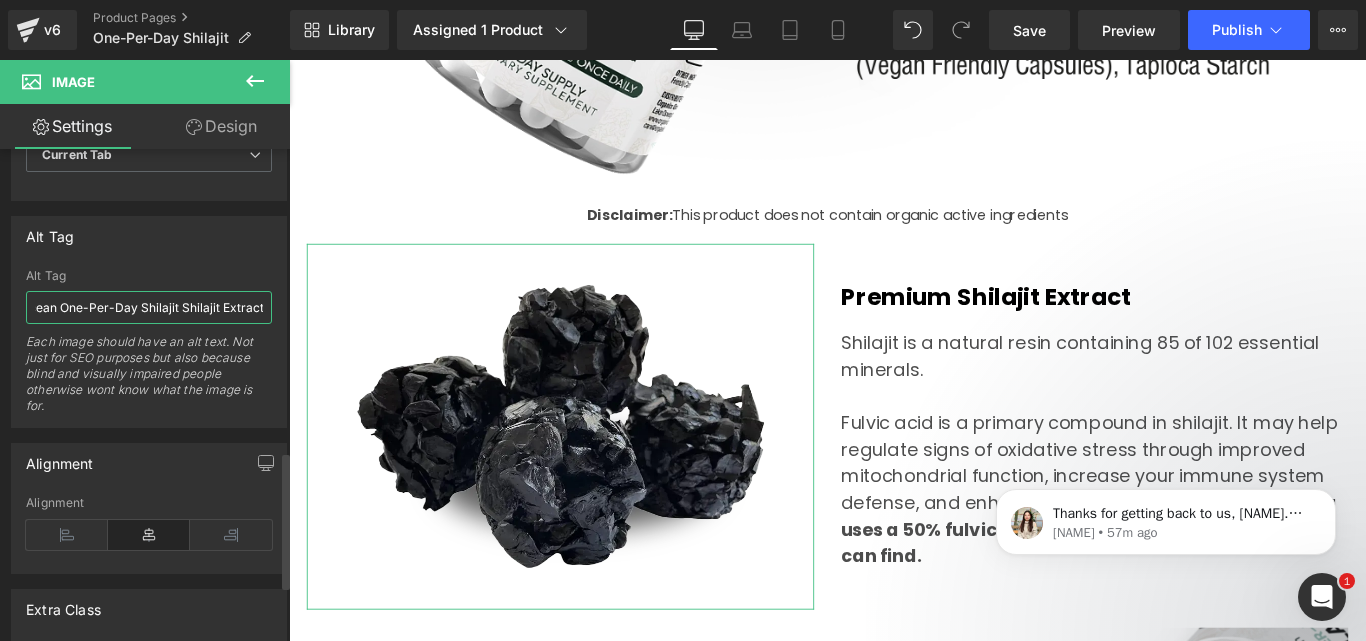 scroll, scrollTop: 0, scrollLeft: 73, axis: horizontal 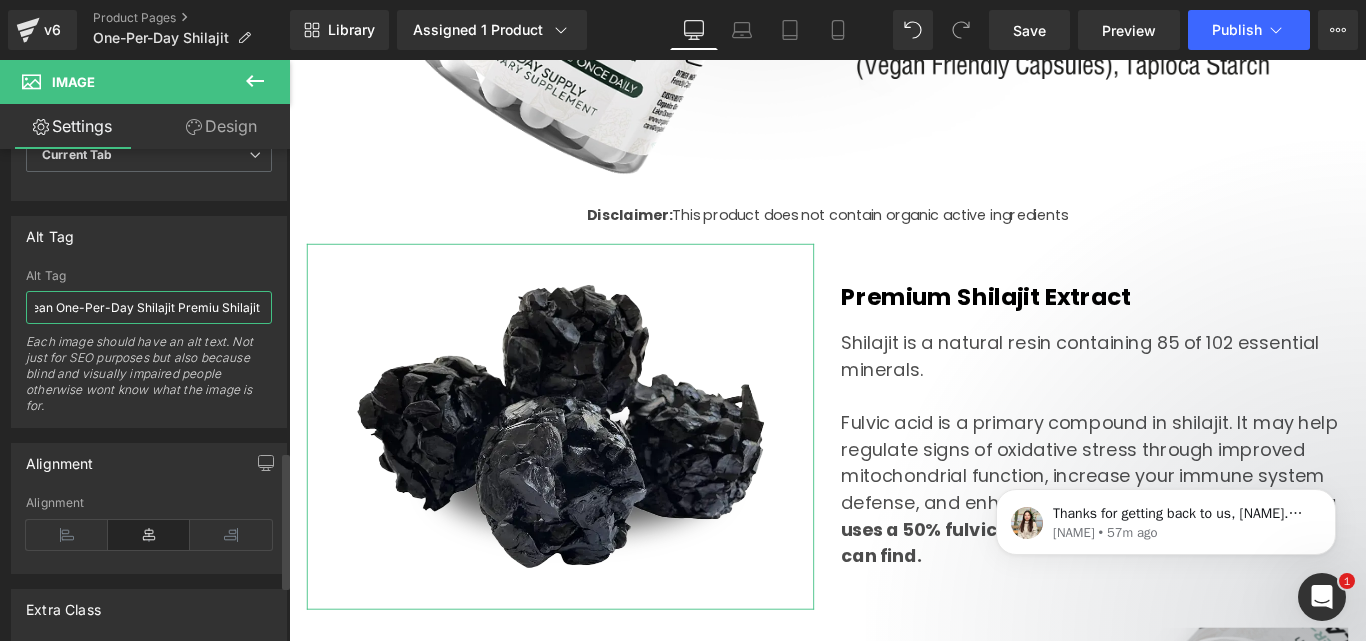 type on "Organics Ocean One-Per-Day Shilajit Premium Shilajit Extract" 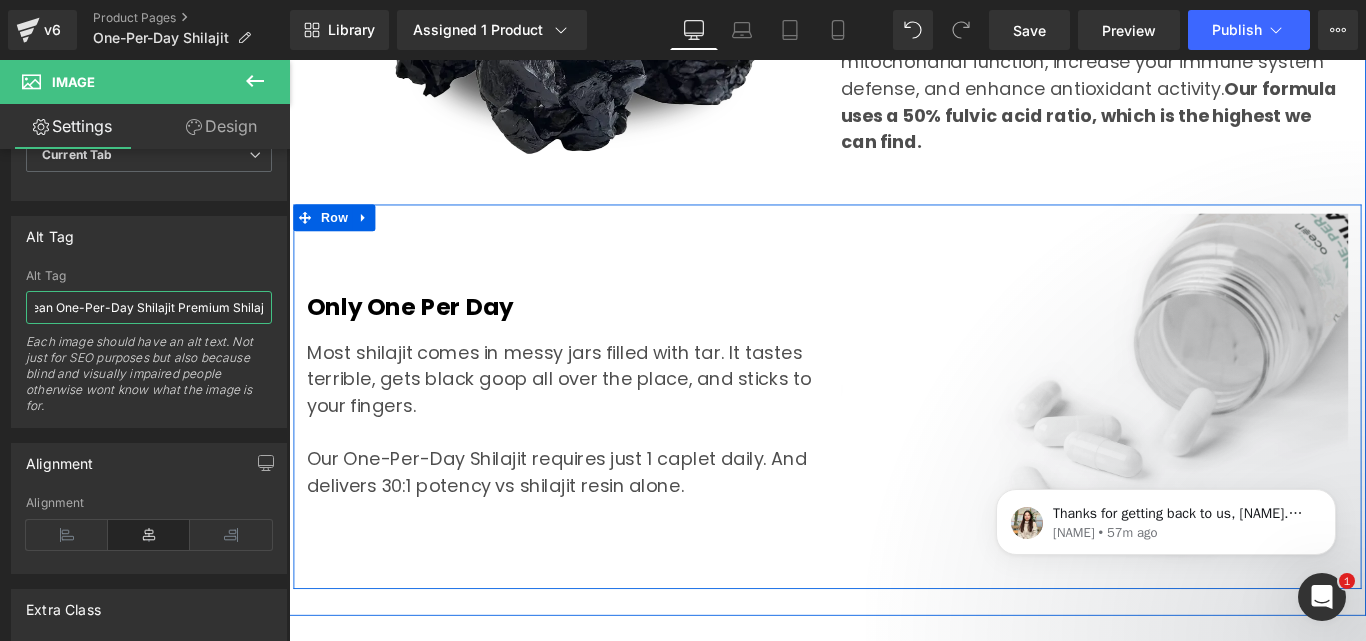 scroll, scrollTop: 5800, scrollLeft: 0, axis: vertical 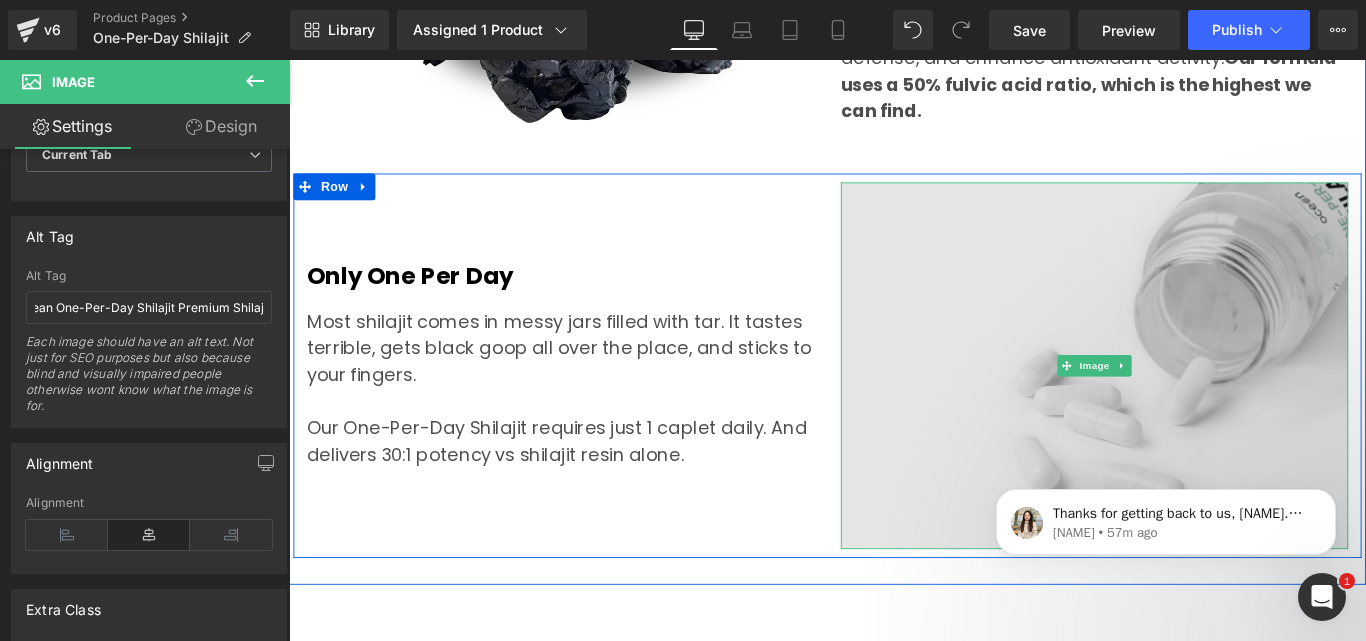 click at bounding box center (1194, 403) 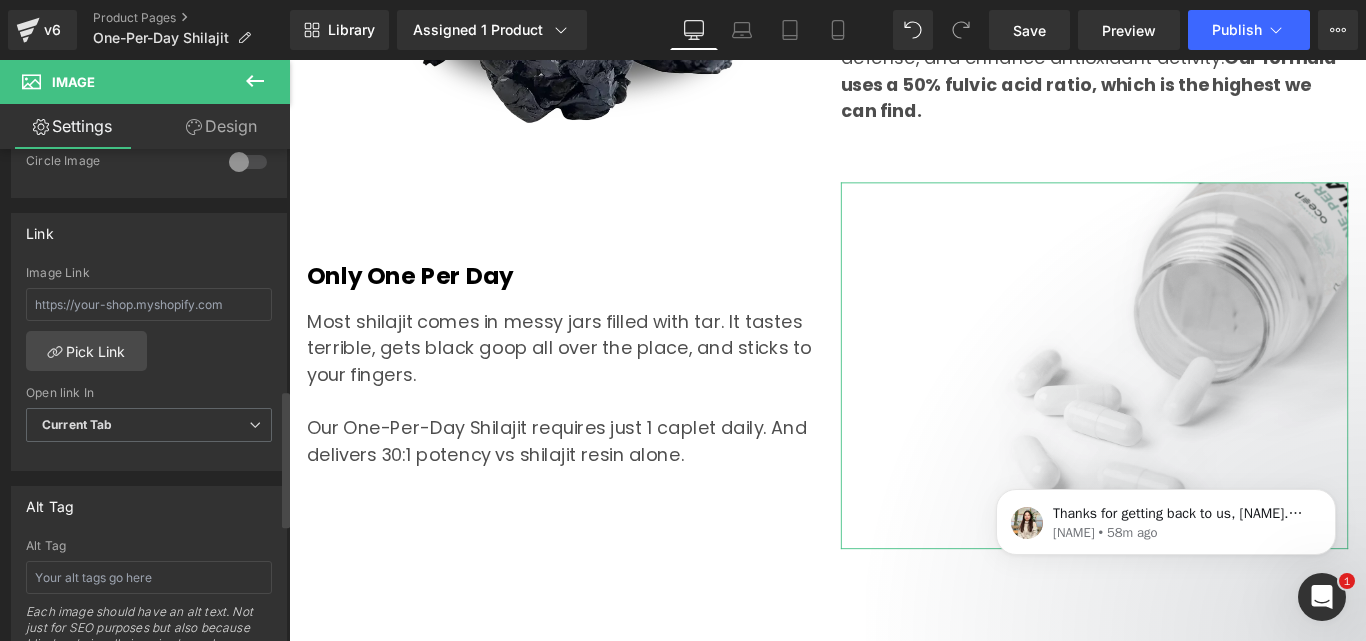 scroll, scrollTop: 900, scrollLeft: 0, axis: vertical 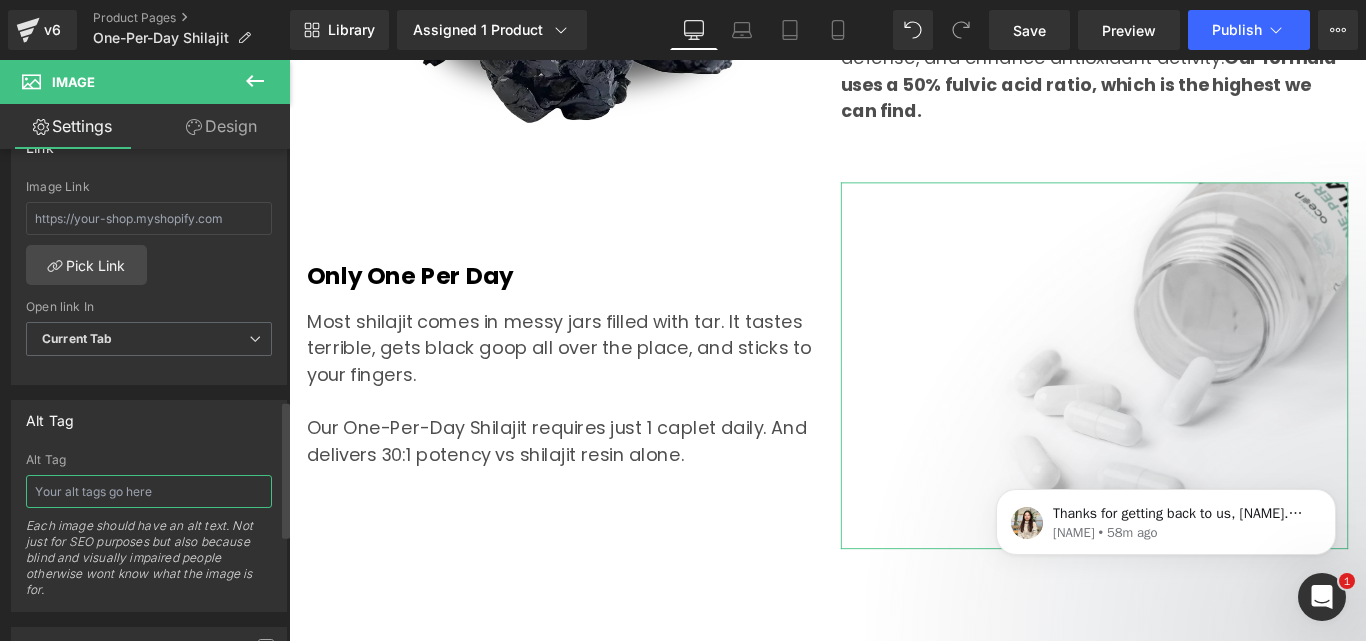 click at bounding box center (149, 491) 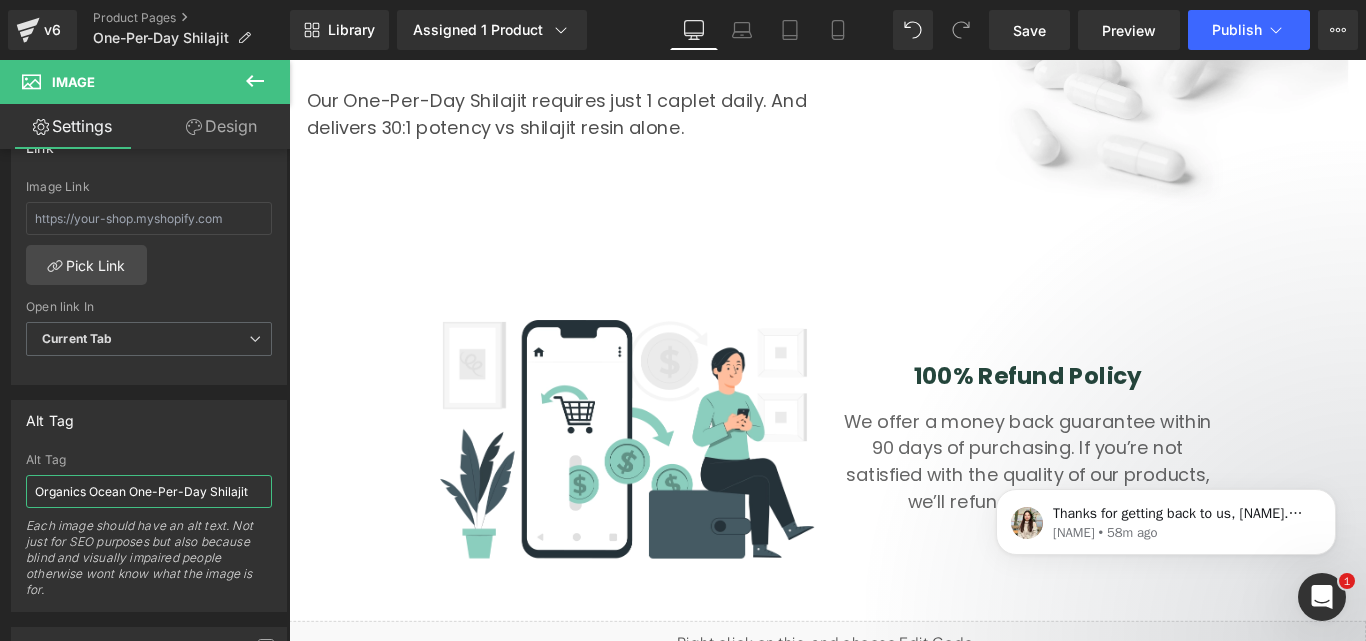 scroll, scrollTop: 6200, scrollLeft: 0, axis: vertical 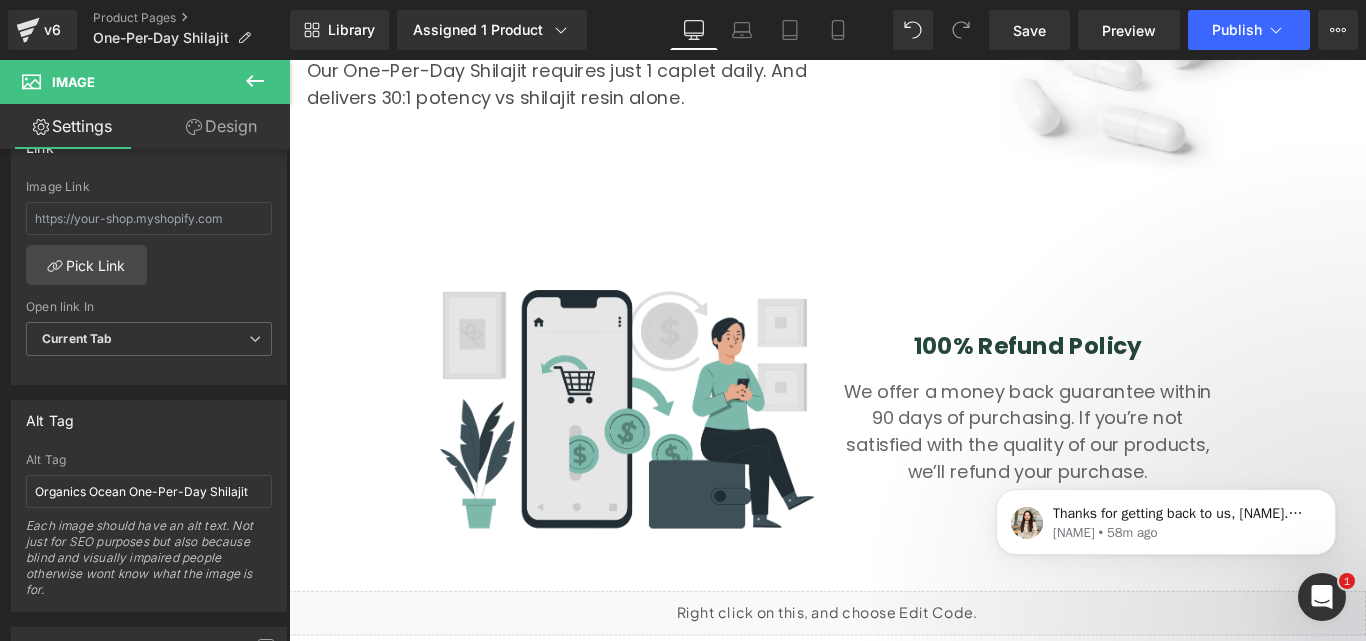 click at bounding box center [669, 453] 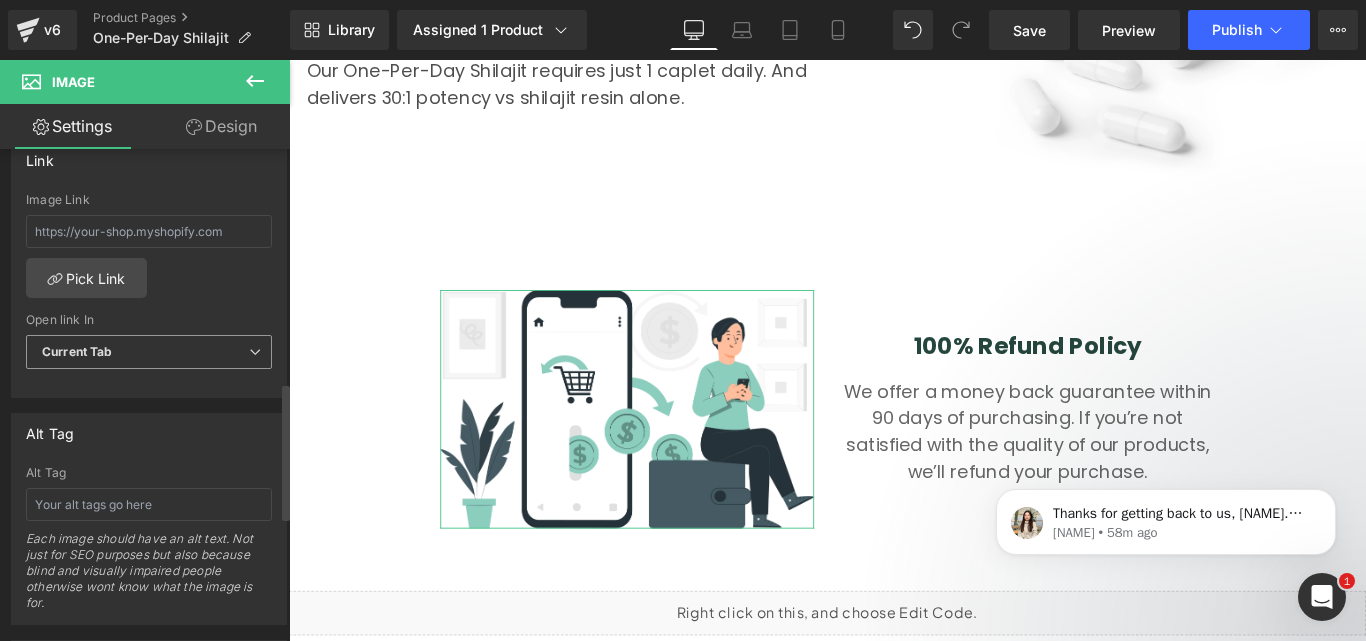 scroll, scrollTop: 900, scrollLeft: 0, axis: vertical 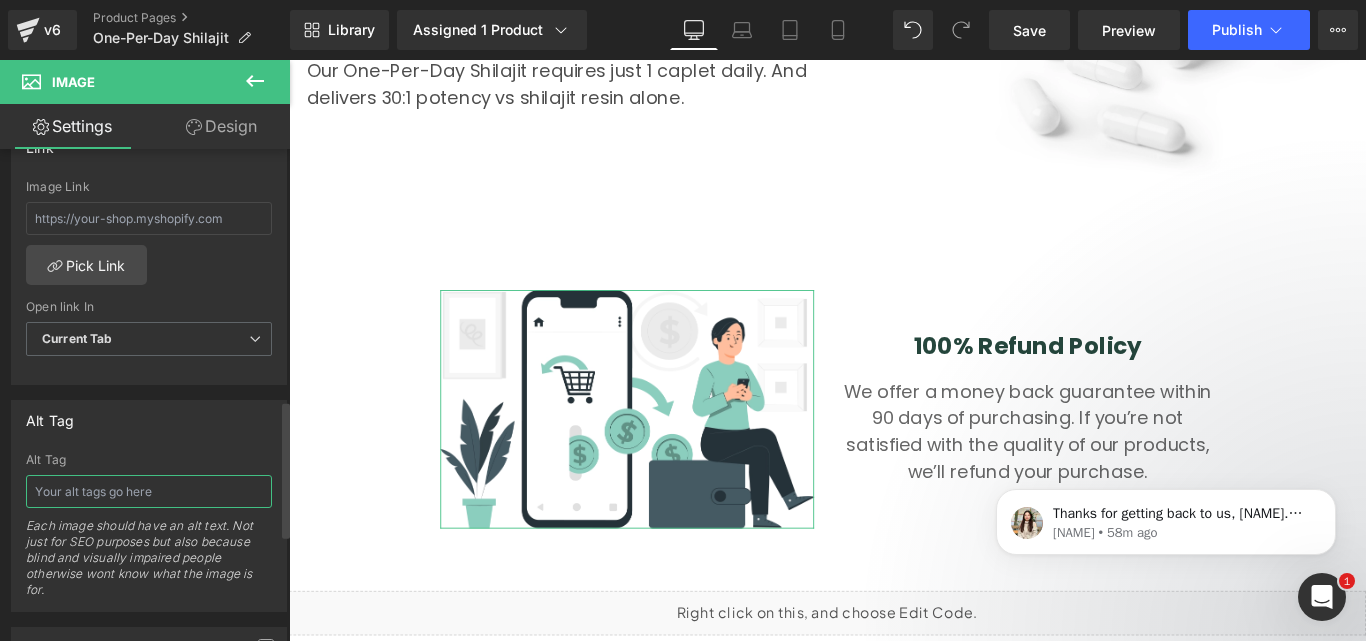 click at bounding box center (149, 491) 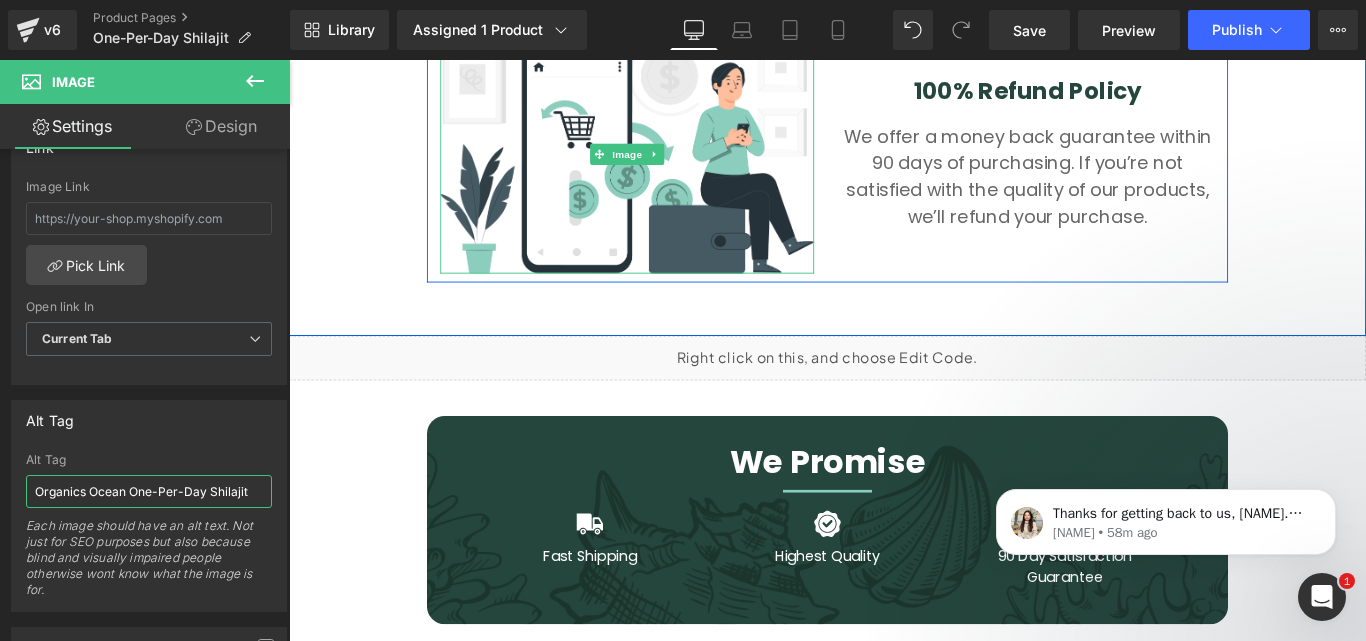 scroll, scrollTop: 6500, scrollLeft: 0, axis: vertical 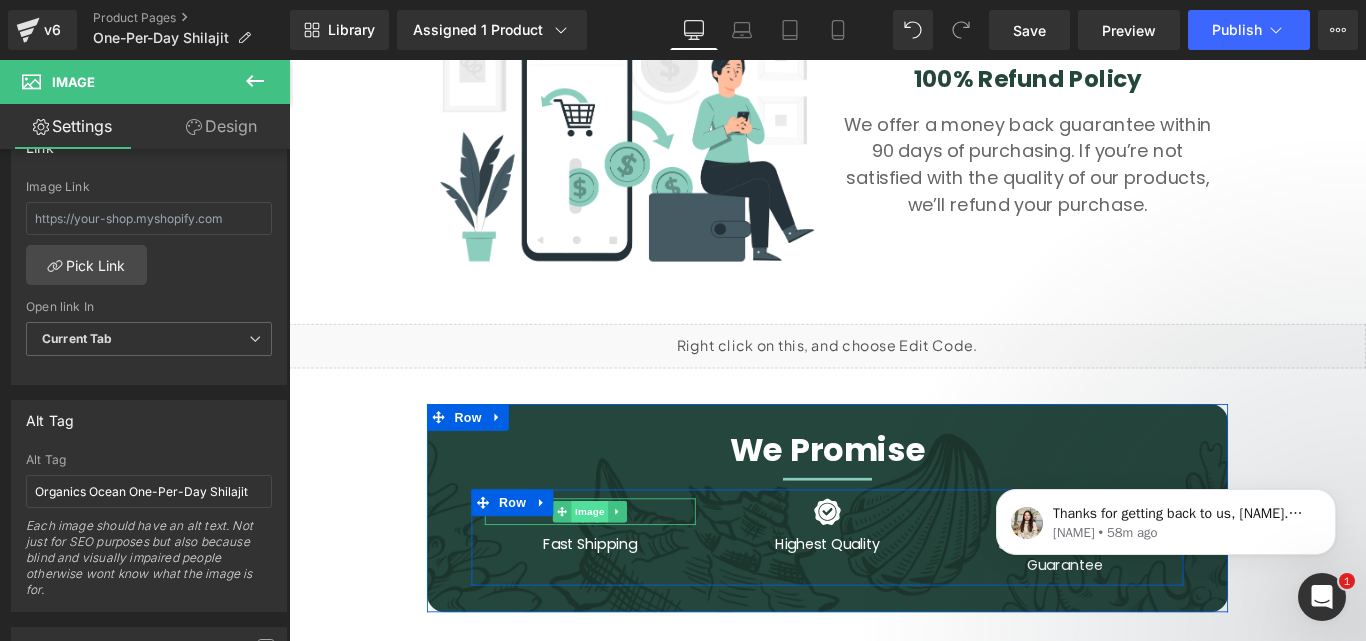 click on "Image" at bounding box center [628, 568] 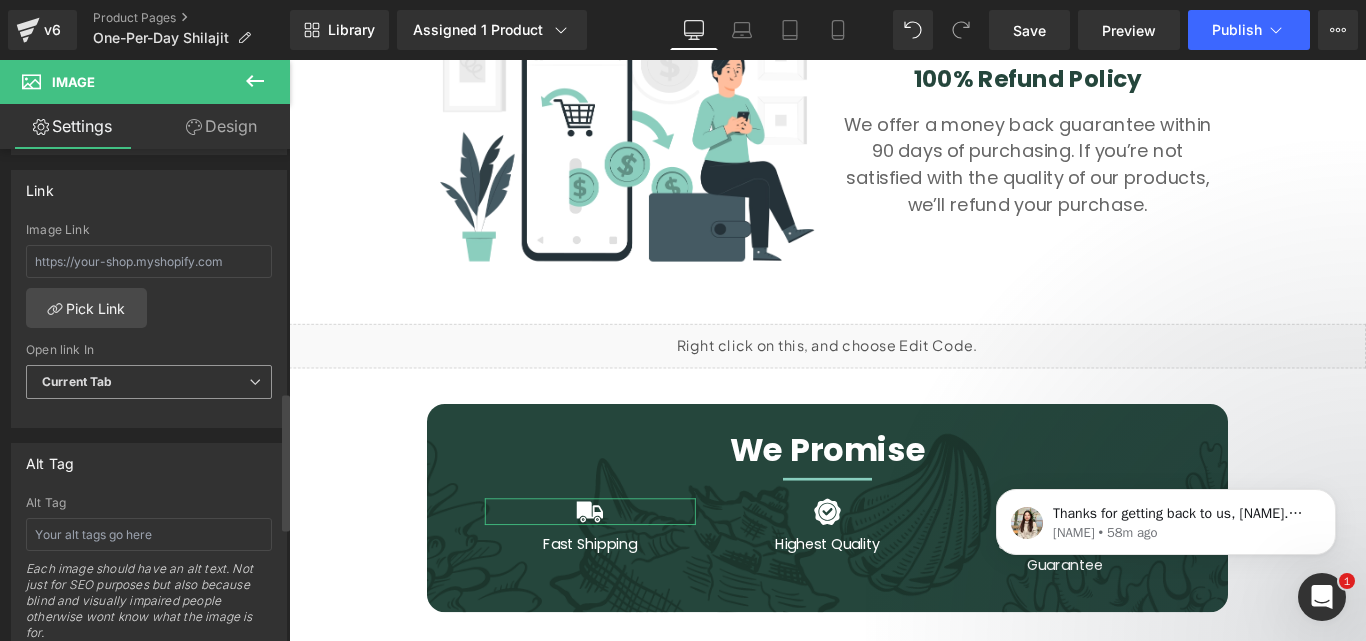 scroll, scrollTop: 900, scrollLeft: 0, axis: vertical 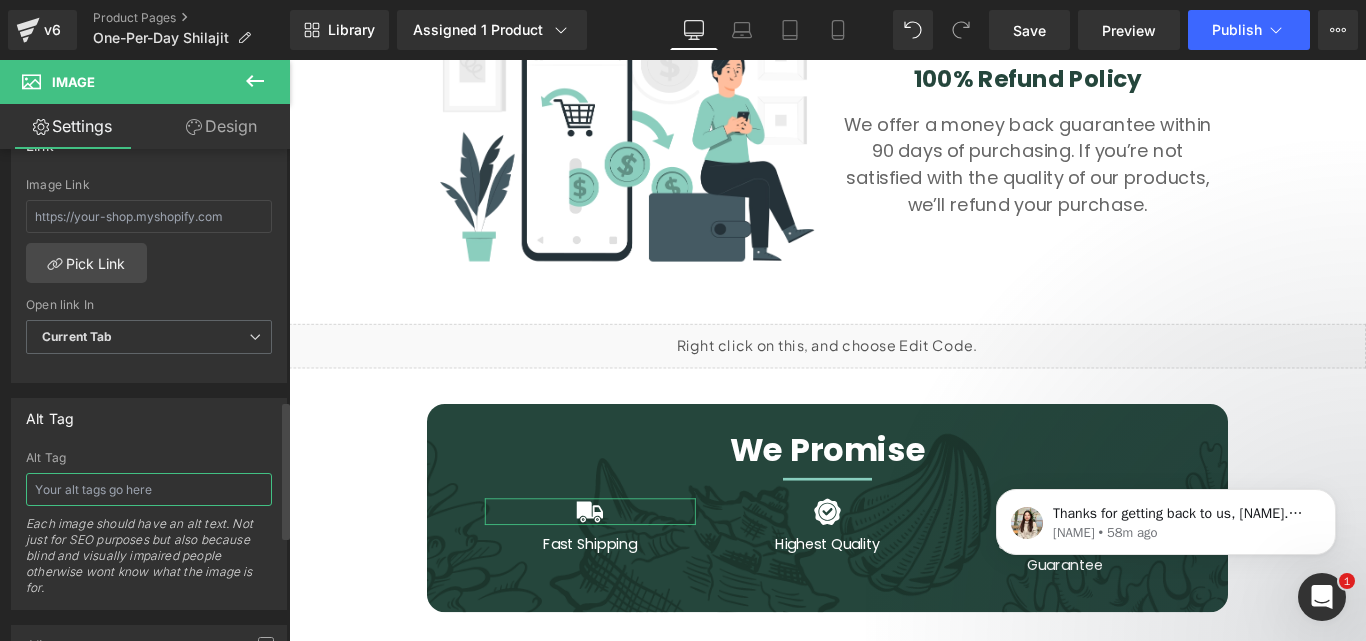 click at bounding box center [149, 489] 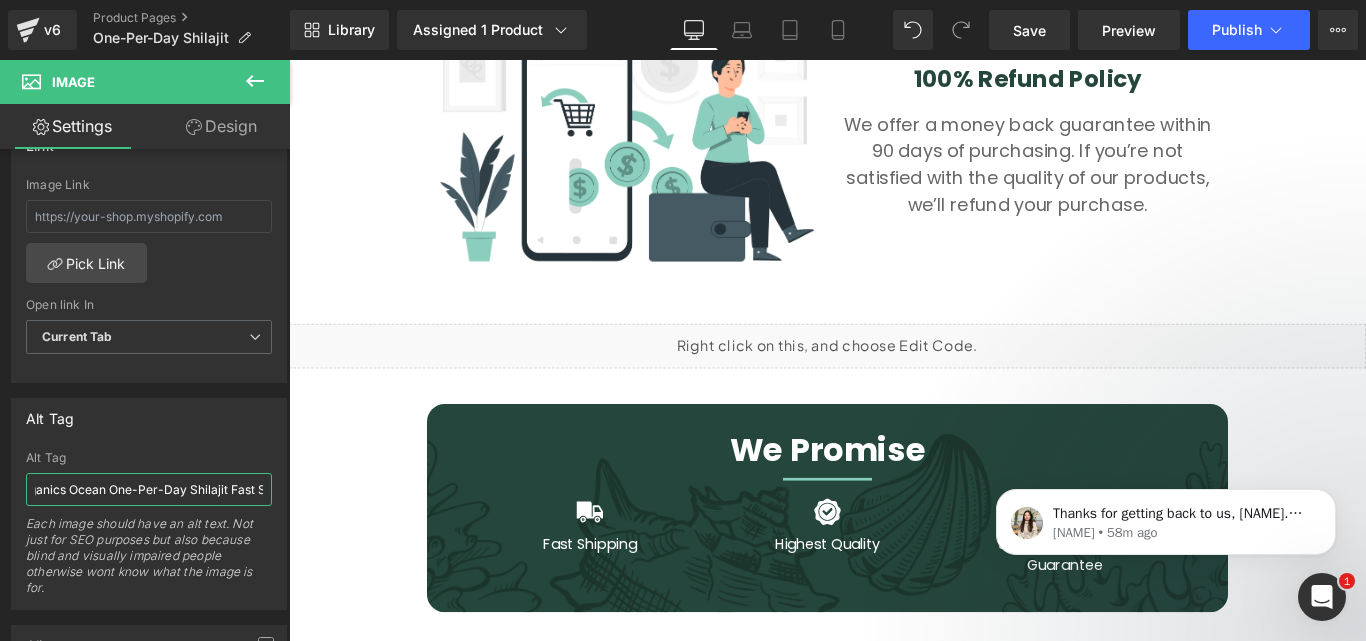 scroll, scrollTop: 0, scrollLeft: 28, axis: horizontal 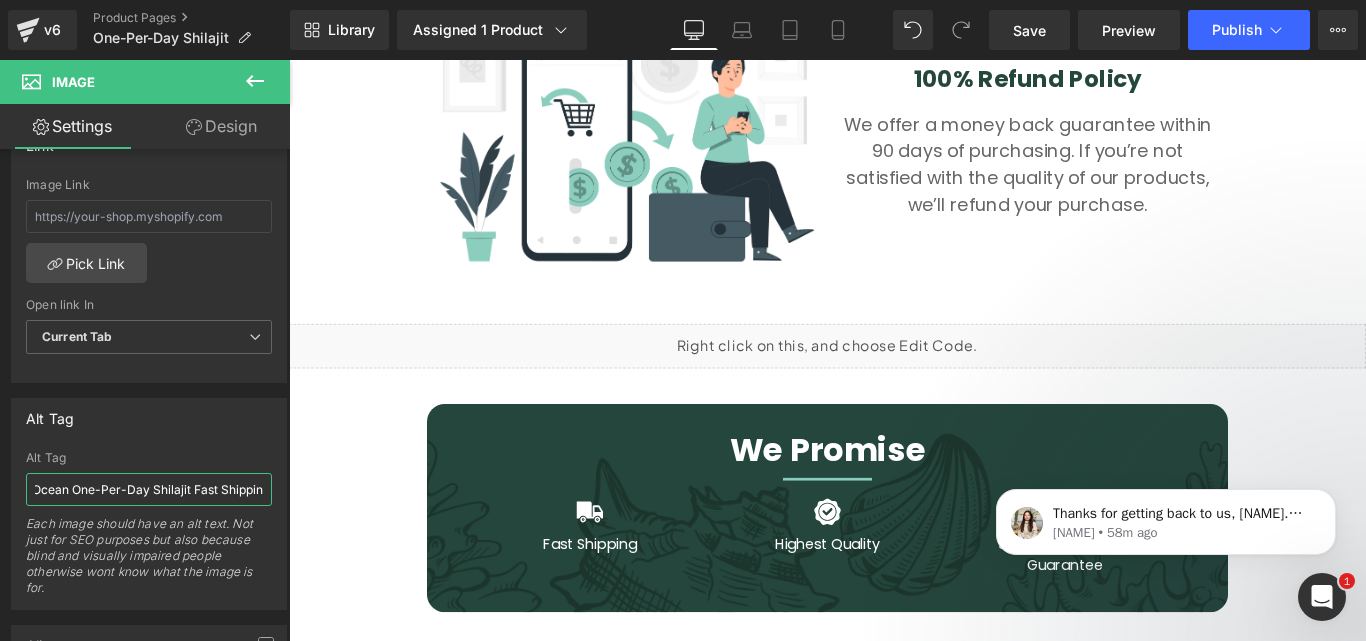 type on "Organics Ocean One-Per-Day Shilajit Fast Shipping" 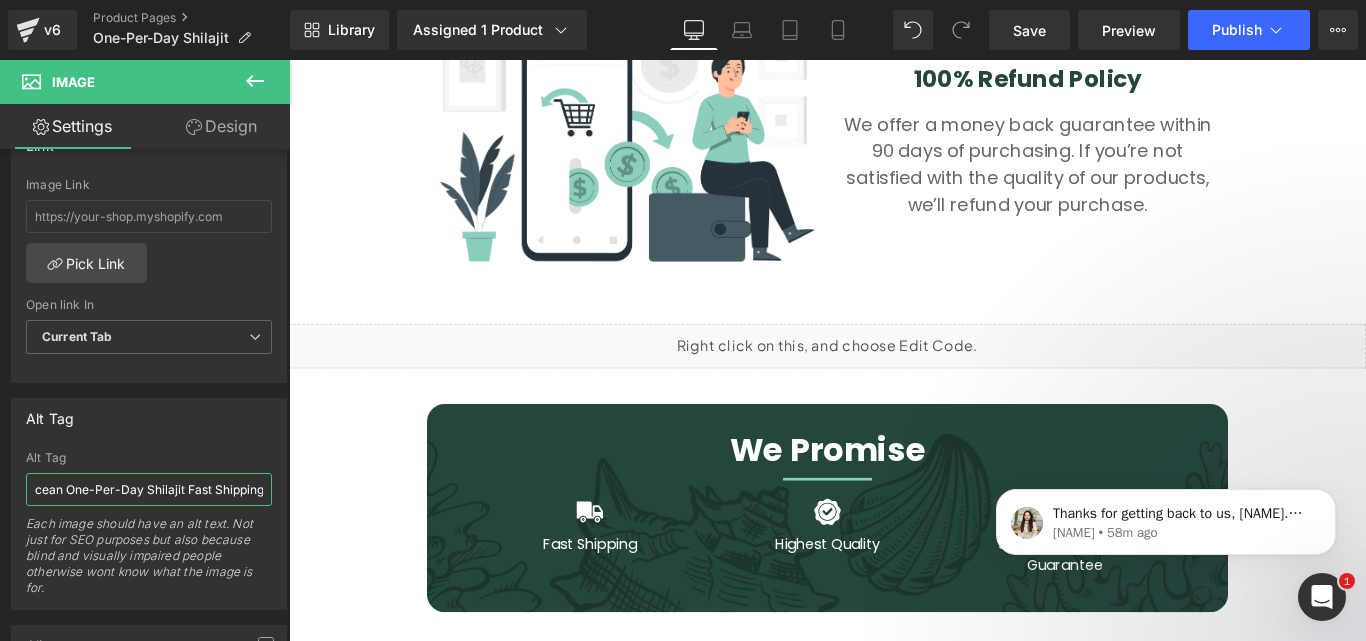 scroll, scrollTop: 0, scrollLeft: 70, axis: horizontal 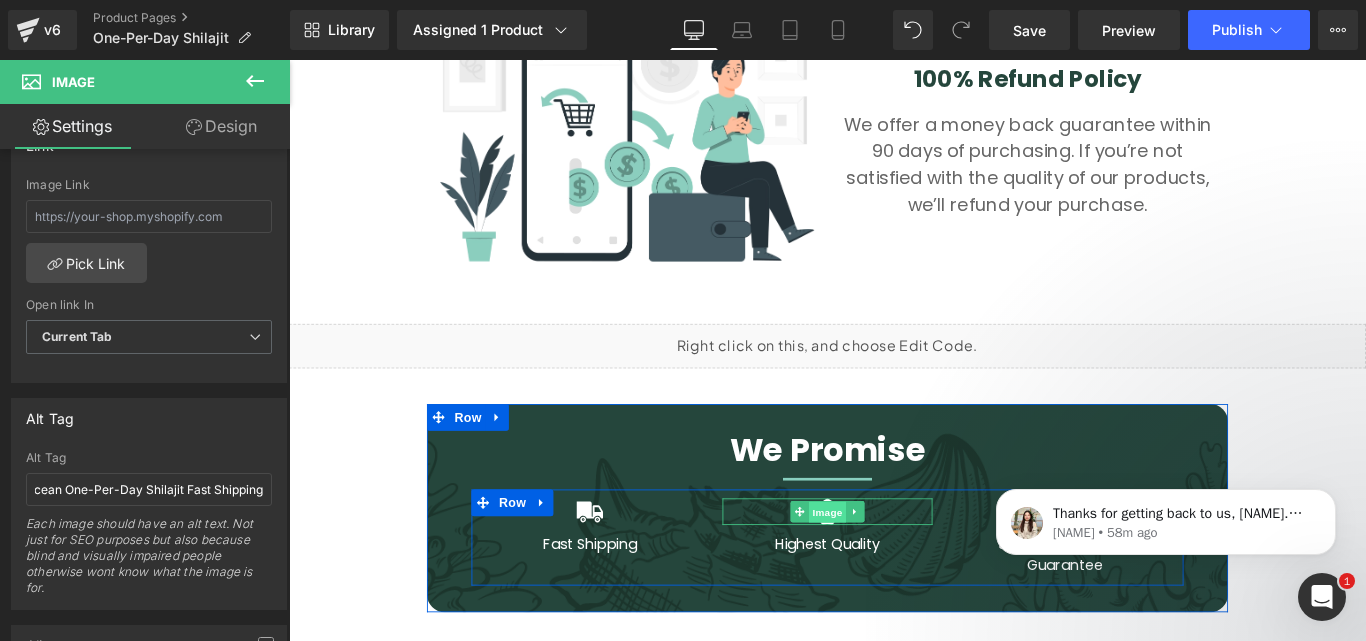 click on "Image" at bounding box center (894, 569) 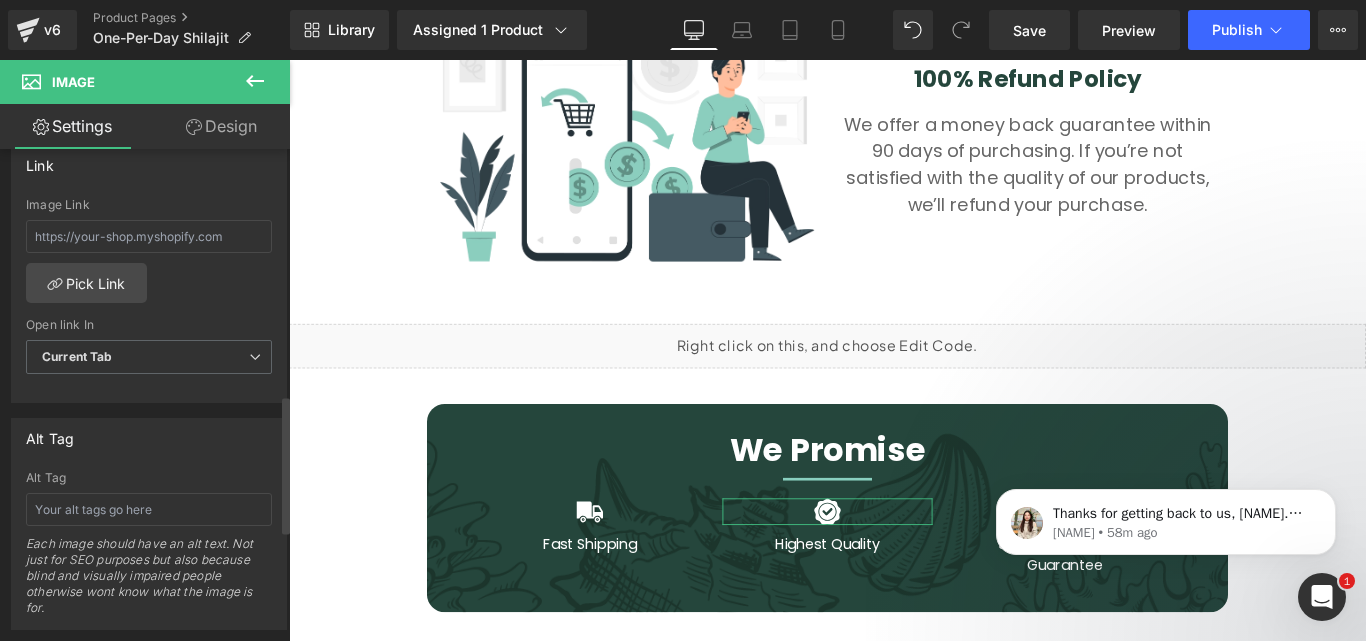 scroll, scrollTop: 900, scrollLeft: 0, axis: vertical 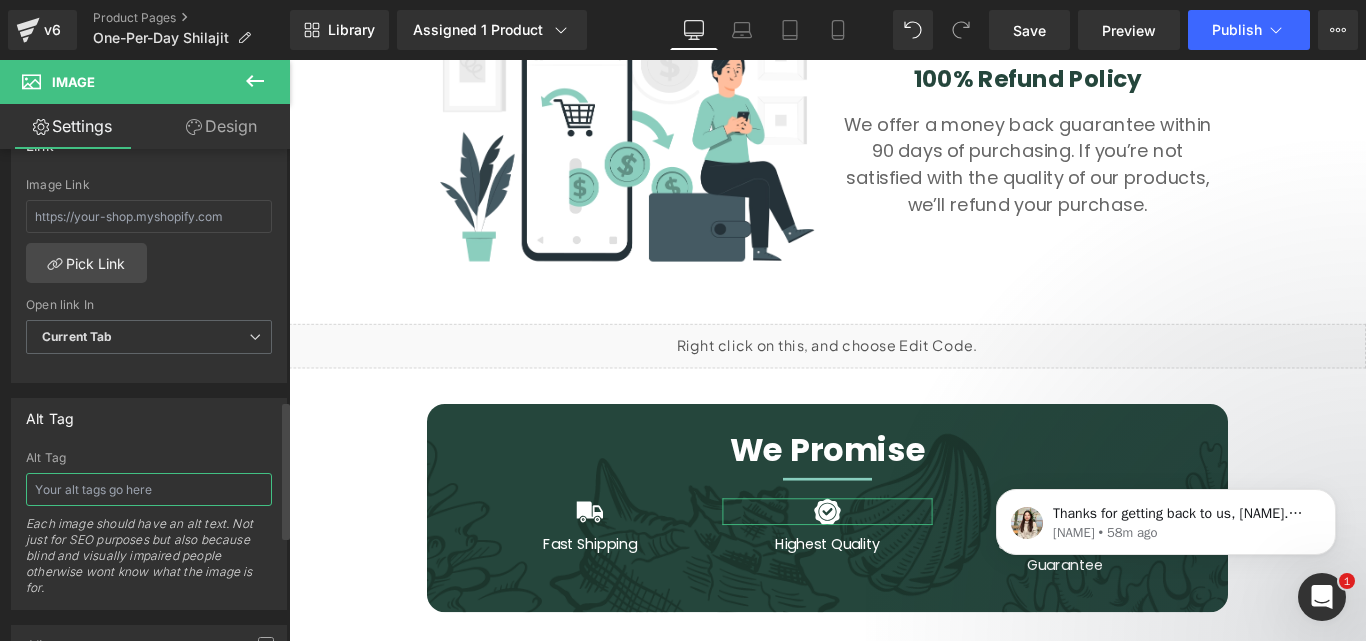 click at bounding box center (149, 489) 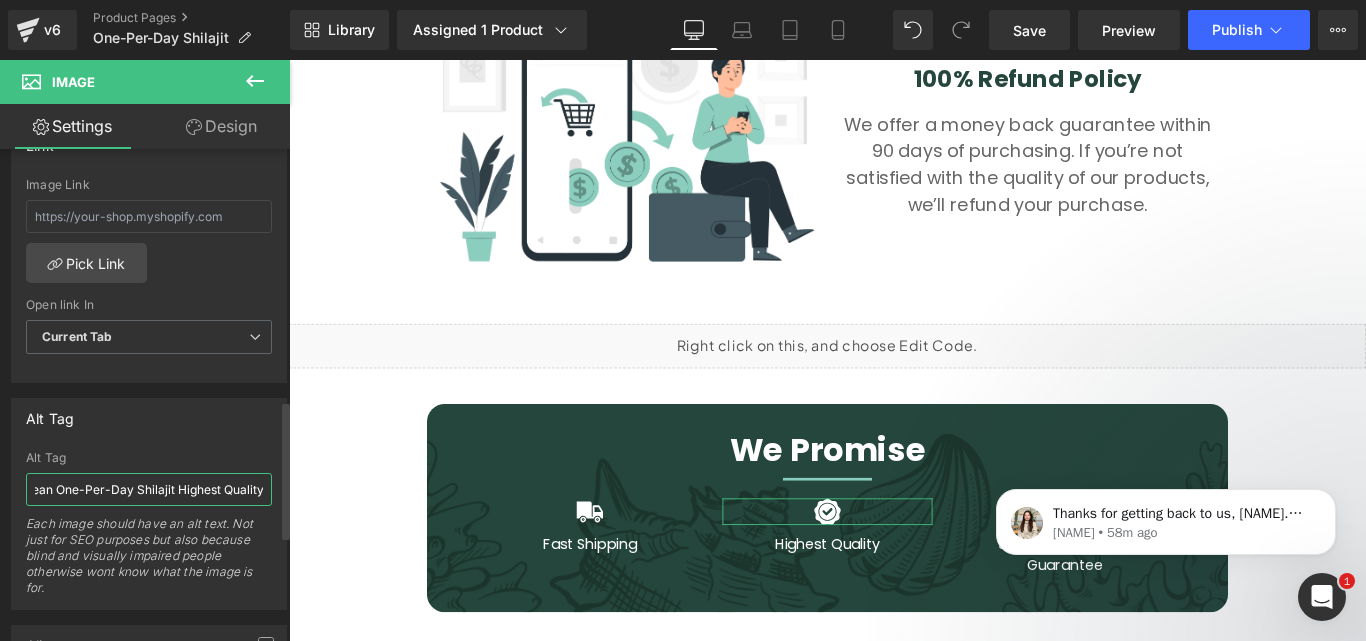 scroll, scrollTop: 0, scrollLeft: 80, axis: horizontal 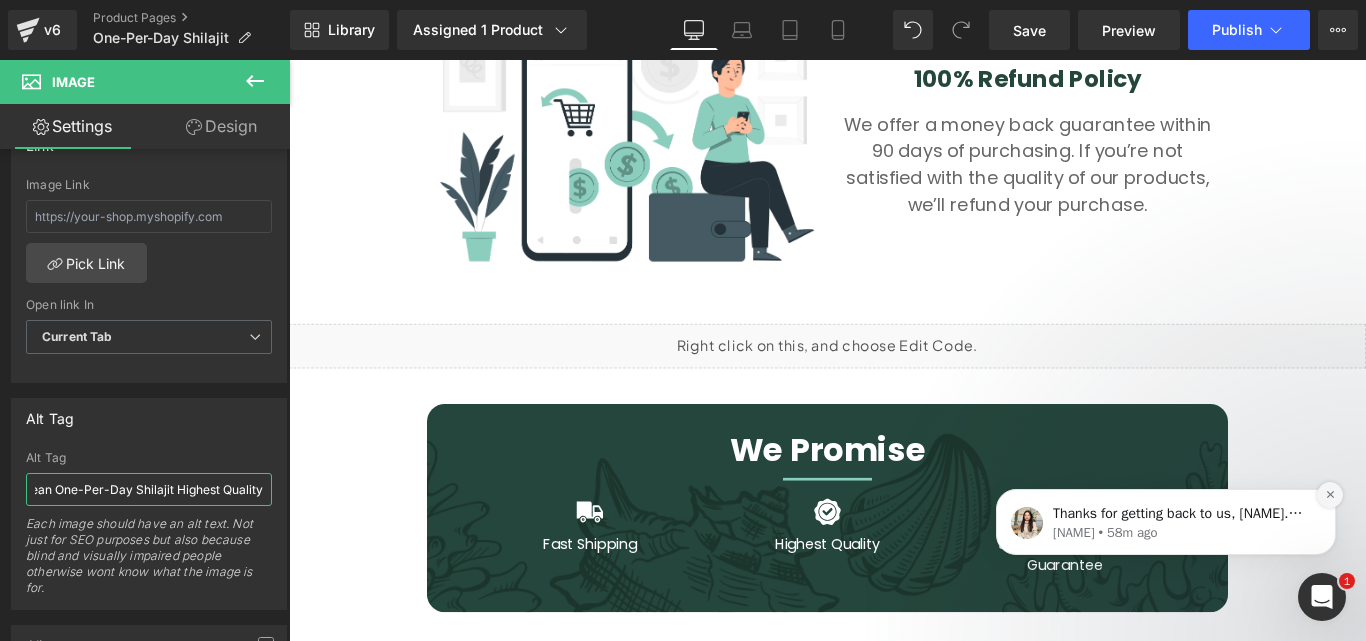 type on "Organics Ocean One-Per-Day Shilajit Highest Quality" 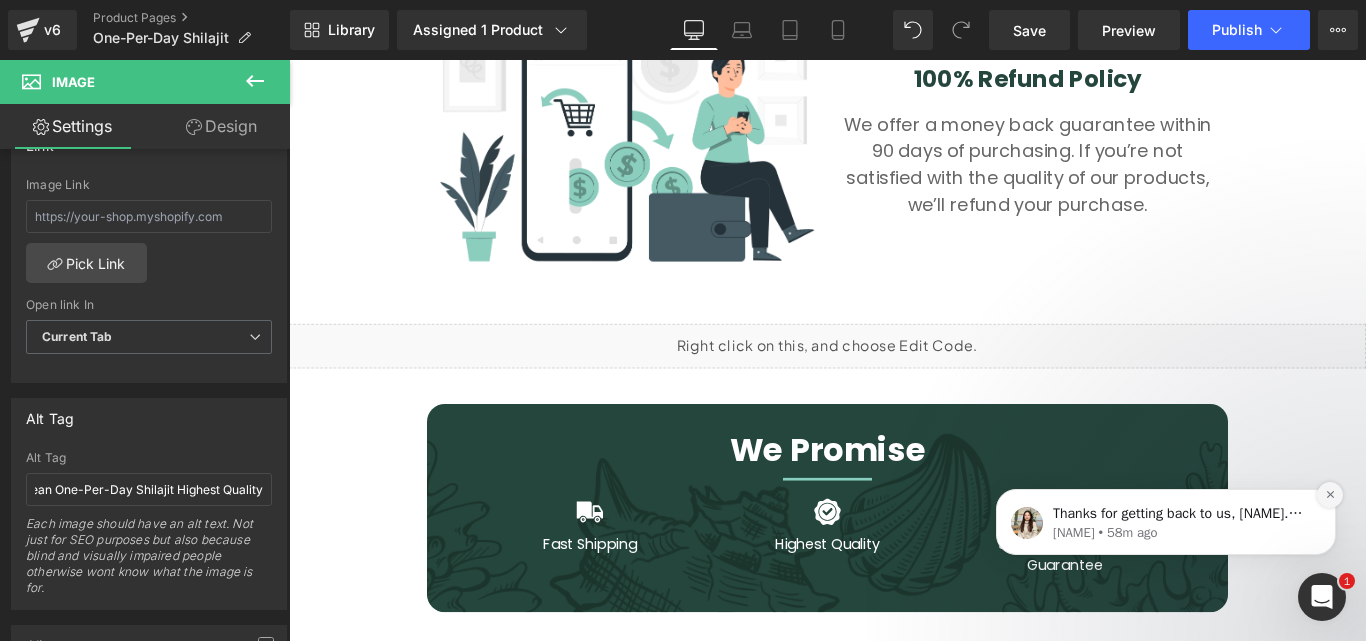 scroll, scrollTop: 0, scrollLeft: 0, axis: both 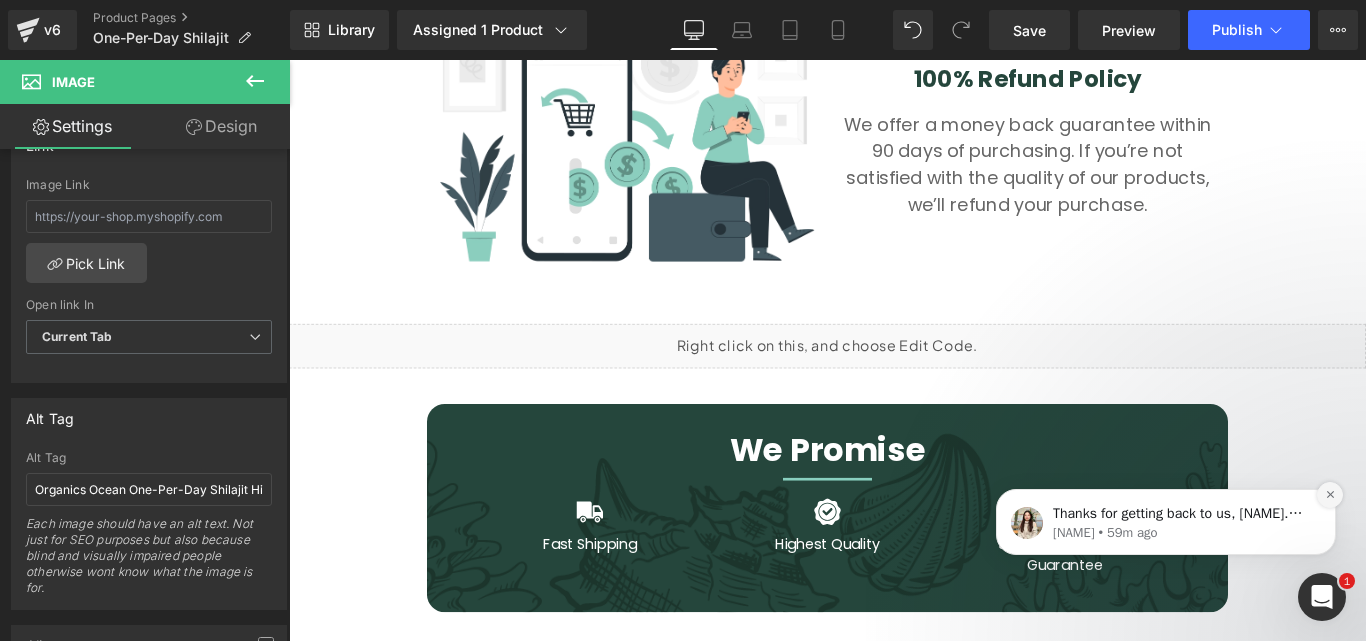 click 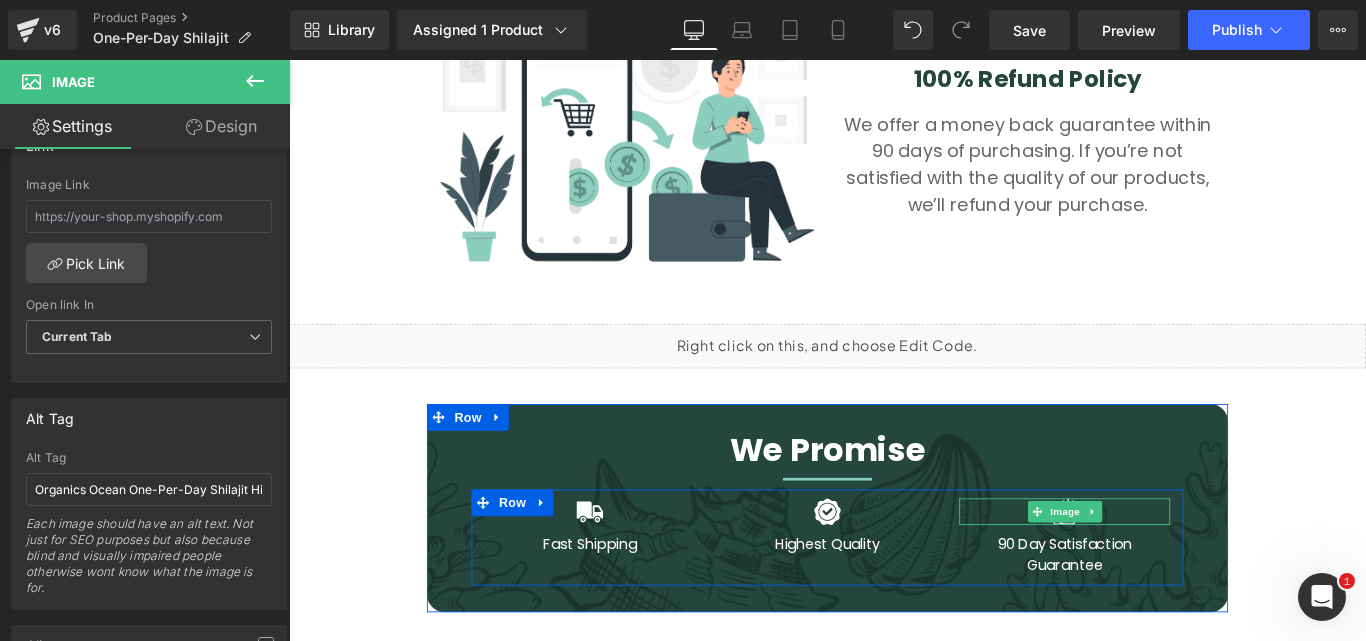 click on "Image" at bounding box center (1161, 568) 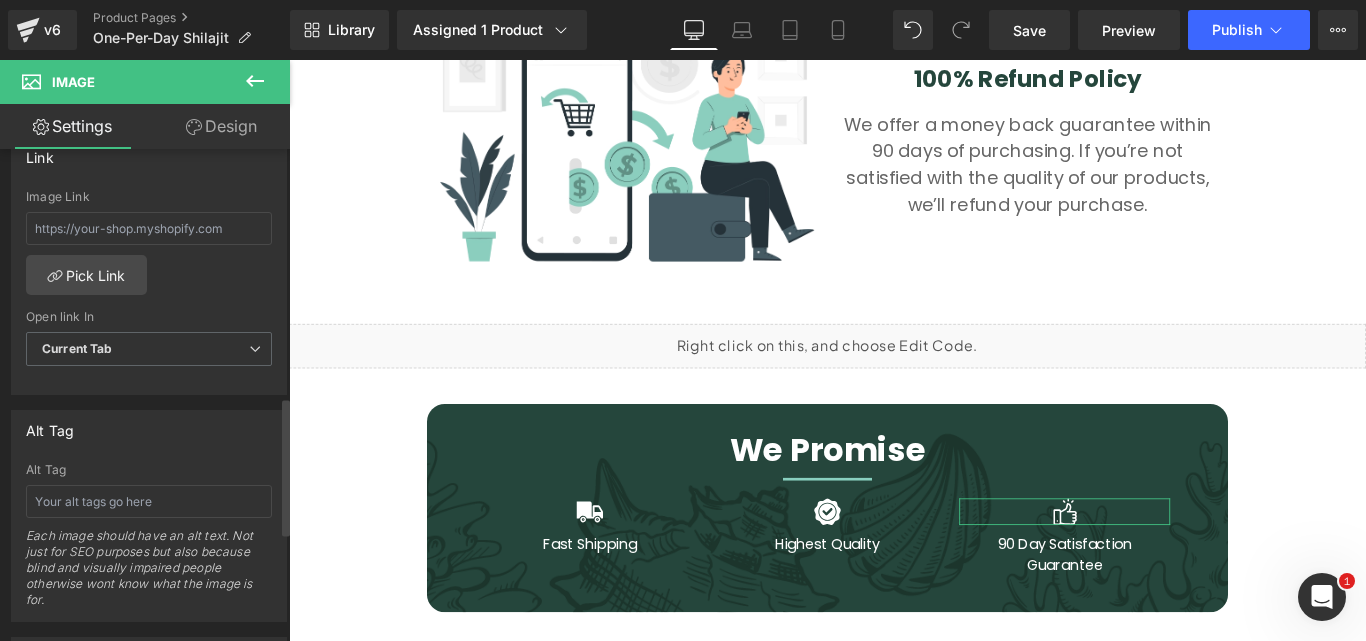 scroll, scrollTop: 1000, scrollLeft: 0, axis: vertical 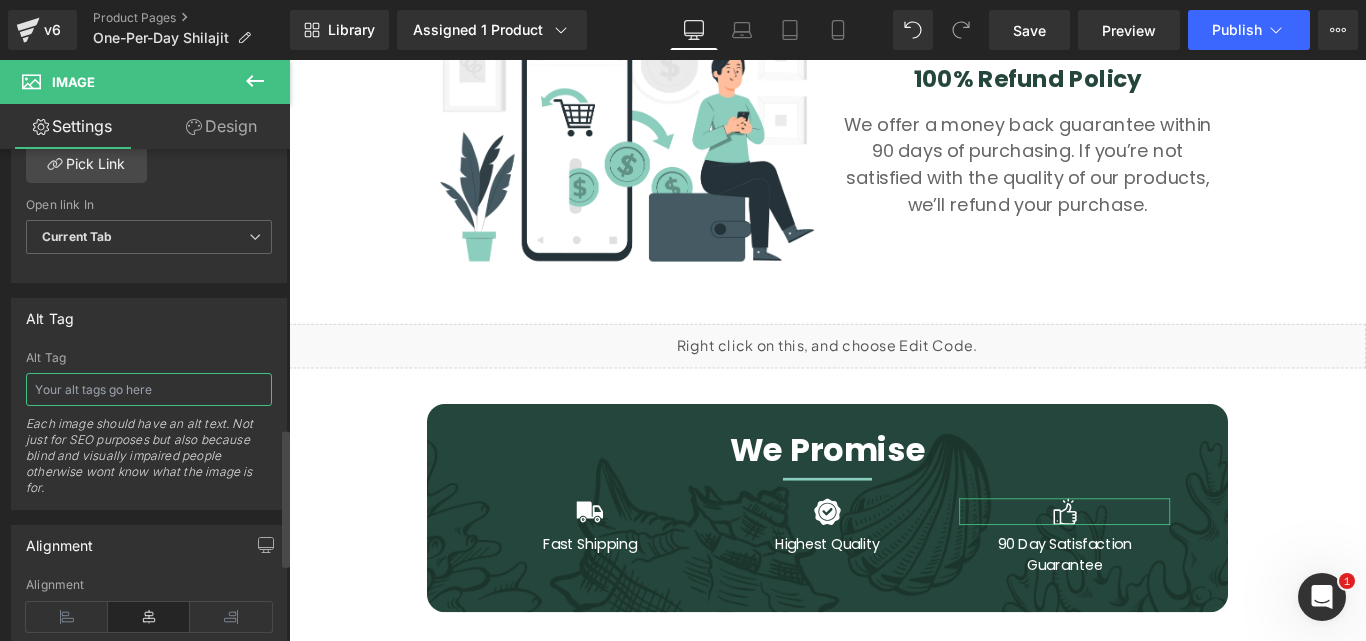 click at bounding box center (149, 389) 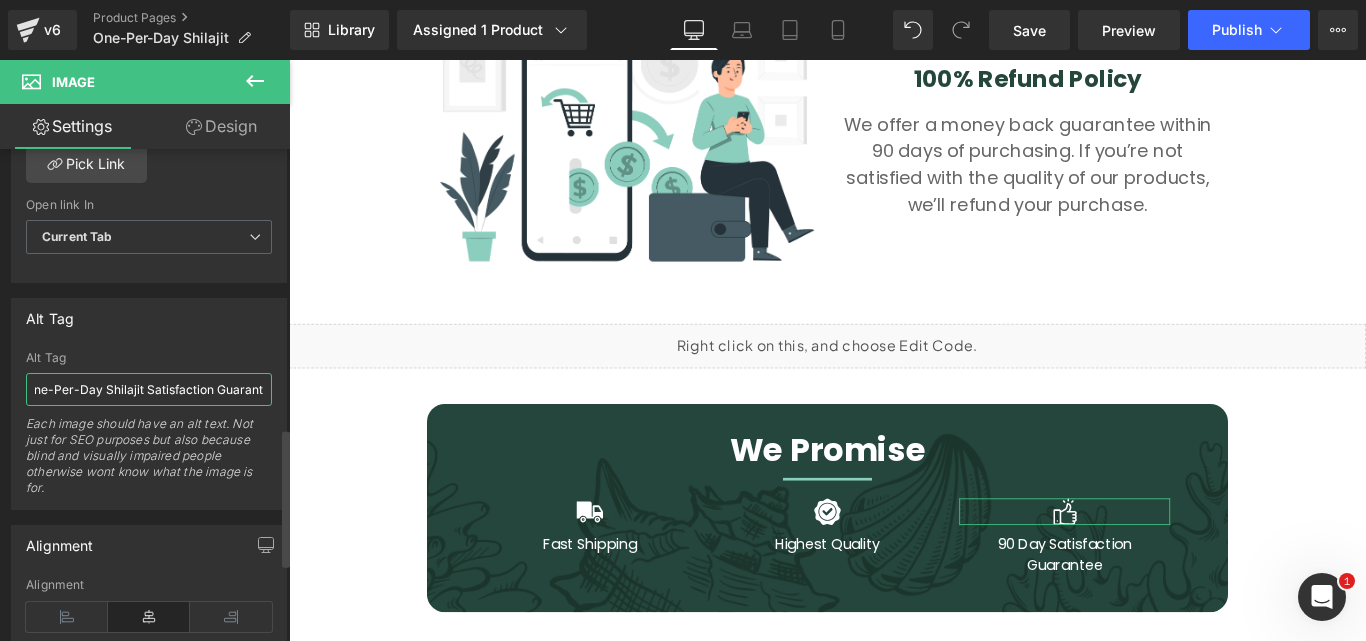 scroll, scrollTop: 0, scrollLeft: 108, axis: horizontal 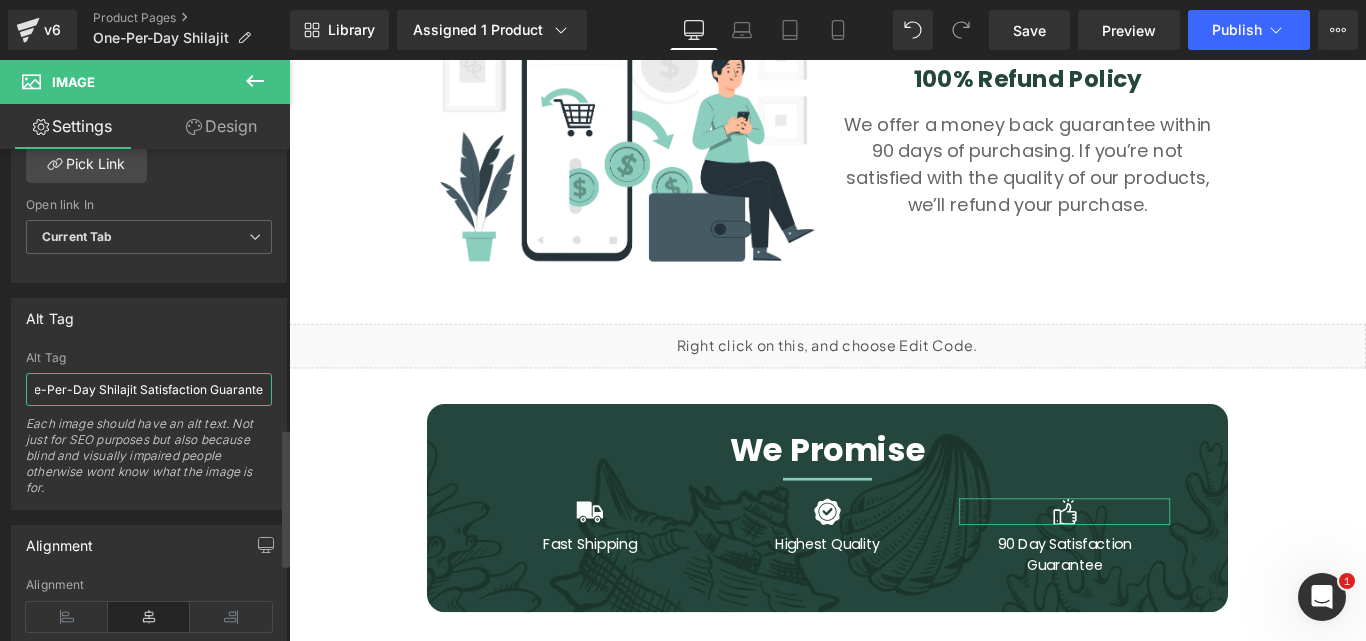 type on "Organics Ocean One-Per-Day Shilajit Satisfaction Guarantee" 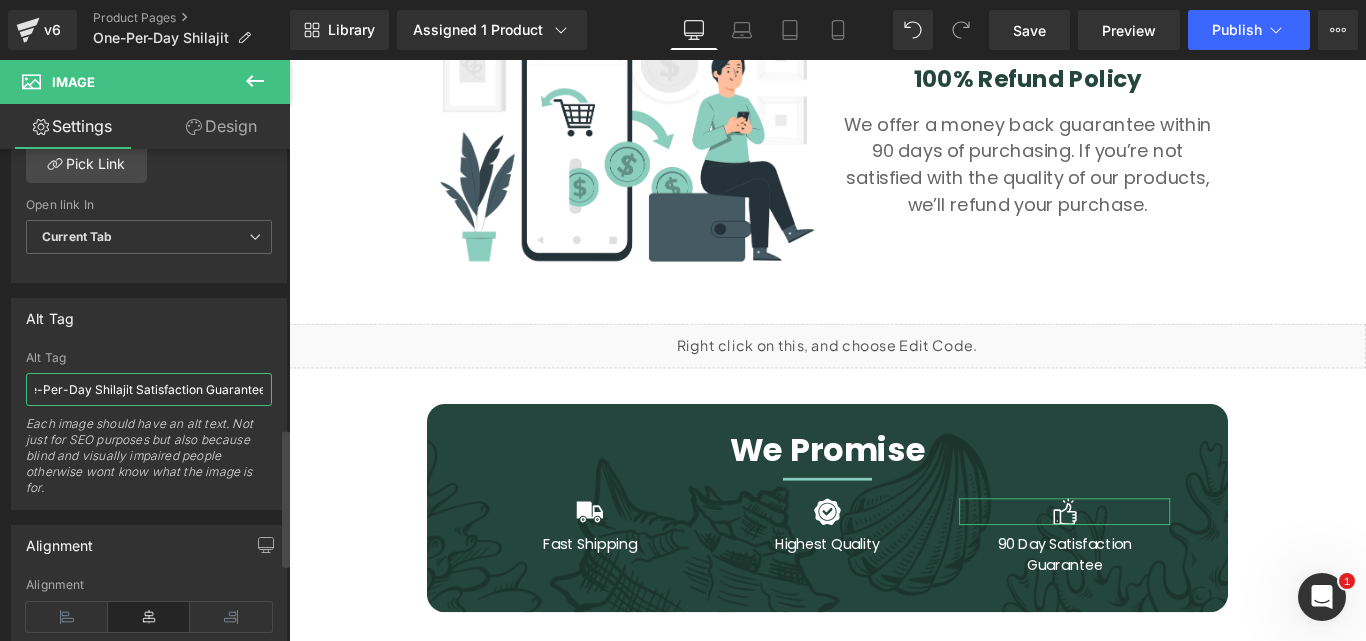 scroll, scrollTop: 0, scrollLeft: 122, axis: horizontal 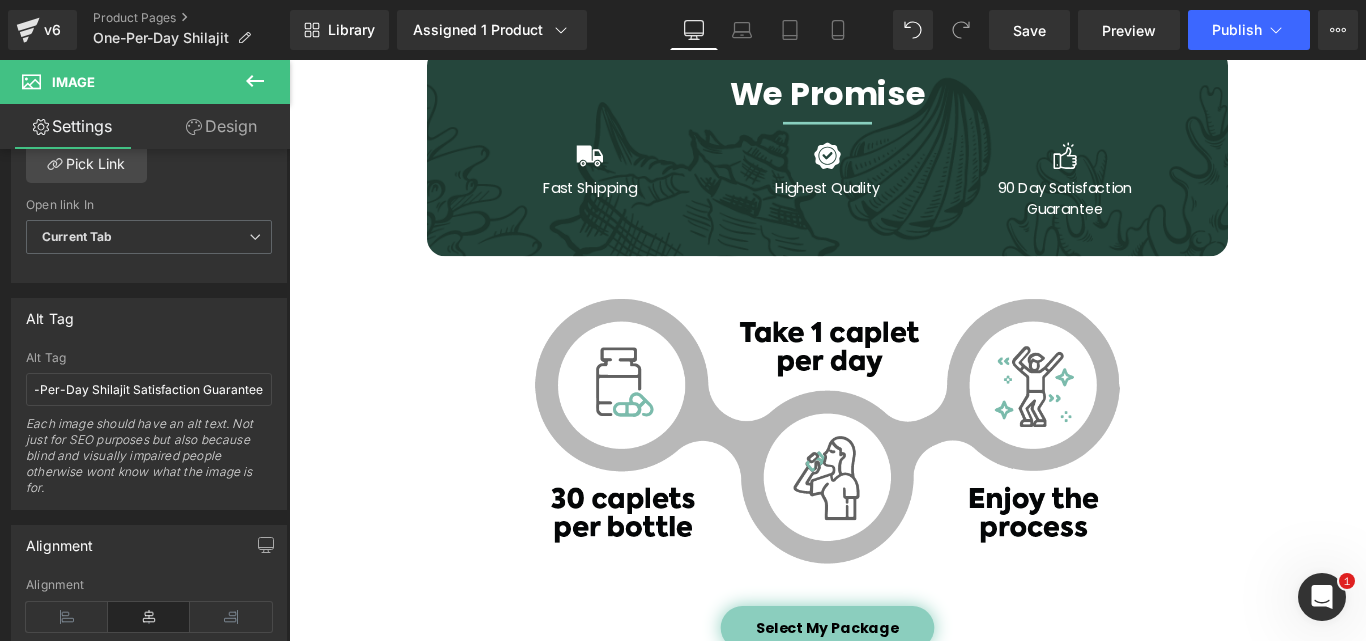 click at bounding box center (894, 477) 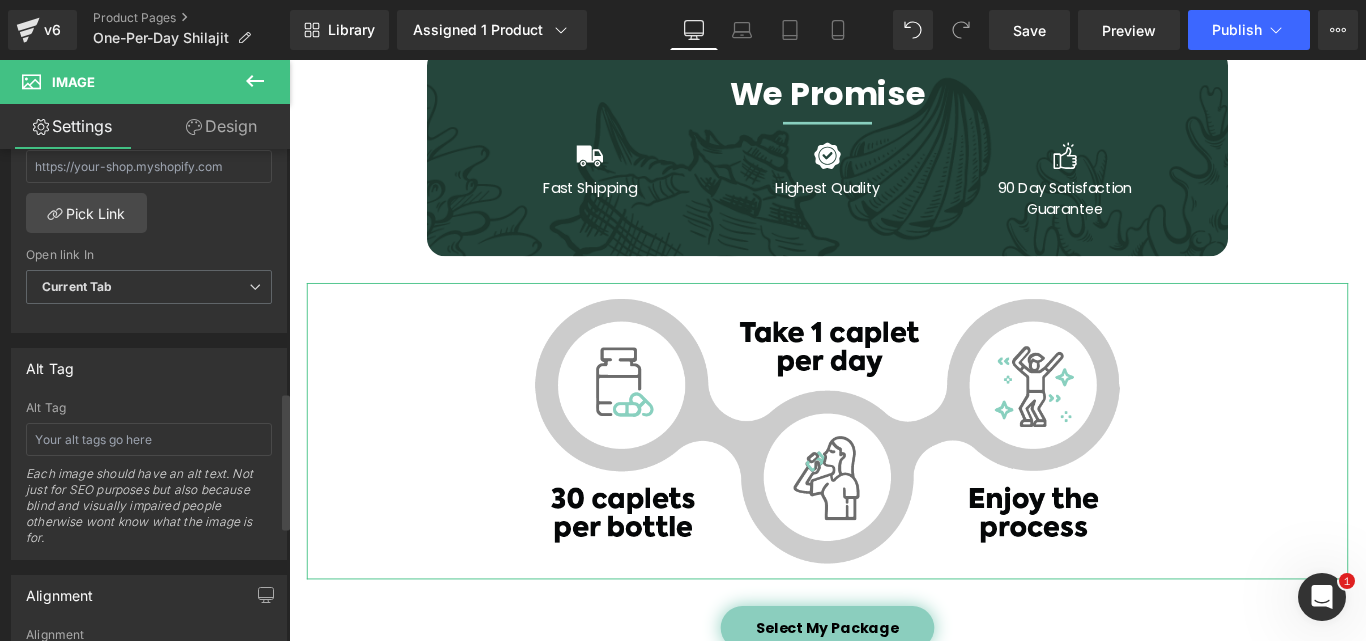 scroll, scrollTop: 1000, scrollLeft: 0, axis: vertical 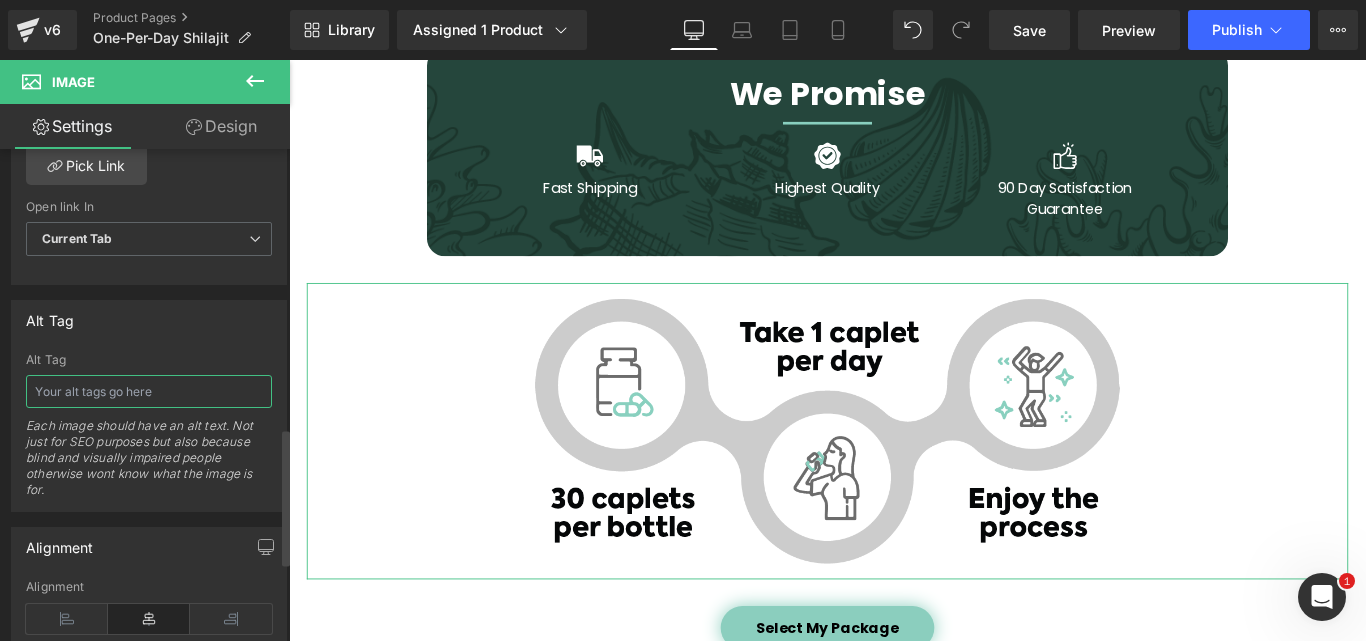 click at bounding box center (149, 391) 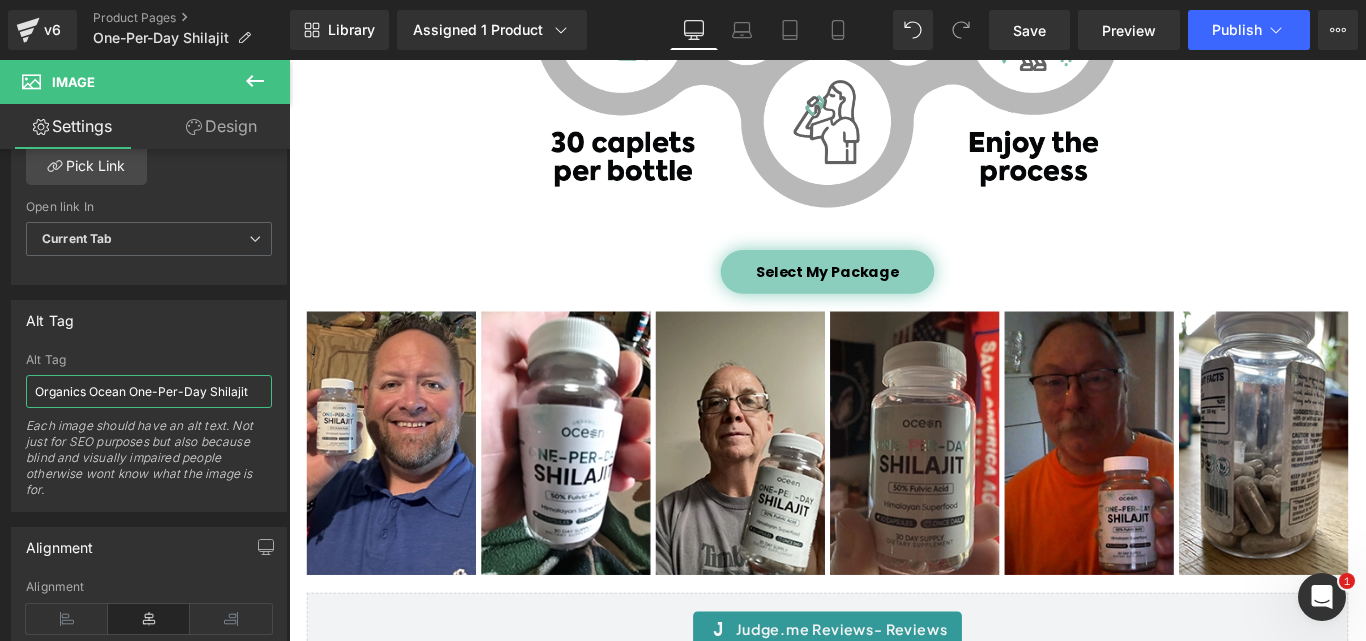 scroll, scrollTop: 7400, scrollLeft: 0, axis: vertical 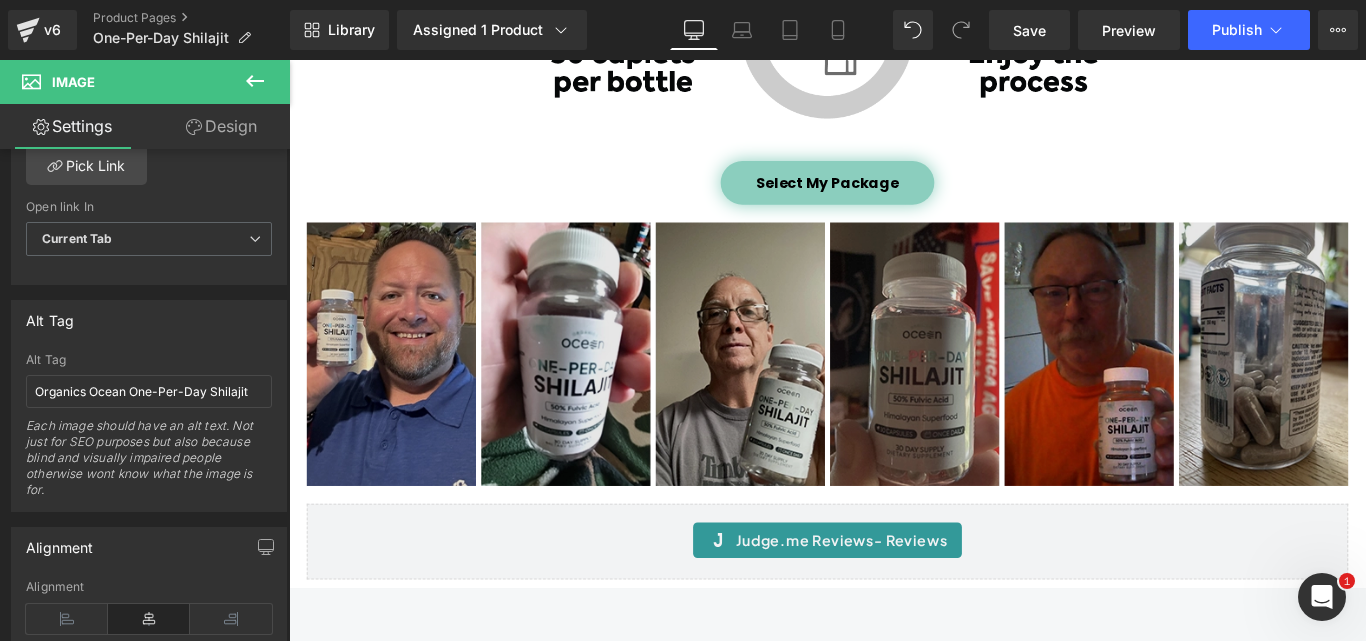 click at bounding box center (894, 390) 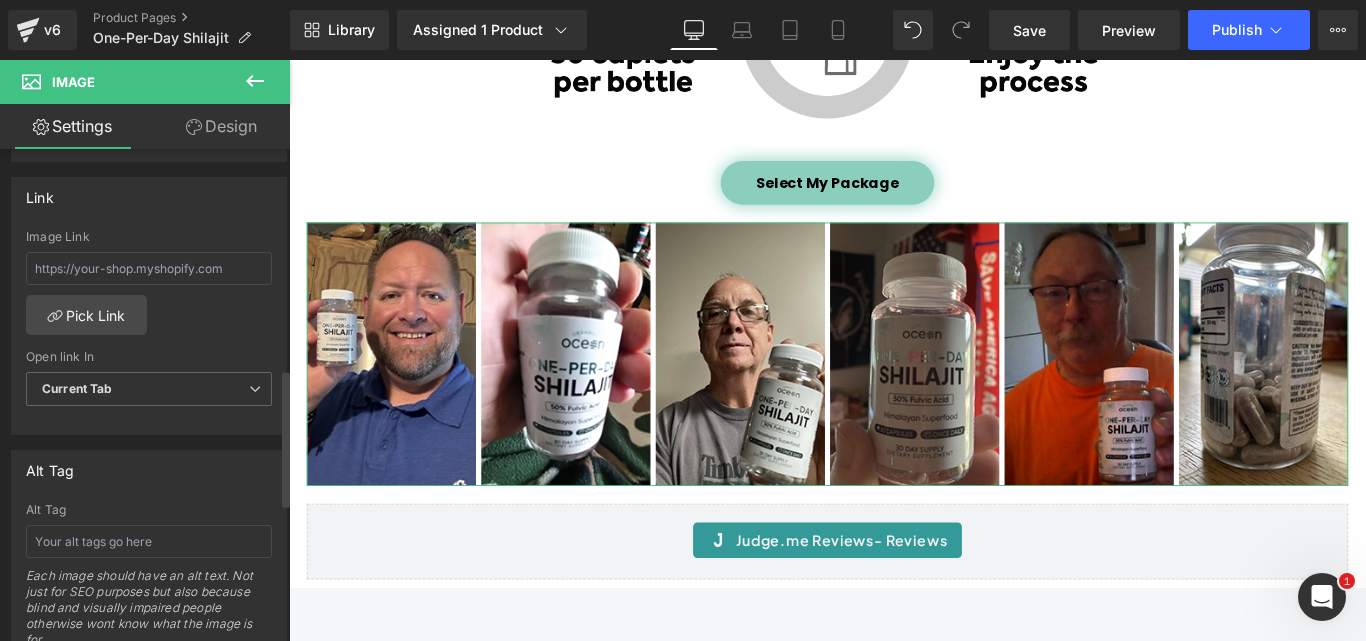 scroll, scrollTop: 900, scrollLeft: 0, axis: vertical 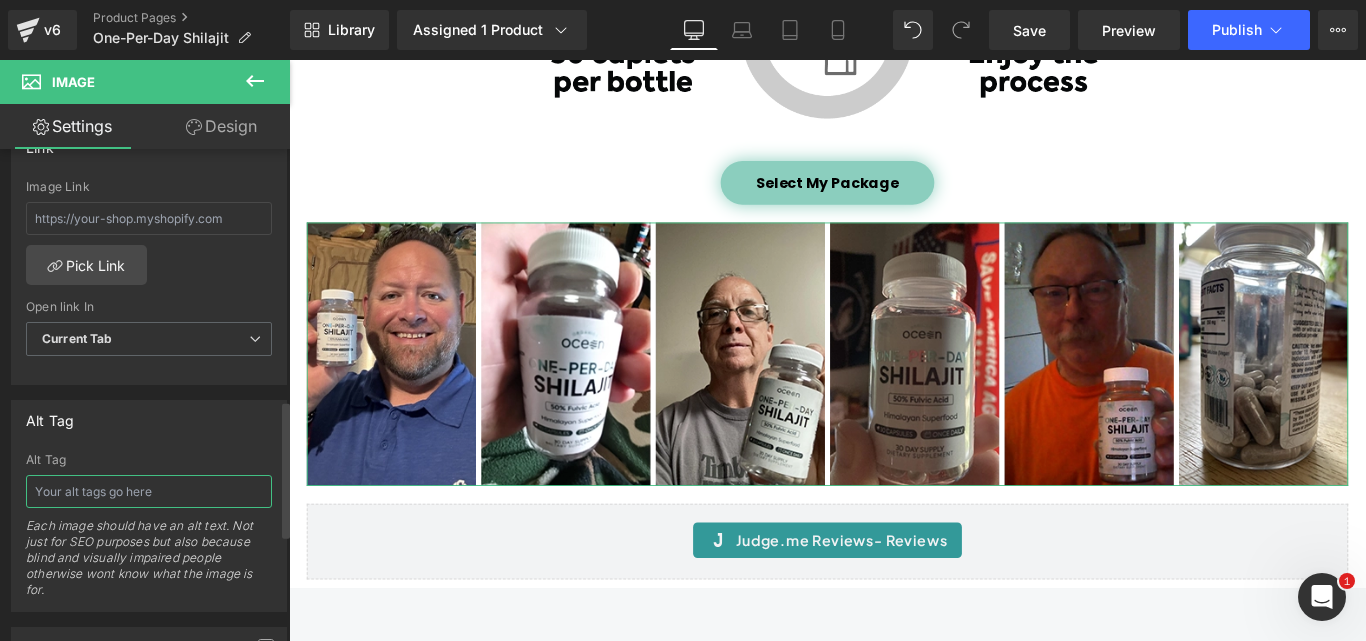 click at bounding box center (149, 491) 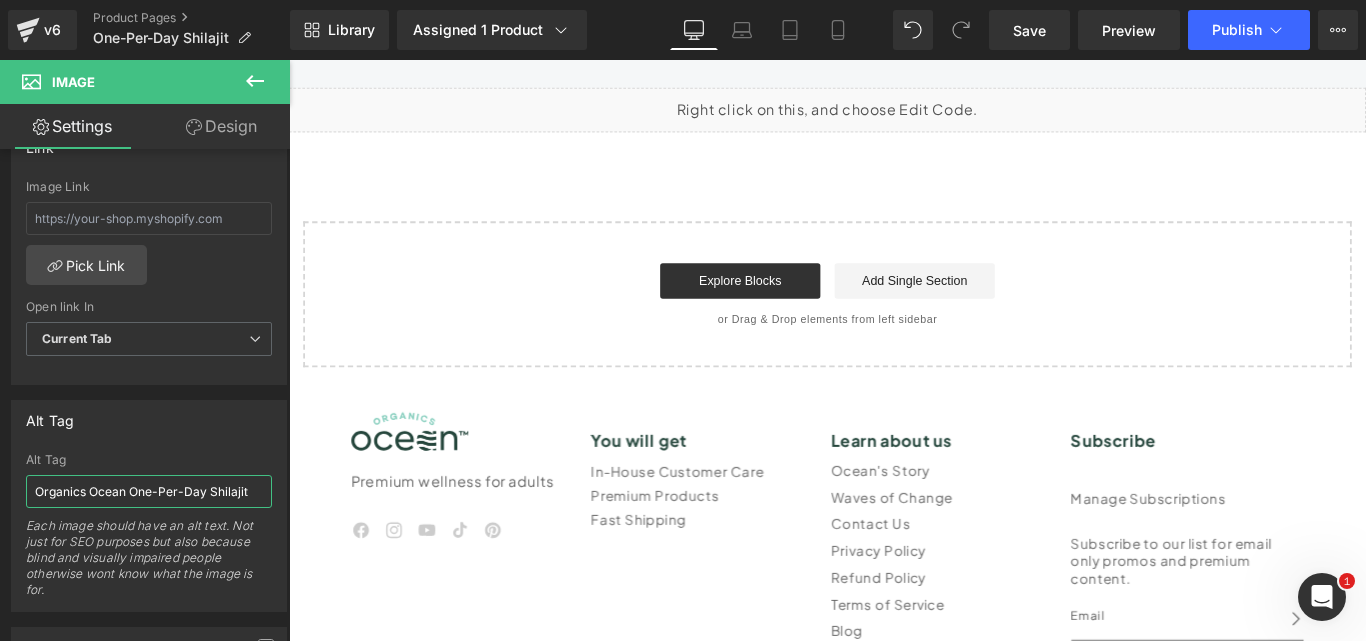 scroll, scrollTop: 8800, scrollLeft: 0, axis: vertical 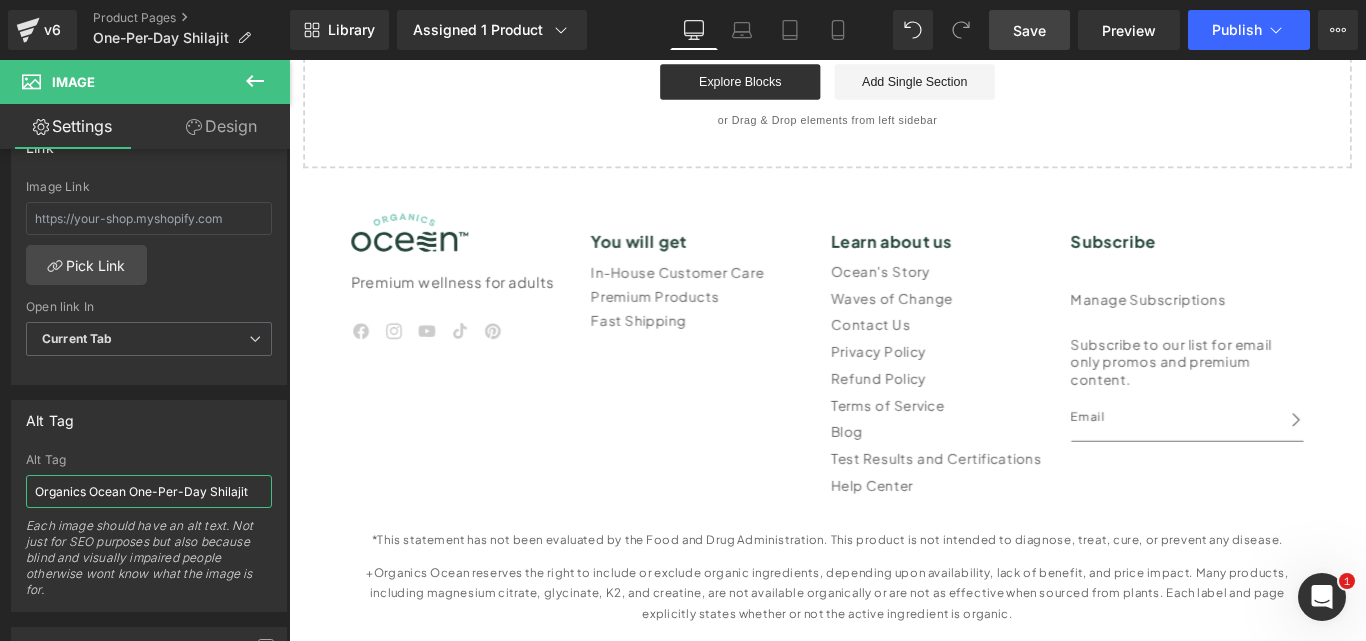 type on "Organics Ocean One-Per-Day Shilajit" 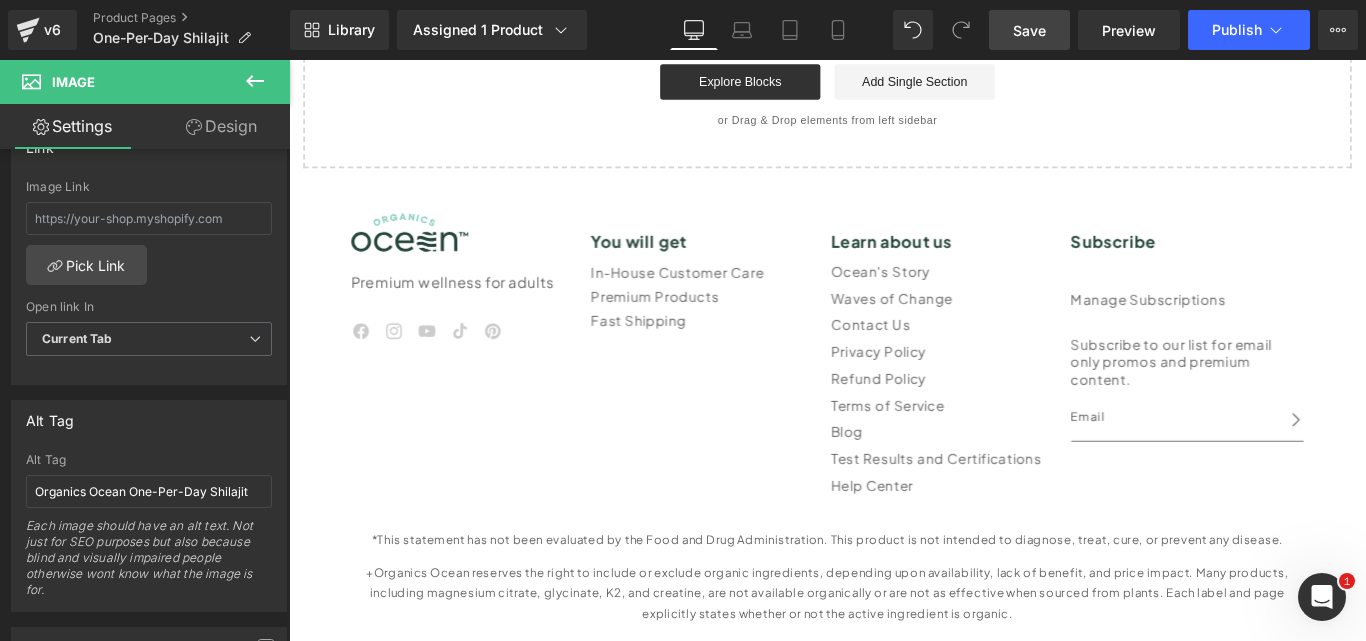 click on "Save" at bounding box center [1029, 30] 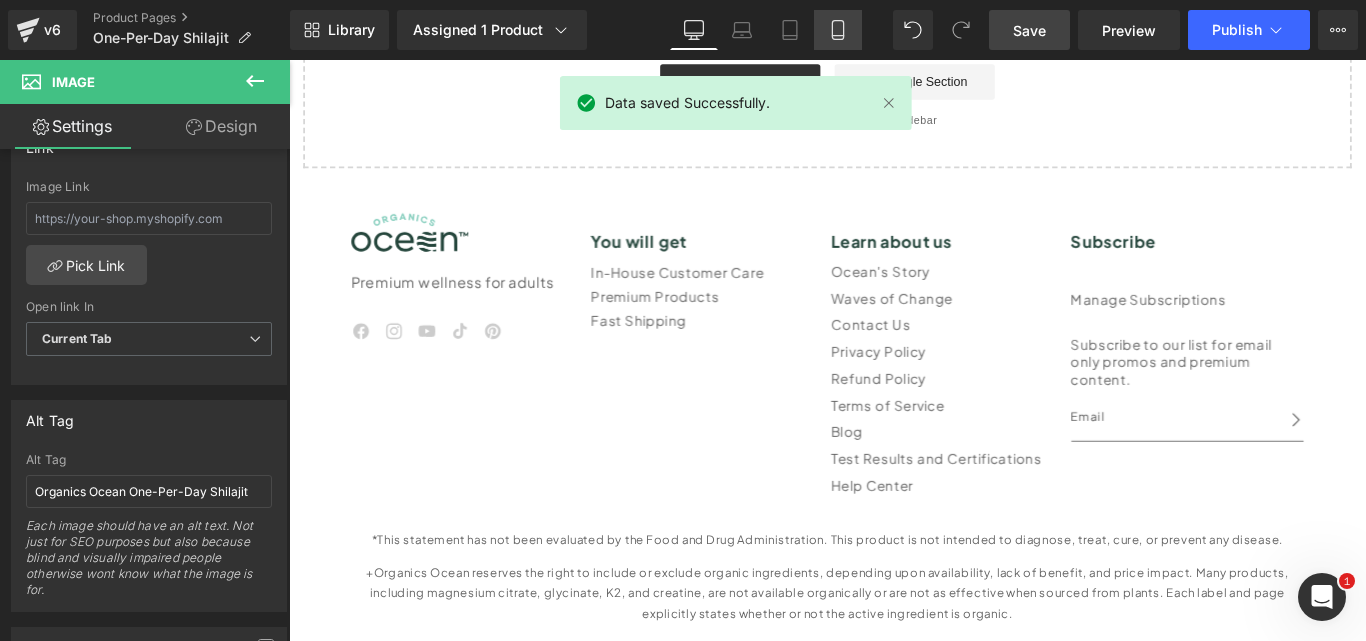 click 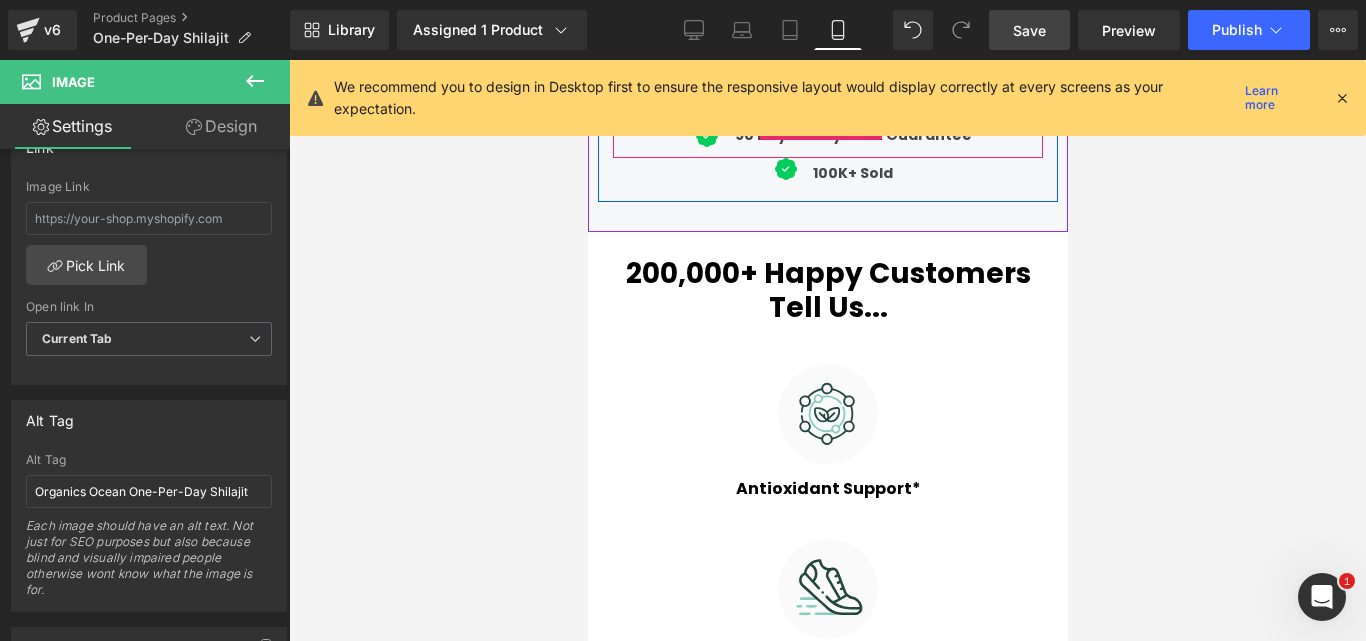 scroll, scrollTop: 1500, scrollLeft: 0, axis: vertical 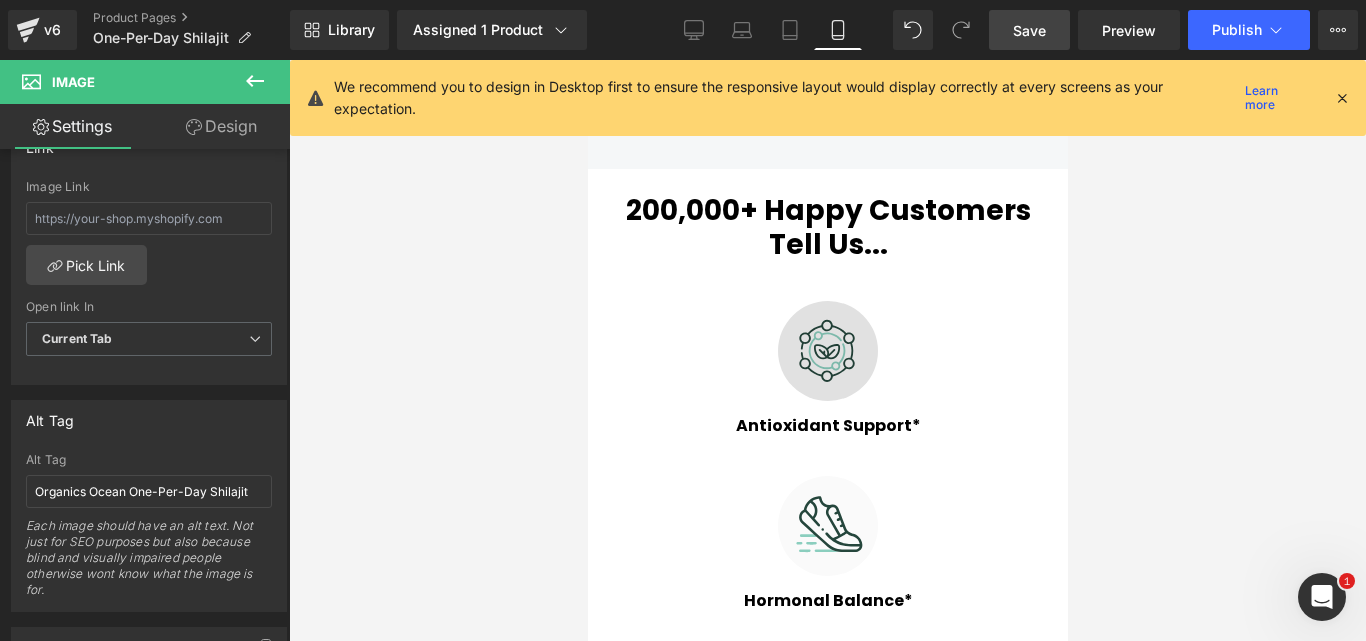 click on "Image" at bounding box center [827, 351] 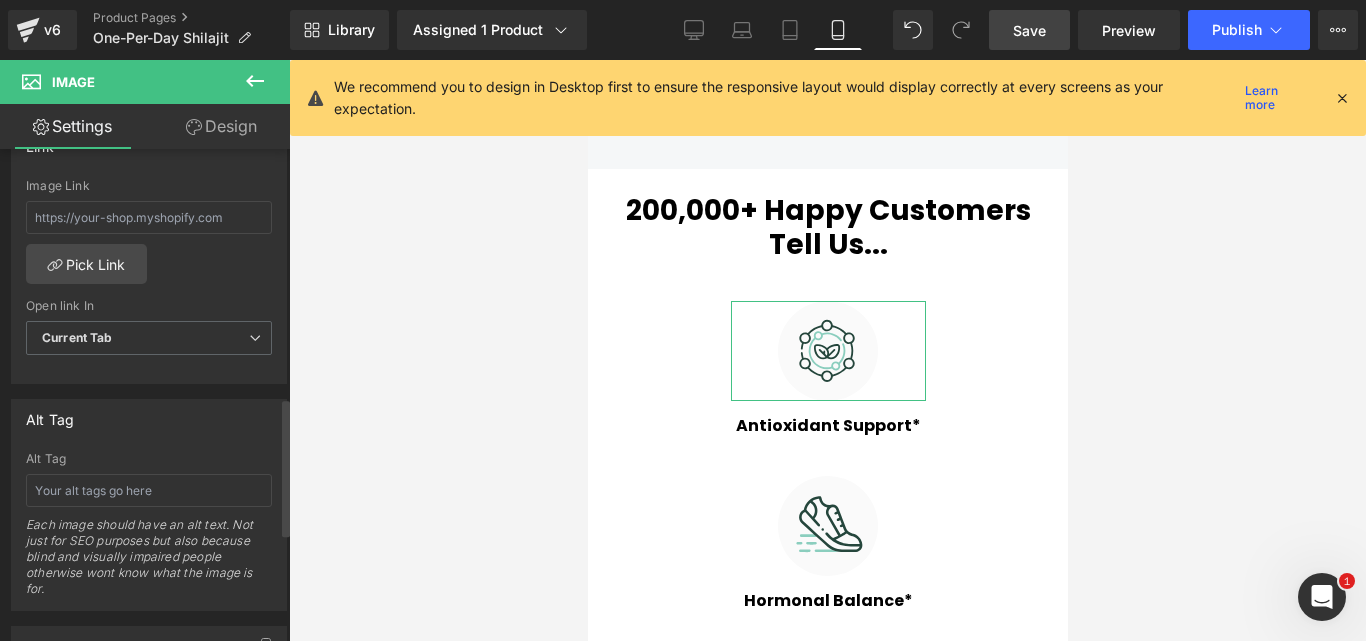 scroll, scrollTop: 900, scrollLeft: 0, axis: vertical 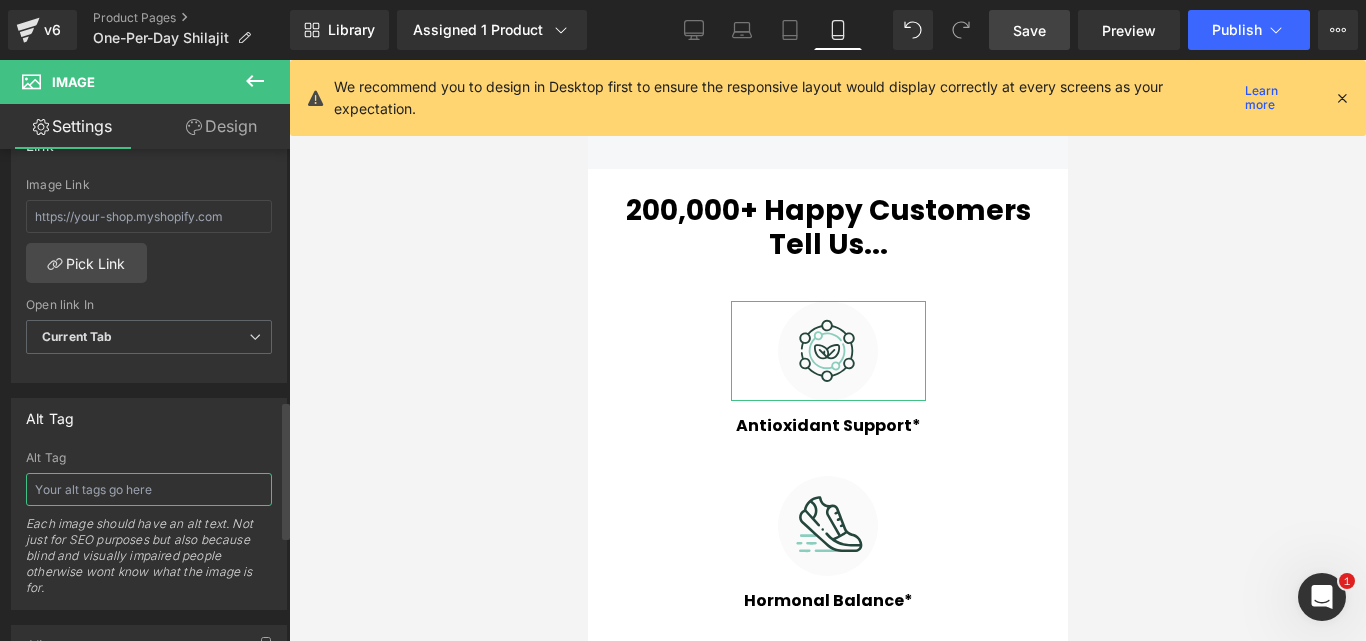 click at bounding box center [149, 489] 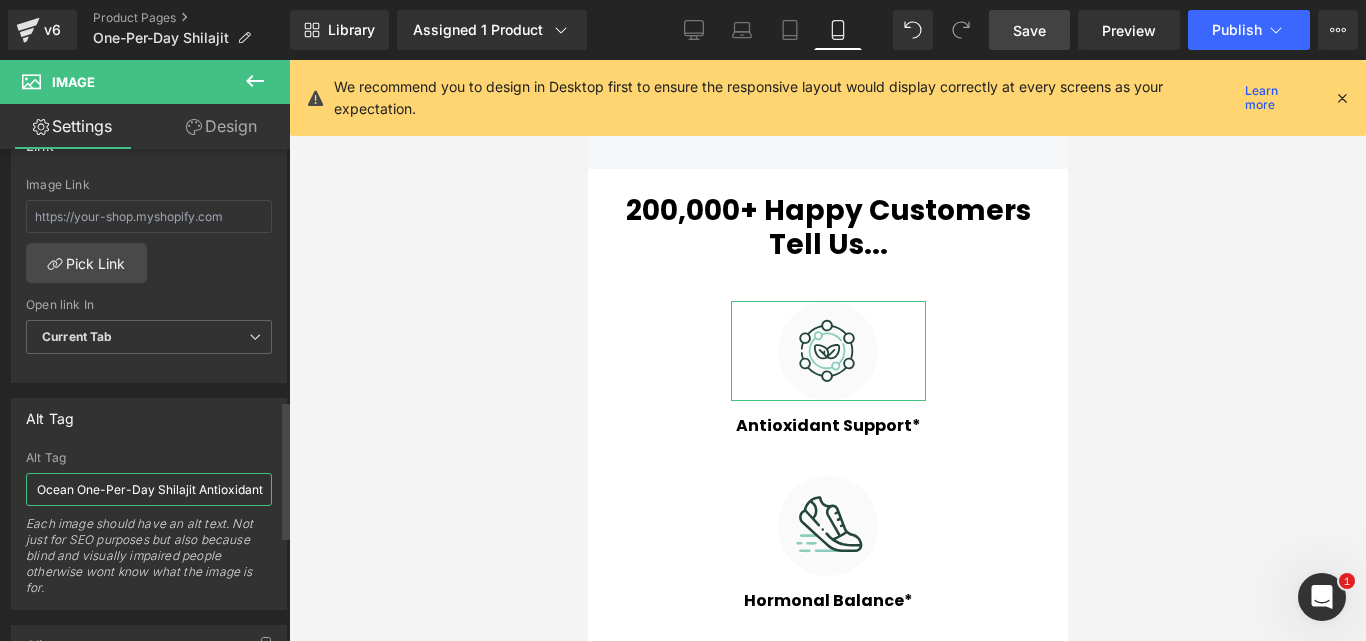 scroll, scrollTop: 0, scrollLeft: 61, axis: horizontal 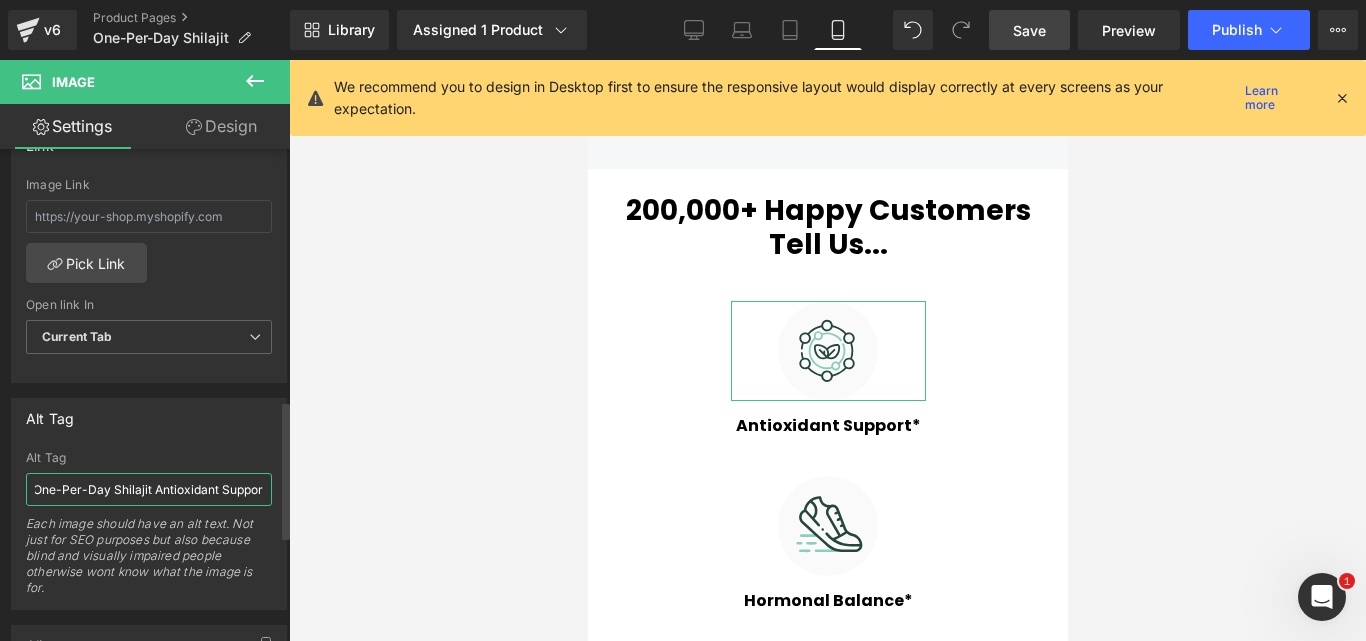 type on "Organics Ocean One-Per-Day Shilajit Antioxidant Support" 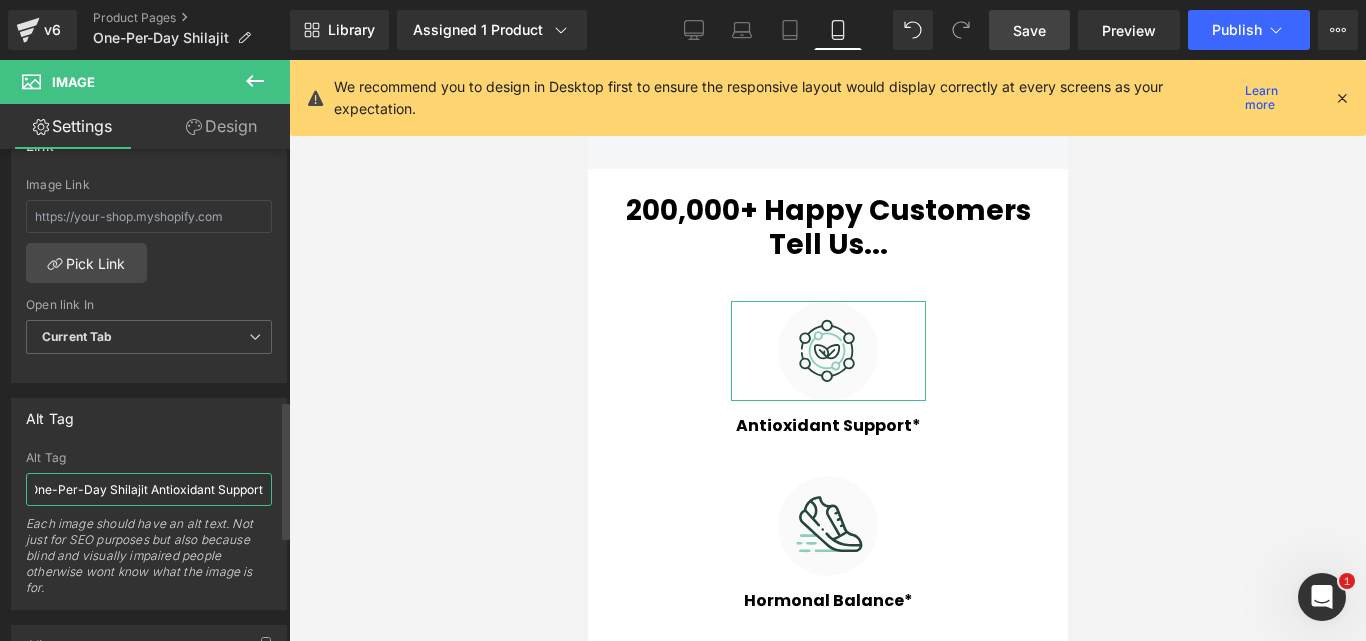 scroll, scrollTop: 0, scrollLeft: 106, axis: horizontal 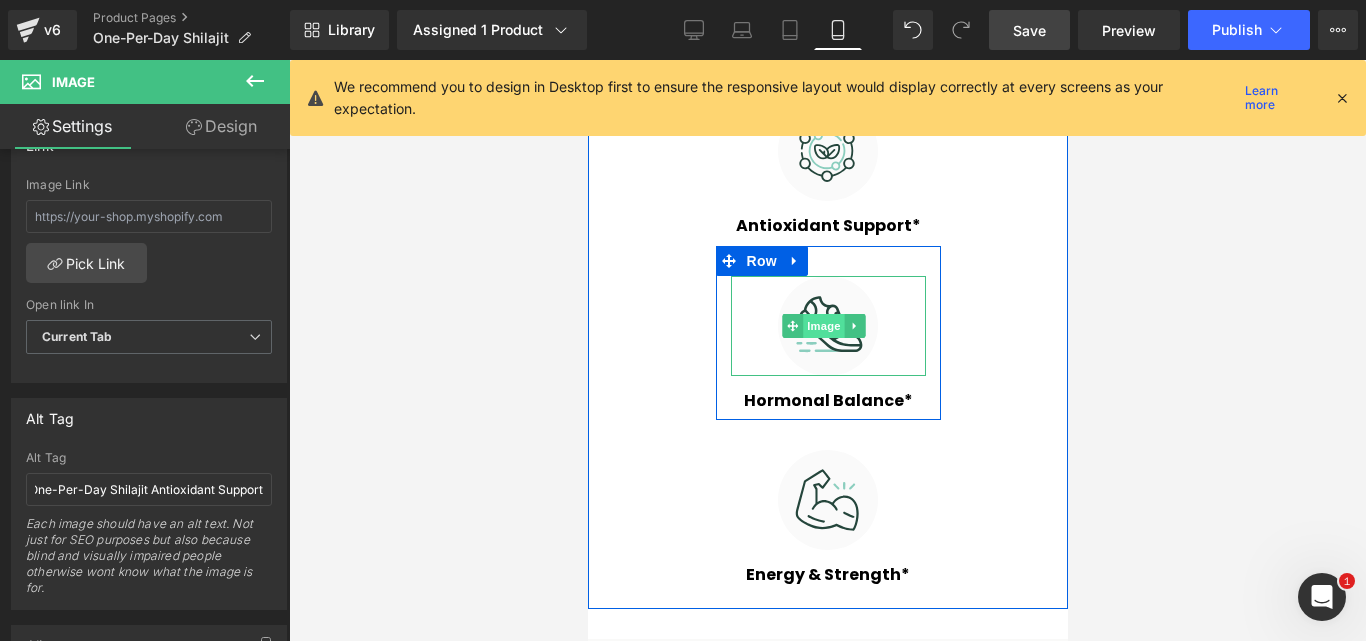 click on "Image" at bounding box center (823, 326) 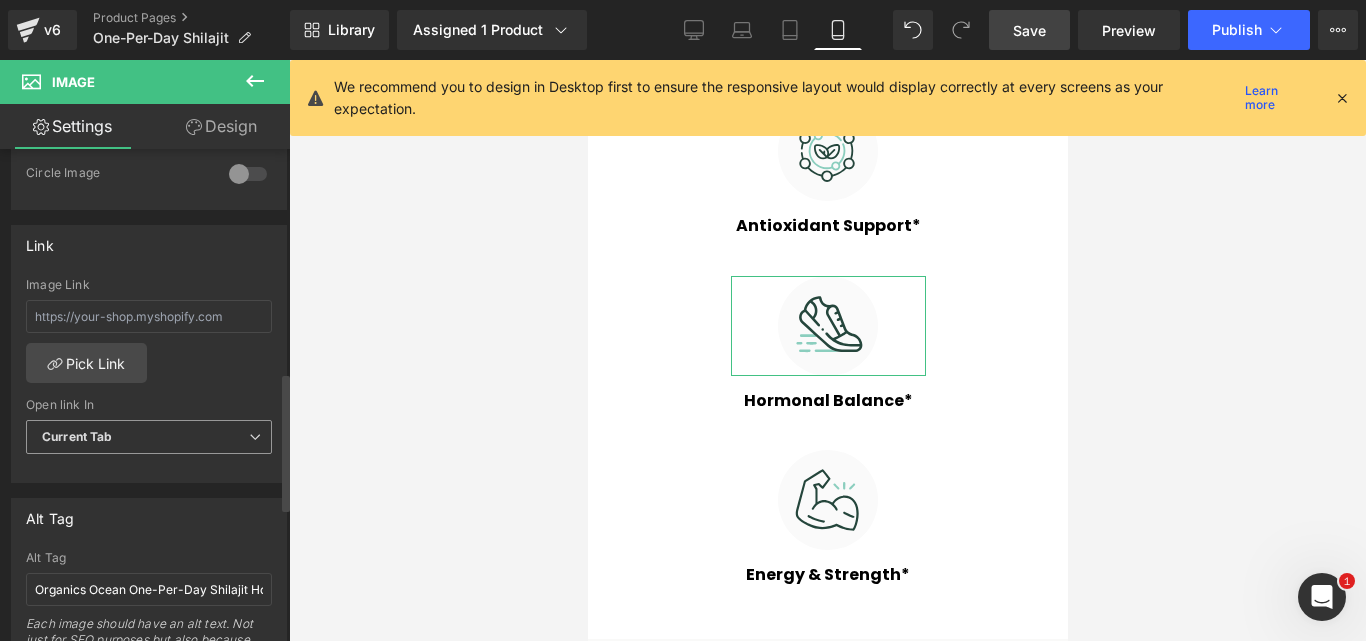 scroll, scrollTop: 900, scrollLeft: 0, axis: vertical 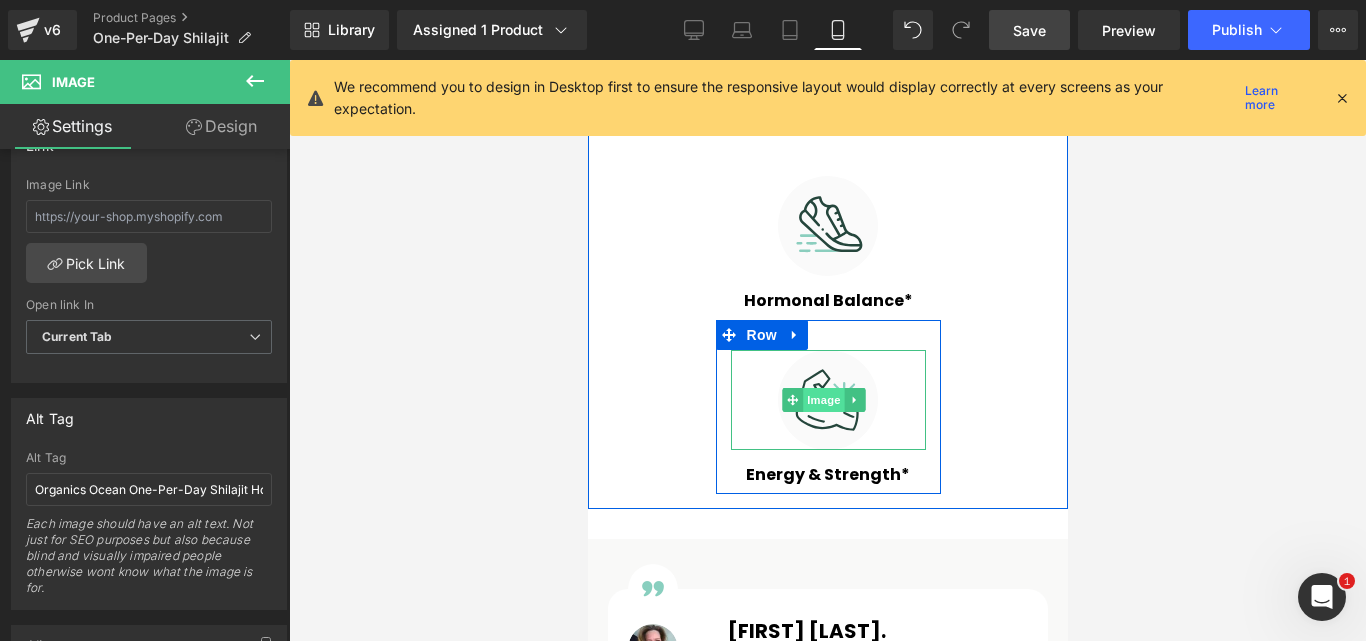 click on "Image" at bounding box center [823, 400] 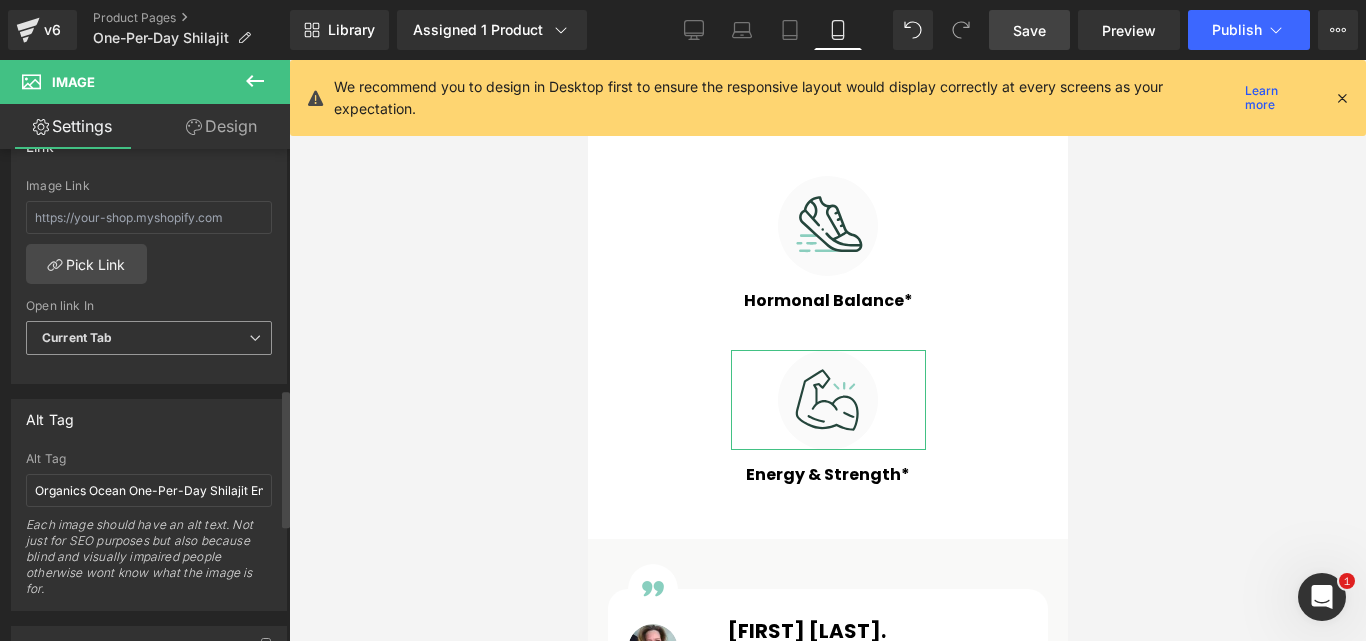 scroll, scrollTop: 900, scrollLeft: 0, axis: vertical 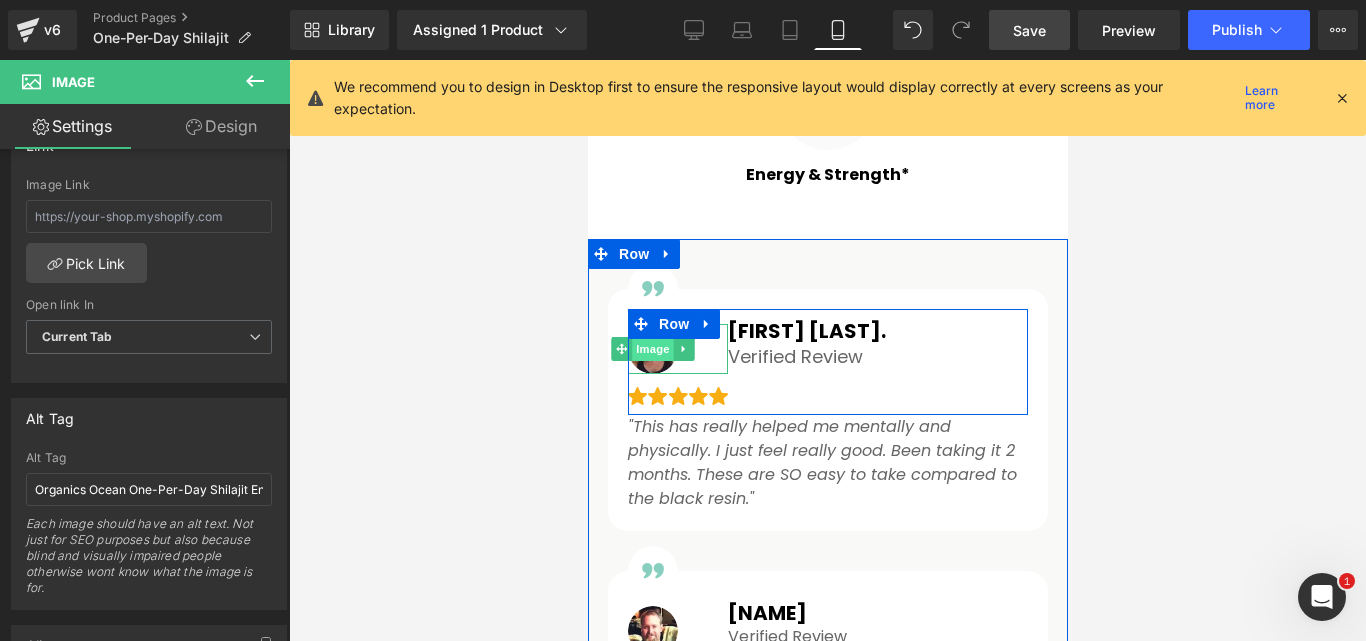 click on "Image" at bounding box center (652, 349) 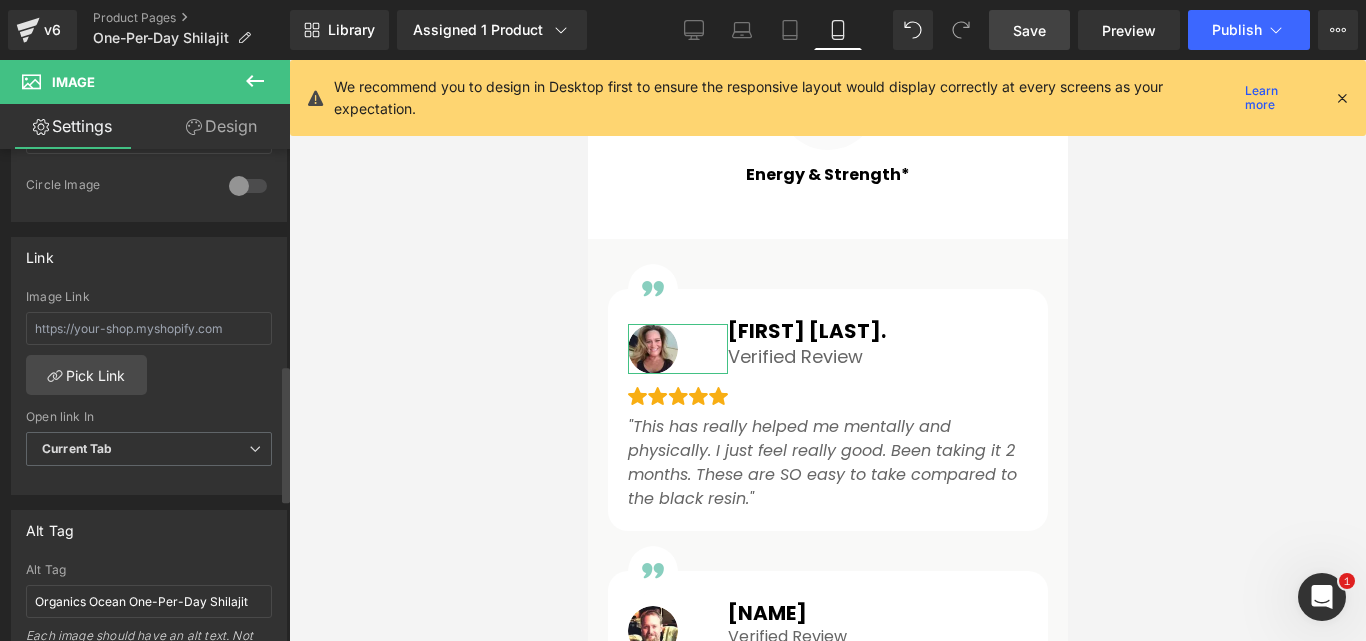 scroll, scrollTop: 800, scrollLeft: 0, axis: vertical 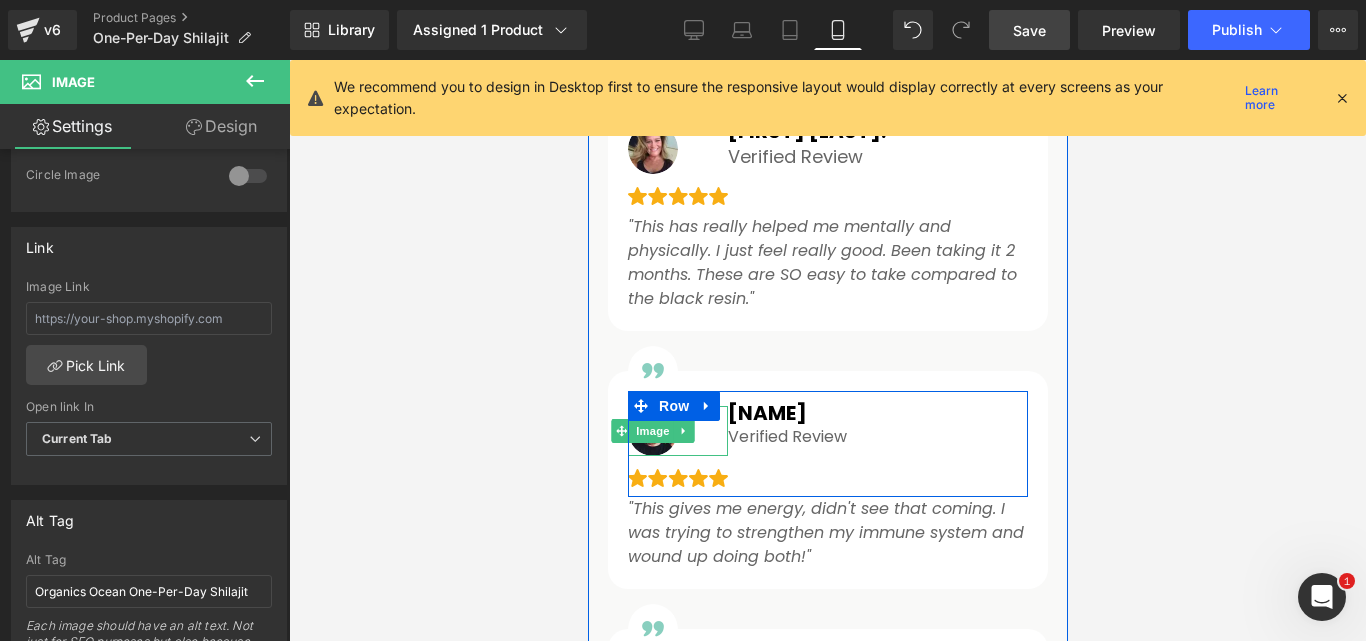 click on "Image" at bounding box center [652, 431] 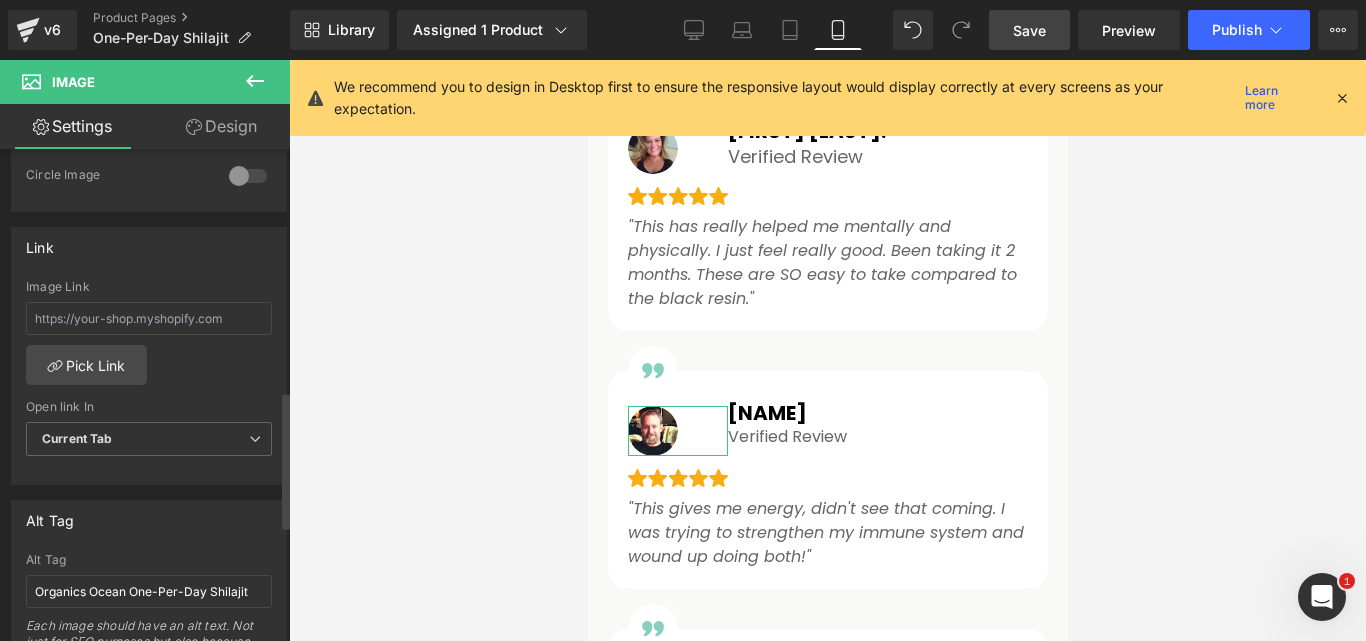 scroll, scrollTop: 900, scrollLeft: 0, axis: vertical 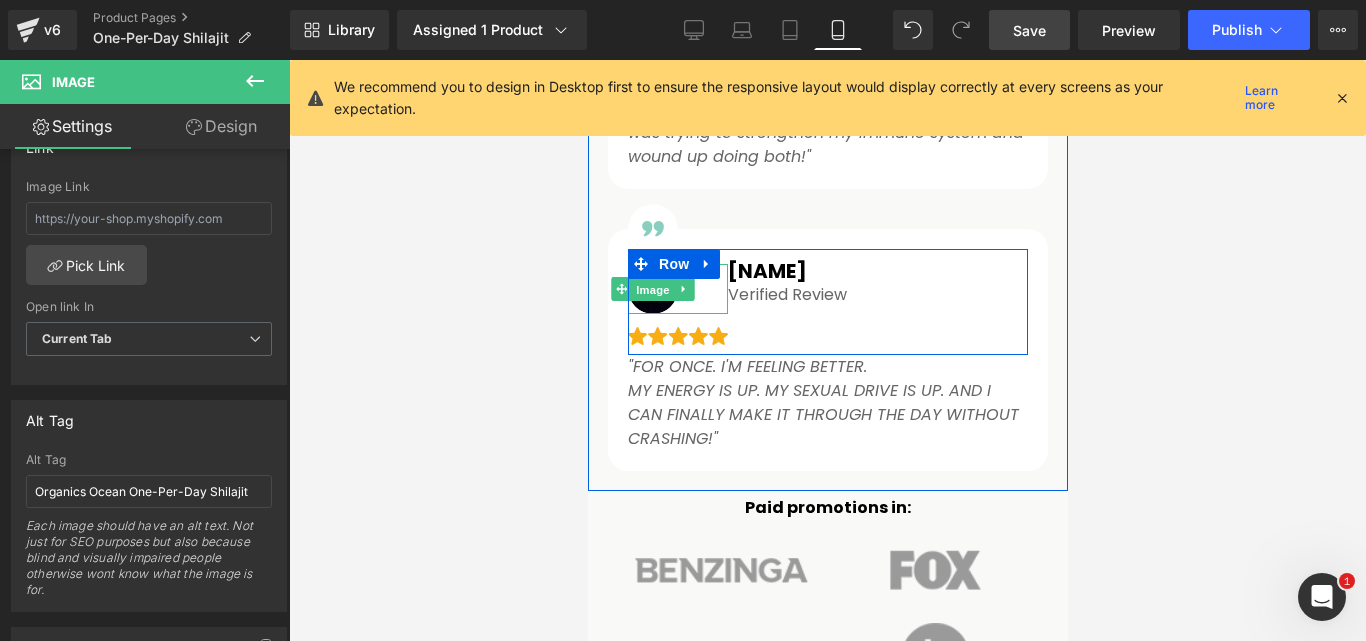 click on "Image" at bounding box center [652, 290] 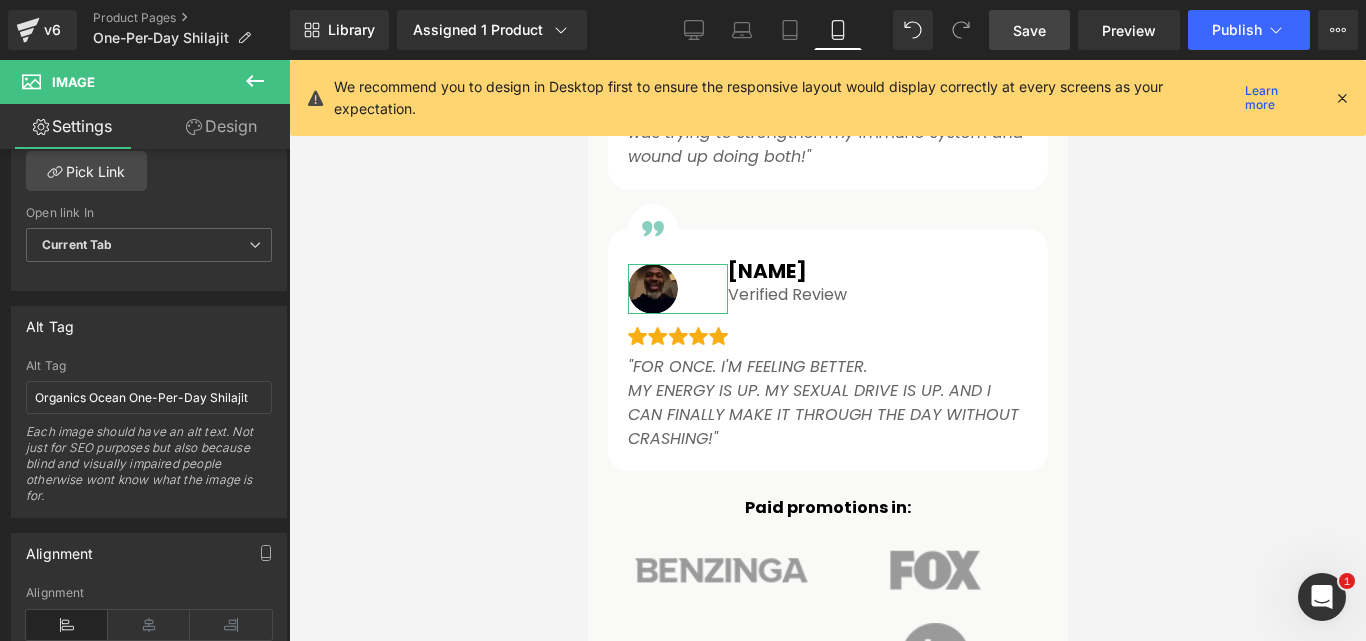 scroll, scrollTop: 1000, scrollLeft: 0, axis: vertical 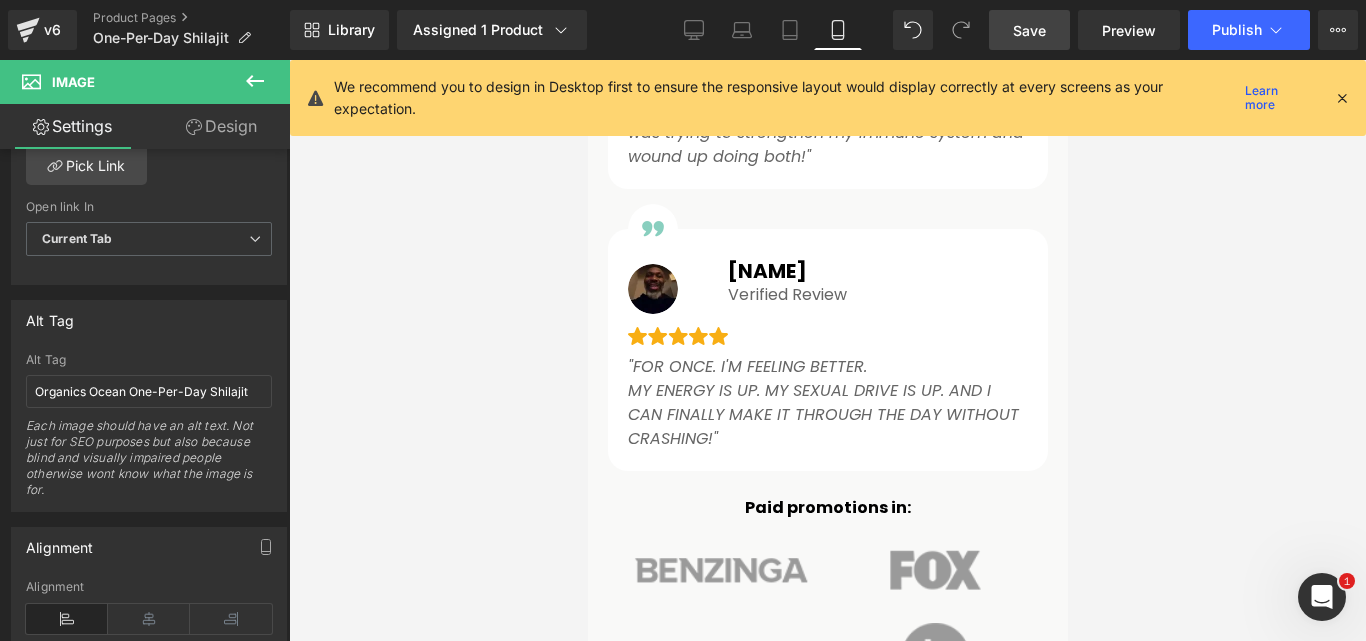 click on "Rendering Content" at bounding box center [683, 562] 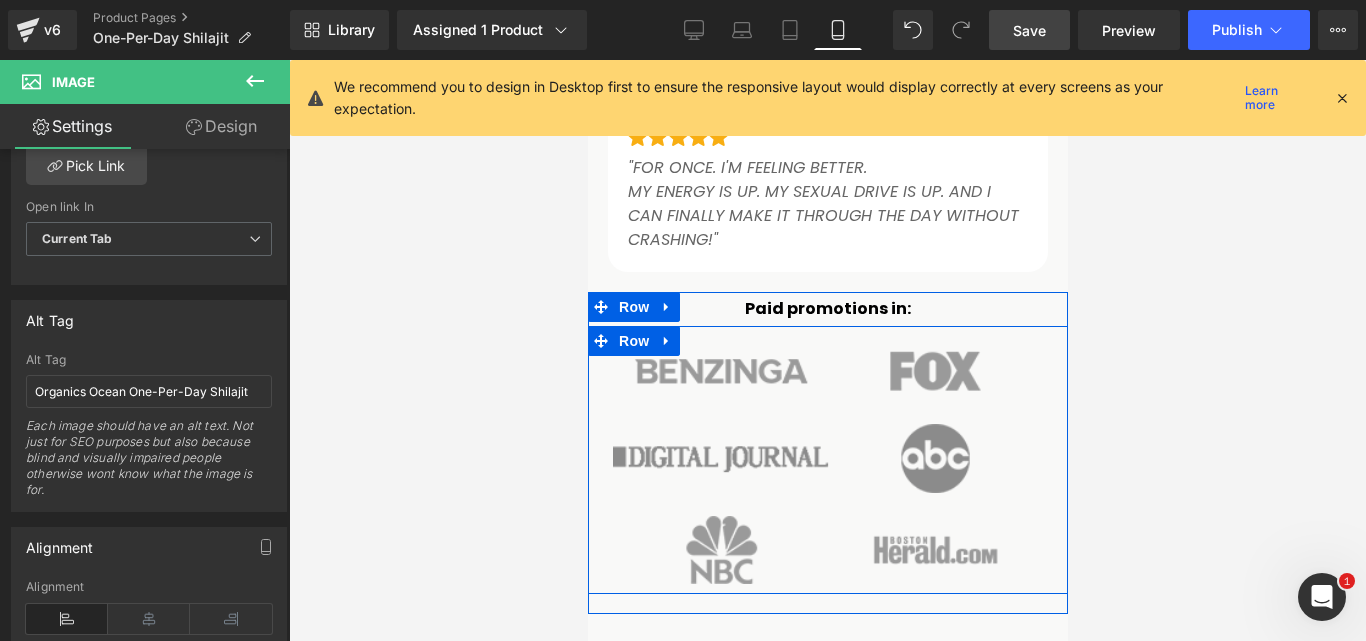 scroll, scrollTop: 2900, scrollLeft: 0, axis: vertical 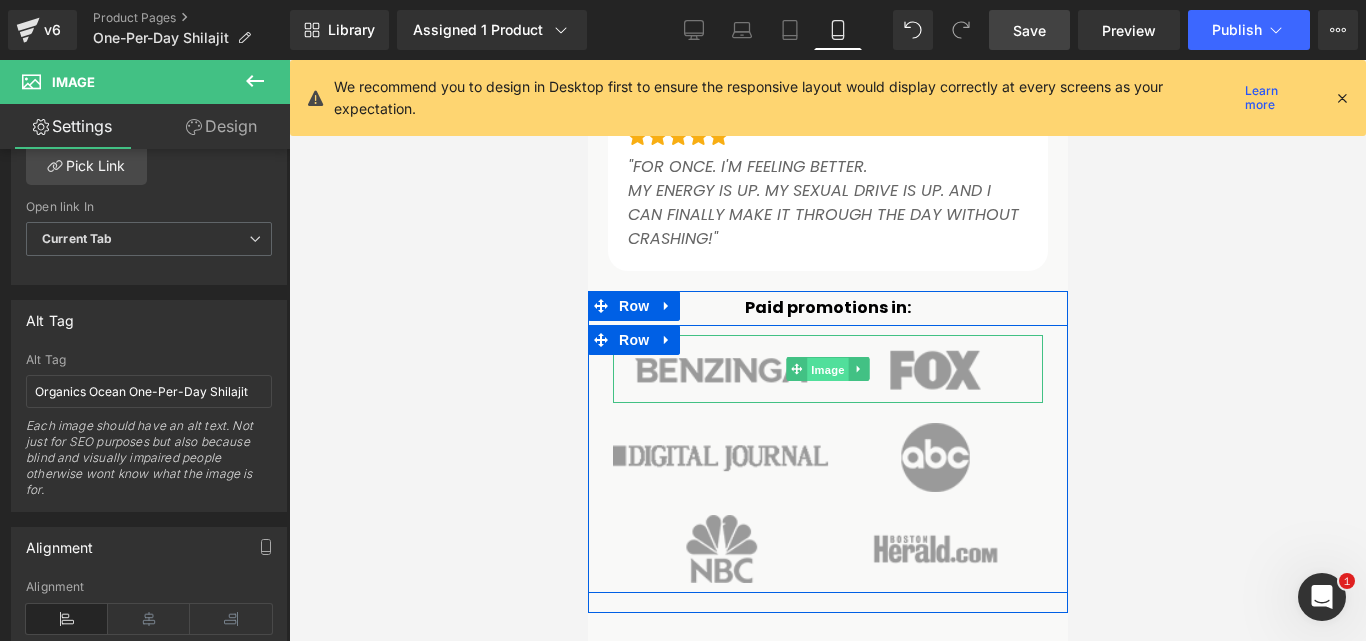 click on "Image" at bounding box center (827, 370) 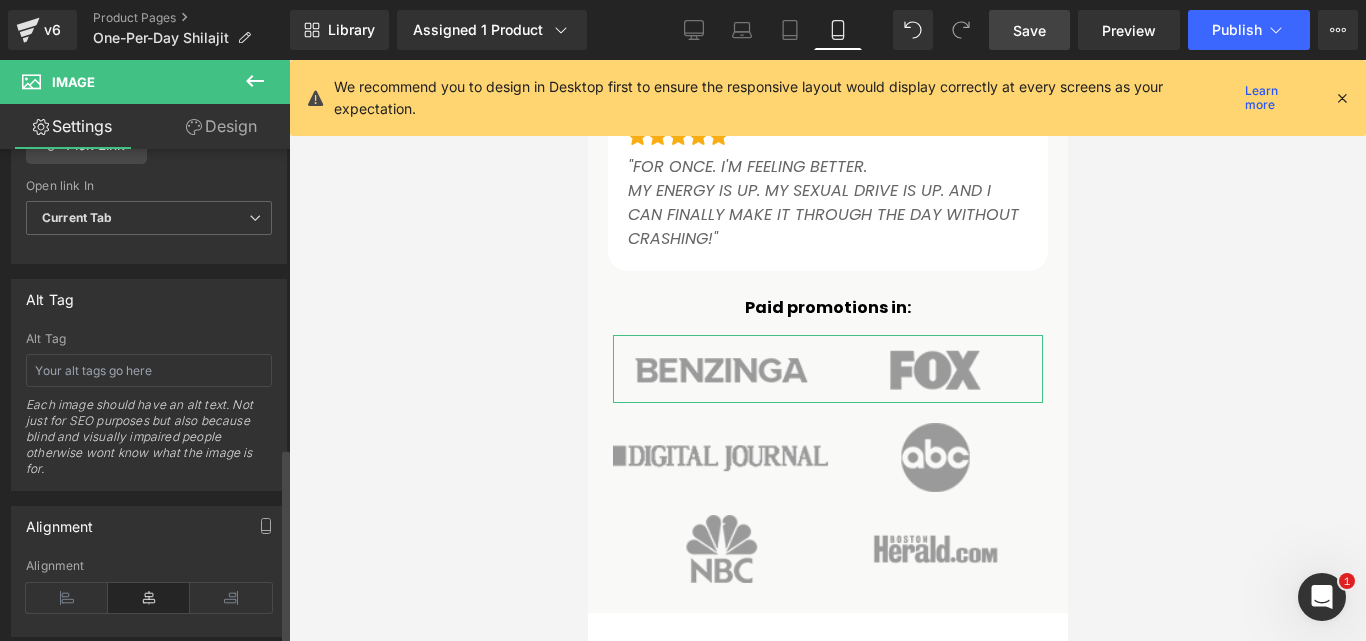 scroll, scrollTop: 1100, scrollLeft: 0, axis: vertical 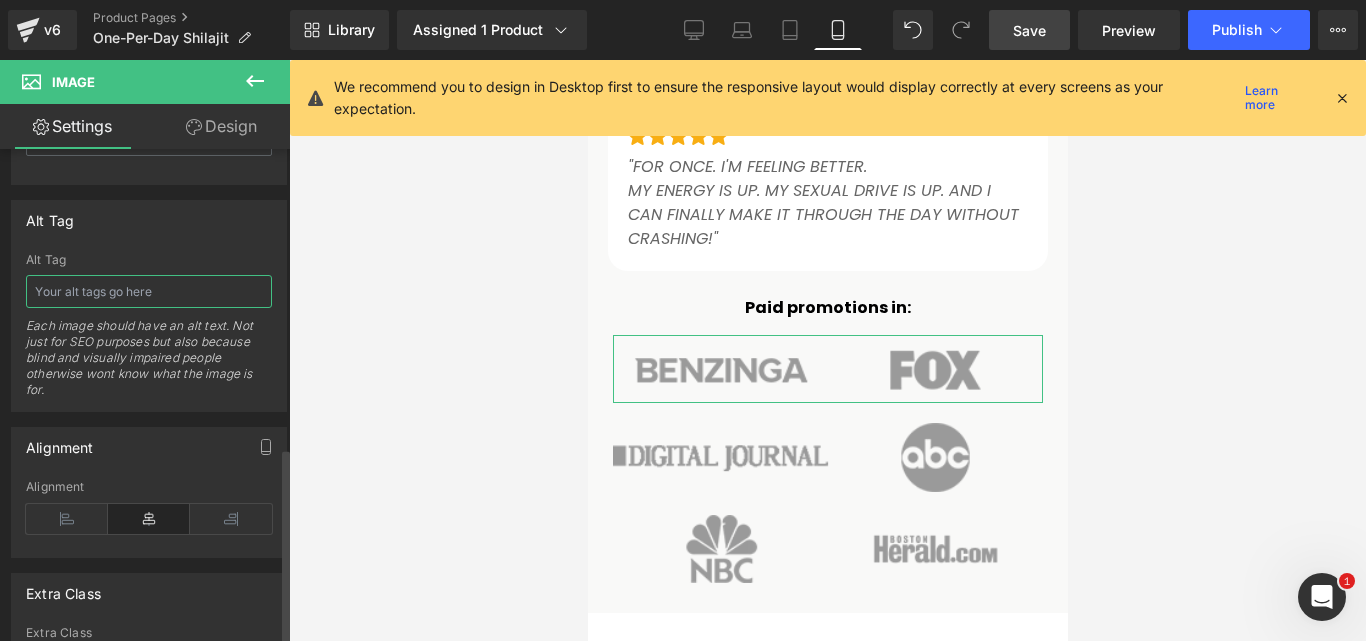 click at bounding box center [149, 291] 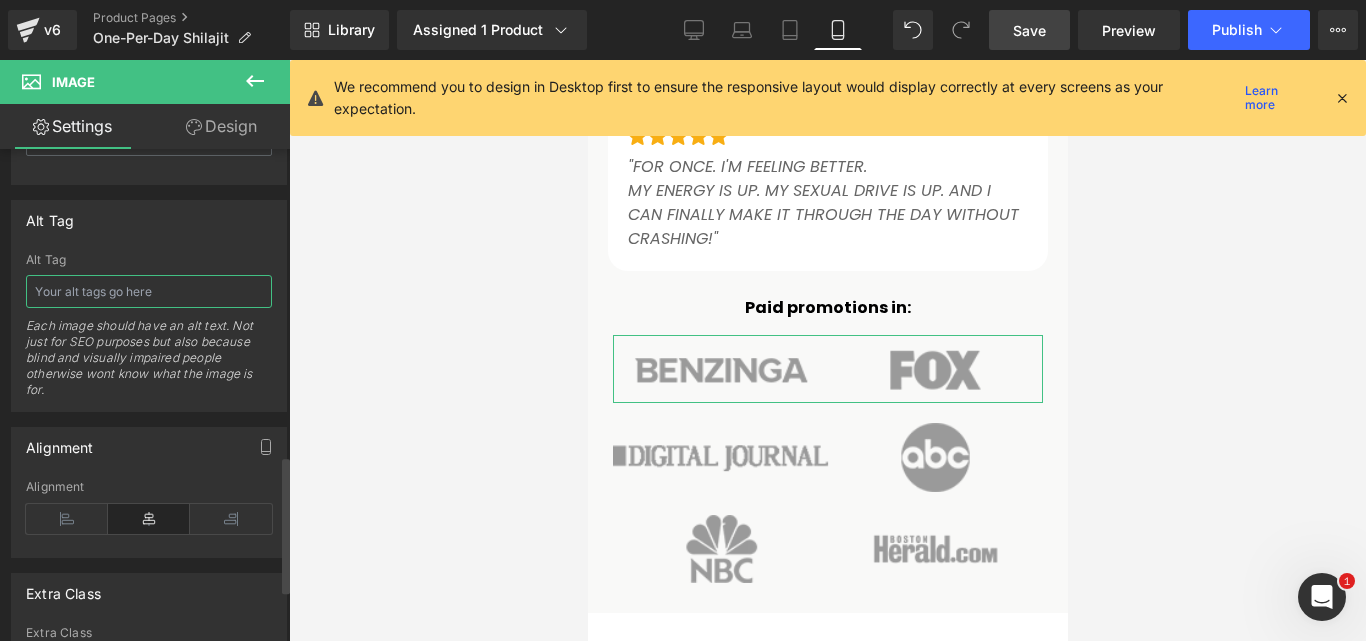 paste on "Organics Ocean One-Per-Day Shilajit" 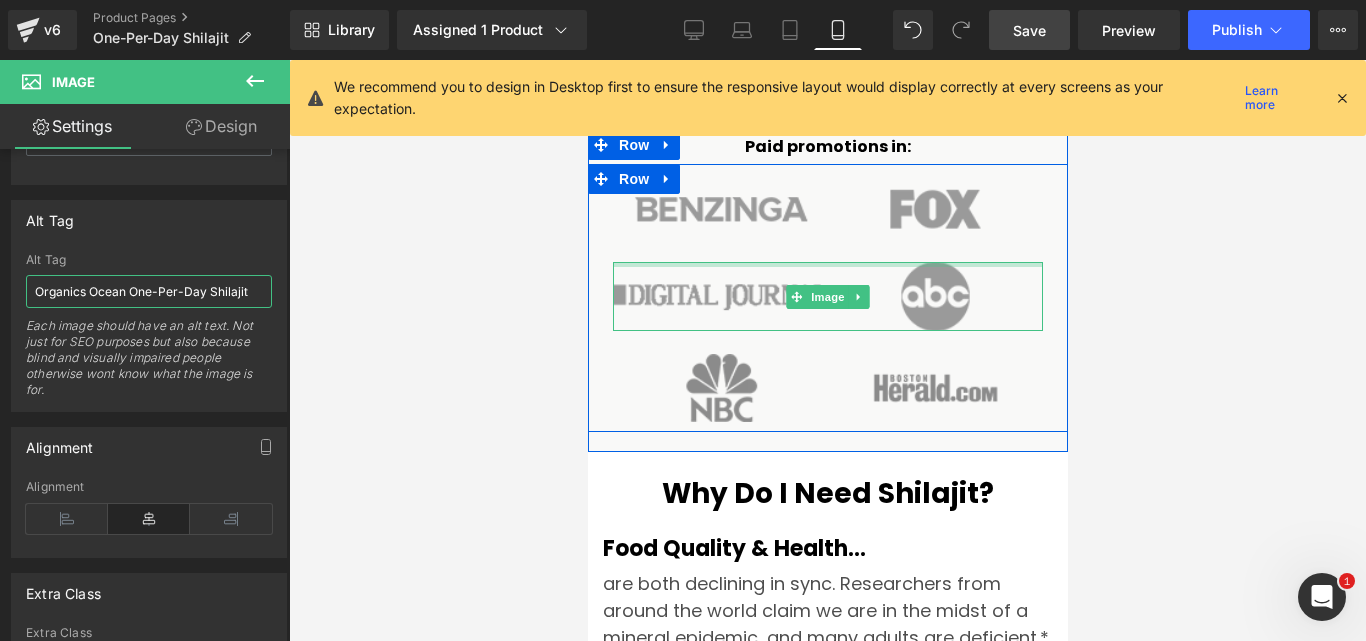 scroll, scrollTop: 3100, scrollLeft: 0, axis: vertical 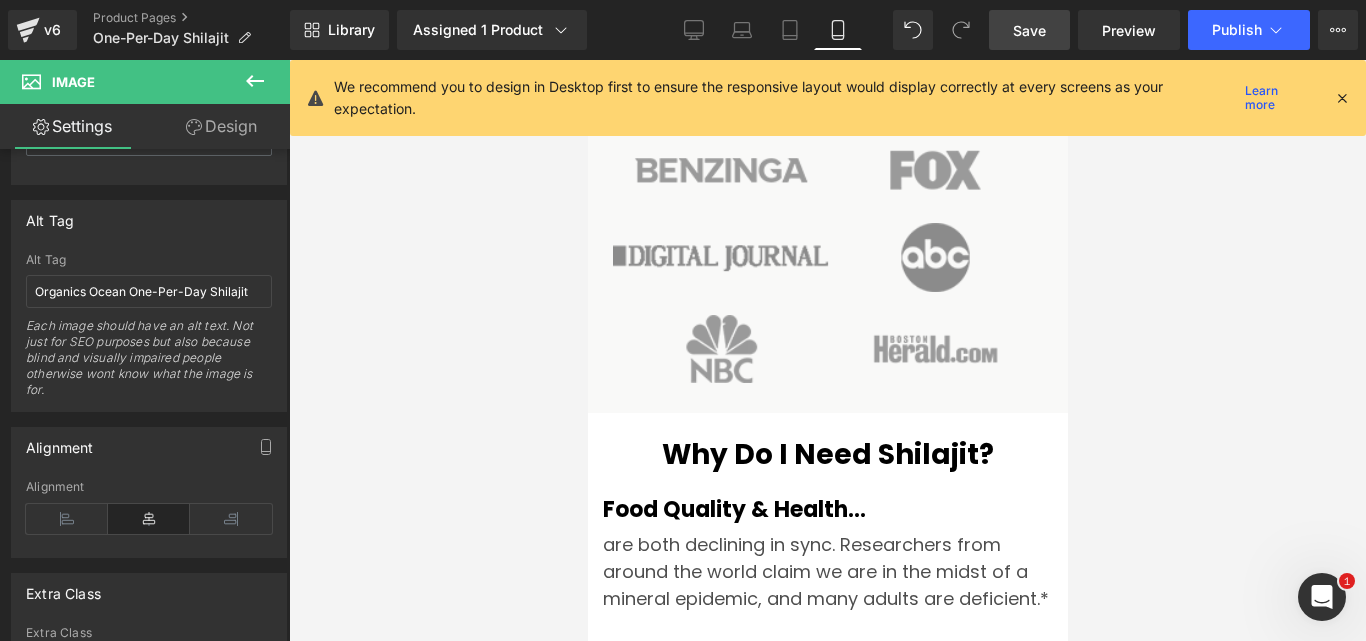 click at bounding box center [827, 257] 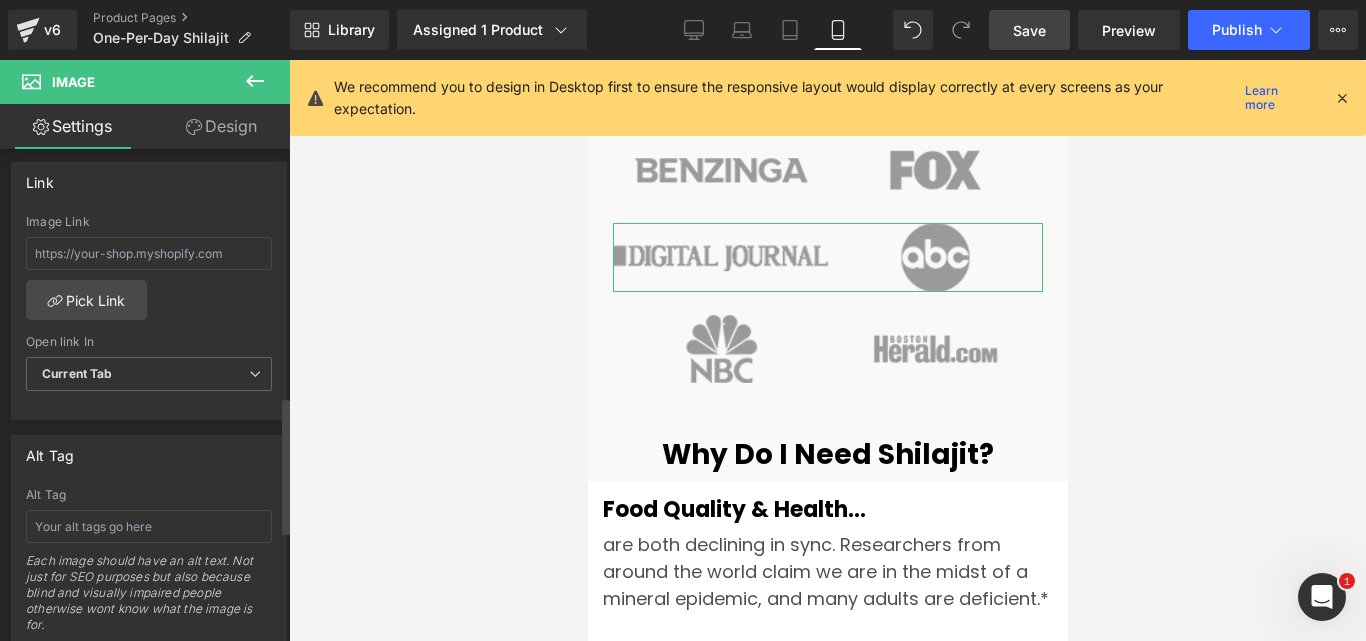 scroll, scrollTop: 900, scrollLeft: 0, axis: vertical 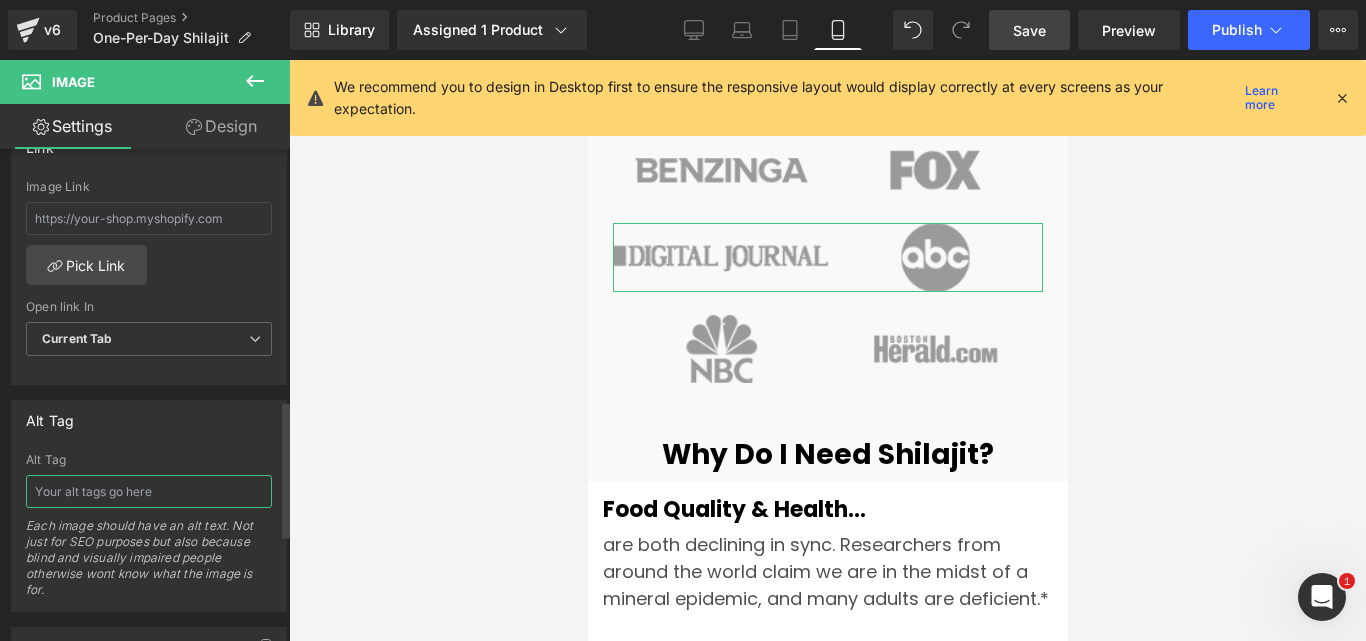 click at bounding box center (149, 491) 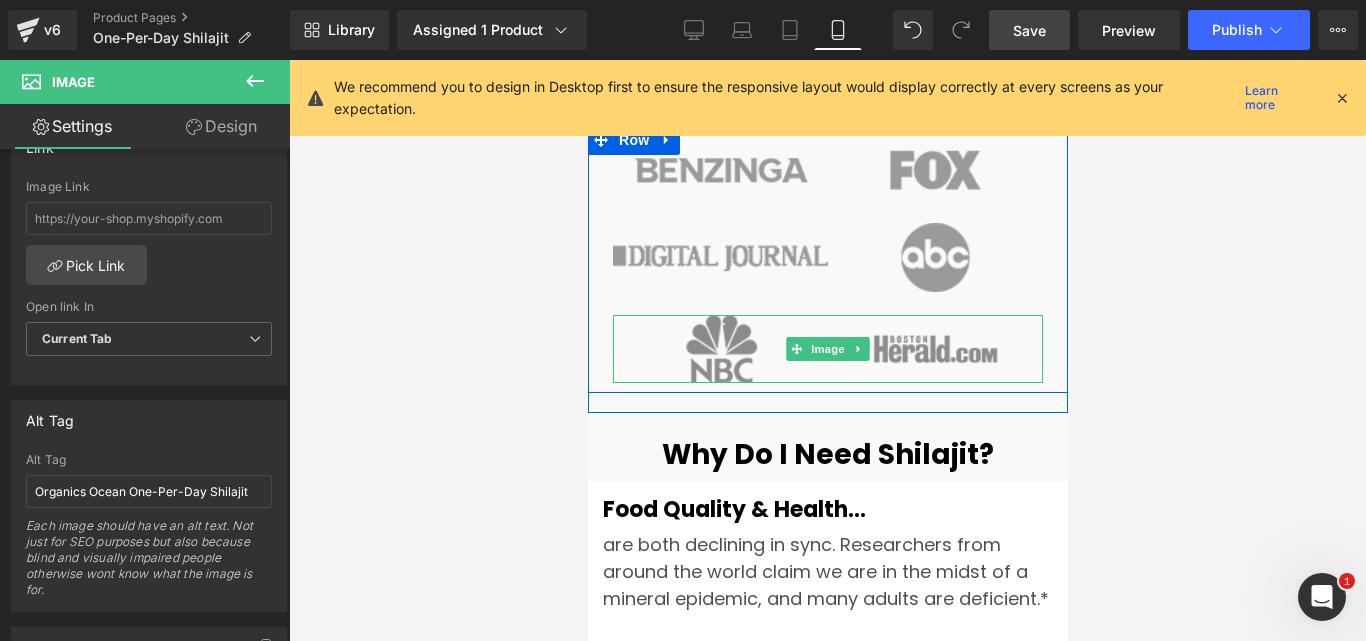 click at bounding box center (827, 349) 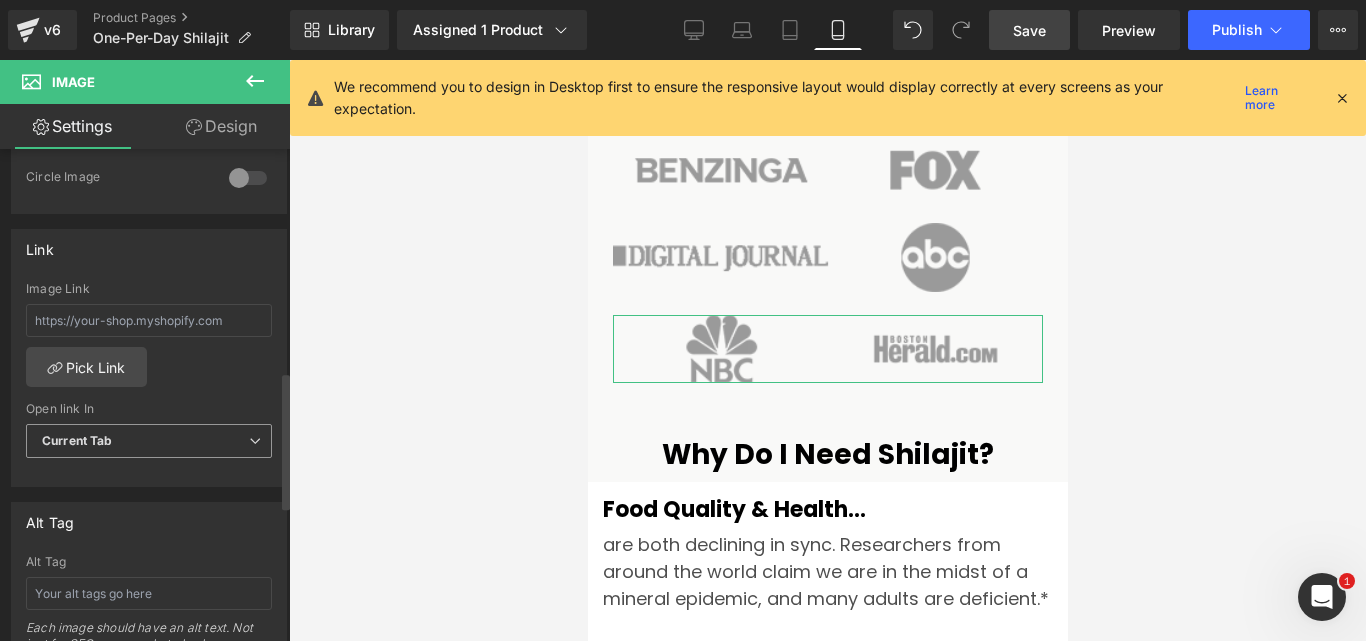 scroll, scrollTop: 800, scrollLeft: 0, axis: vertical 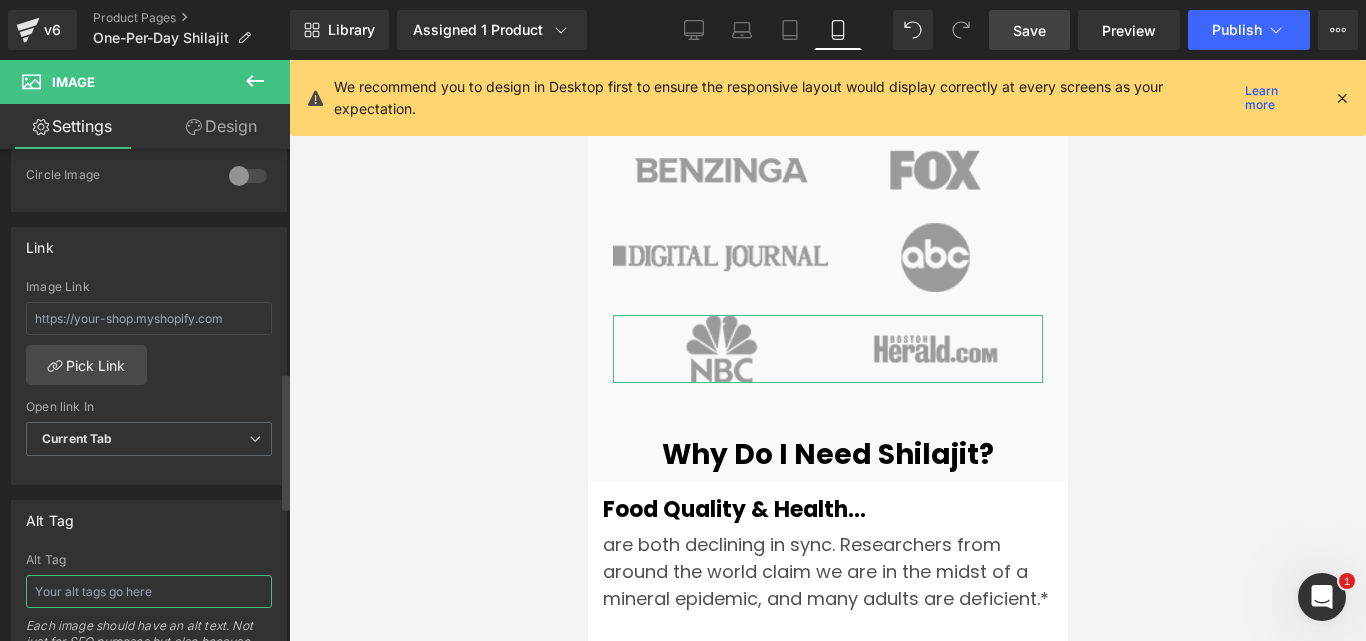 click at bounding box center [149, 591] 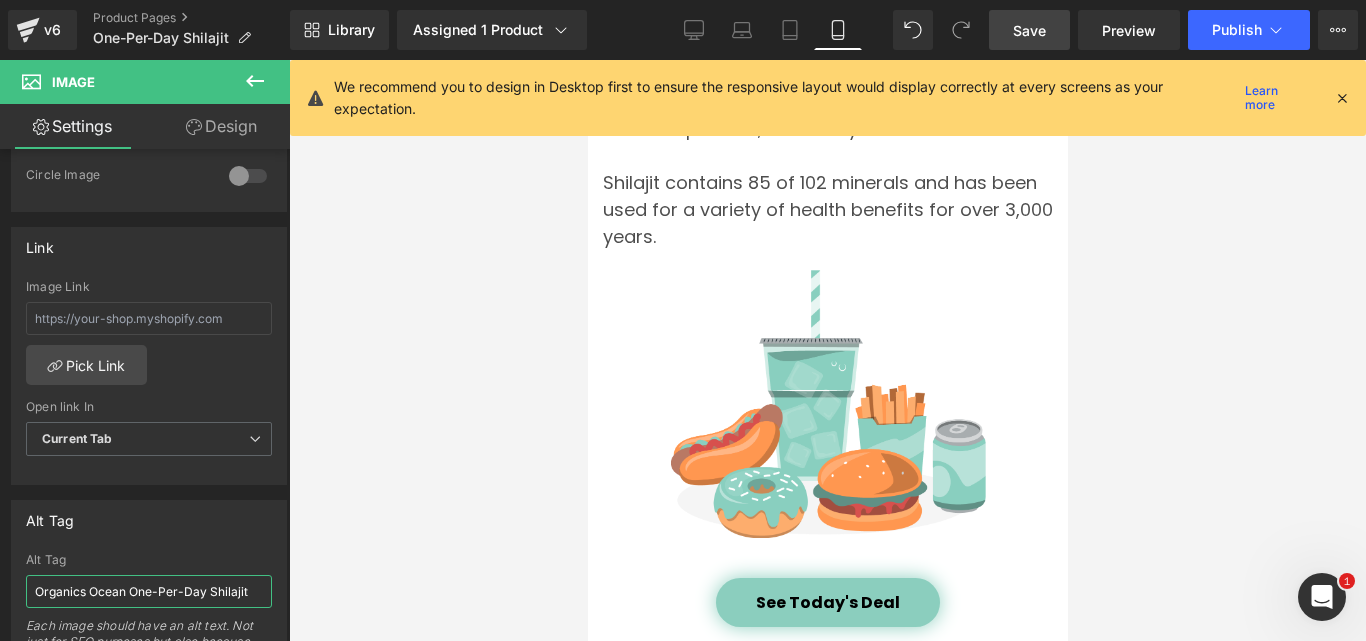 scroll, scrollTop: 3600, scrollLeft: 0, axis: vertical 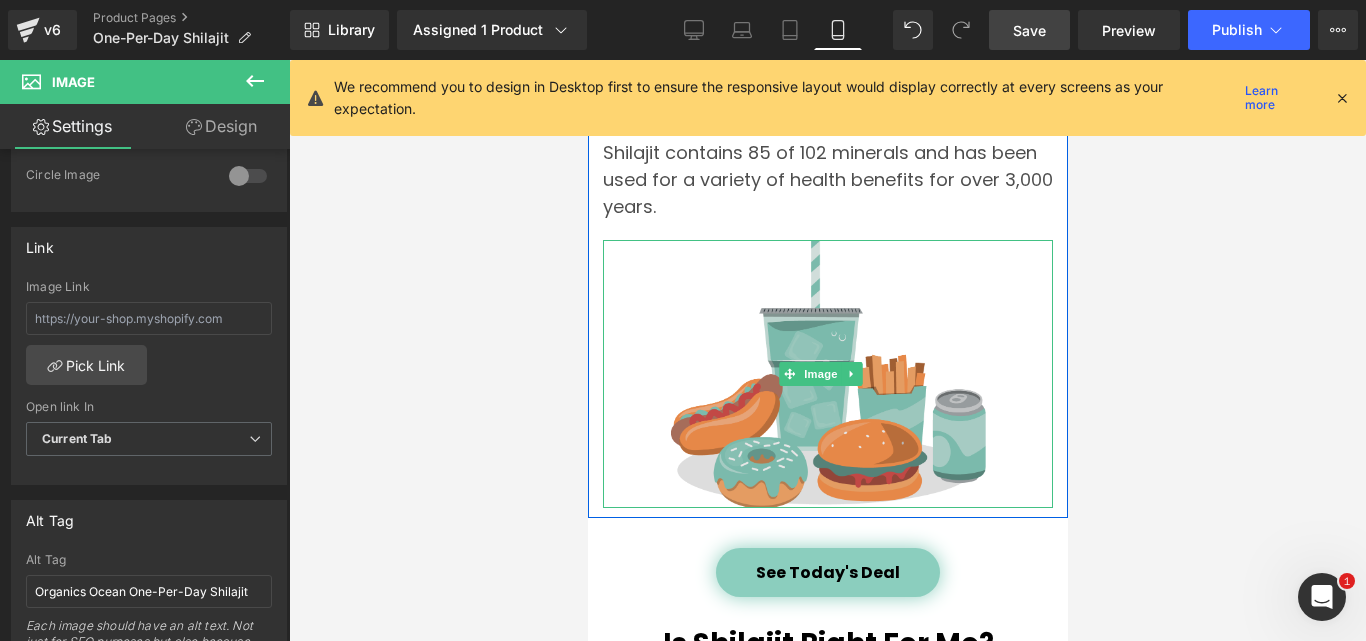 click at bounding box center (827, 374) 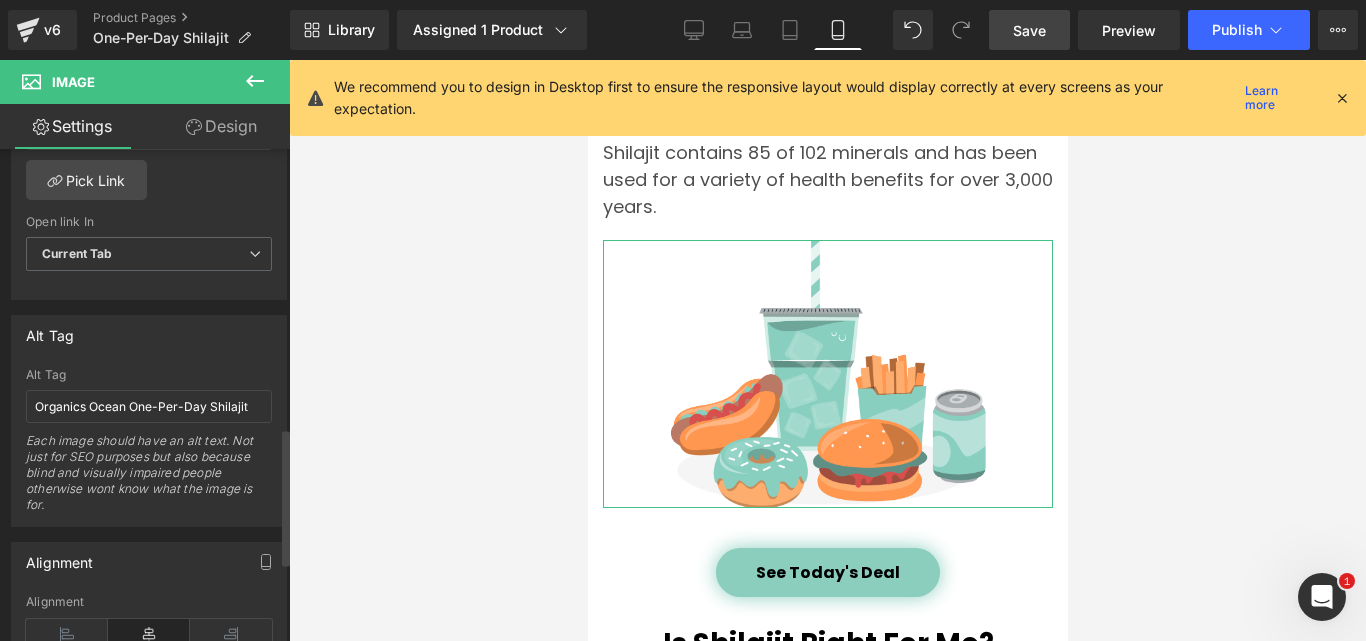 scroll, scrollTop: 1000, scrollLeft: 0, axis: vertical 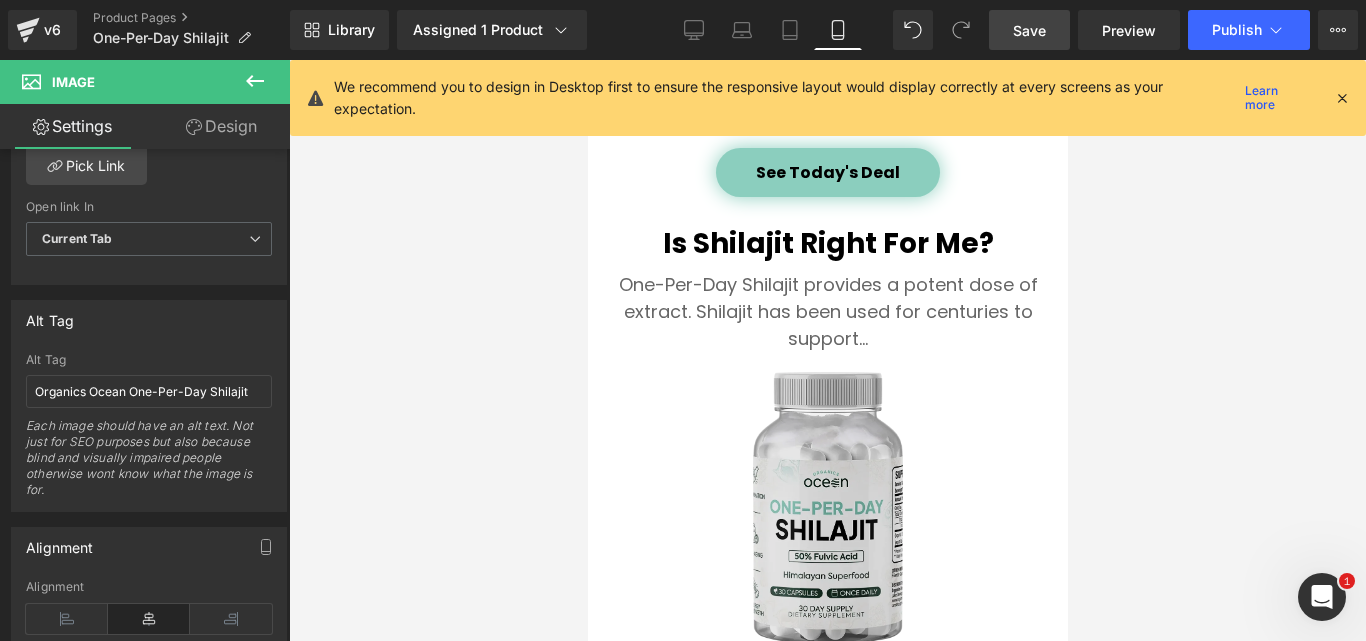 click at bounding box center [827, 508] 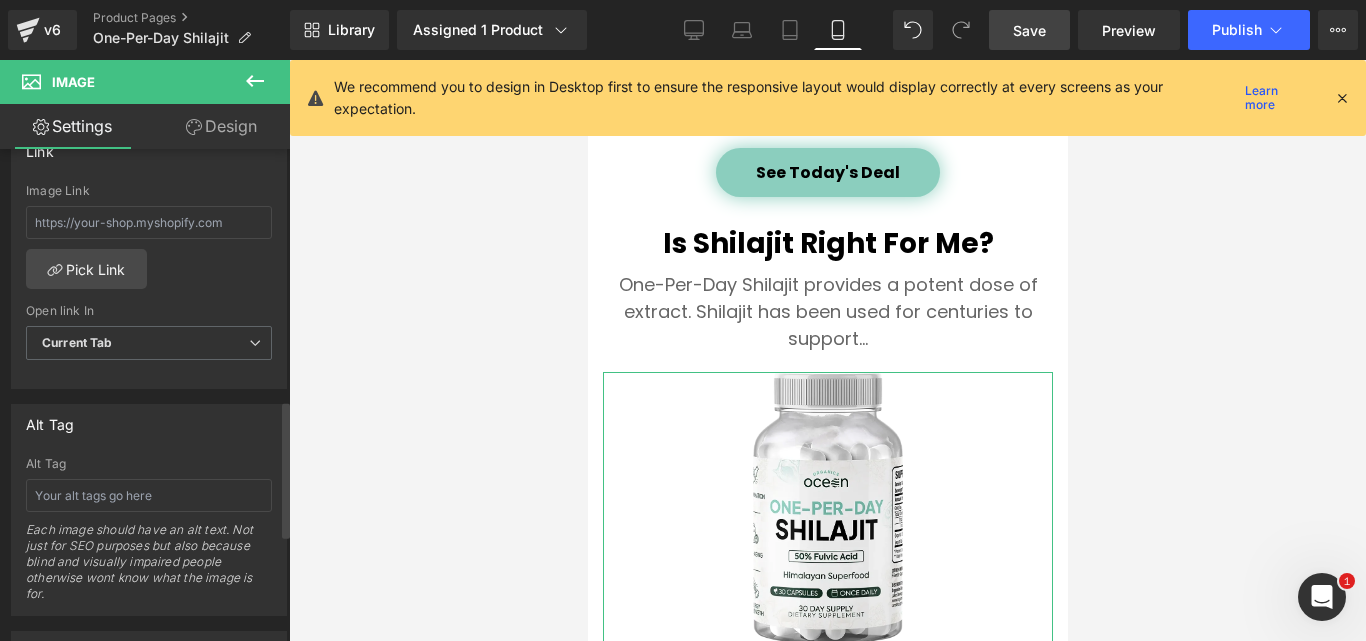 scroll, scrollTop: 900, scrollLeft: 0, axis: vertical 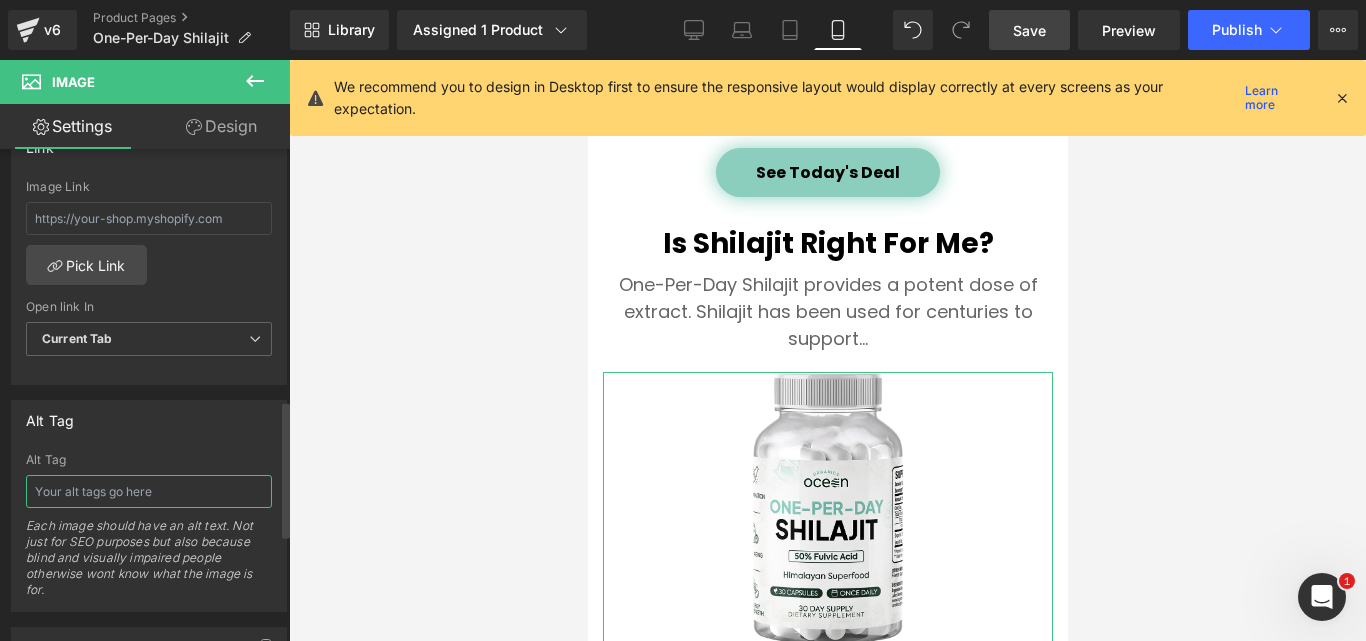 click at bounding box center [149, 491] 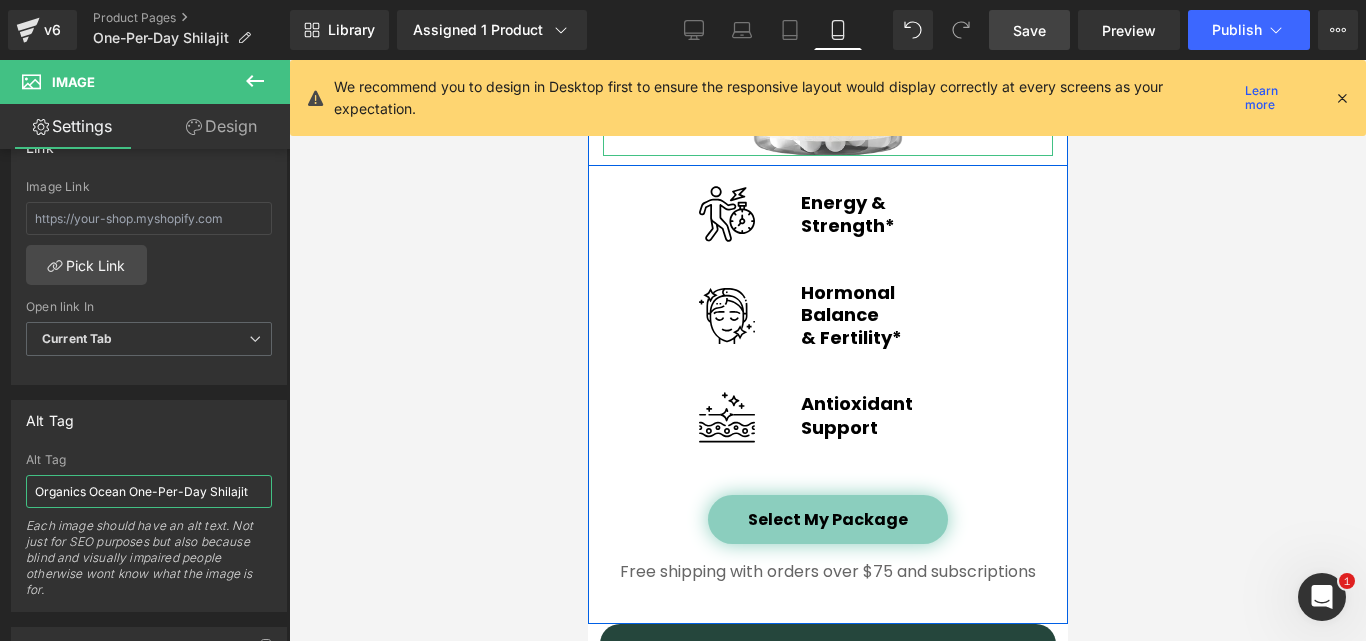 scroll, scrollTop: 4500, scrollLeft: 0, axis: vertical 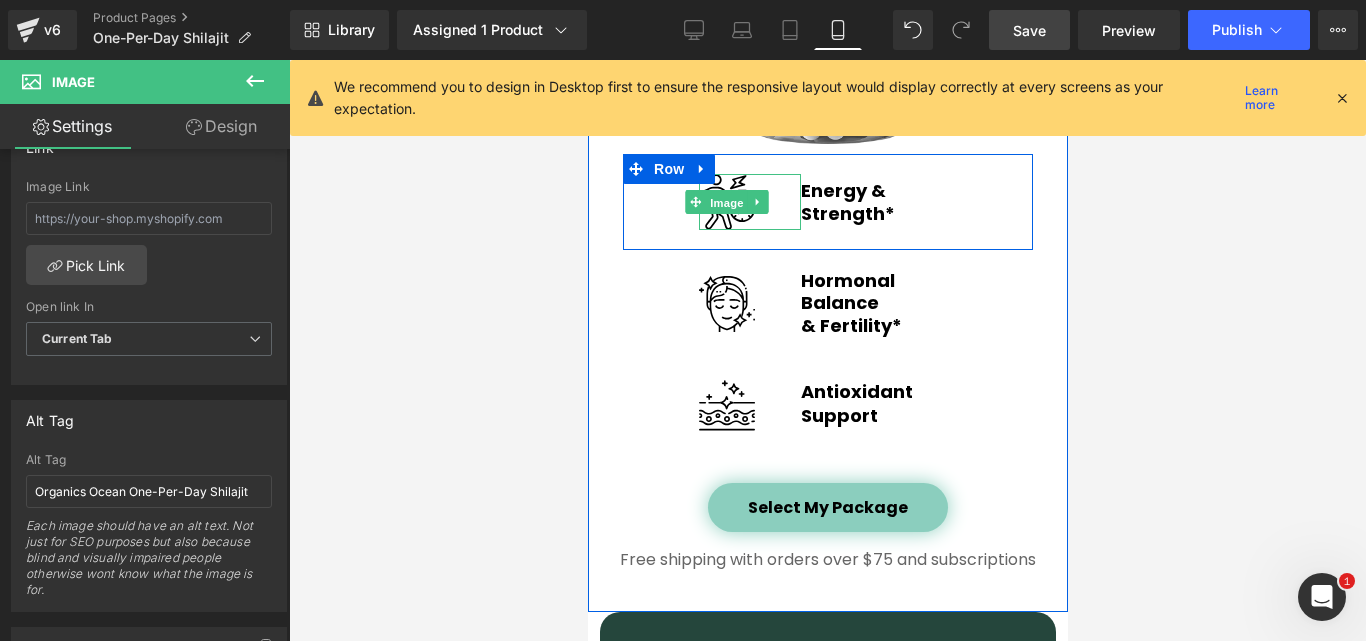 click on "Image" at bounding box center (726, 203) 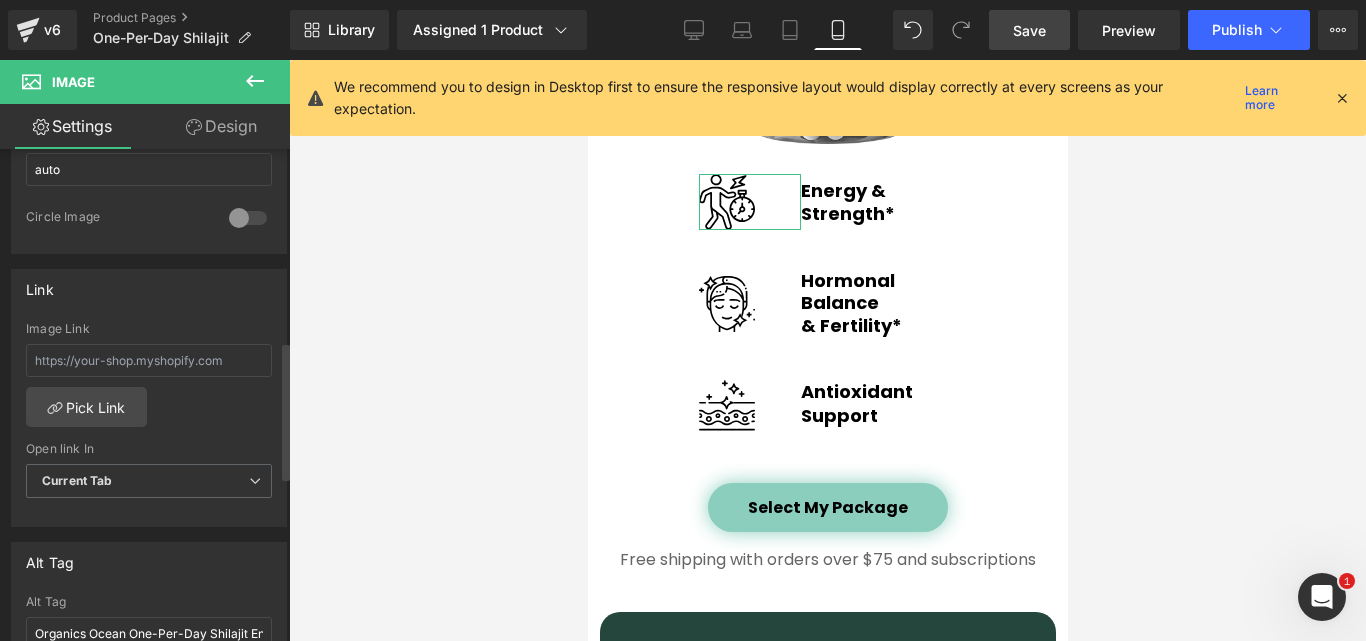 scroll, scrollTop: 800, scrollLeft: 0, axis: vertical 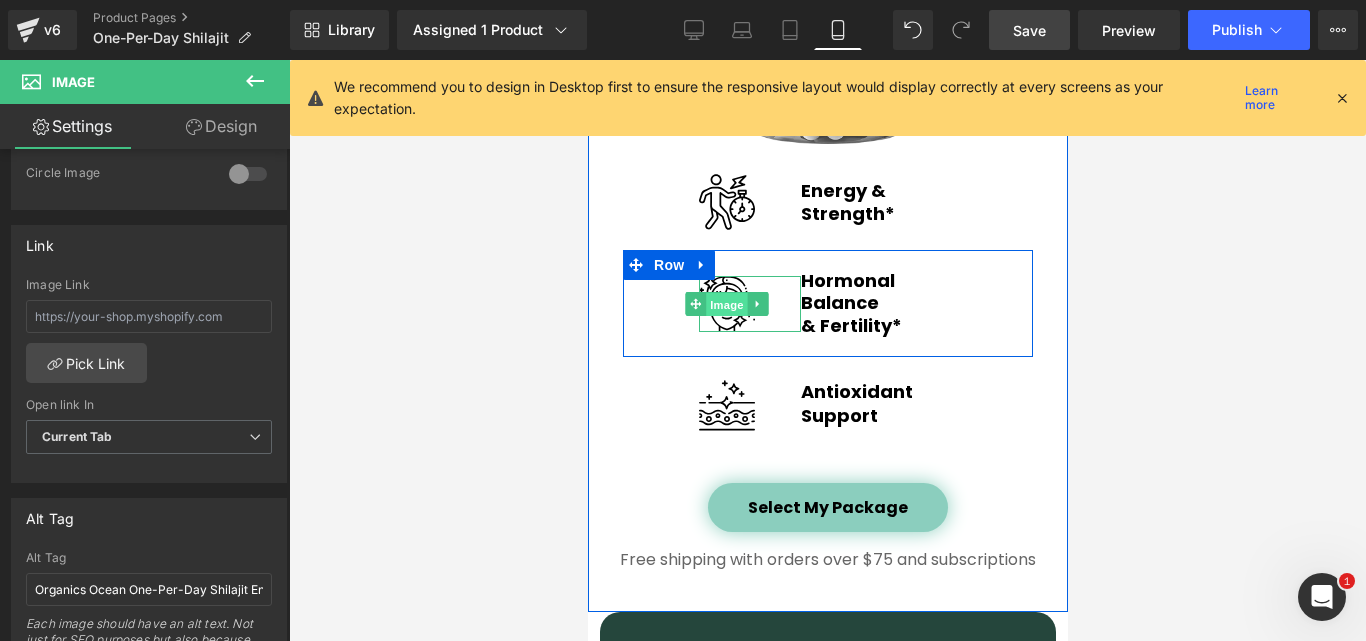 click on "Image" at bounding box center [726, 304] 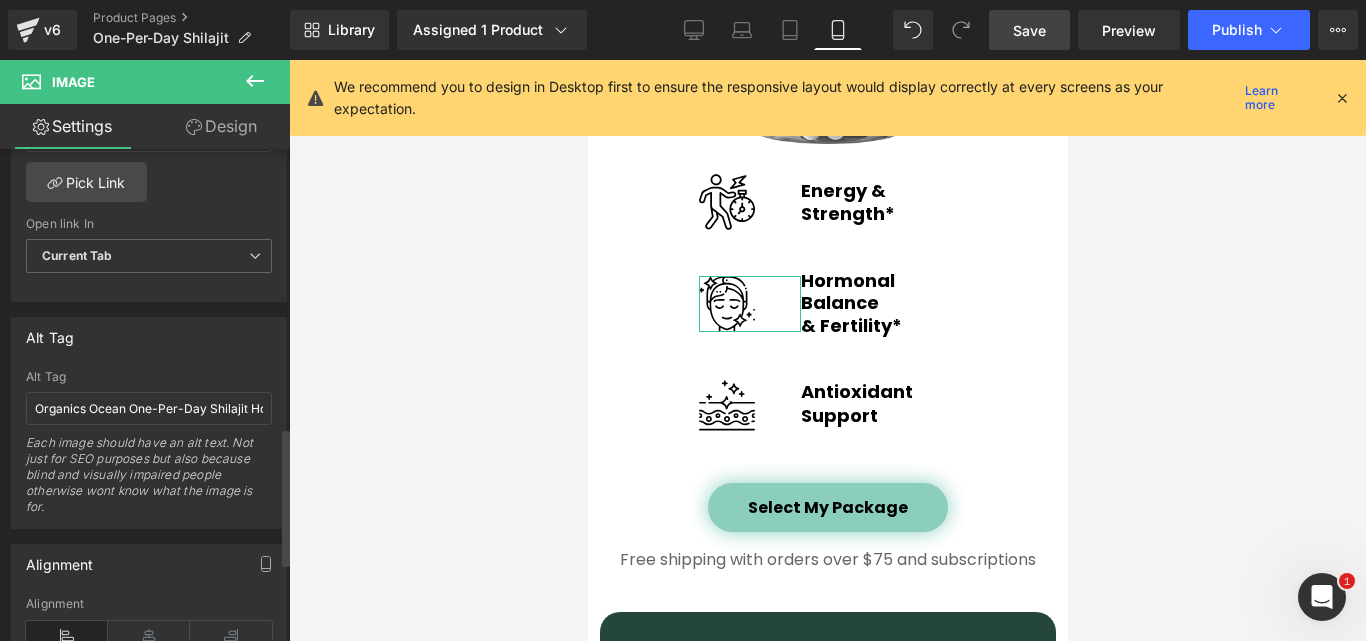 scroll, scrollTop: 1000, scrollLeft: 0, axis: vertical 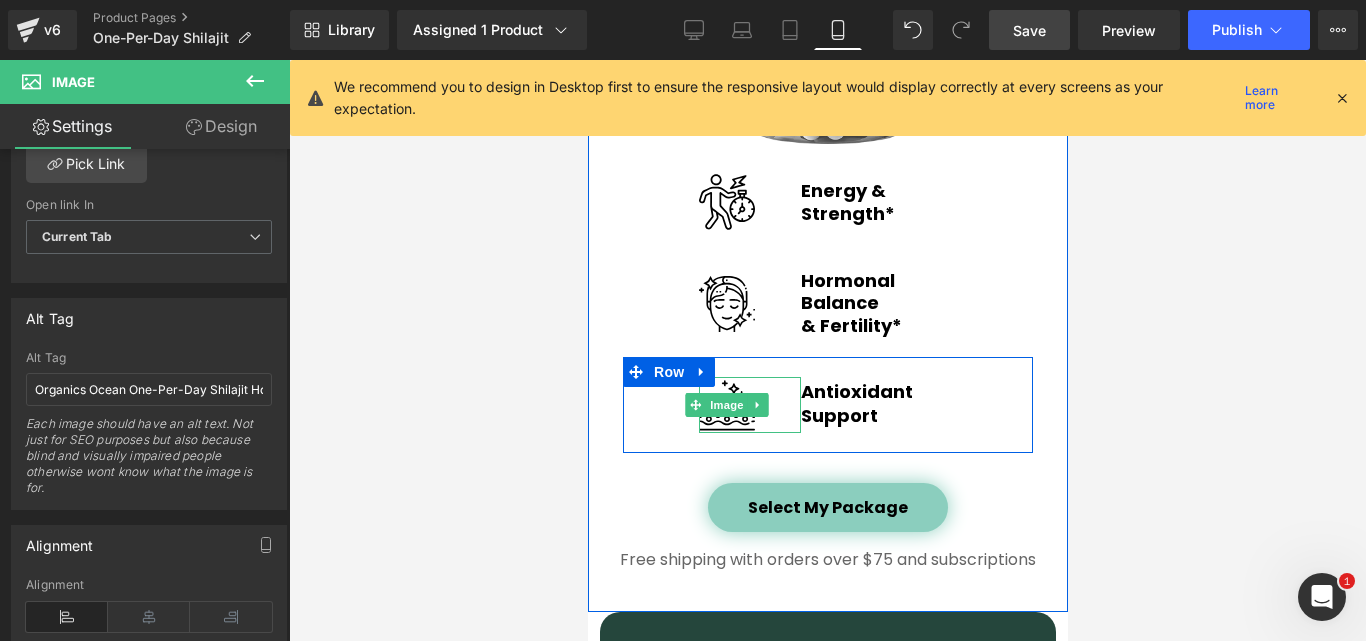 click at bounding box center [726, 405] 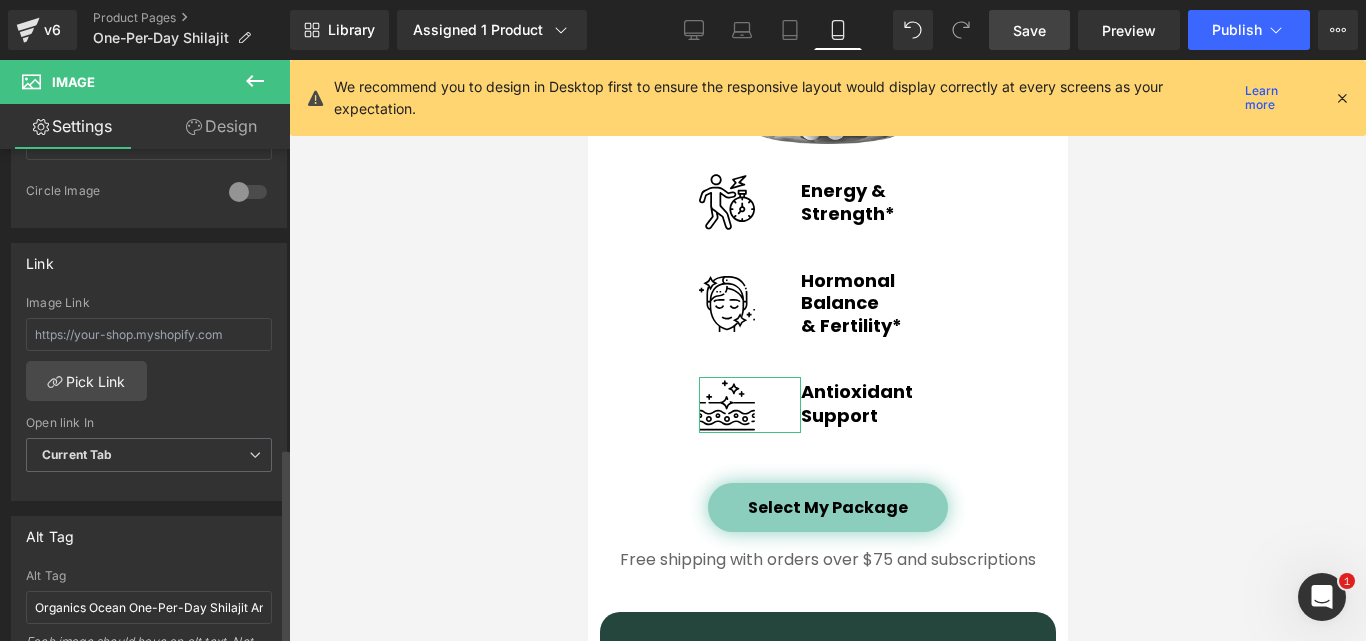 scroll, scrollTop: 800, scrollLeft: 0, axis: vertical 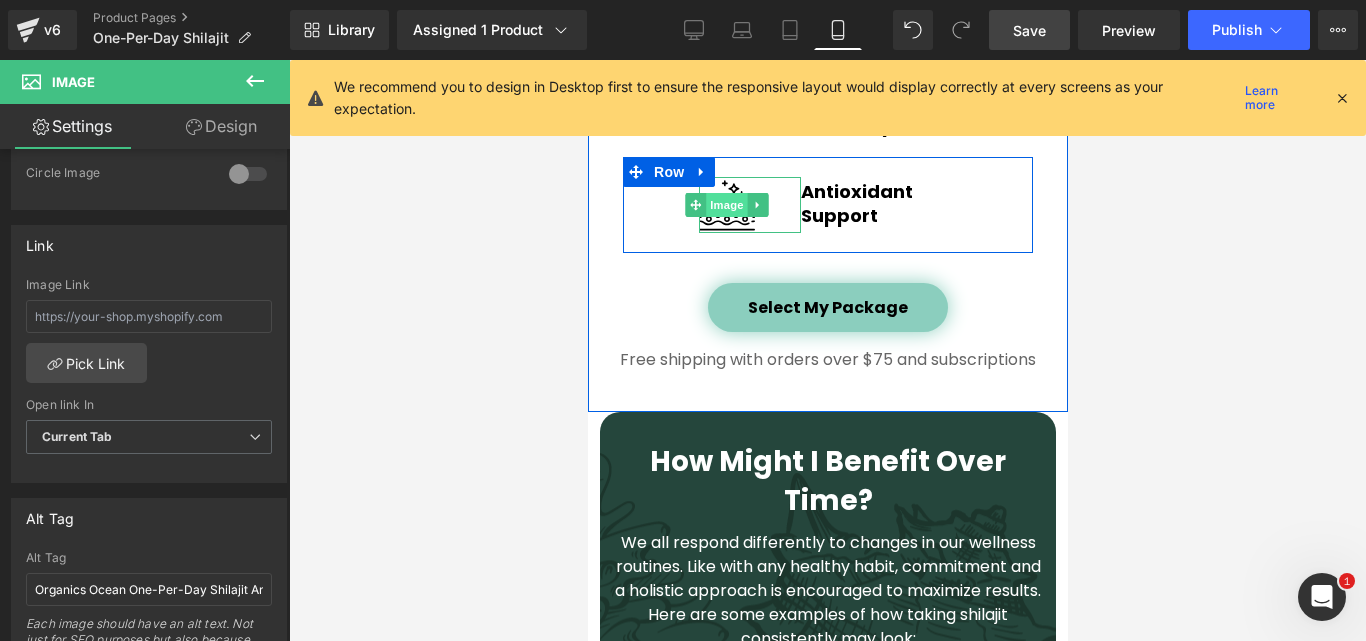 click on "Image" at bounding box center [726, 205] 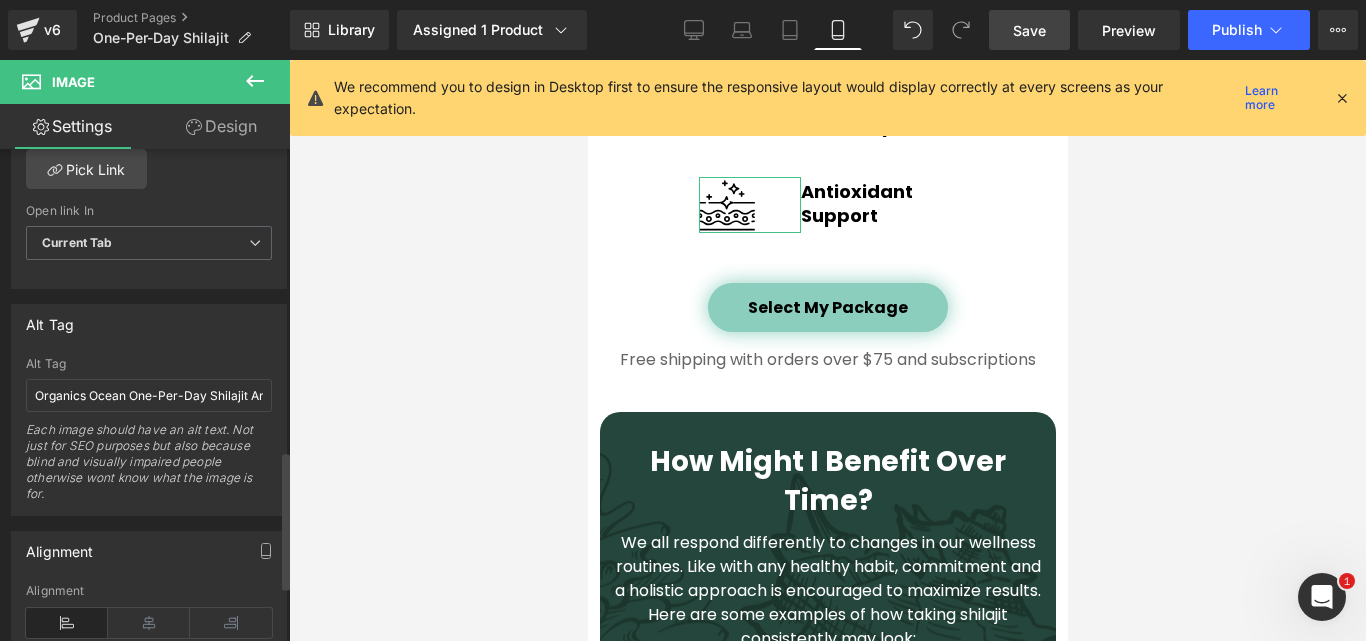 scroll, scrollTop: 982, scrollLeft: 0, axis: vertical 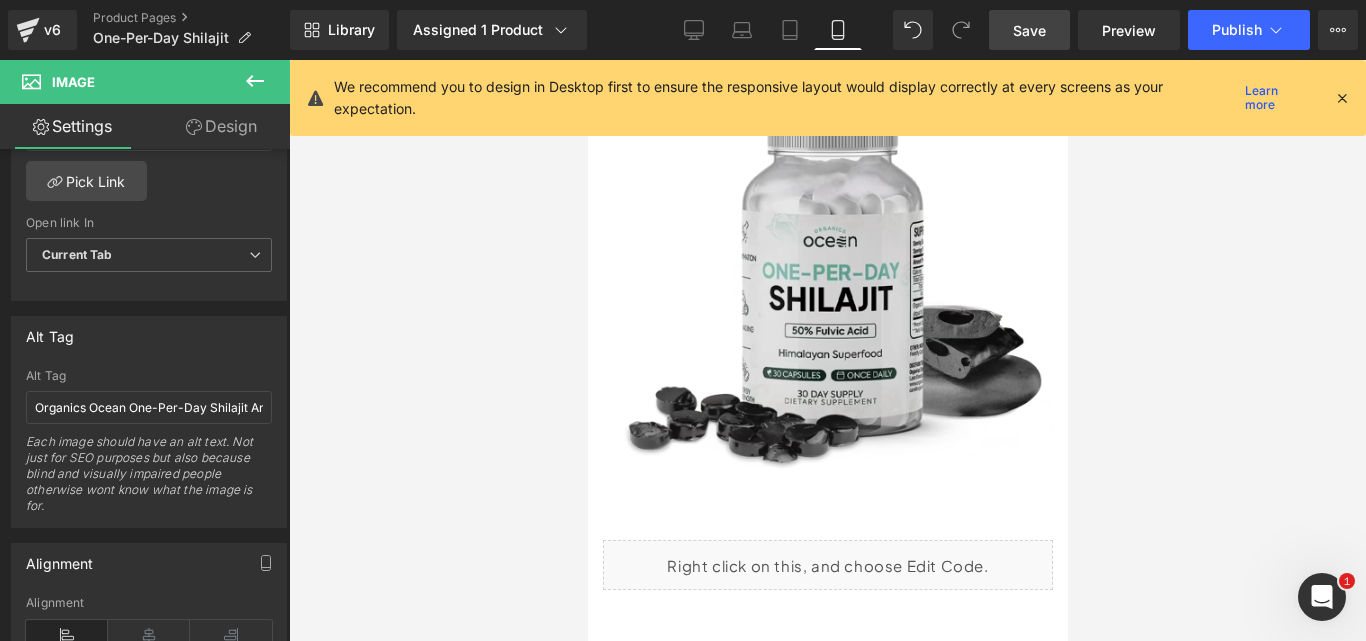 click at bounding box center [827, 285] 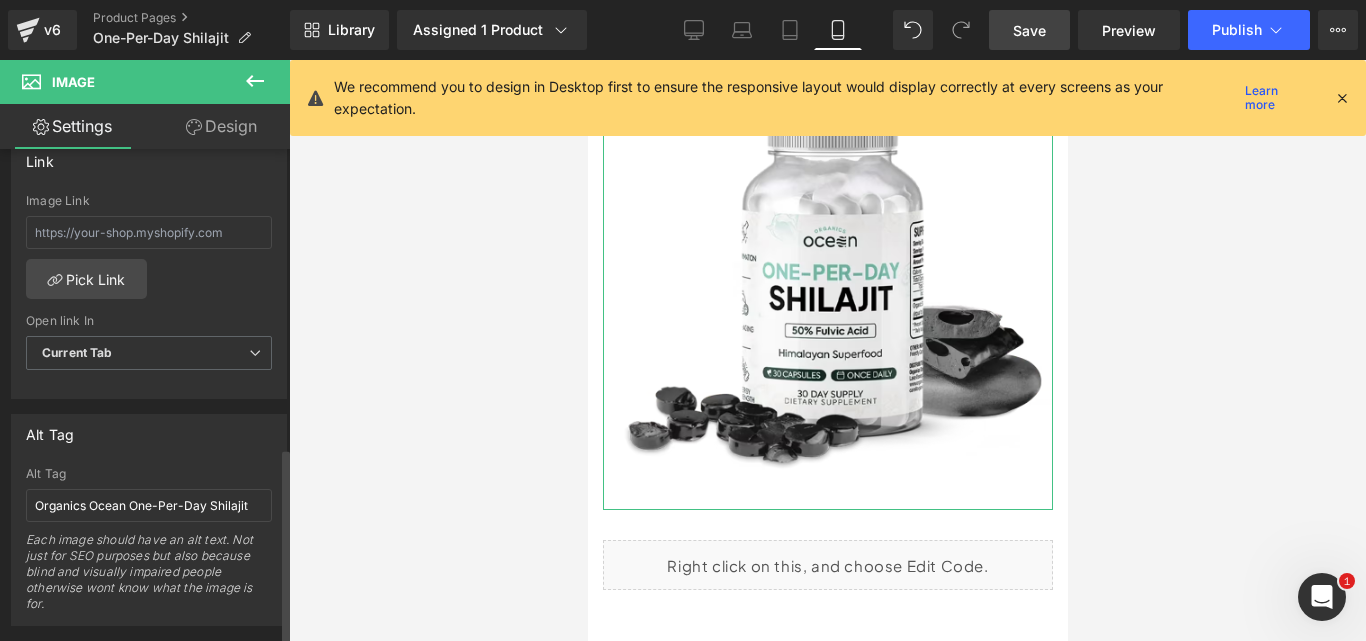 scroll, scrollTop: 900, scrollLeft: 0, axis: vertical 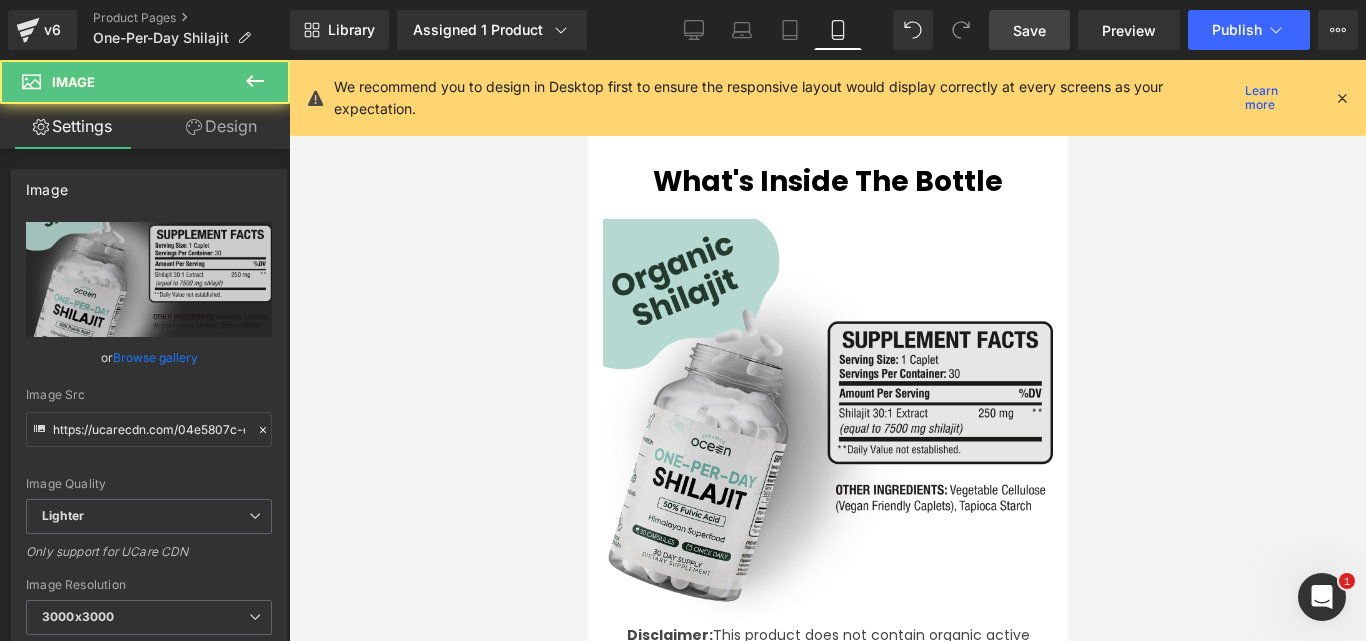 click at bounding box center (827, 422) 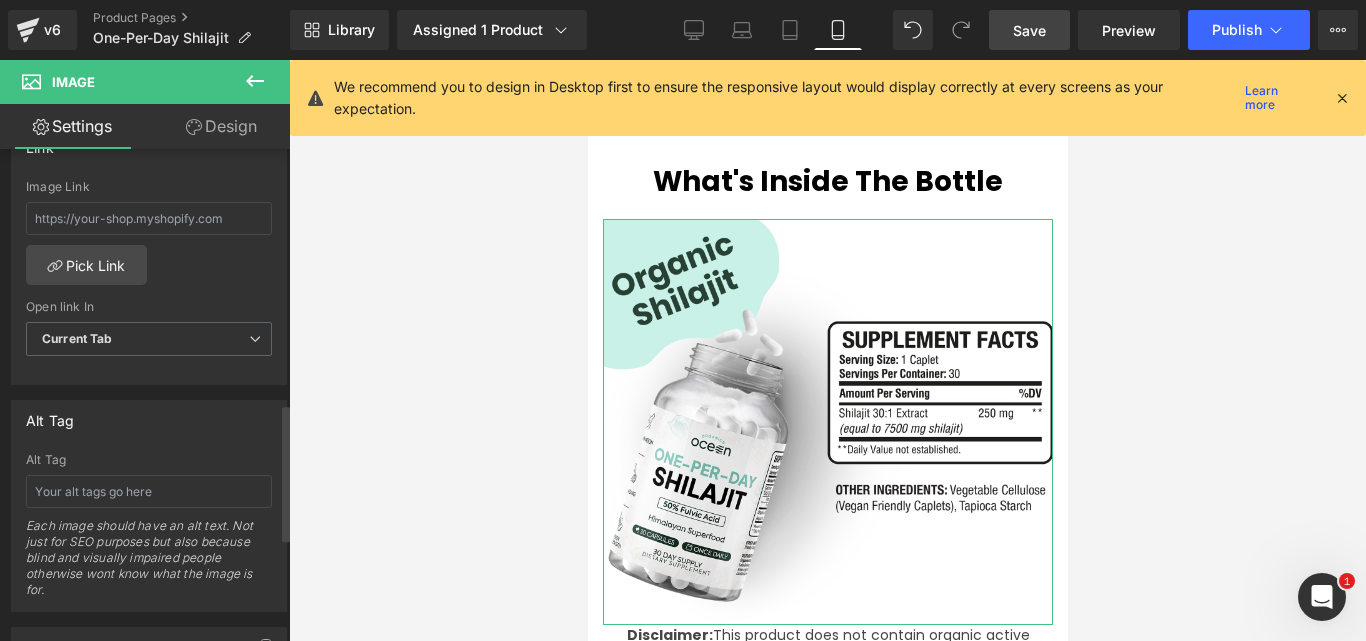 scroll, scrollTop: 1000, scrollLeft: 0, axis: vertical 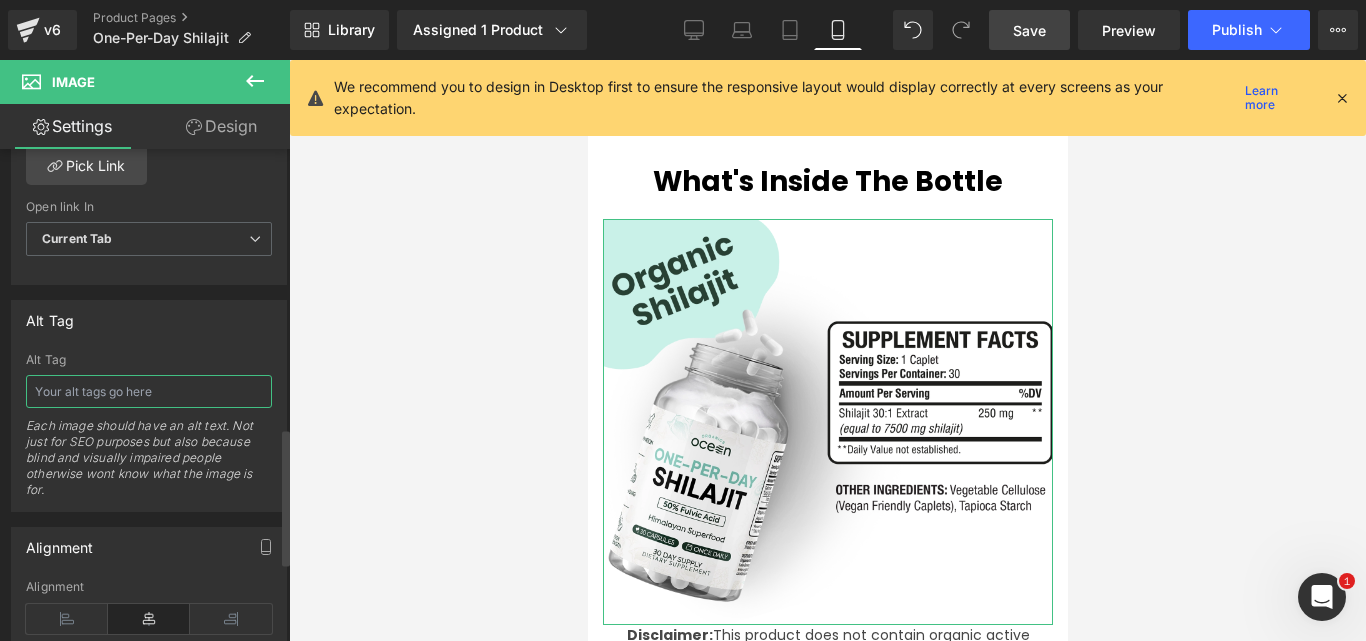 click at bounding box center (149, 391) 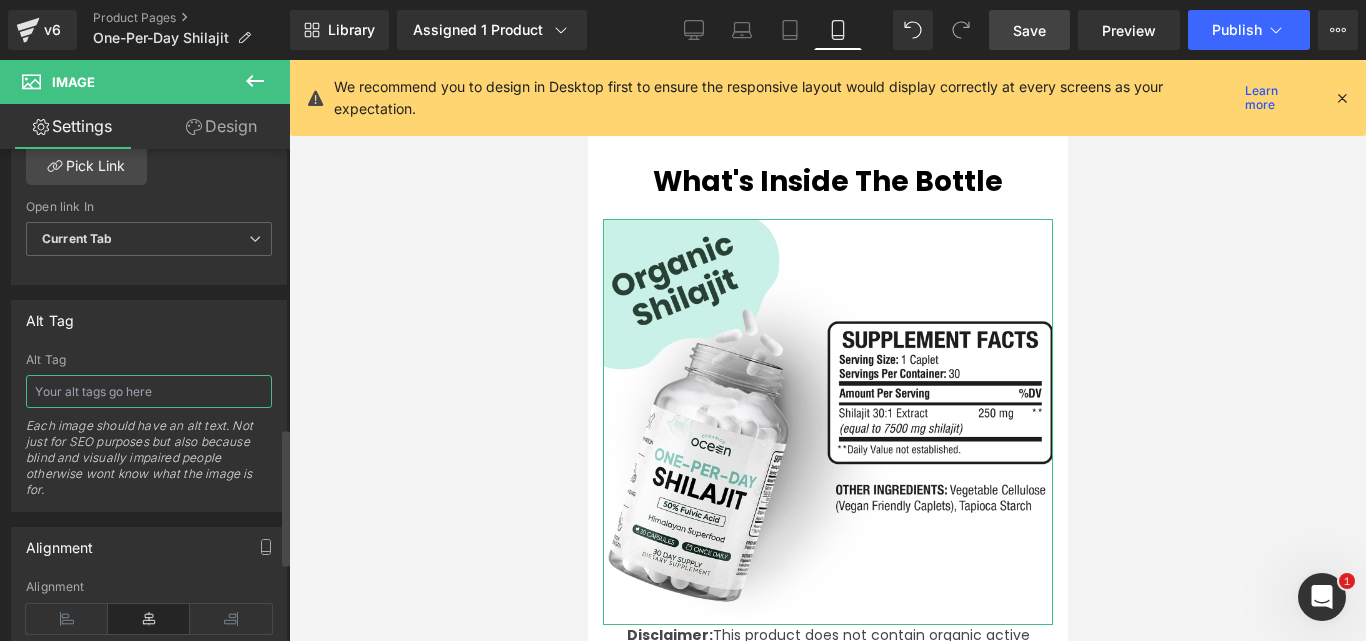 paste on "Organics Ocean One-Per-Day Shilajit" 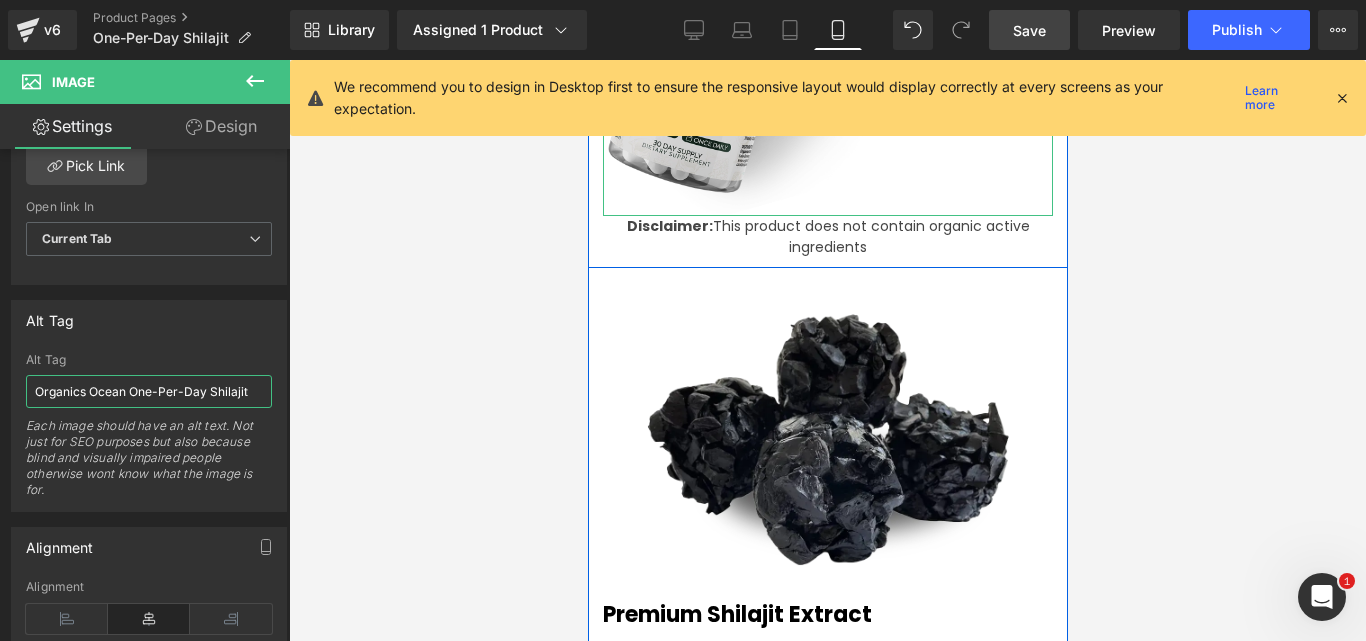 scroll, scrollTop: 7200, scrollLeft: 0, axis: vertical 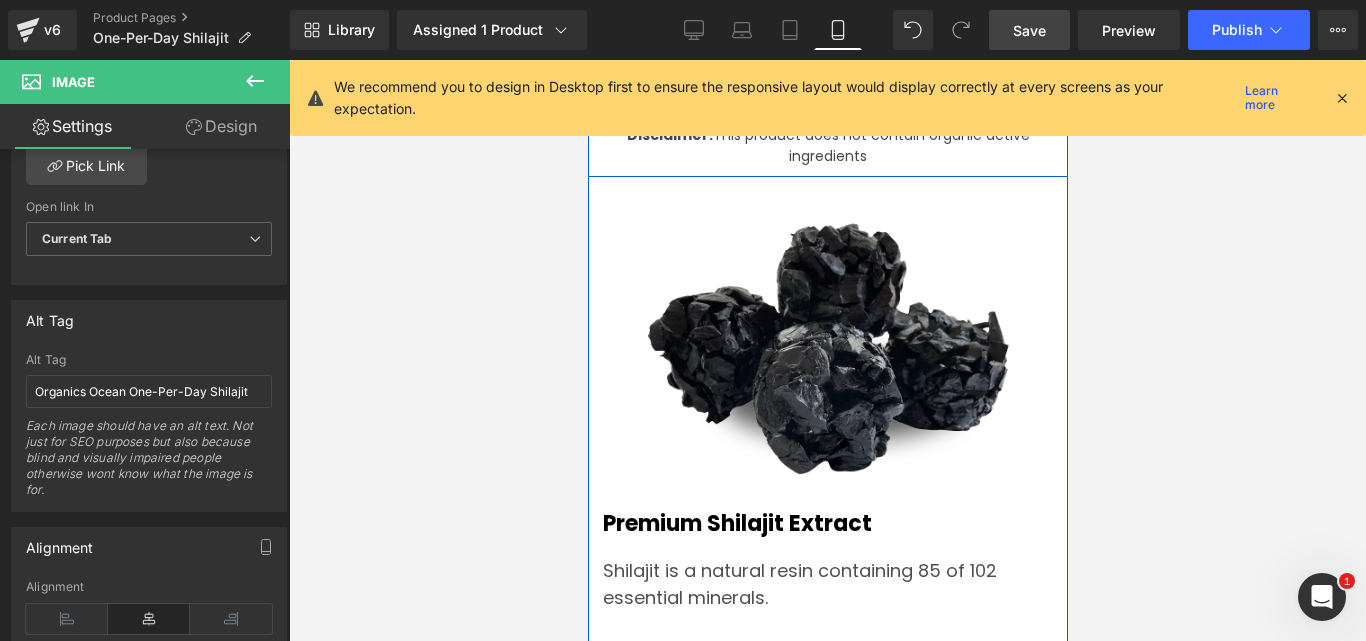 click at bounding box center (827, 349) 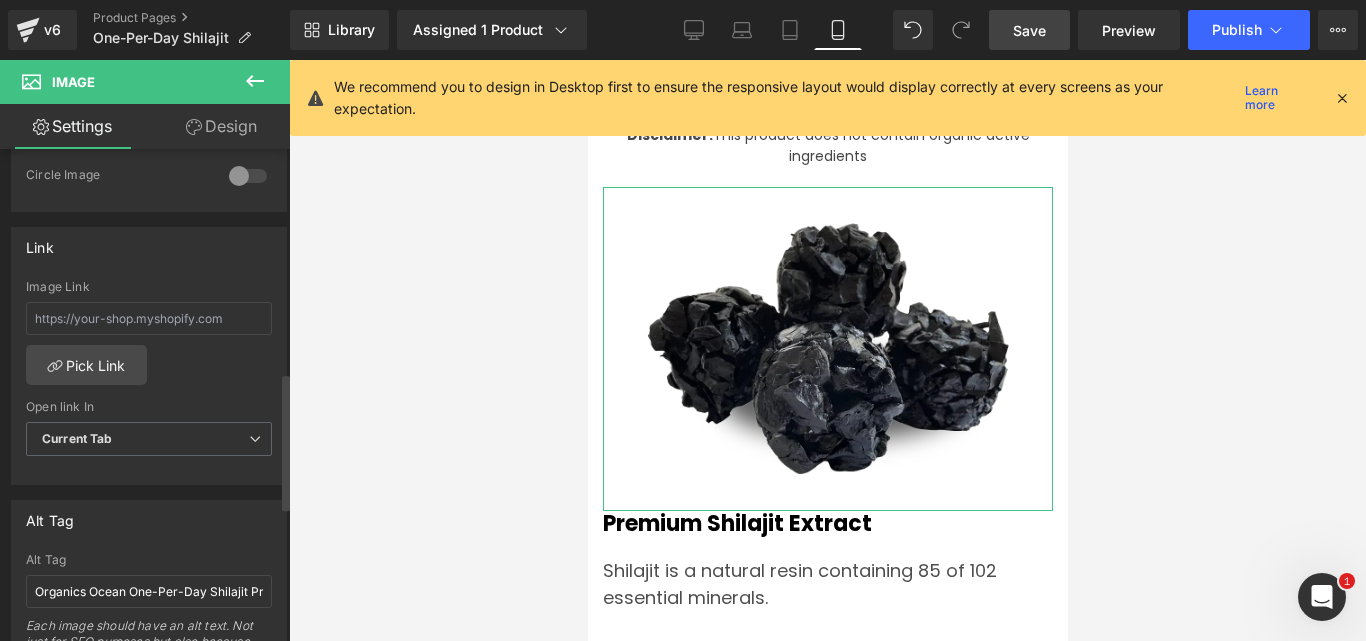 scroll, scrollTop: 900, scrollLeft: 0, axis: vertical 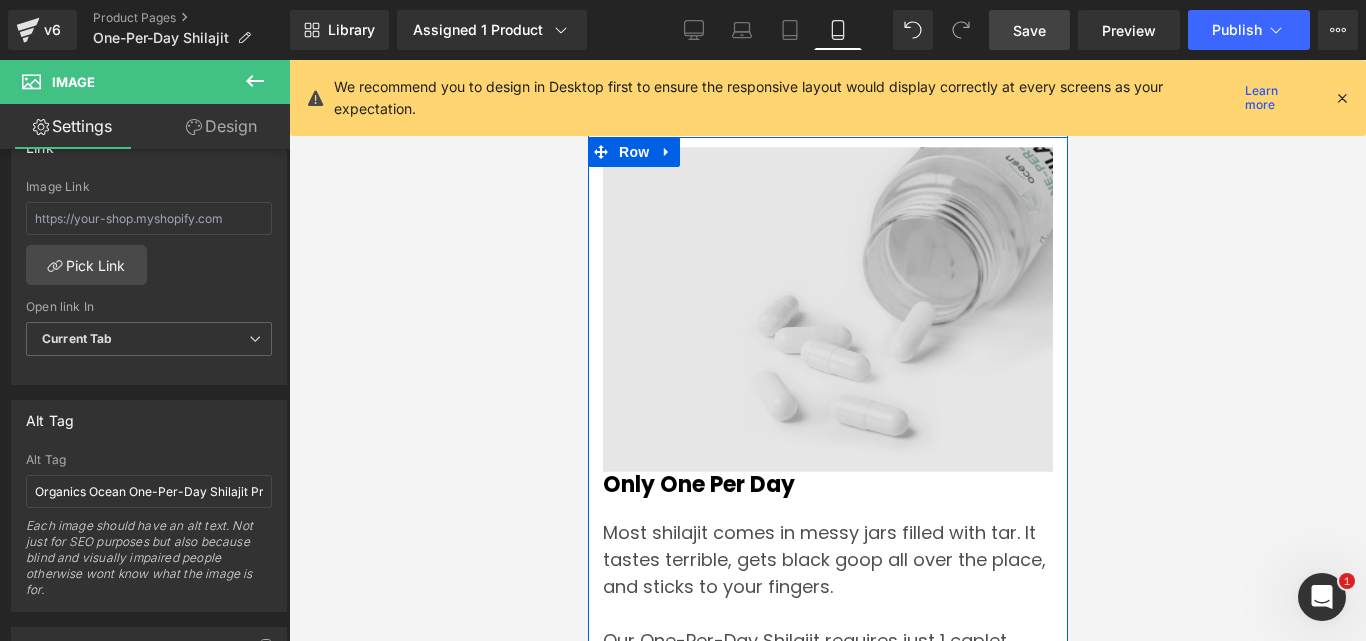 click at bounding box center [827, 309] 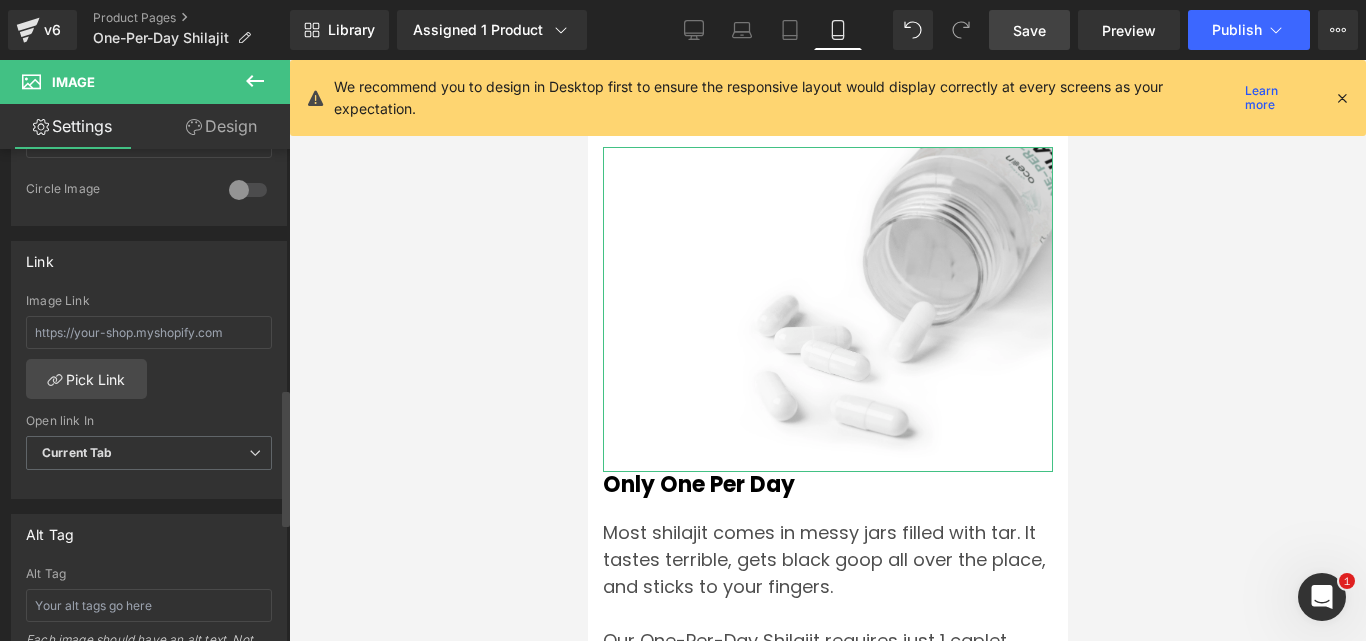 scroll, scrollTop: 900, scrollLeft: 0, axis: vertical 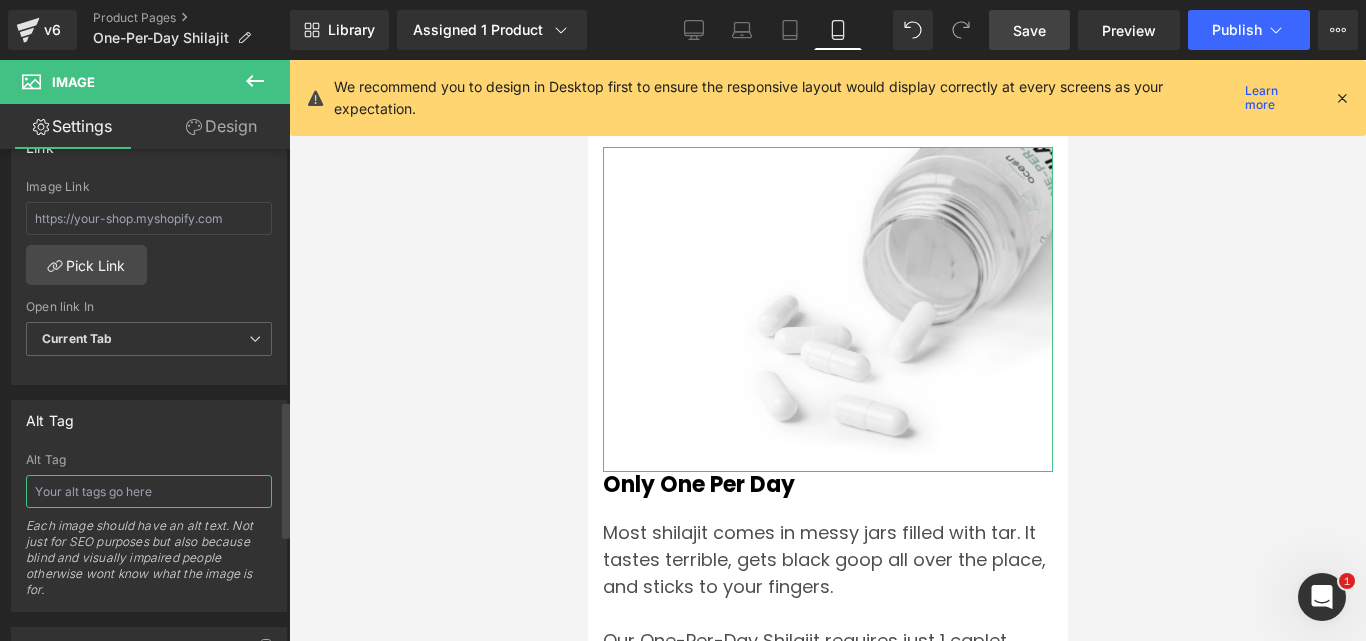 click at bounding box center [149, 491] 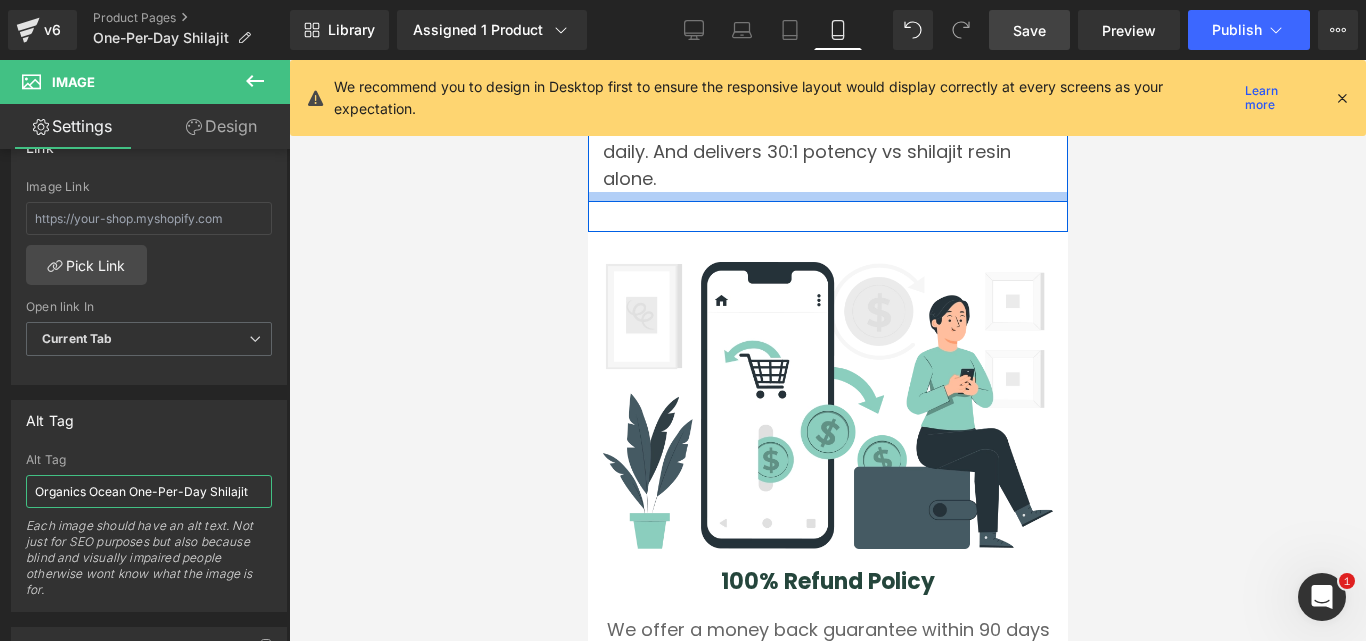 scroll, scrollTop: 8500, scrollLeft: 0, axis: vertical 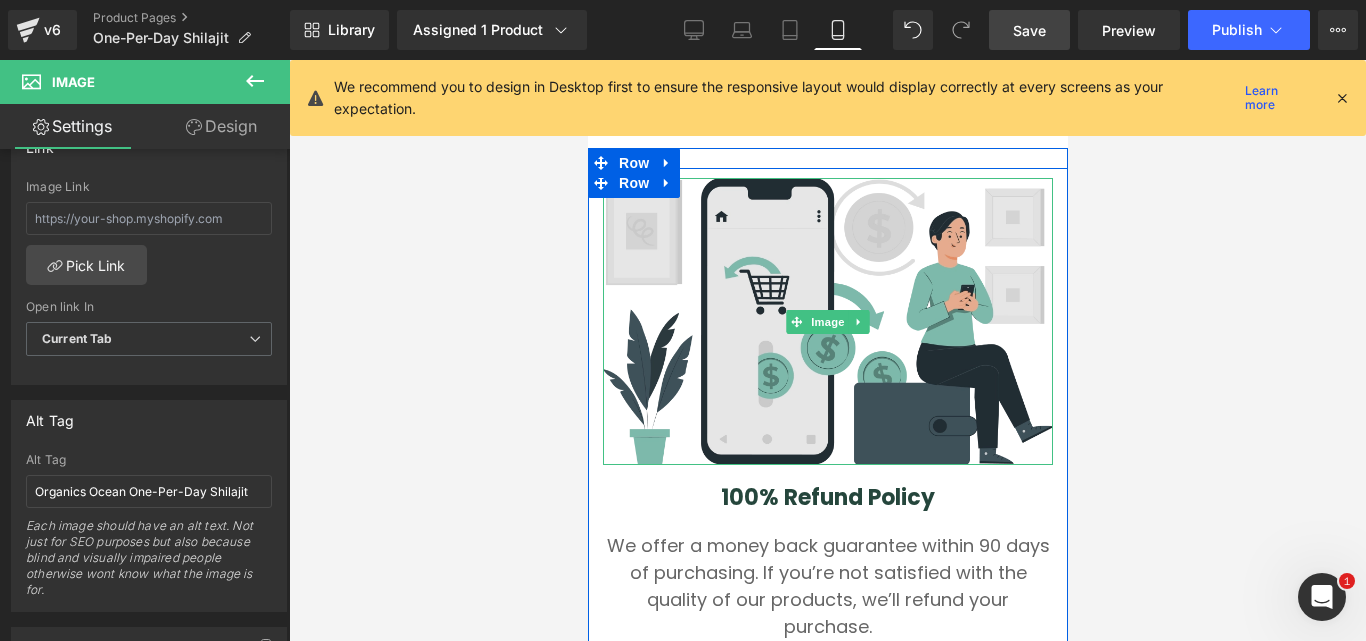 click at bounding box center [827, 322] 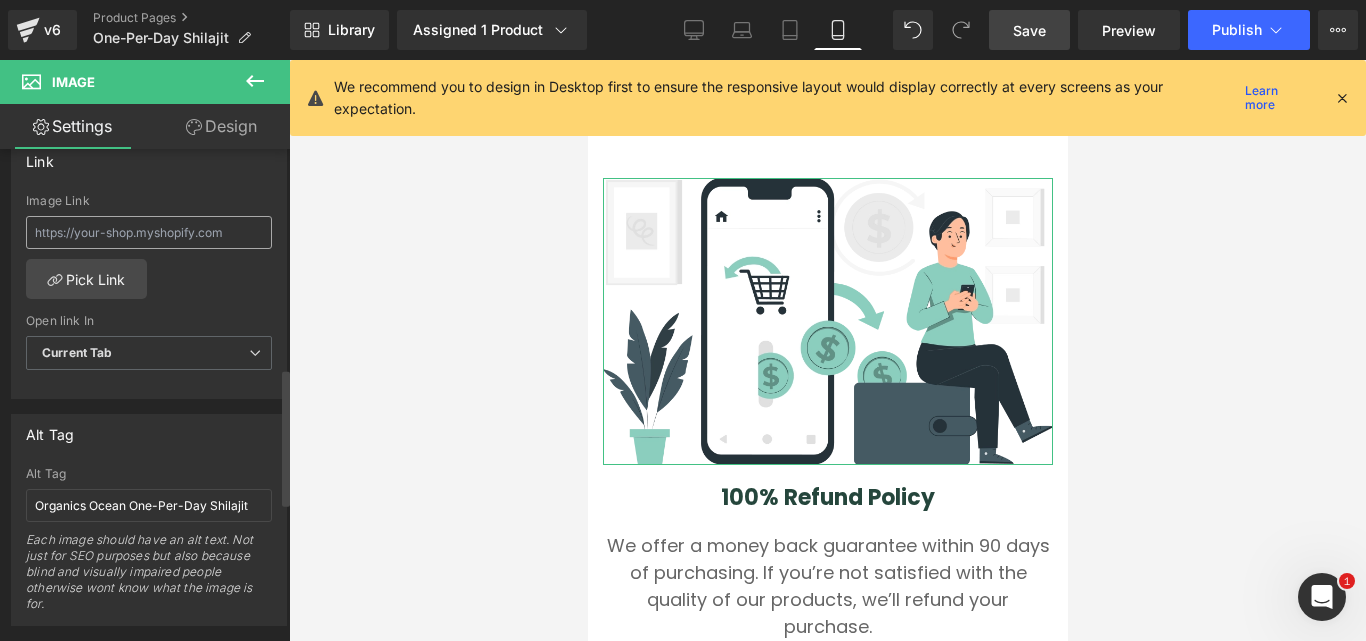 scroll, scrollTop: 900, scrollLeft: 0, axis: vertical 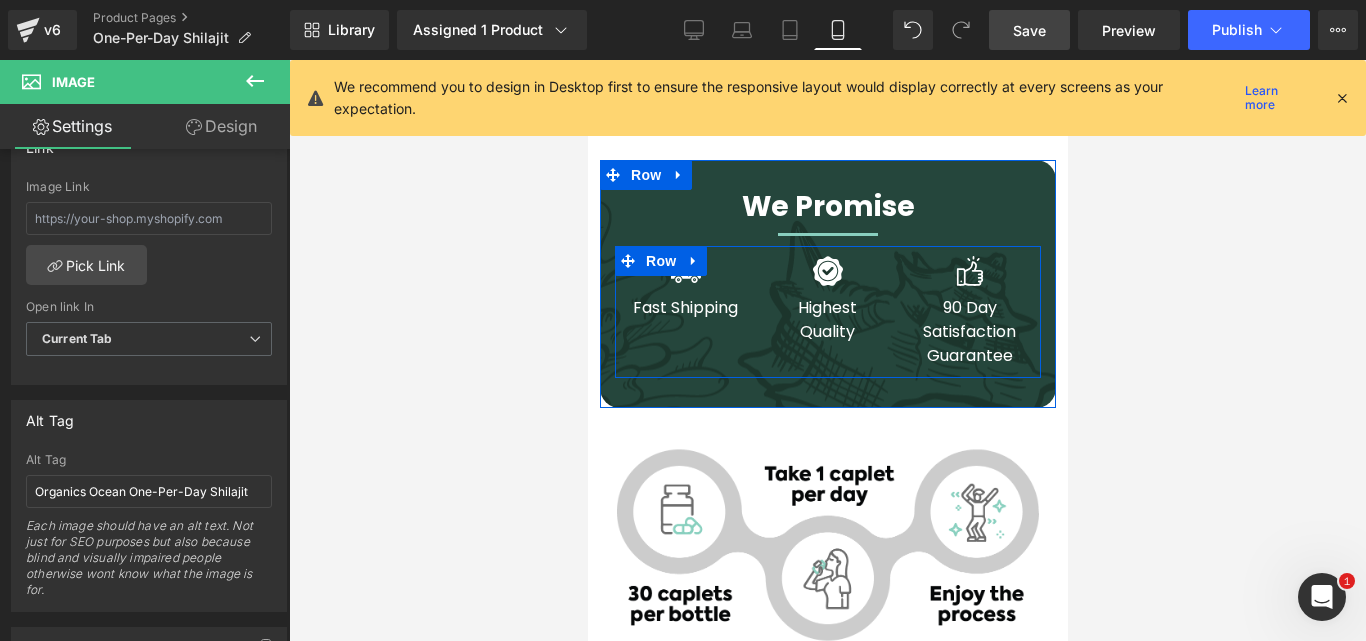 click at bounding box center [693, 261] 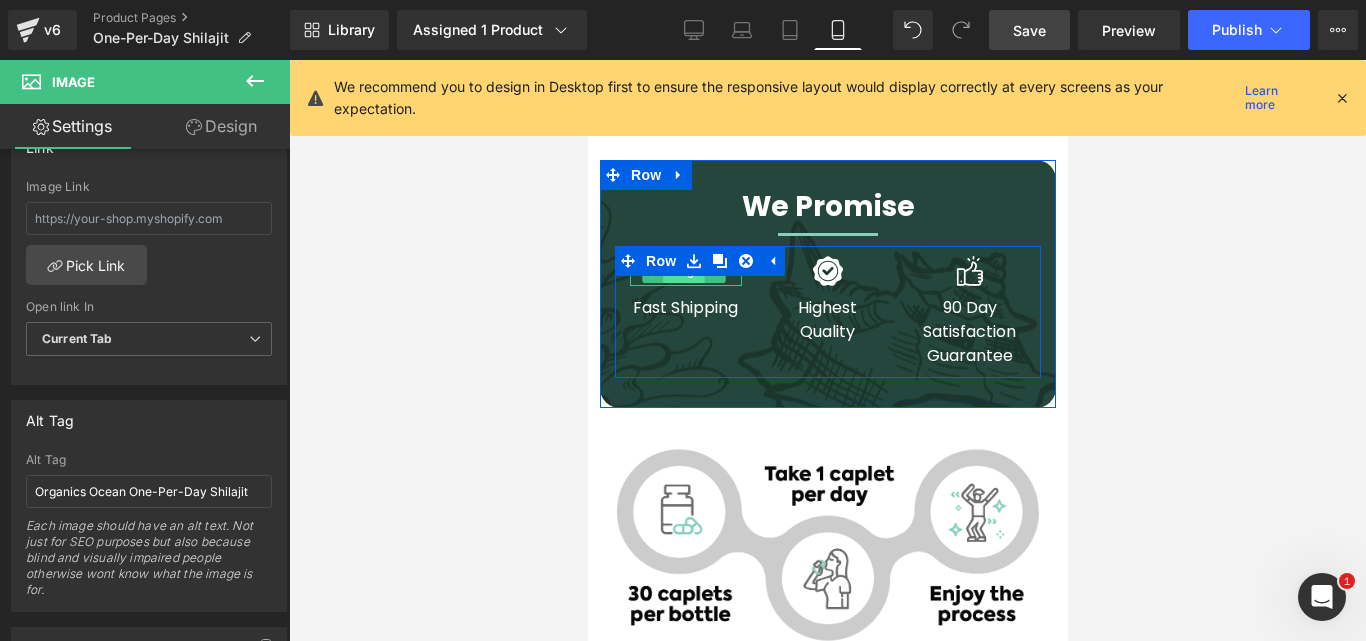 click on "Image" at bounding box center [683, 272] 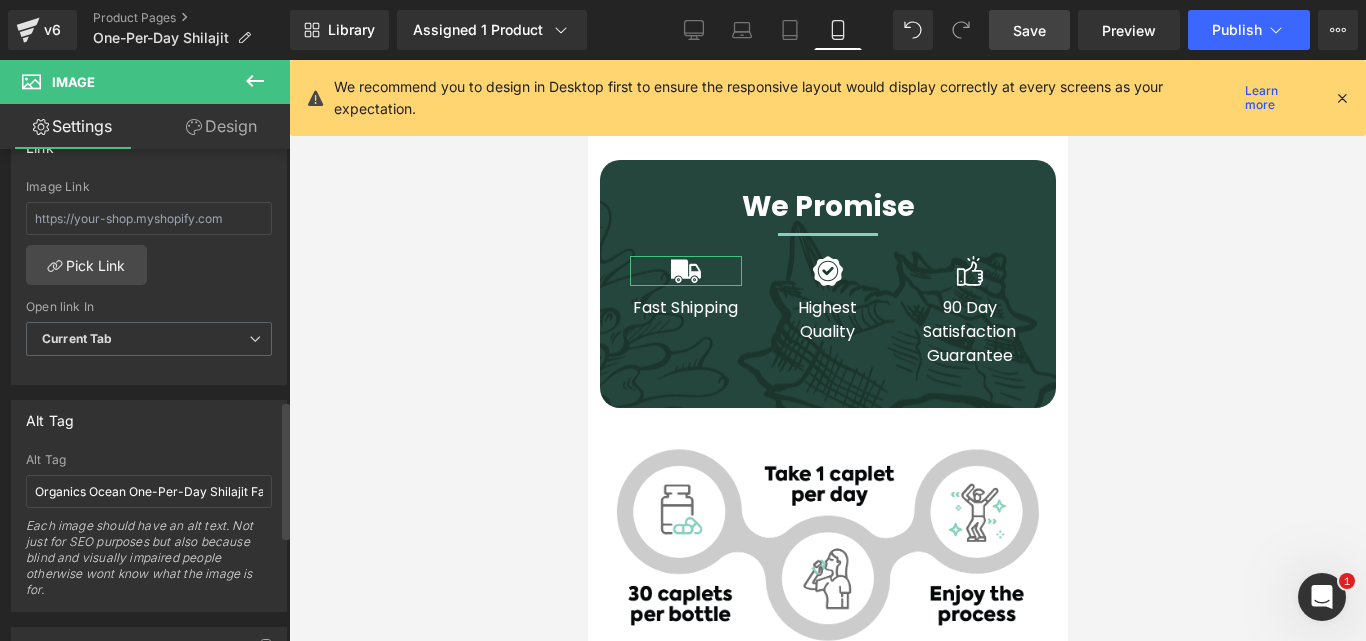 scroll, scrollTop: 900, scrollLeft: 0, axis: vertical 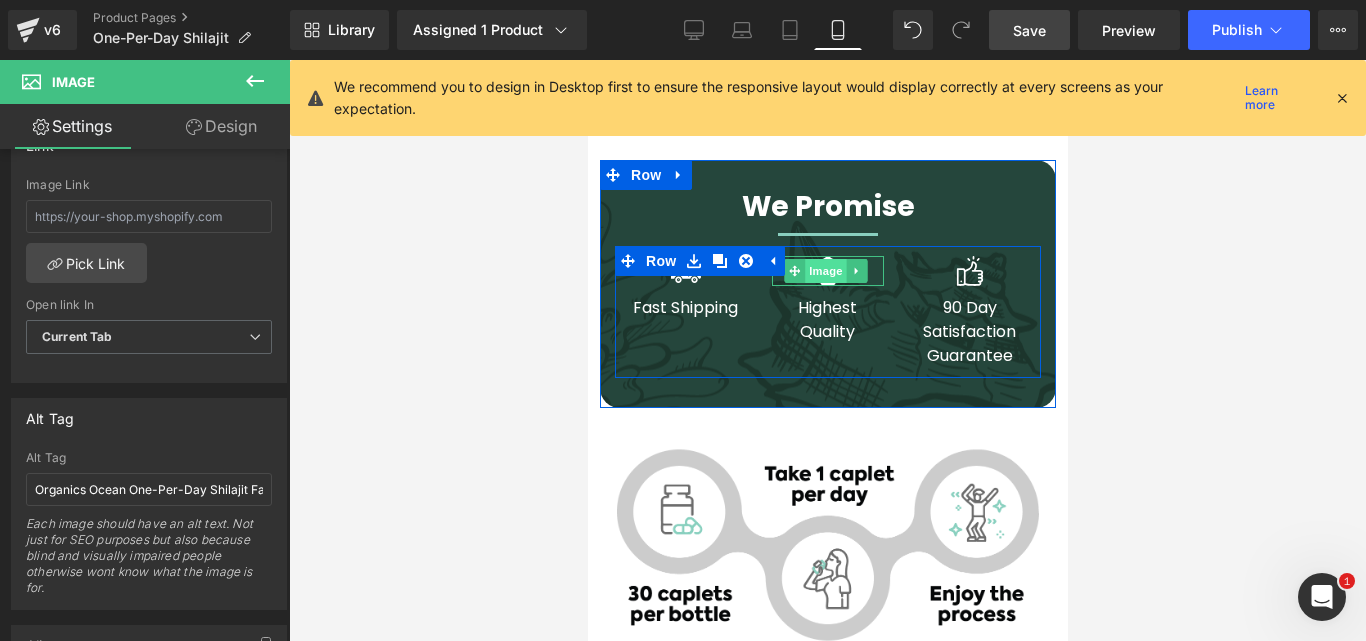 click on "Image" at bounding box center [825, 271] 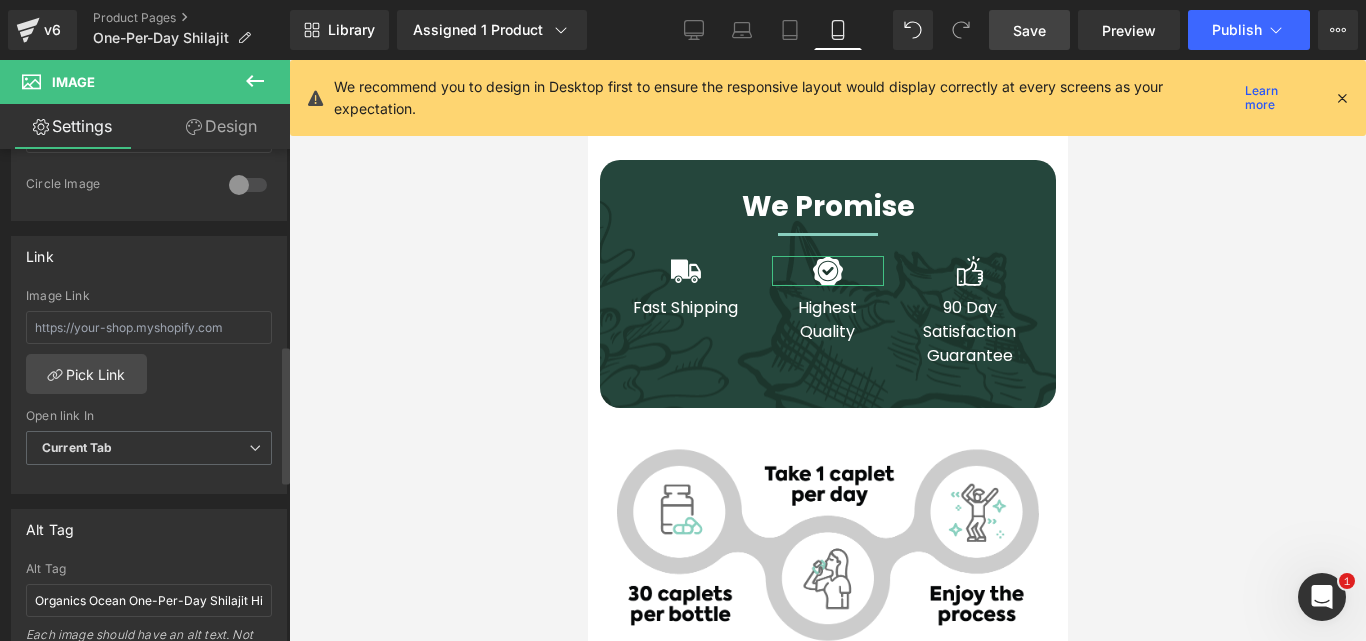 scroll, scrollTop: 800, scrollLeft: 0, axis: vertical 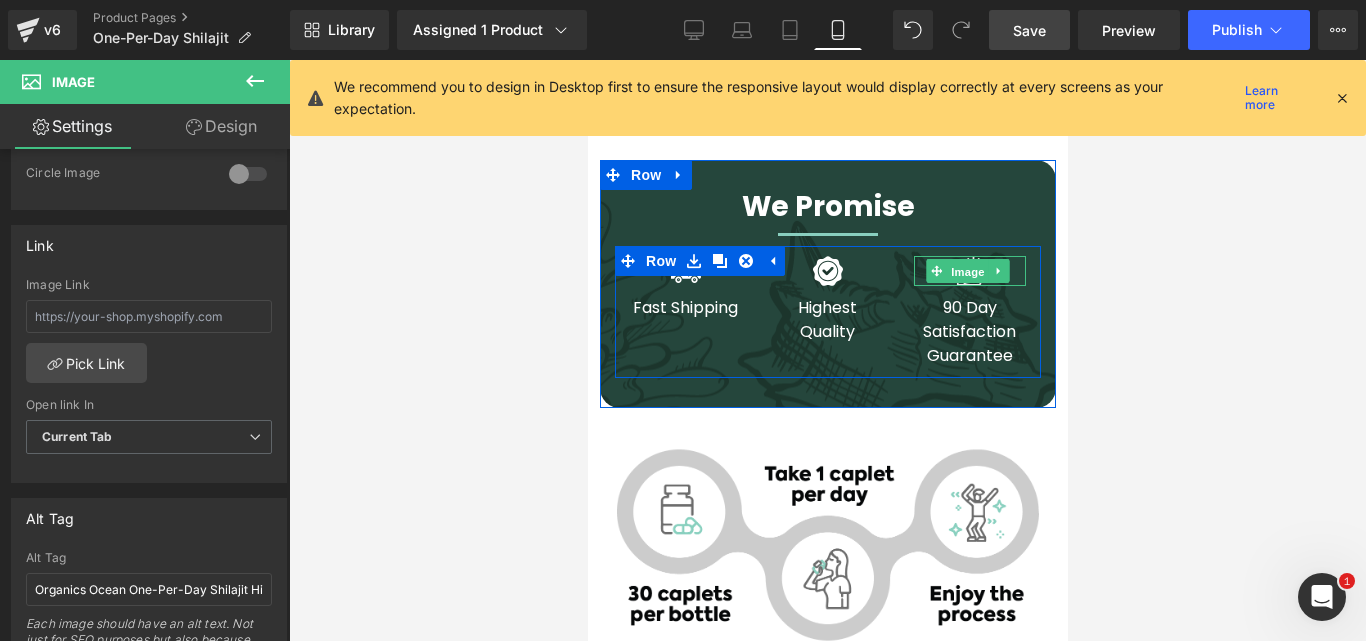 click on "Image" at bounding box center [967, 272] 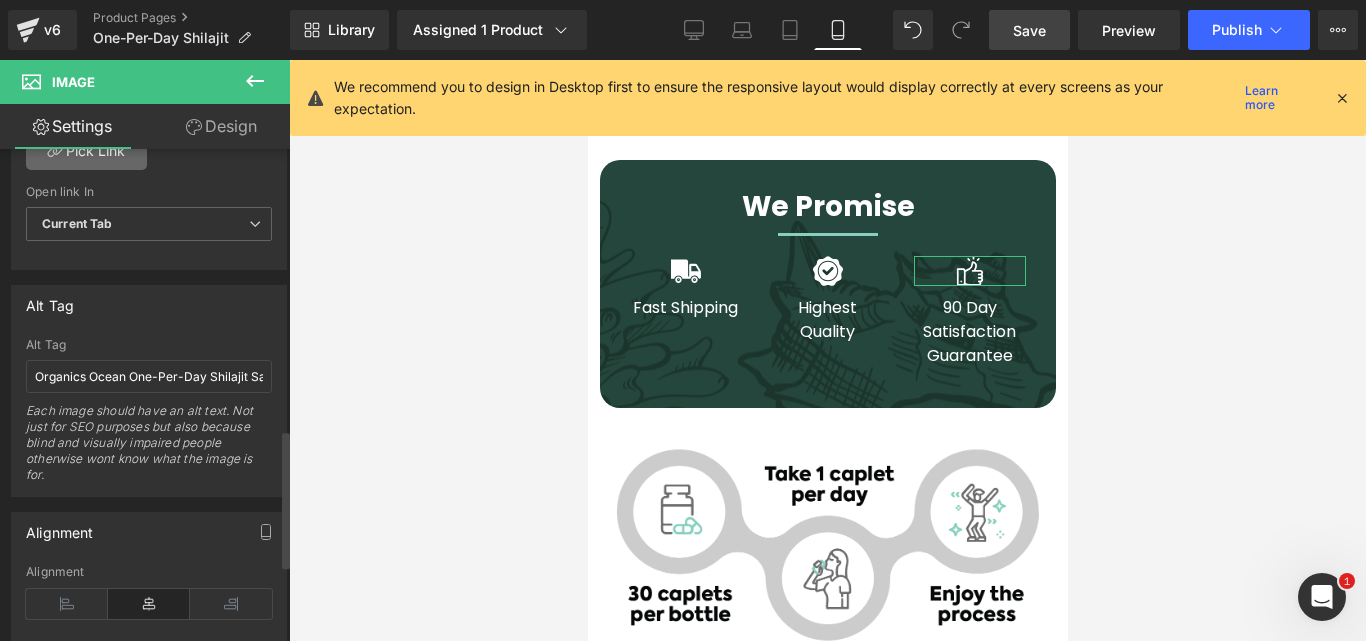 scroll, scrollTop: 1000, scrollLeft: 0, axis: vertical 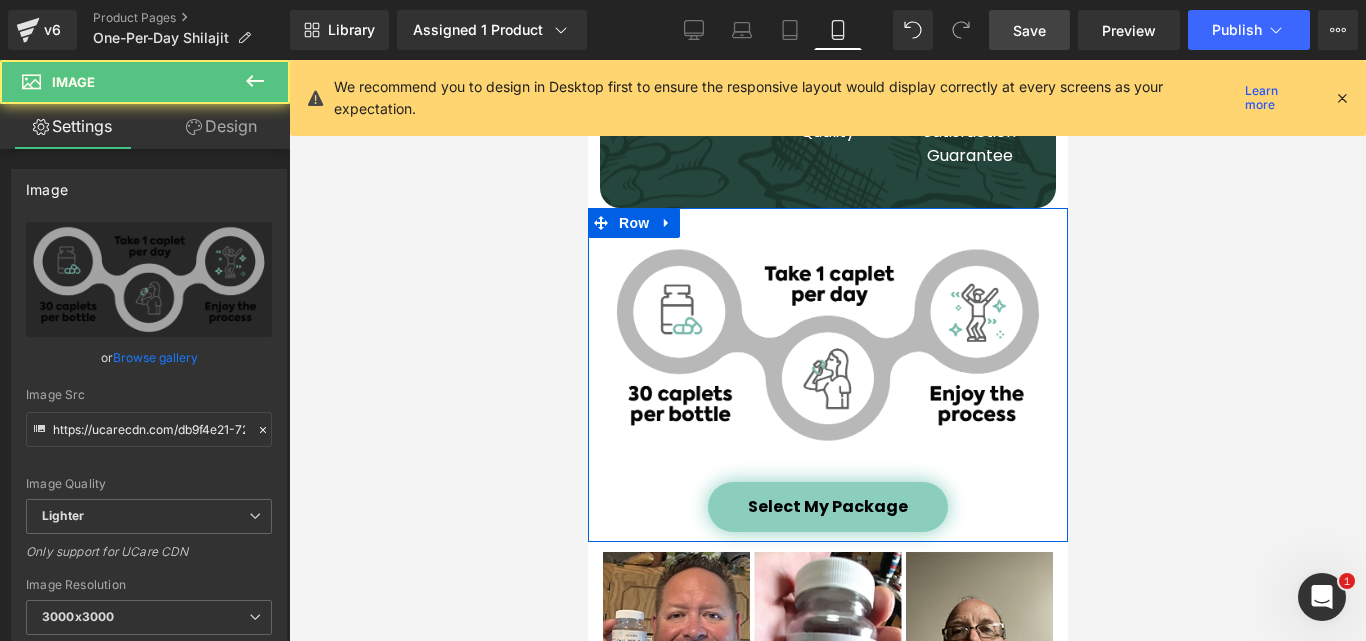 click at bounding box center [827, 345] 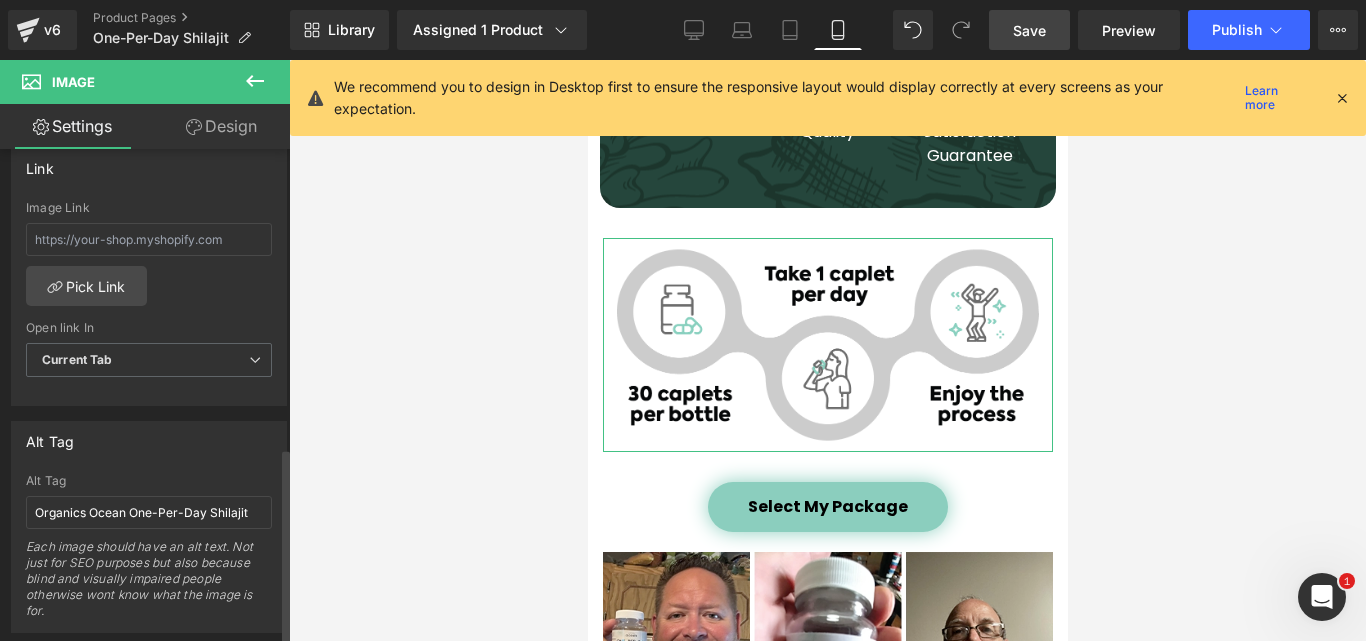 scroll, scrollTop: 900, scrollLeft: 0, axis: vertical 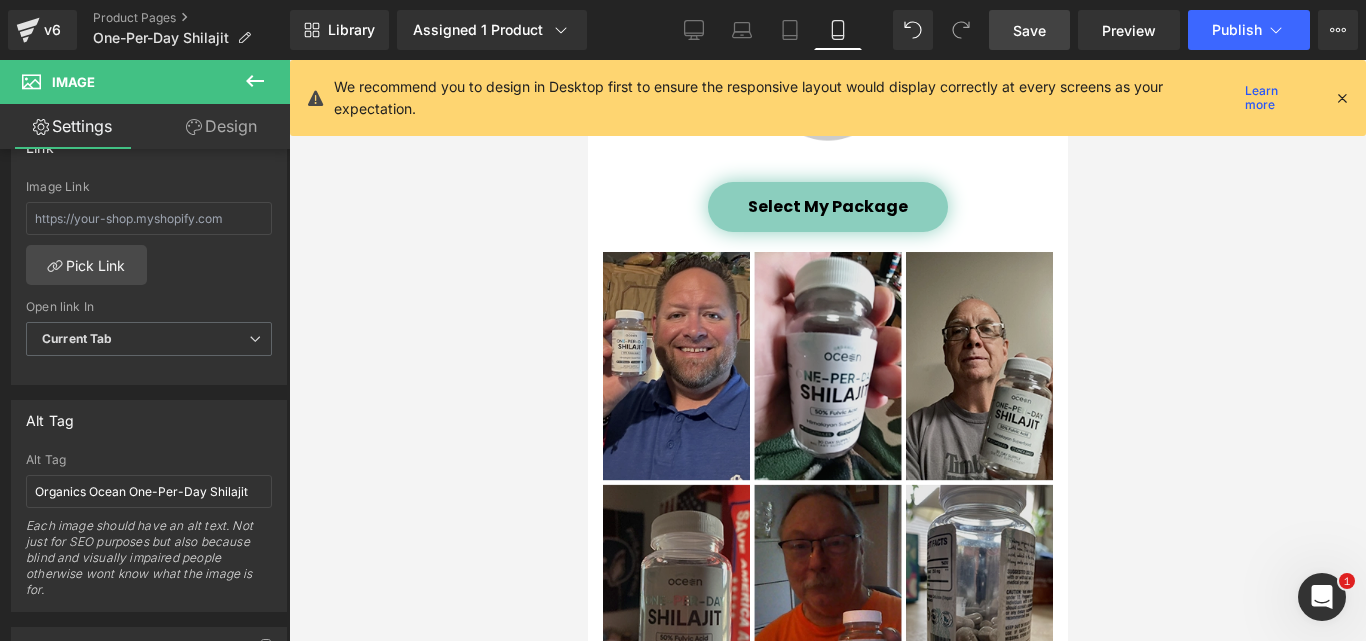 click at bounding box center (827, 482) 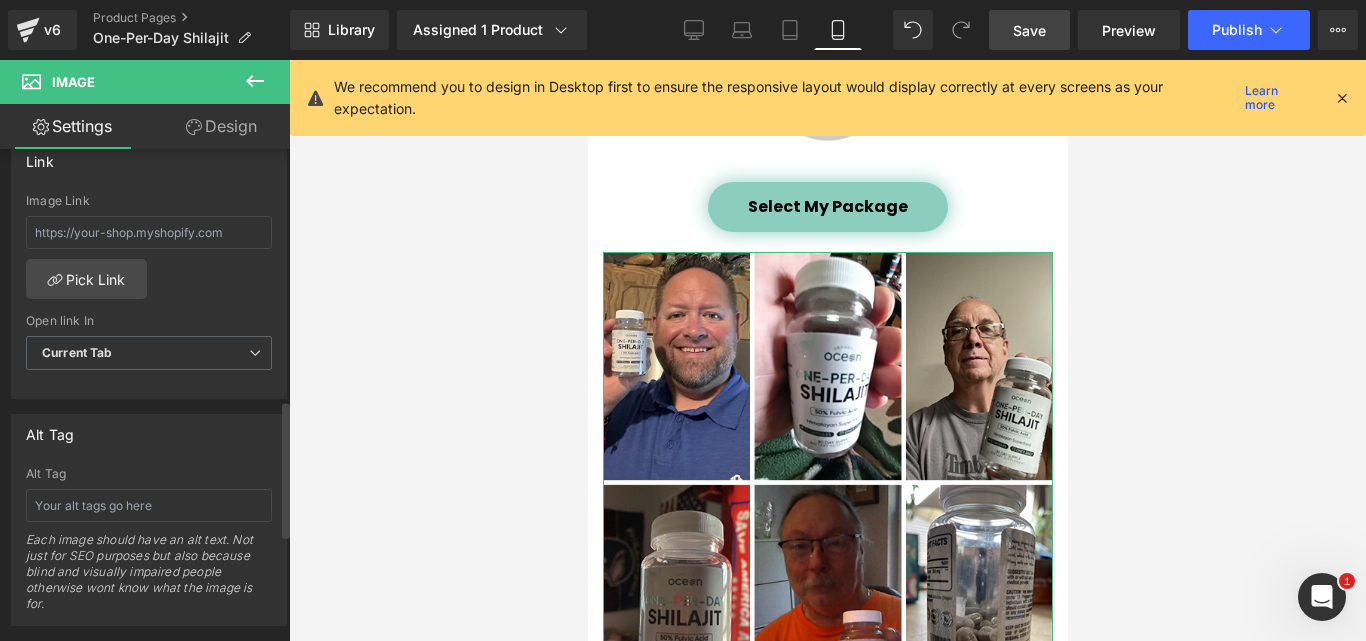 scroll, scrollTop: 900, scrollLeft: 0, axis: vertical 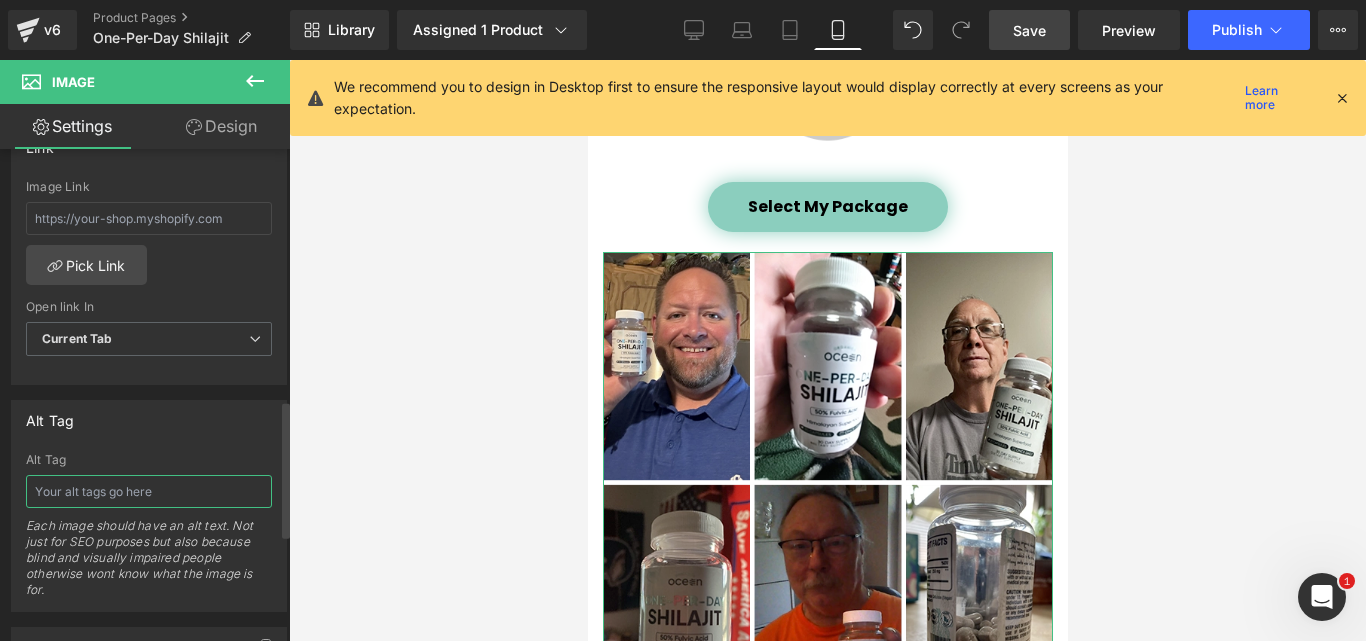 click at bounding box center [149, 491] 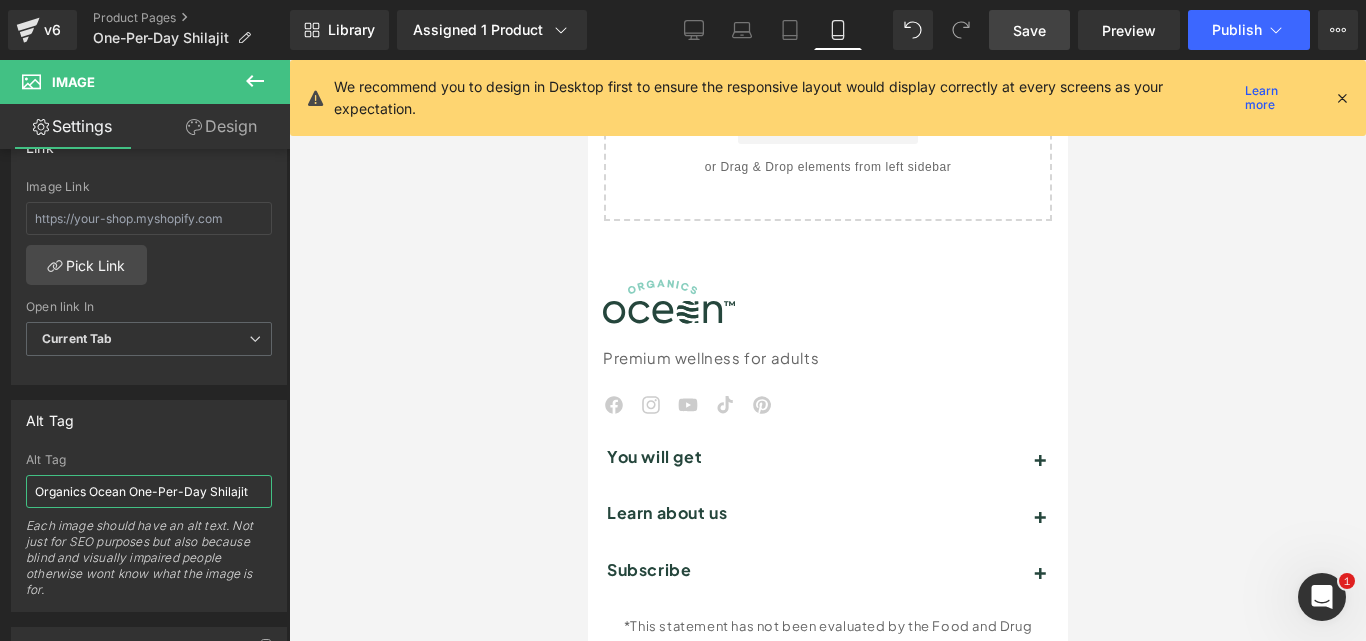 scroll, scrollTop: 11500, scrollLeft: 0, axis: vertical 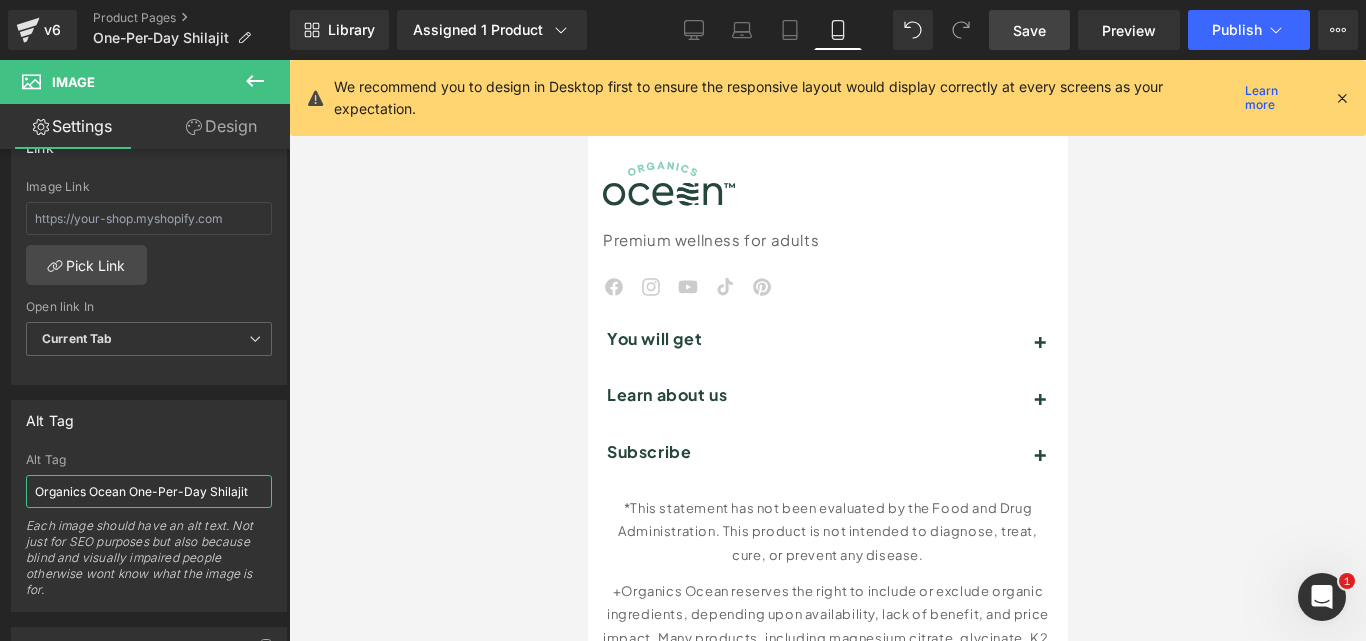 type on "Organics Ocean One-Per-Day Shilajit" 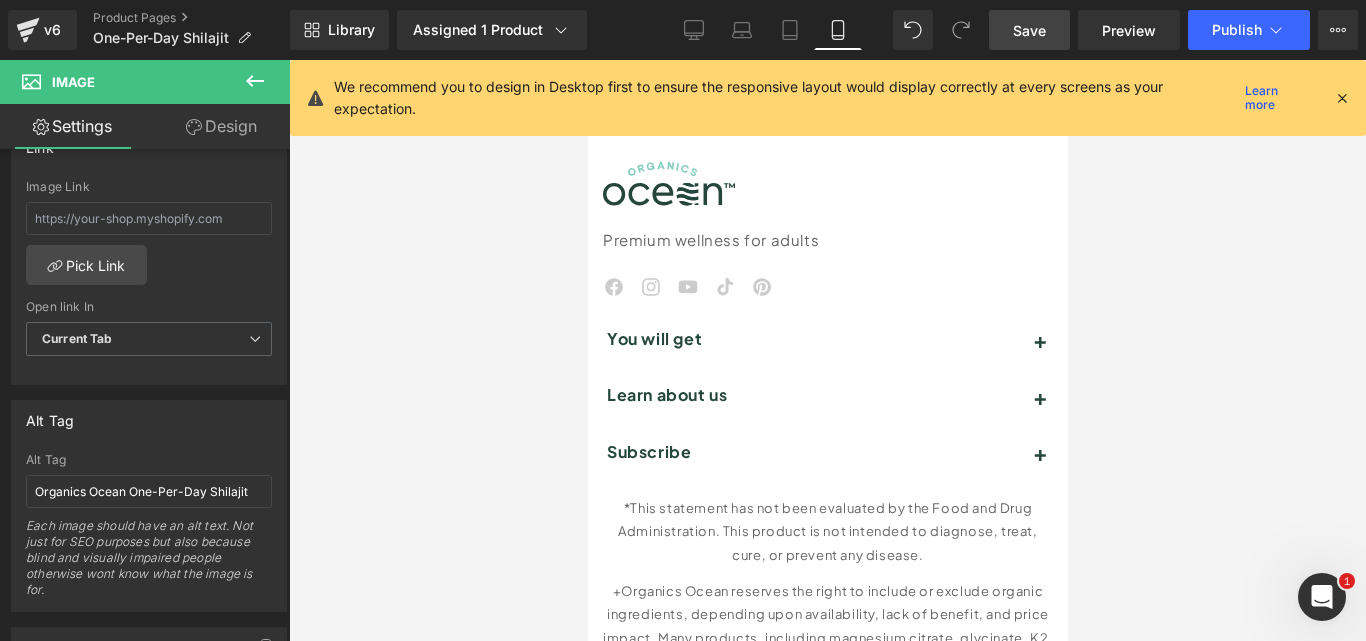 click on "Save" at bounding box center (1029, 30) 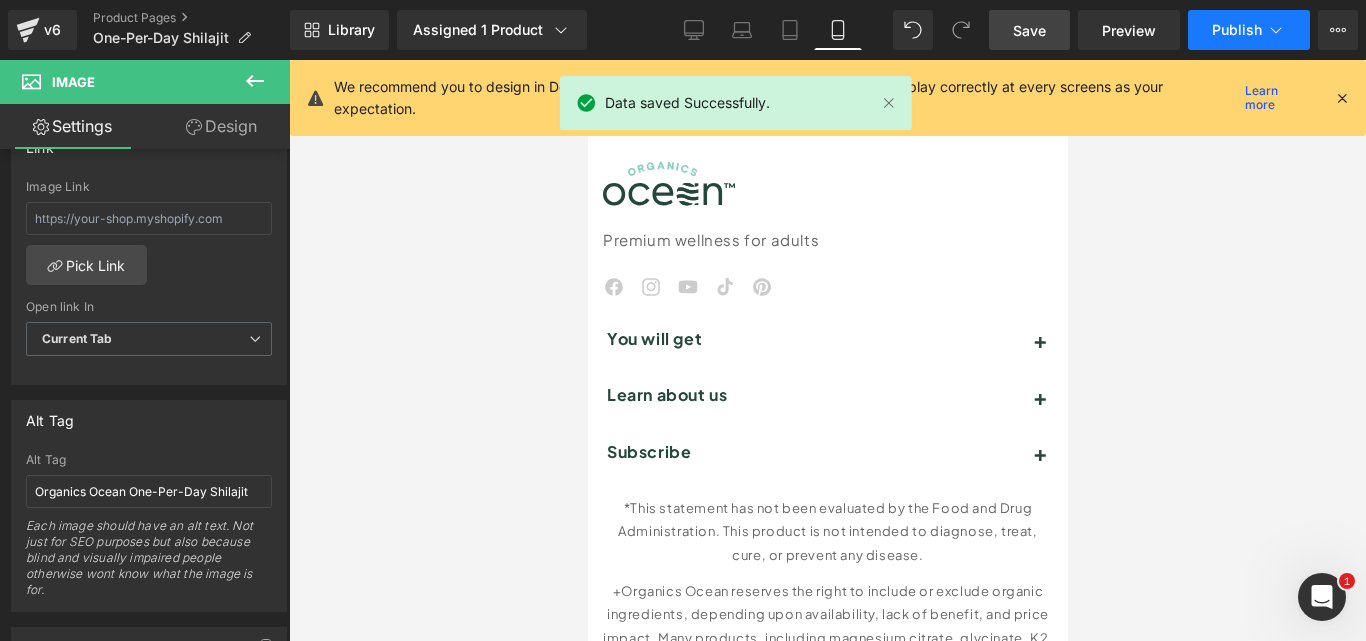 click on "Publish" at bounding box center [1237, 30] 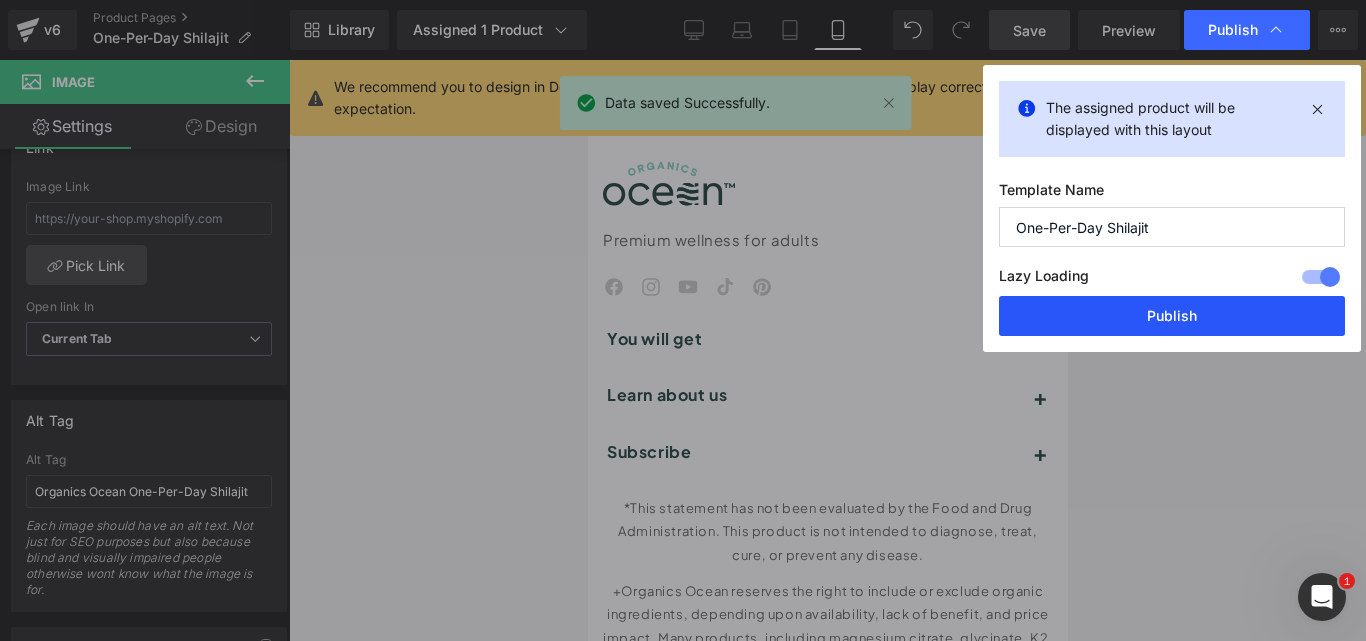 click on "Publish" at bounding box center [1172, 316] 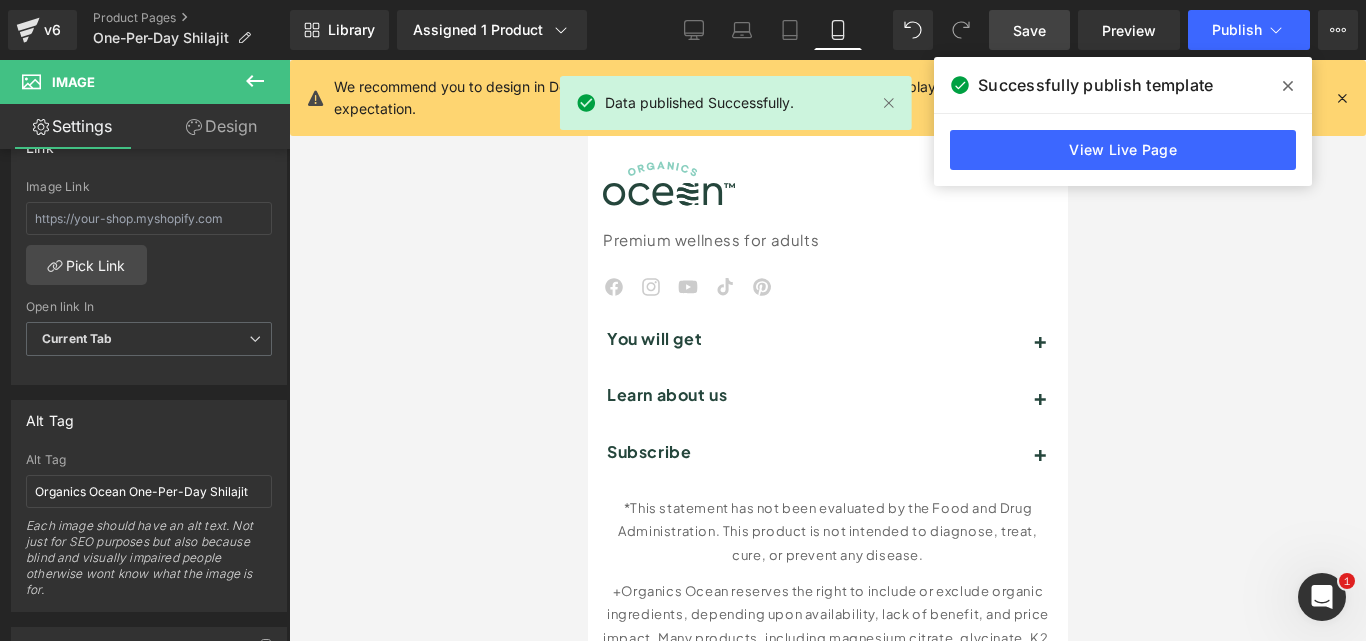 click 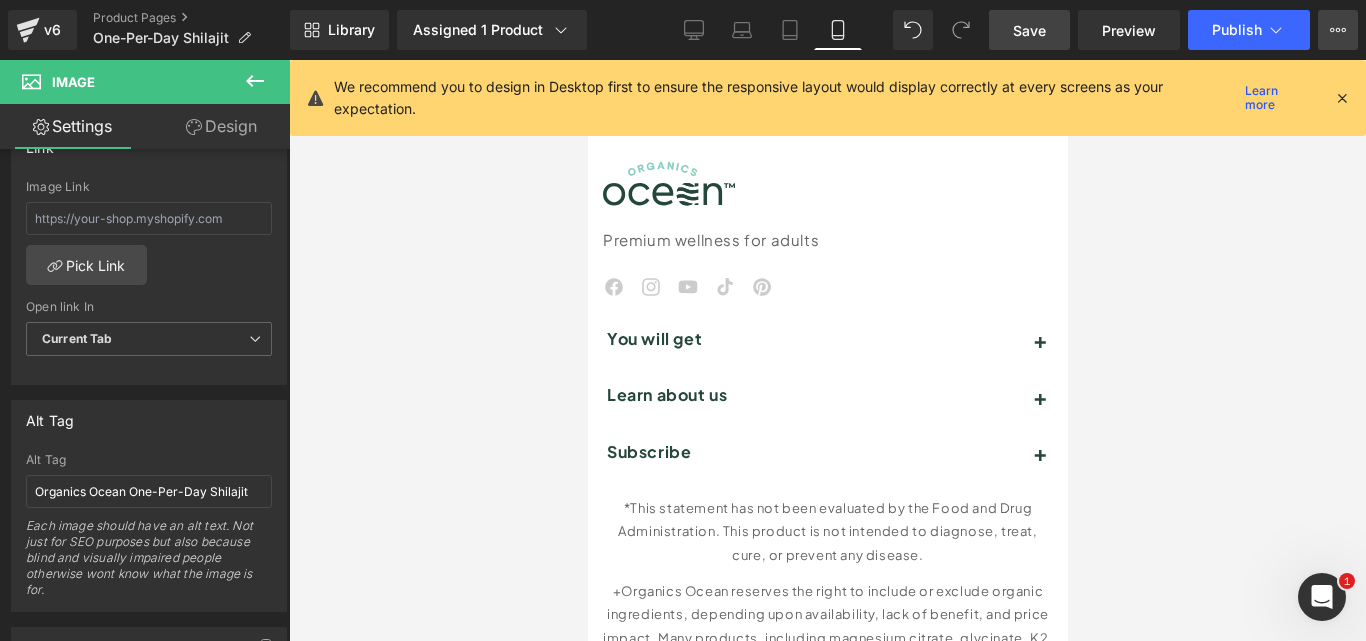 click on "View Live Page View with current Template Save Template to Library Schedule Publish Publish Settings Shortcuts" at bounding box center (1338, 30) 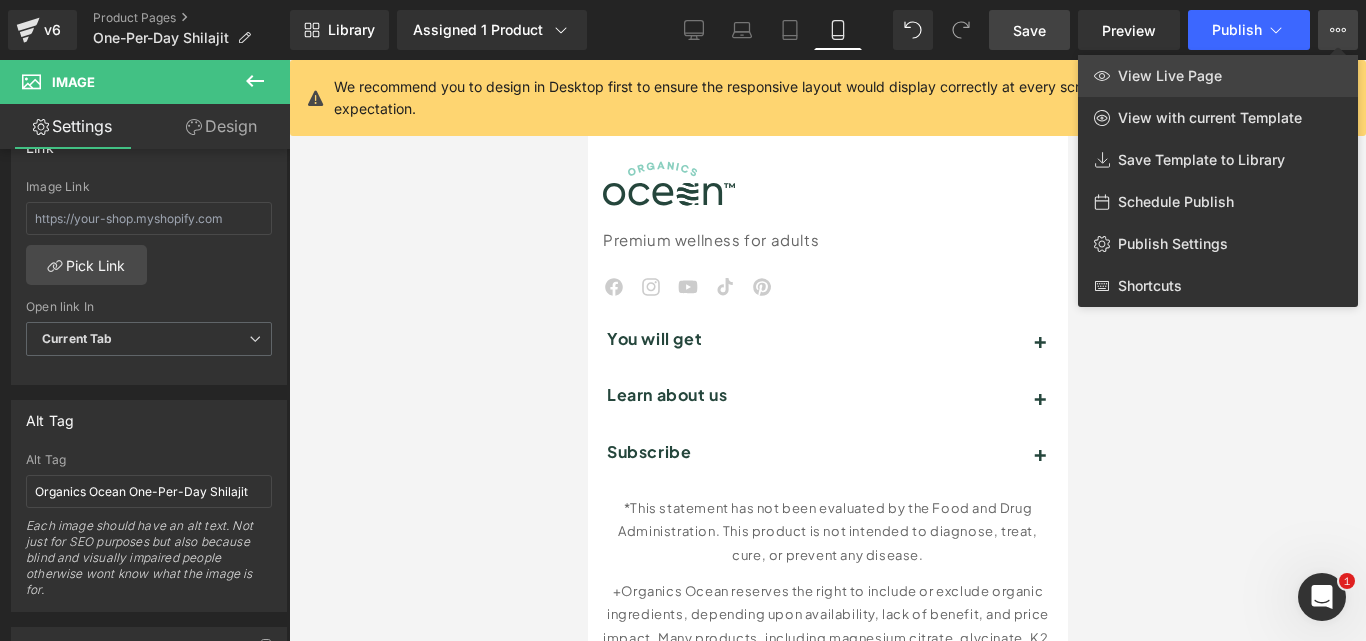 click on "View Live Page" at bounding box center [1218, 76] 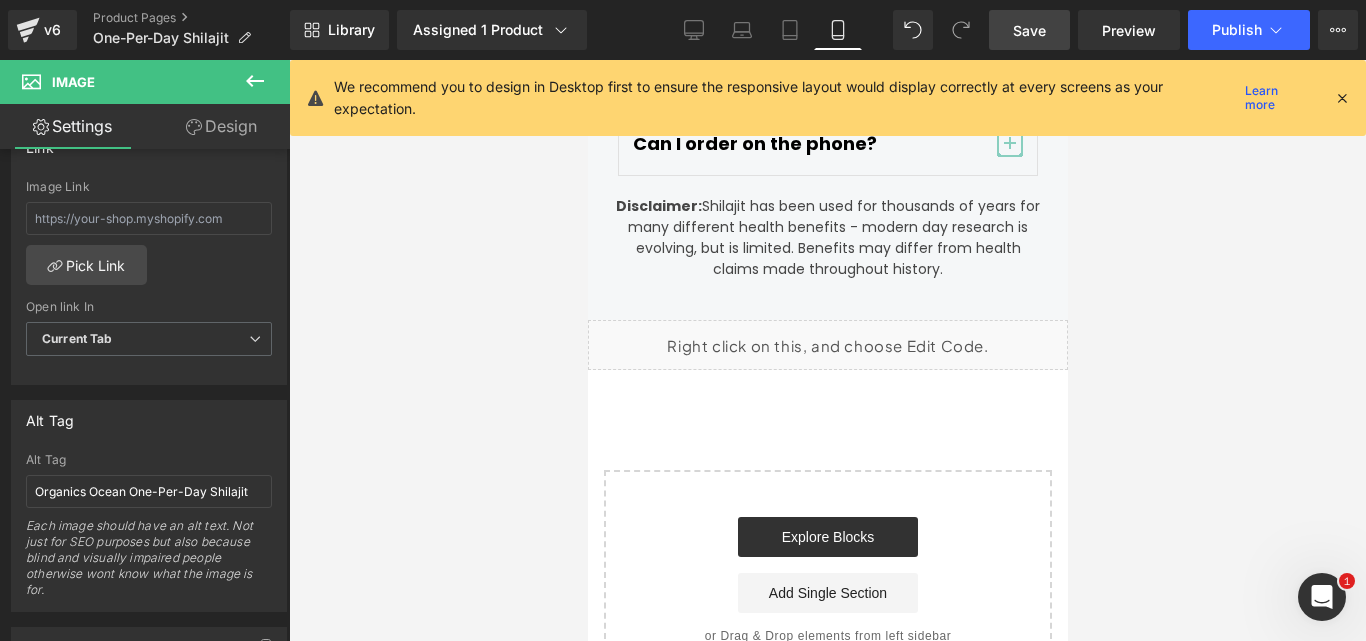 scroll, scrollTop: 10900, scrollLeft: 0, axis: vertical 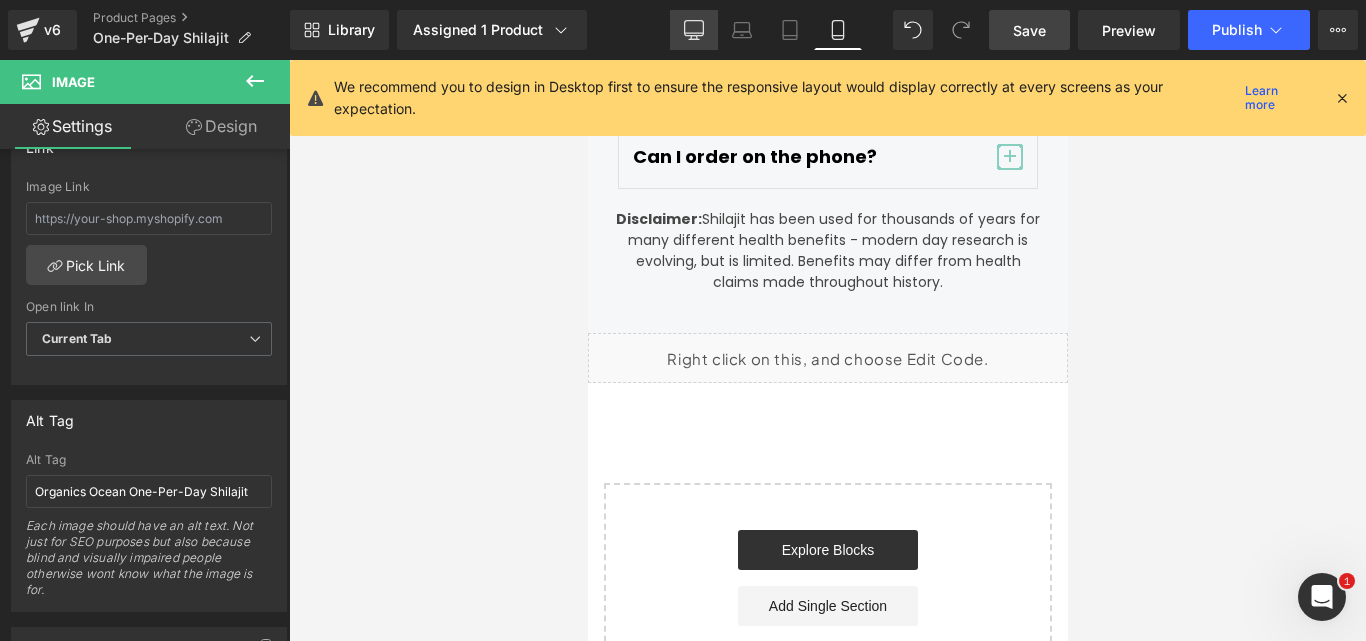 click 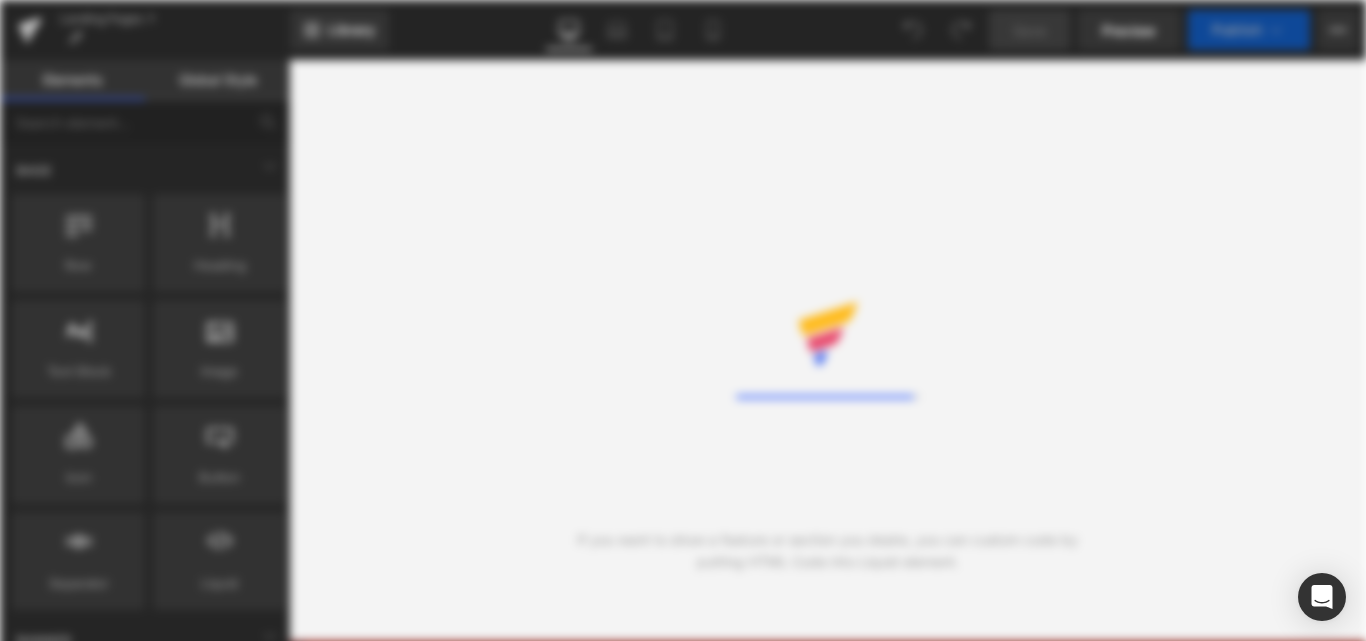 scroll, scrollTop: 0, scrollLeft: 0, axis: both 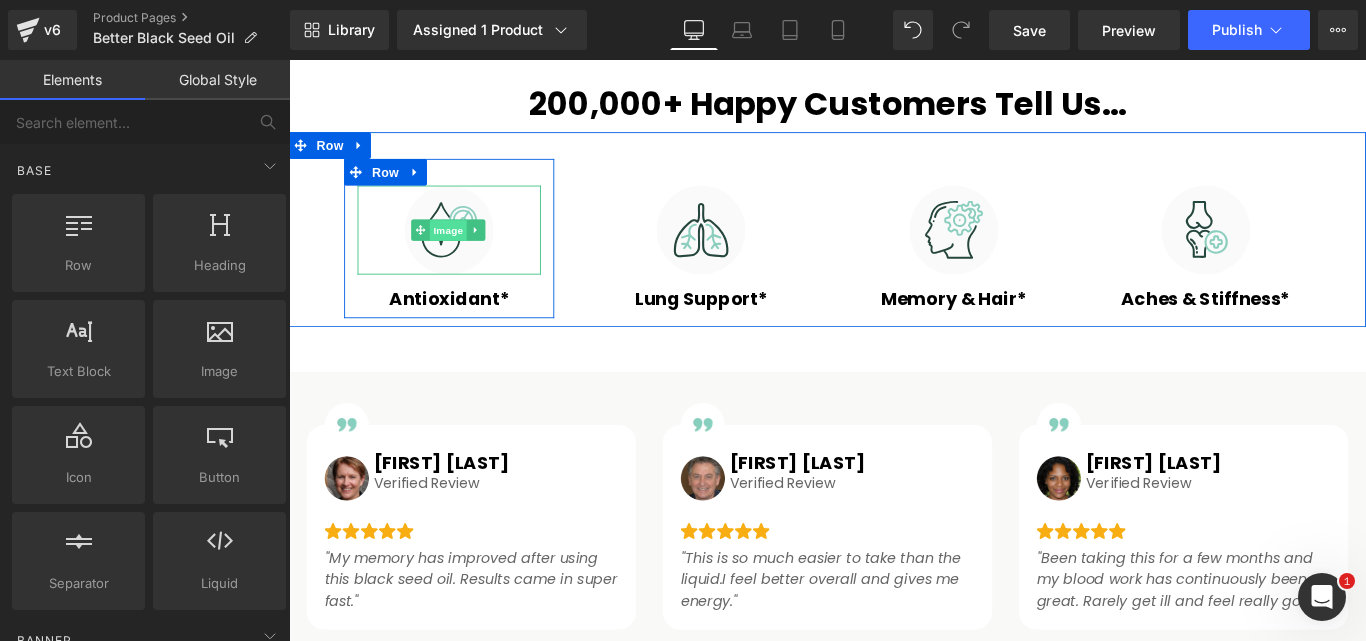 click on "Image" at bounding box center [468, 252] 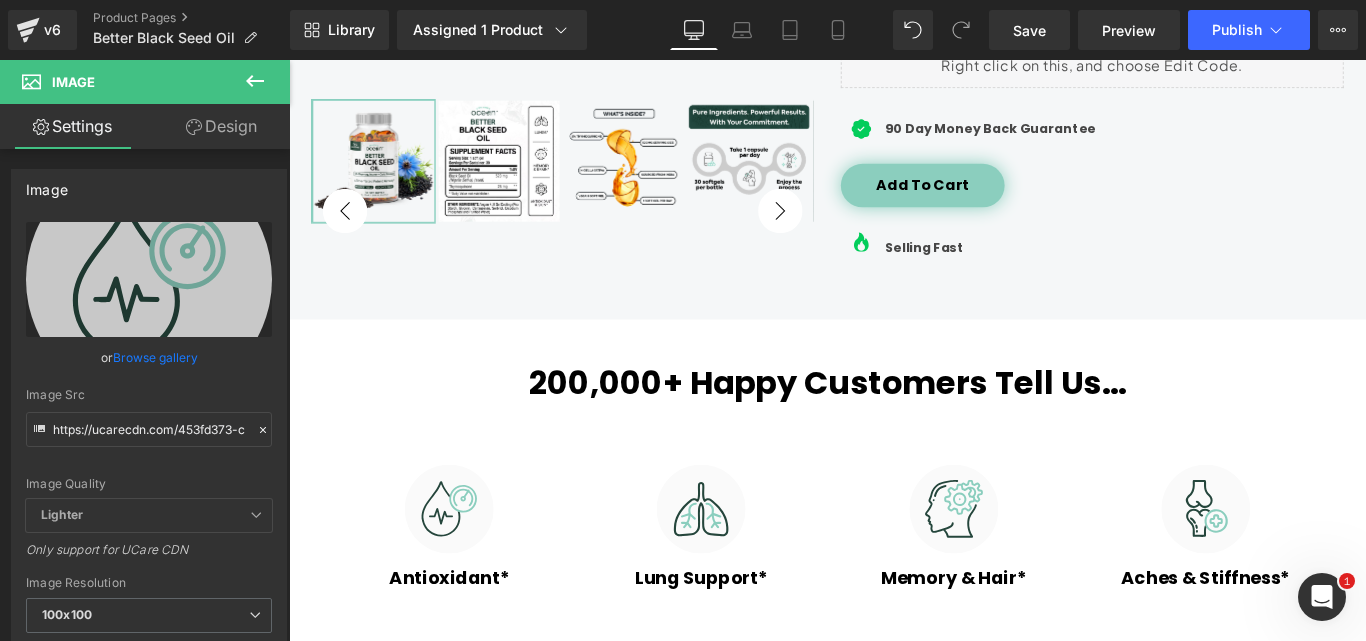 scroll, scrollTop: 1000, scrollLeft: 0, axis: vertical 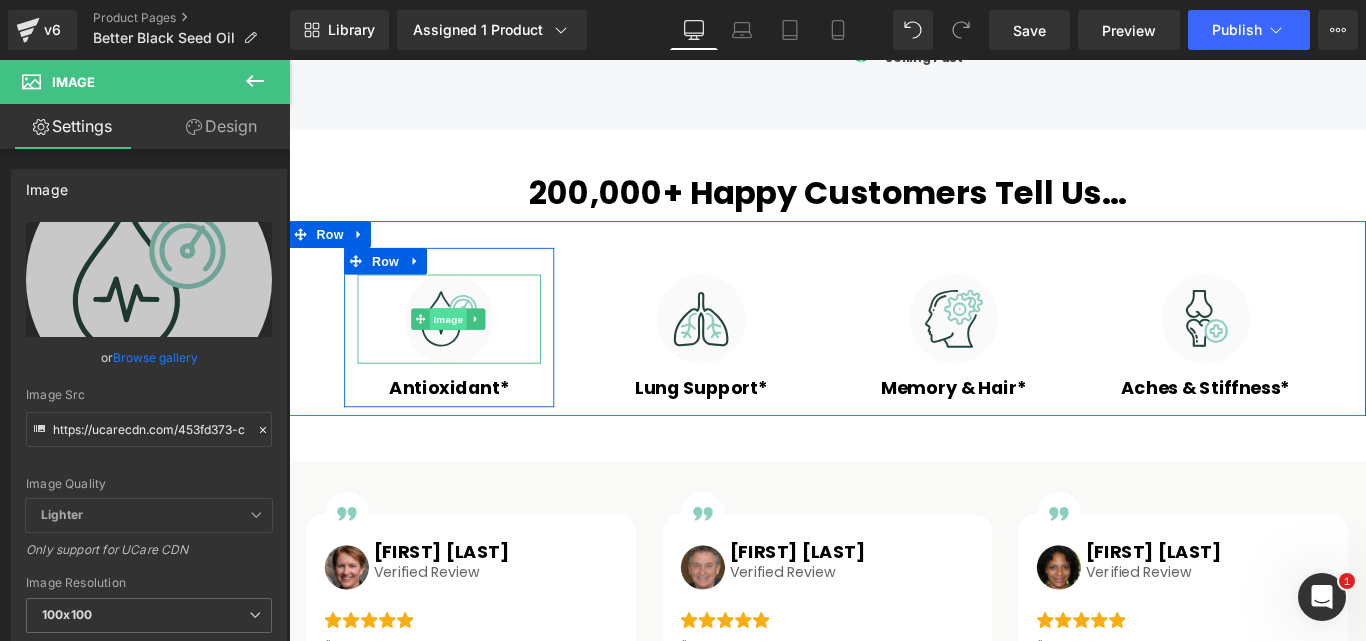 click on "Image" at bounding box center [468, 351] 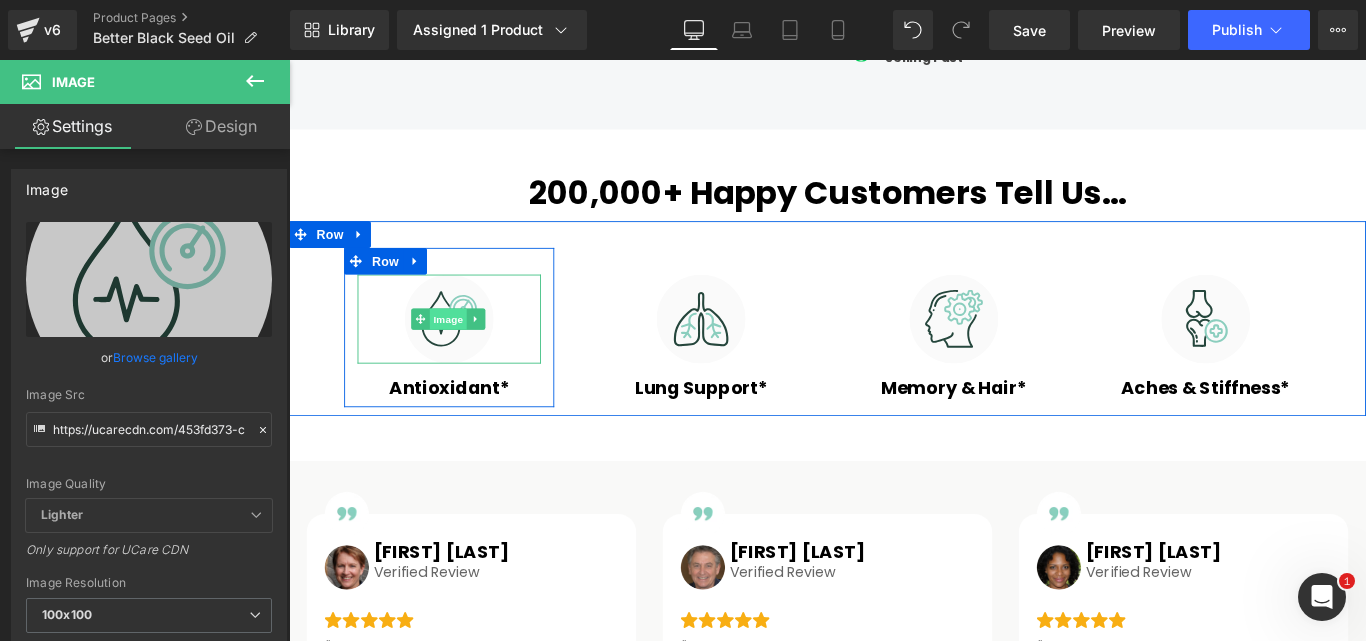 click on "Image" at bounding box center (468, 351) 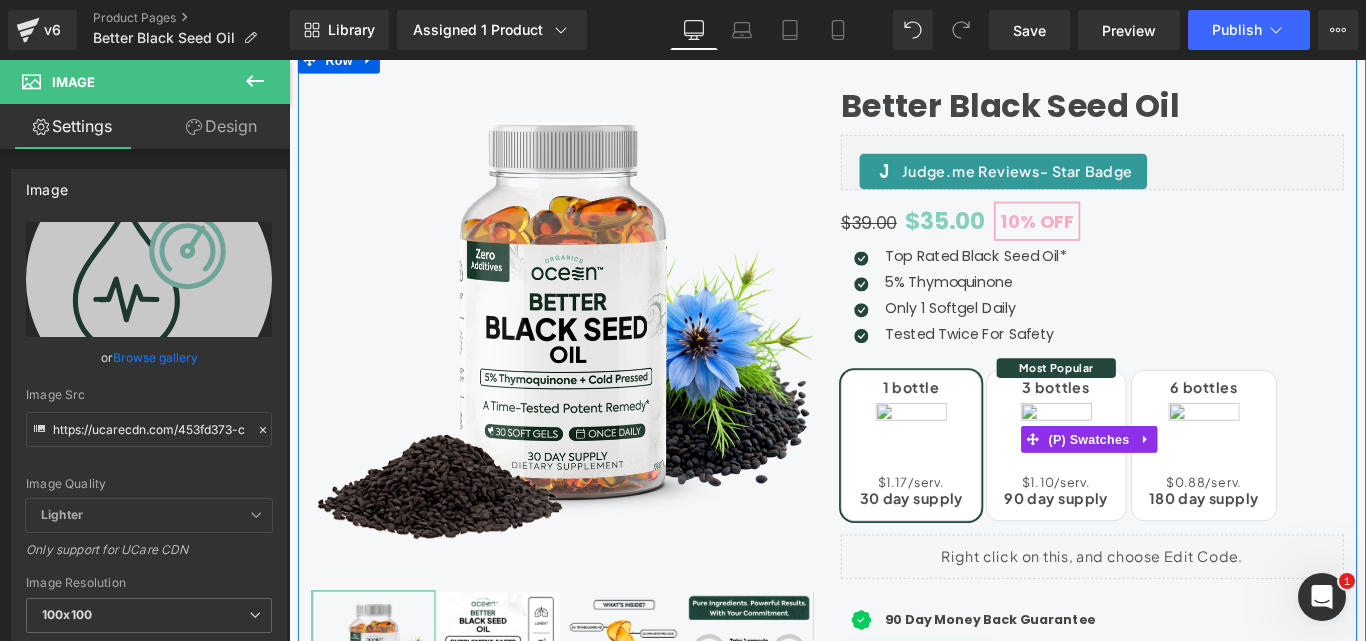 scroll, scrollTop: 200, scrollLeft: 0, axis: vertical 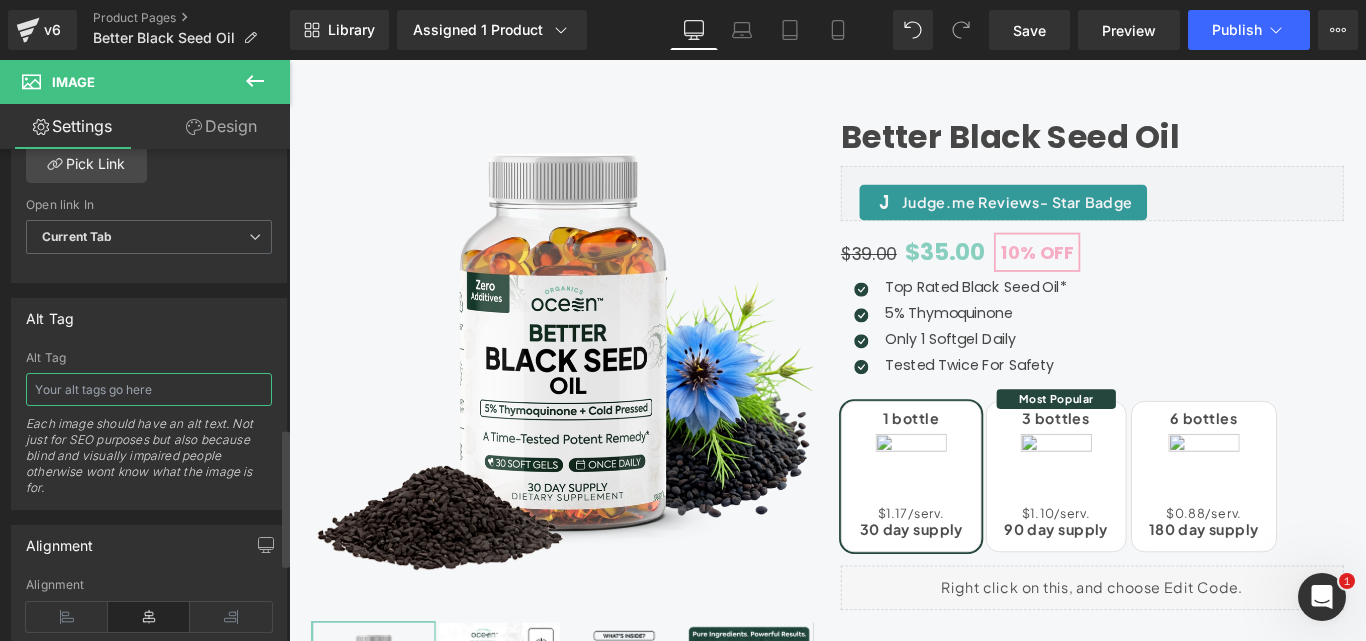 click at bounding box center [149, 389] 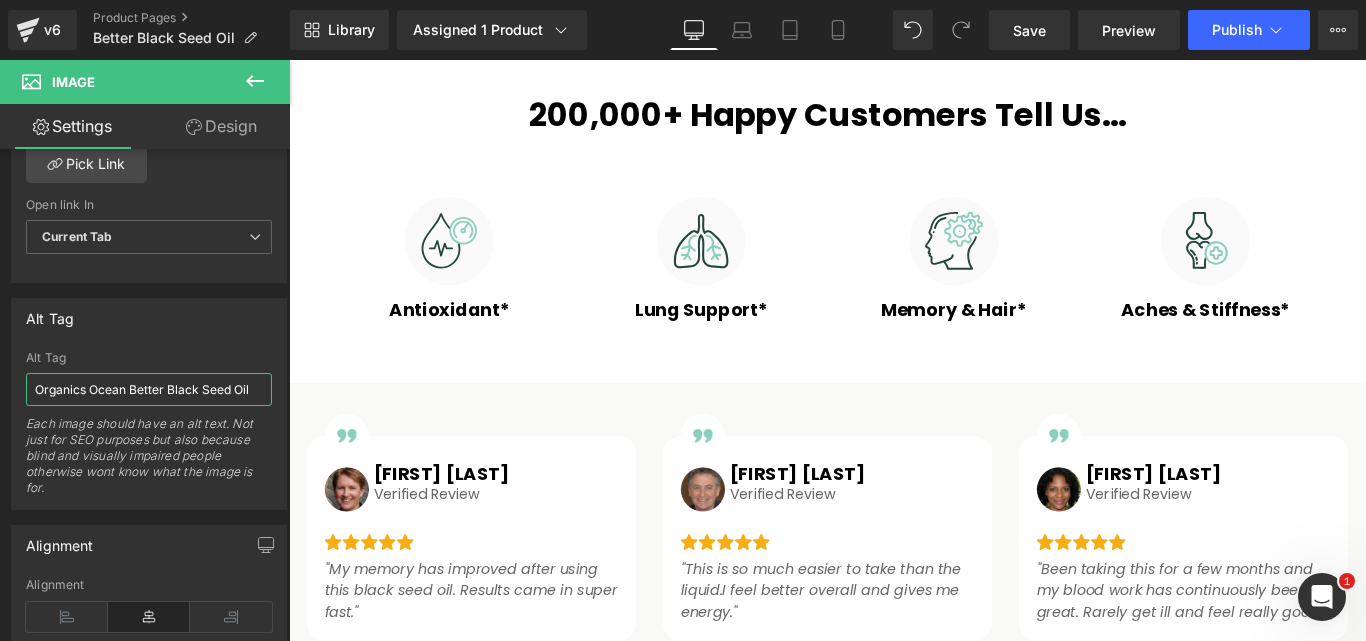 scroll, scrollTop: 1100, scrollLeft: 0, axis: vertical 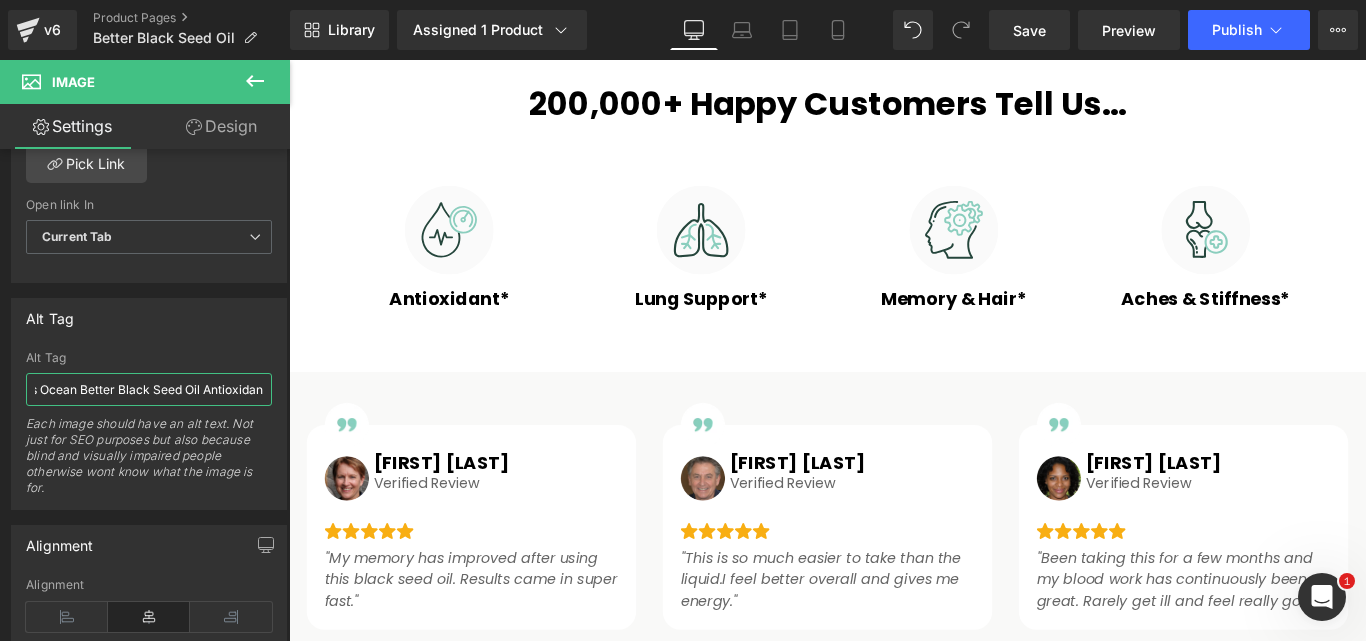 type on "Organics Ocean Better Black Seed Oil Antioxidant" 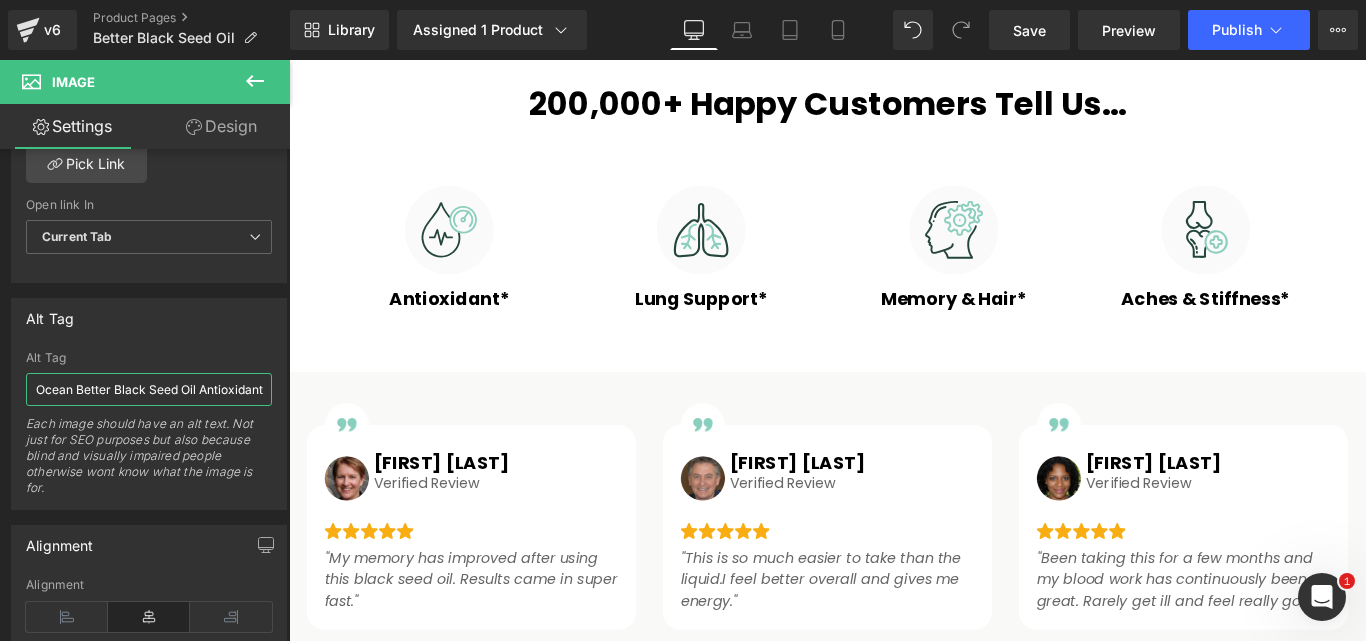 scroll, scrollTop: 0, scrollLeft: 61, axis: horizontal 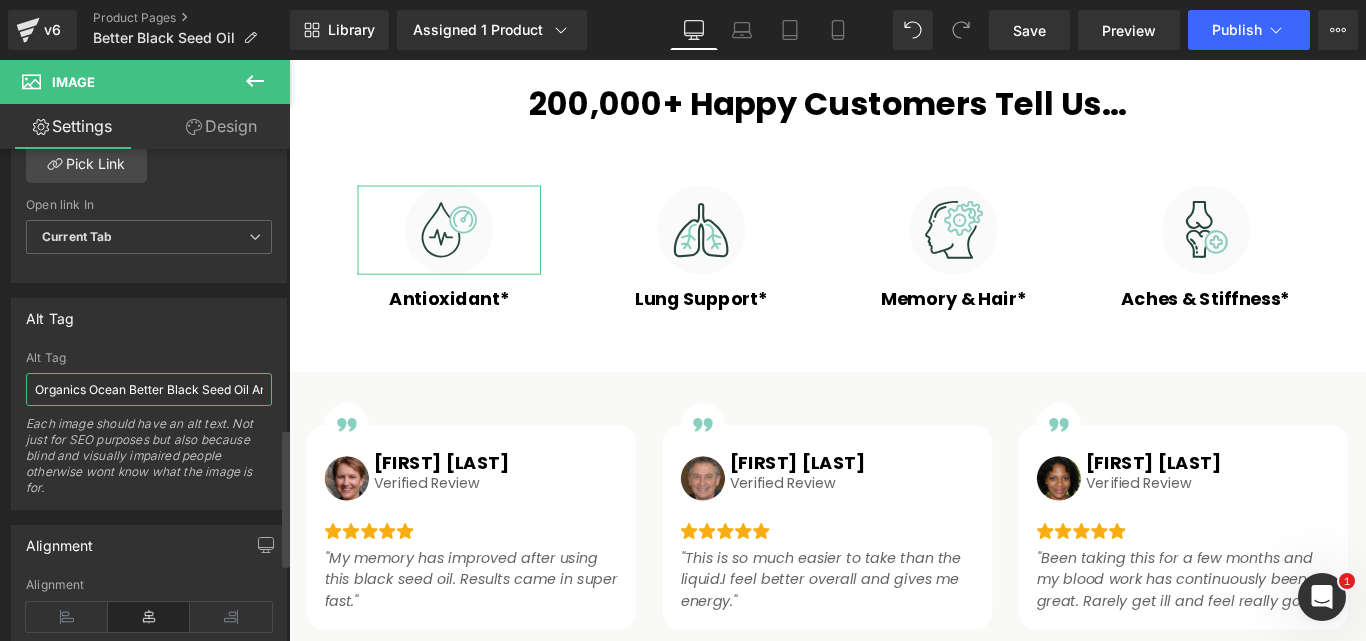 drag, startPoint x: 187, startPoint y: 388, endPoint x: 29, endPoint y: 393, distance: 158.0791 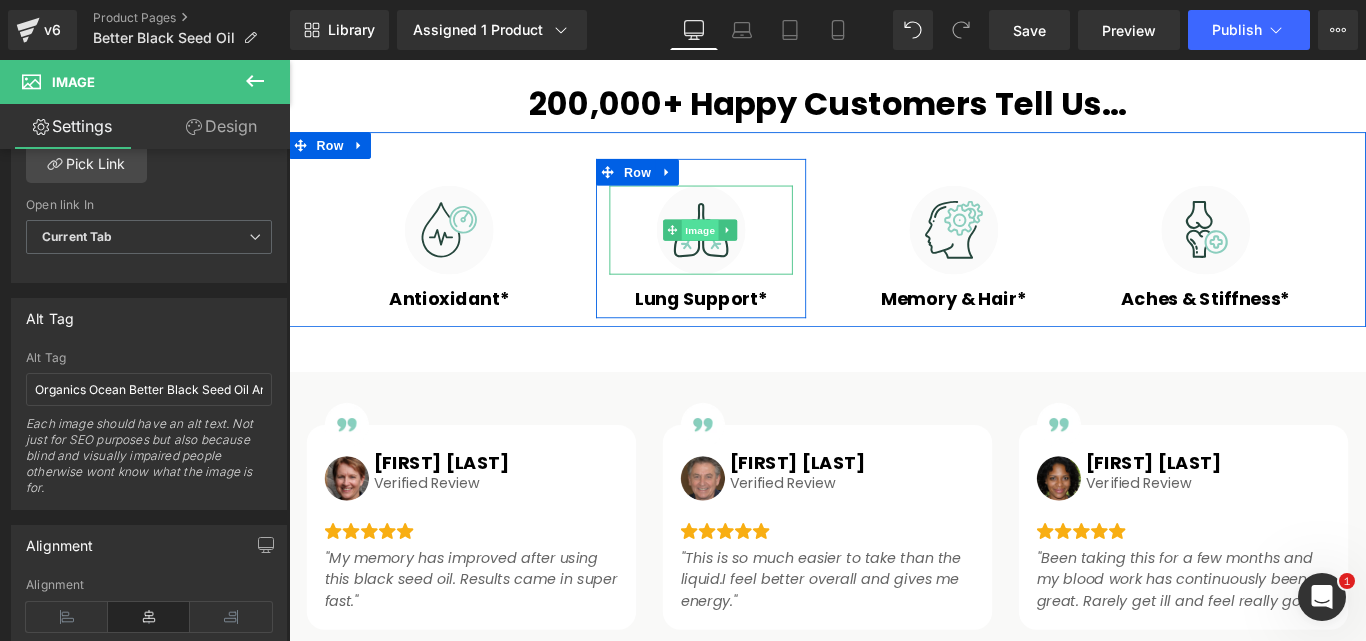 click on "Image" at bounding box center [751, 251] 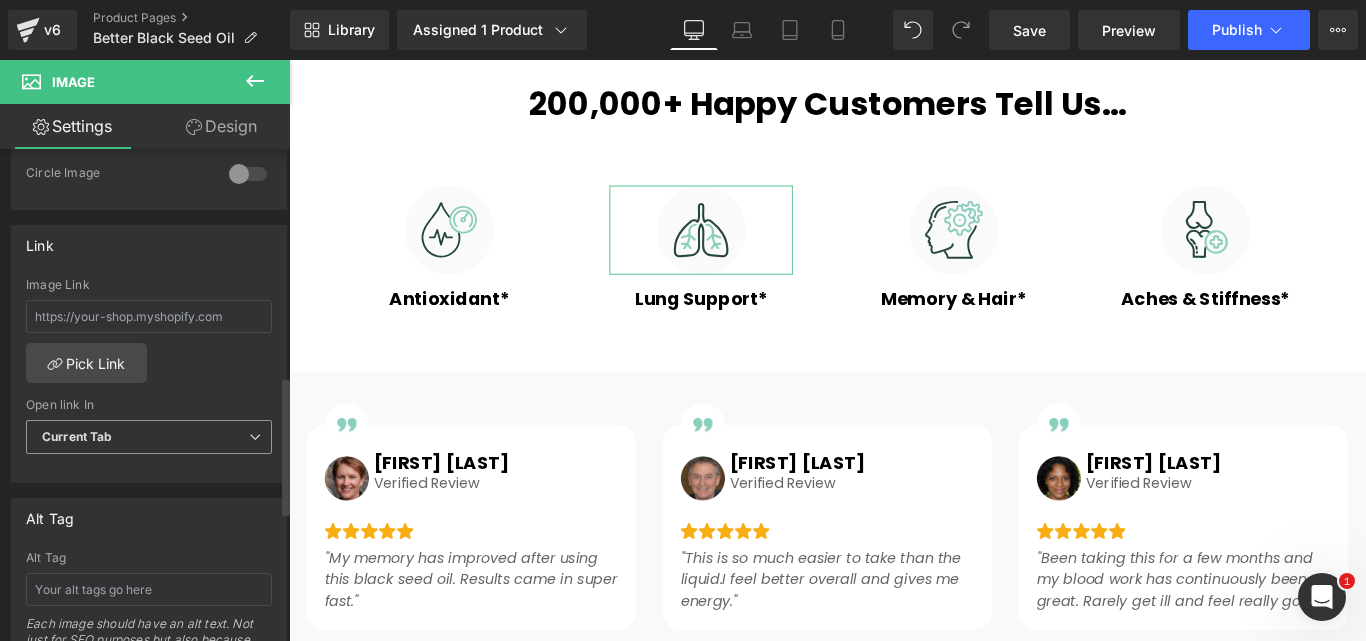 scroll, scrollTop: 1000, scrollLeft: 0, axis: vertical 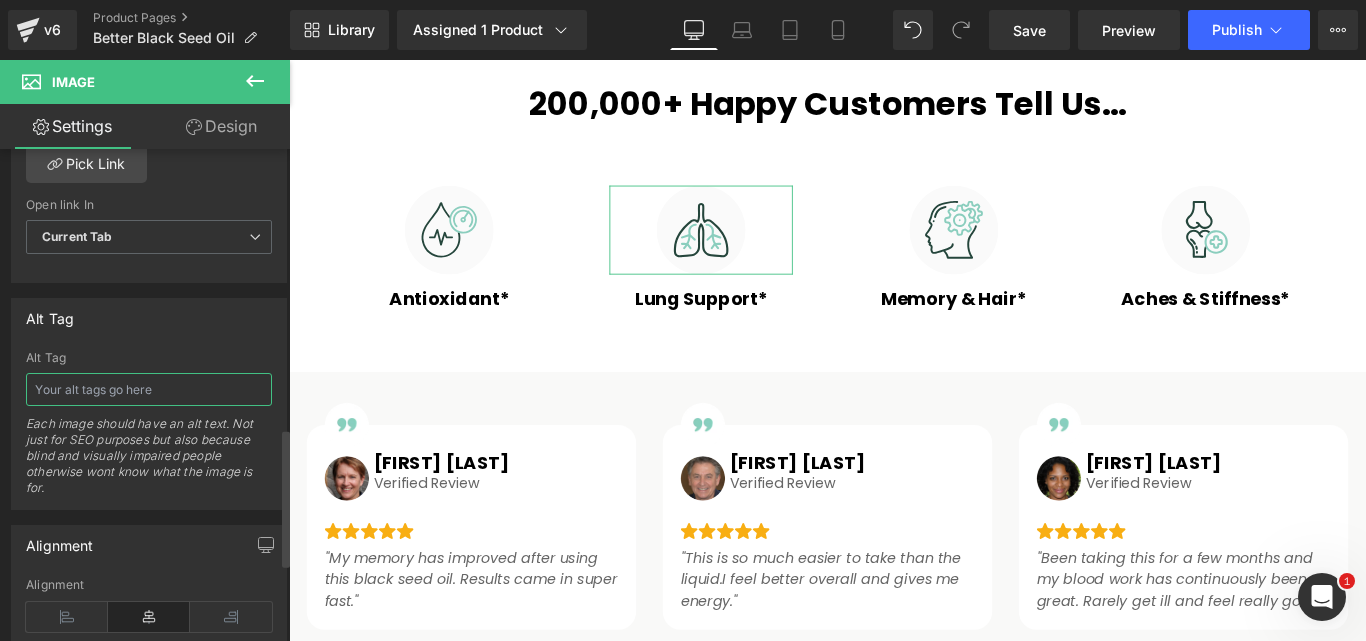 click at bounding box center [149, 389] 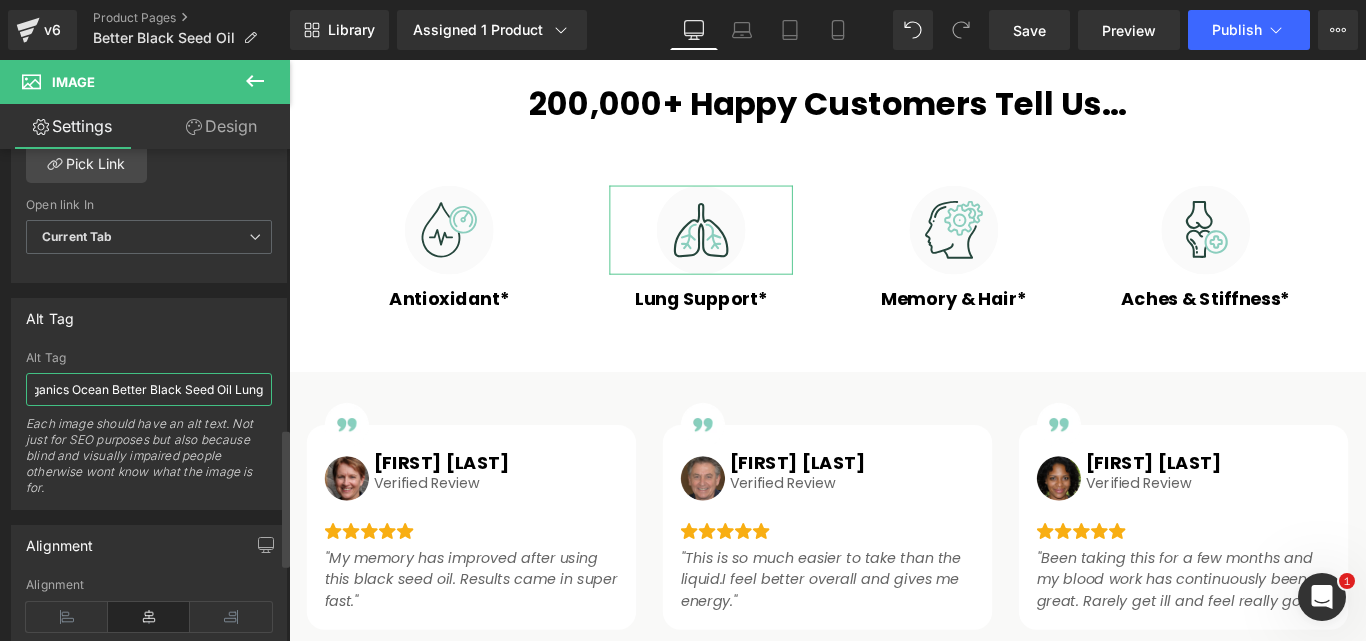 scroll, scrollTop: 0, scrollLeft: 28, axis: horizontal 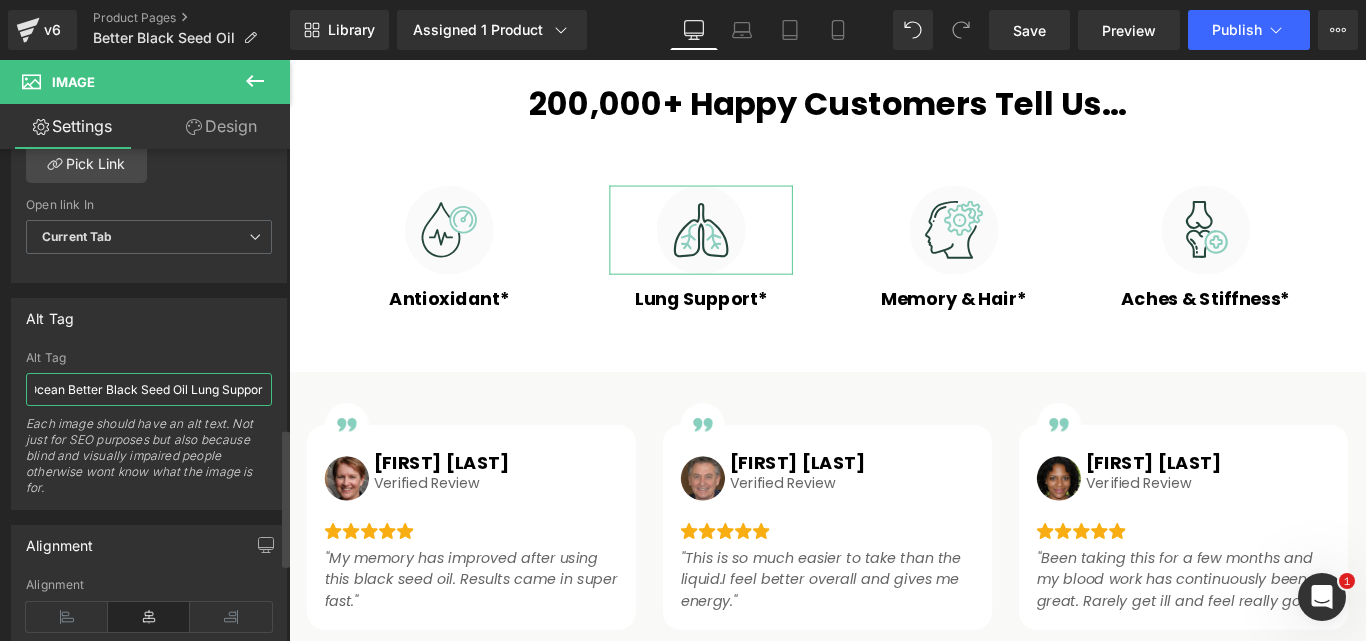 type on "Organics Ocean Better Black Seed Oil Lung Support" 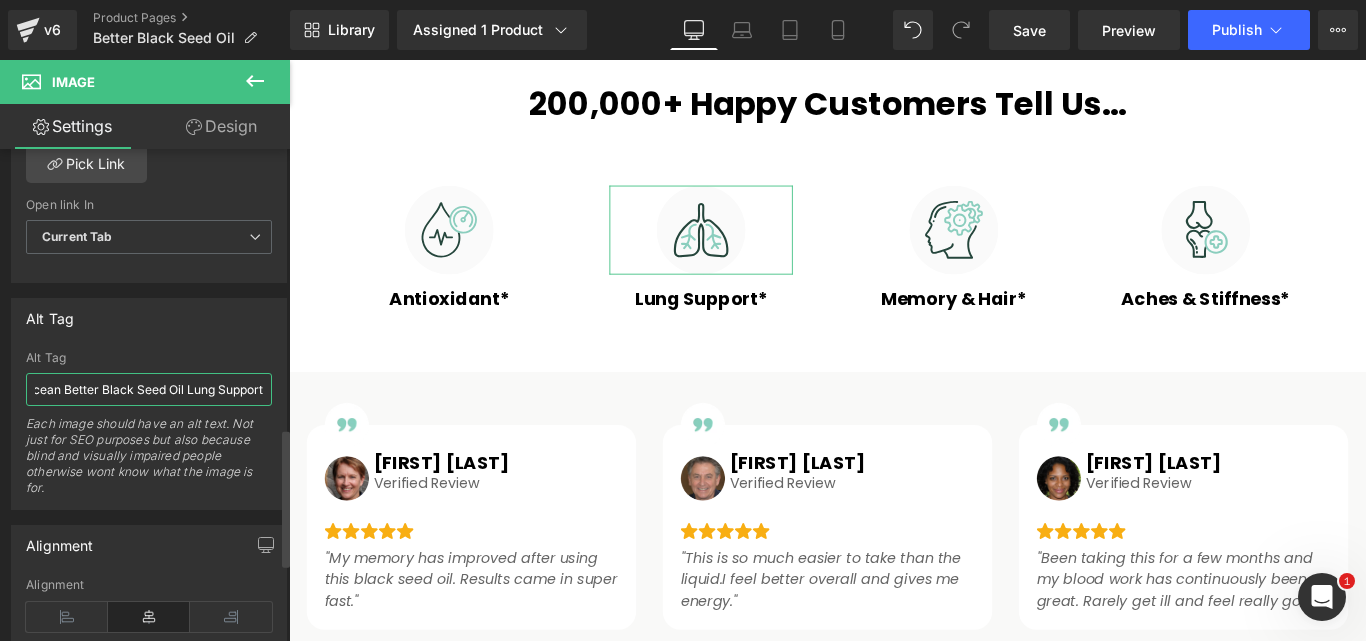 scroll, scrollTop: 0, scrollLeft: 74, axis: horizontal 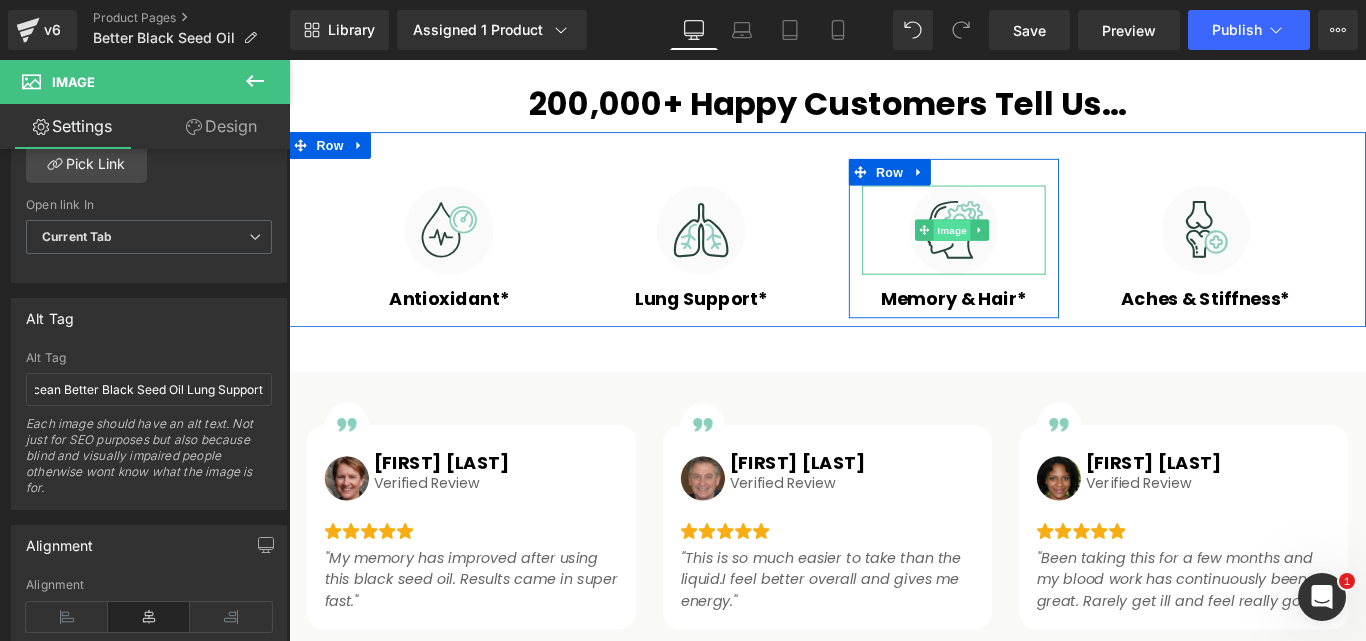 click on "Image" at bounding box center [1034, 252] 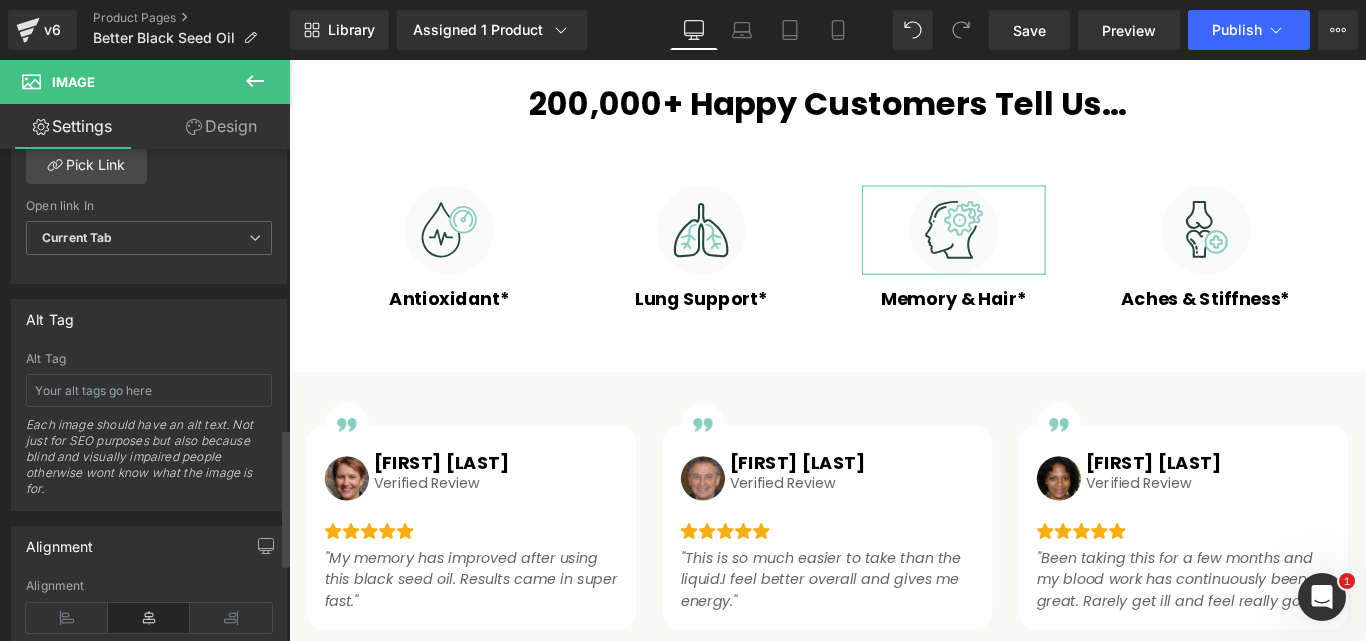 scroll, scrollTop: 1000, scrollLeft: 0, axis: vertical 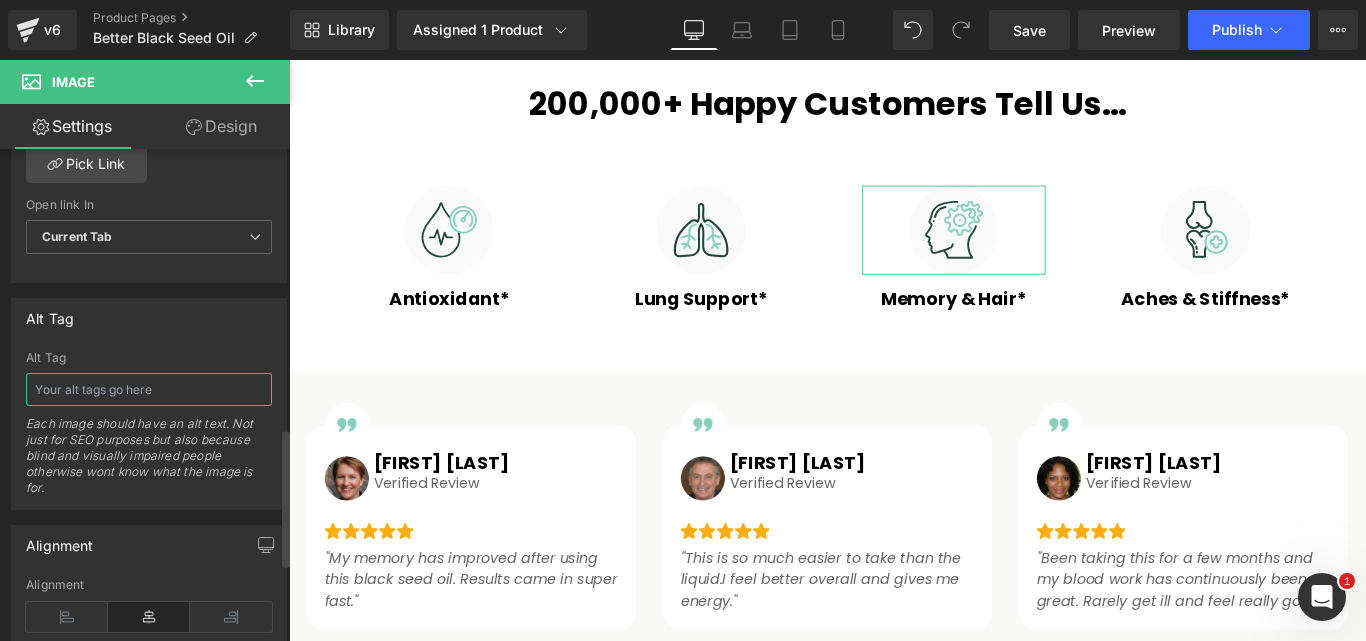 click at bounding box center [149, 389] 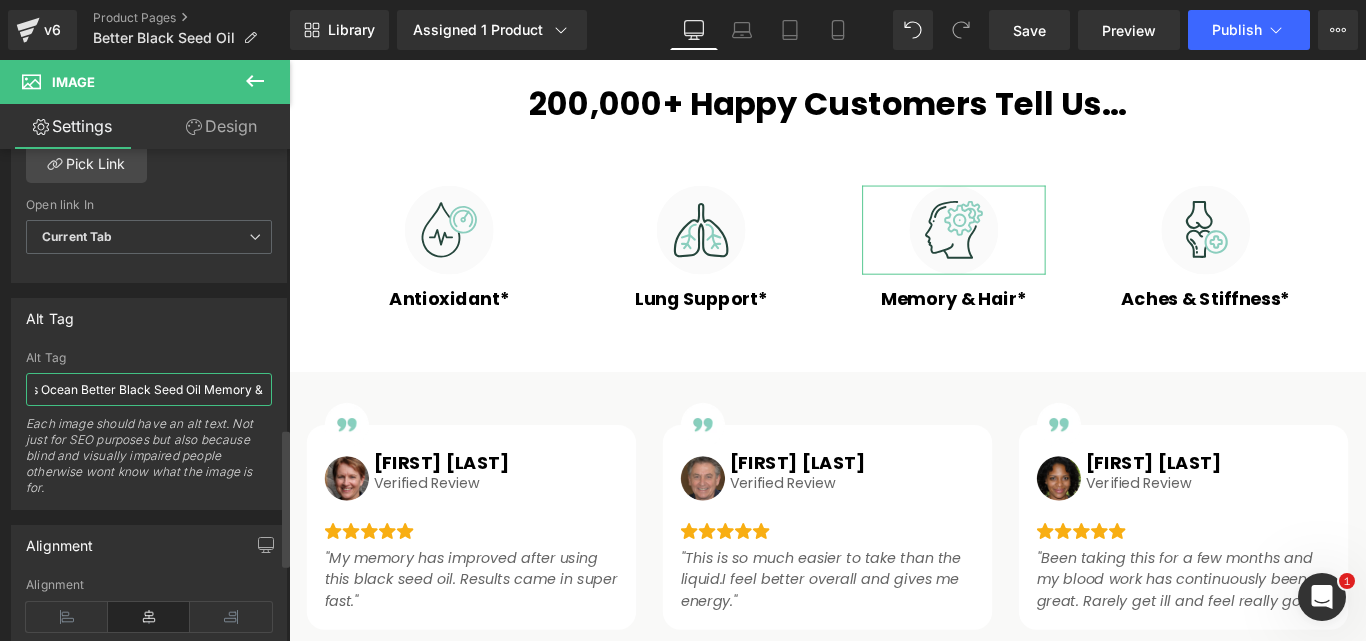 scroll, scrollTop: 0, scrollLeft: 58, axis: horizontal 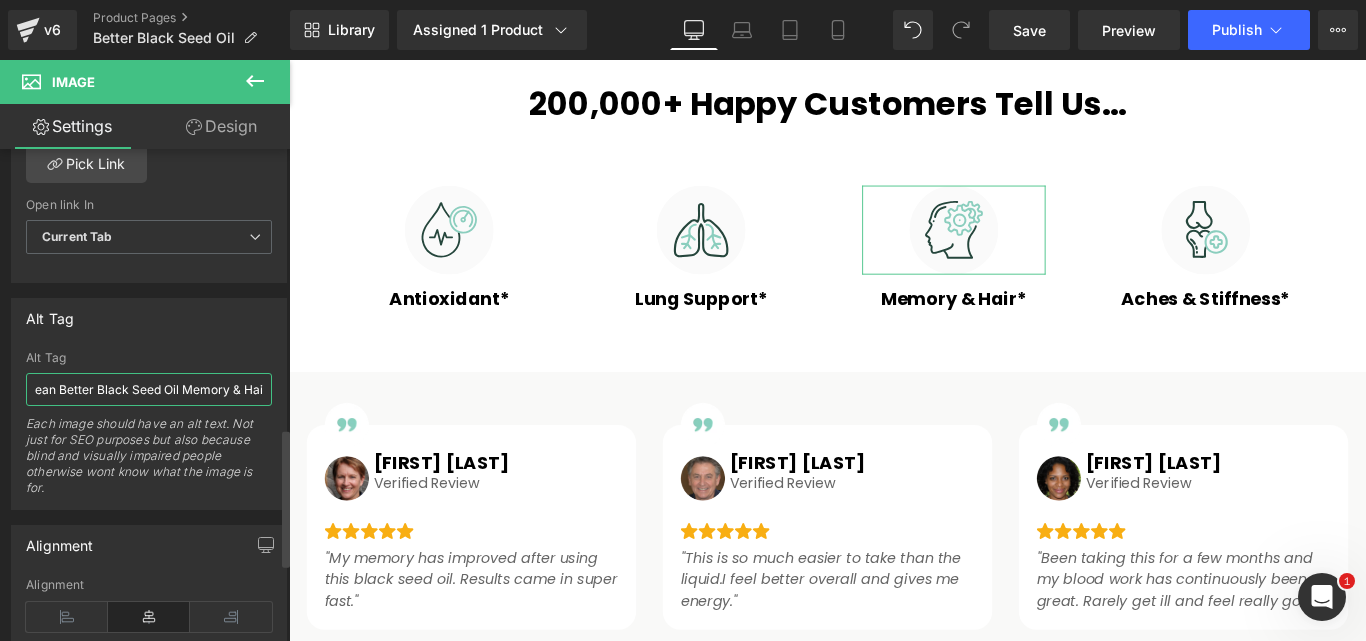 type on "Organics Ocean Better Black Seed Oil Memory & Hair" 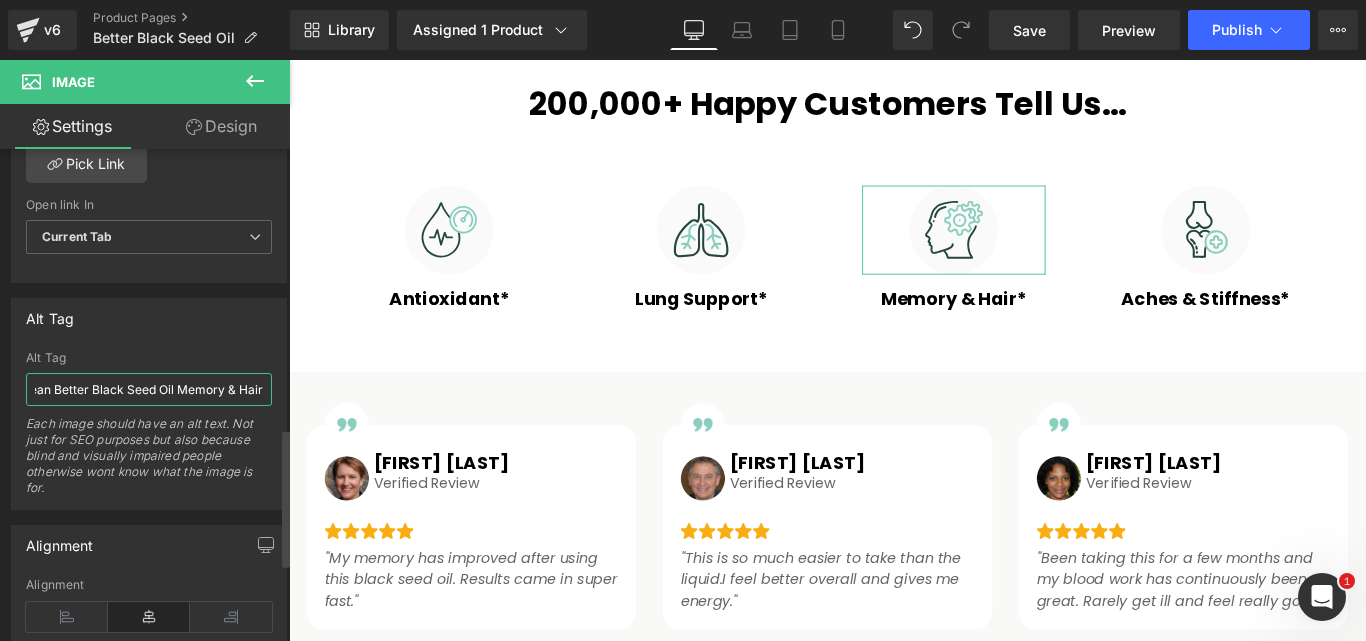 scroll, scrollTop: 0, scrollLeft: 81, axis: horizontal 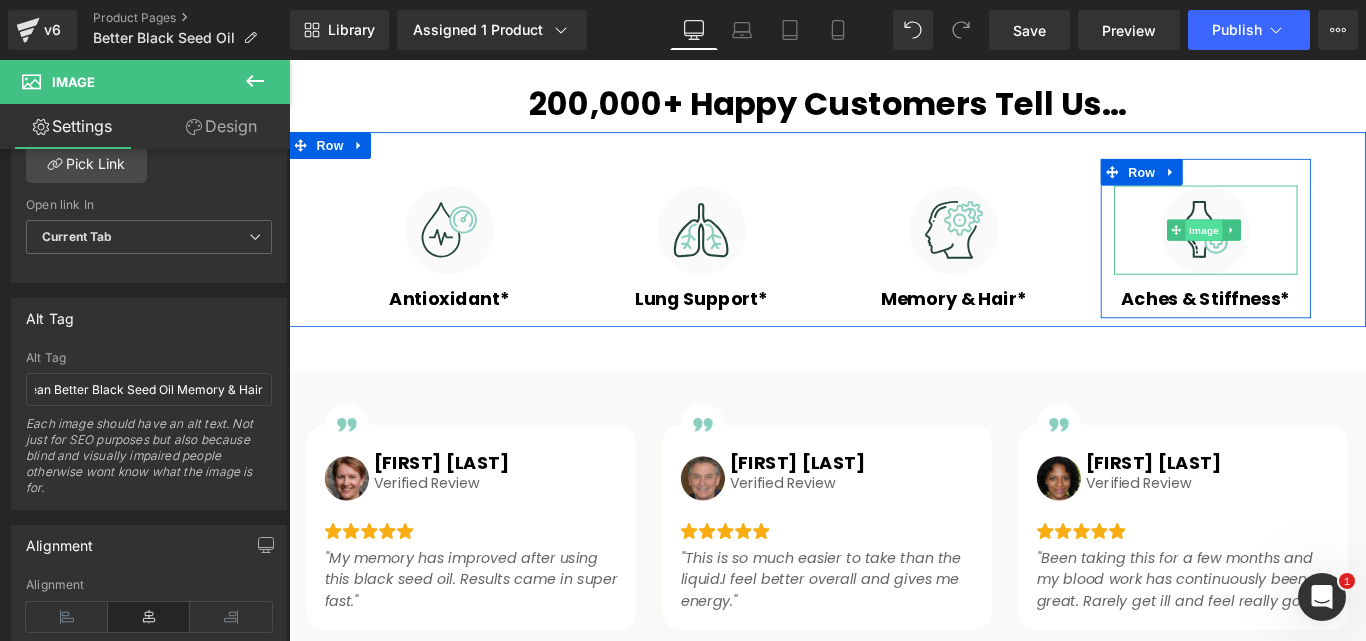 click on "Image" at bounding box center (1318, 252) 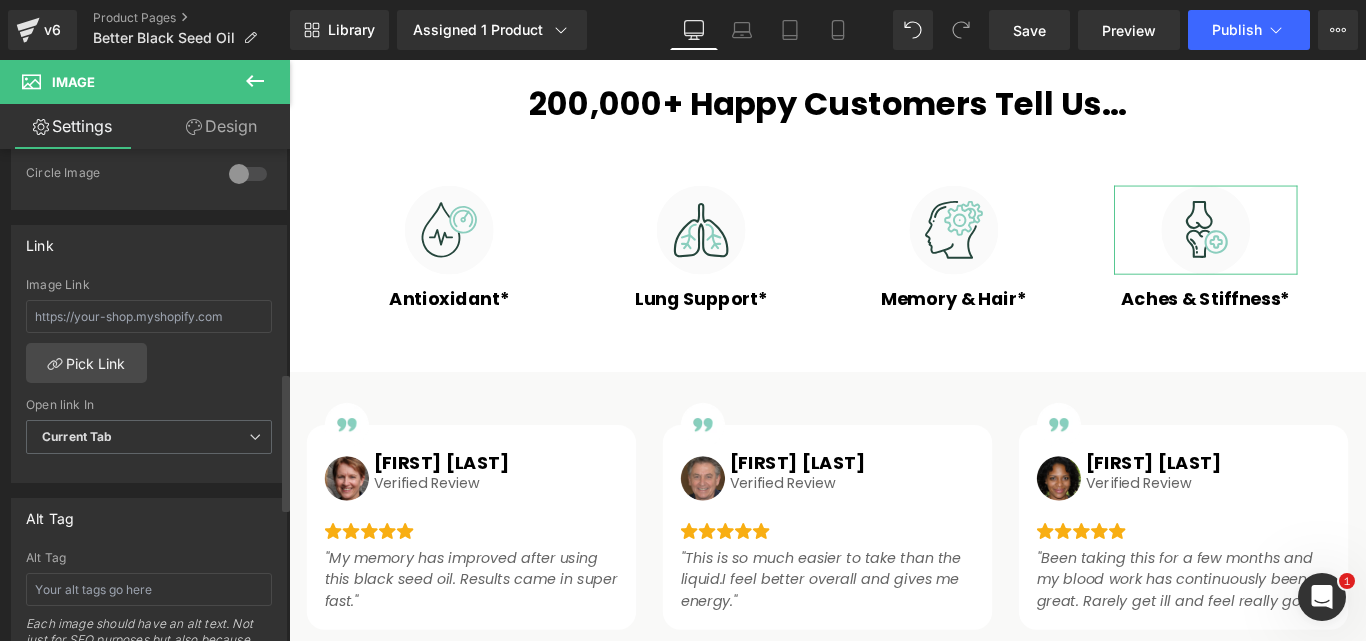 scroll, scrollTop: 900, scrollLeft: 0, axis: vertical 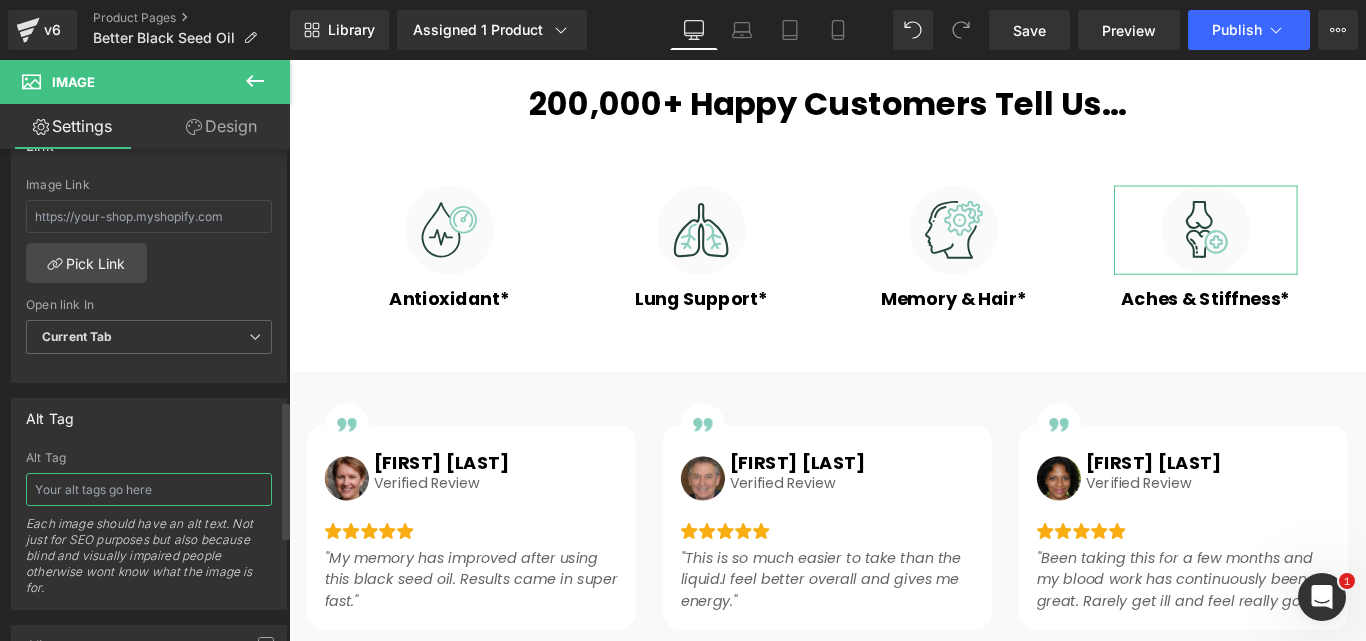 click at bounding box center (149, 489) 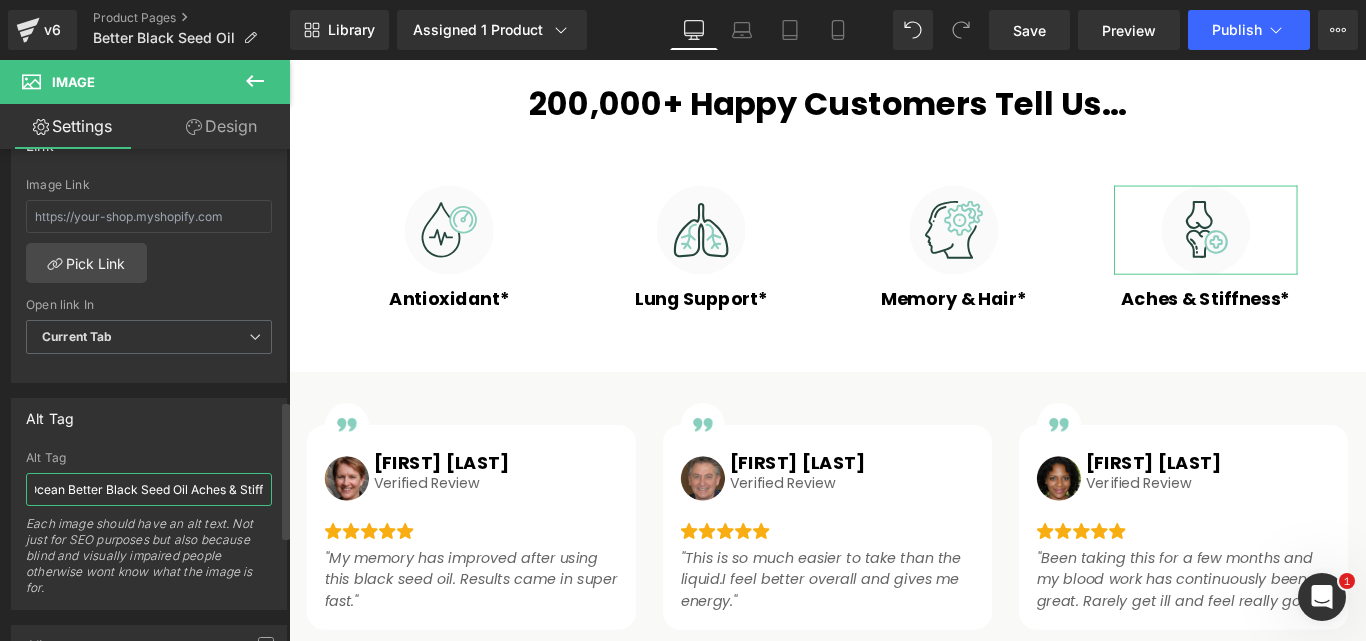scroll, scrollTop: 0, scrollLeft: 70, axis: horizontal 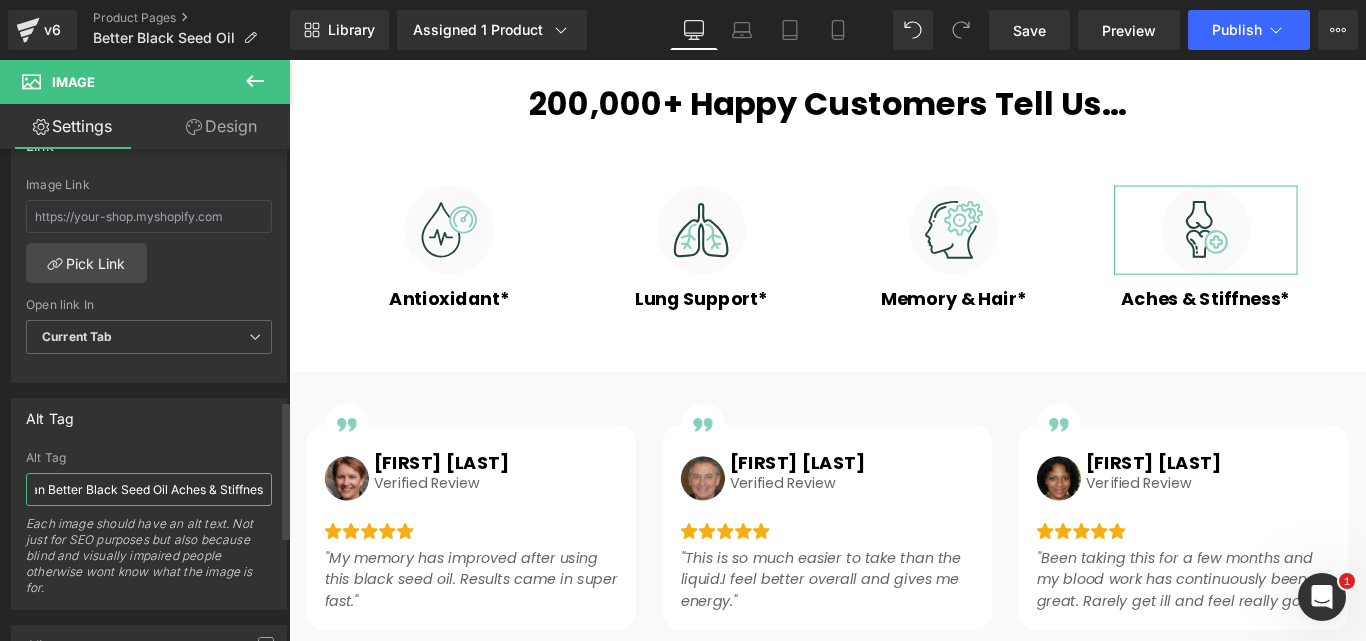 type on "Organics Ocean Better Black Seed Oil Aches & Stiffness" 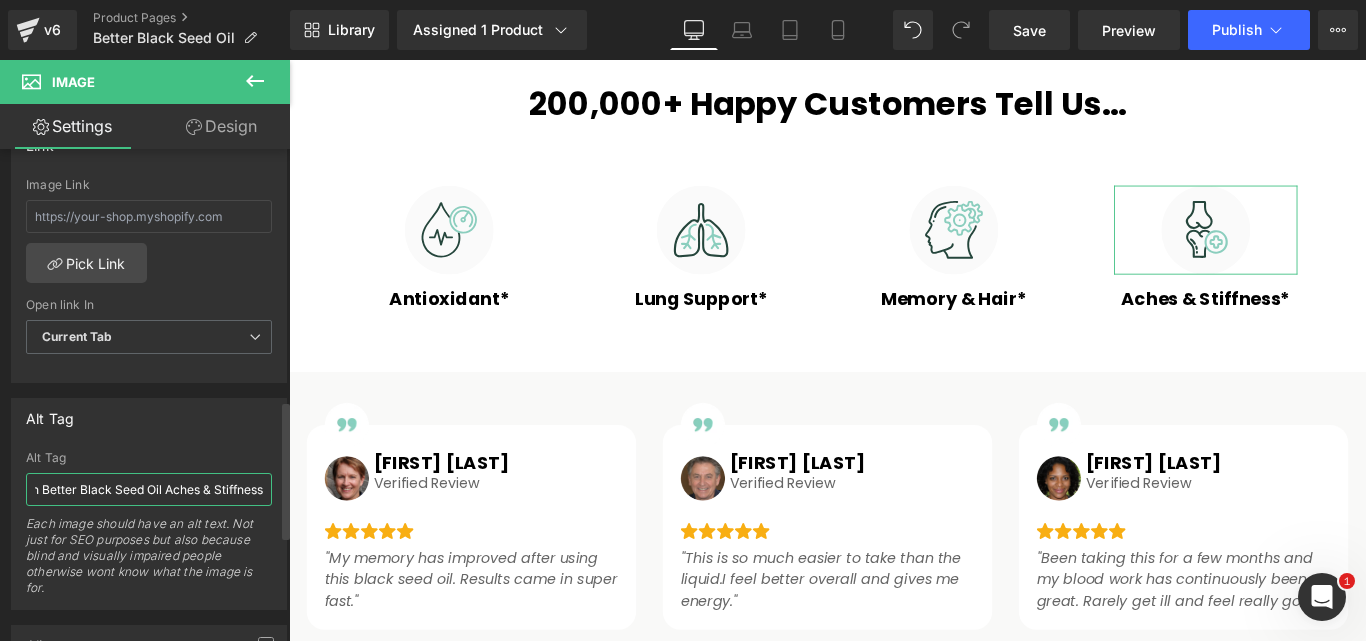 scroll, scrollTop: 0, scrollLeft: 96, axis: horizontal 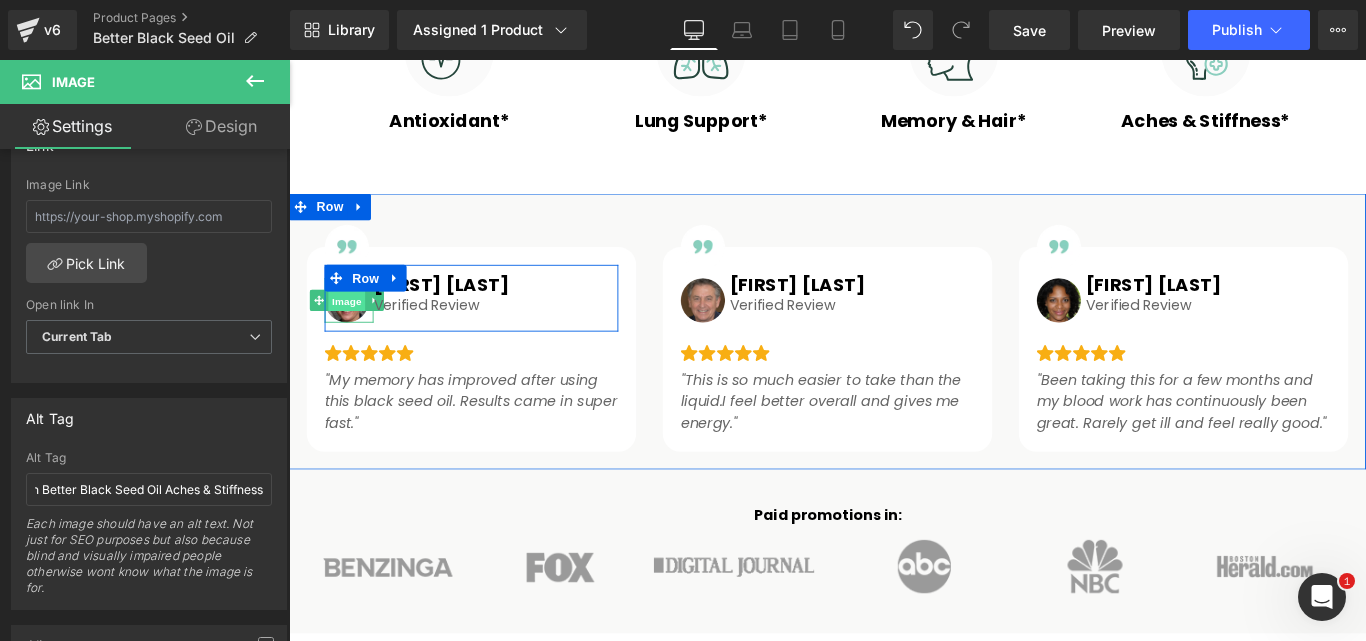 click on "Image" at bounding box center [354, 331] 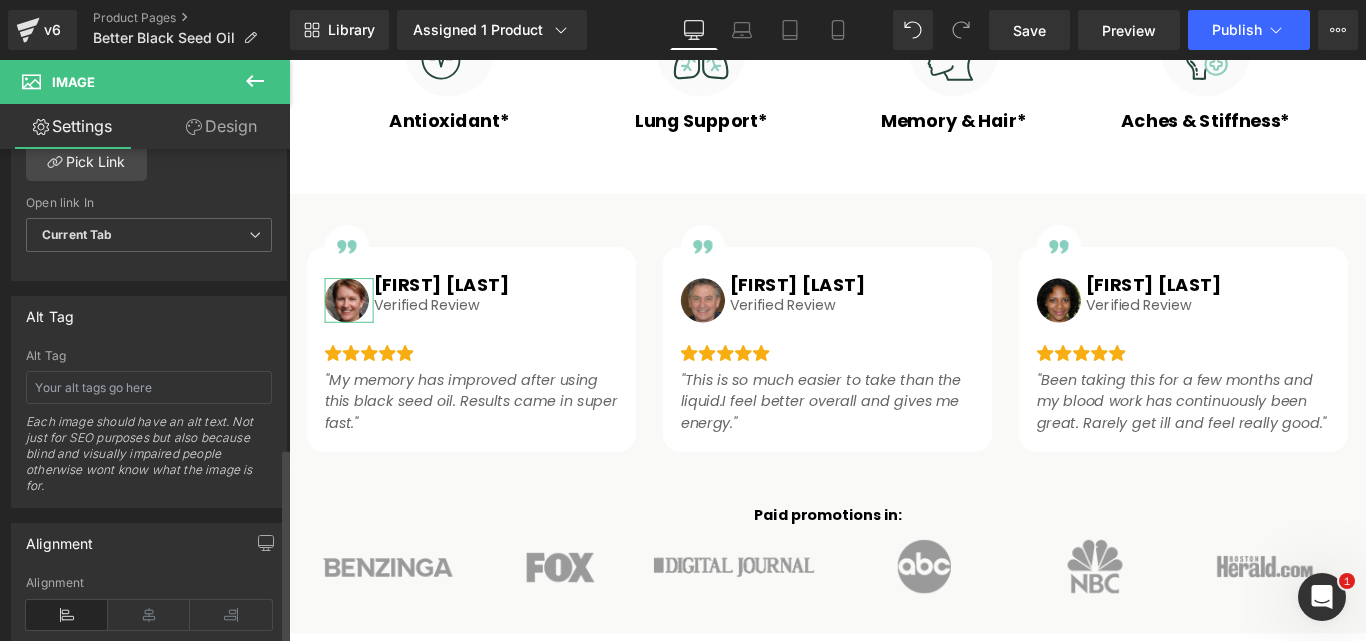 scroll, scrollTop: 1100, scrollLeft: 0, axis: vertical 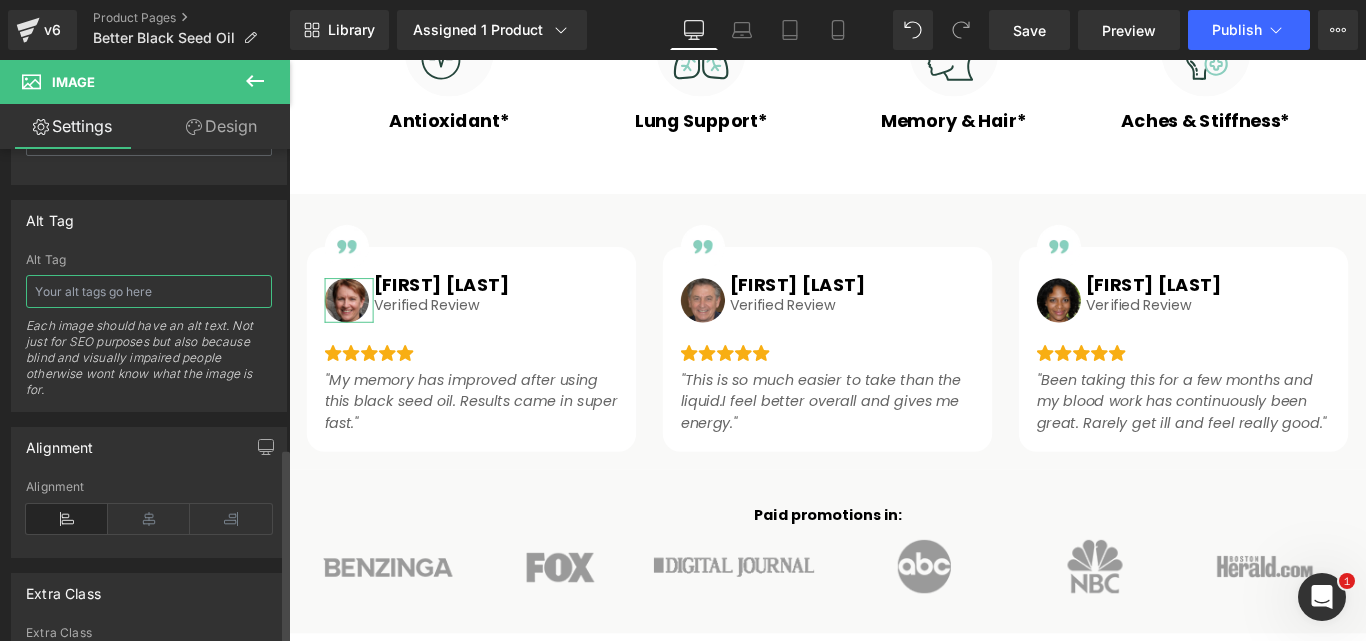 click at bounding box center [149, 291] 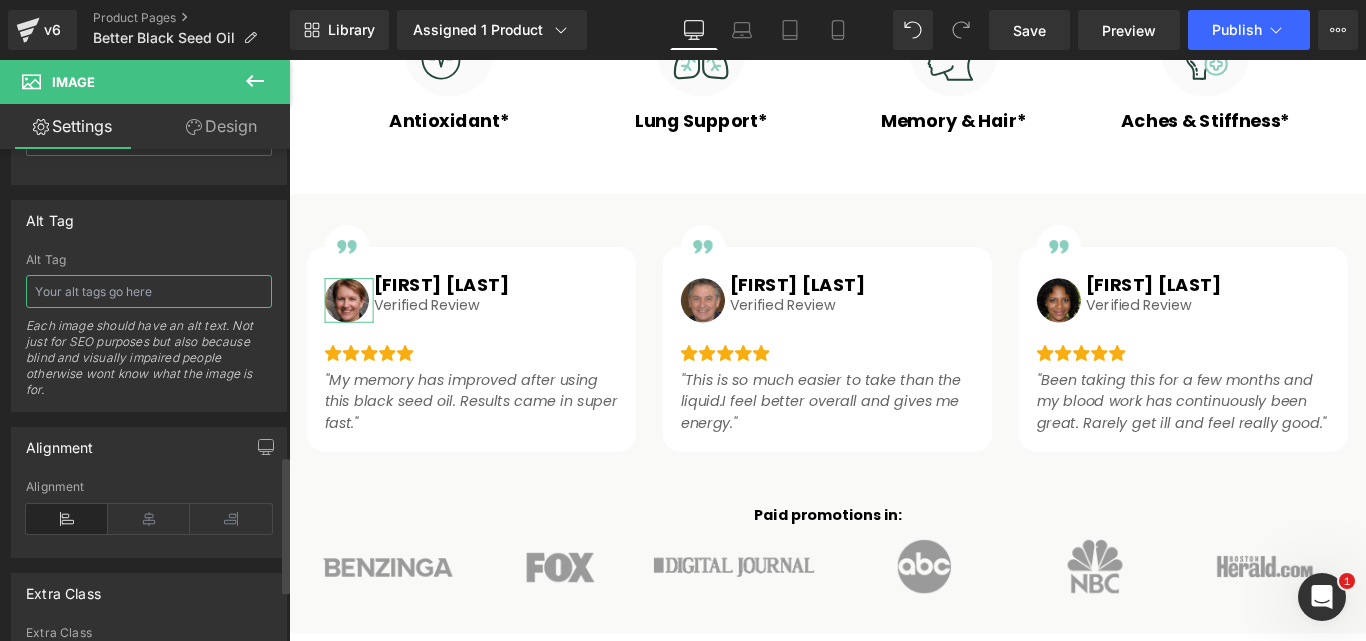 paste on "Organics Ocean Better Black Seed Oil" 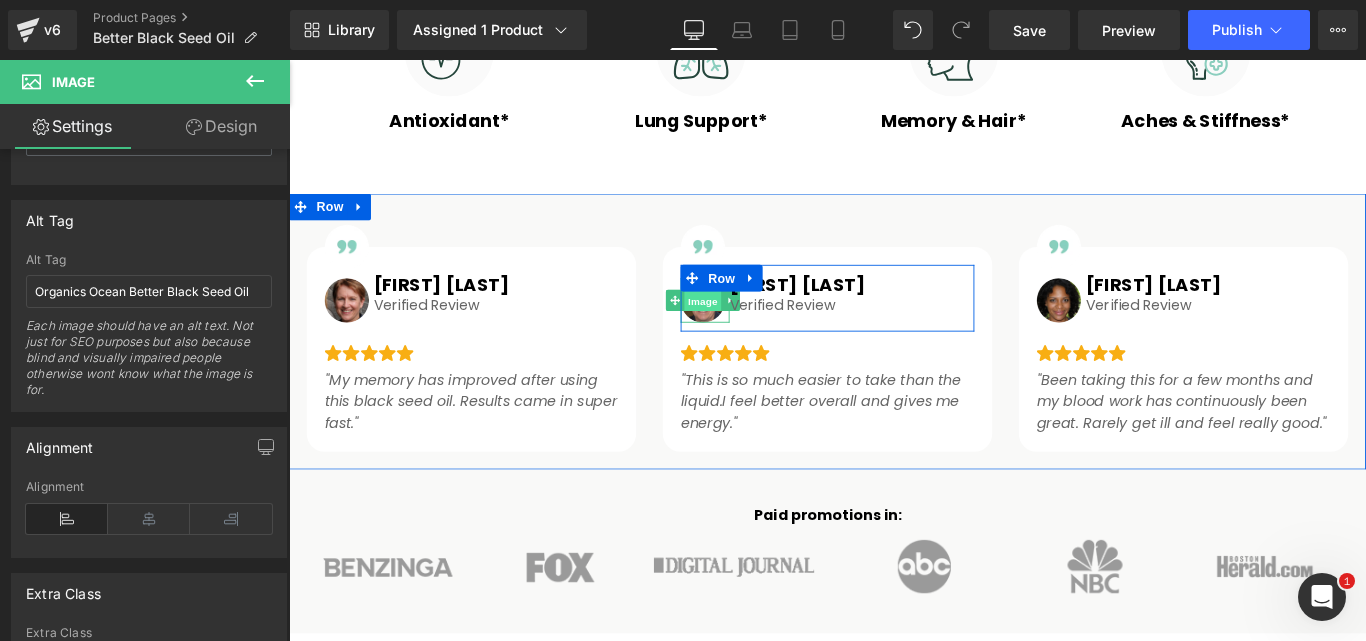 click on "Image" at bounding box center (754, 331) 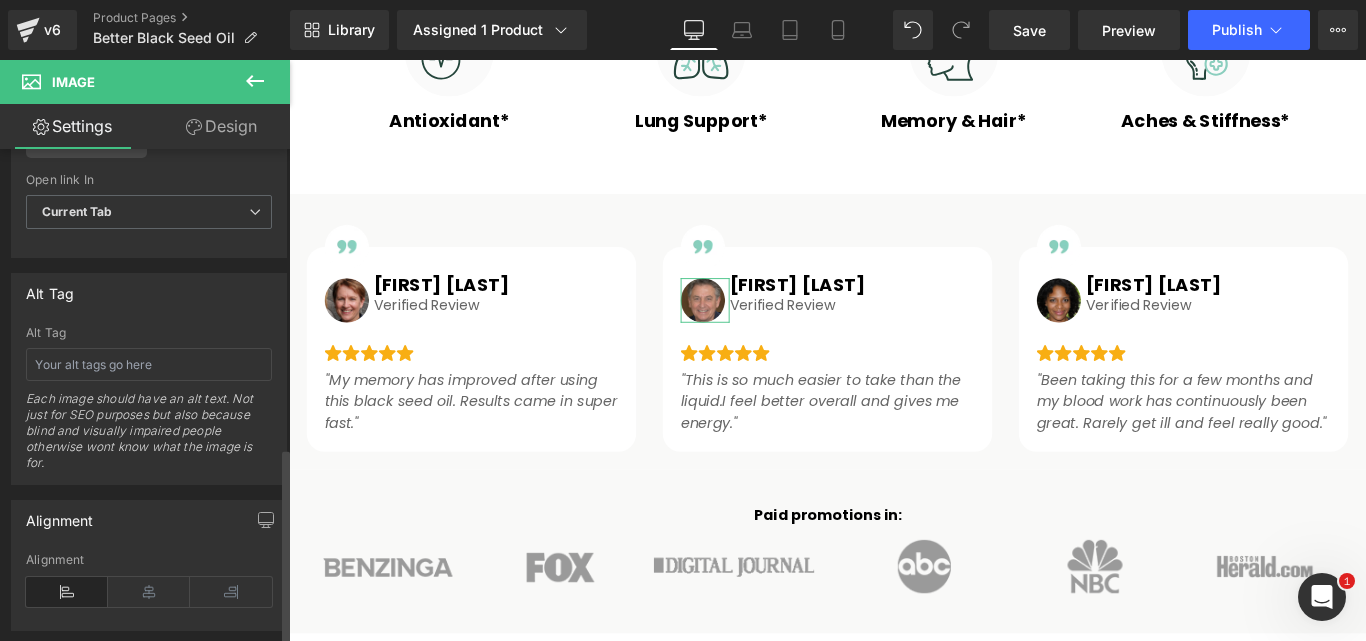 scroll, scrollTop: 1100, scrollLeft: 0, axis: vertical 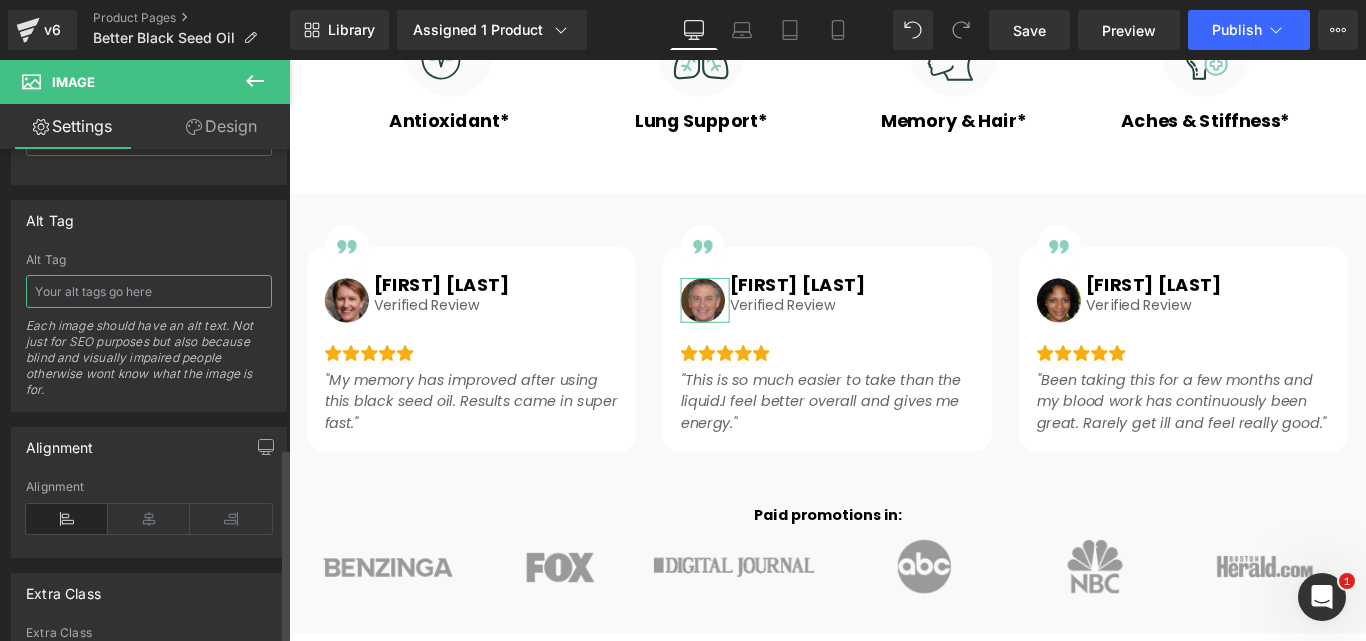 click at bounding box center (149, 291) 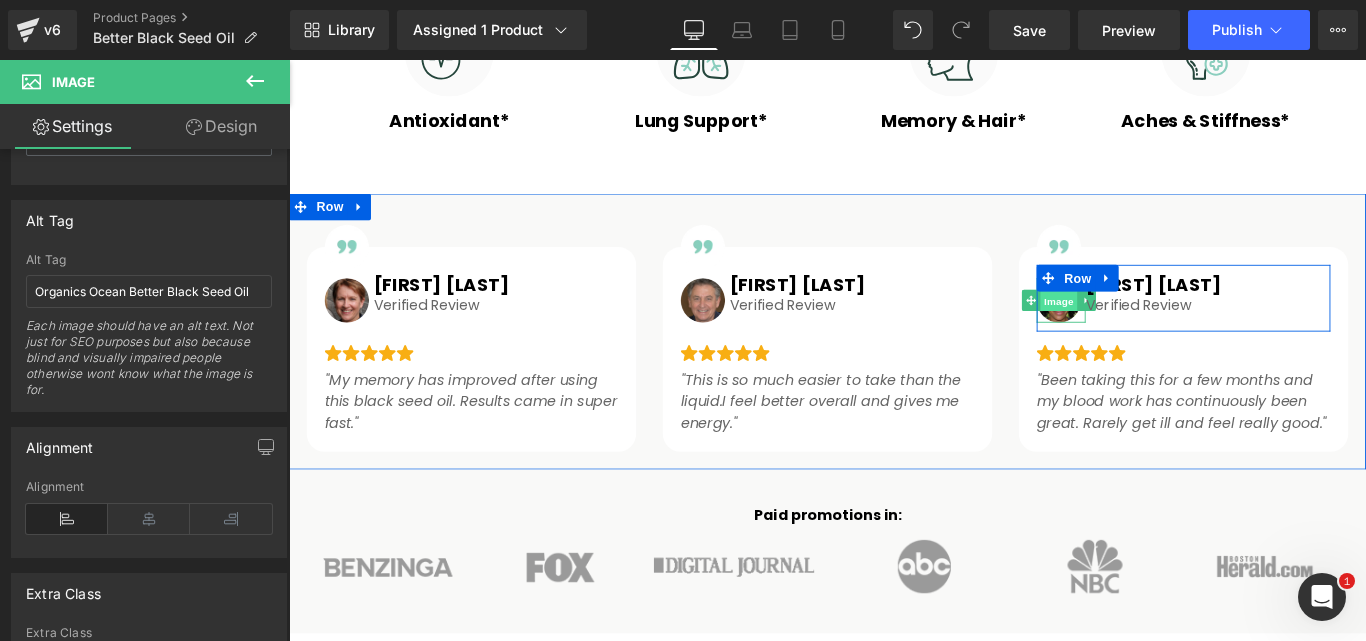 click on "Image" at bounding box center (1154, 331) 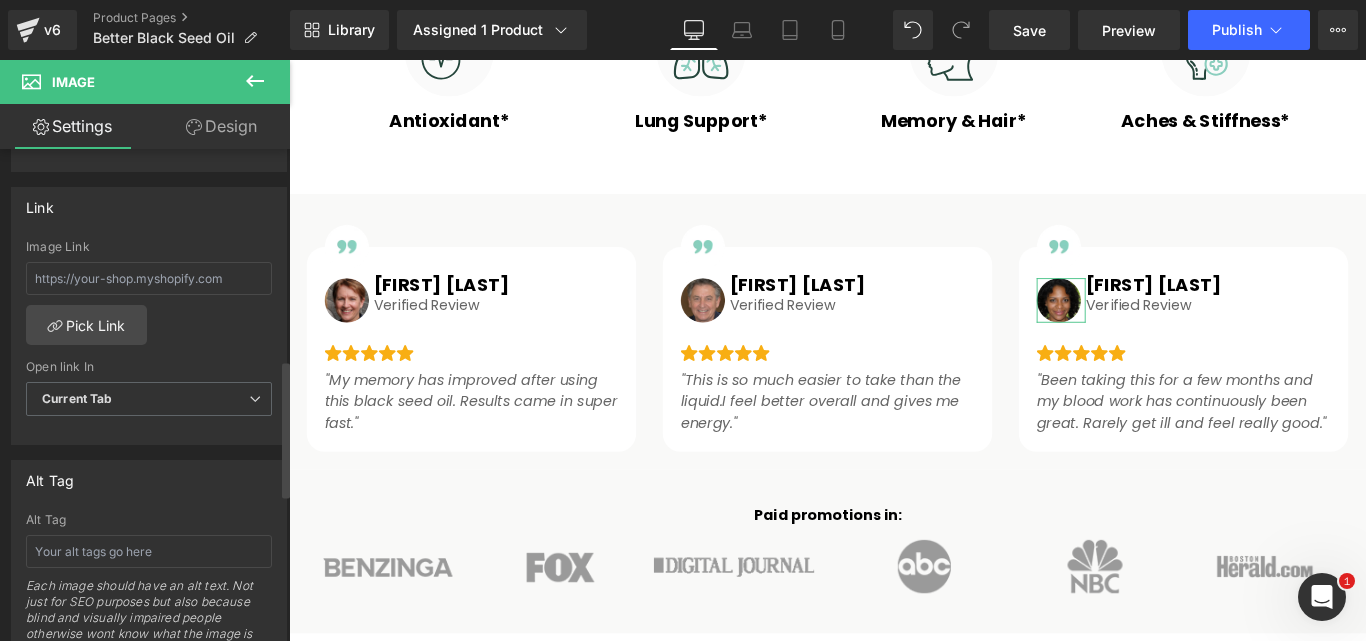 scroll, scrollTop: 900, scrollLeft: 0, axis: vertical 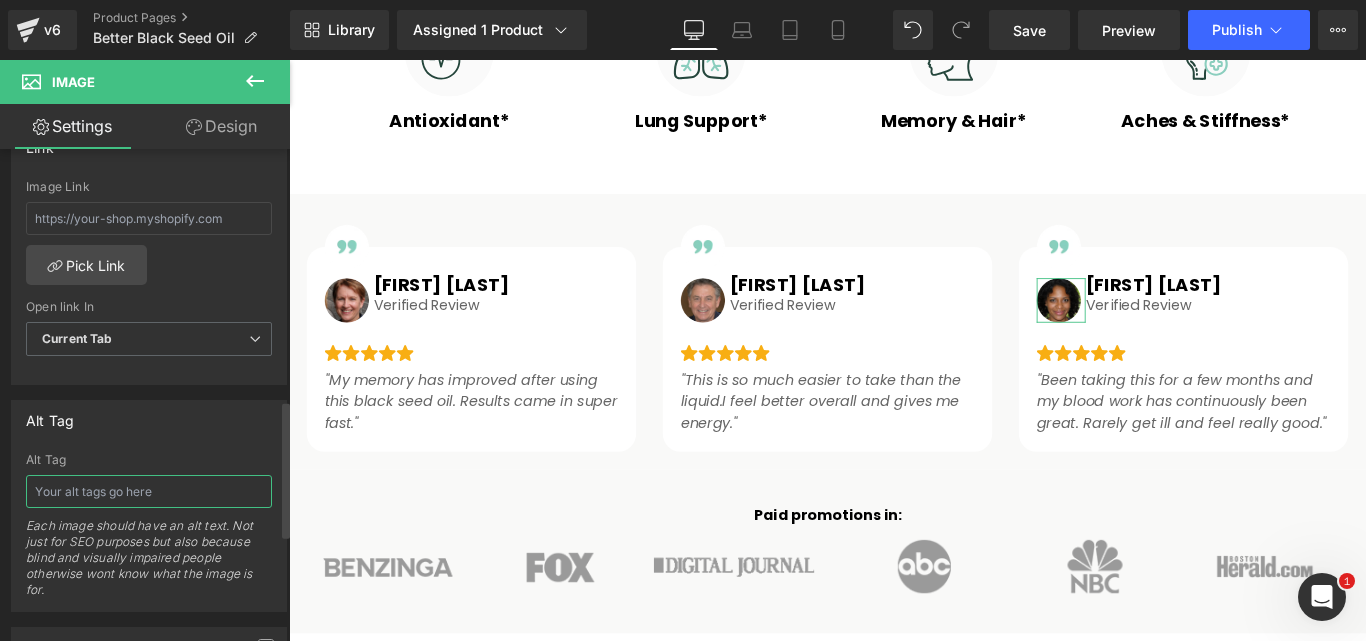 click at bounding box center (149, 491) 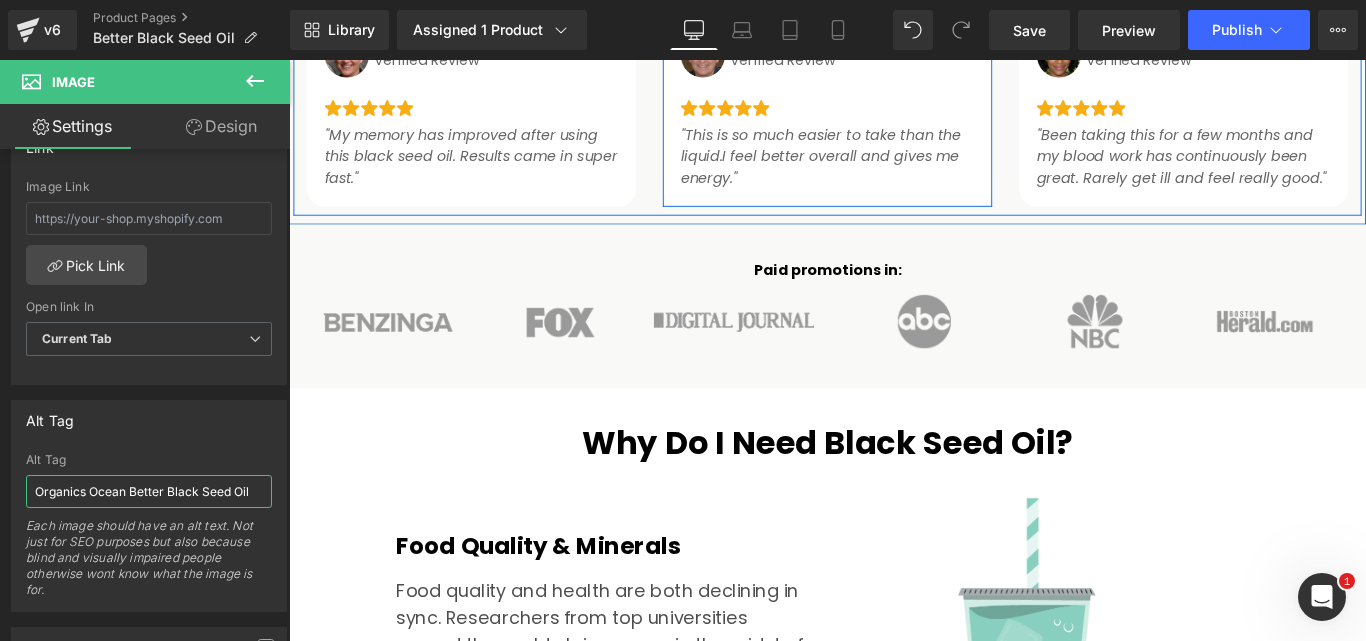 scroll, scrollTop: 1600, scrollLeft: 0, axis: vertical 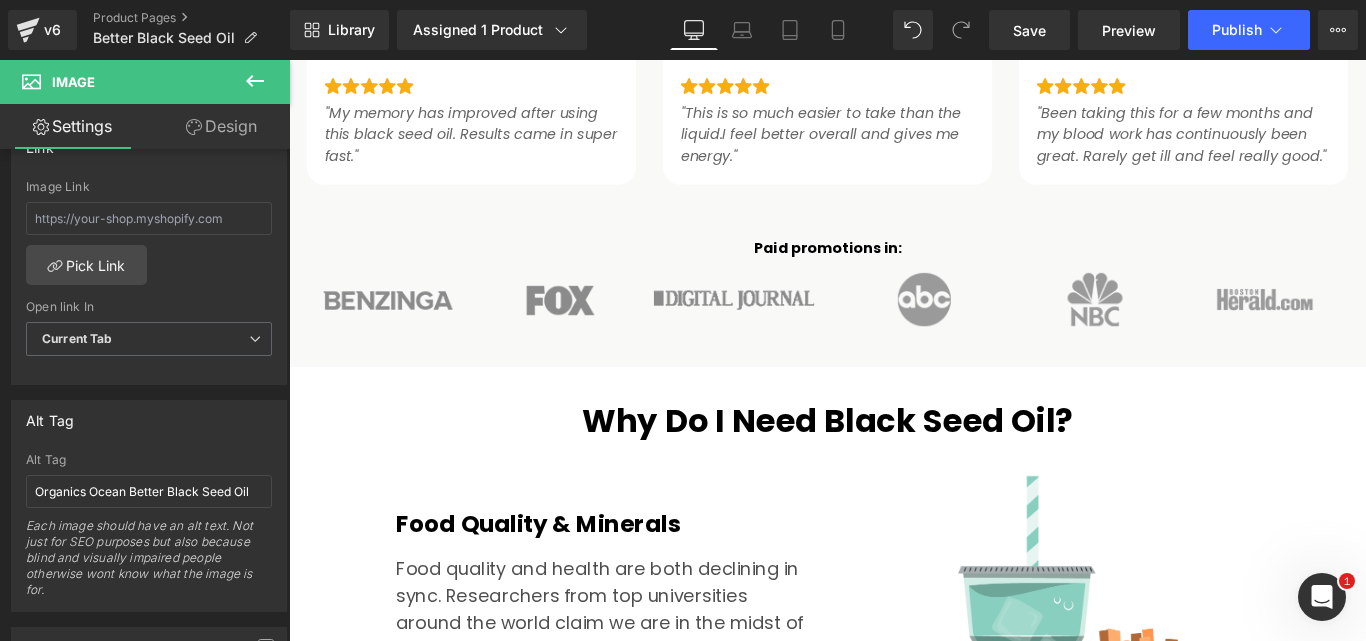 click on "Image" at bounding box center [594, 329] 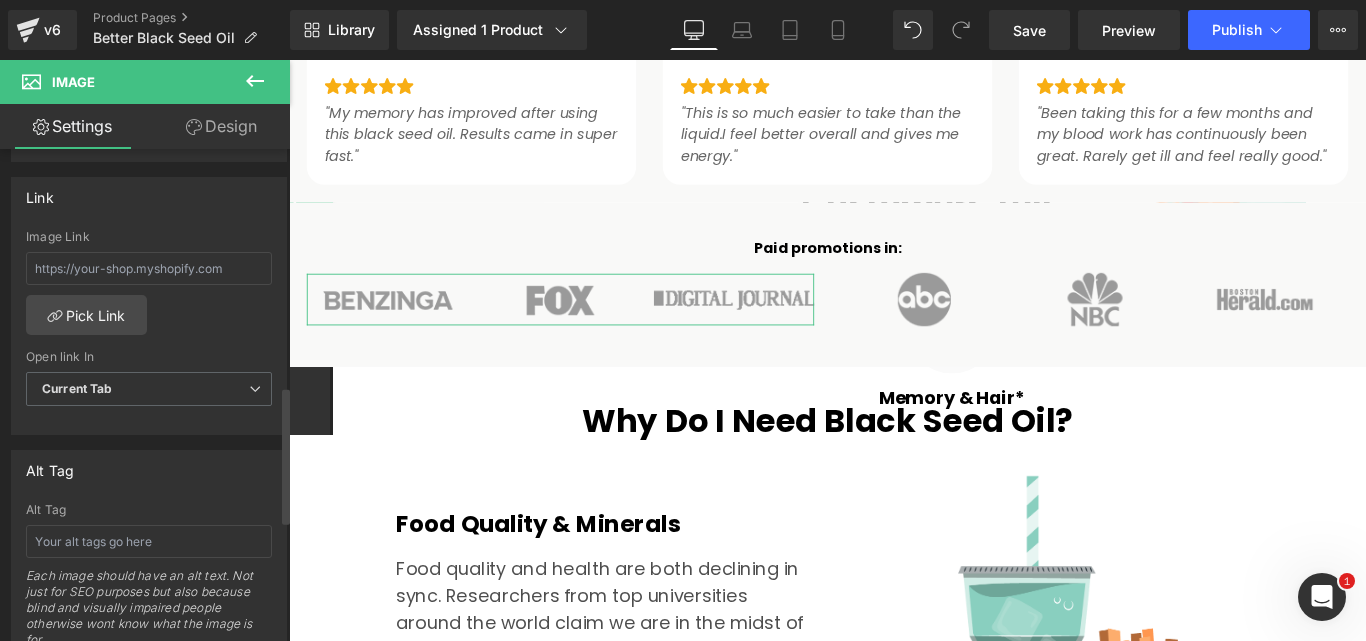 scroll, scrollTop: 900, scrollLeft: 0, axis: vertical 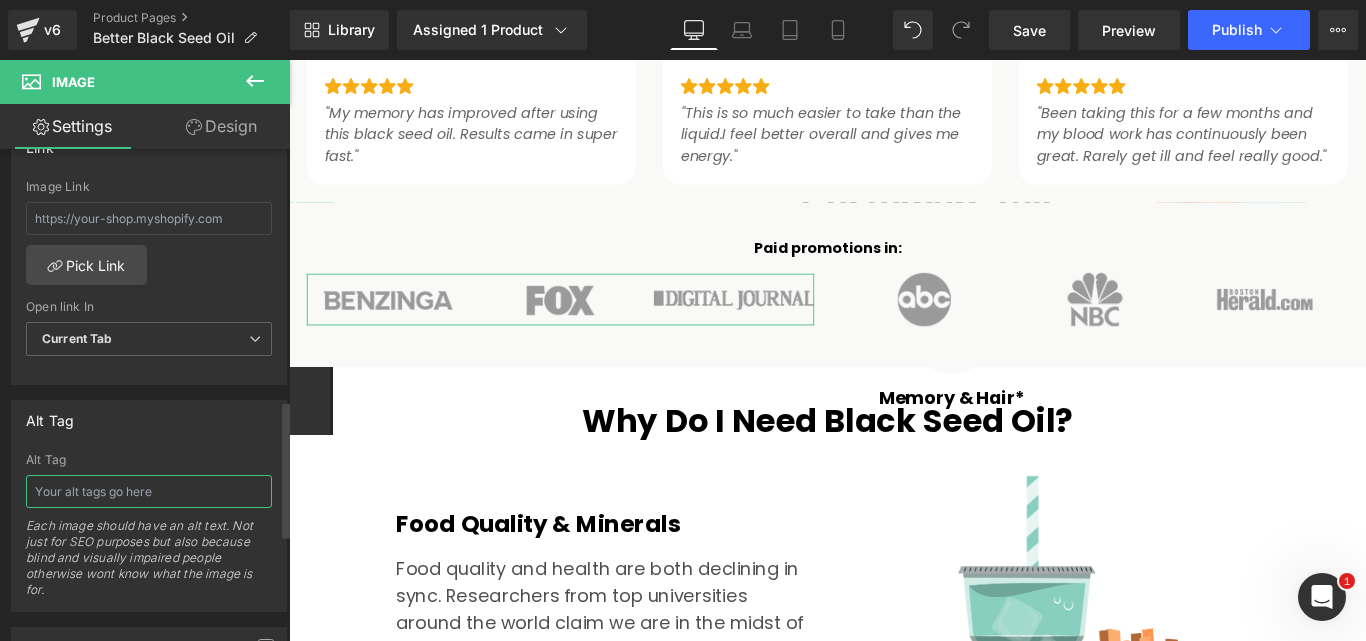 click at bounding box center (149, 491) 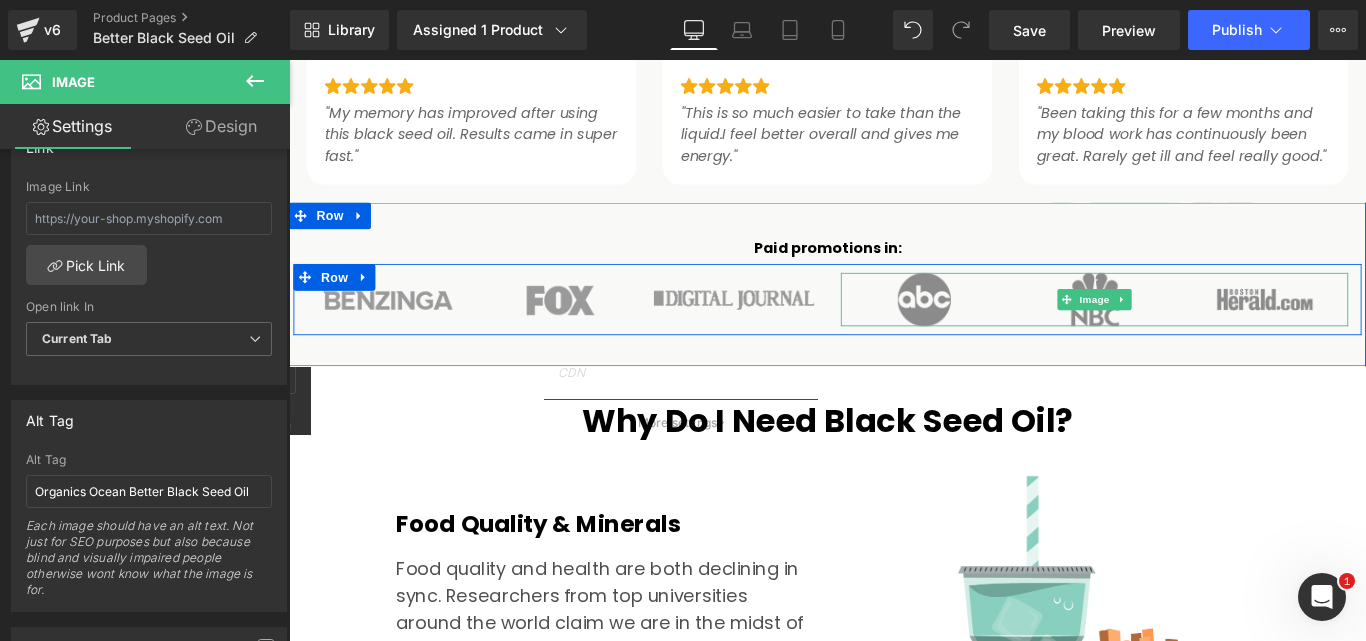 click at bounding box center (1194, 329) 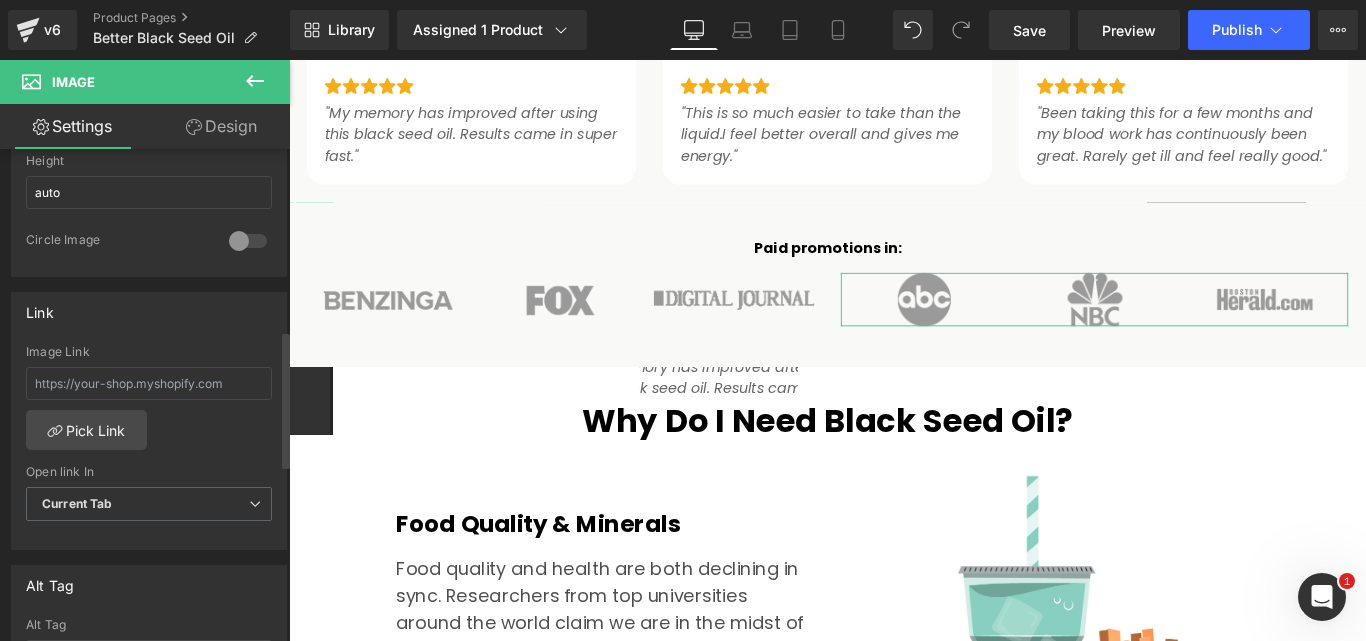 scroll, scrollTop: 800, scrollLeft: 0, axis: vertical 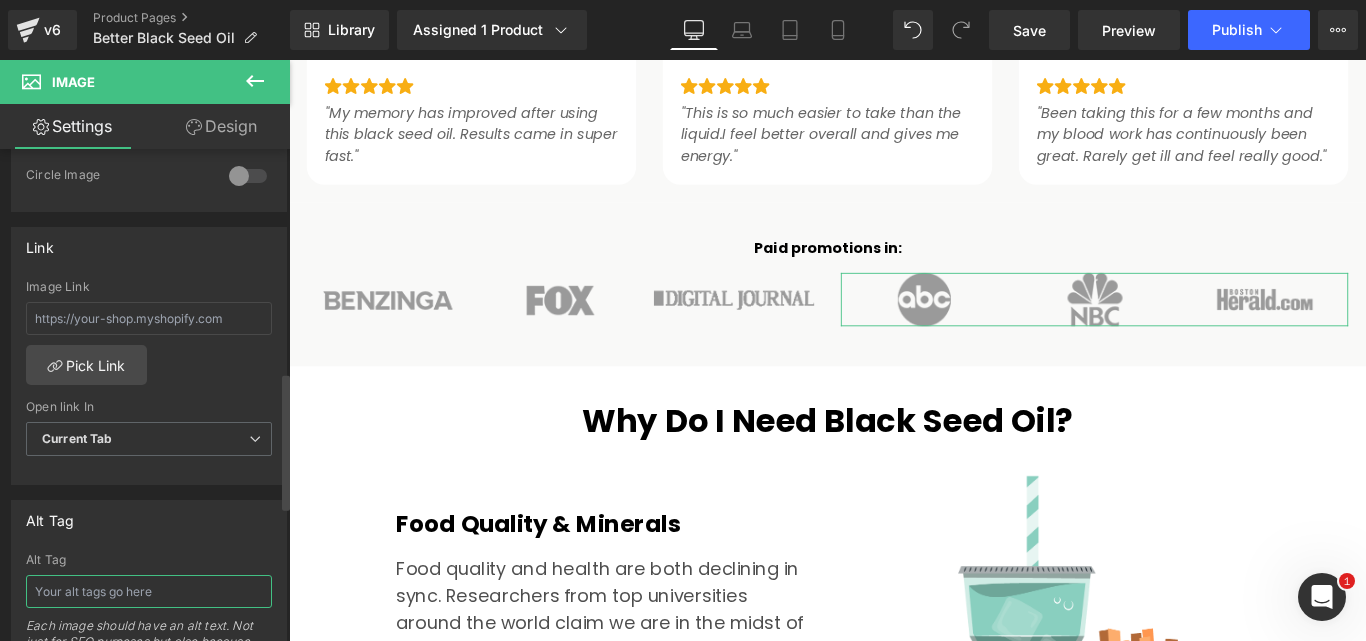 click at bounding box center (149, 591) 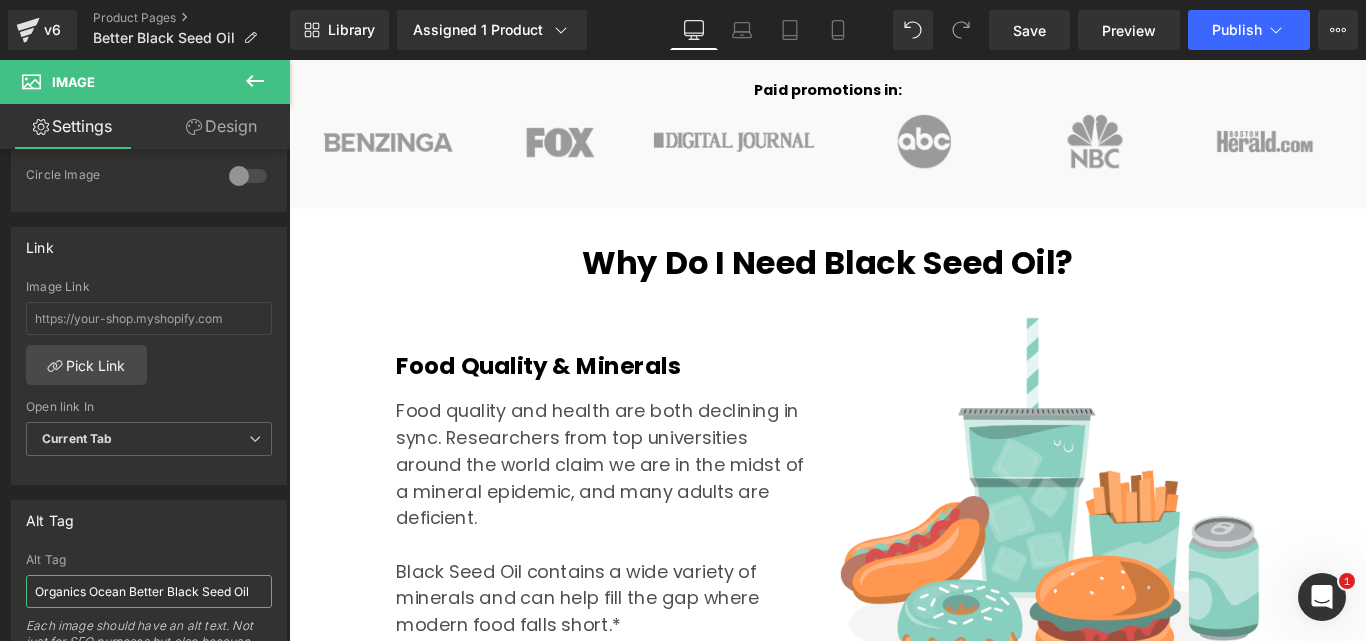 scroll, scrollTop: 1800, scrollLeft: 0, axis: vertical 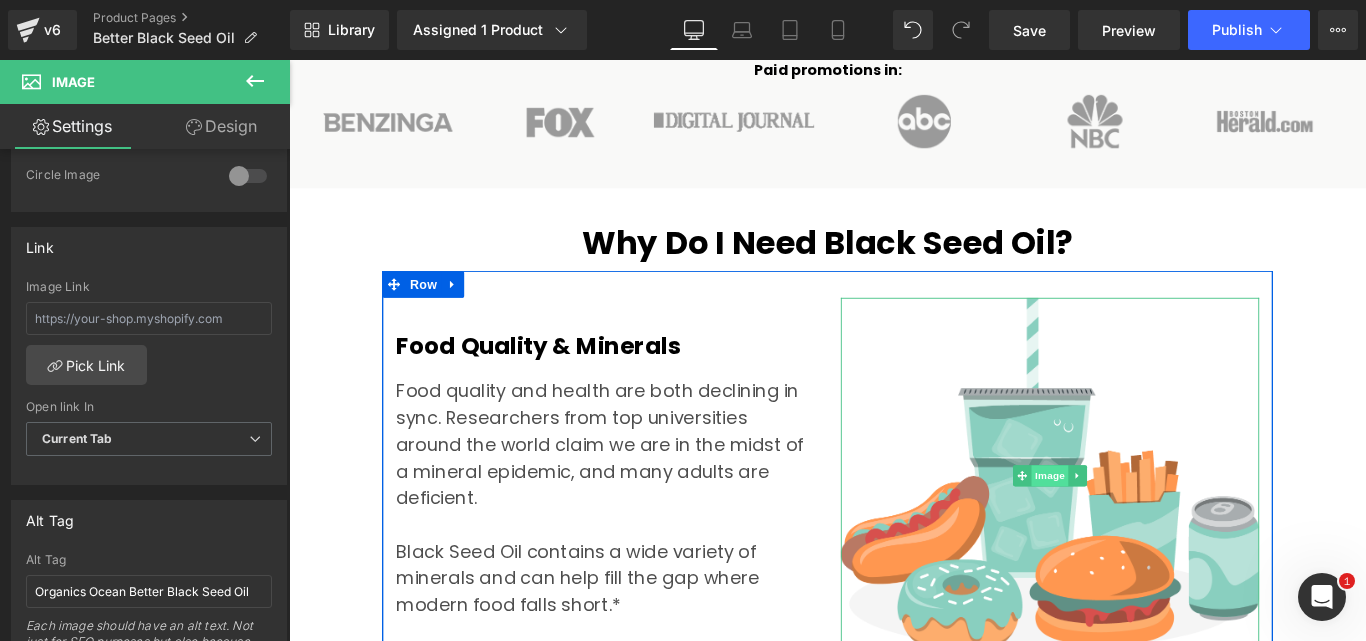 click on "Image" at bounding box center (1144, 527) 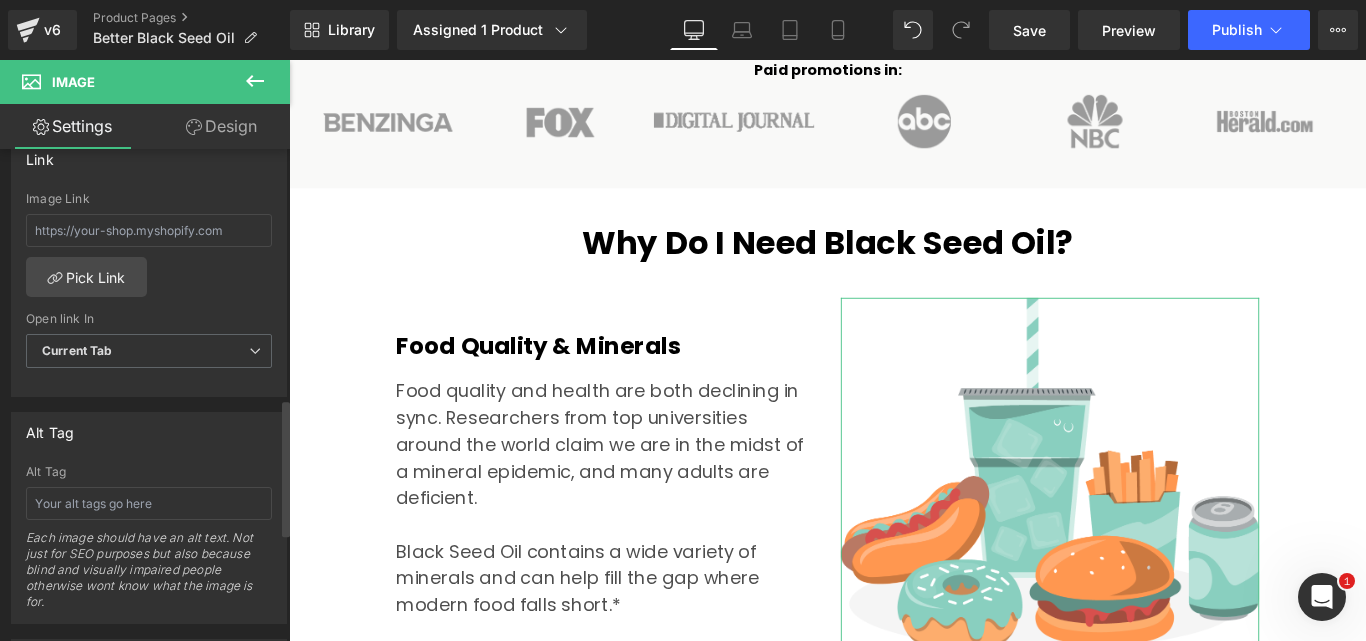 scroll, scrollTop: 900, scrollLeft: 0, axis: vertical 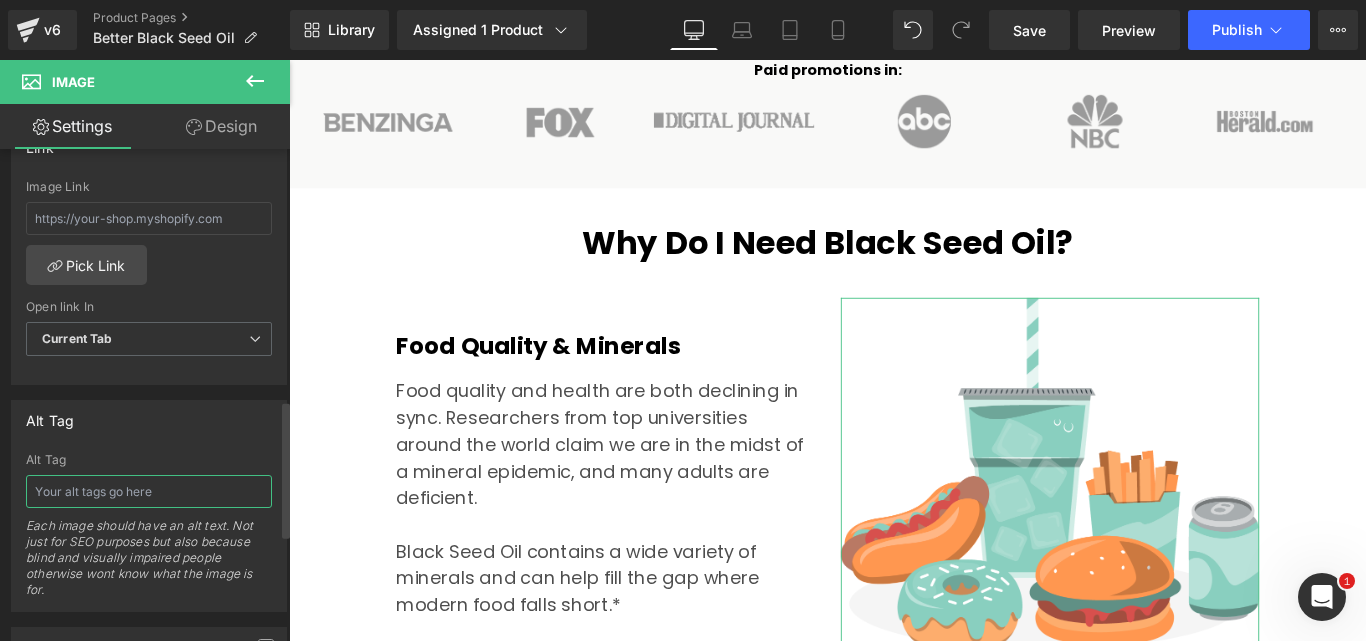 click at bounding box center [149, 491] 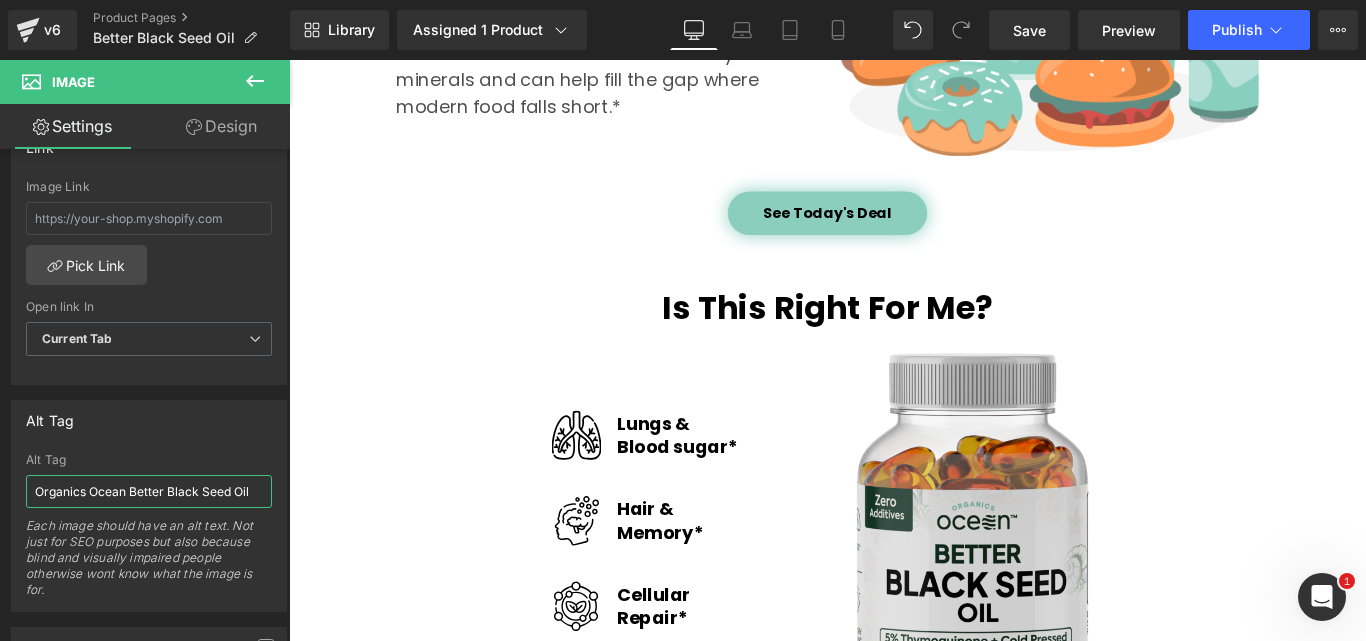 scroll, scrollTop: 2400, scrollLeft: 0, axis: vertical 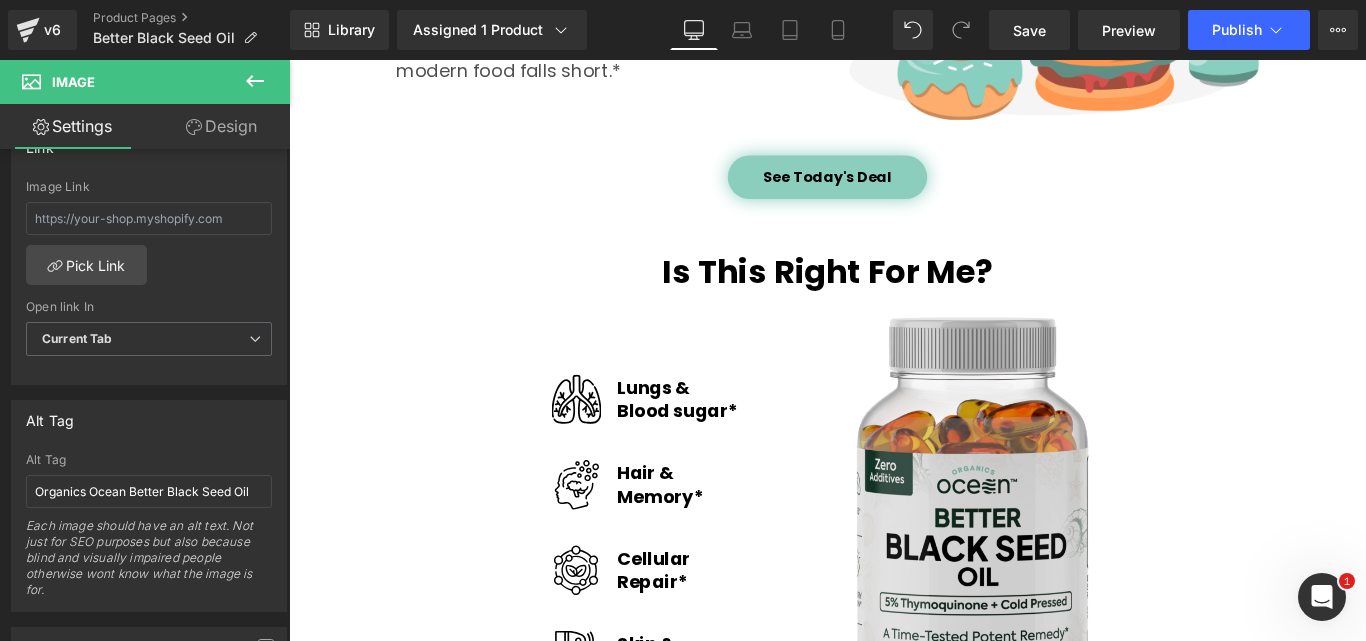 click at bounding box center (1057, 585) 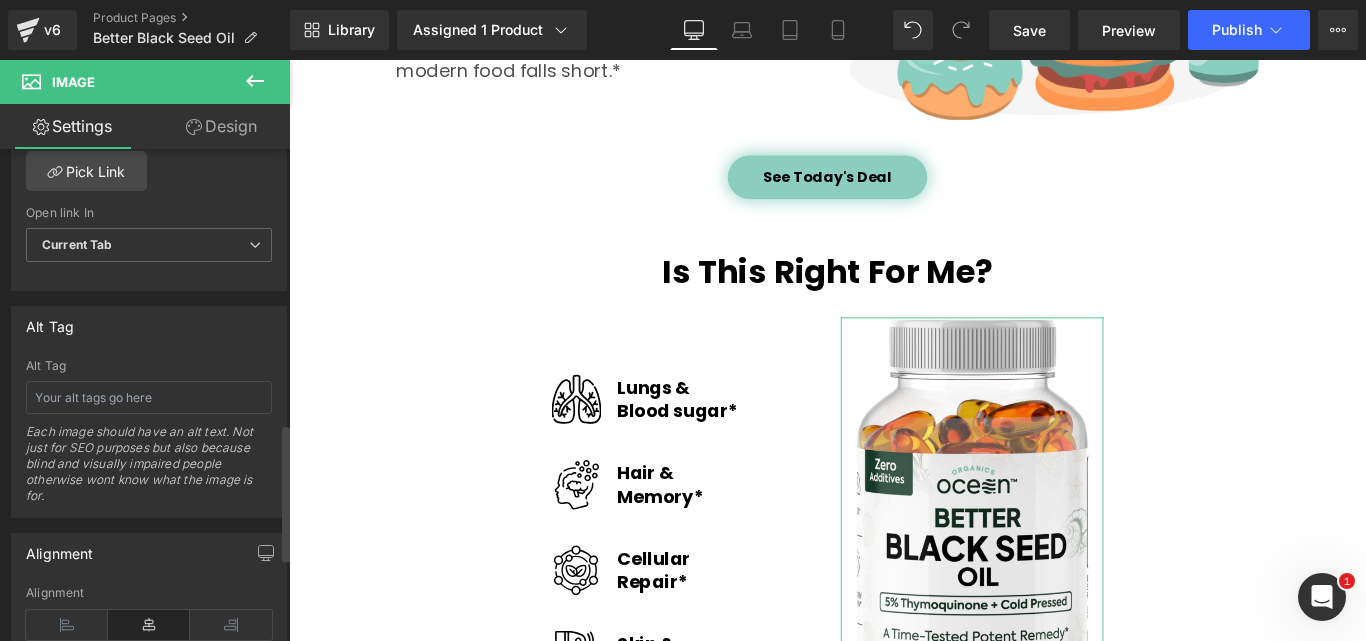 scroll, scrollTop: 1000, scrollLeft: 0, axis: vertical 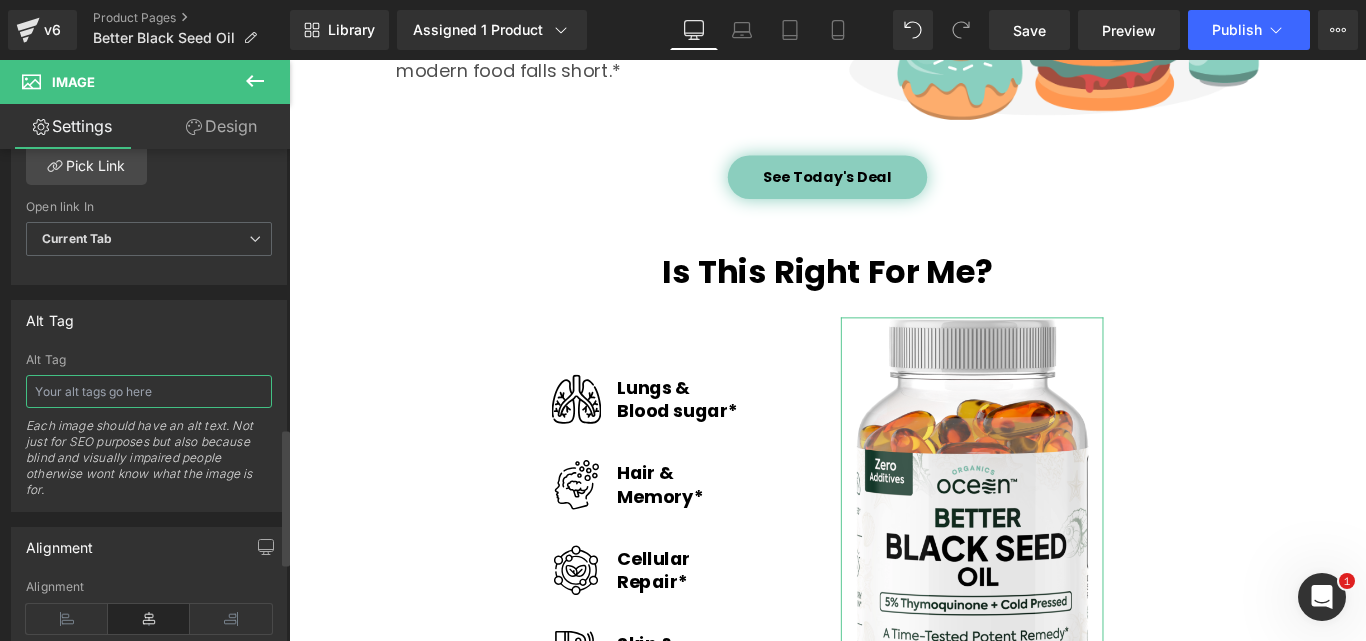 click at bounding box center (149, 391) 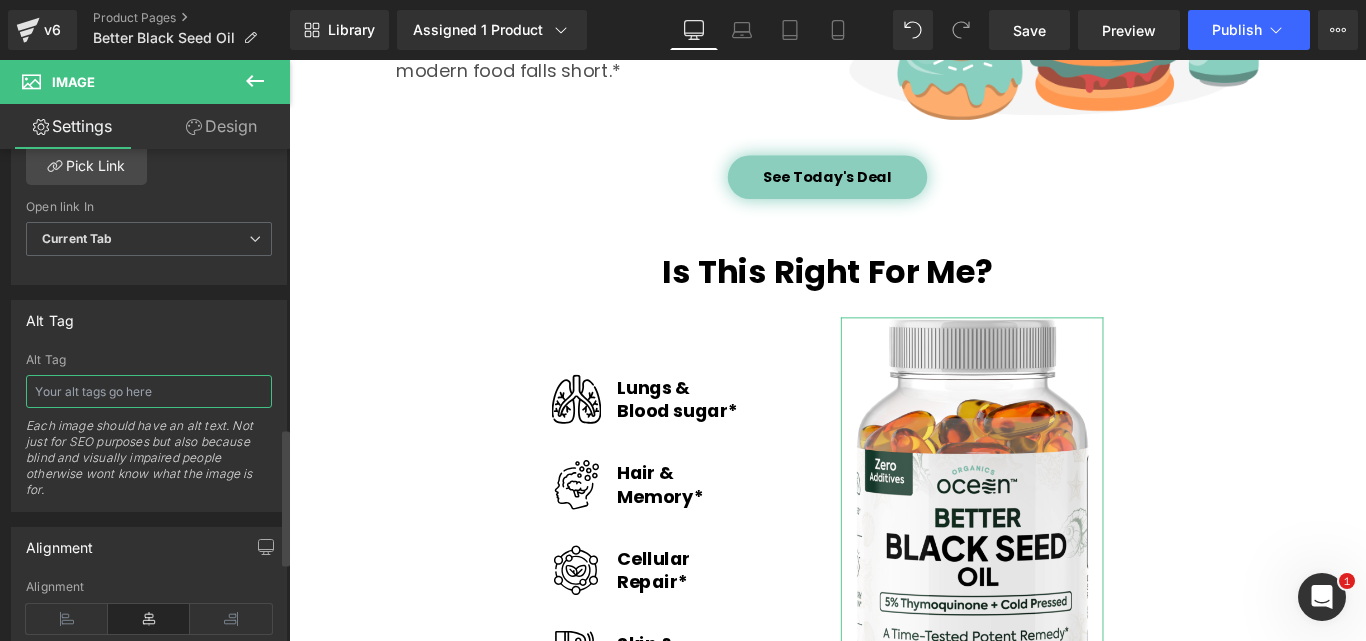 type on "Organics Ocean Better Black Seed Oil" 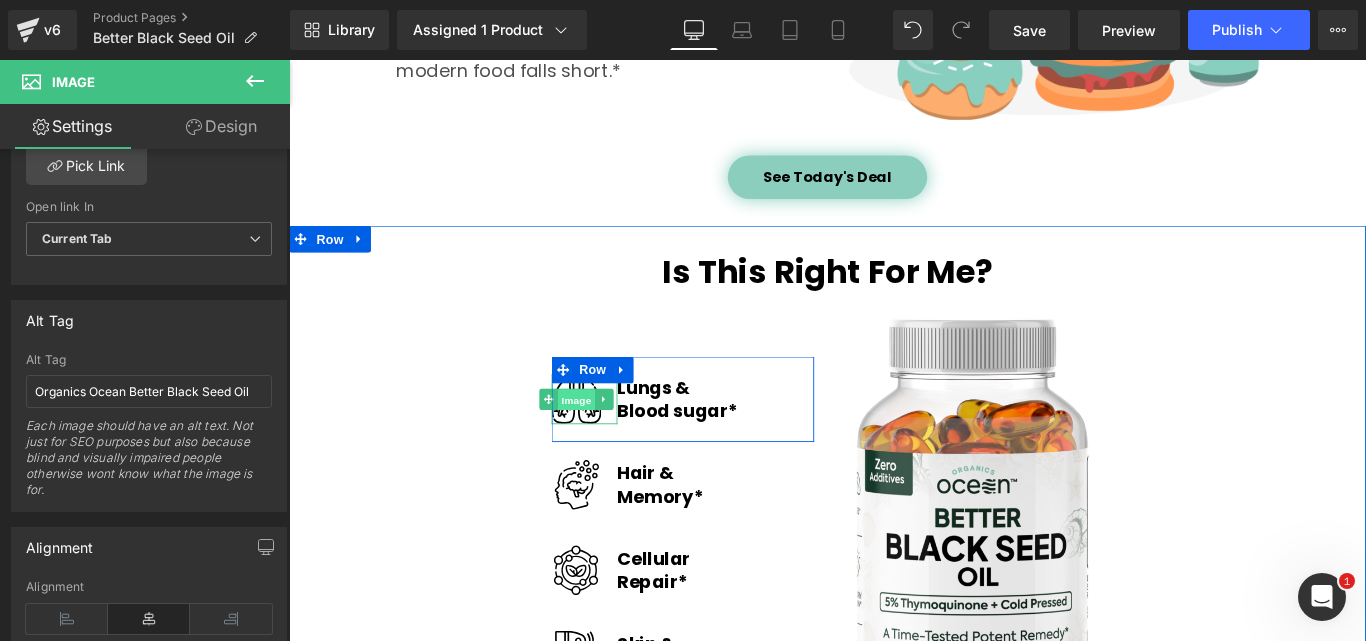 click on "Image" at bounding box center (612, 442) 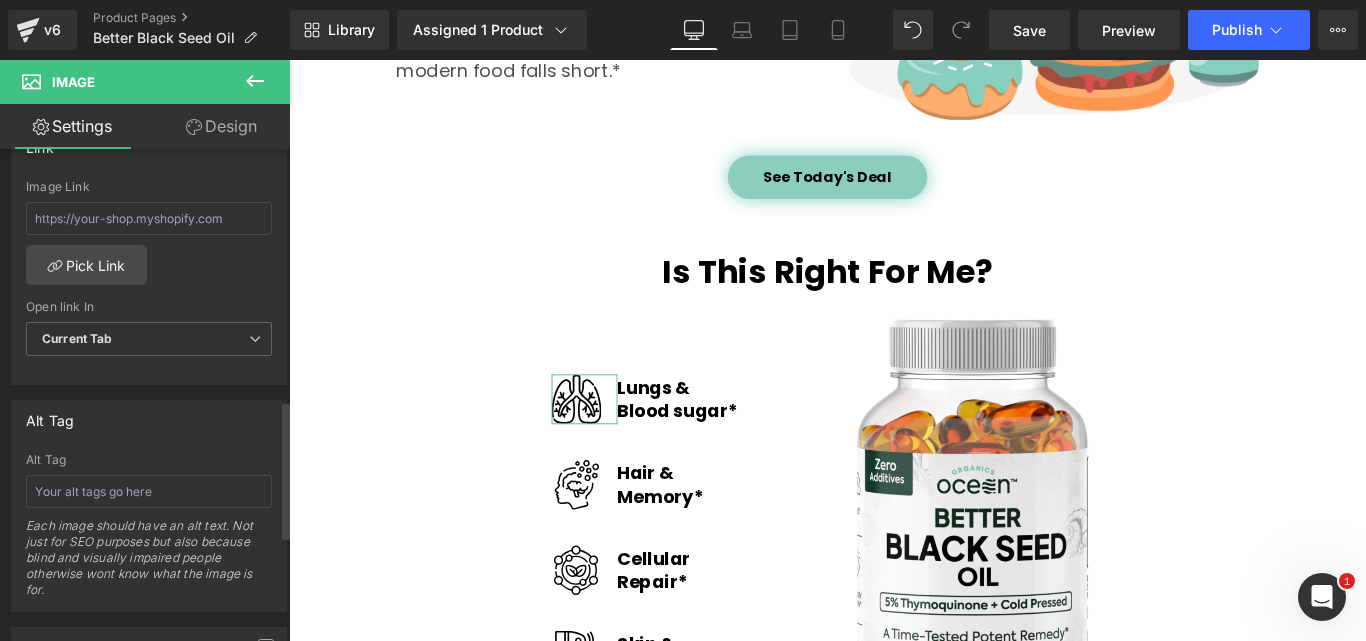 scroll, scrollTop: 900, scrollLeft: 0, axis: vertical 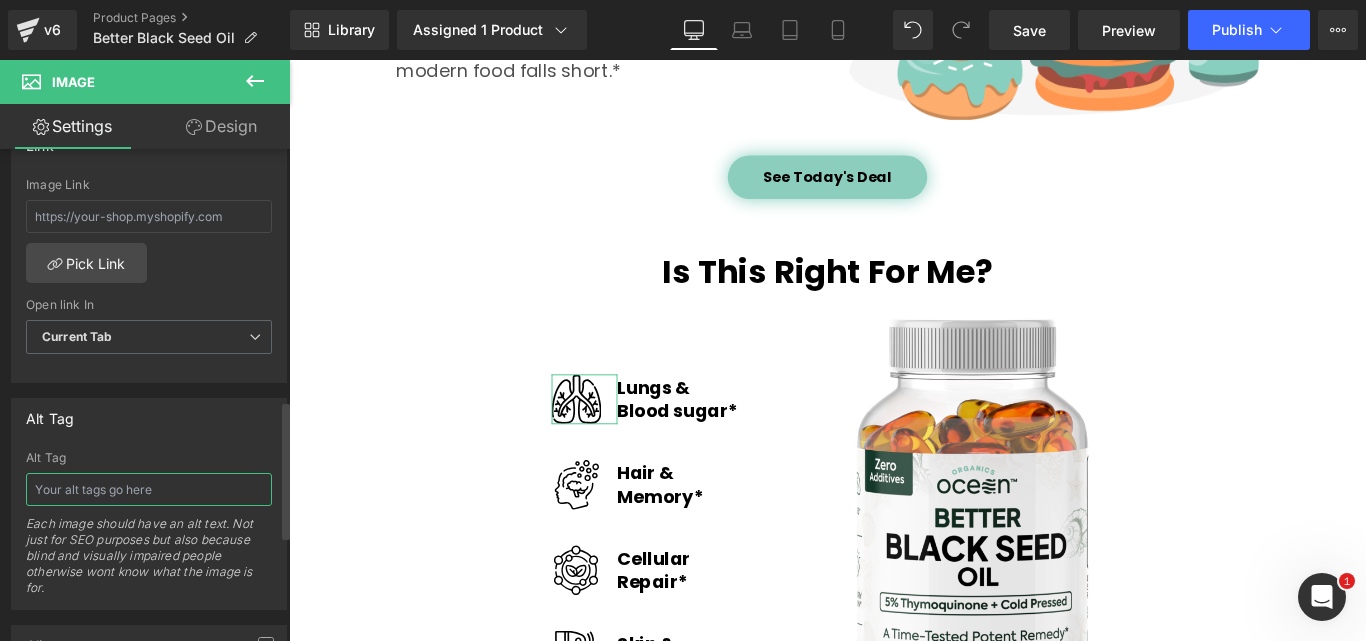 click at bounding box center [149, 489] 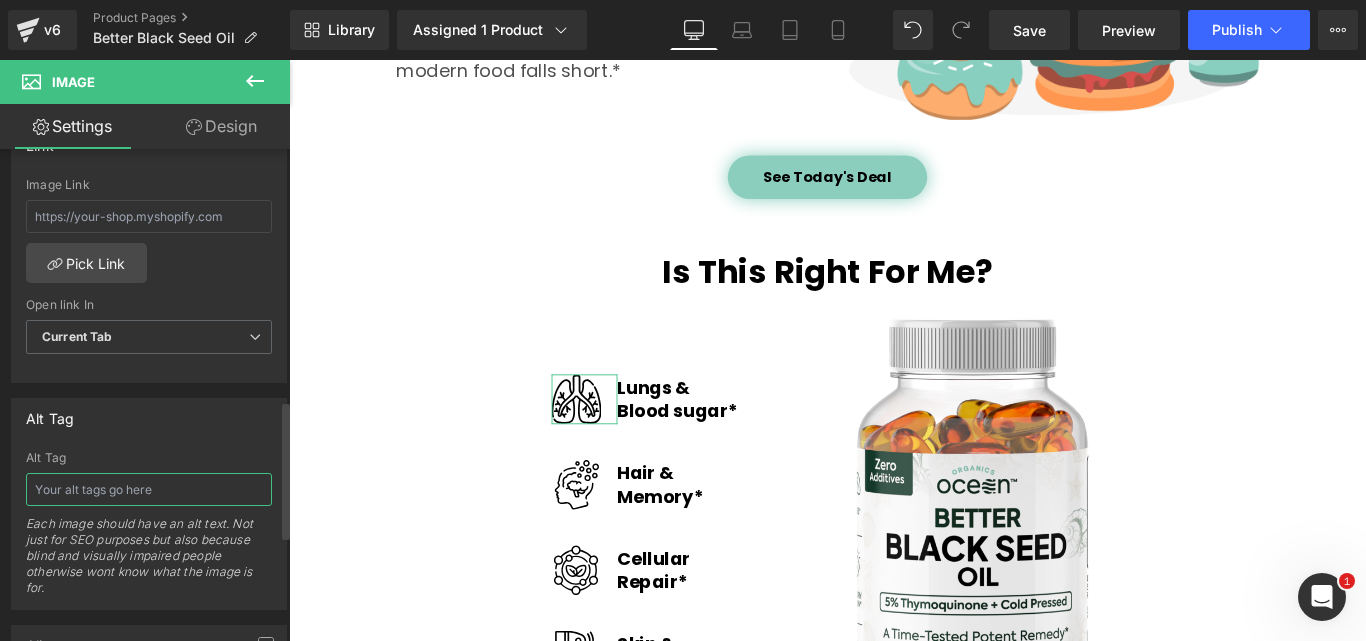 paste on "Organics Ocean Better Black Seed Oil" 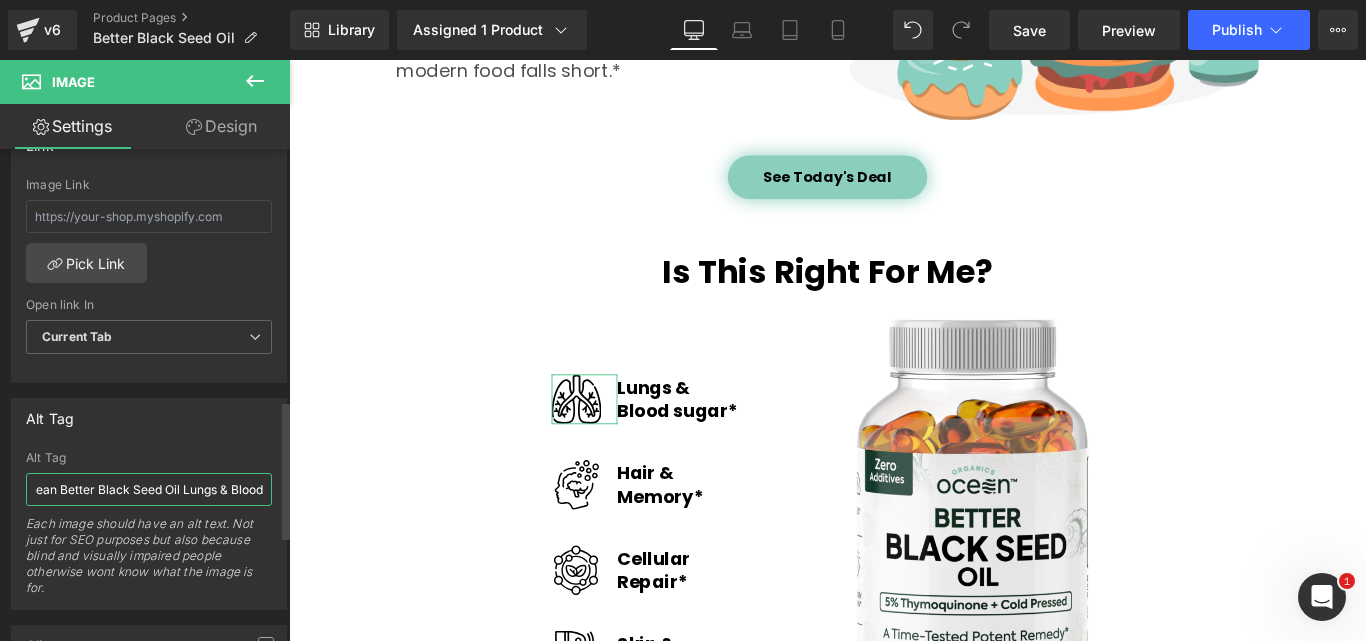 scroll, scrollTop: 0, scrollLeft: 82, axis: horizontal 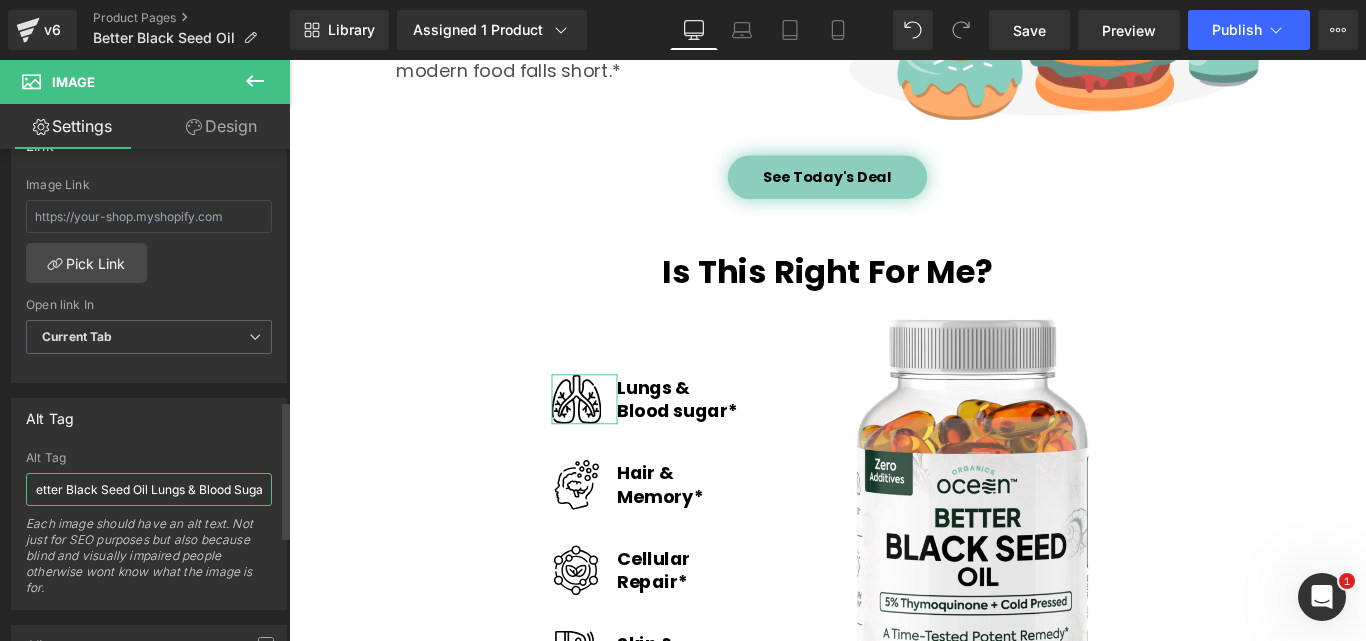 type on "Organics Ocean Better Black Seed Oil Lungs & Blood Sugar" 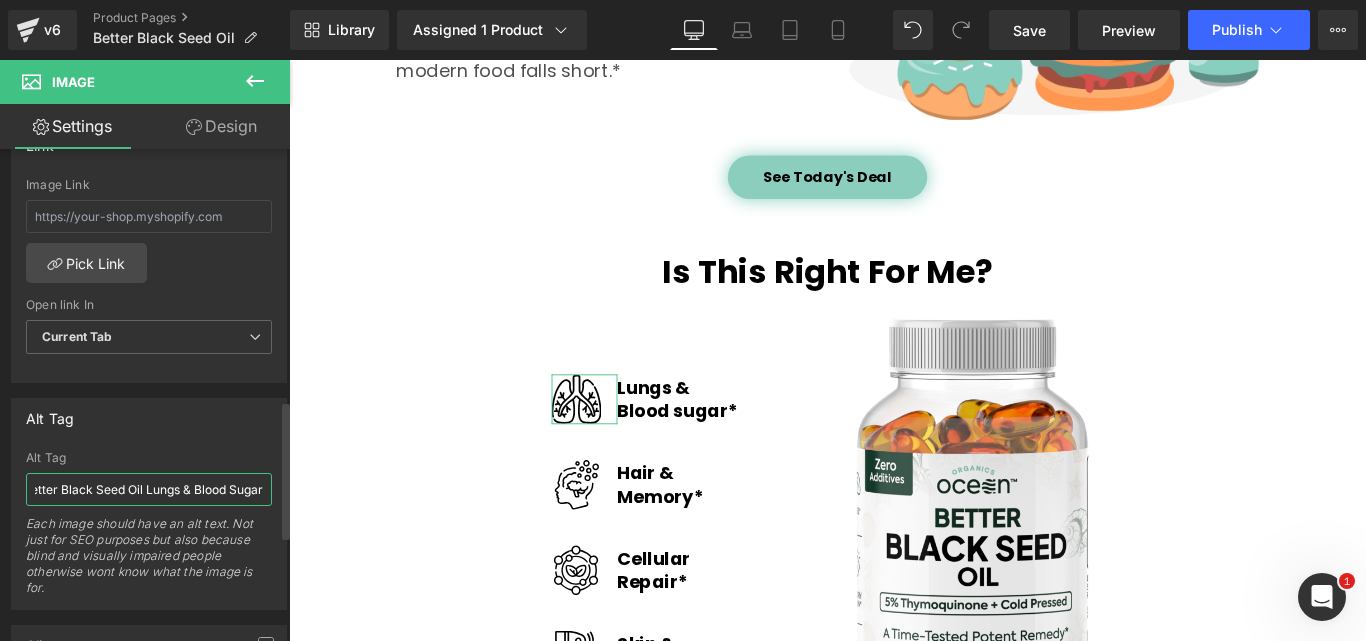scroll, scrollTop: 0, scrollLeft: 115, axis: horizontal 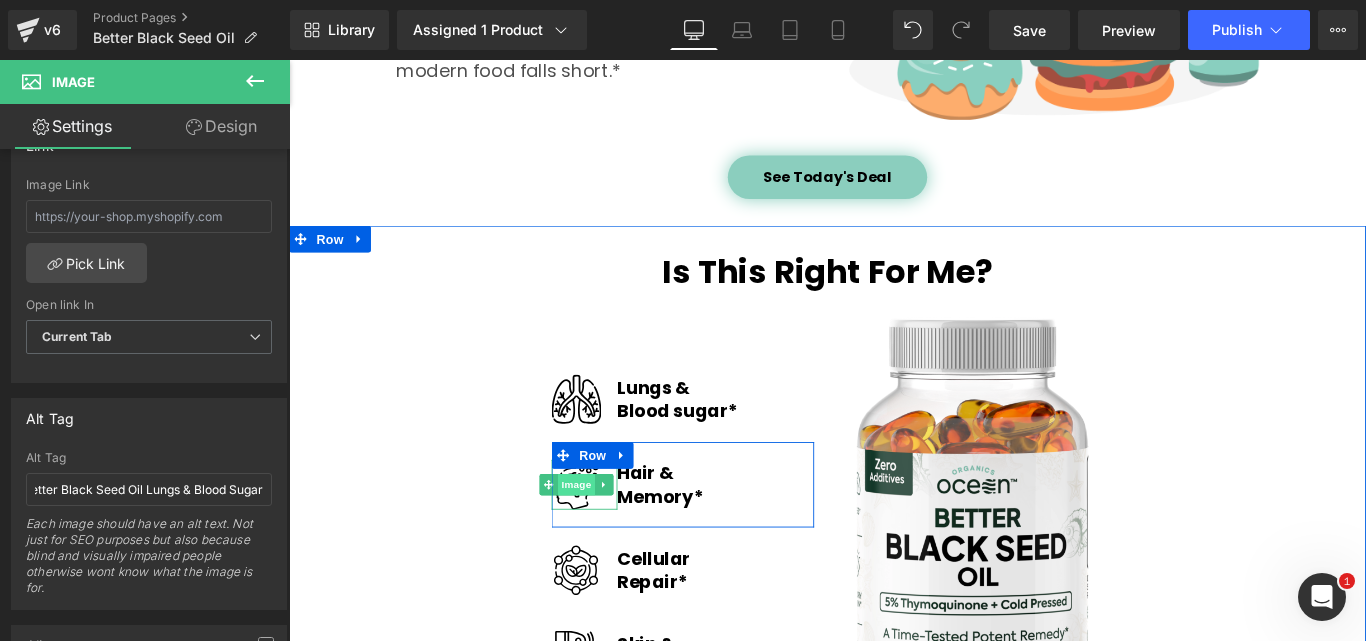 click on "Image" at bounding box center [612, 537] 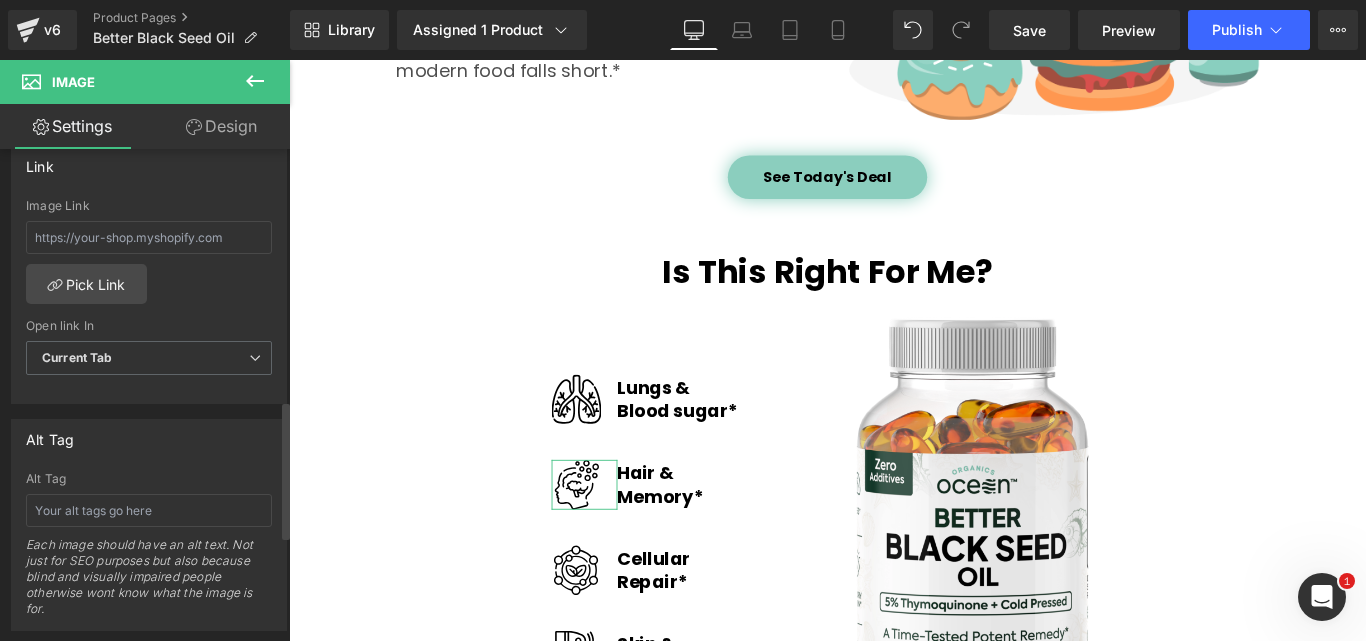 scroll, scrollTop: 900, scrollLeft: 0, axis: vertical 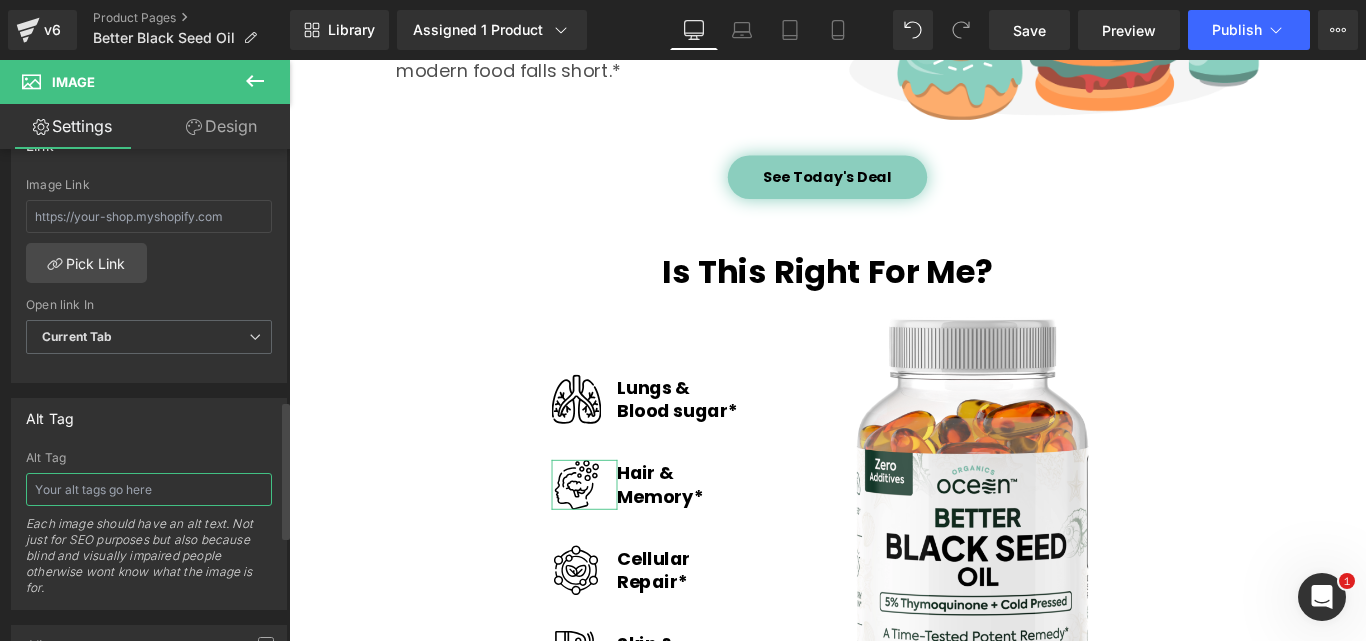 click at bounding box center [149, 489] 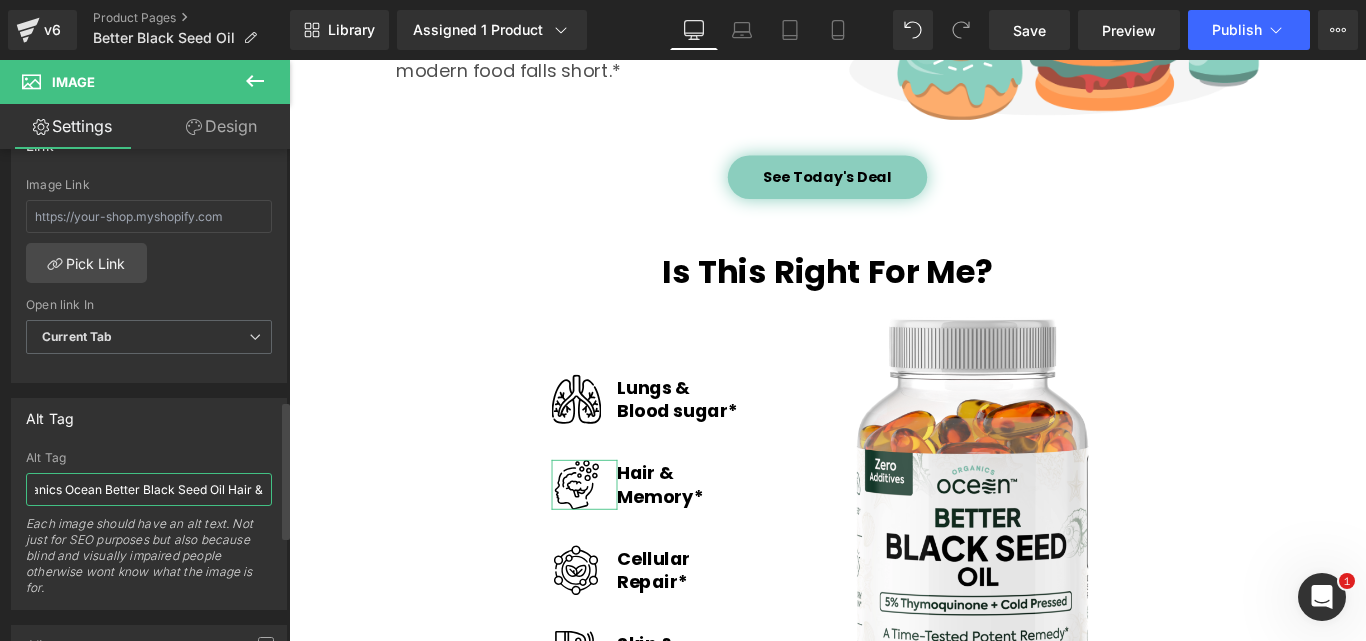 scroll, scrollTop: 0, scrollLeft: 31, axis: horizontal 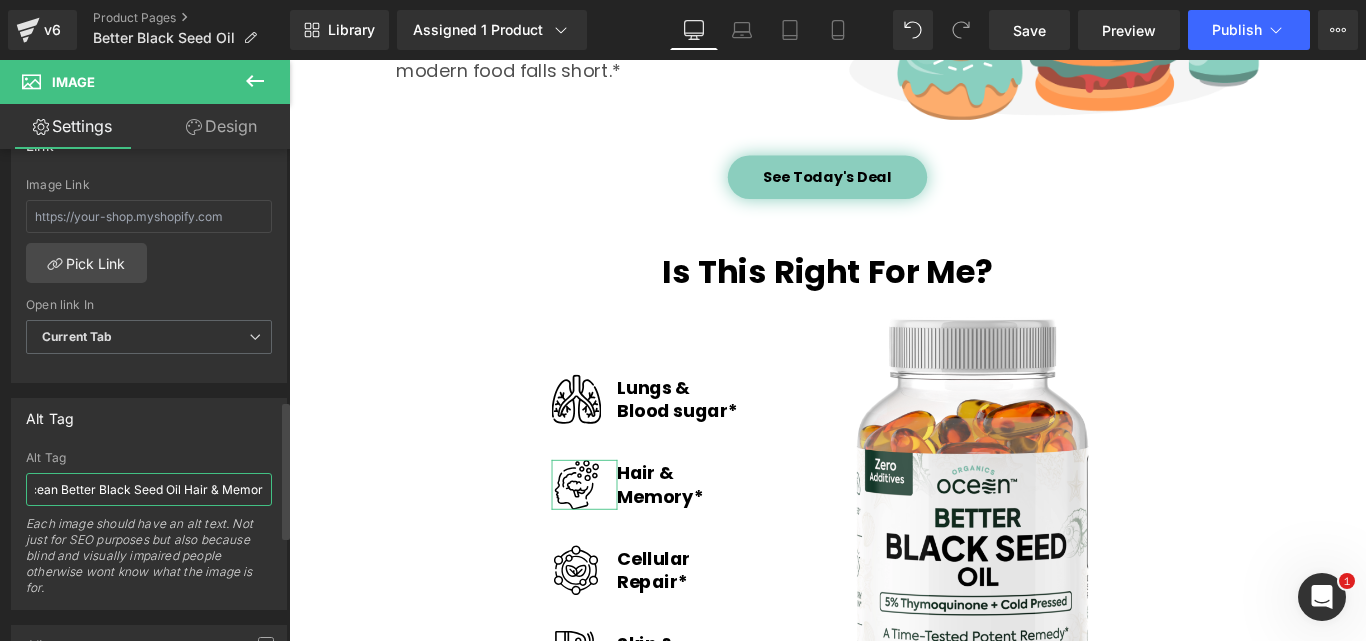 type on "Organics Ocean Better Black Seed Oil Hair & Memory" 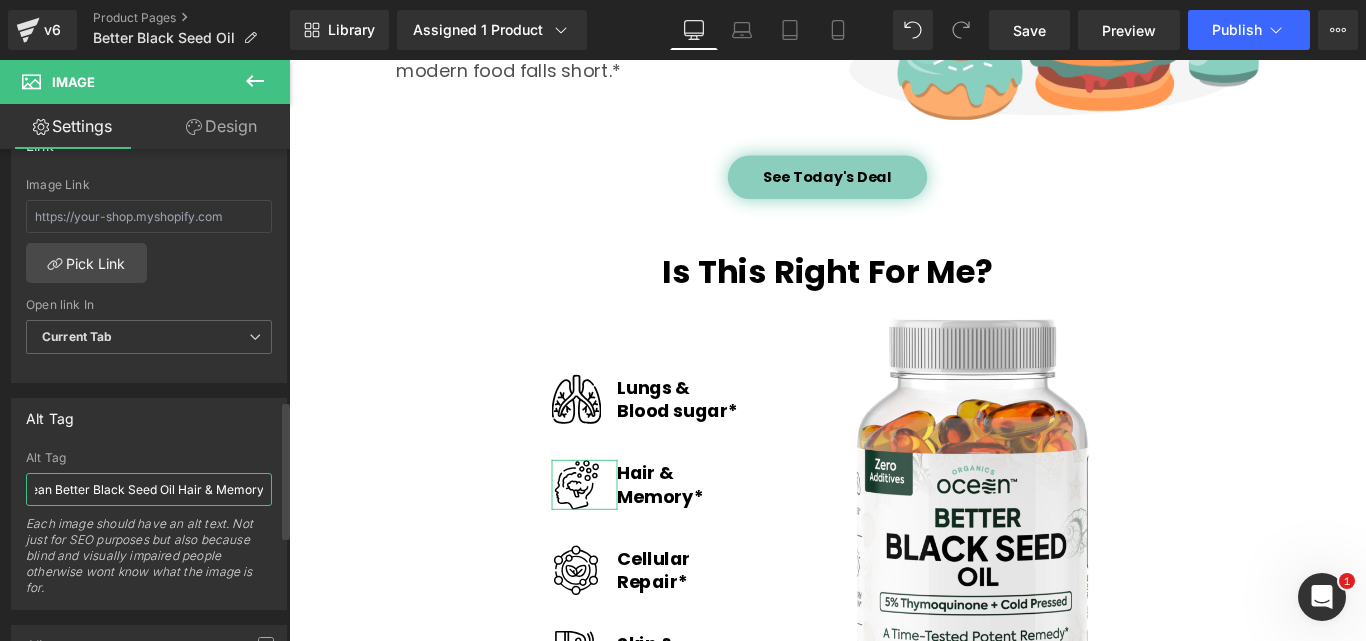 scroll, scrollTop: 0, scrollLeft: 81, axis: horizontal 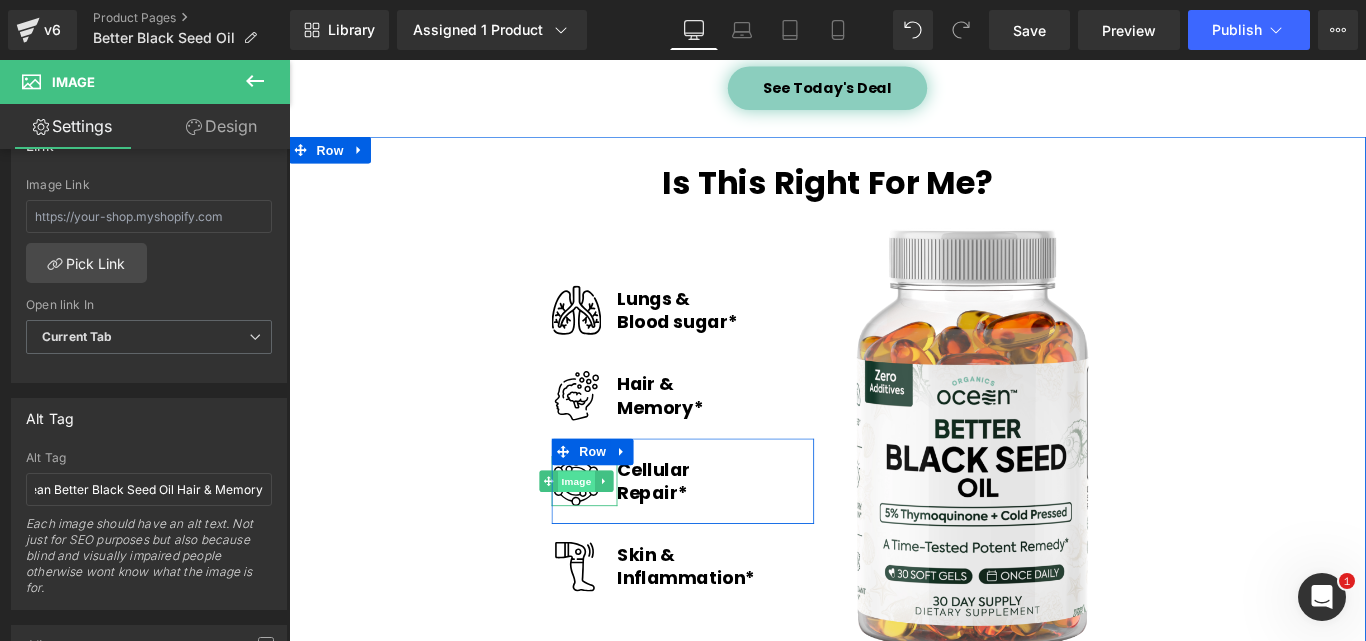 click on "Image" at bounding box center [612, 534] 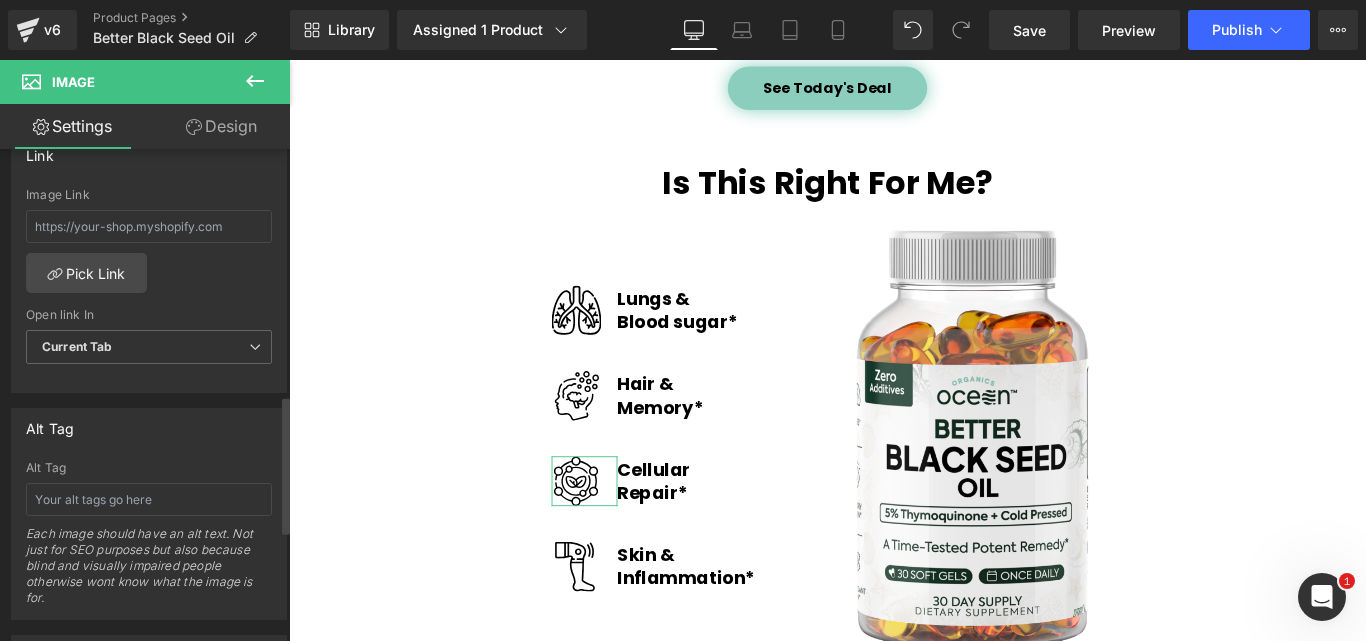 scroll, scrollTop: 900, scrollLeft: 0, axis: vertical 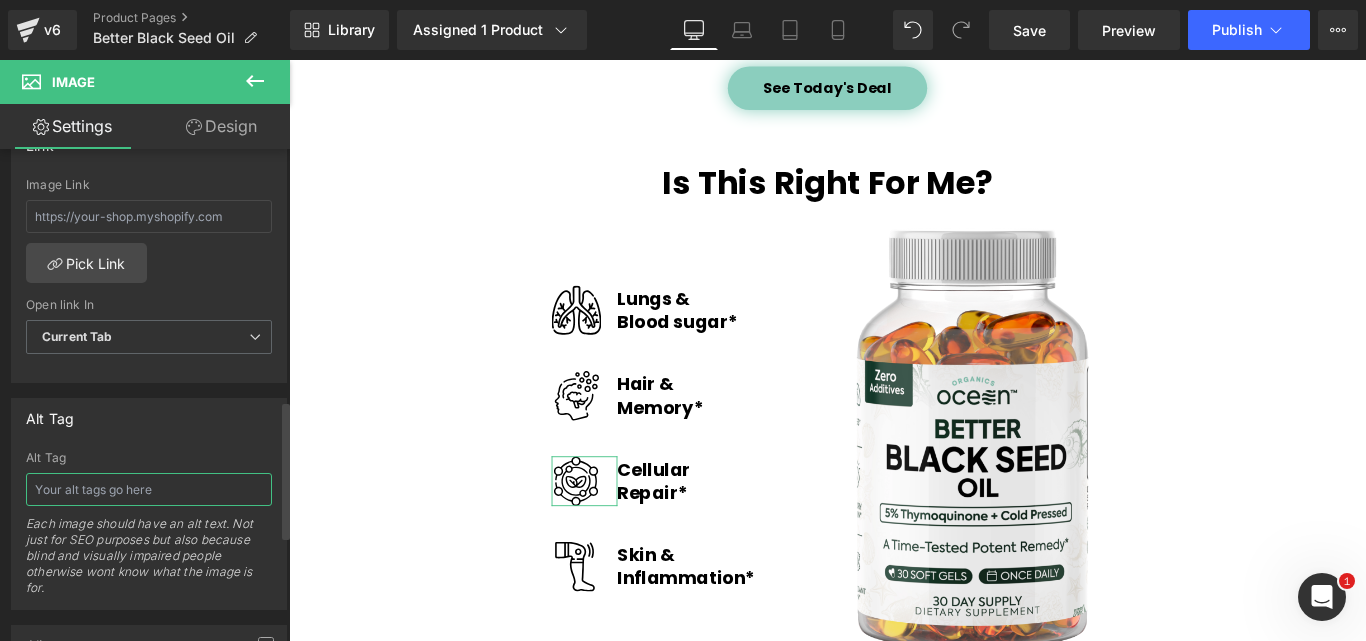 click at bounding box center [149, 489] 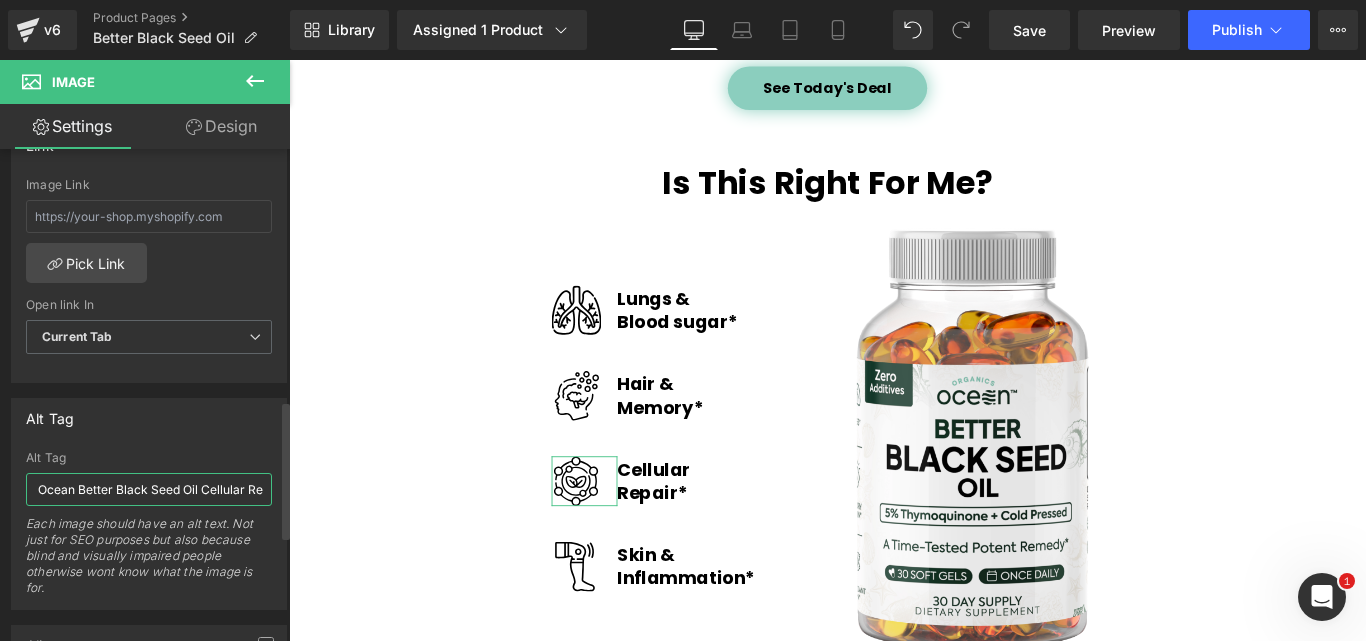 scroll, scrollTop: 0, scrollLeft: 58, axis: horizontal 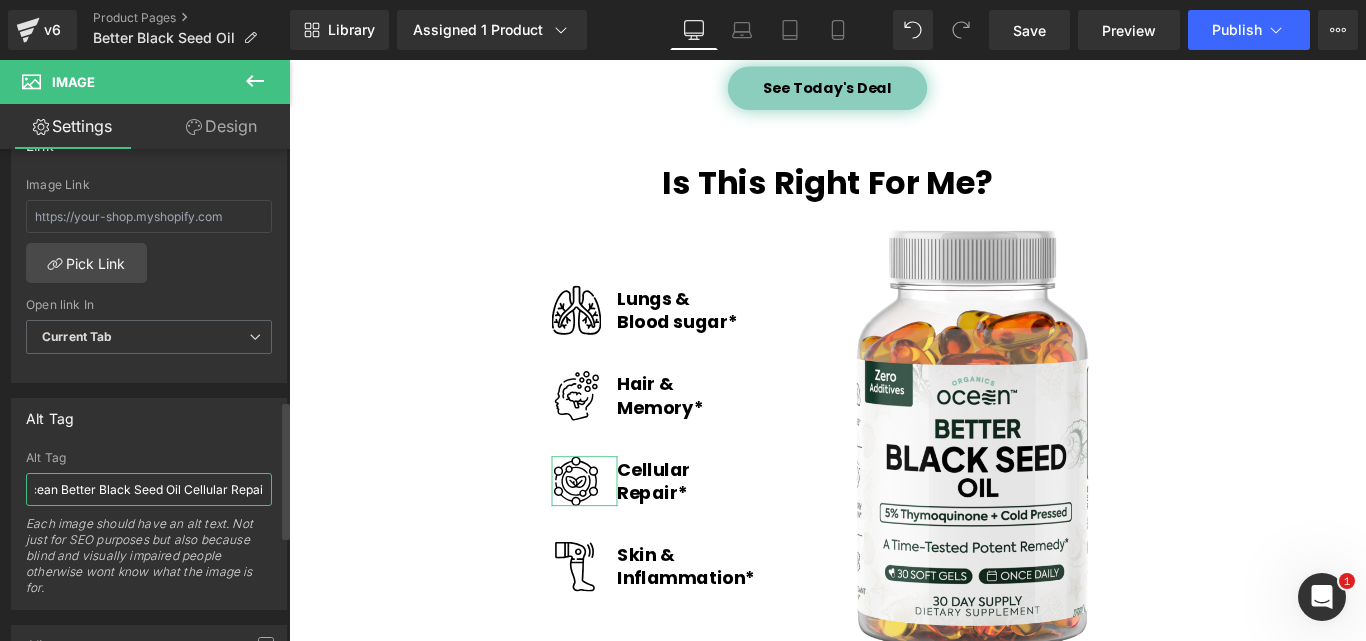 type on "Organics Ocean Better Black Seed Oil Cellular Repair" 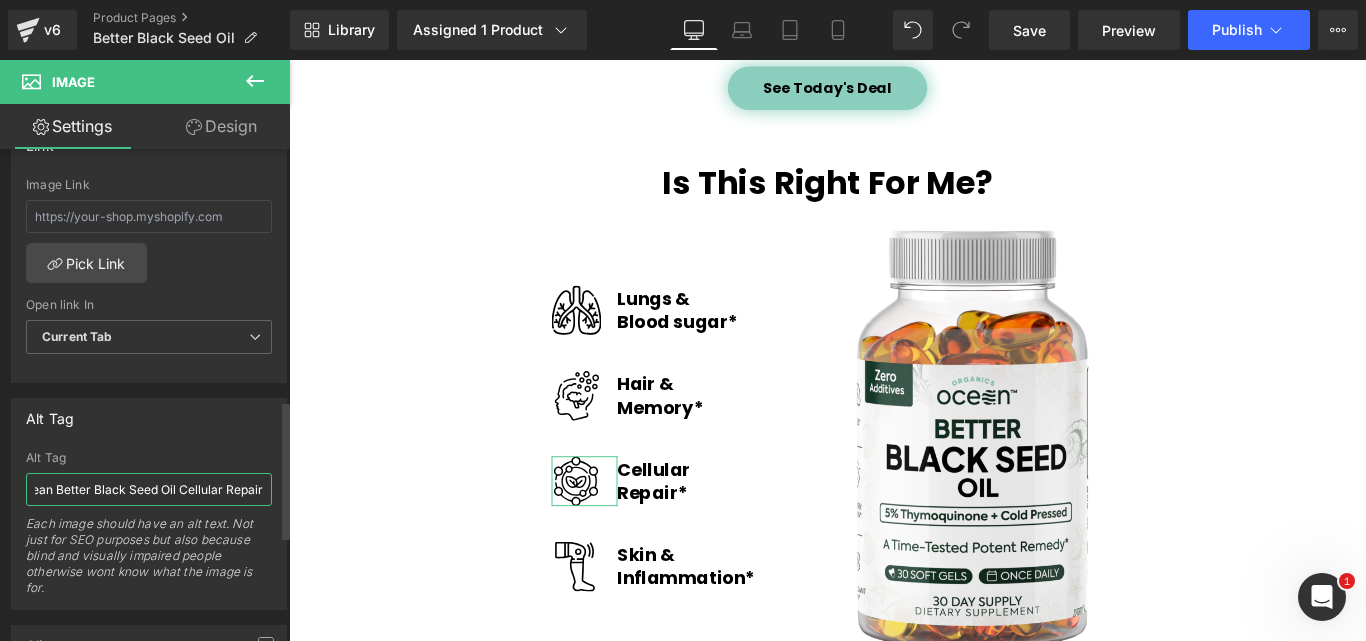 scroll, scrollTop: 0, scrollLeft: 79, axis: horizontal 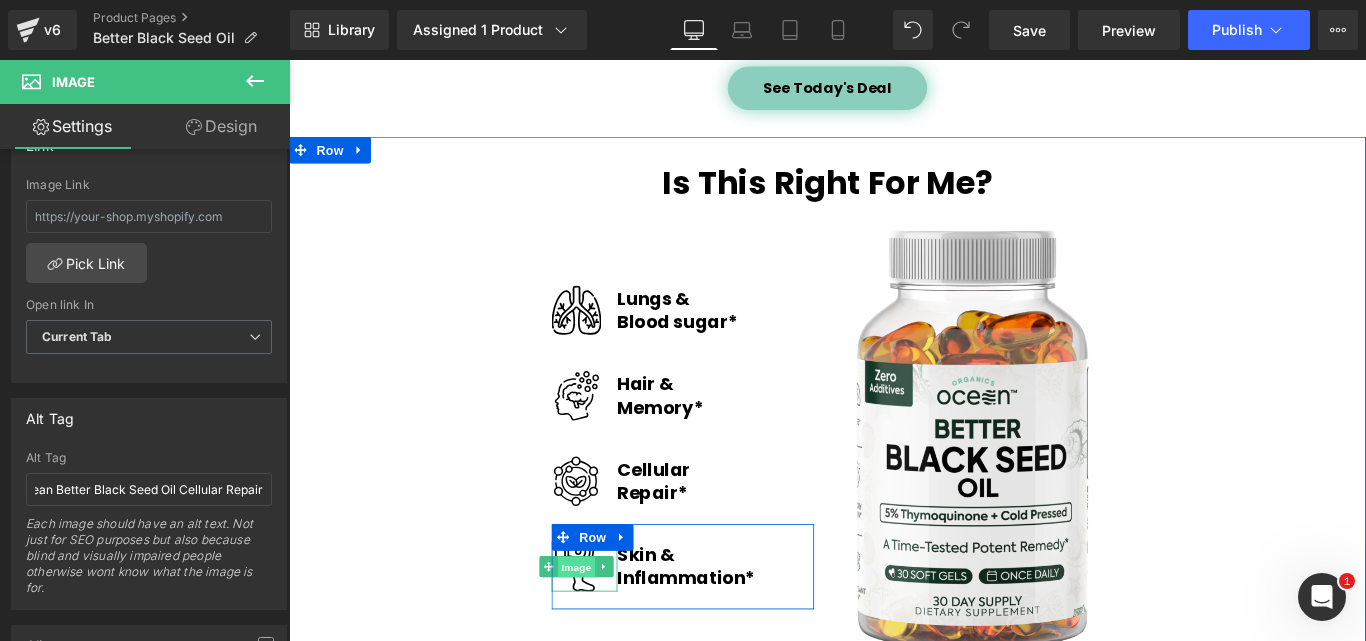 click on "Image" at bounding box center (612, 630) 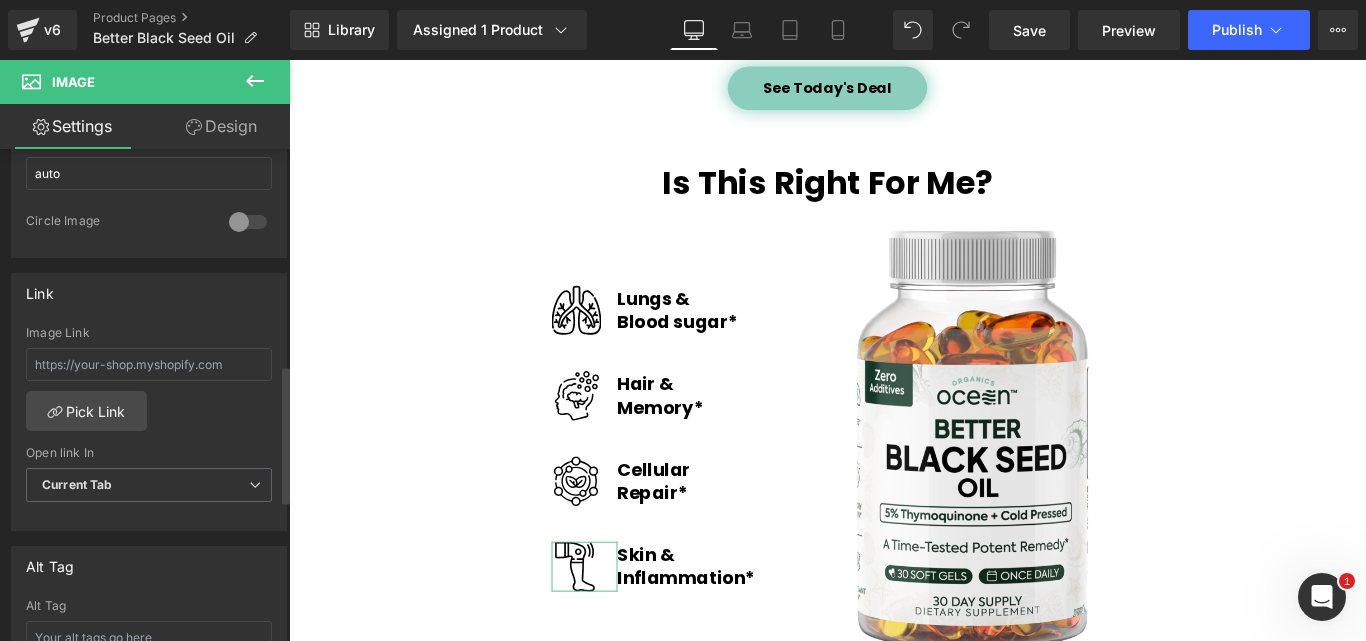 scroll, scrollTop: 900, scrollLeft: 0, axis: vertical 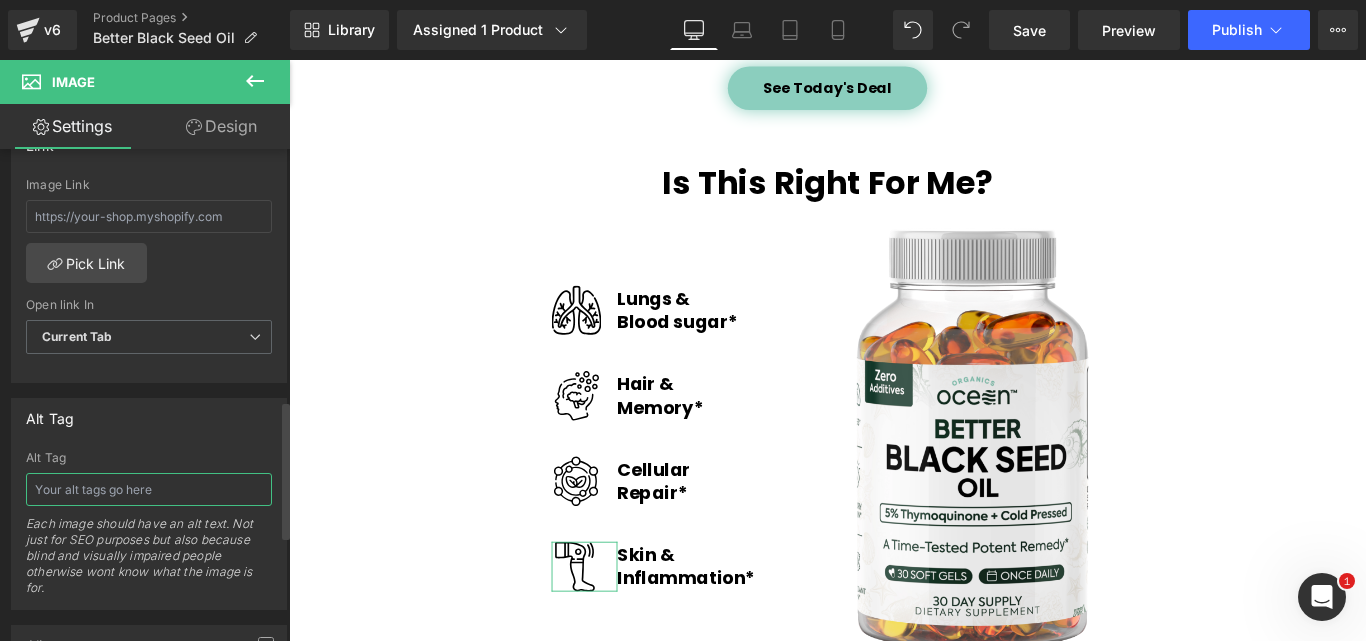 click at bounding box center (149, 489) 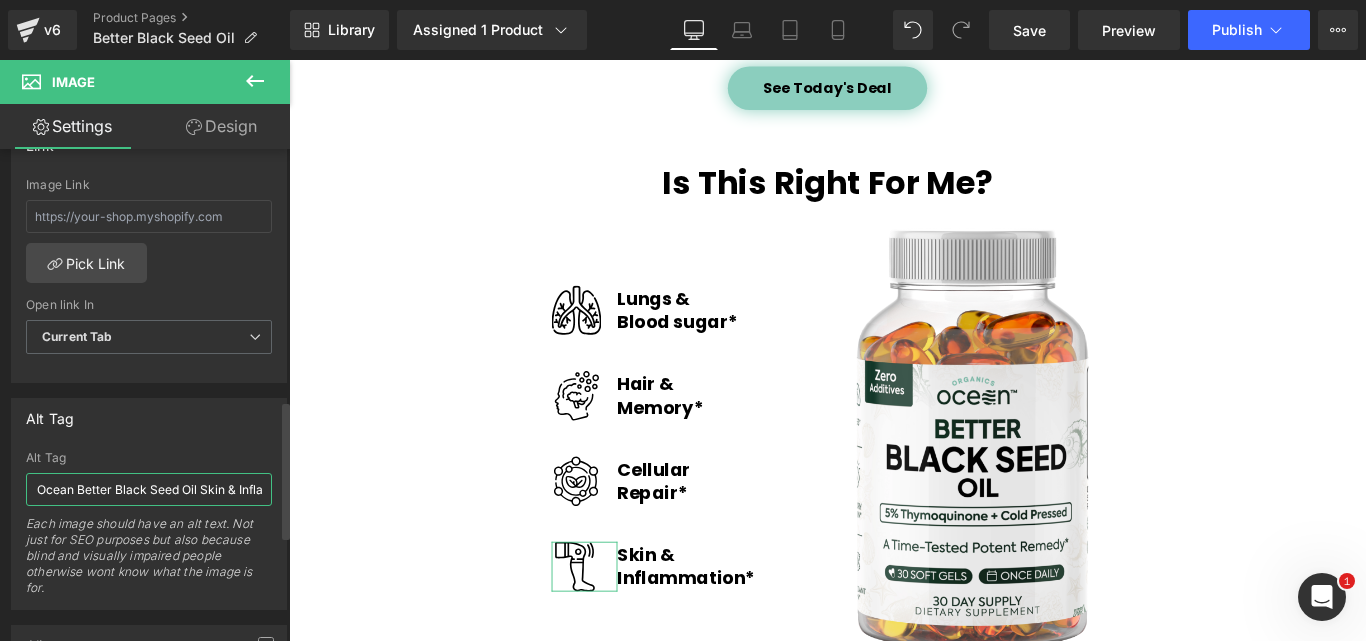 scroll, scrollTop: 0, scrollLeft: 60, axis: horizontal 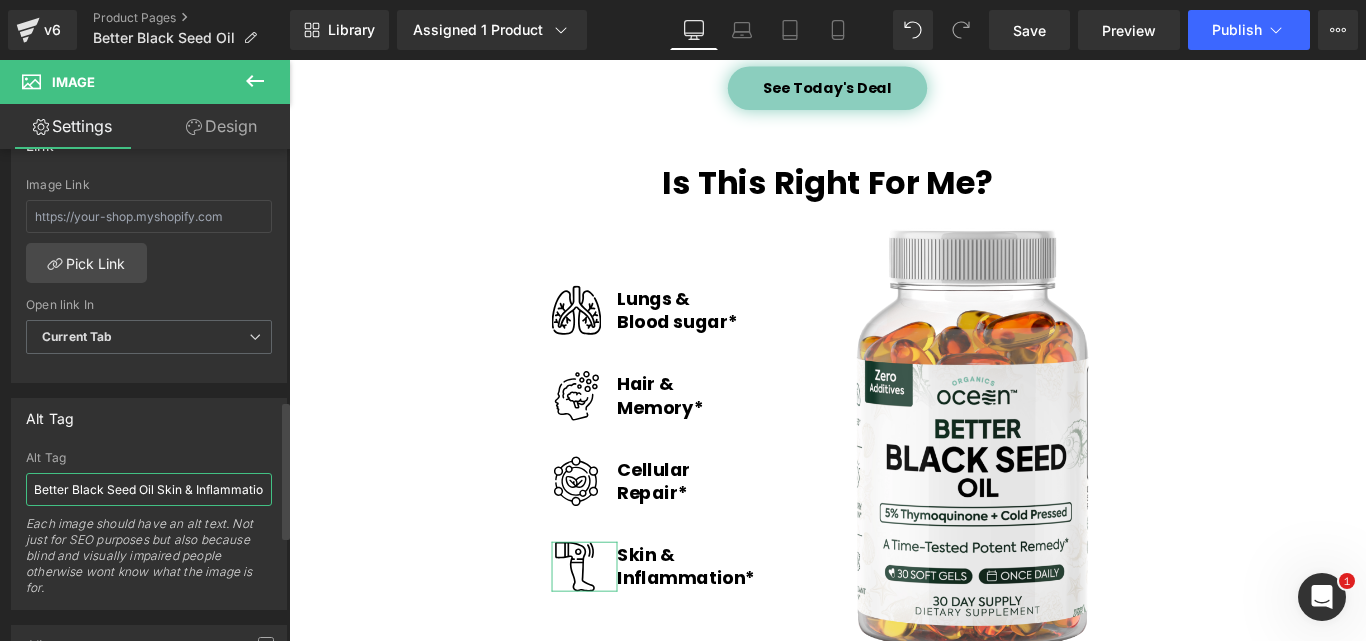 type on "Organics Ocean Better Black Seed Oil Skin & Inflammation" 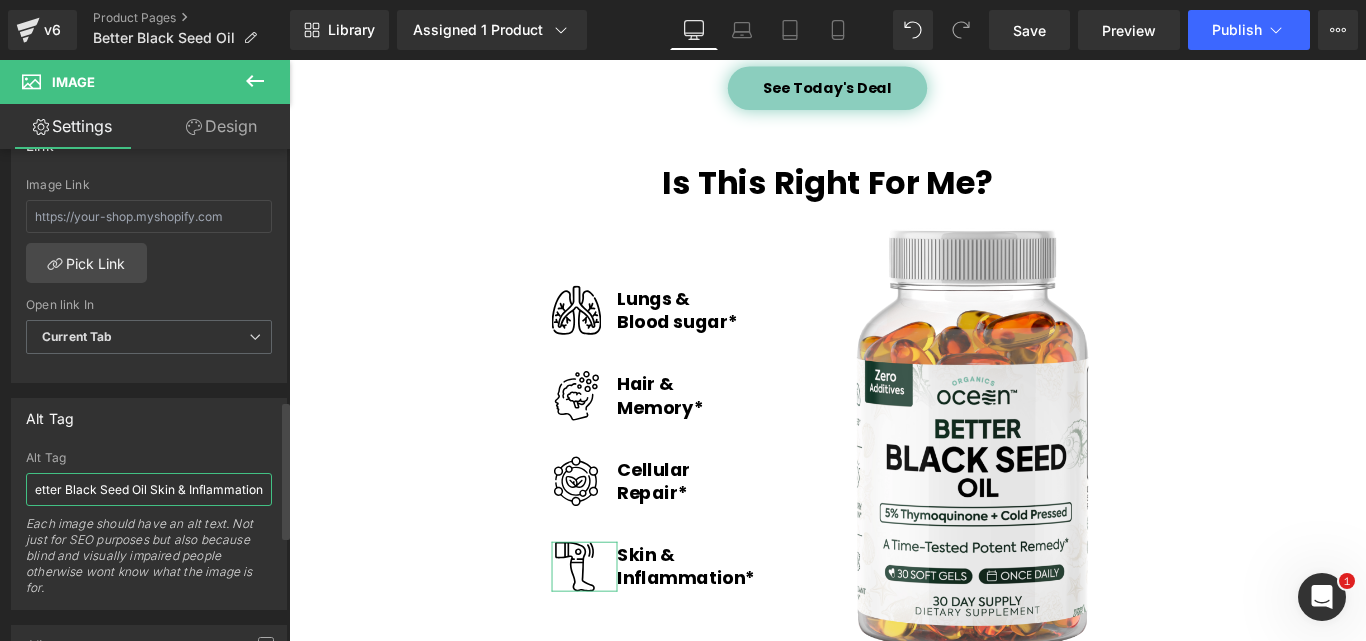 scroll, scrollTop: 0, scrollLeft: 109, axis: horizontal 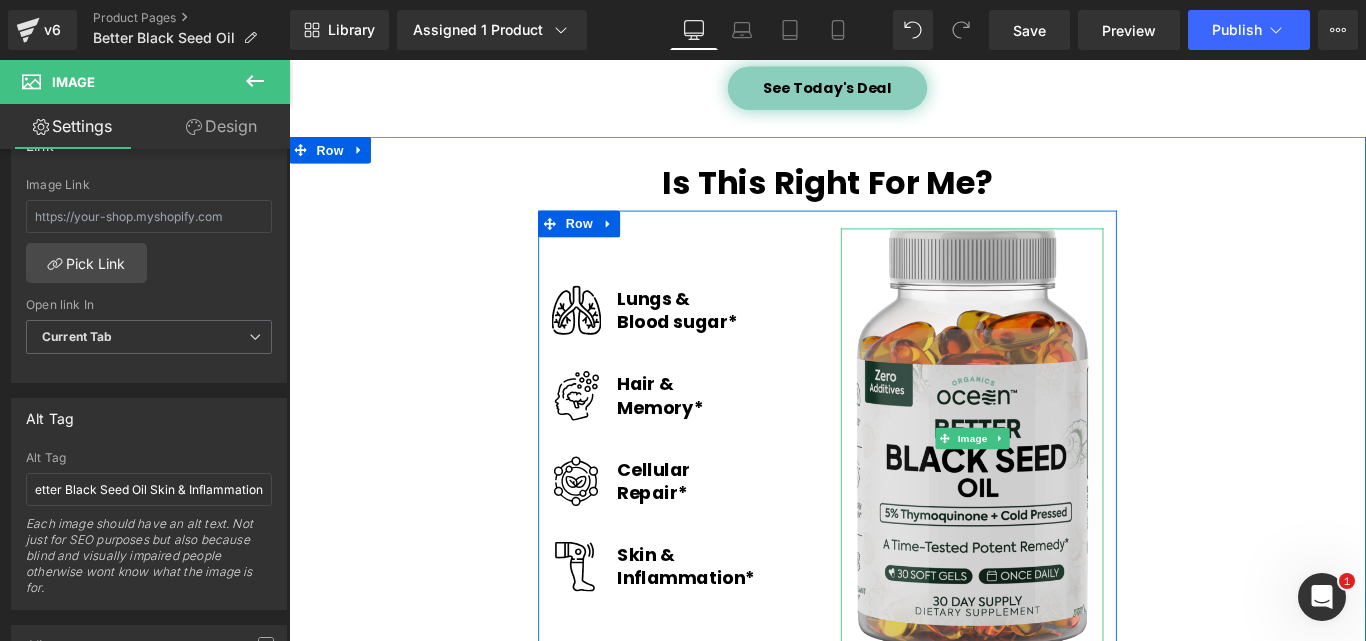 click at bounding box center (1057, 485) 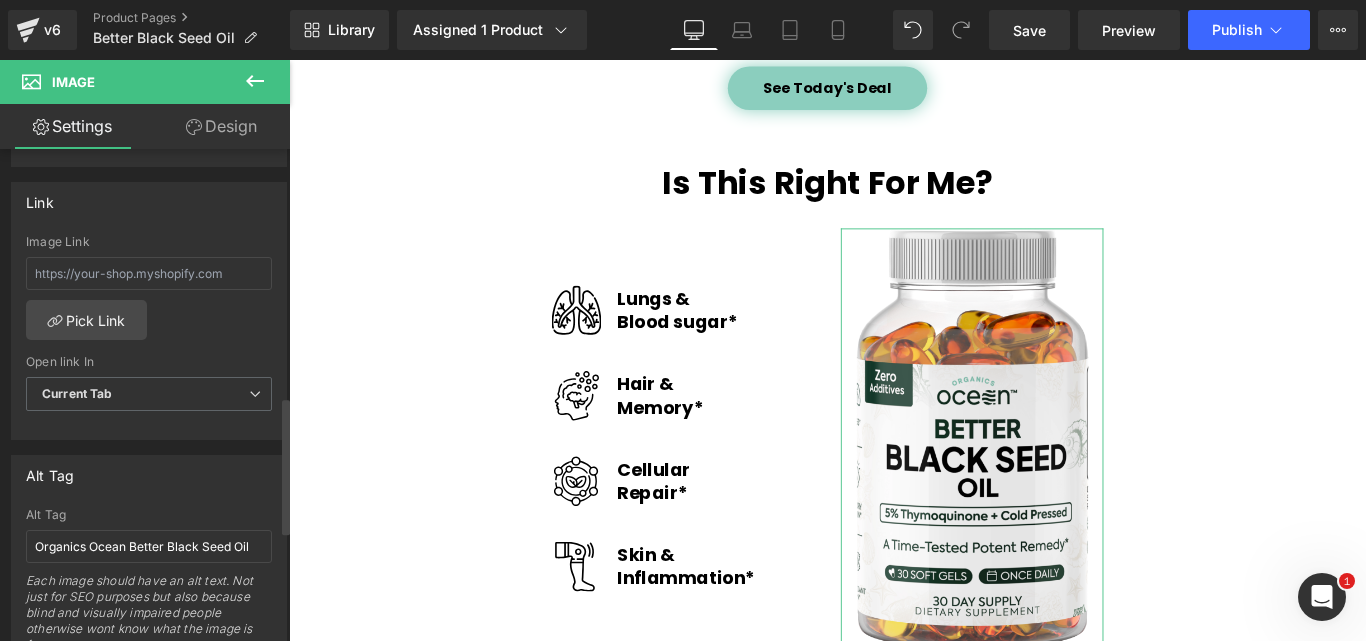 scroll, scrollTop: 900, scrollLeft: 0, axis: vertical 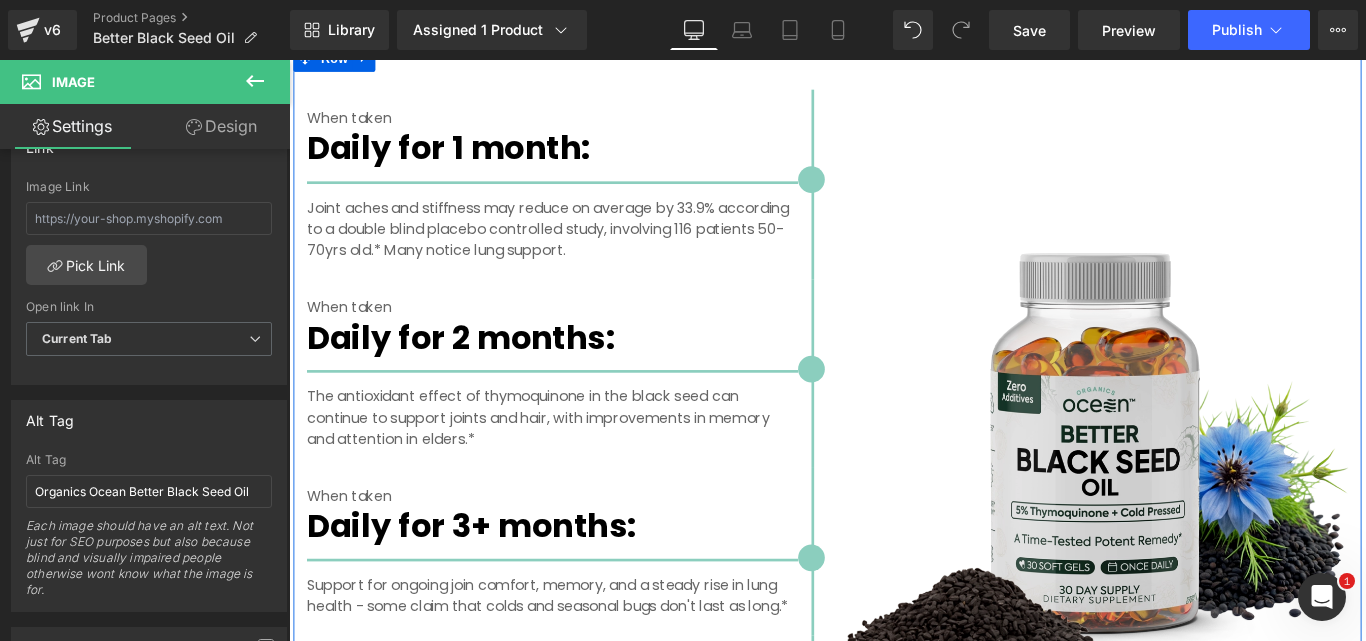 click at bounding box center [1194, 506] 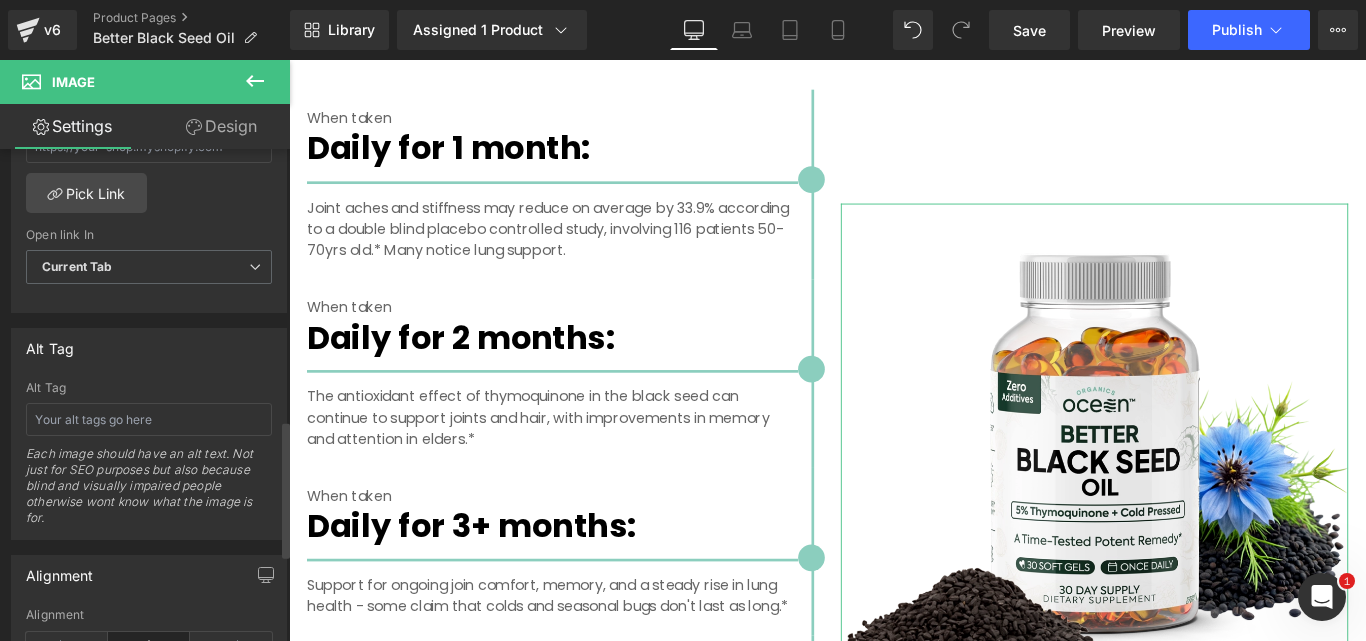 scroll, scrollTop: 1000, scrollLeft: 0, axis: vertical 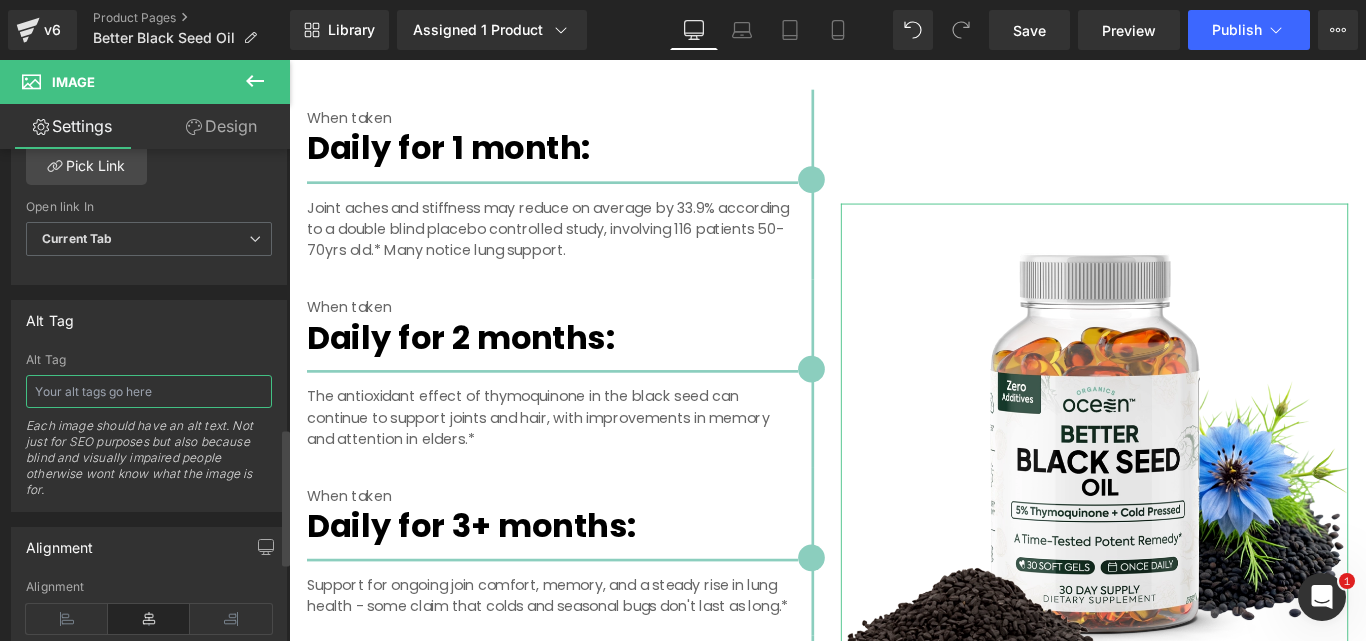 click at bounding box center (149, 391) 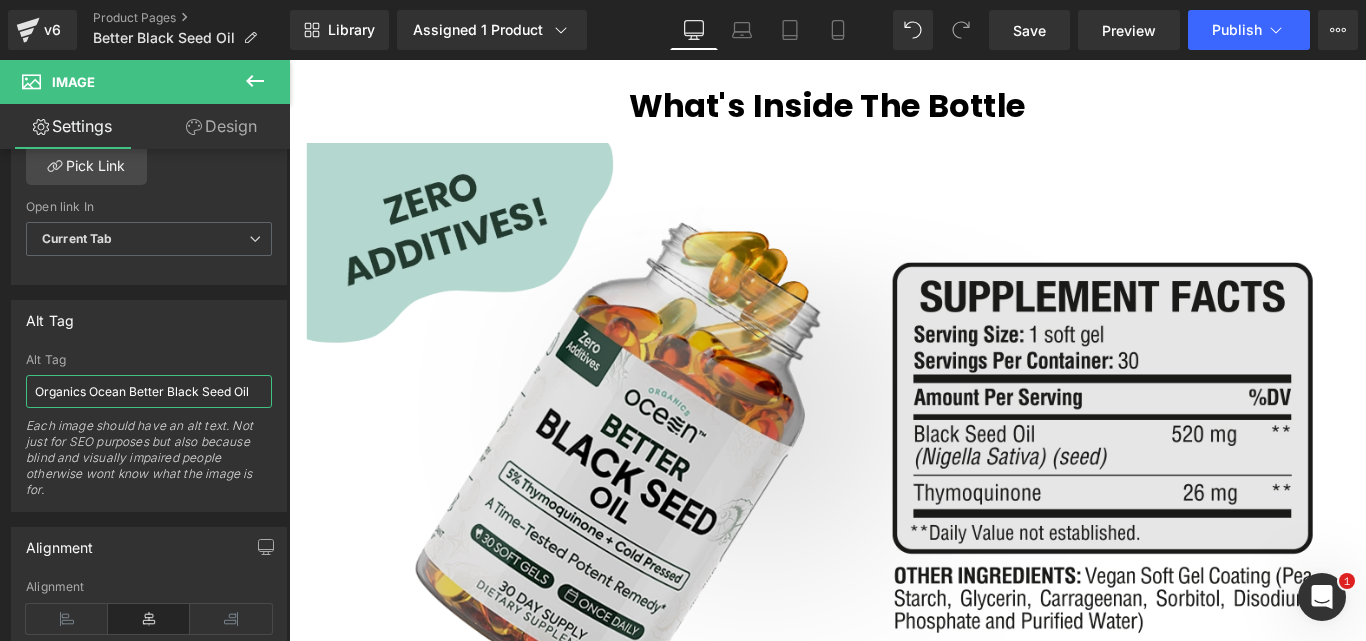 scroll, scrollTop: 4700, scrollLeft: 0, axis: vertical 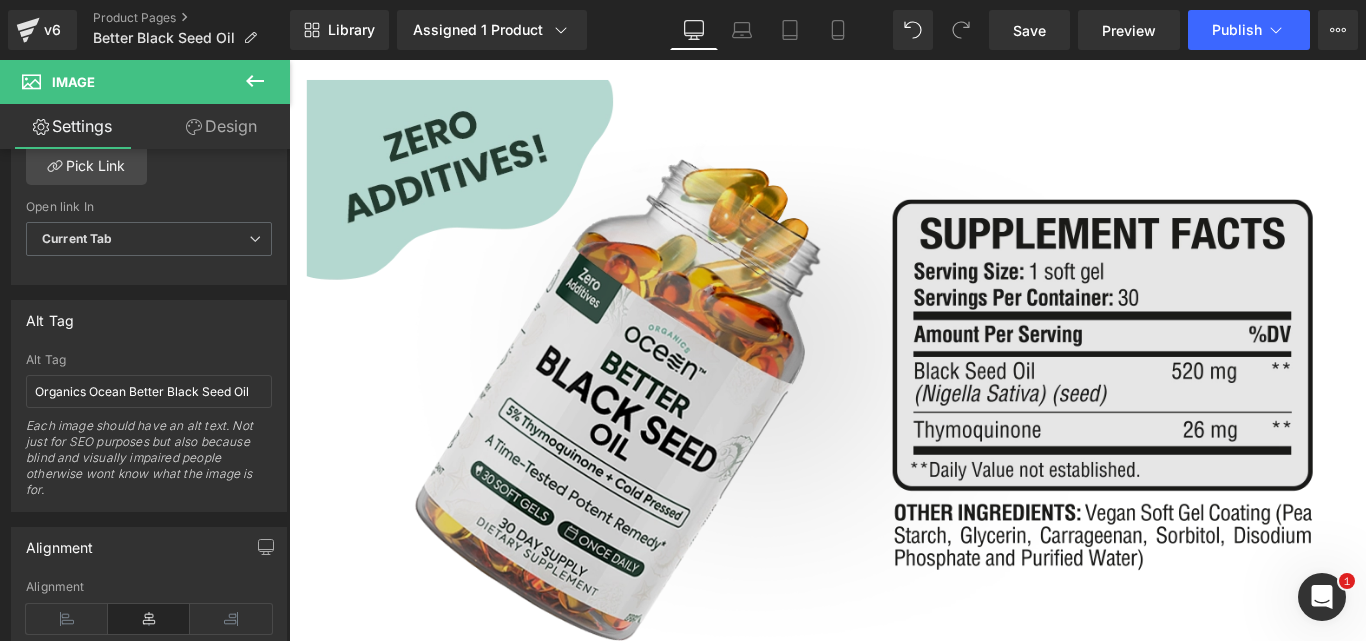 click at bounding box center [894, 420] 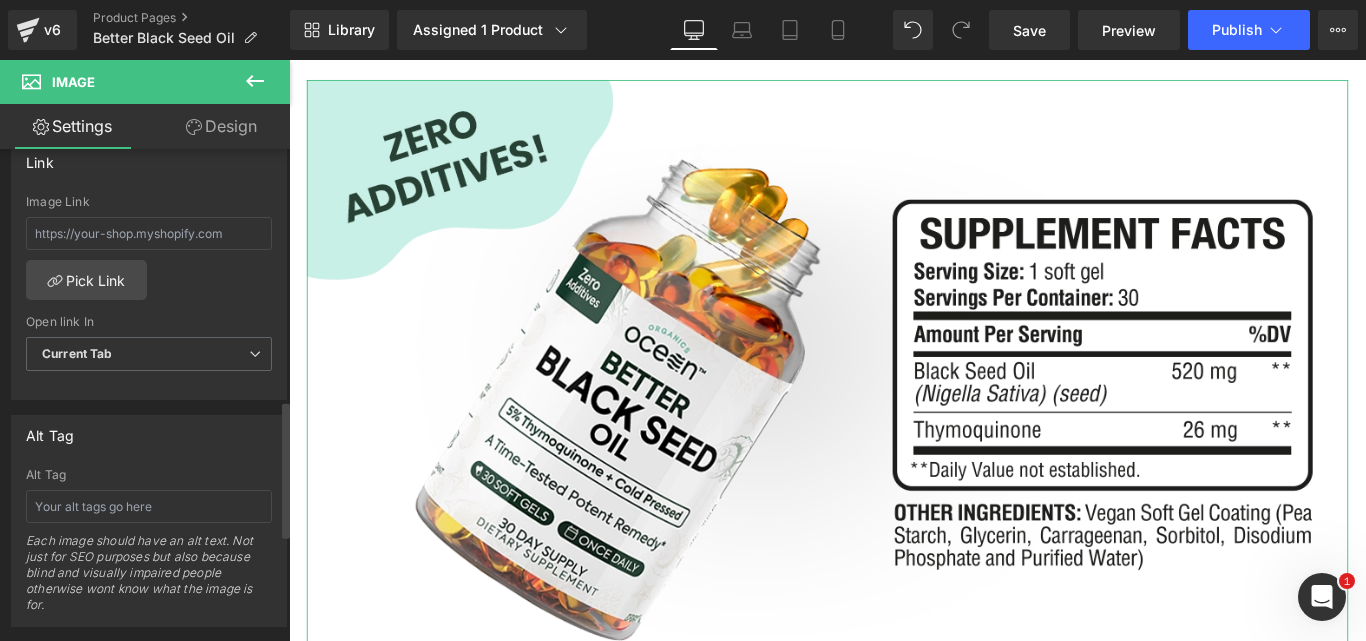 scroll, scrollTop: 900, scrollLeft: 0, axis: vertical 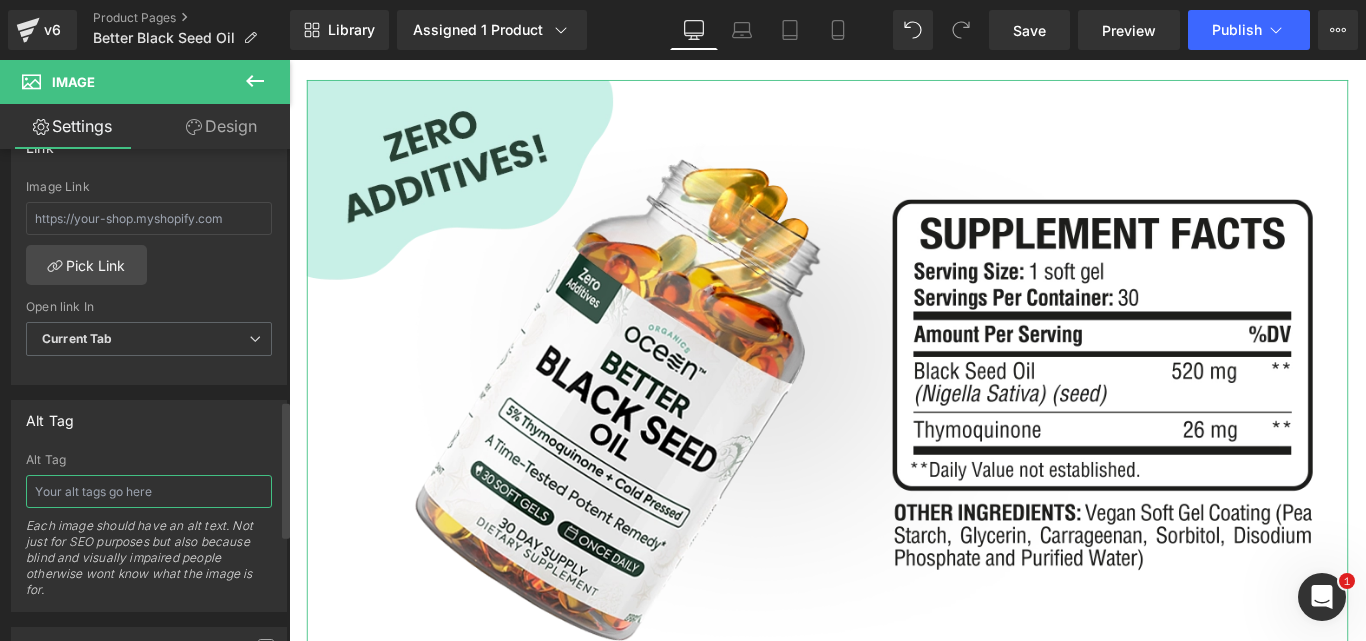 click at bounding box center [149, 491] 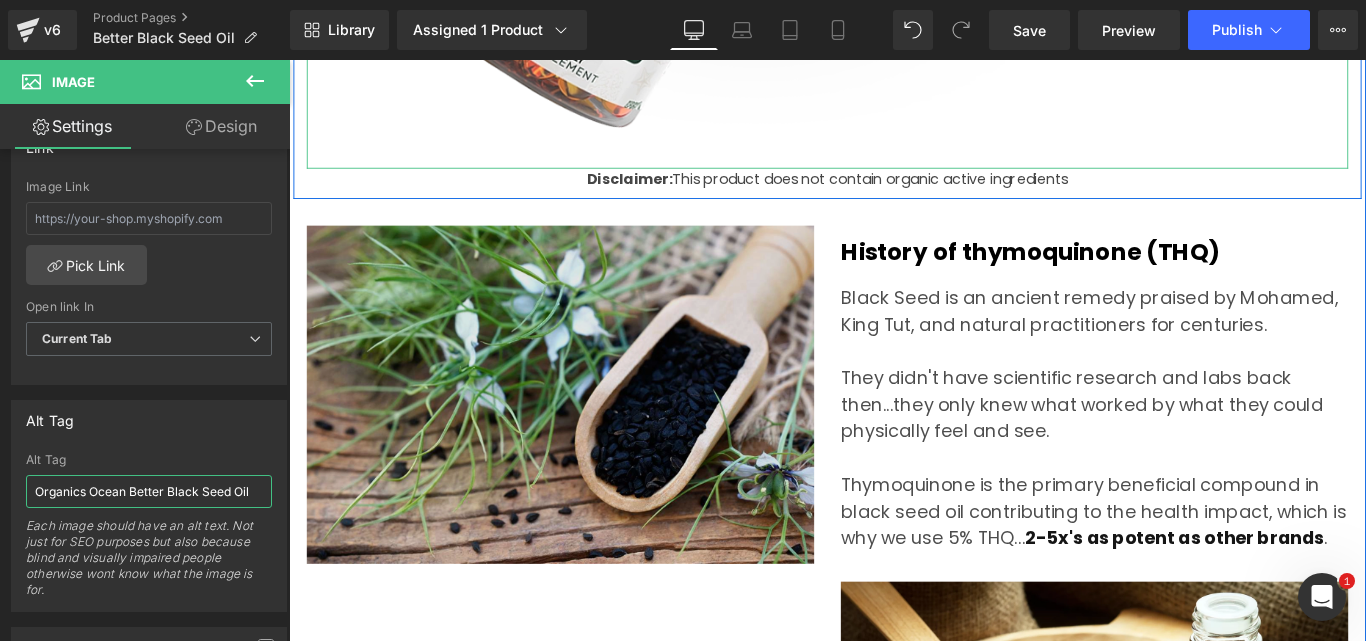 scroll, scrollTop: 5300, scrollLeft: 0, axis: vertical 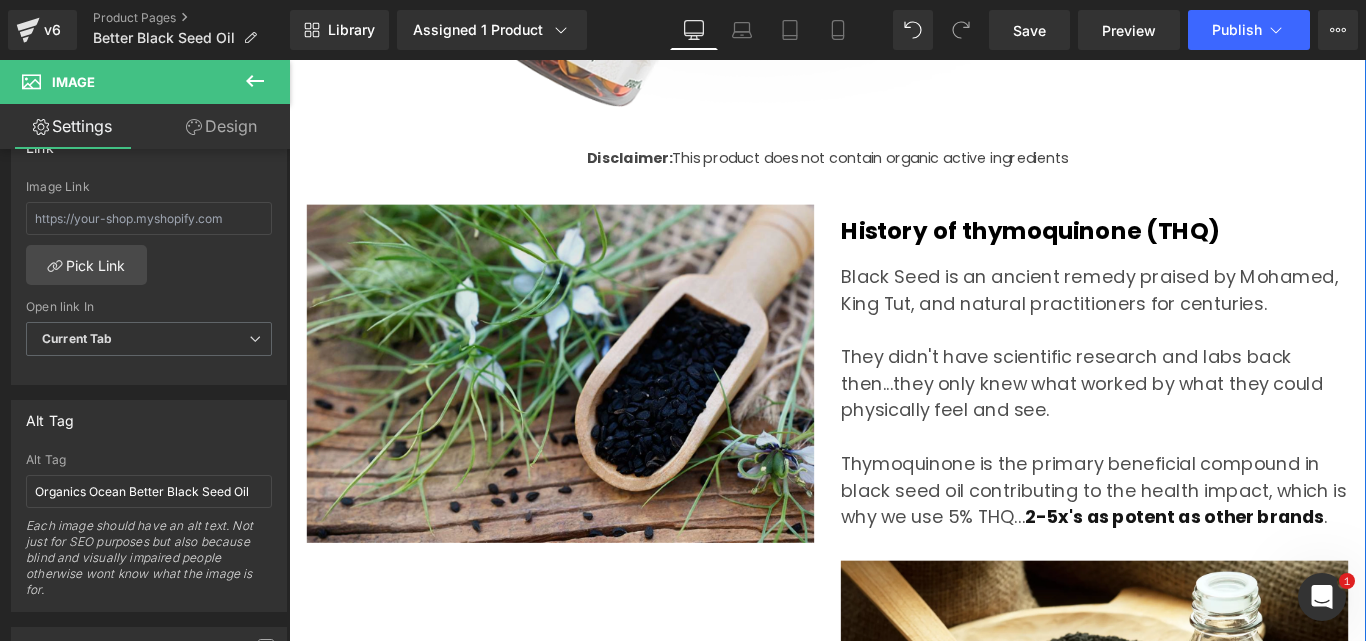 click at bounding box center [594, 412] 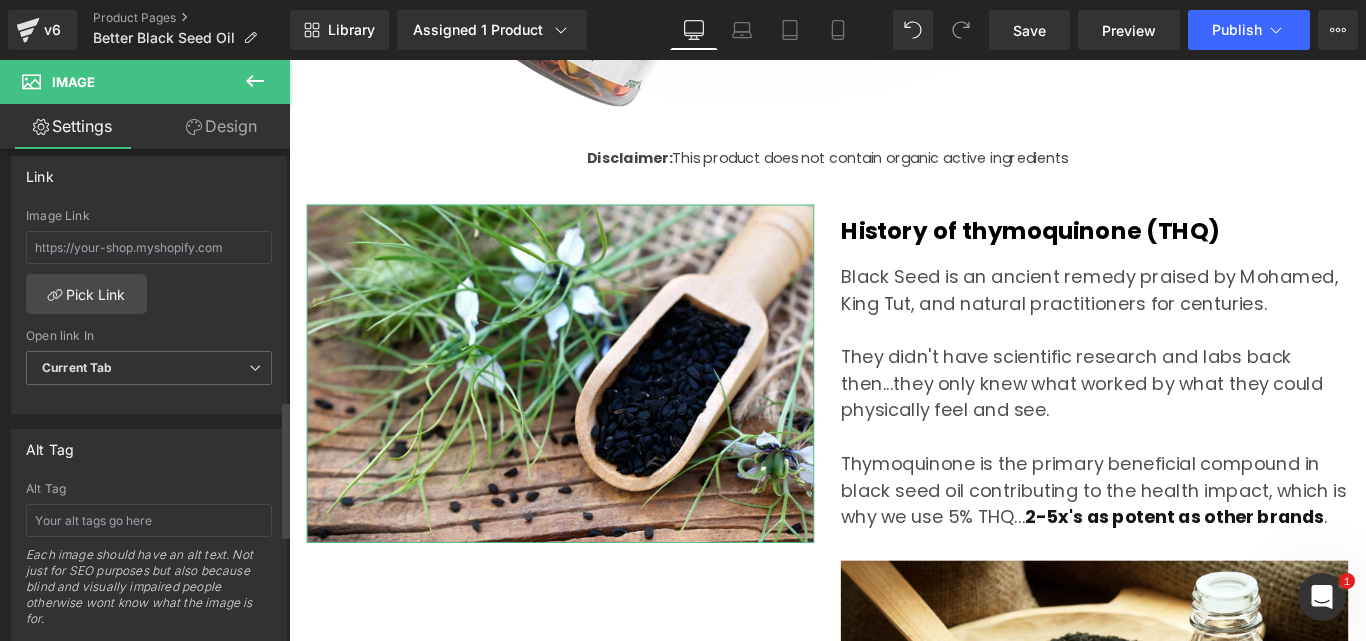 scroll, scrollTop: 900, scrollLeft: 0, axis: vertical 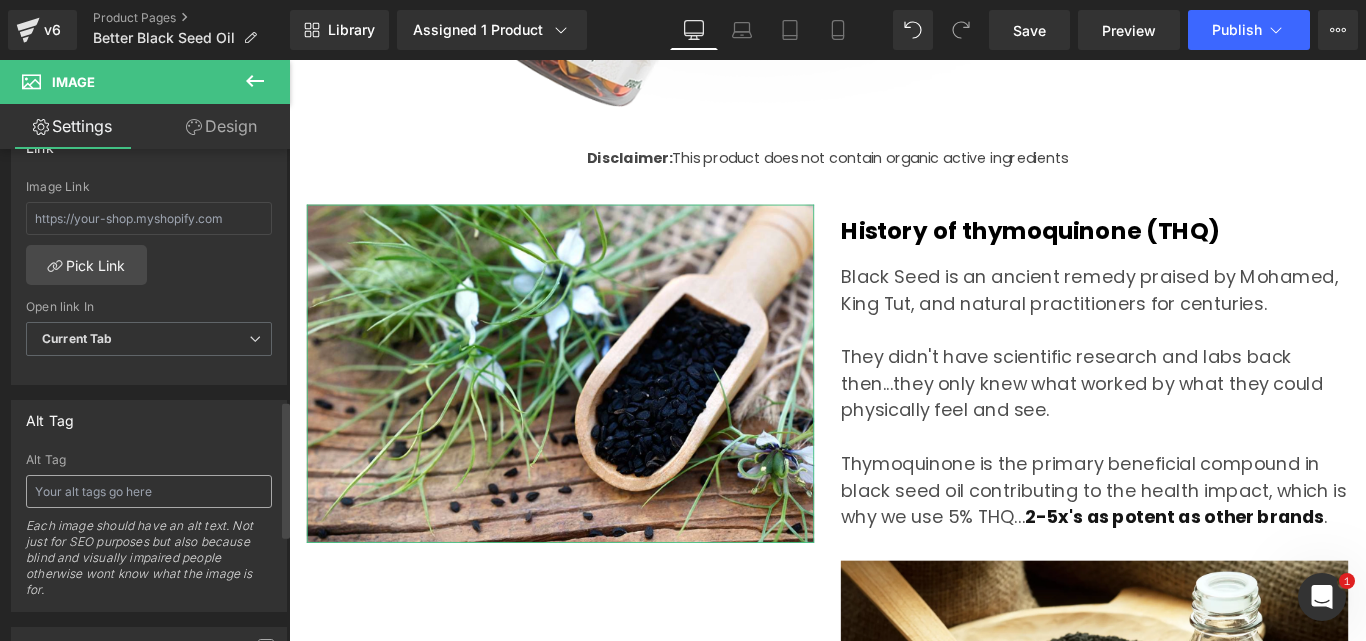 click at bounding box center (149, 491) 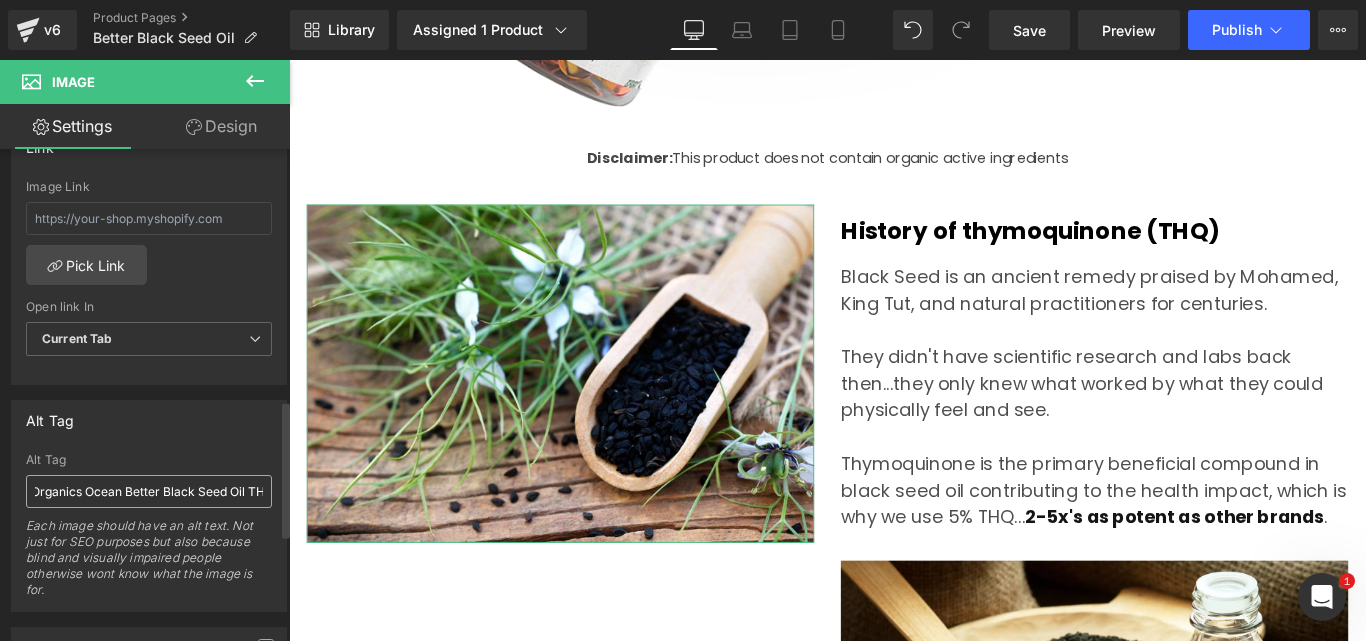 scroll, scrollTop: 0, scrollLeft: 13, axis: horizontal 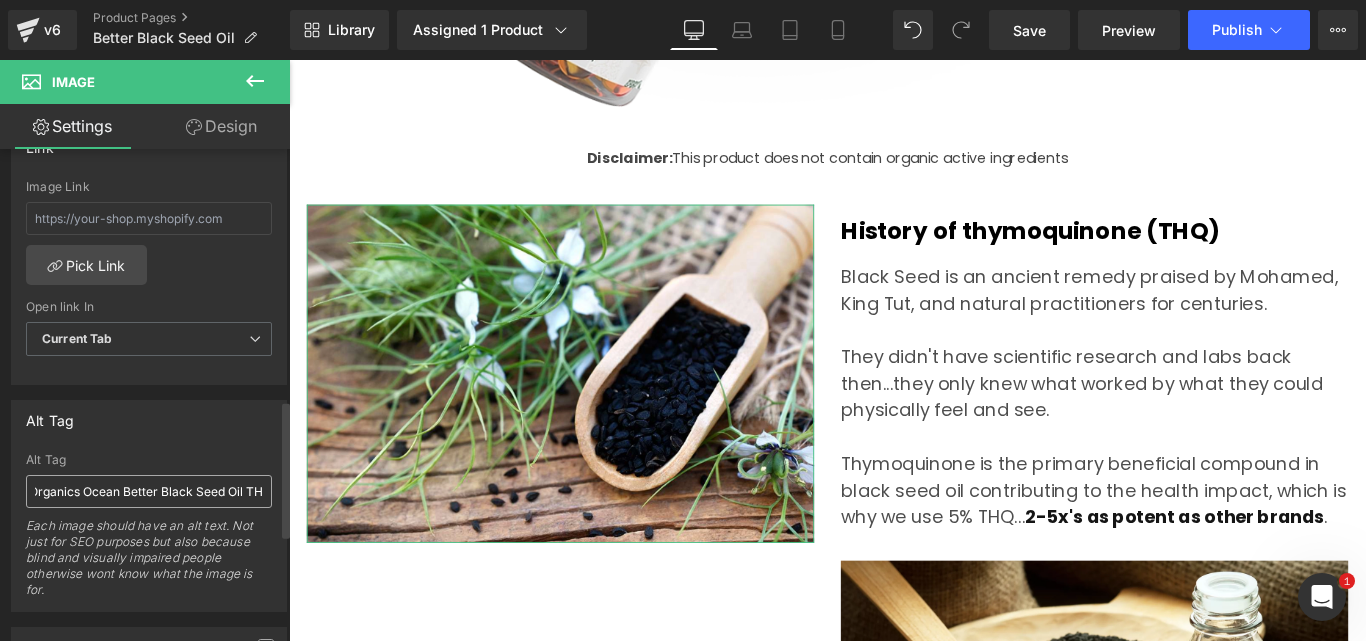 type on "Organics Ocean Better Black Seed Oil THQ" 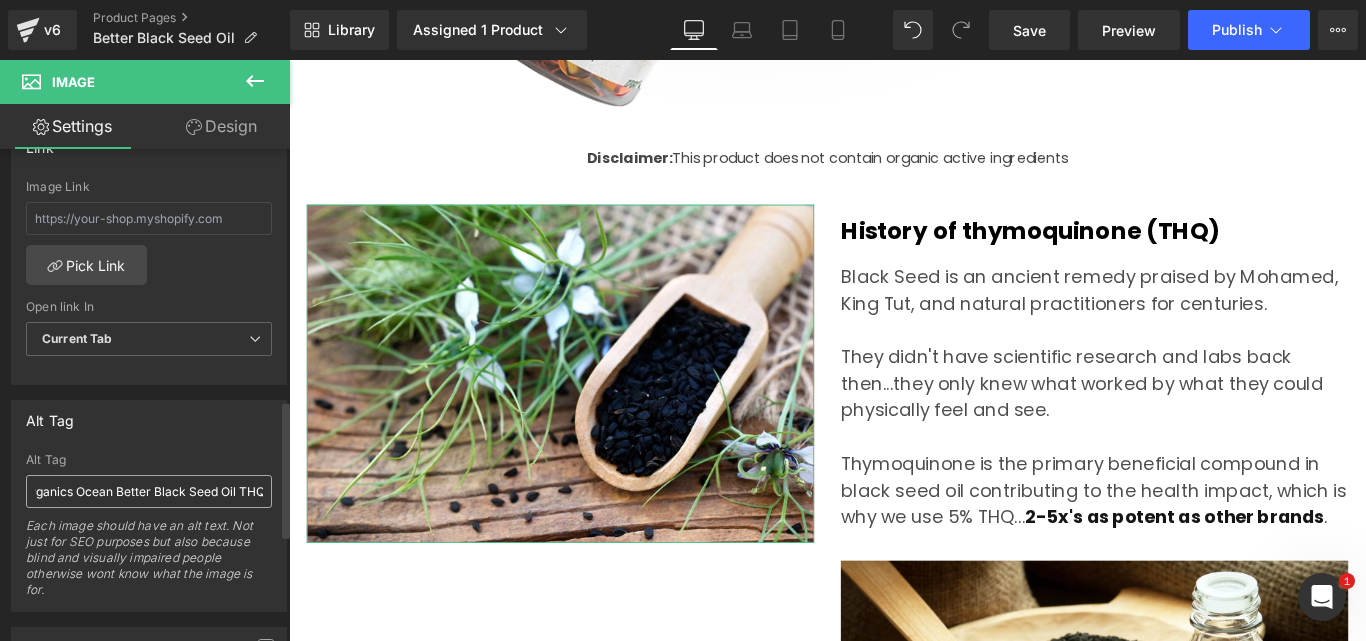 scroll, scrollTop: 0, scrollLeft: 22, axis: horizontal 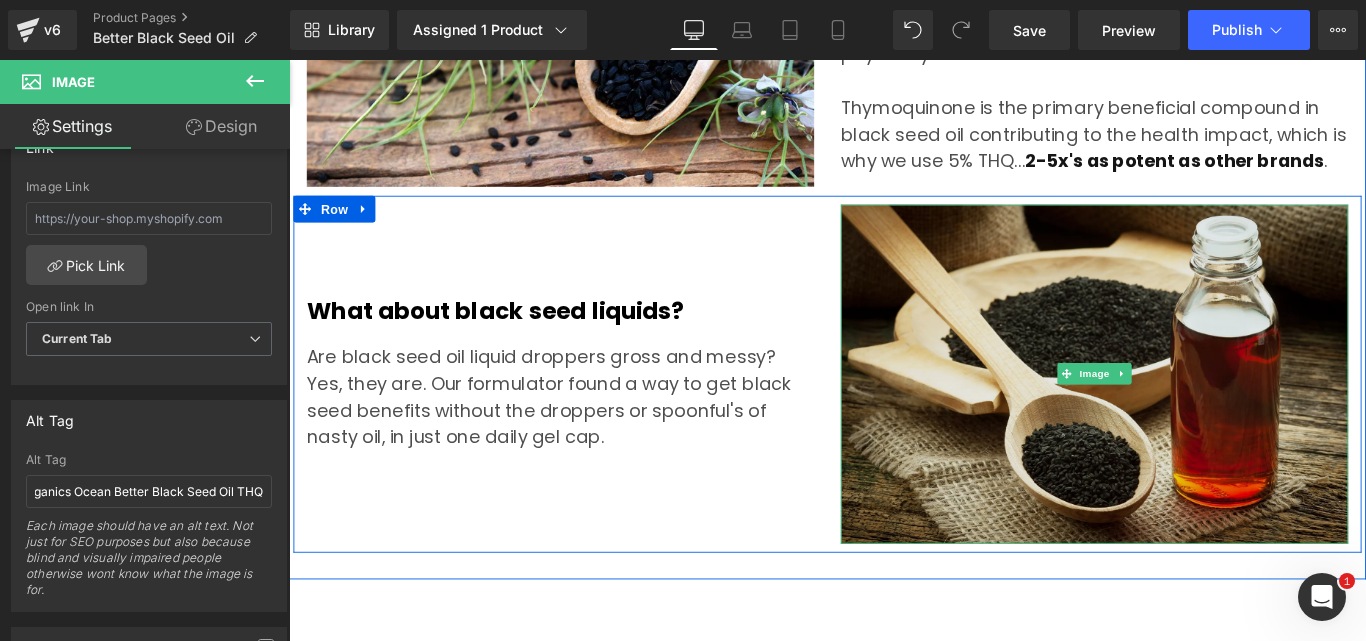 click at bounding box center (1194, 412) 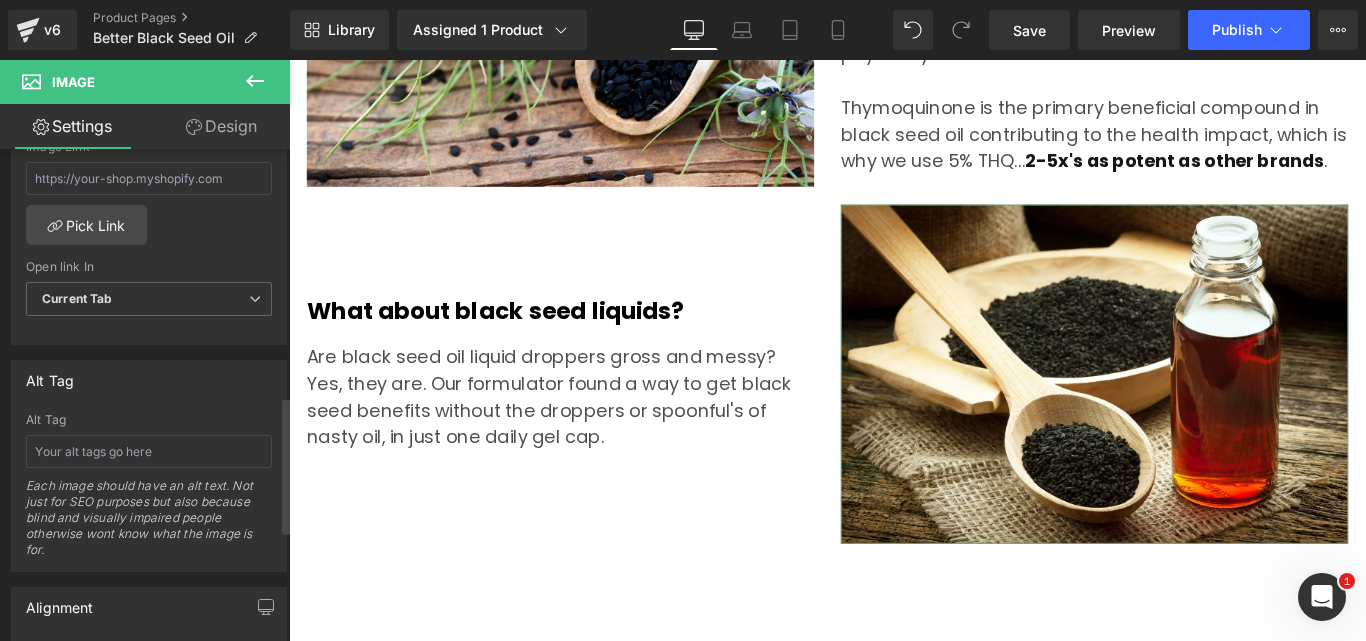 scroll, scrollTop: 1000, scrollLeft: 0, axis: vertical 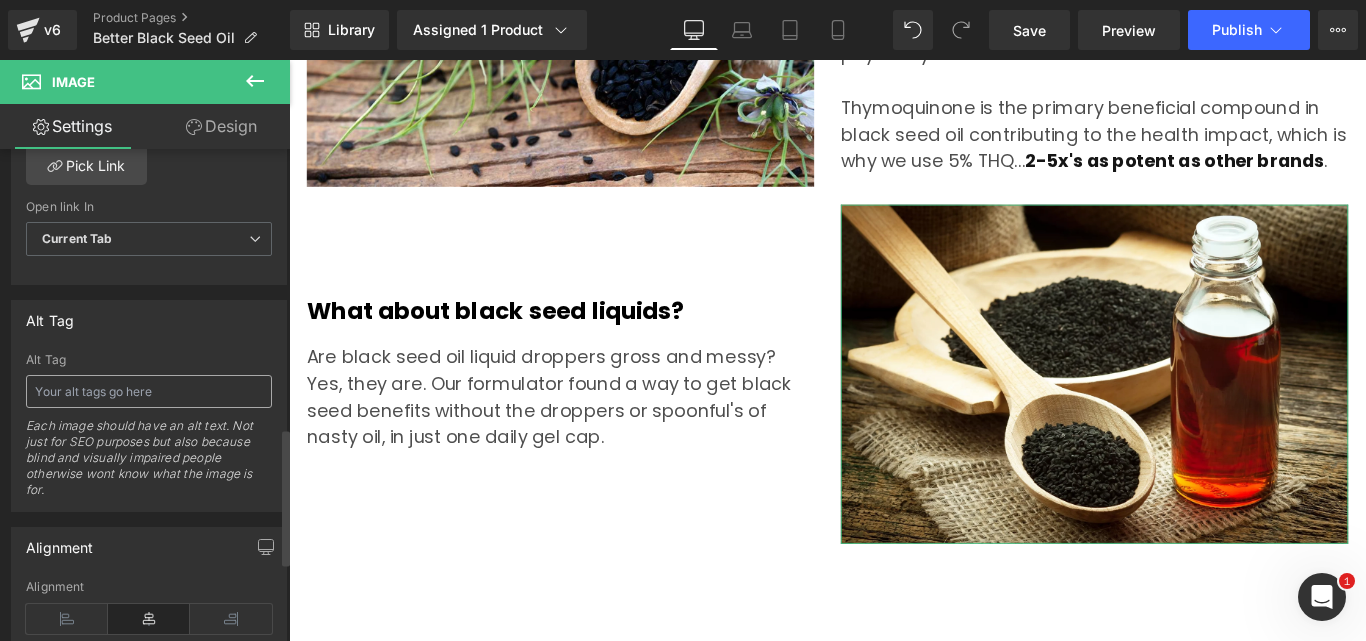 click at bounding box center (149, 391) 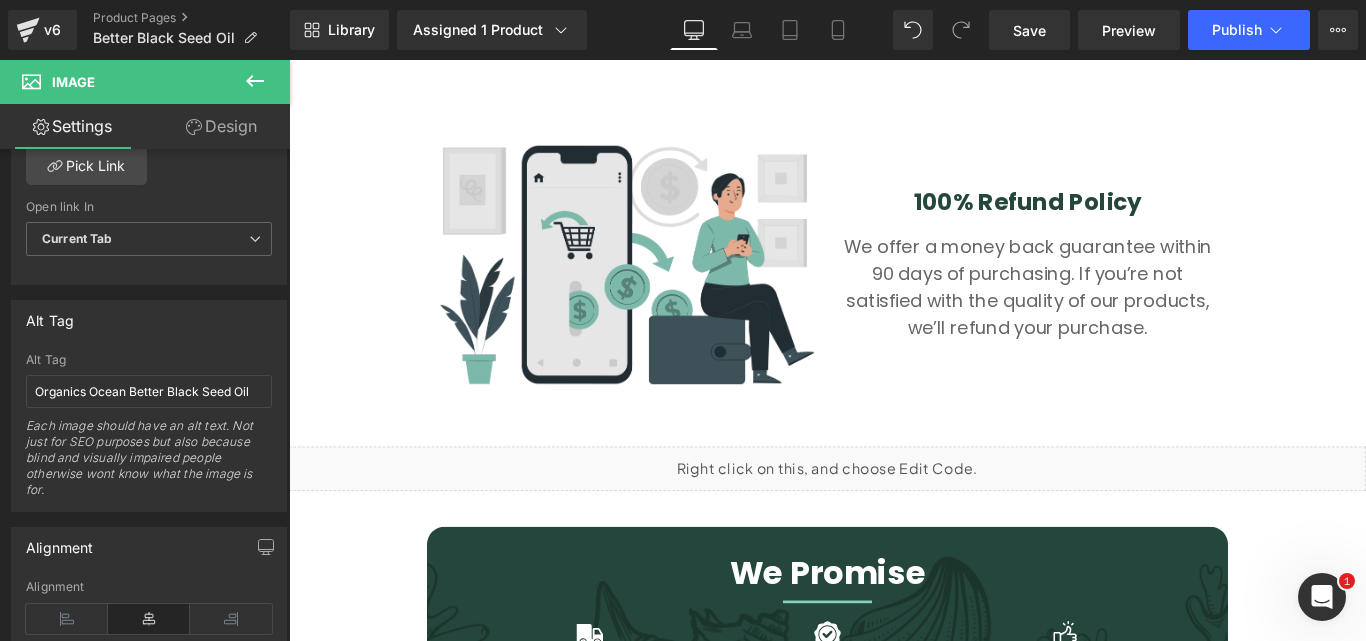 scroll, scrollTop: 6300, scrollLeft: 0, axis: vertical 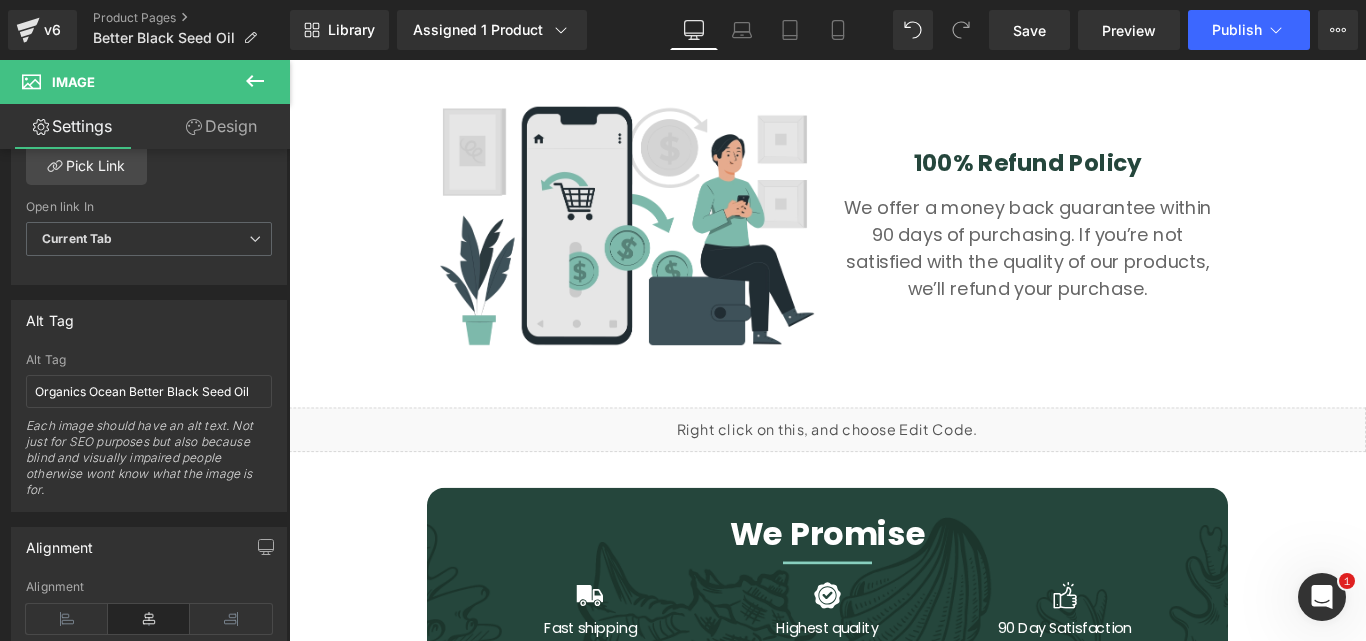 click at bounding box center [669, 247] 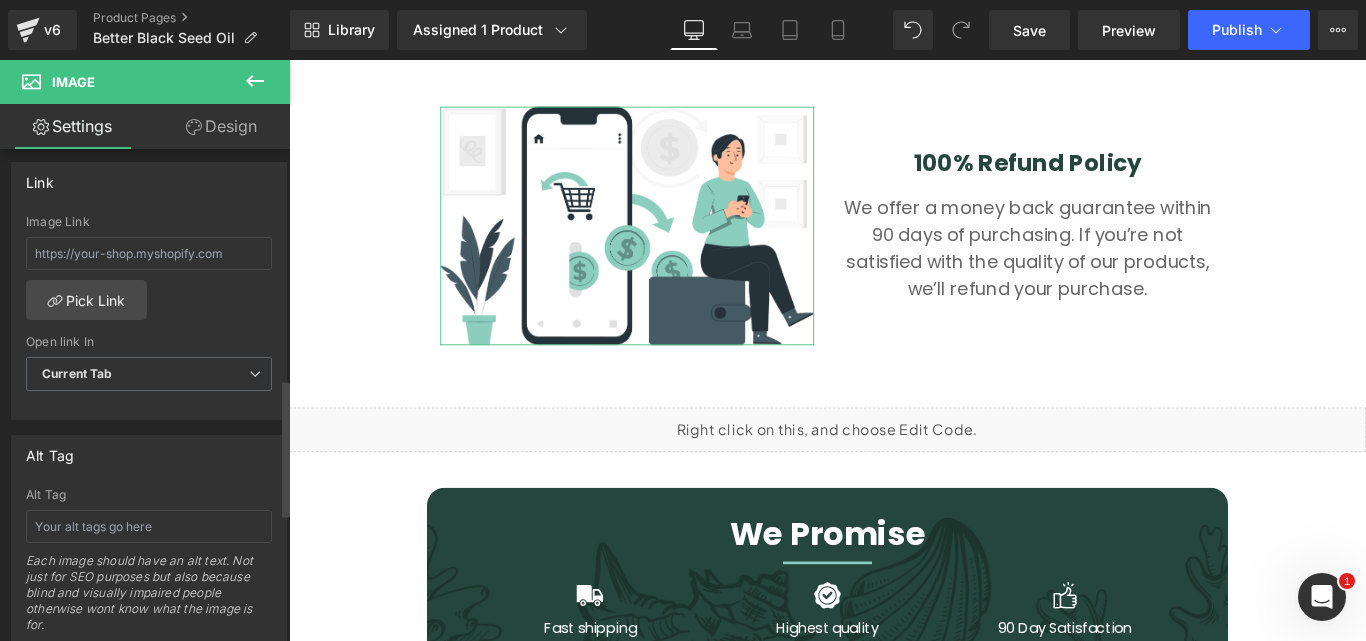 scroll, scrollTop: 900, scrollLeft: 0, axis: vertical 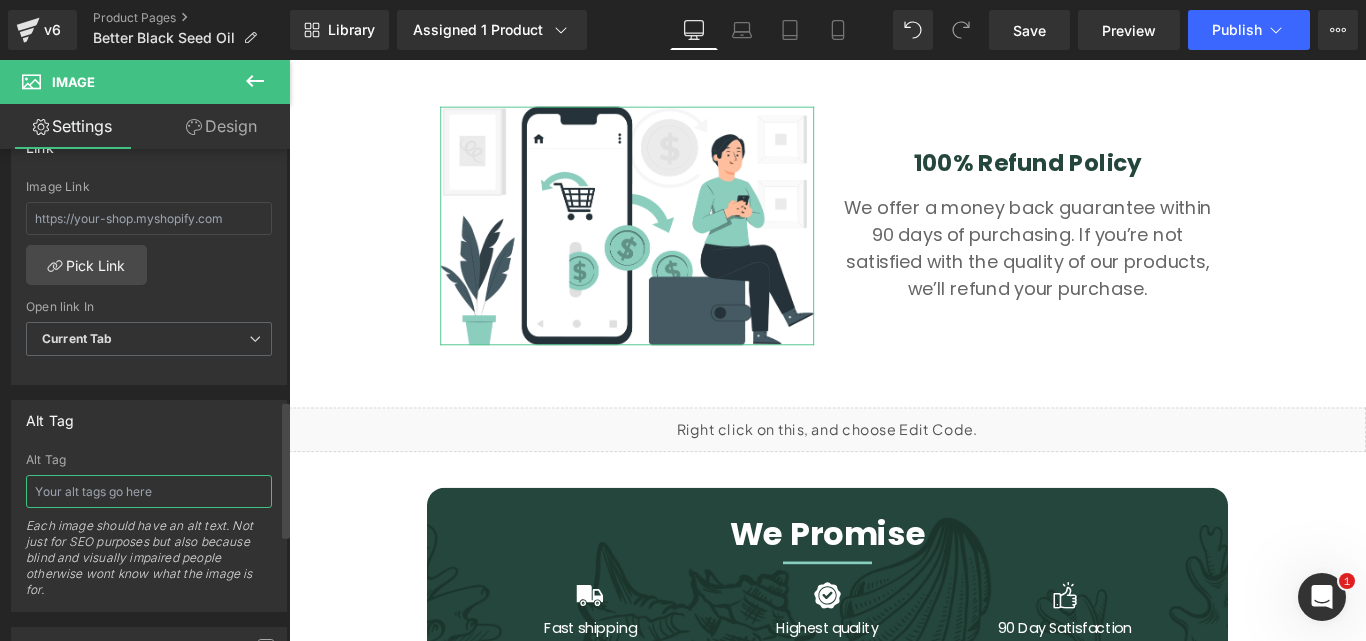 click at bounding box center [149, 491] 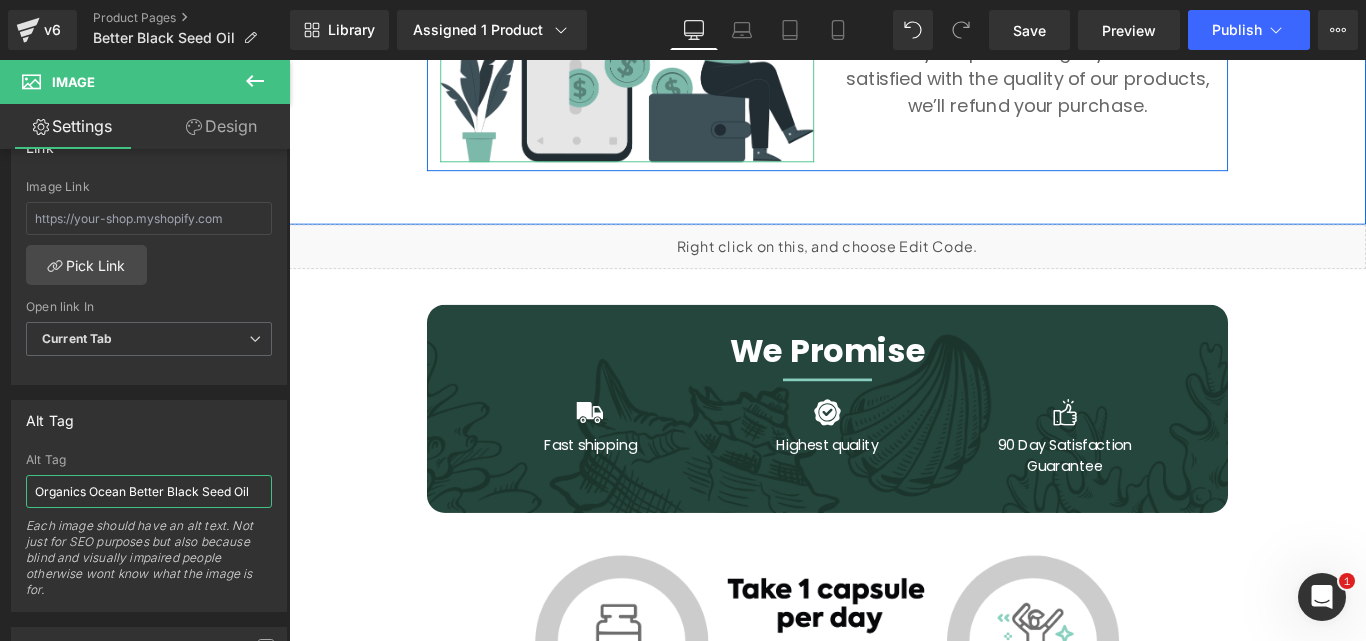 scroll, scrollTop: 6600, scrollLeft: 0, axis: vertical 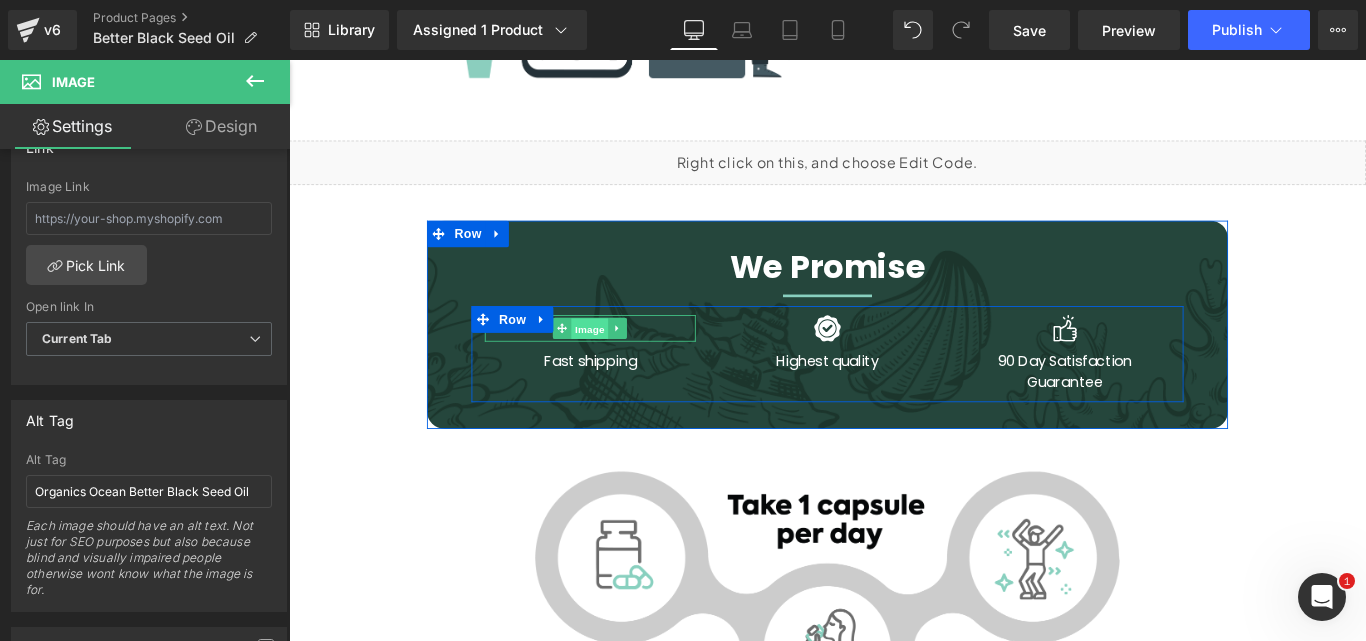 click on "Image" at bounding box center [628, 363] 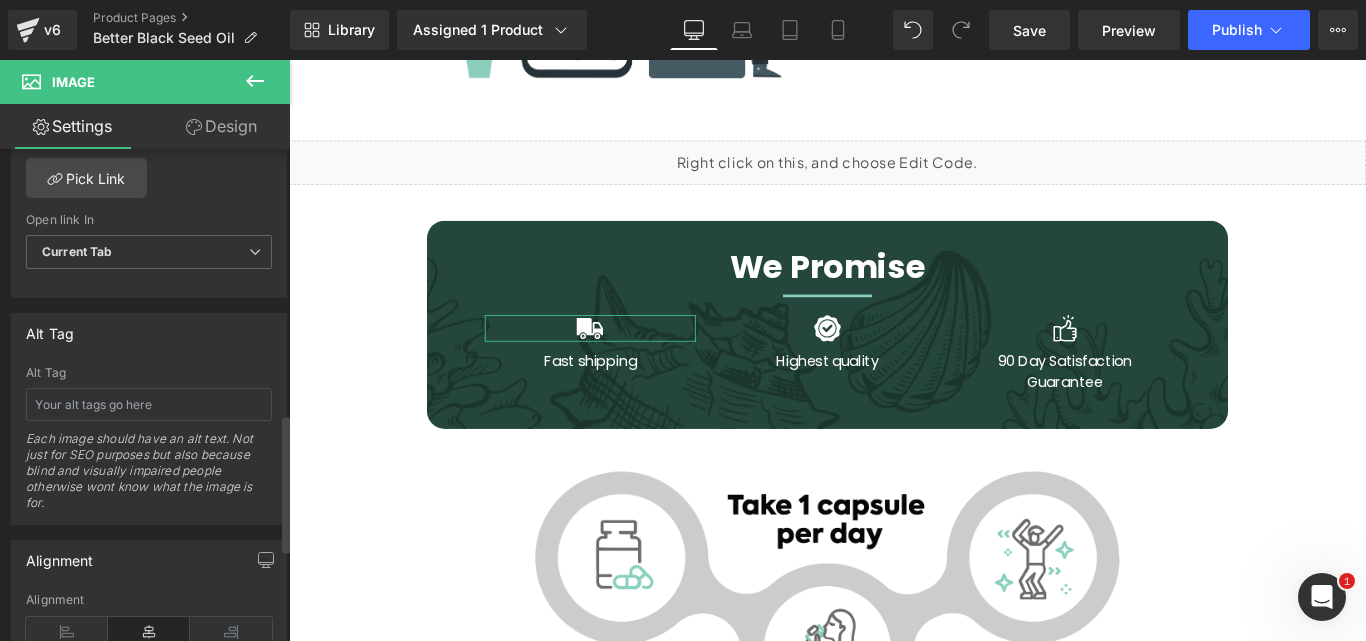 scroll, scrollTop: 1000, scrollLeft: 0, axis: vertical 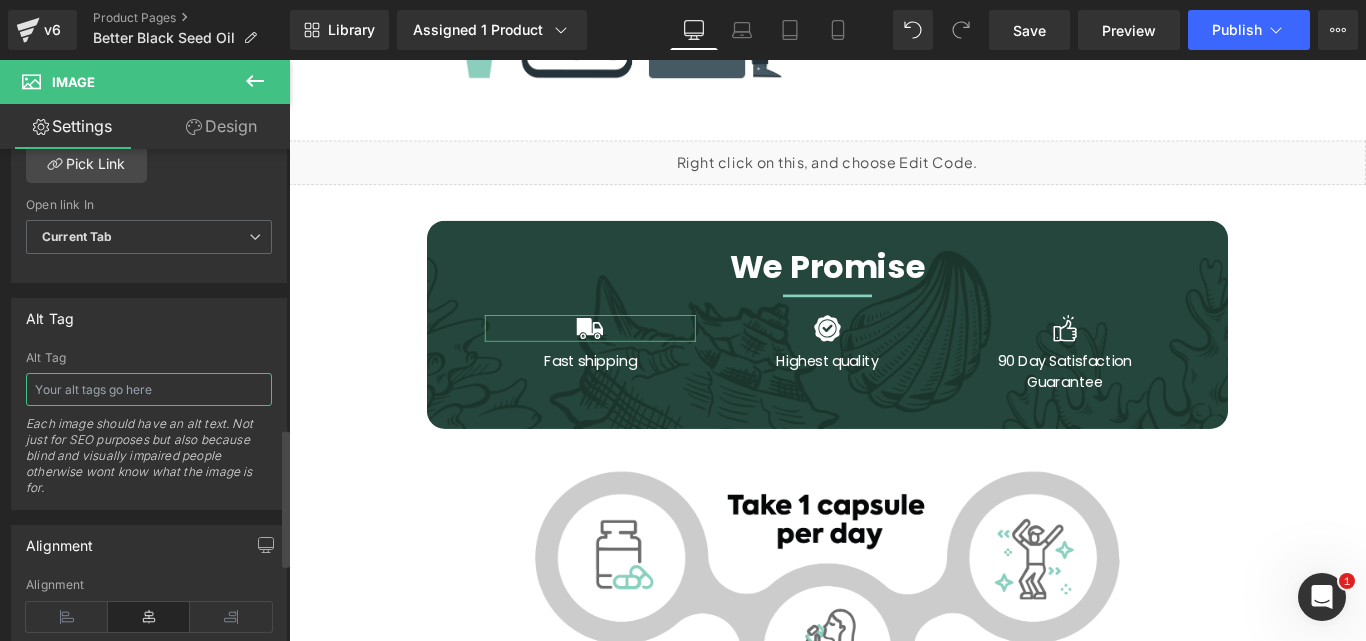 click at bounding box center [149, 389] 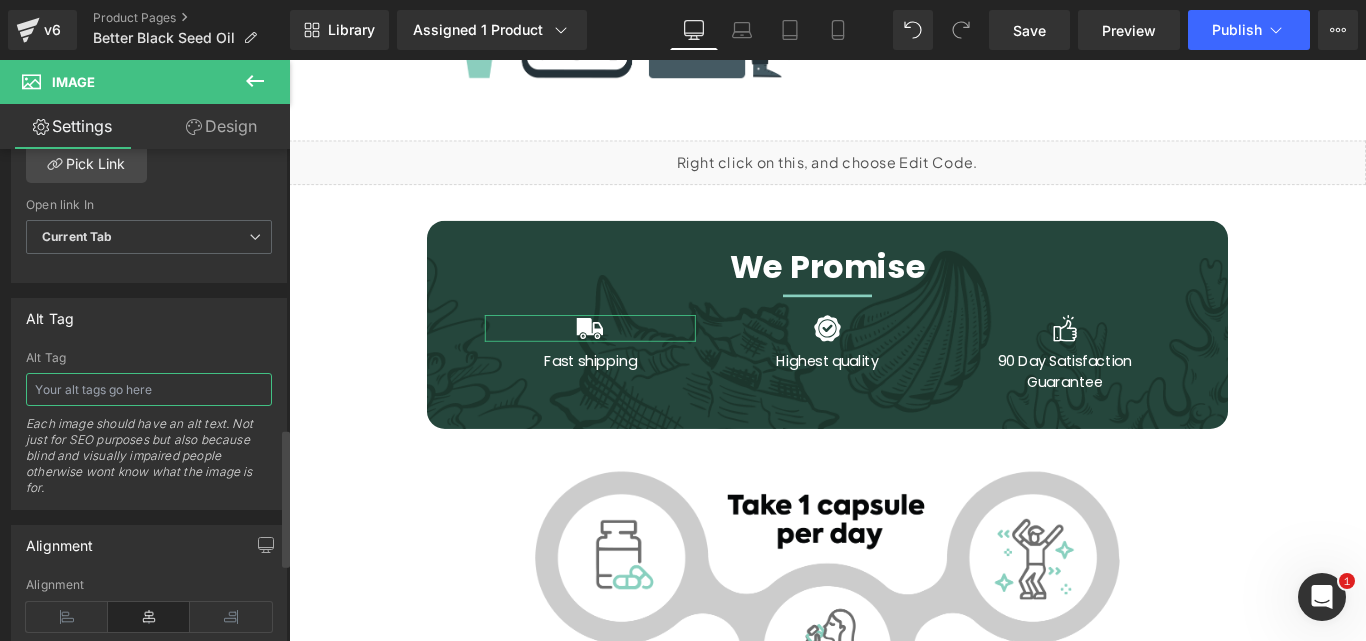 paste on "Organics Ocean Better Black Seed Oil" 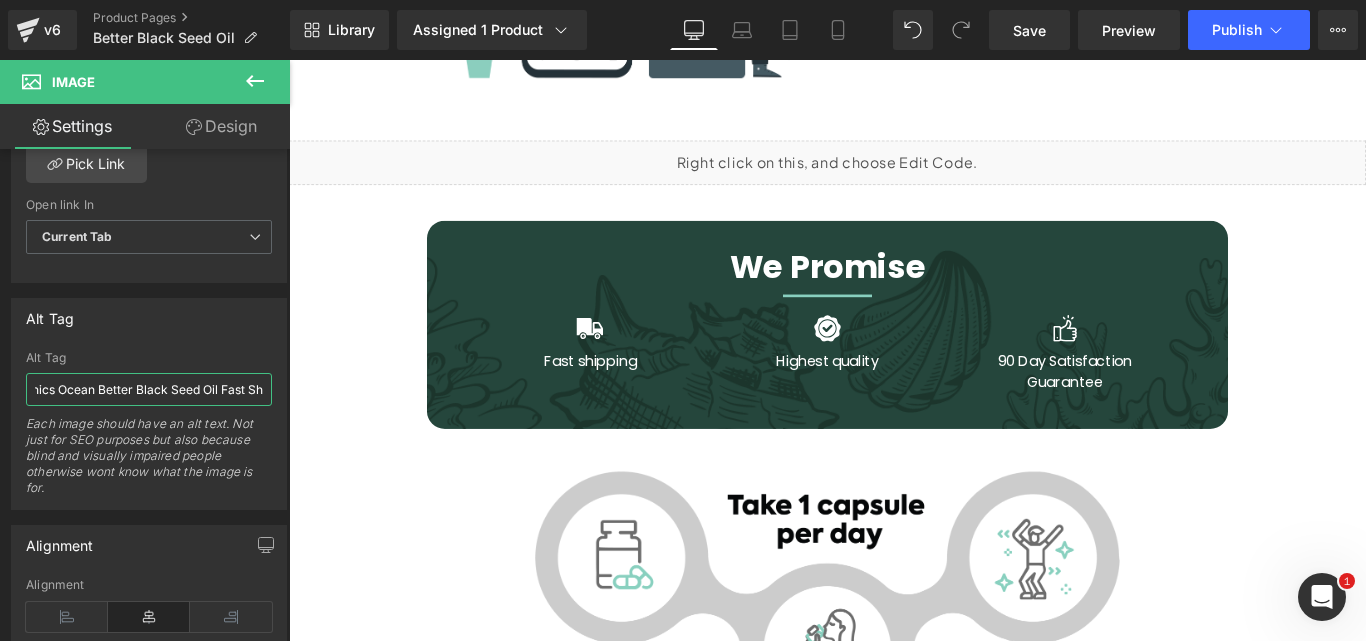 scroll, scrollTop: 0, scrollLeft: 39, axis: horizontal 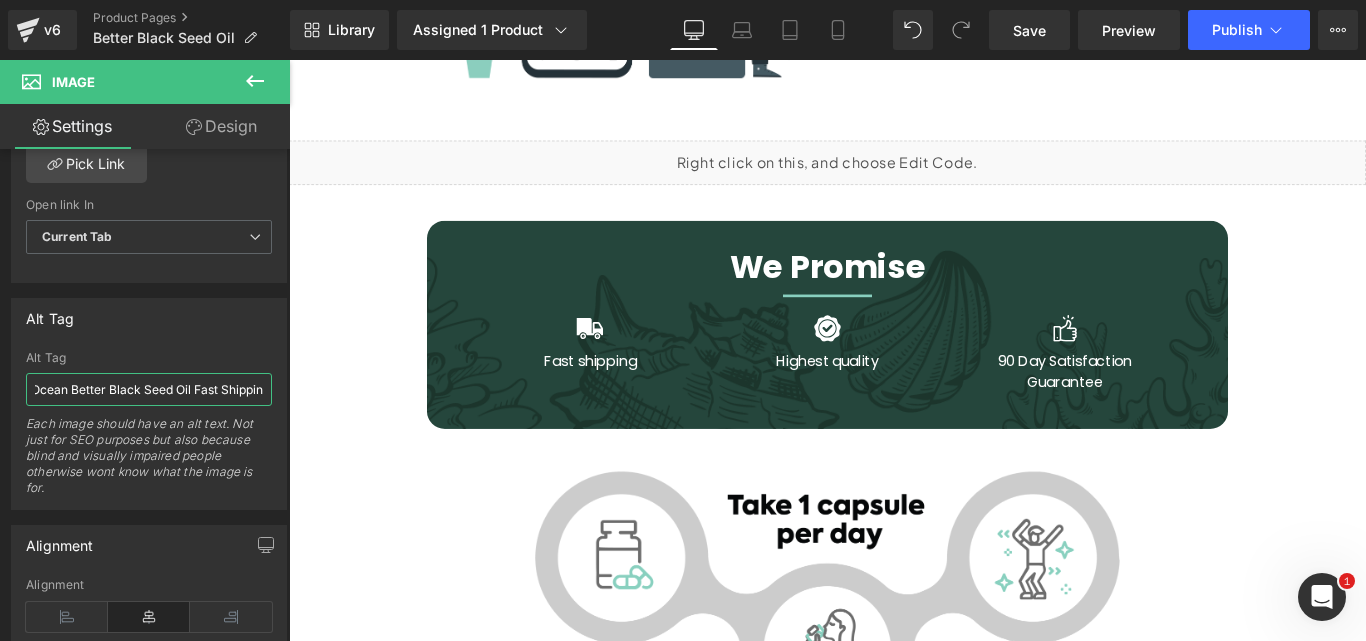type on "Organics Ocean Better Black Seed Oil Fast Shipping" 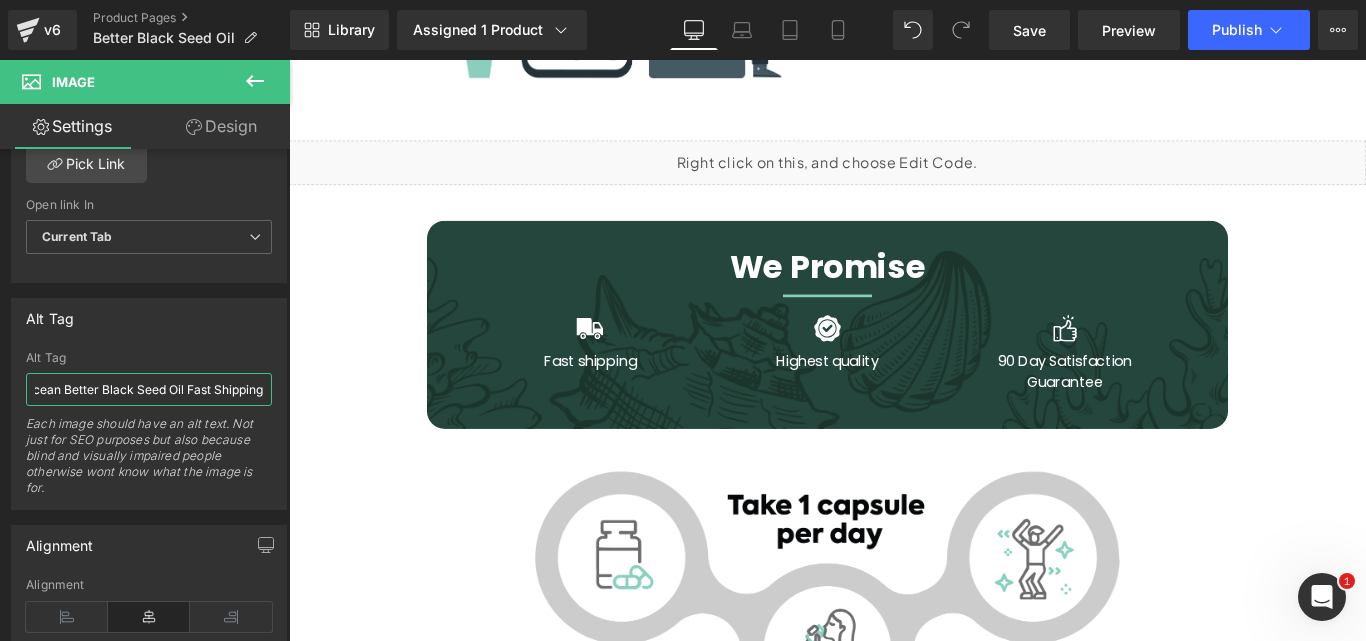 scroll, scrollTop: 0, scrollLeft: 73, axis: horizontal 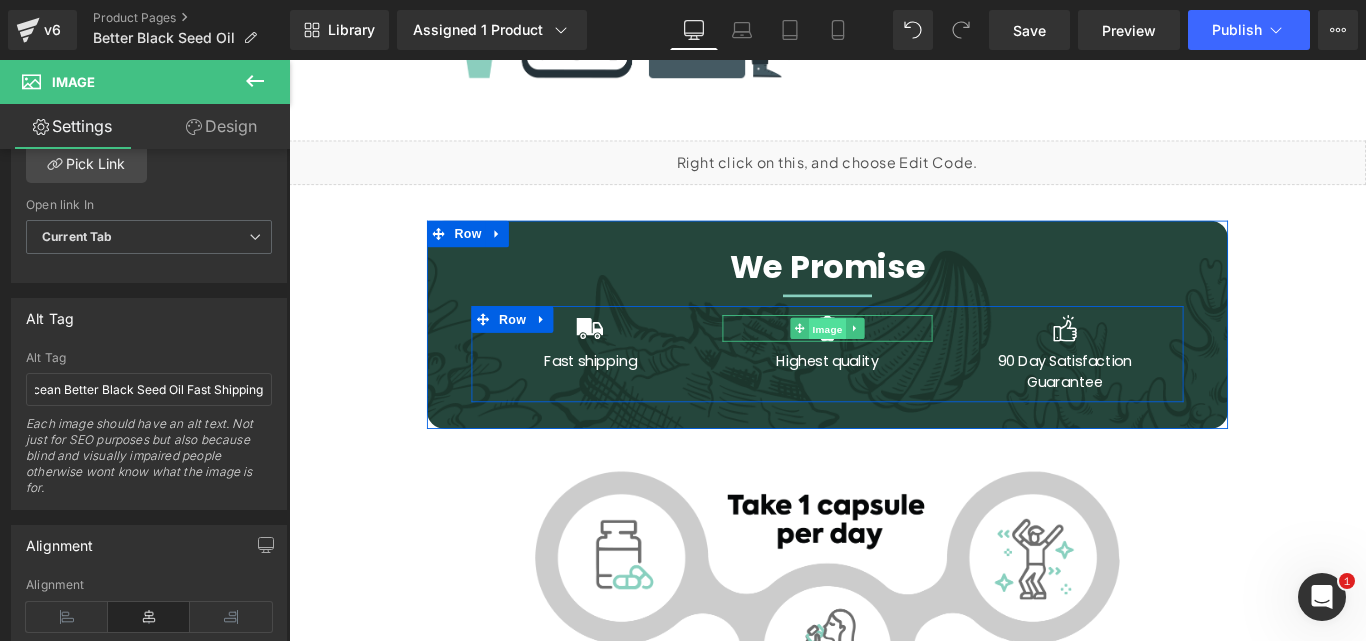 click on "Image" at bounding box center [894, 363] 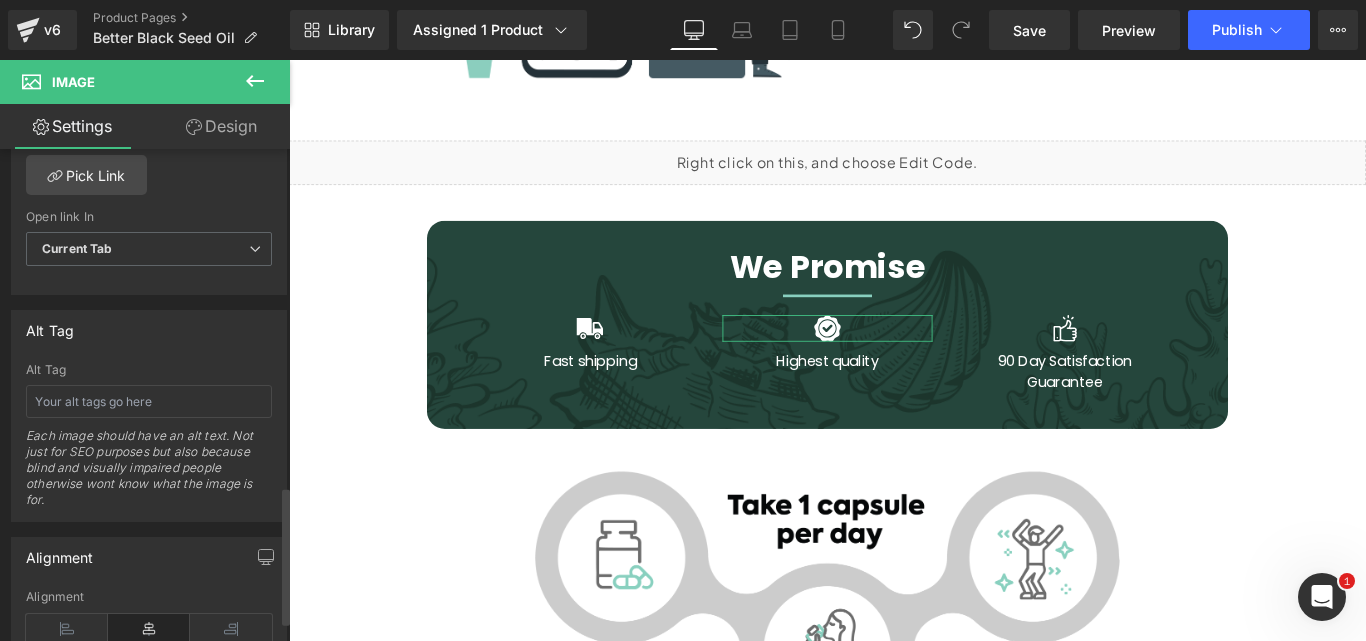 scroll, scrollTop: 982, scrollLeft: 0, axis: vertical 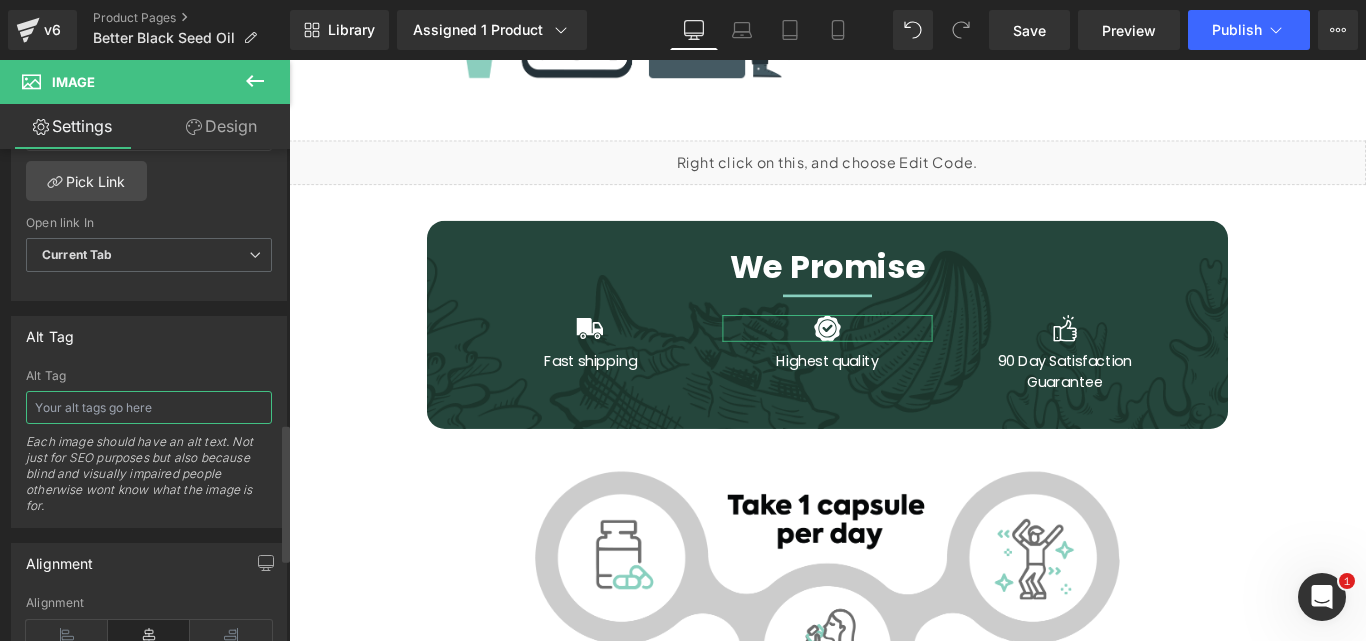 click at bounding box center [149, 407] 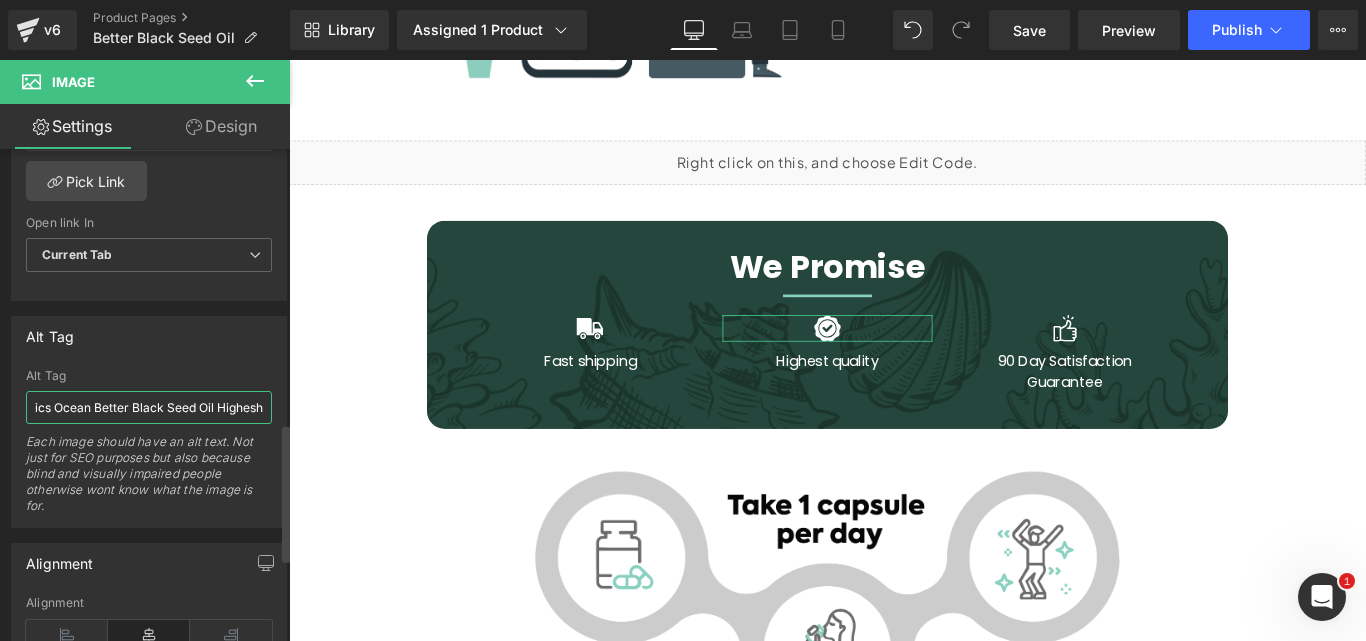 scroll, scrollTop: 0, scrollLeft: 47, axis: horizontal 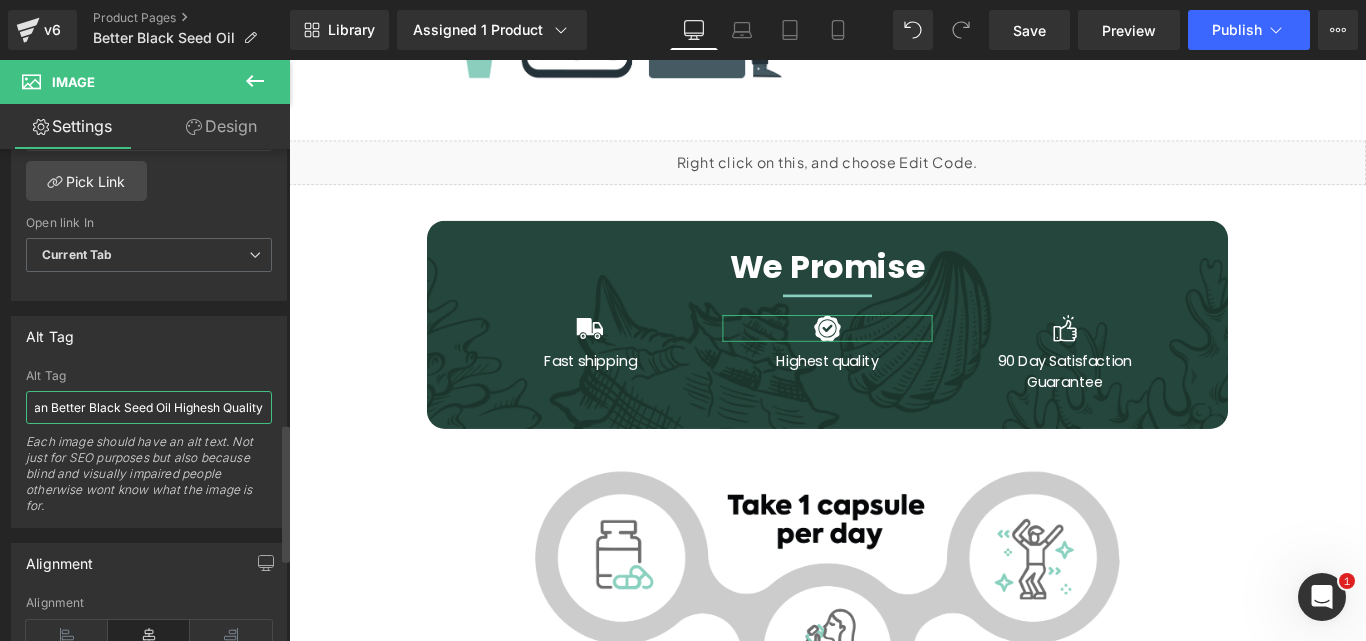 type on "Organics Ocean Better Black Seed Oil Highesh Quality" 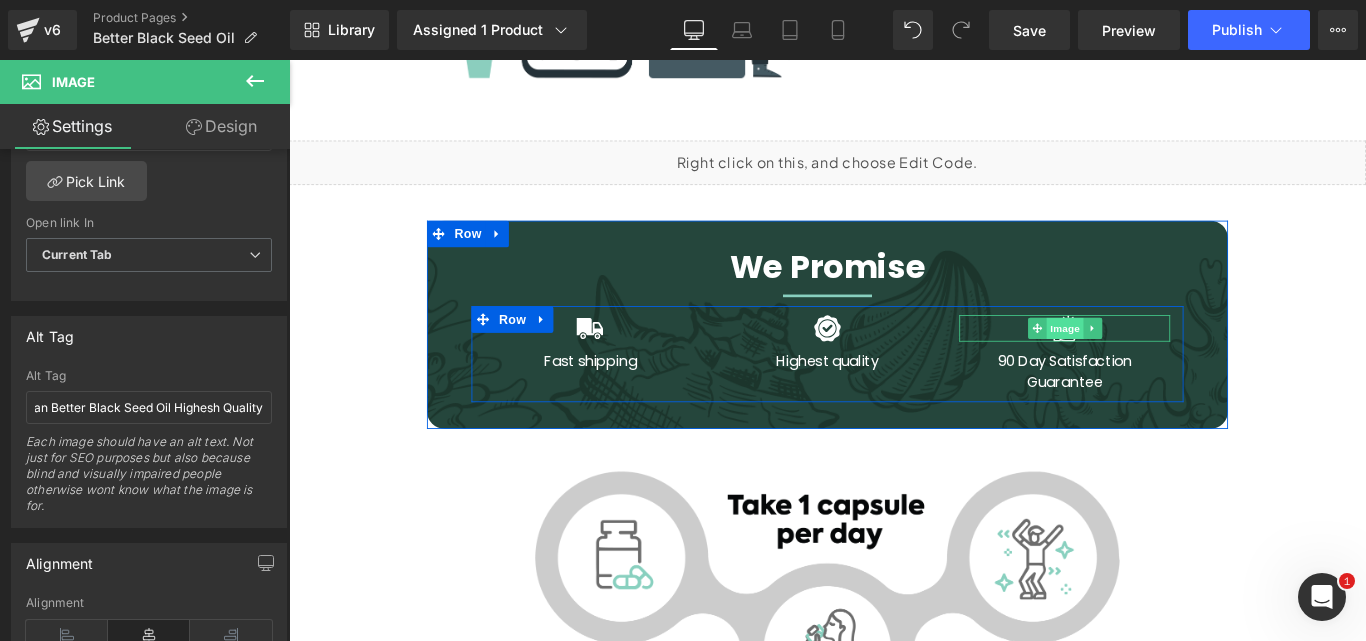 click on "Image" at bounding box center (1161, 362) 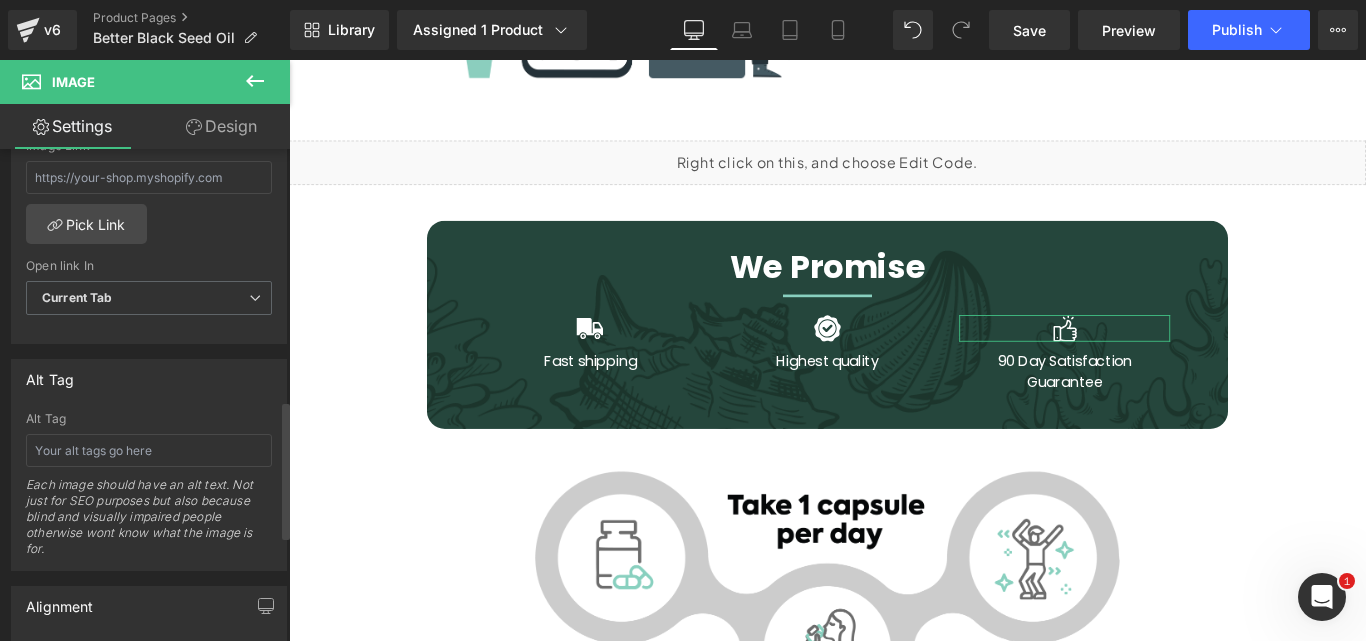 scroll, scrollTop: 900, scrollLeft: 0, axis: vertical 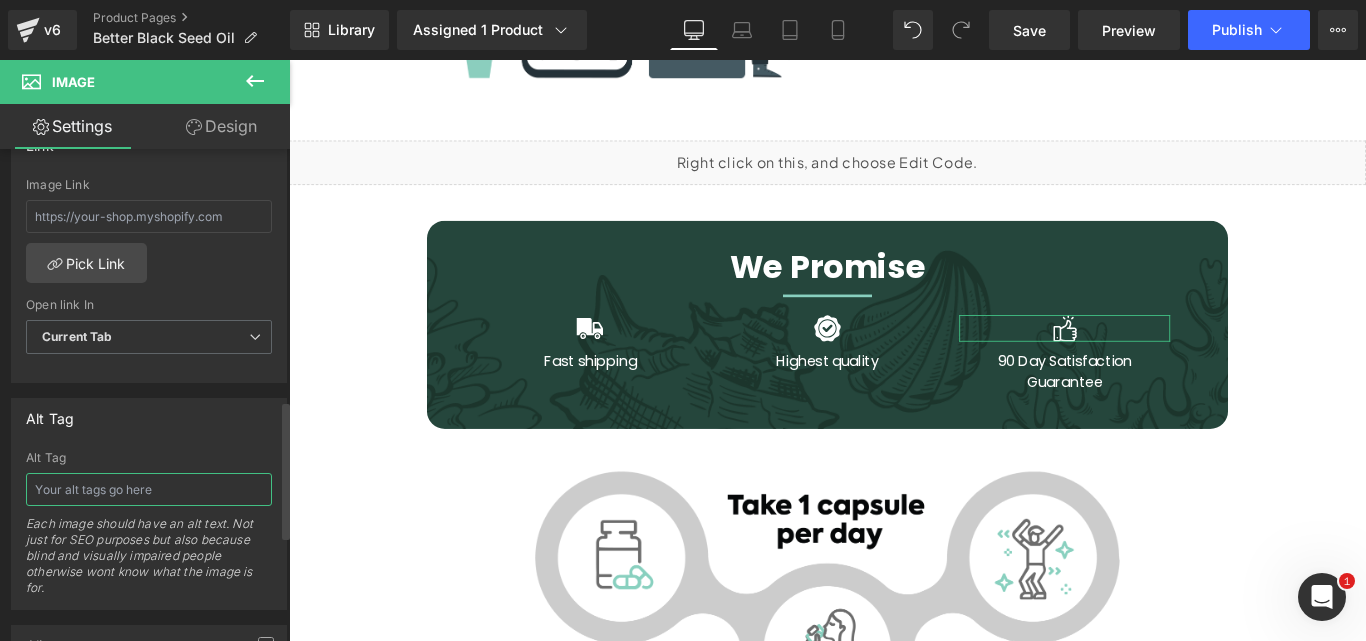 click at bounding box center [149, 489] 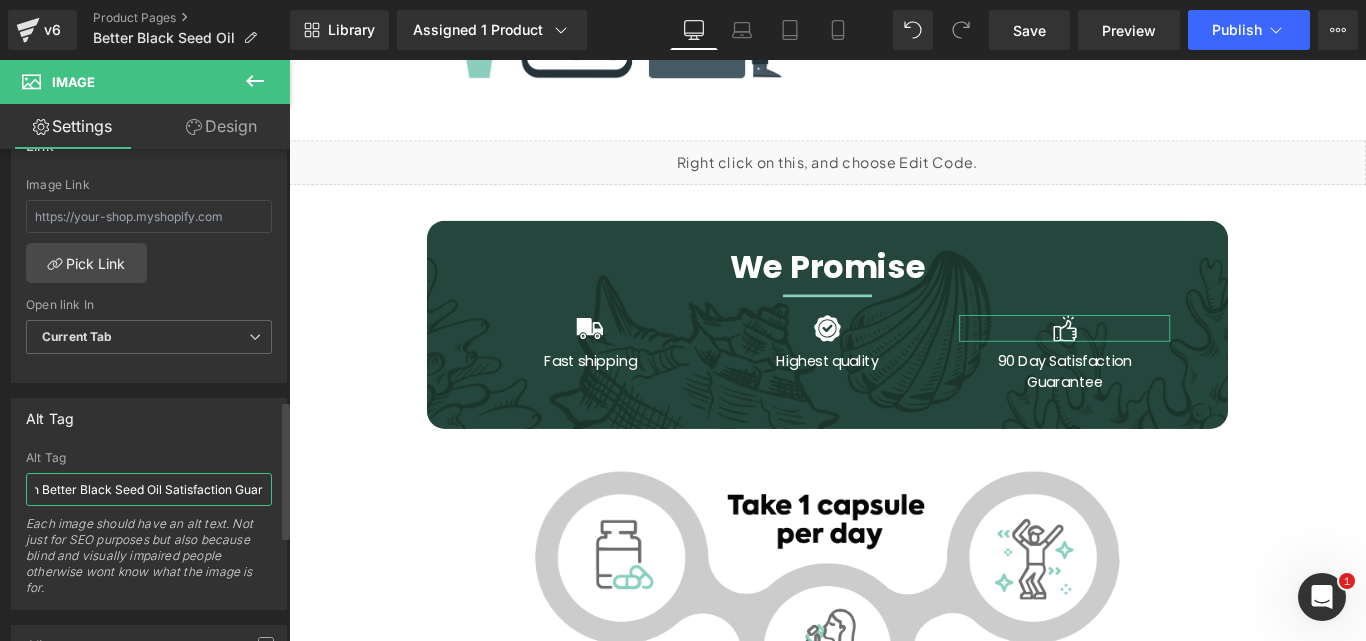 scroll, scrollTop: 0, scrollLeft: 94, axis: horizontal 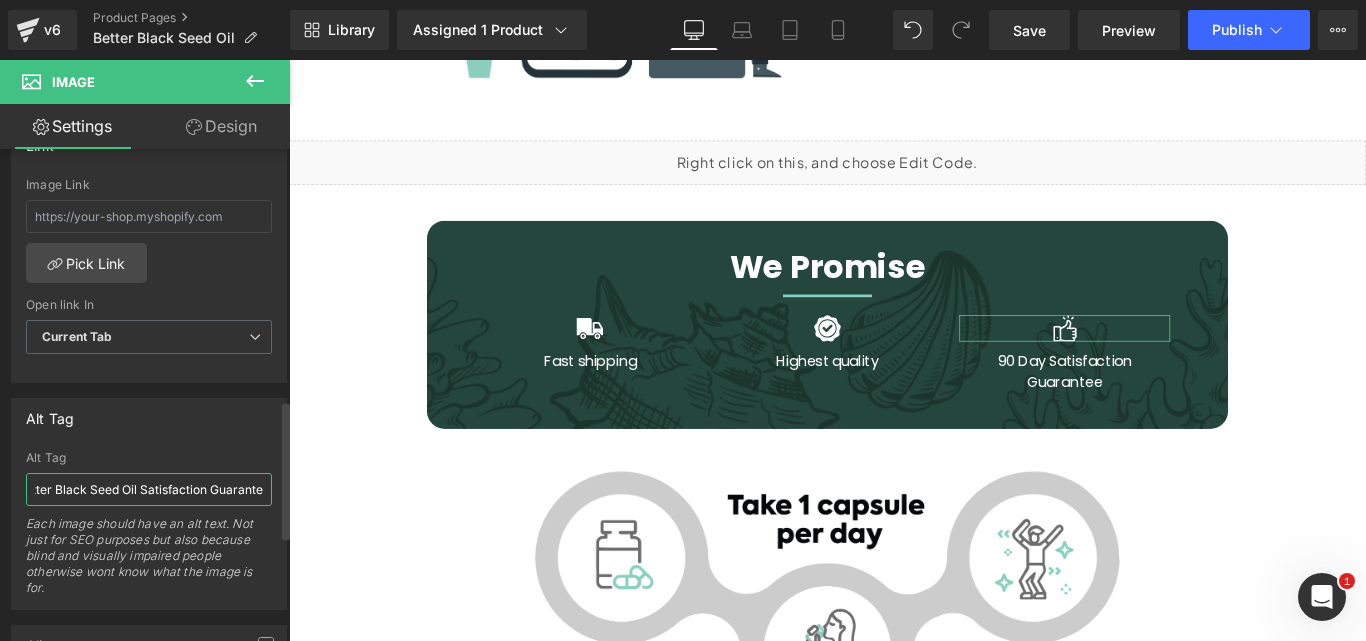 type on "Organics Ocean Better Black Seed Oil Satisfaction Guarantee" 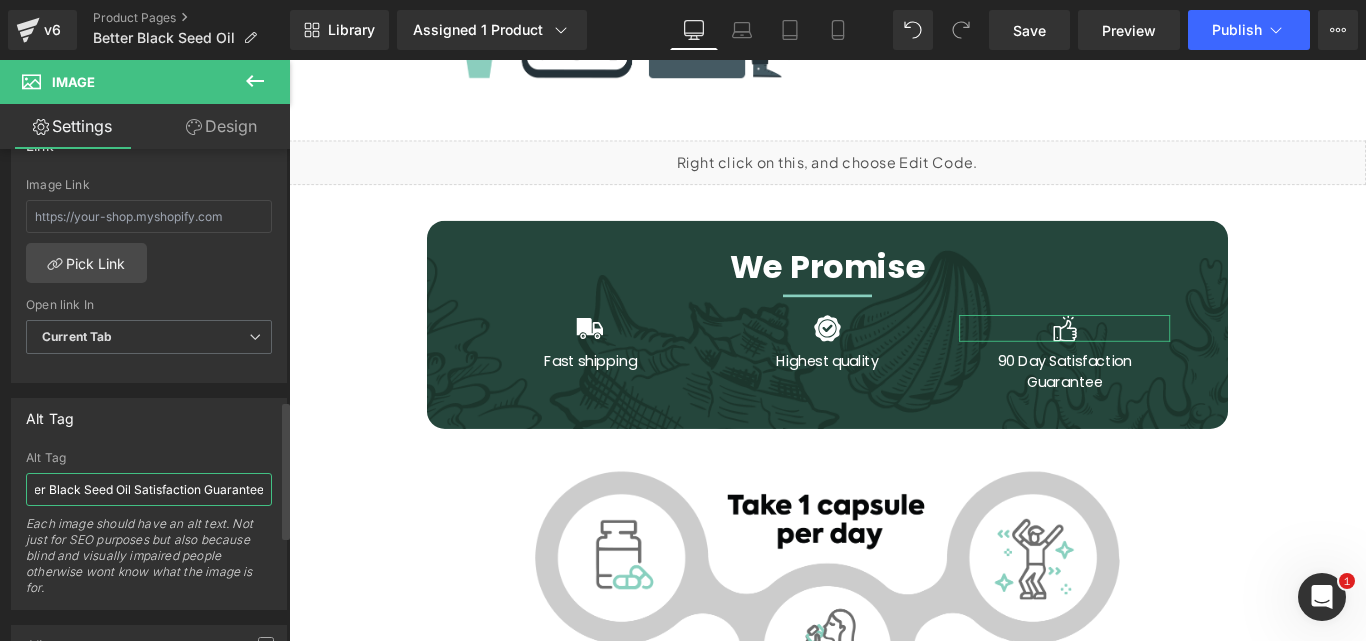 scroll, scrollTop: 0, scrollLeft: 125, axis: horizontal 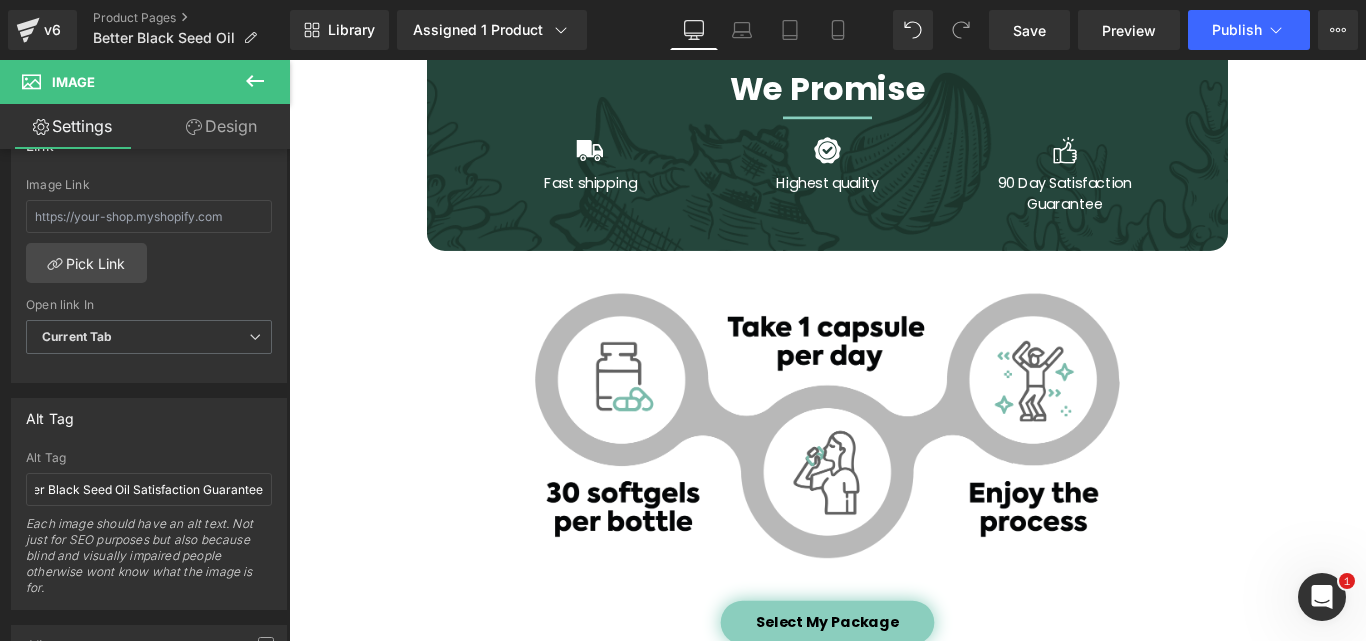 click at bounding box center [894, 471] 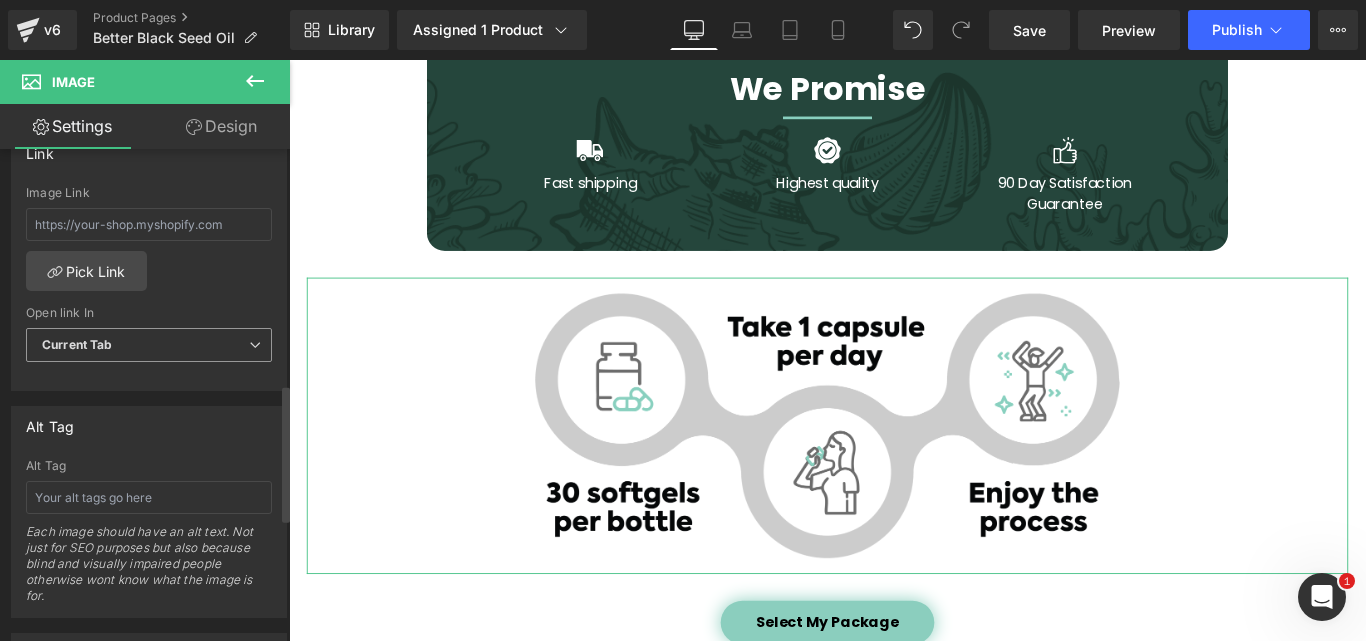scroll, scrollTop: 900, scrollLeft: 0, axis: vertical 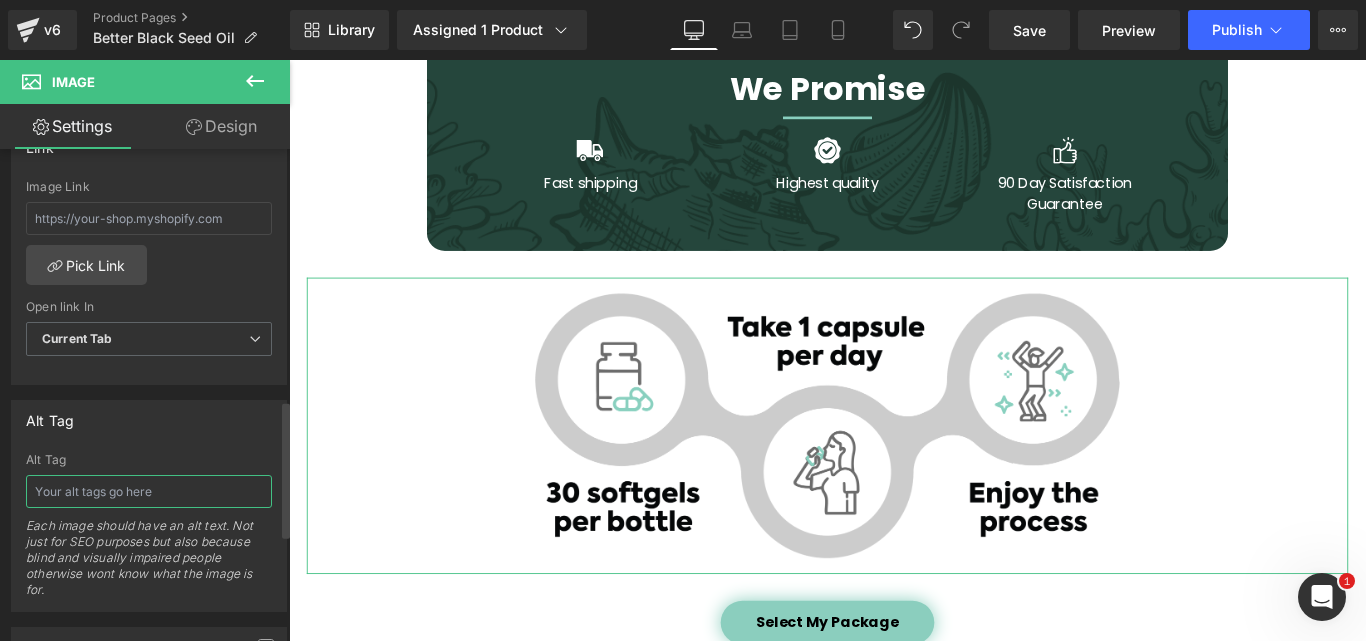 click at bounding box center (149, 491) 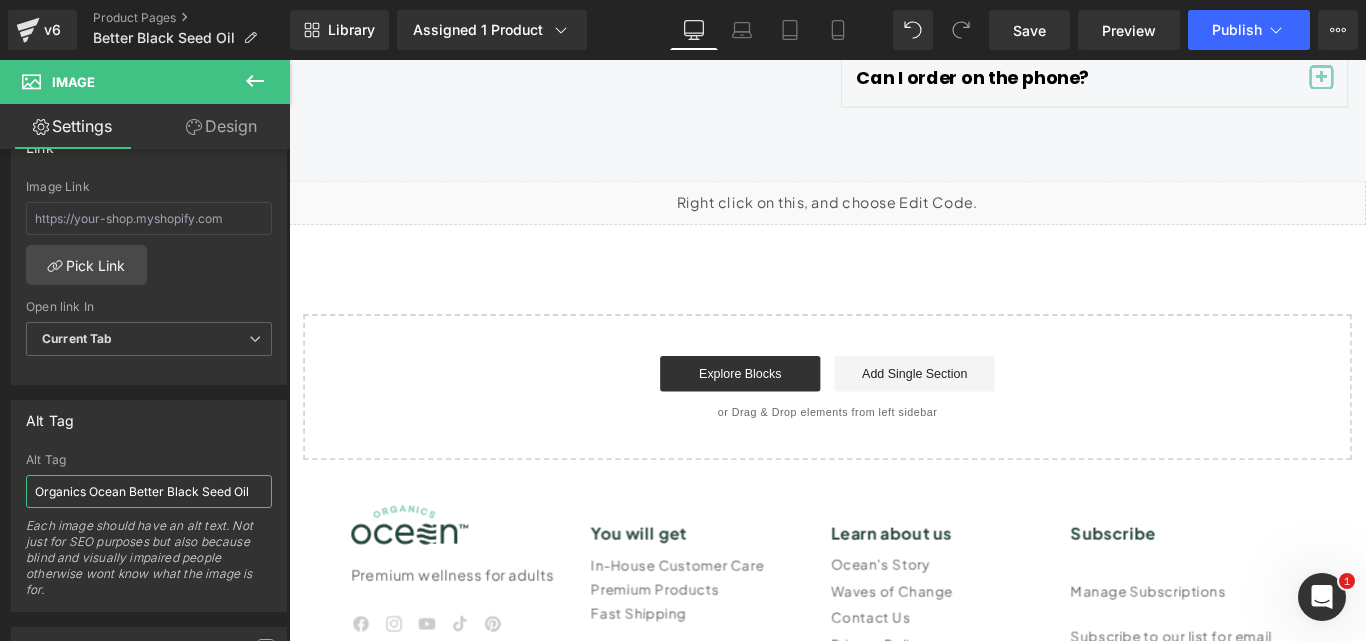 scroll, scrollTop: 8000, scrollLeft: 0, axis: vertical 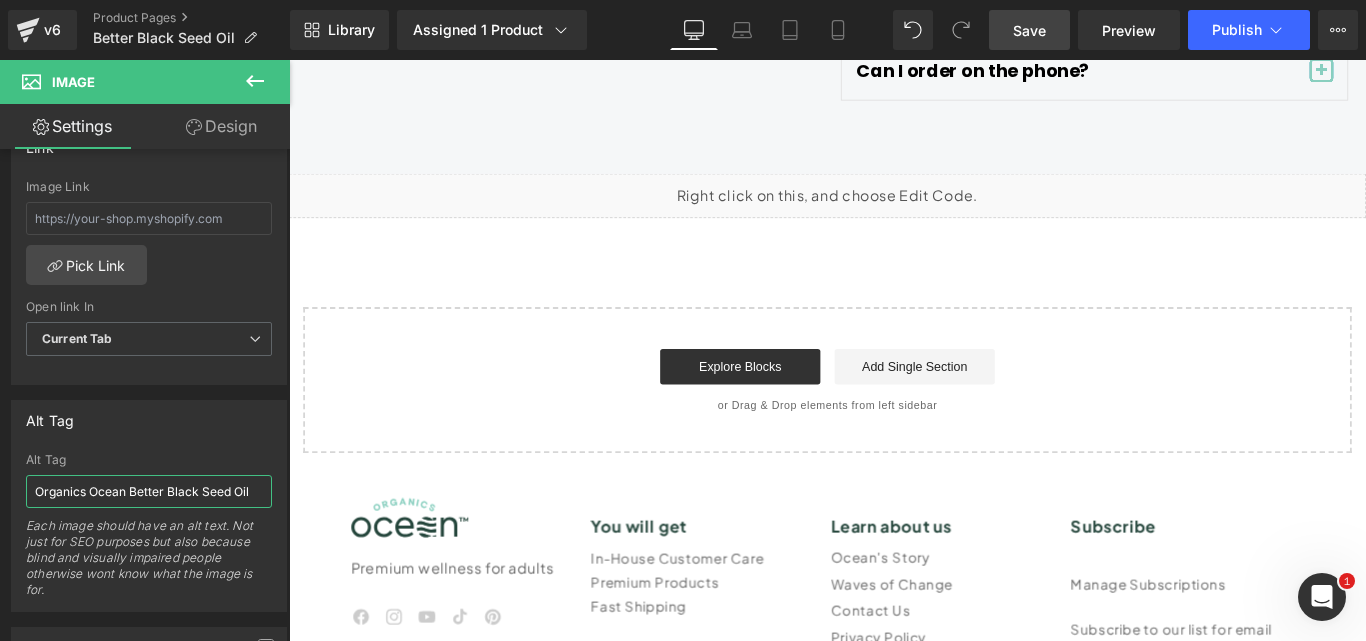 type on "Organics Ocean Better Black Seed Oil" 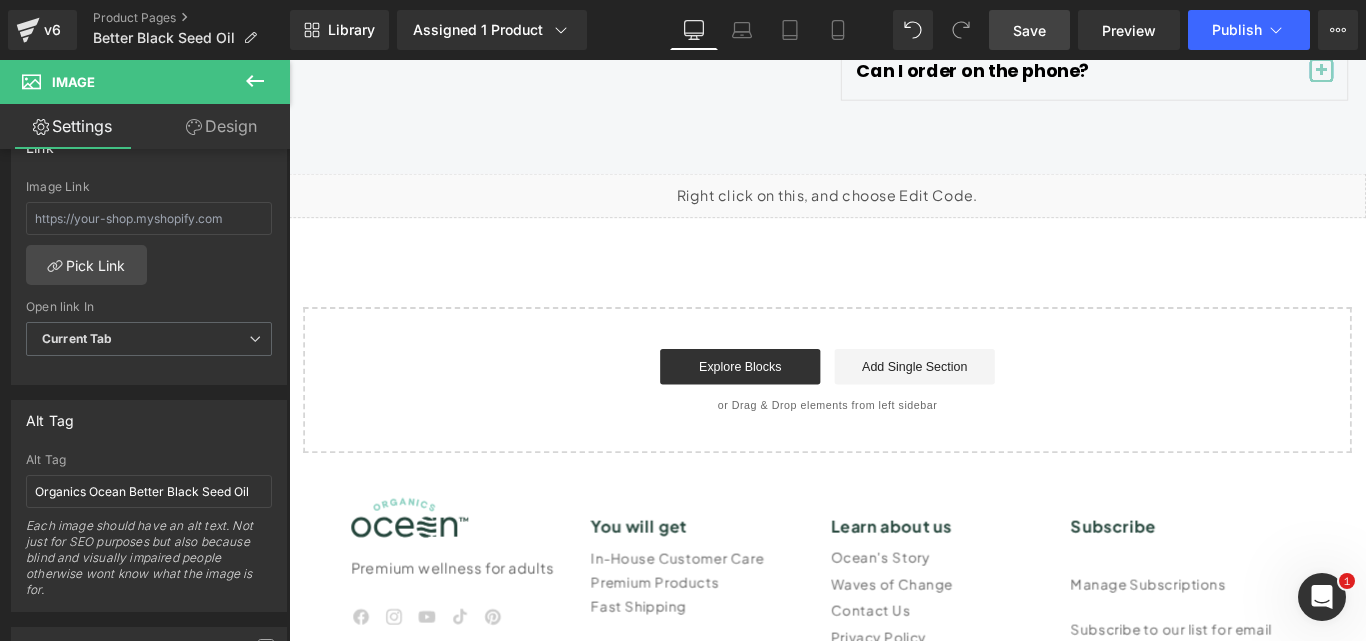click on "Save" at bounding box center [1029, 30] 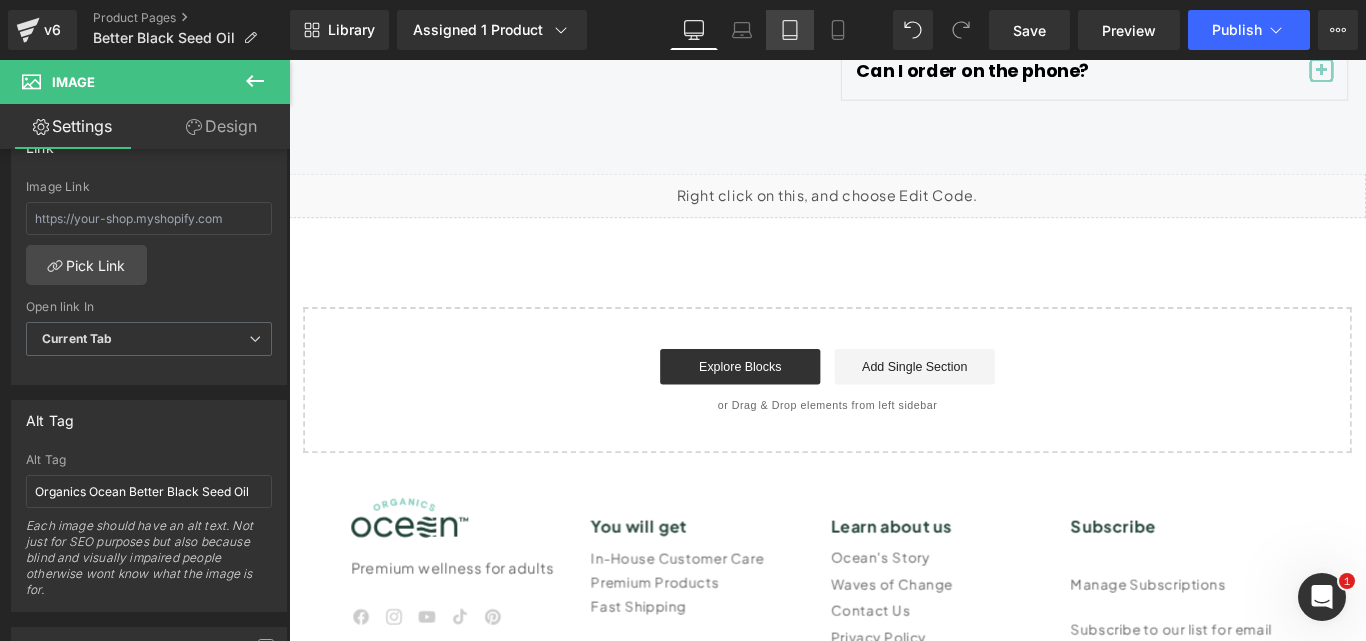 click on "Tablet" at bounding box center (790, 30) 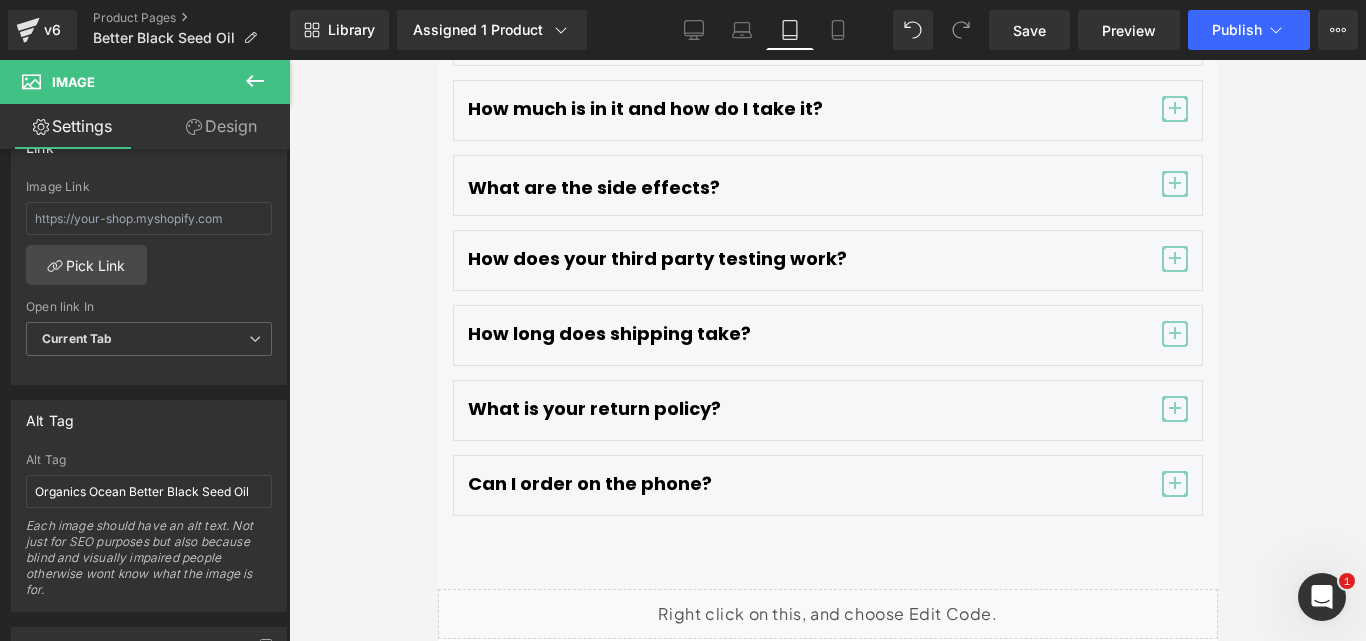 scroll, scrollTop: 7083, scrollLeft: 0, axis: vertical 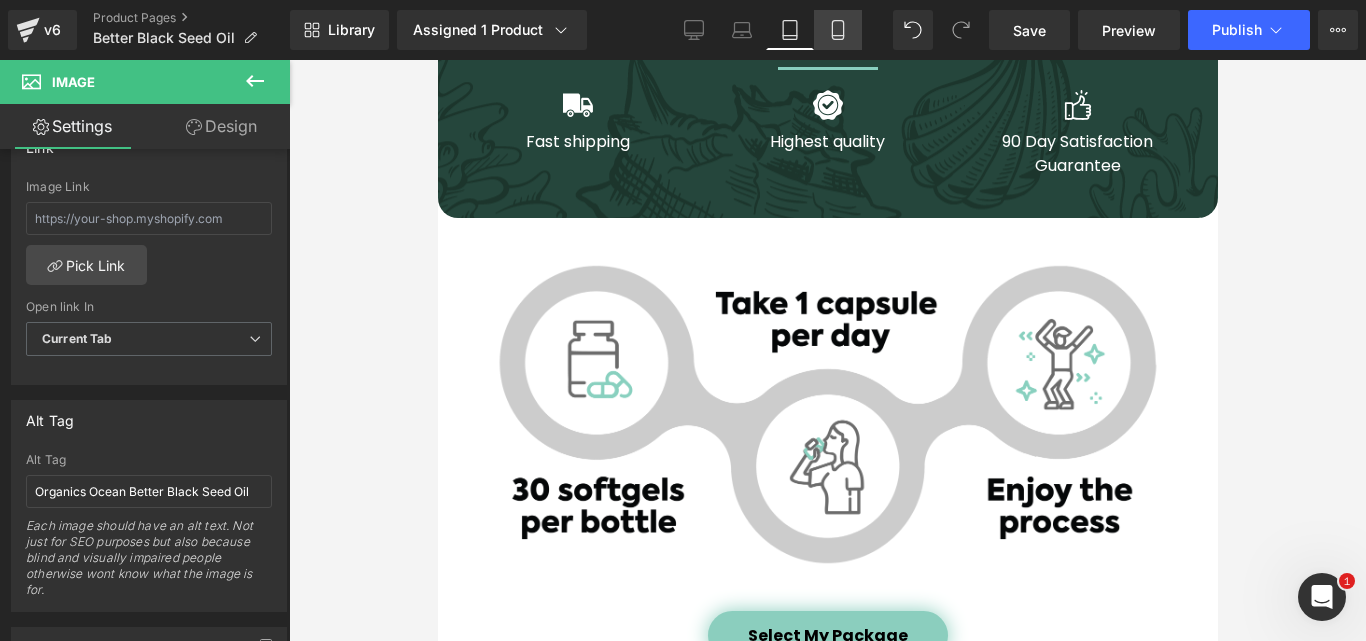 click 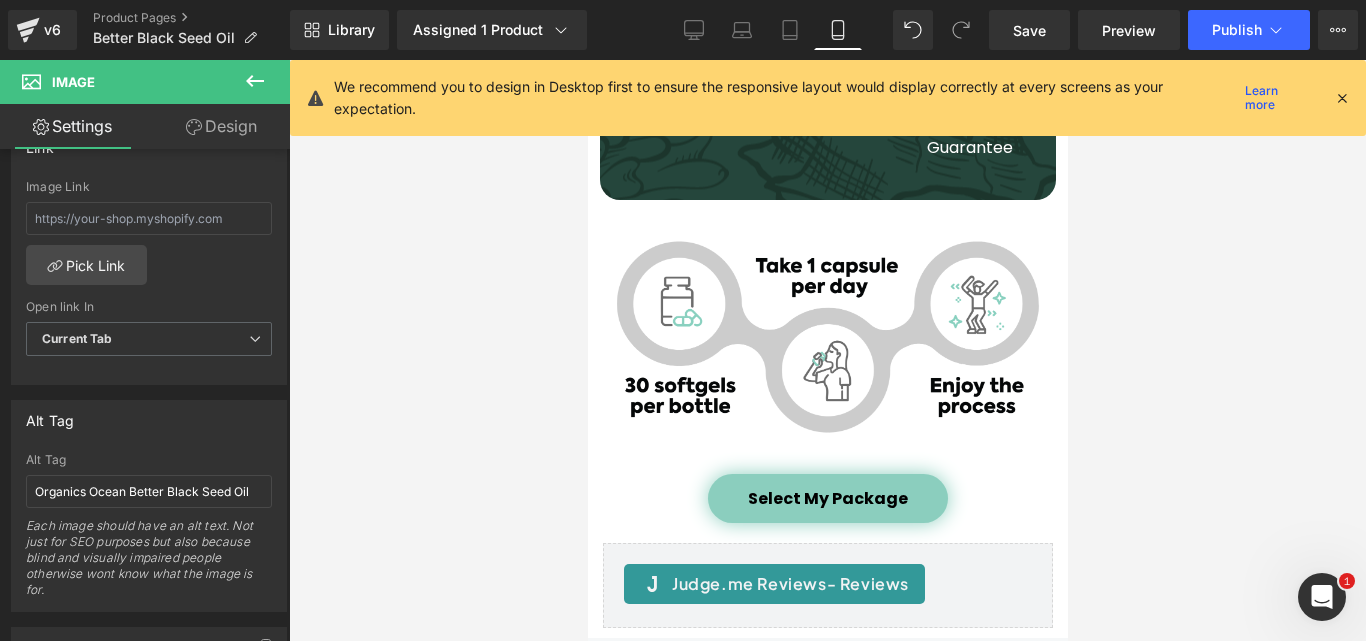 scroll, scrollTop: 9422, scrollLeft: 0, axis: vertical 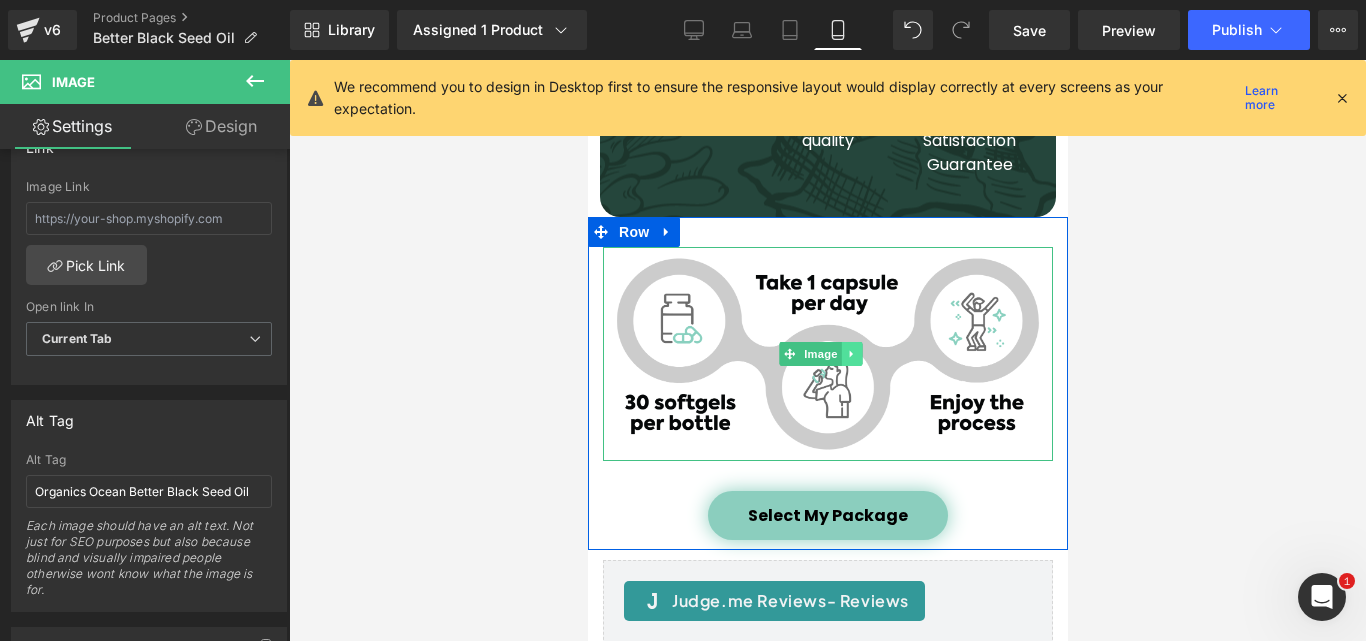 click at bounding box center [850, 354] 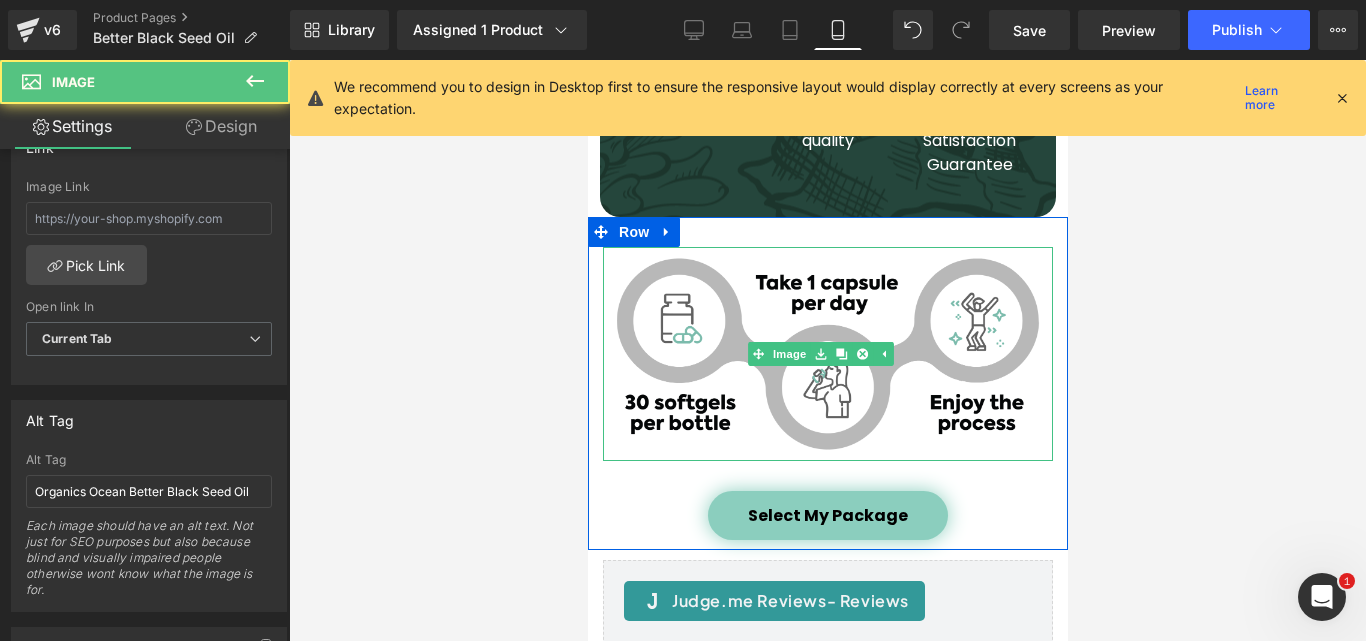 click at bounding box center (827, 354) 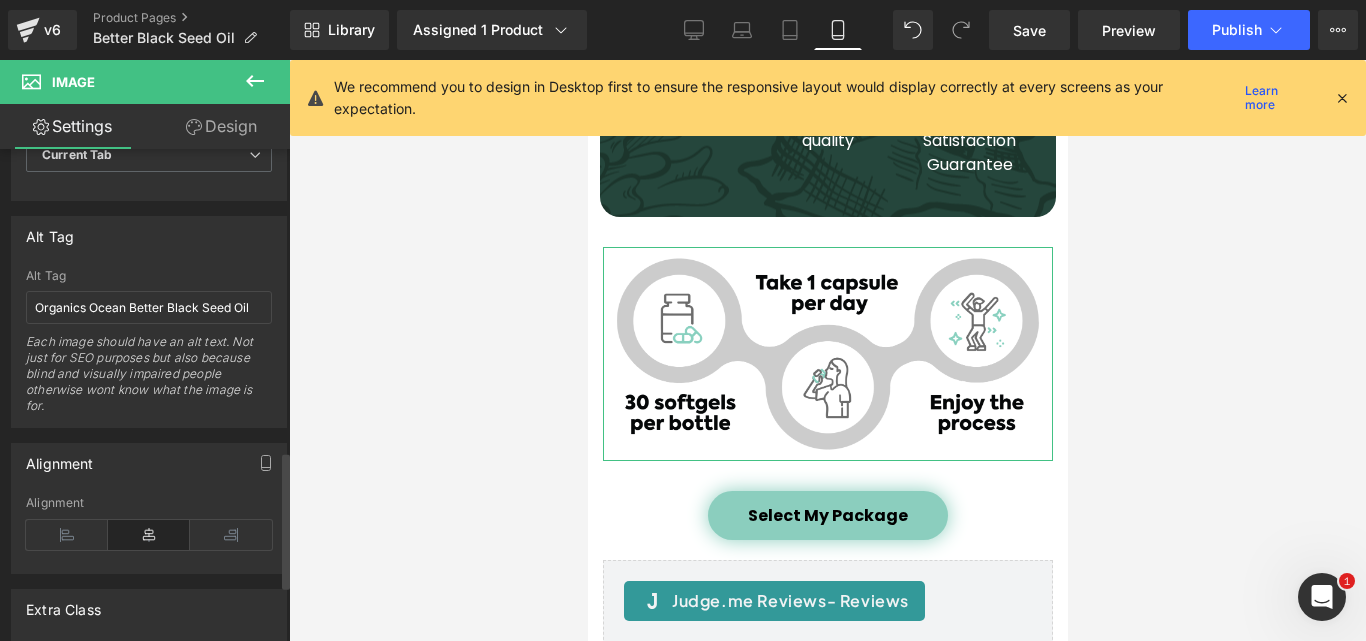 scroll, scrollTop: 984, scrollLeft: 0, axis: vertical 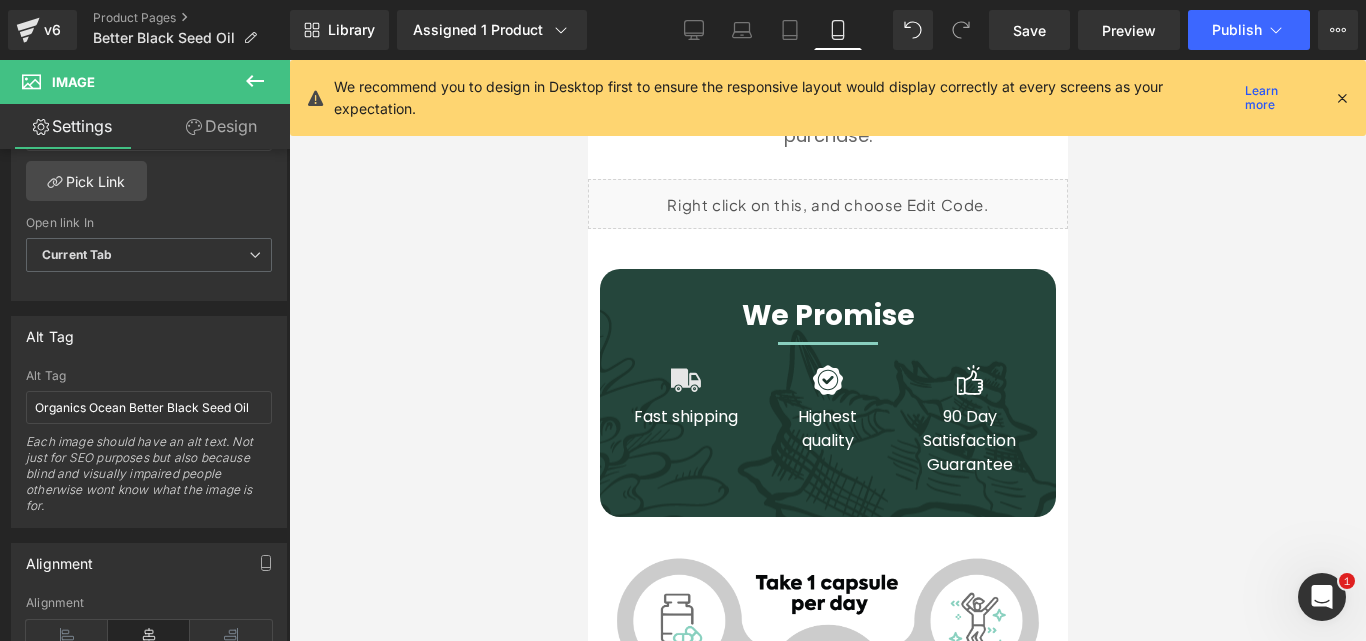 click on "Image         Fast shipping Text Block         Image         Highest quality Text Block         Image         90 Day Satisfaction Guarantee Text Block         Row" at bounding box center [827, 421] 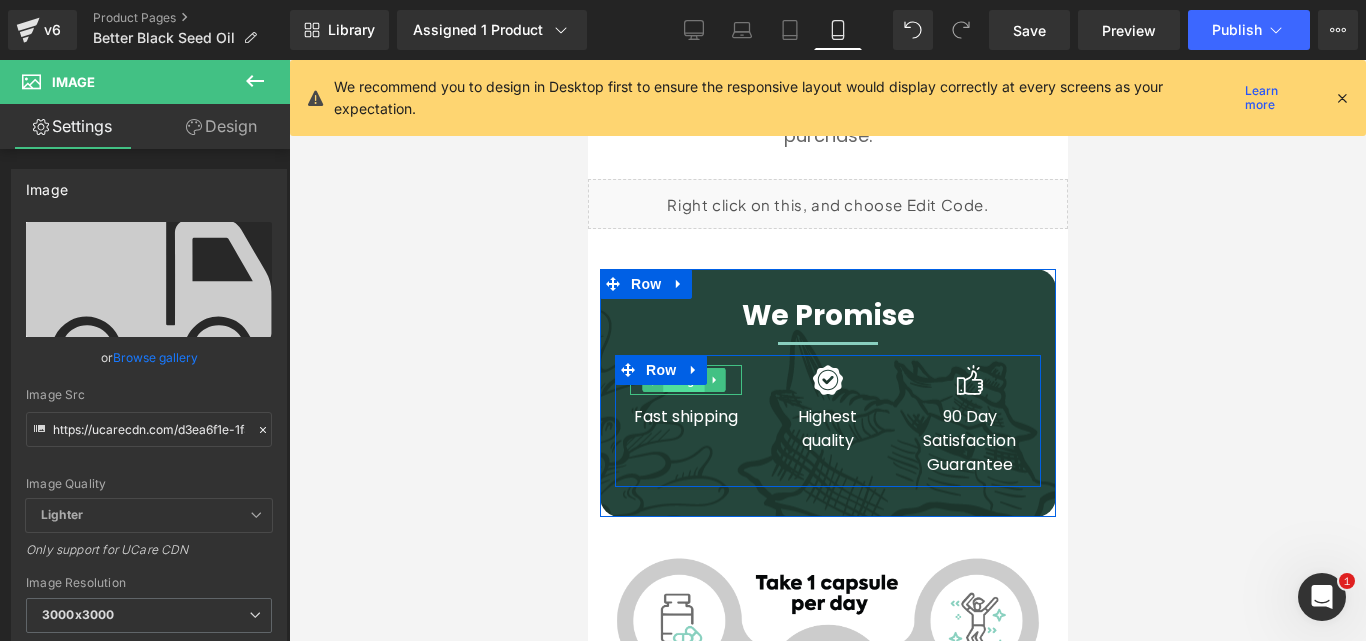click on "Image" at bounding box center (683, 381) 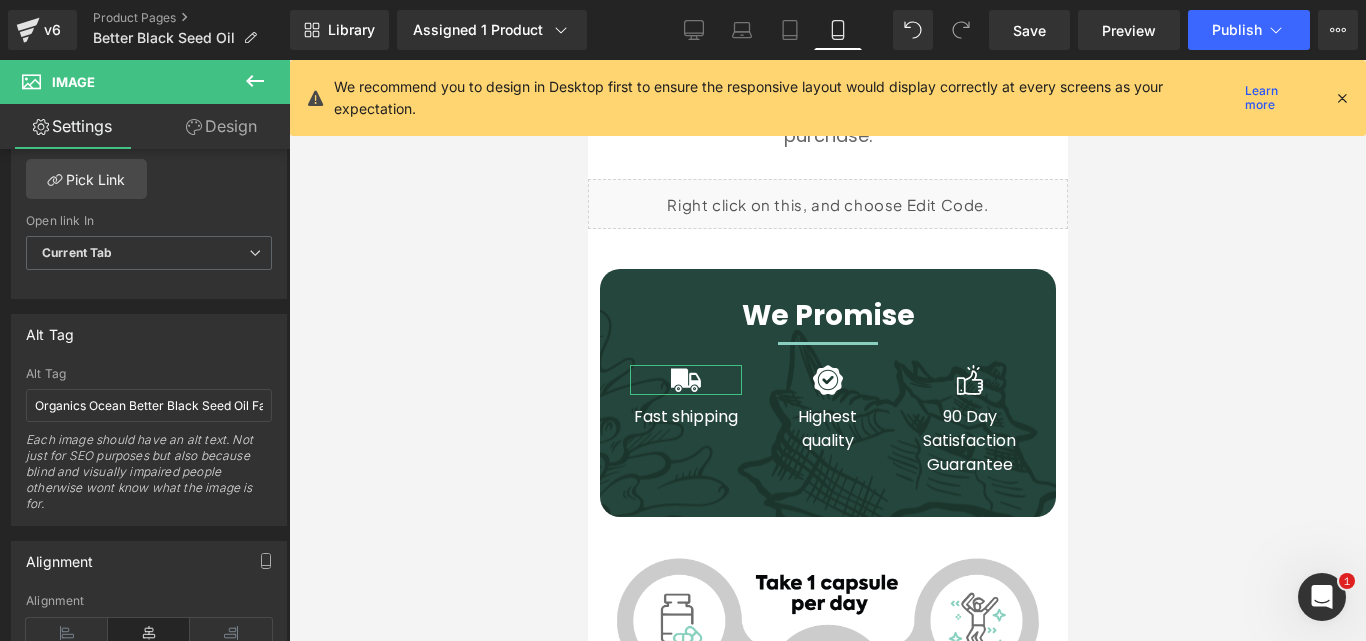 scroll, scrollTop: 1000, scrollLeft: 0, axis: vertical 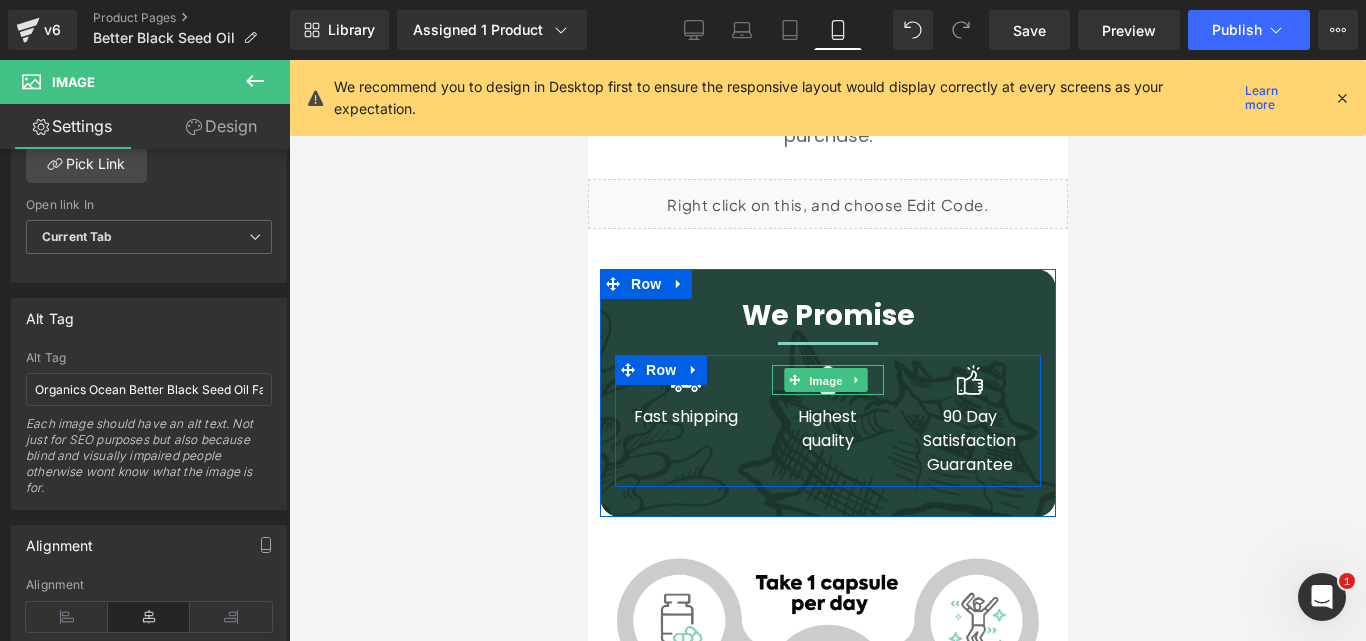 click on "Image" at bounding box center [825, 381] 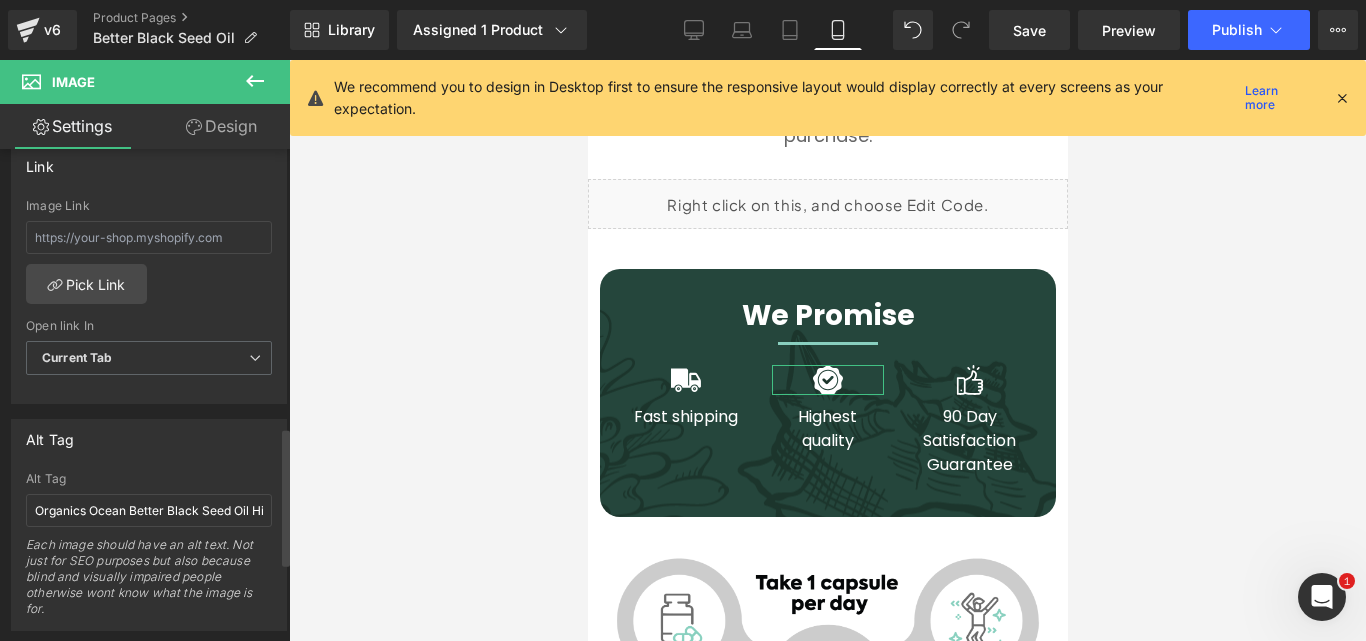 scroll, scrollTop: 1000, scrollLeft: 0, axis: vertical 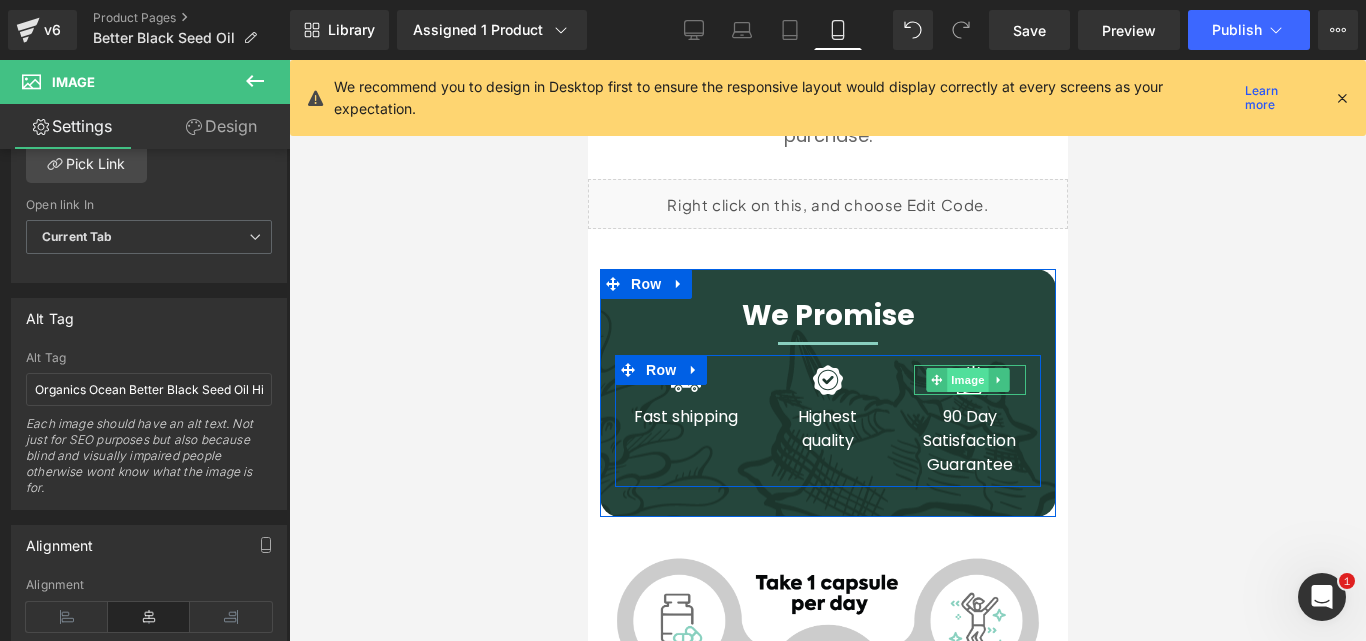 click on "Image" at bounding box center [967, 380] 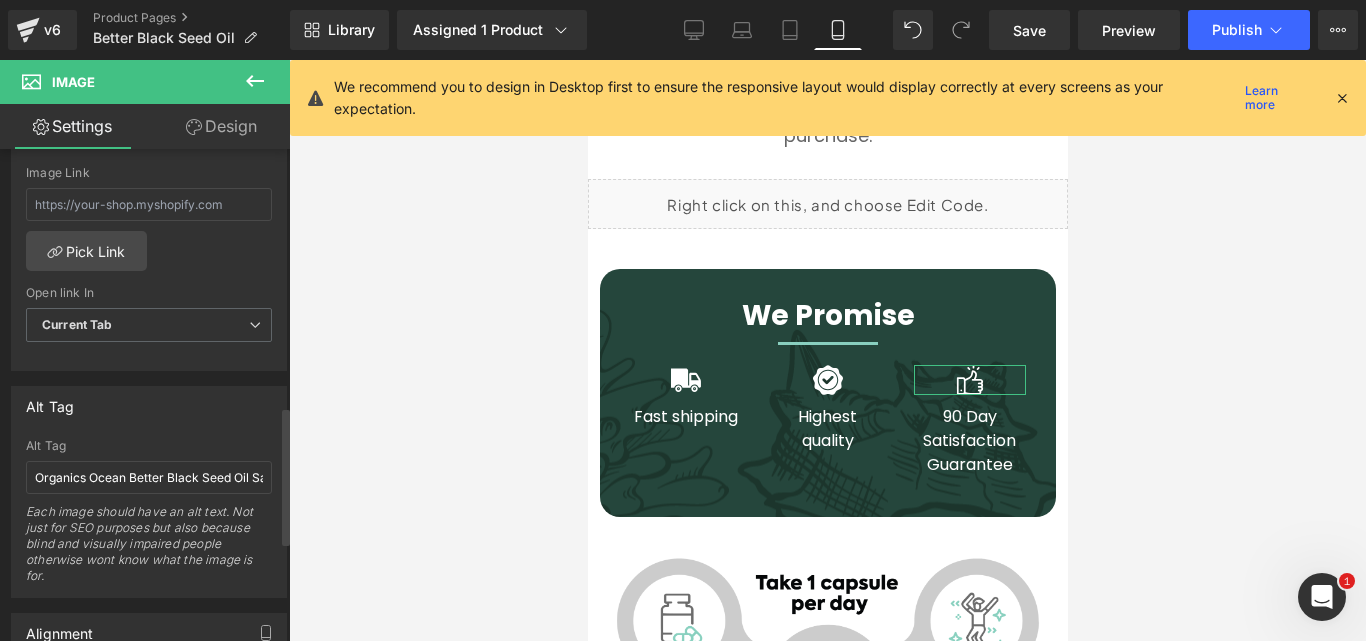 scroll, scrollTop: 1000, scrollLeft: 0, axis: vertical 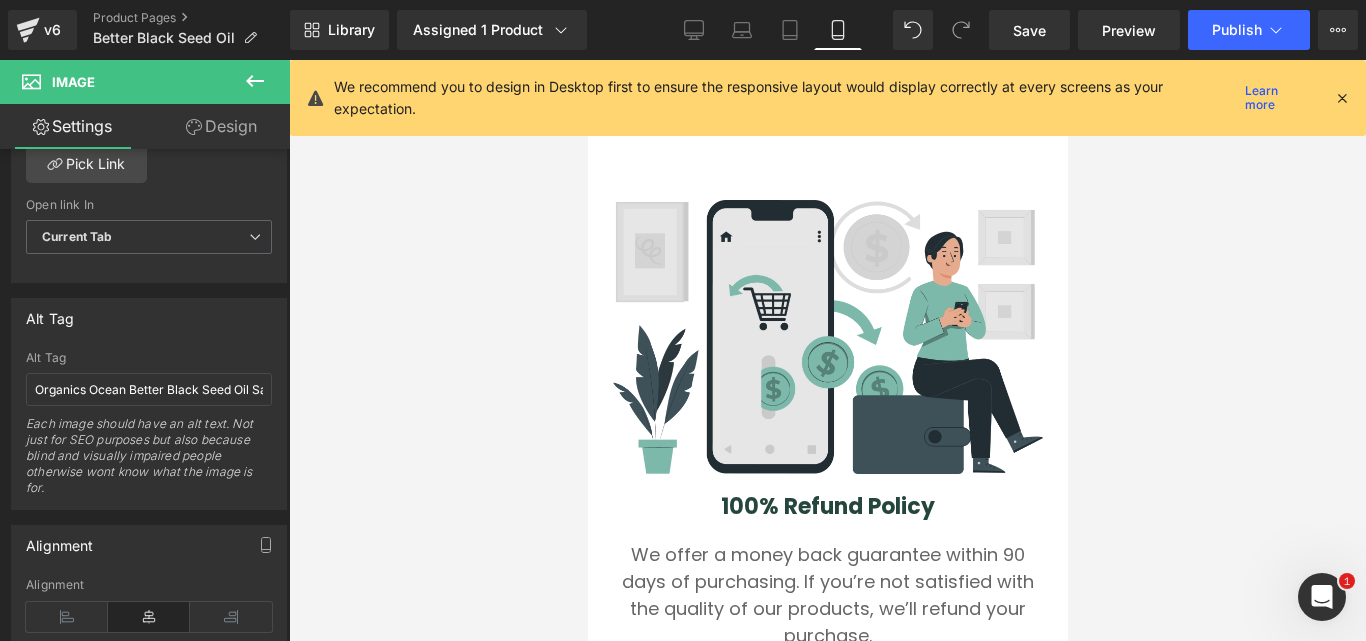 click at bounding box center [827, 337] 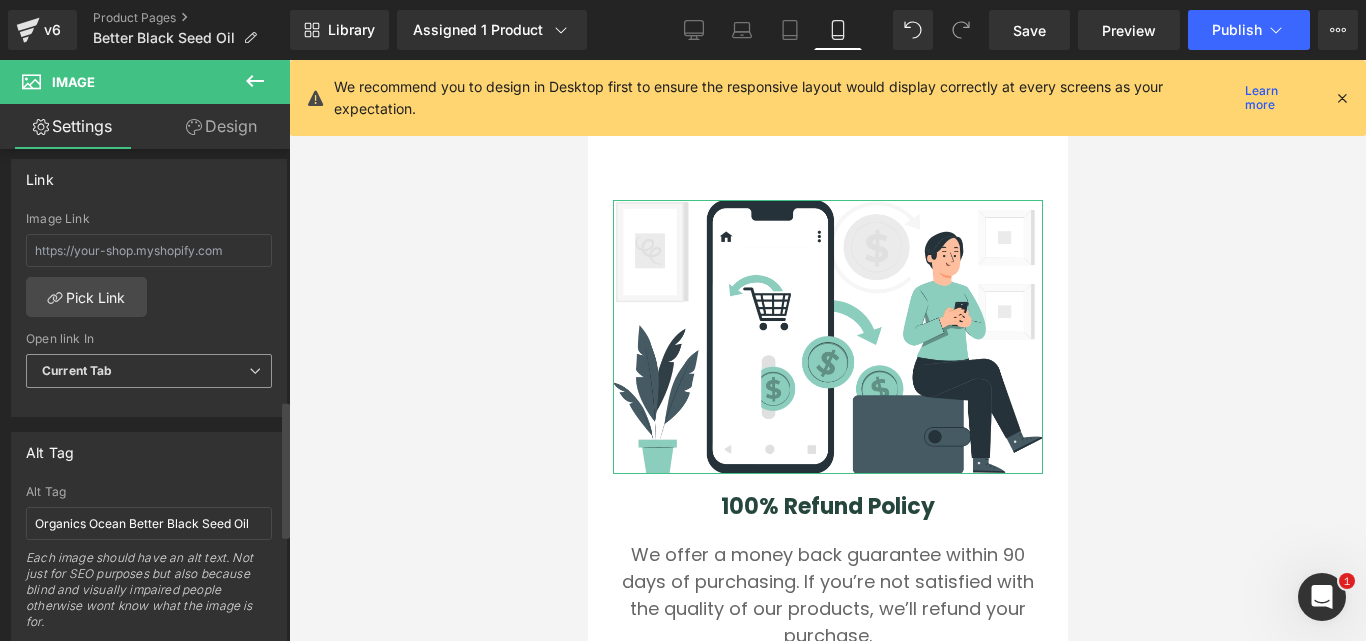 scroll, scrollTop: 900, scrollLeft: 0, axis: vertical 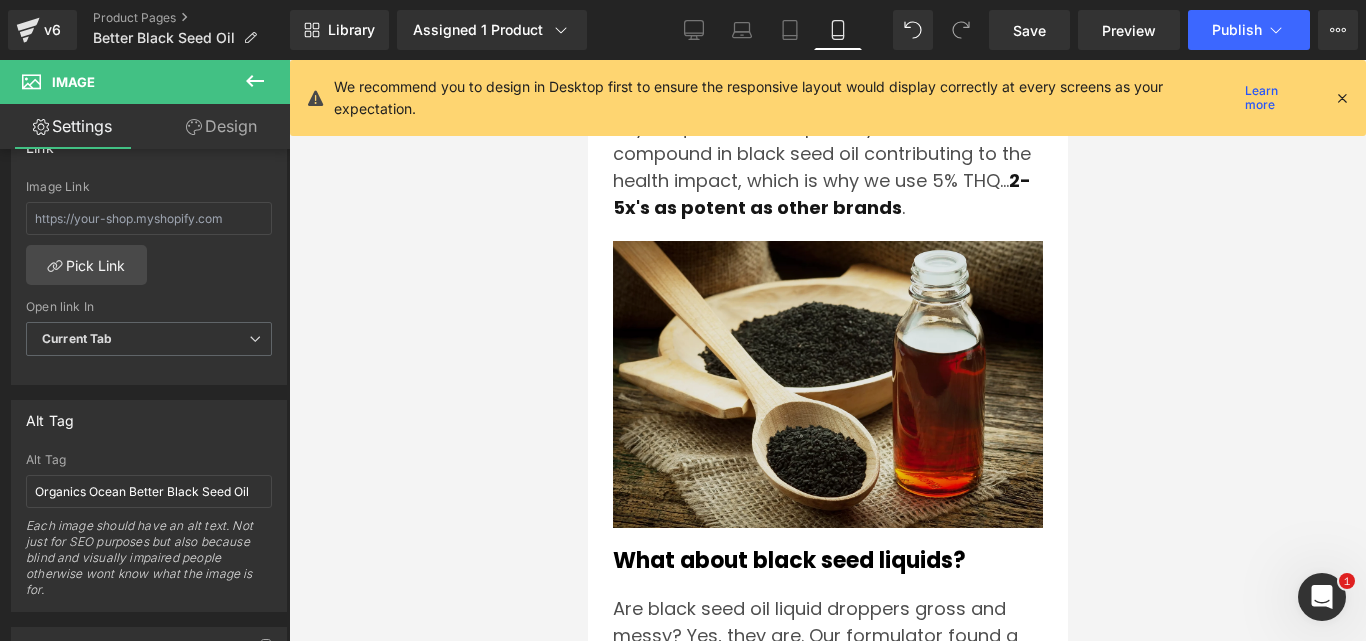 click on "Image" at bounding box center (827, 384) 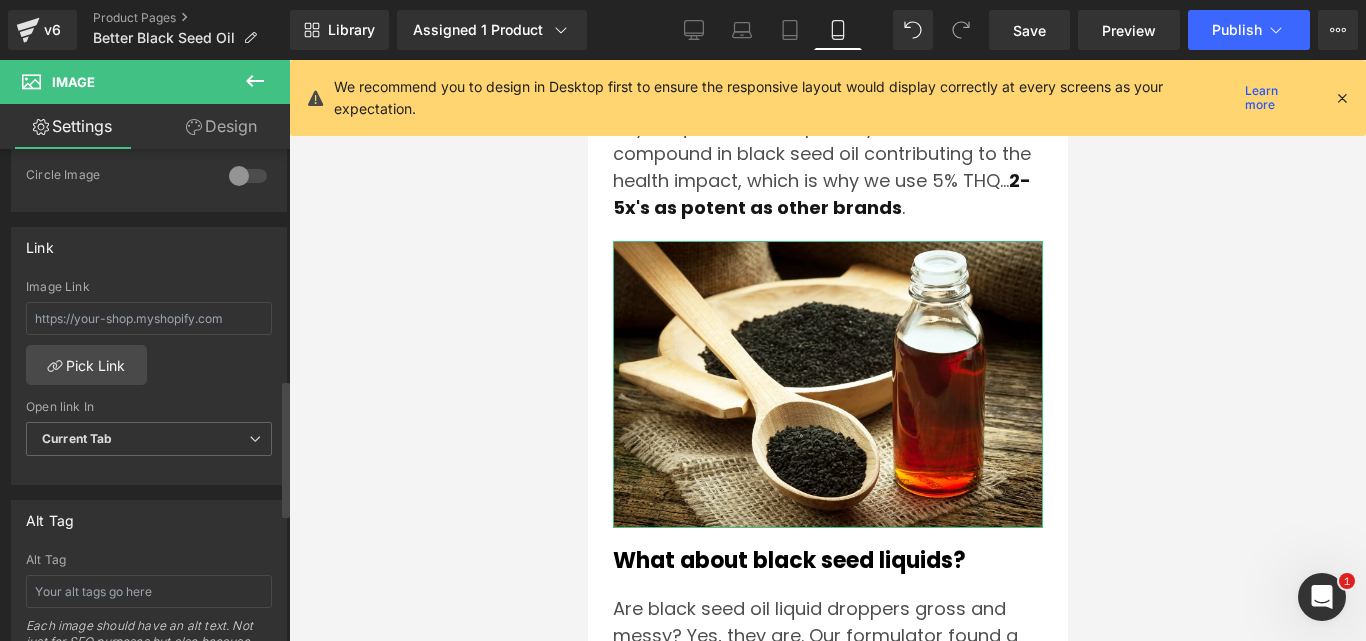 scroll, scrollTop: 900, scrollLeft: 0, axis: vertical 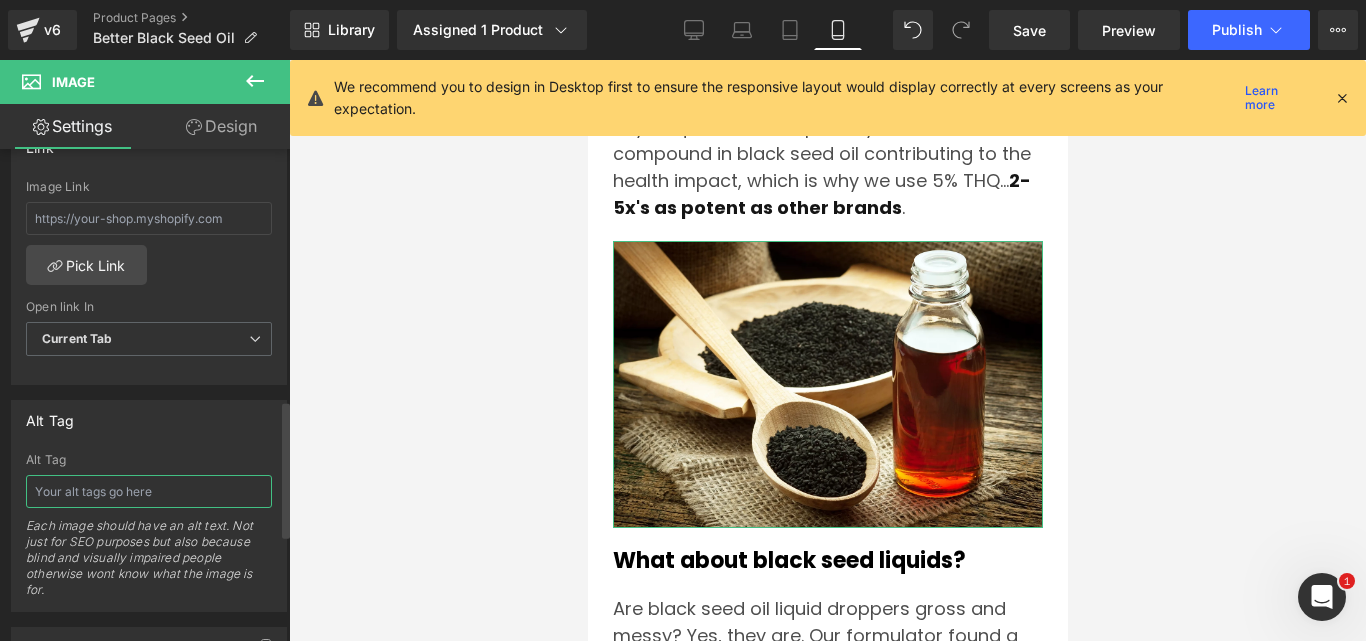 click at bounding box center [149, 491] 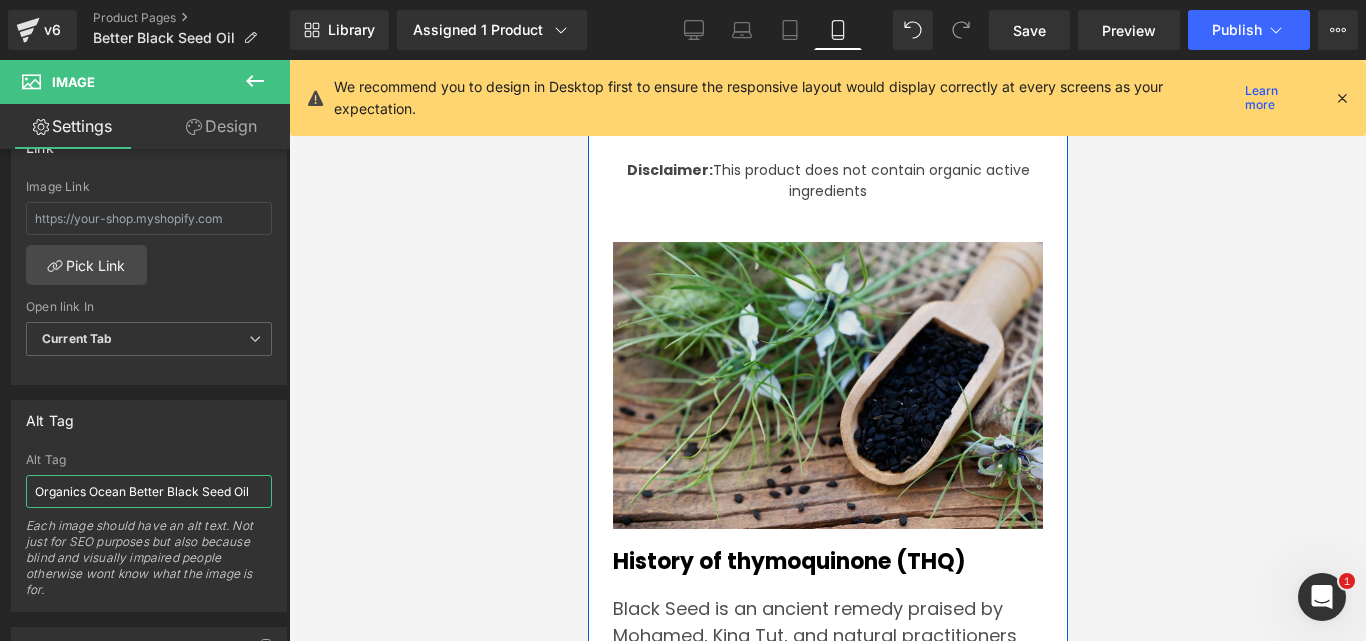 scroll, scrollTop: 7322, scrollLeft: 0, axis: vertical 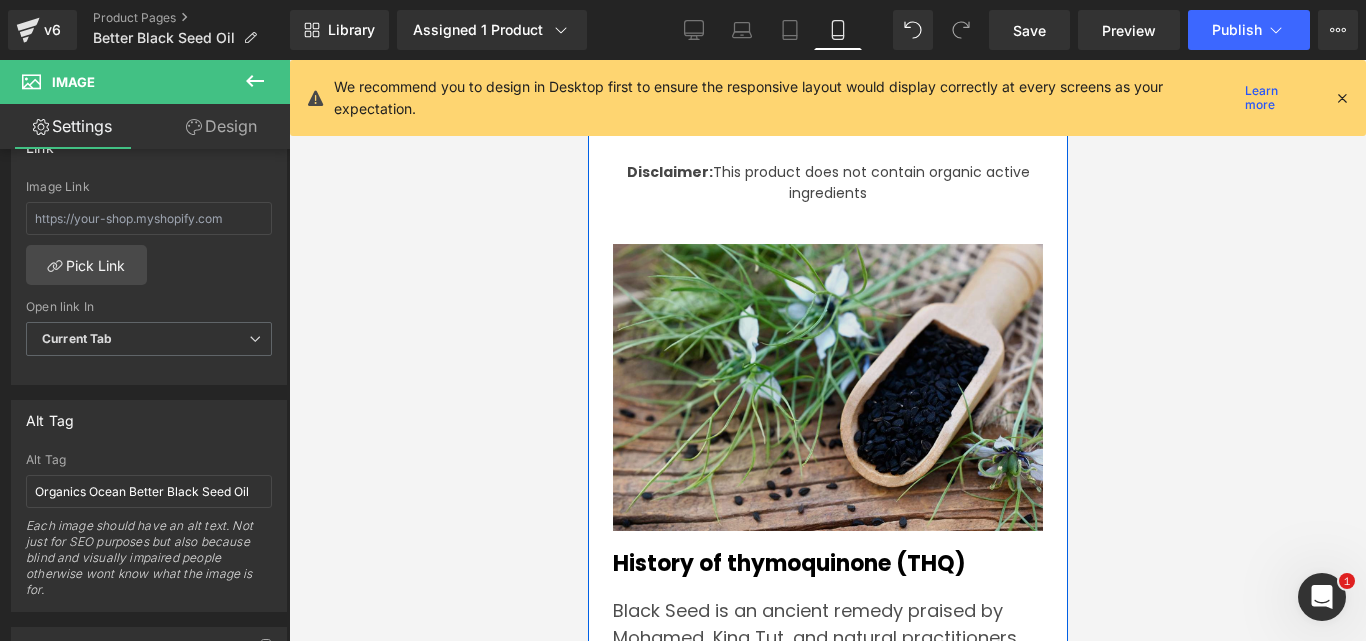 click at bounding box center (827, 387) 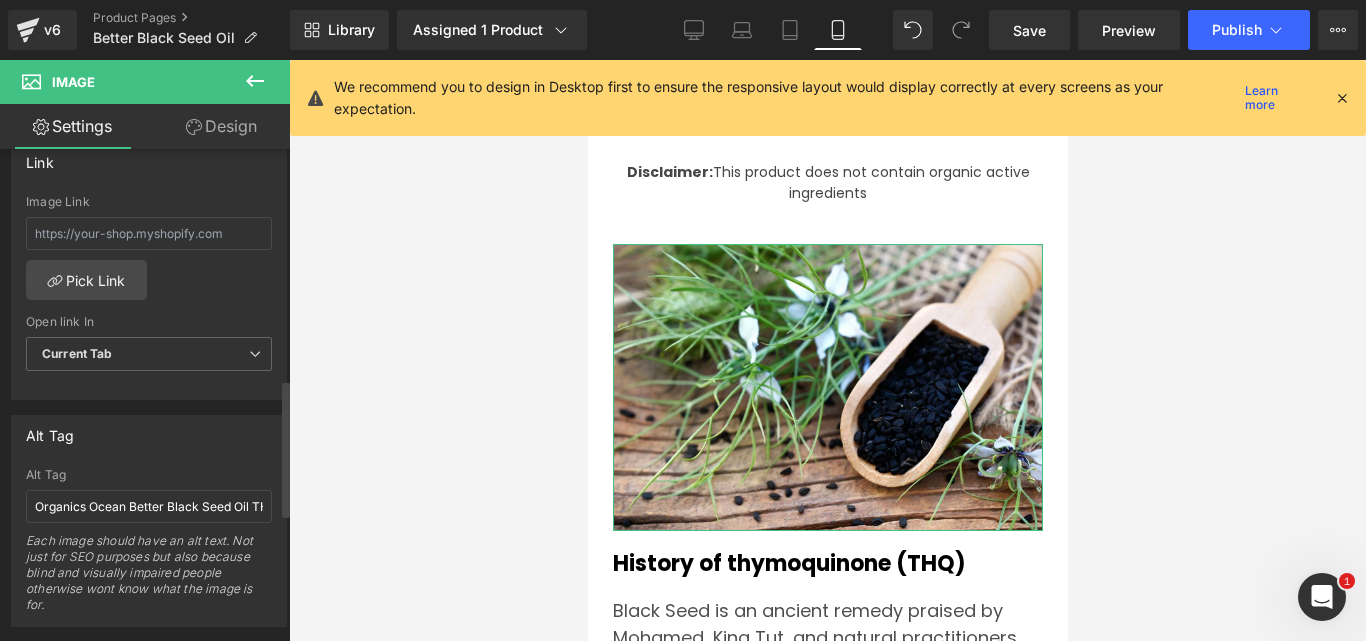 scroll, scrollTop: 900, scrollLeft: 0, axis: vertical 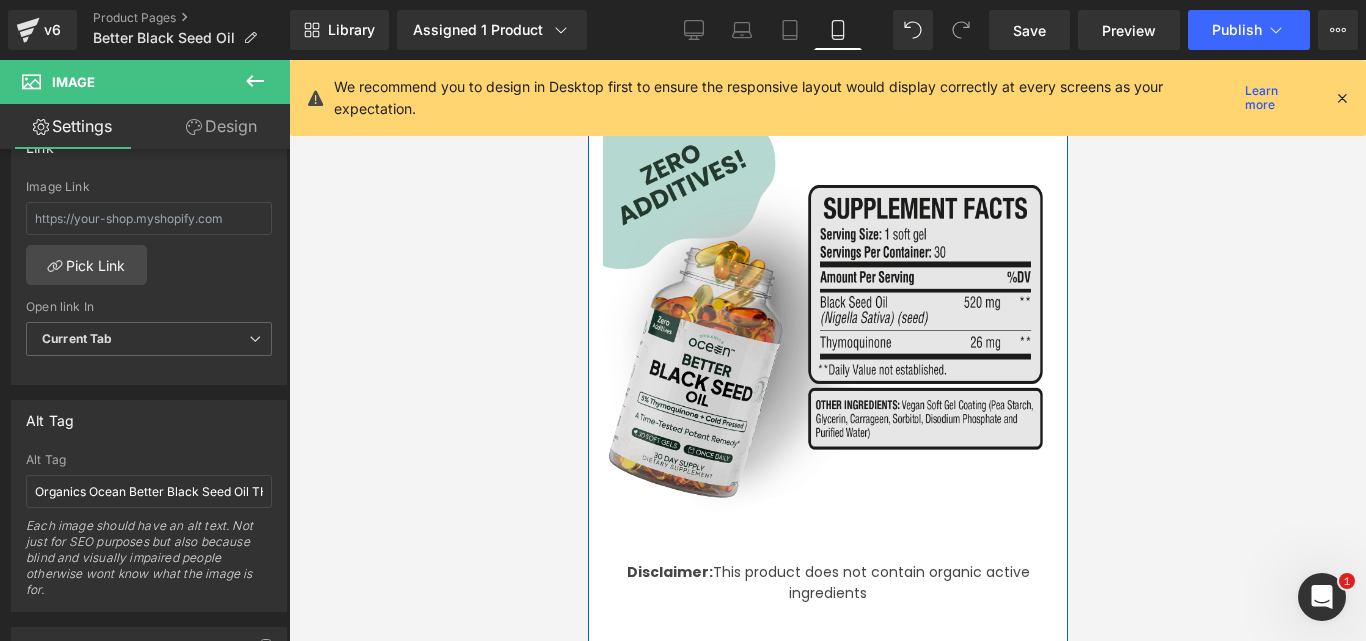 click at bounding box center [827, 342] 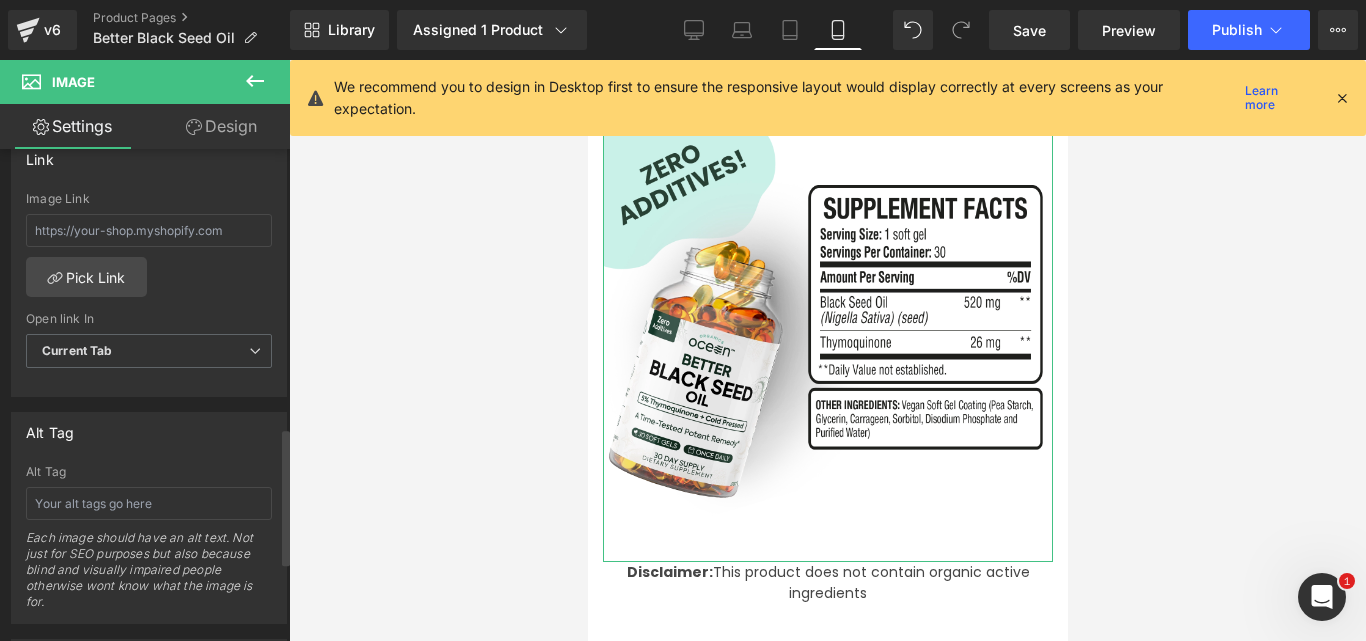 scroll, scrollTop: 1000, scrollLeft: 0, axis: vertical 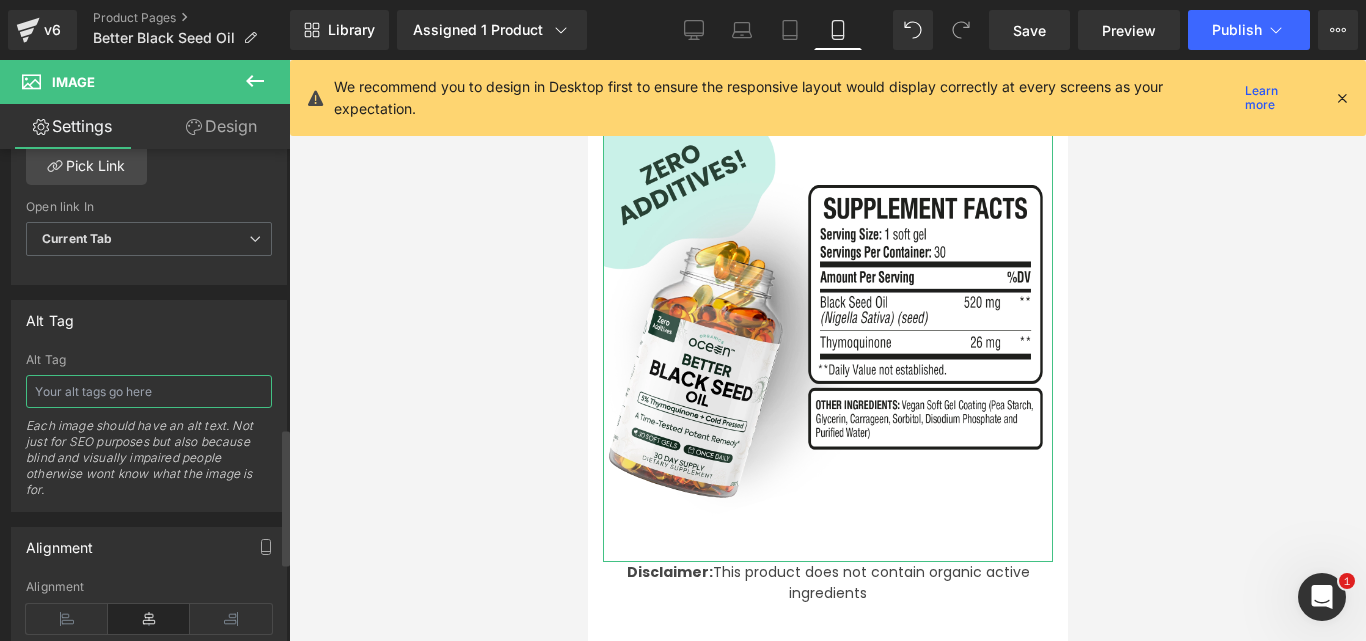 click at bounding box center [149, 391] 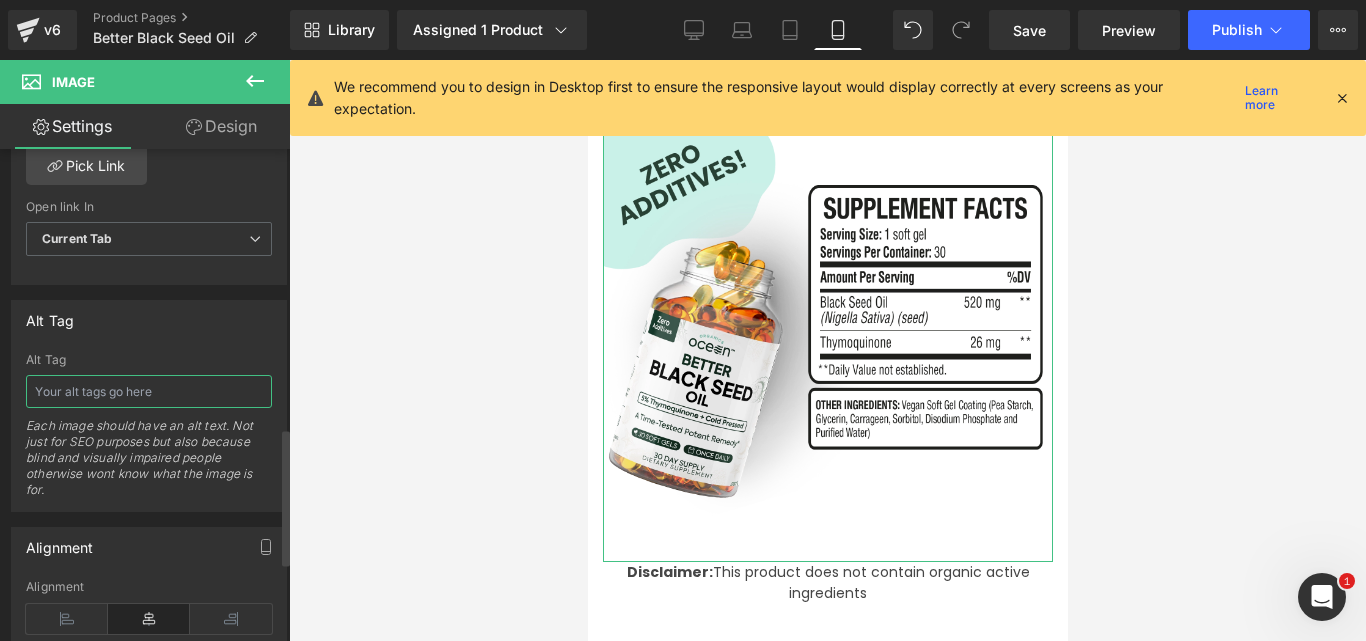 type on "Organics Ocean Better Black Seed Oil" 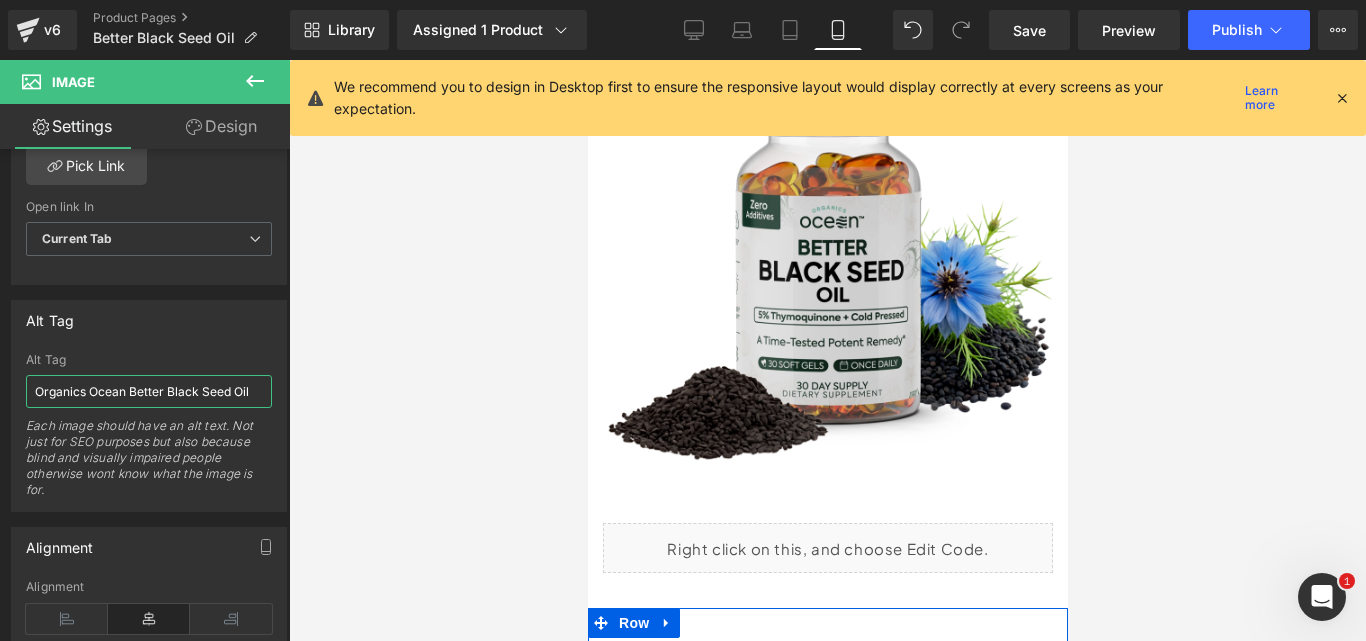scroll, scrollTop: 6322, scrollLeft: 0, axis: vertical 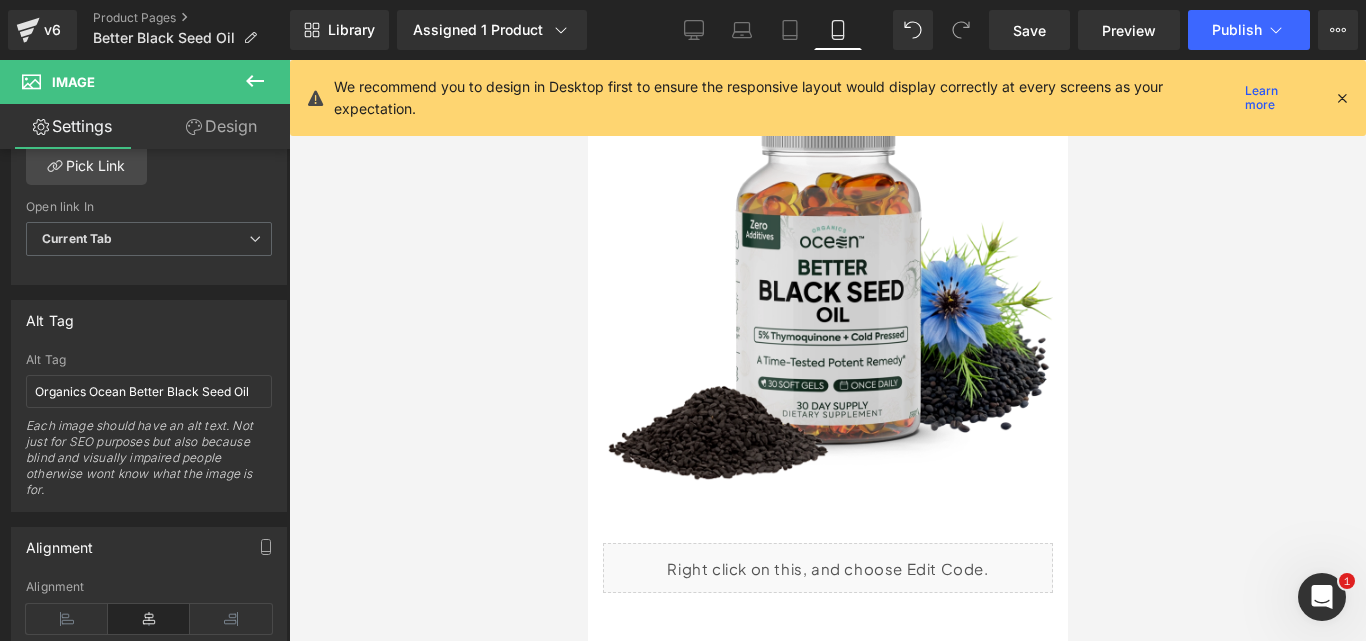 click at bounding box center [827, 288] 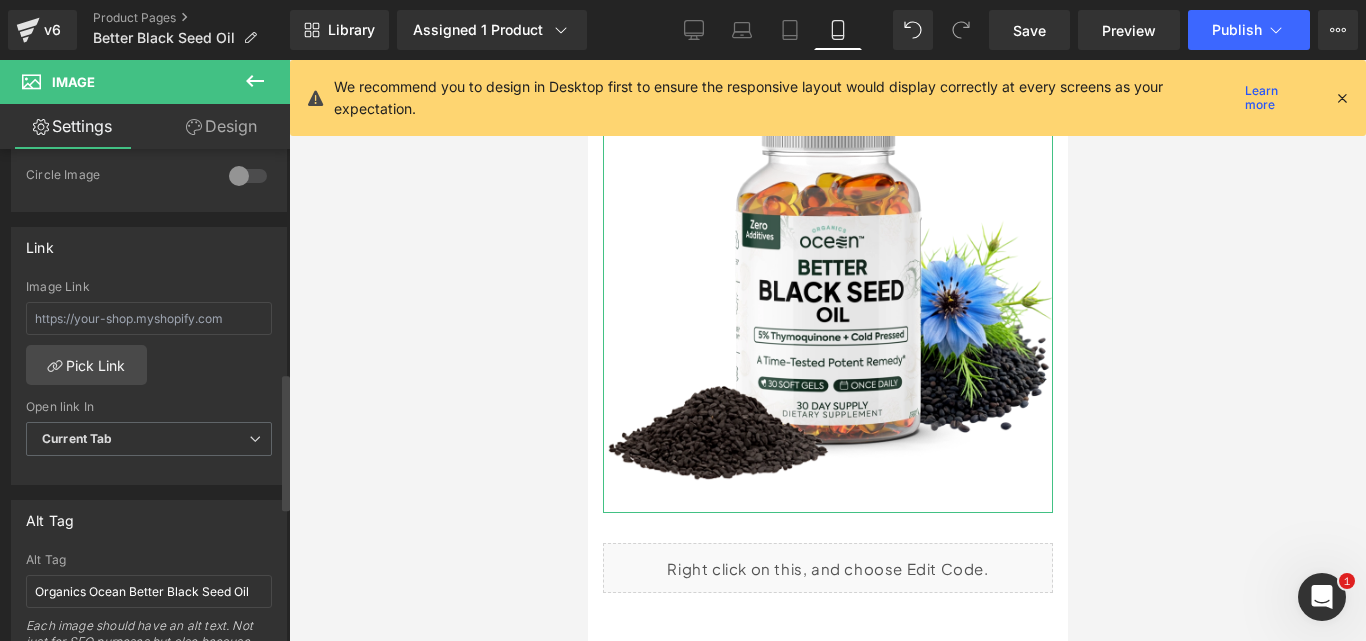 scroll, scrollTop: 900, scrollLeft: 0, axis: vertical 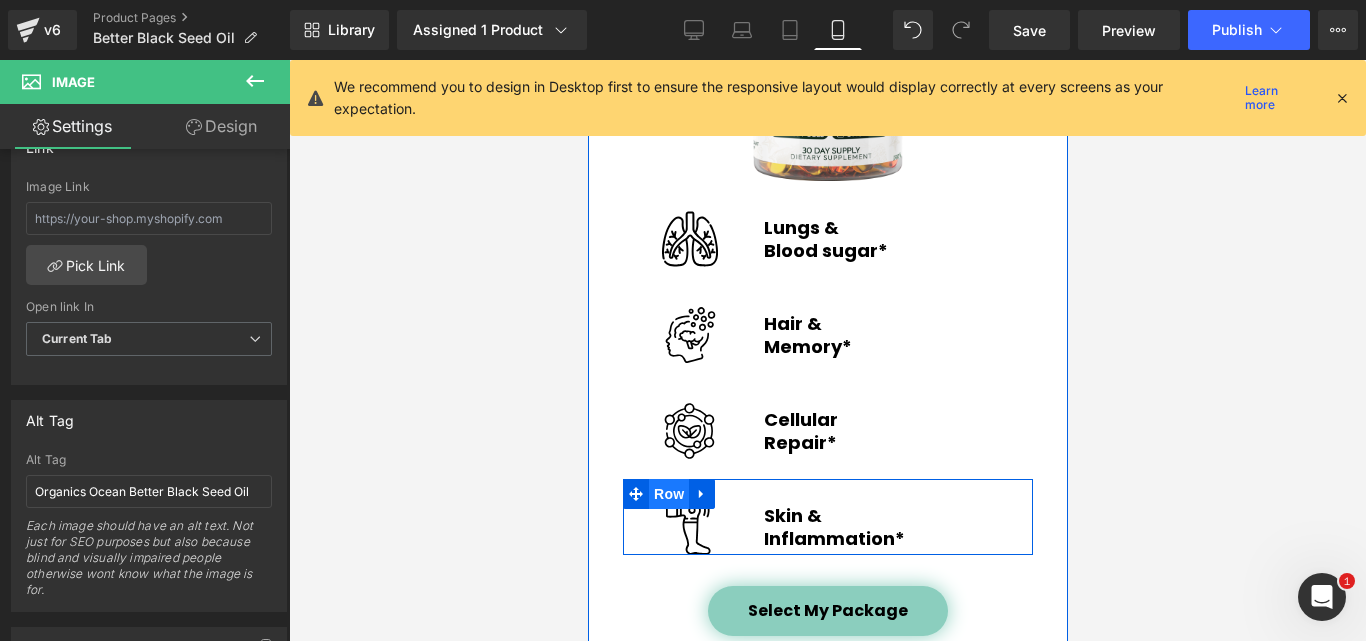 click on "Row" at bounding box center [668, 494] 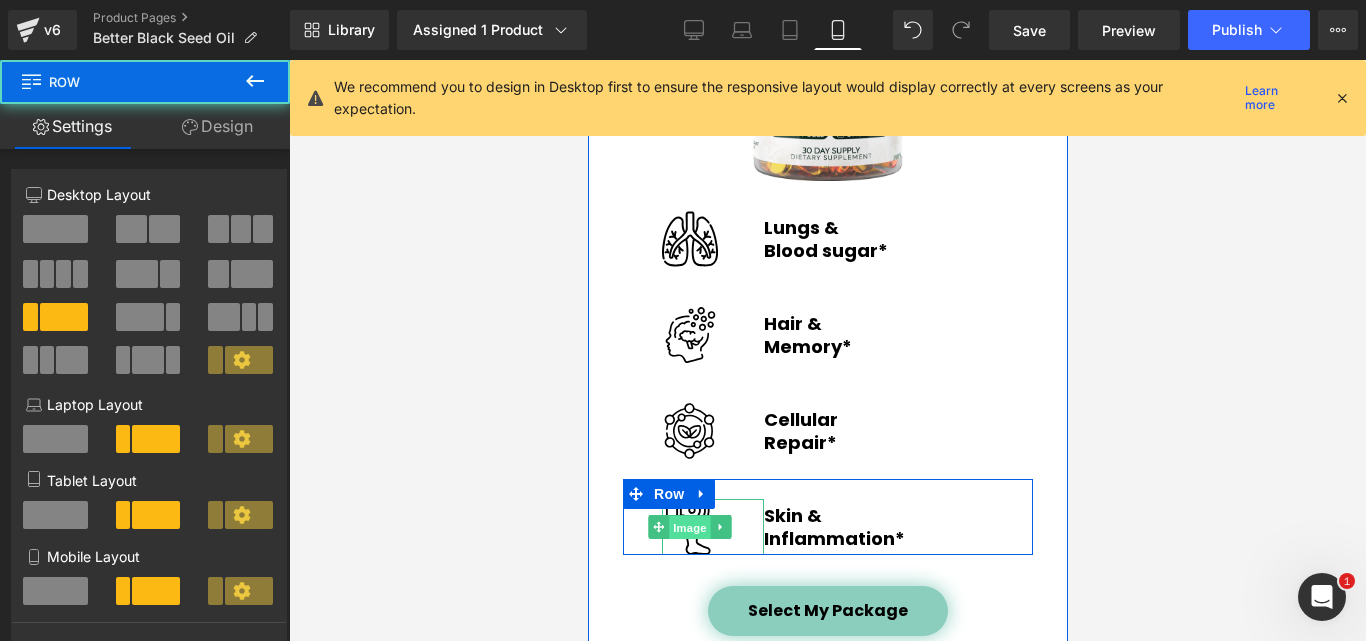 click on "Image" at bounding box center (689, 528) 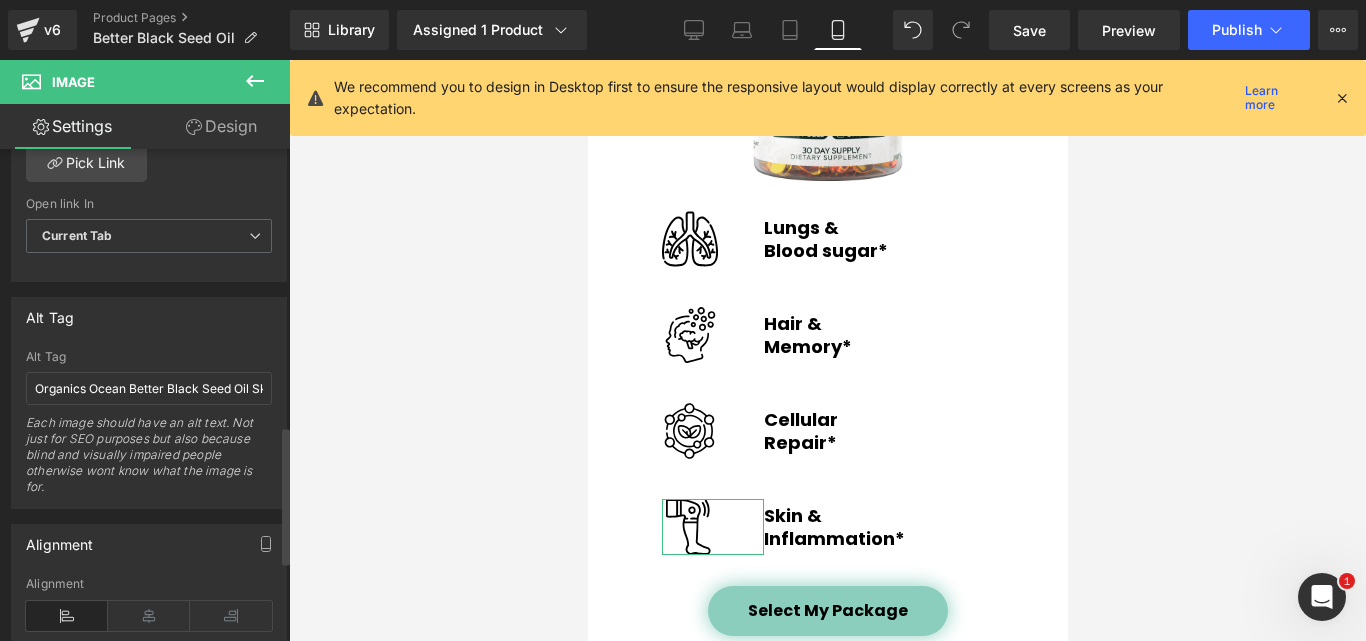 scroll, scrollTop: 982, scrollLeft: 0, axis: vertical 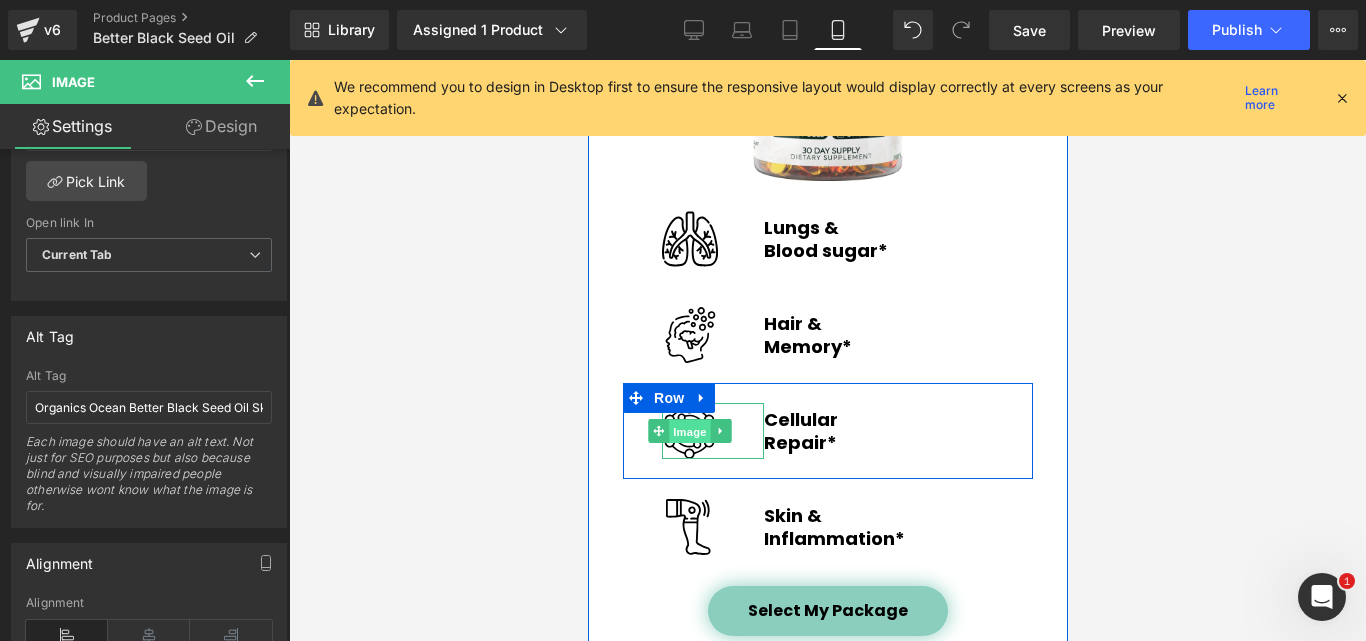 click on "Image" at bounding box center (689, 432) 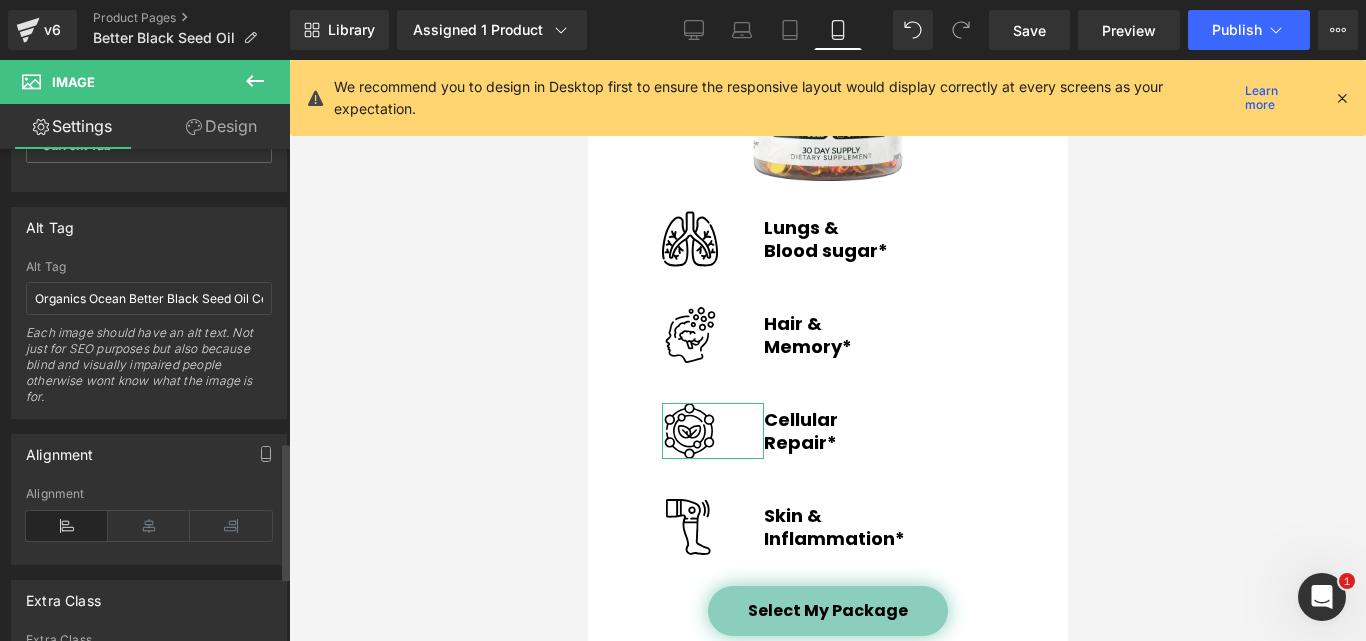 scroll, scrollTop: 1100, scrollLeft: 0, axis: vertical 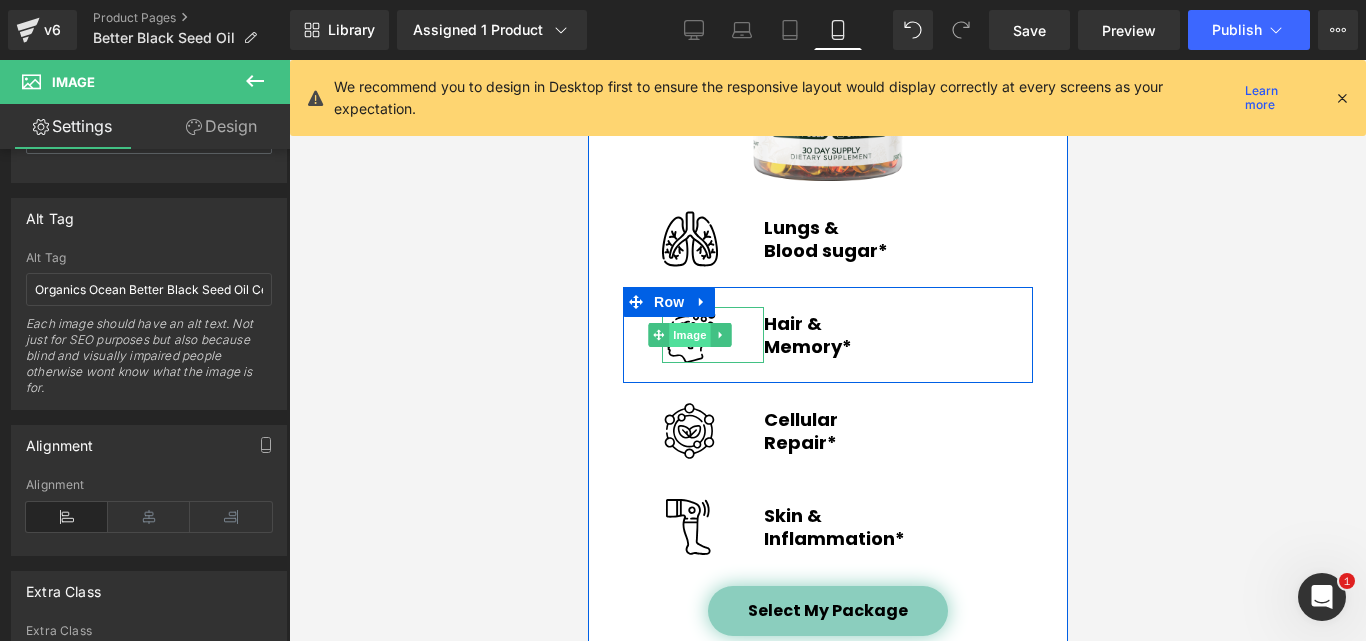 click on "Image" at bounding box center (689, 335) 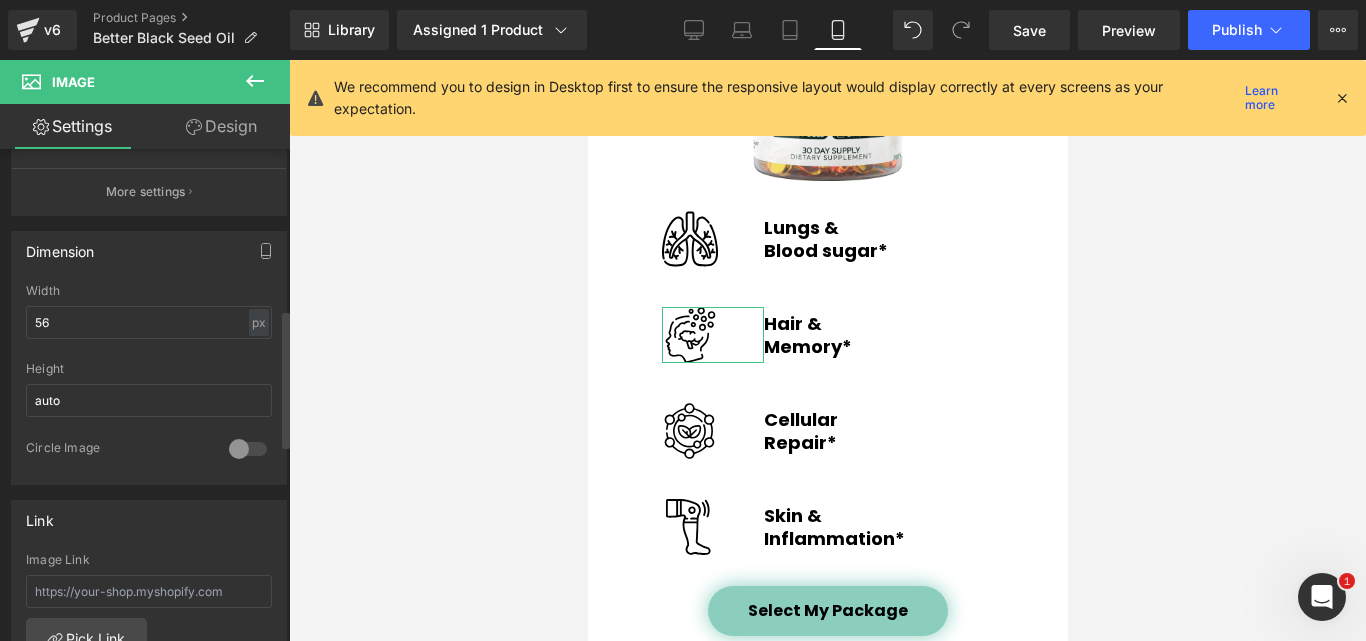 scroll, scrollTop: 900, scrollLeft: 0, axis: vertical 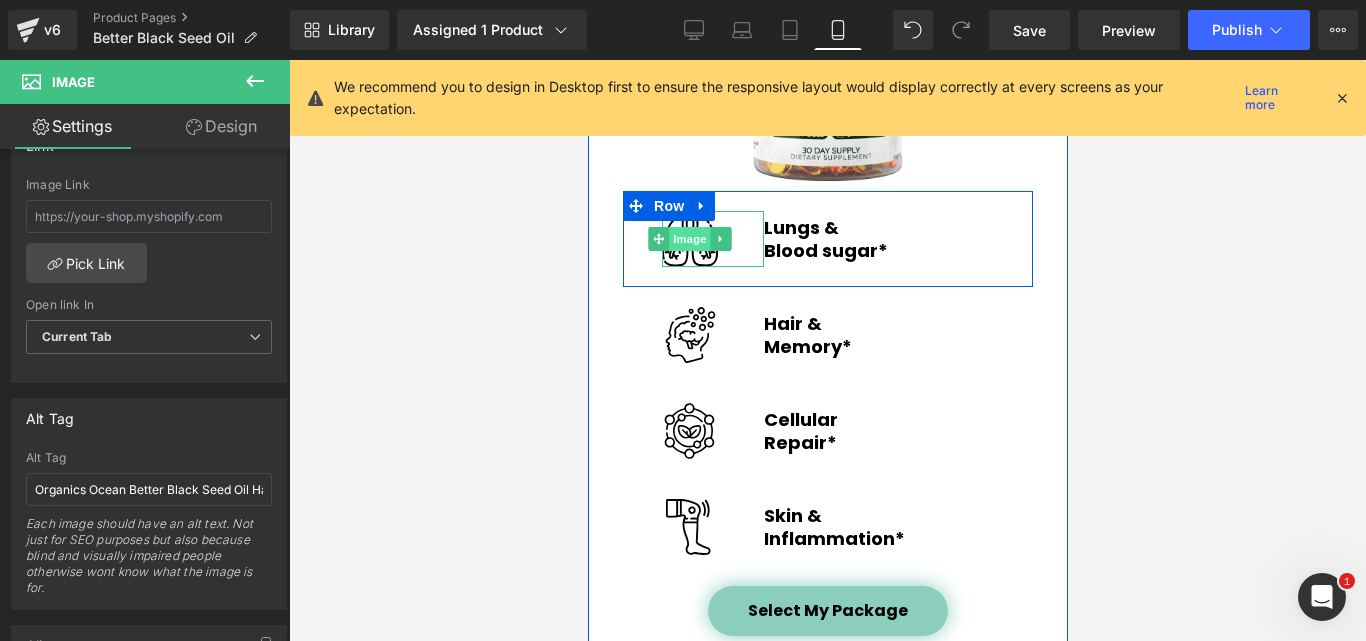 click on "Image" at bounding box center (689, 239) 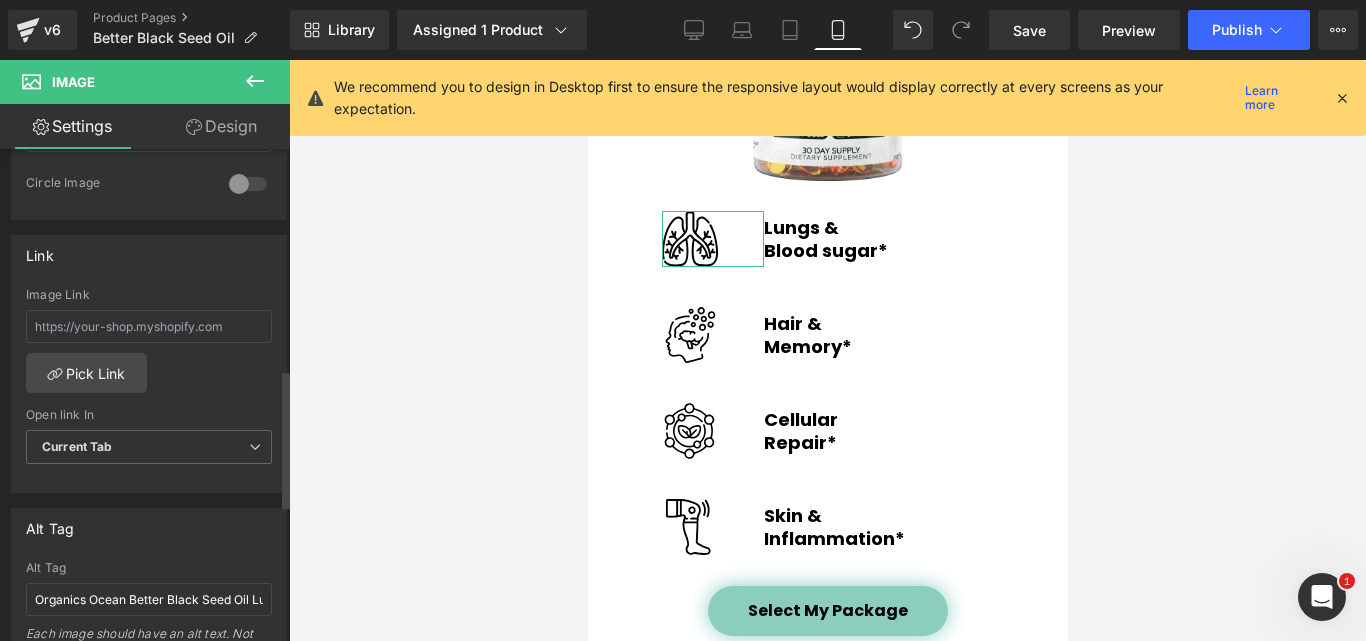 scroll, scrollTop: 900, scrollLeft: 0, axis: vertical 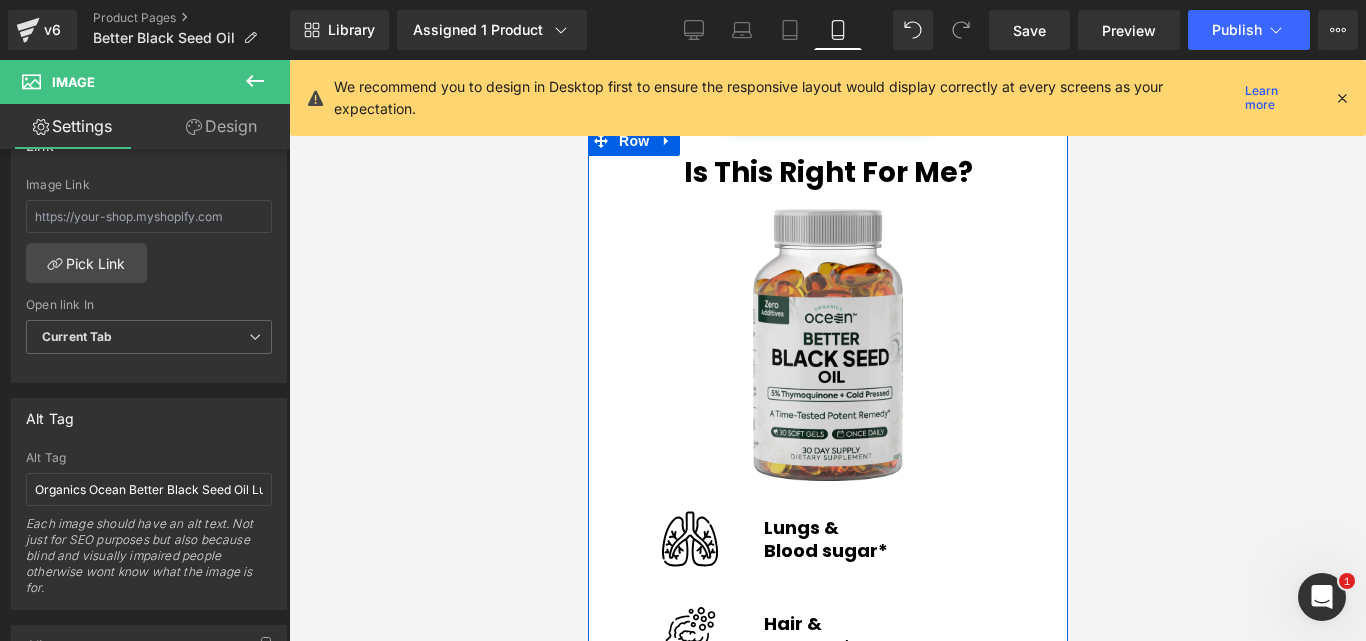 click on "Image" at bounding box center [827, 345] 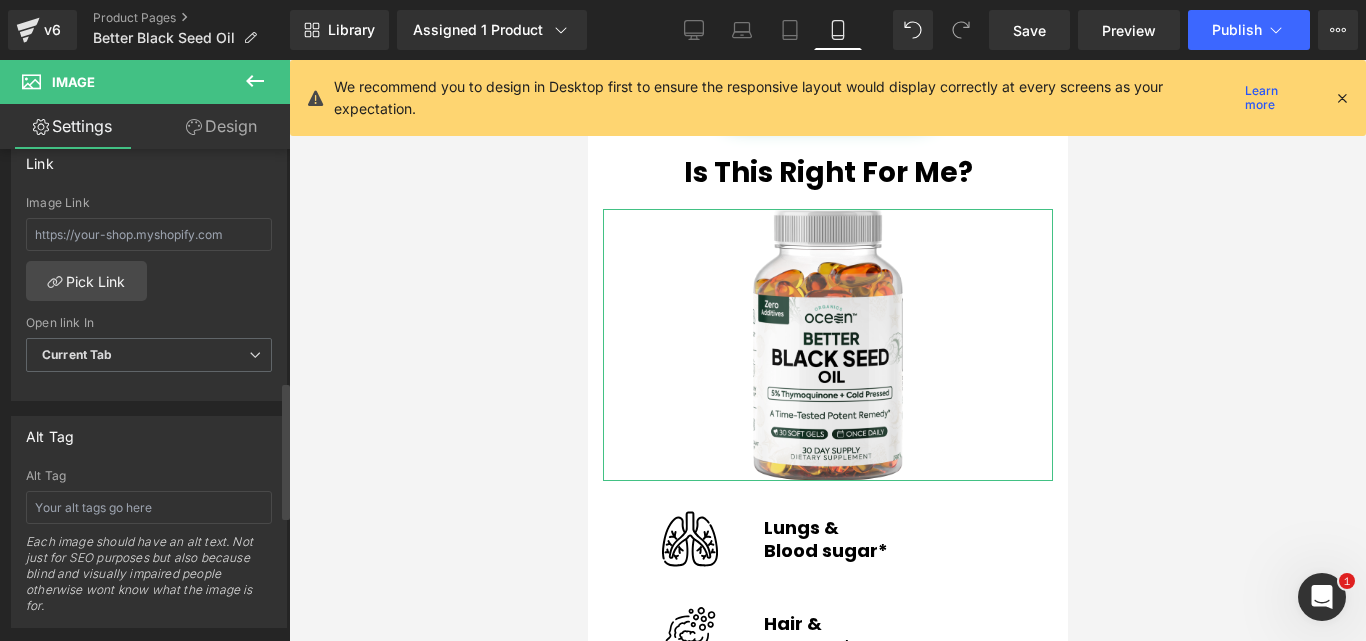 scroll, scrollTop: 900, scrollLeft: 0, axis: vertical 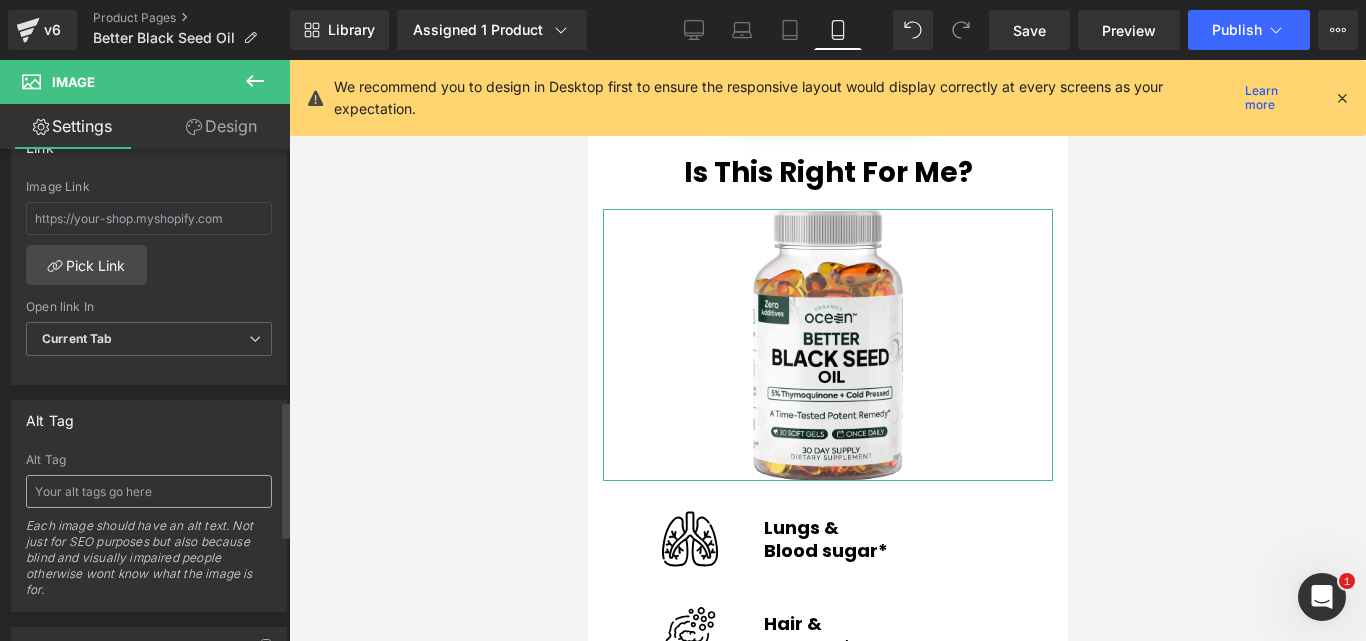 click at bounding box center [149, 491] 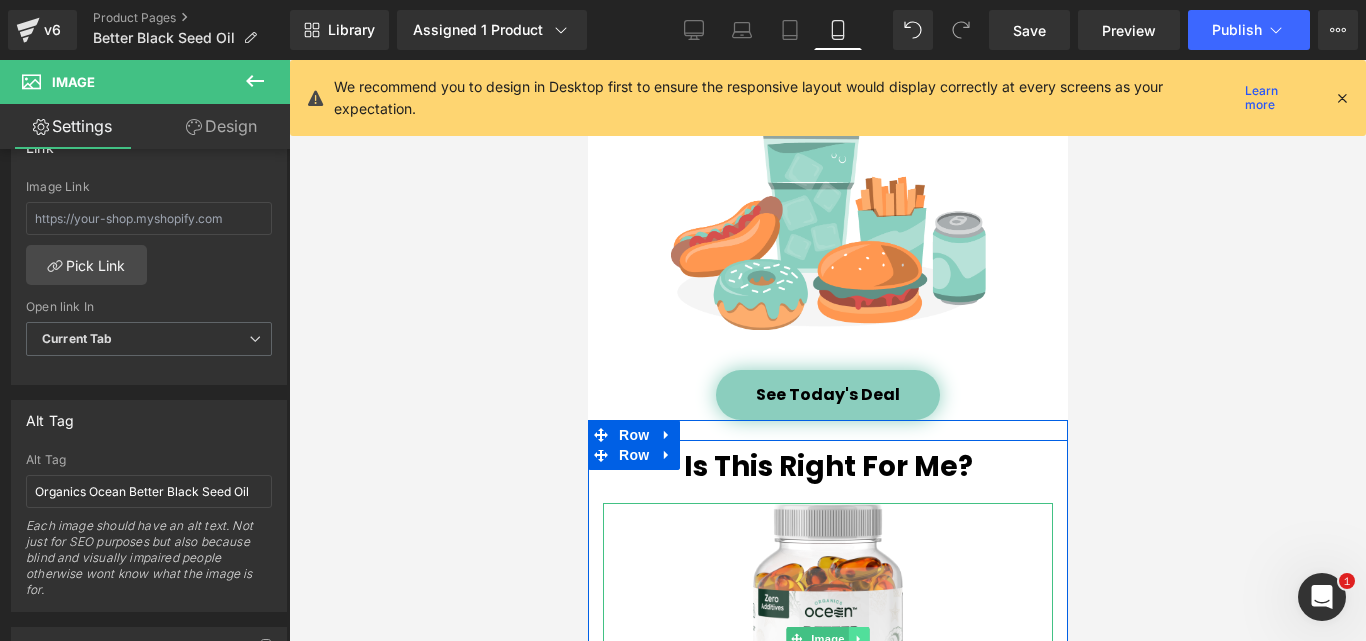 scroll, scrollTop: 3822, scrollLeft: 0, axis: vertical 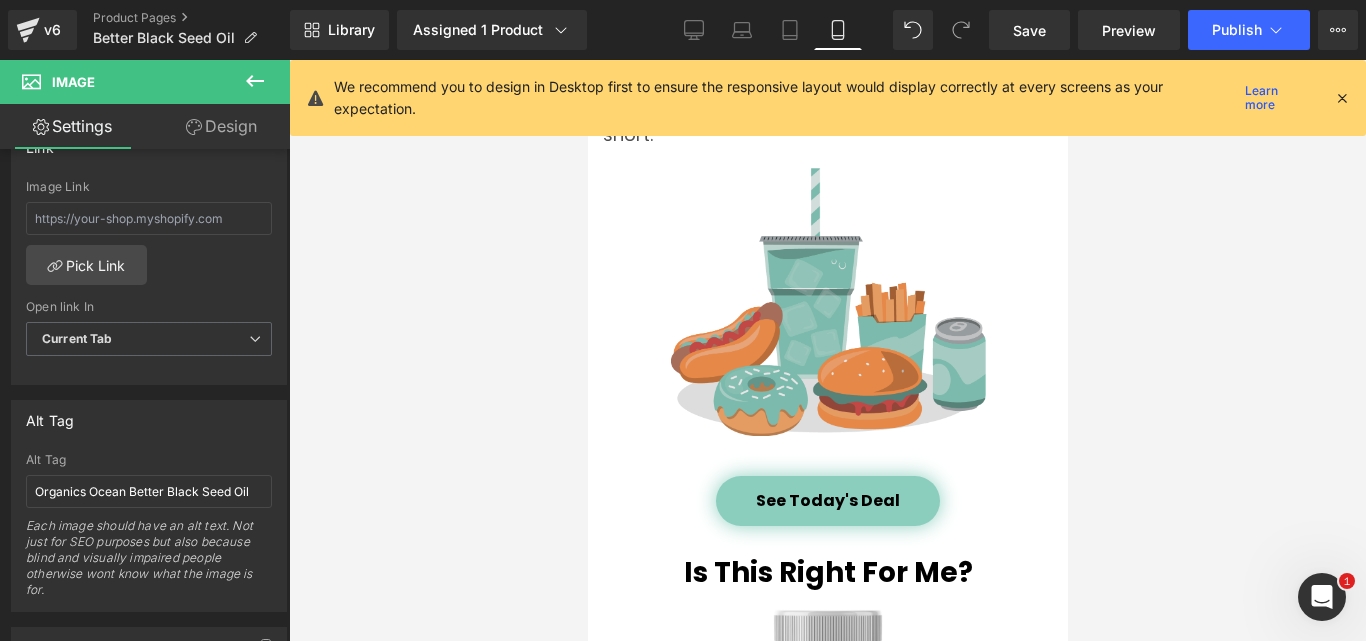 click at bounding box center [827, 302] 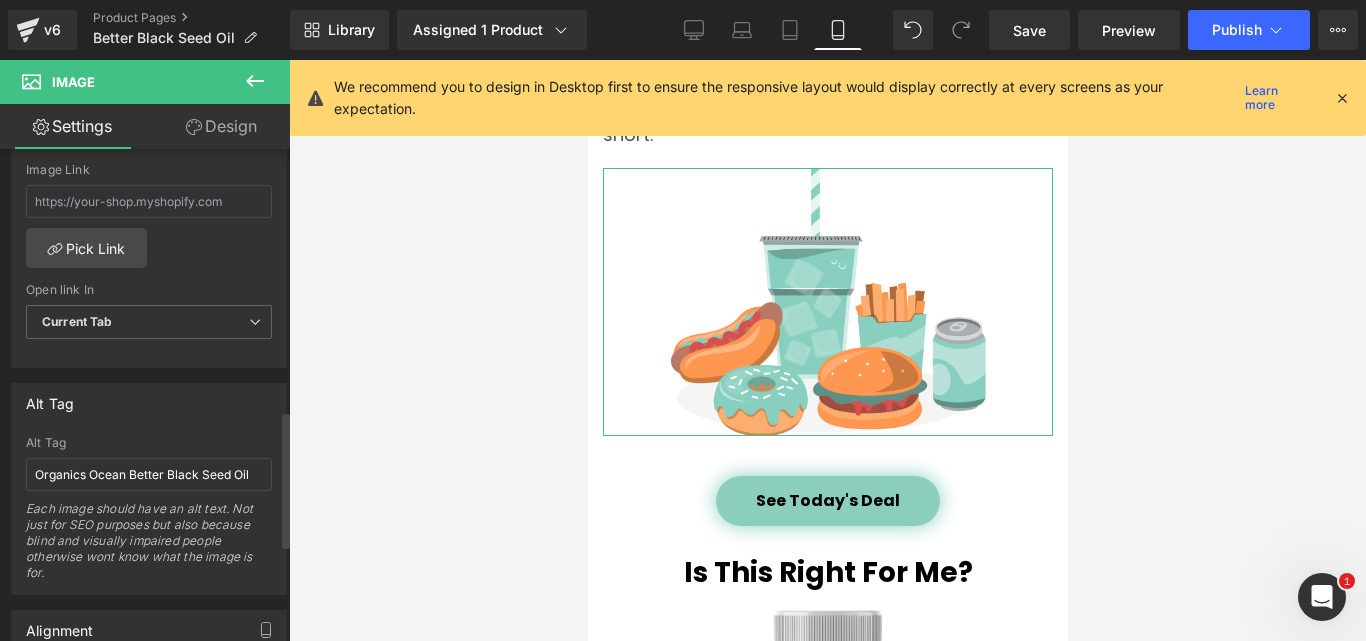 scroll, scrollTop: 1000, scrollLeft: 0, axis: vertical 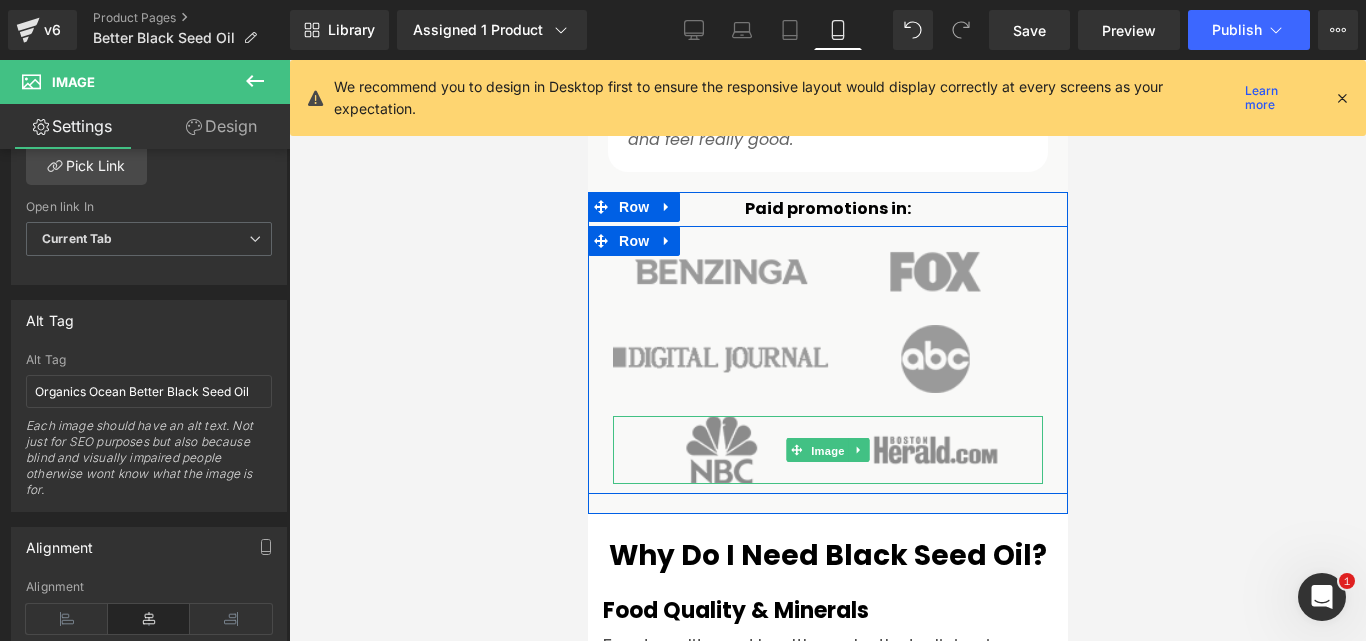 click on "Image" at bounding box center (827, 451) 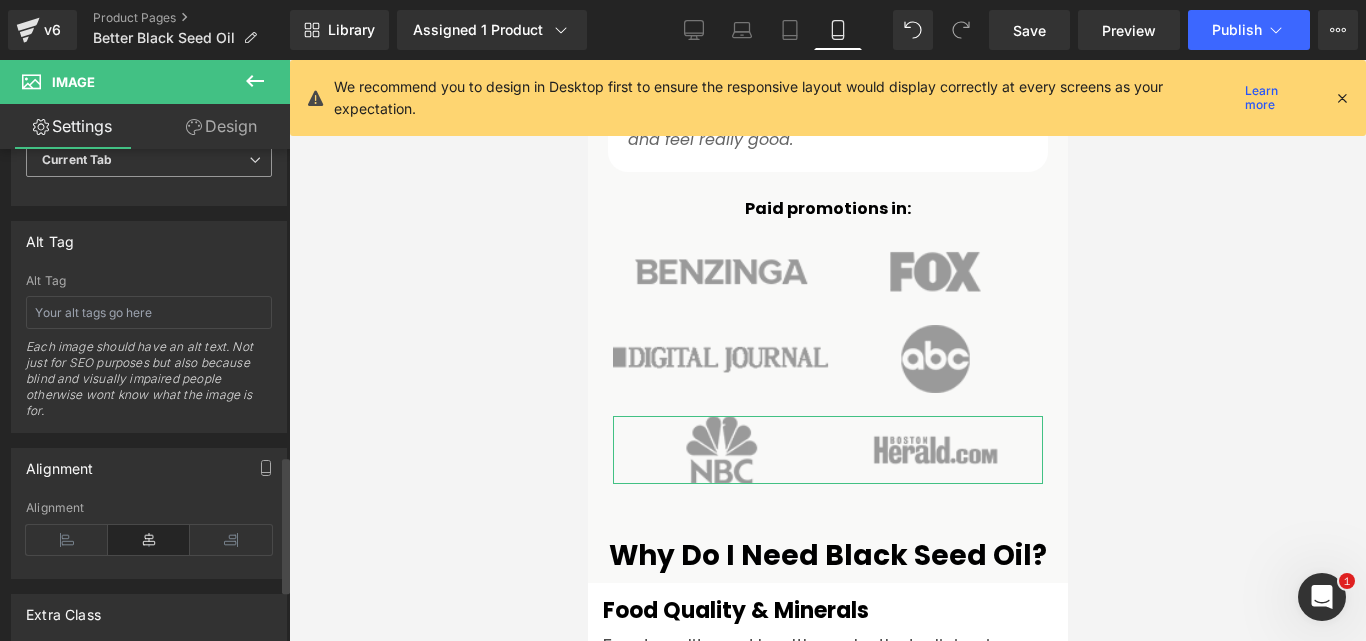 scroll, scrollTop: 1100, scrollLeft: 0, axis: vertical 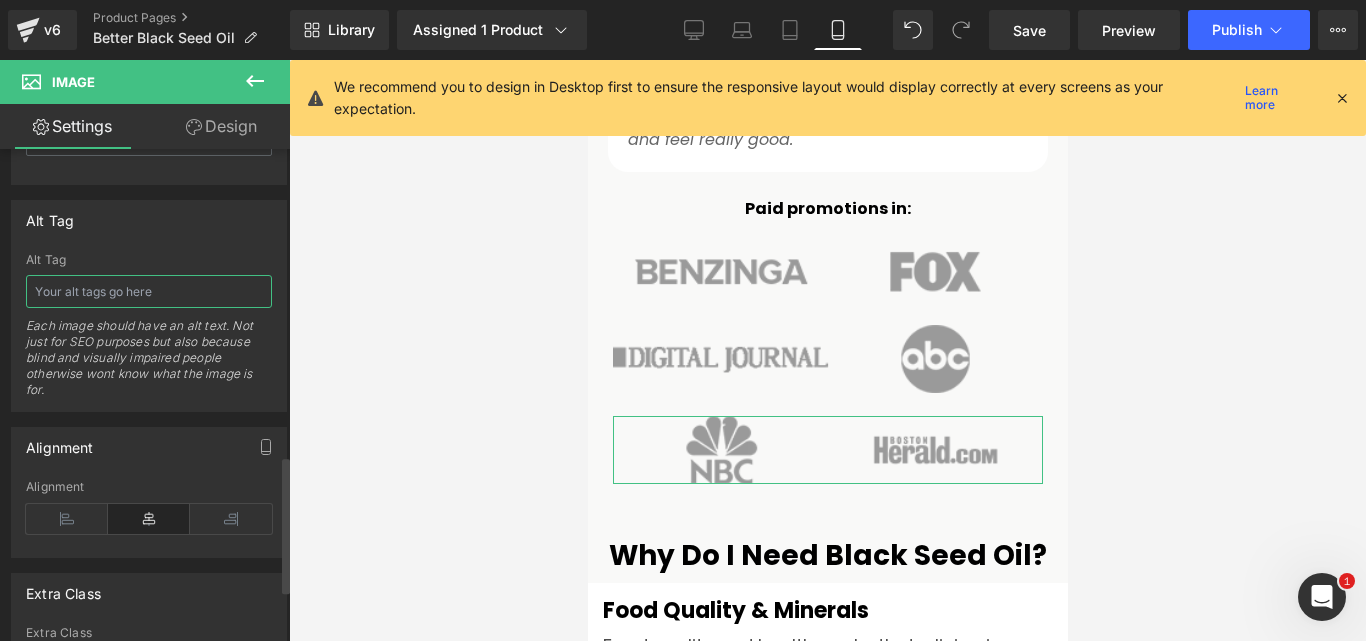 click at bounding box center (149, 291) 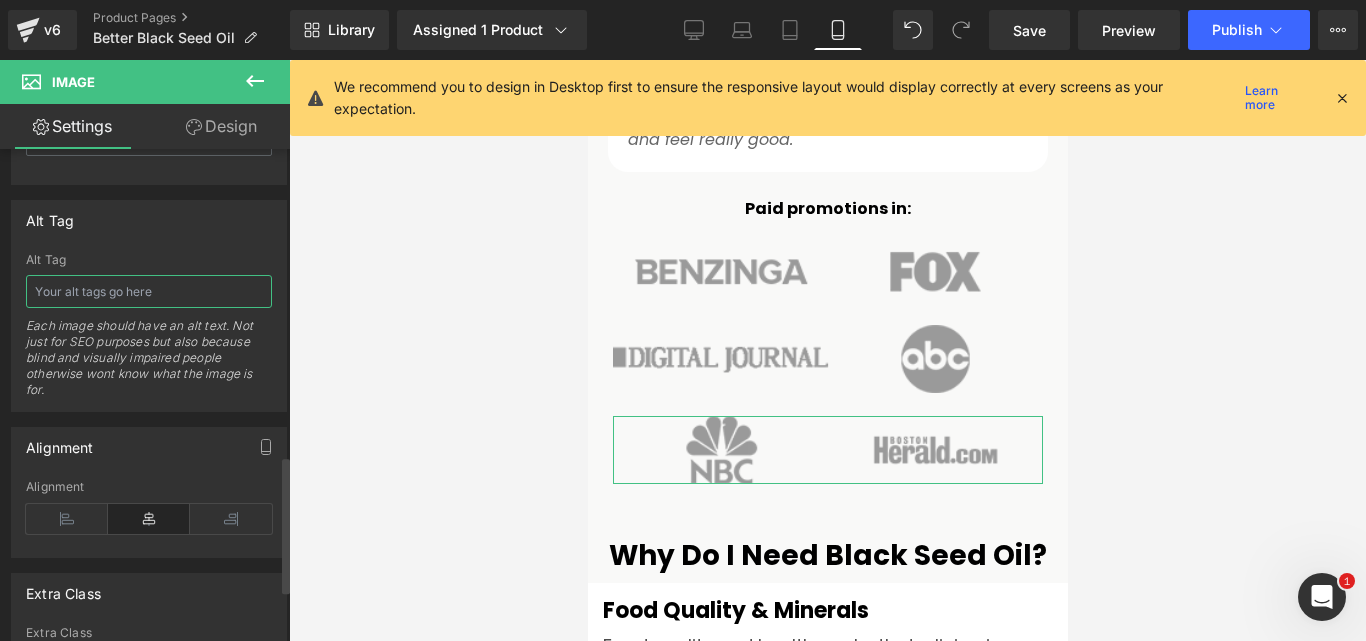 type on "Organics Ocean Better Black Seed Oil" 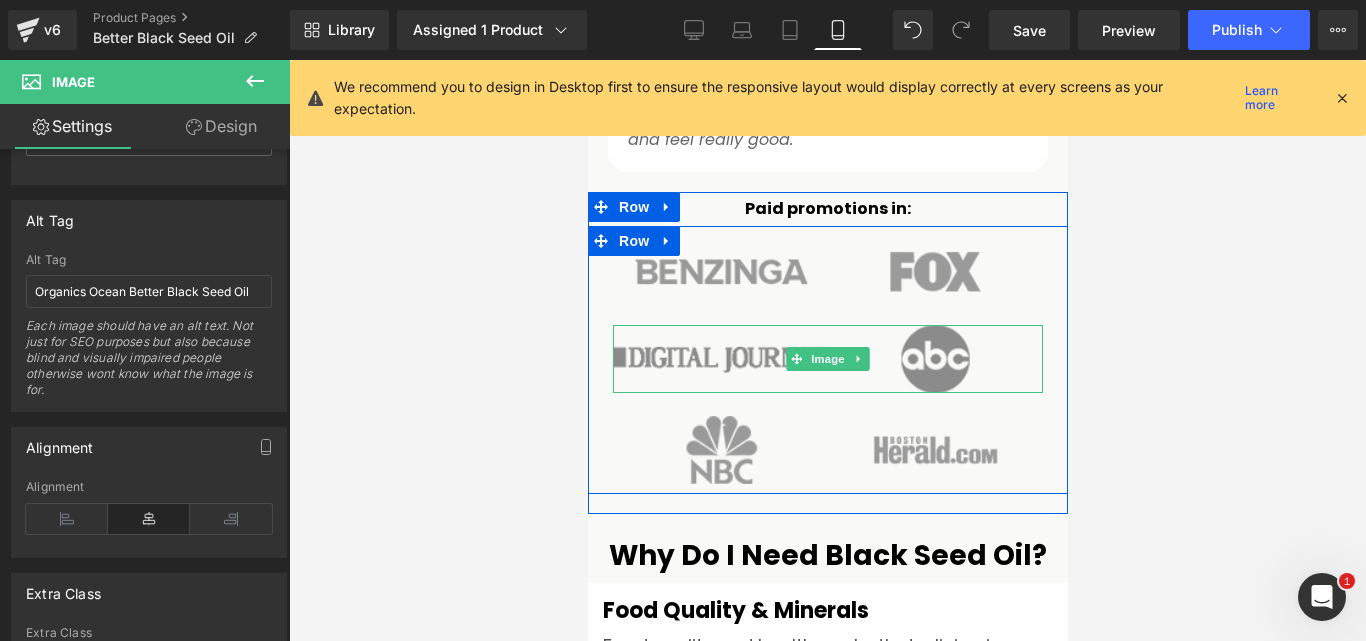click at bounding box center [827, 359] 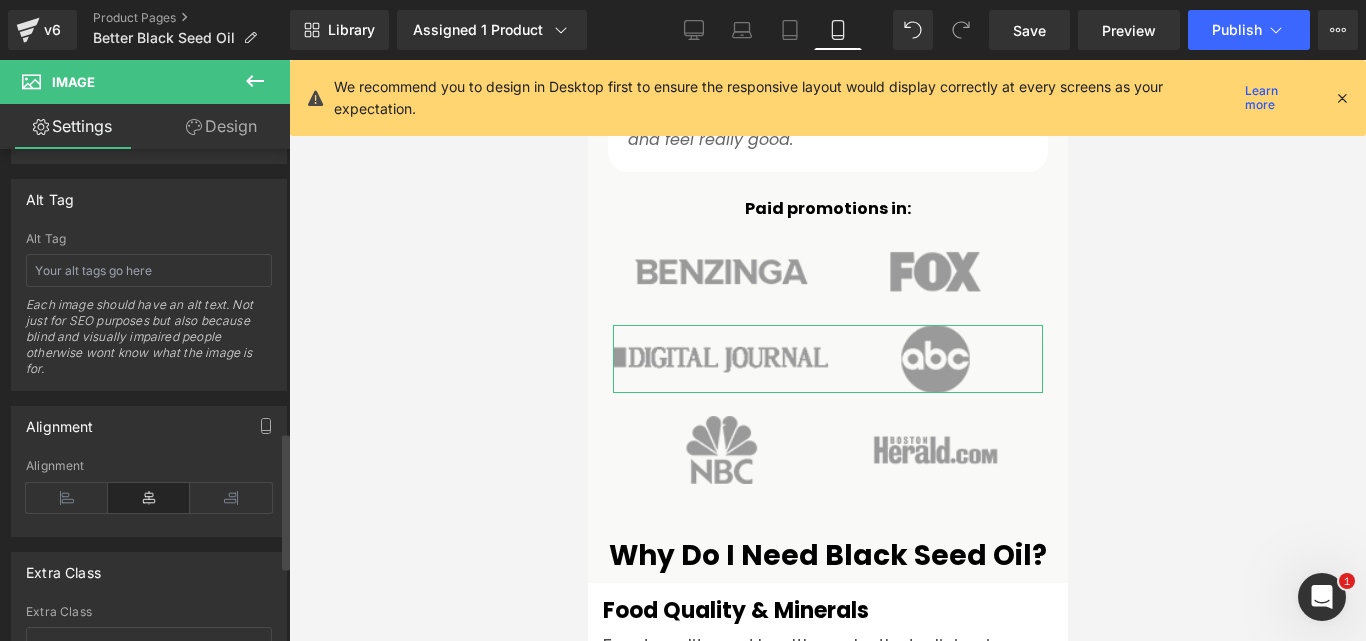 scroll, scrollTop: 1000, scrollLeft: 0, axis: vertical 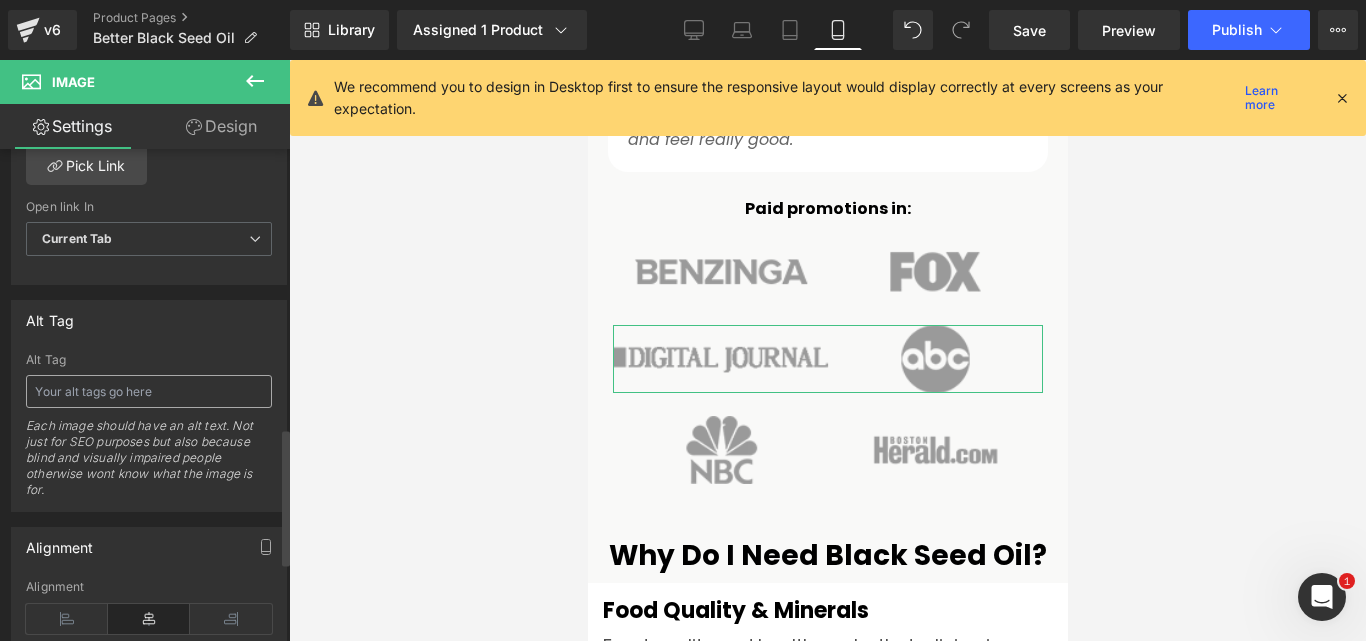 click at bounding box center (149, 391) 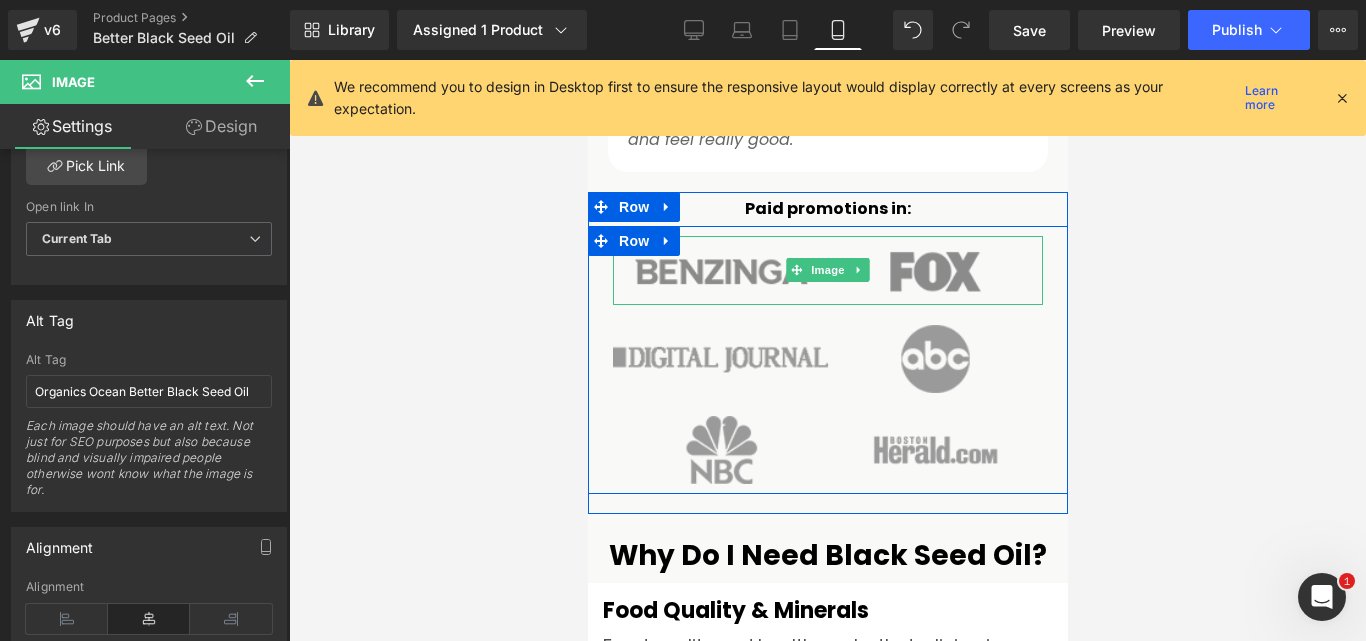click at bounding box center (827, 270) 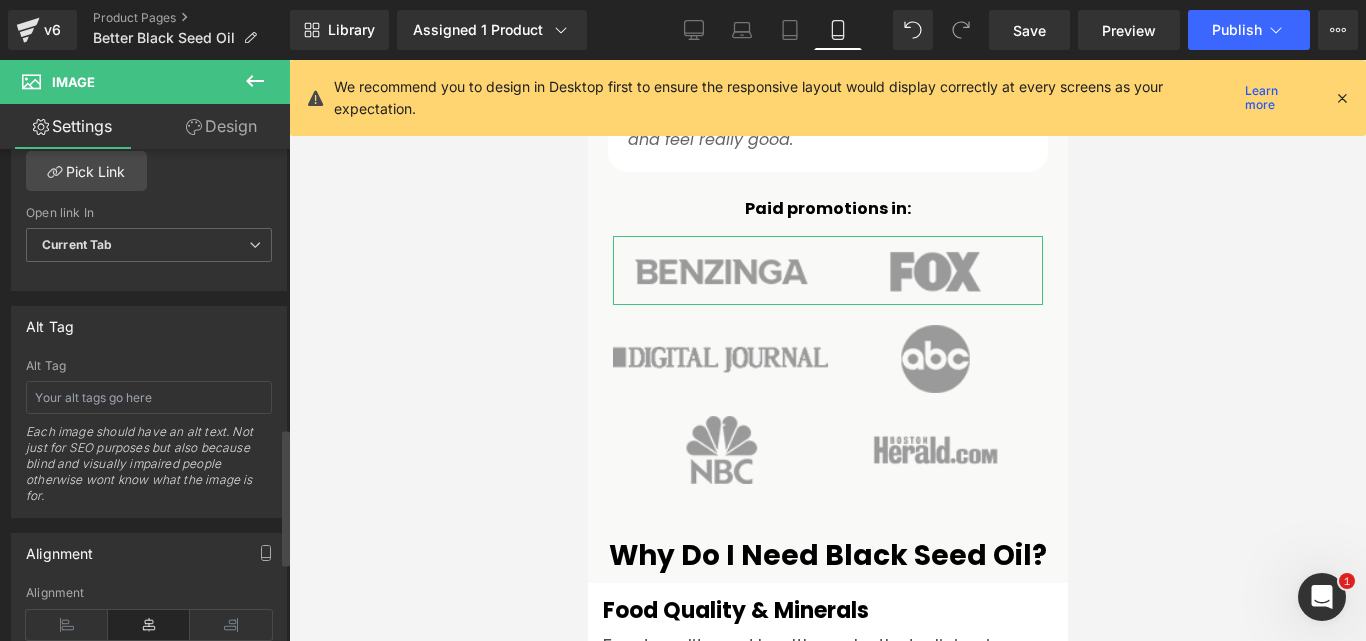 scroll, scrollTop: 1000, scrollLeft: 0, axis: vertical 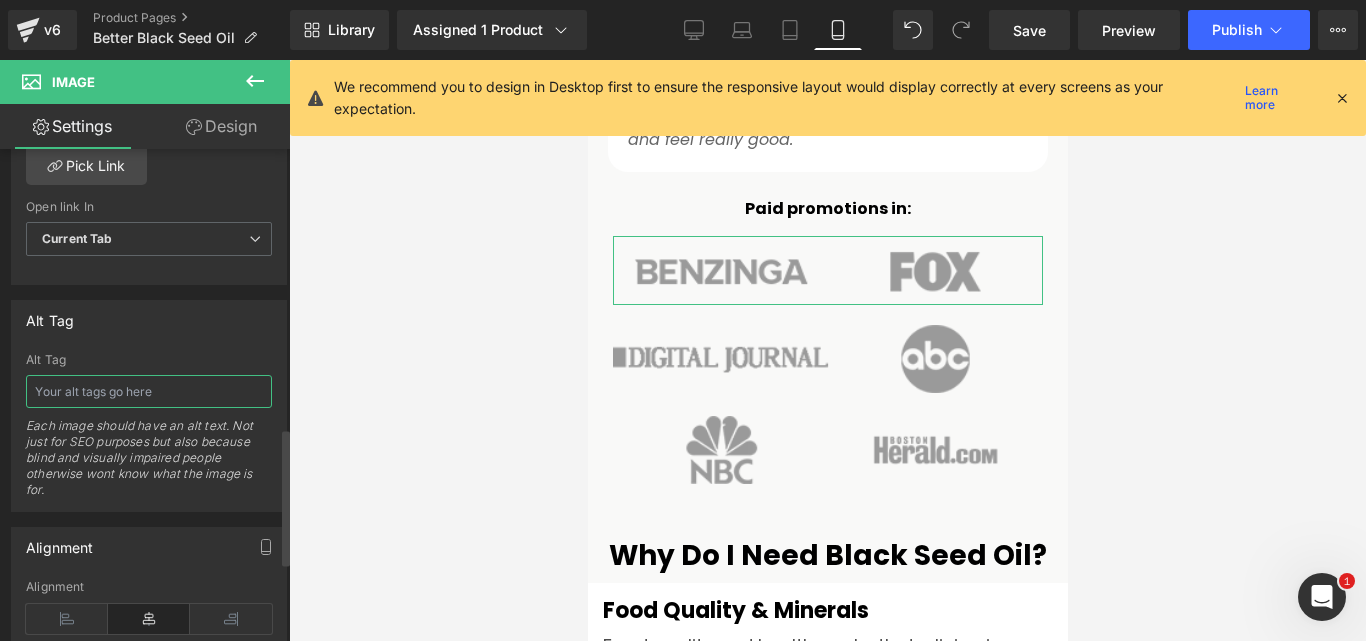 click at bounding box center (149, 391) 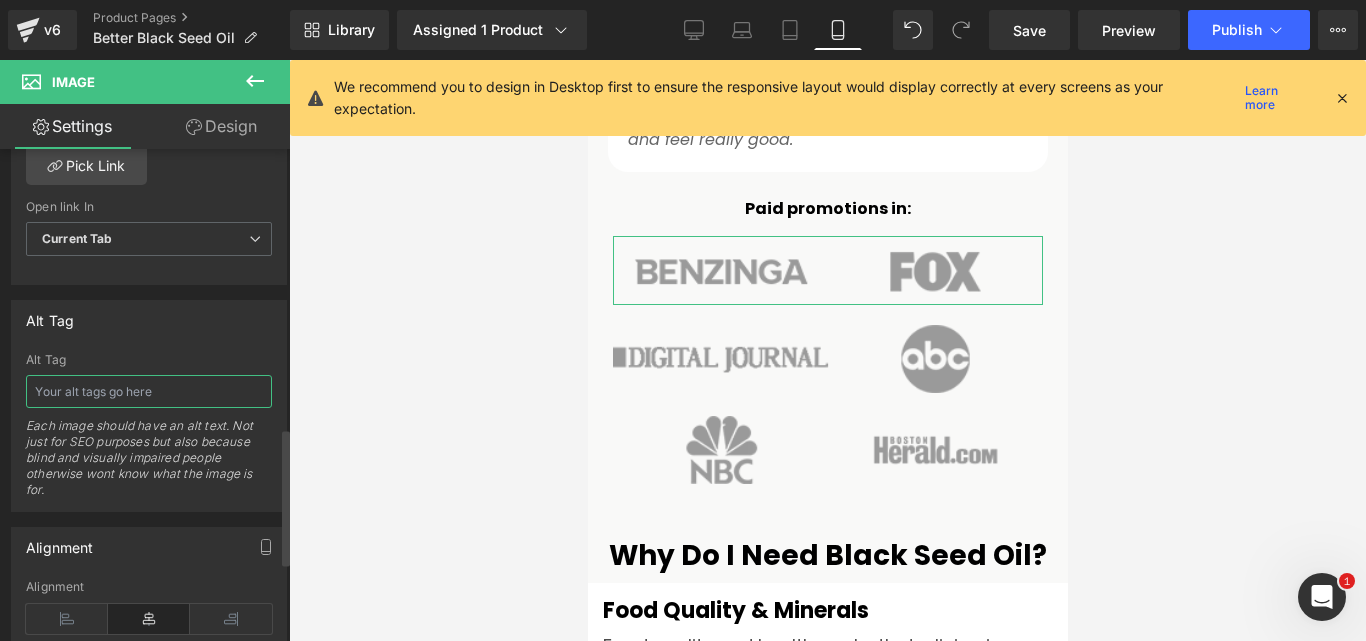type on "Organics Ocean Better Black Seed Oil" 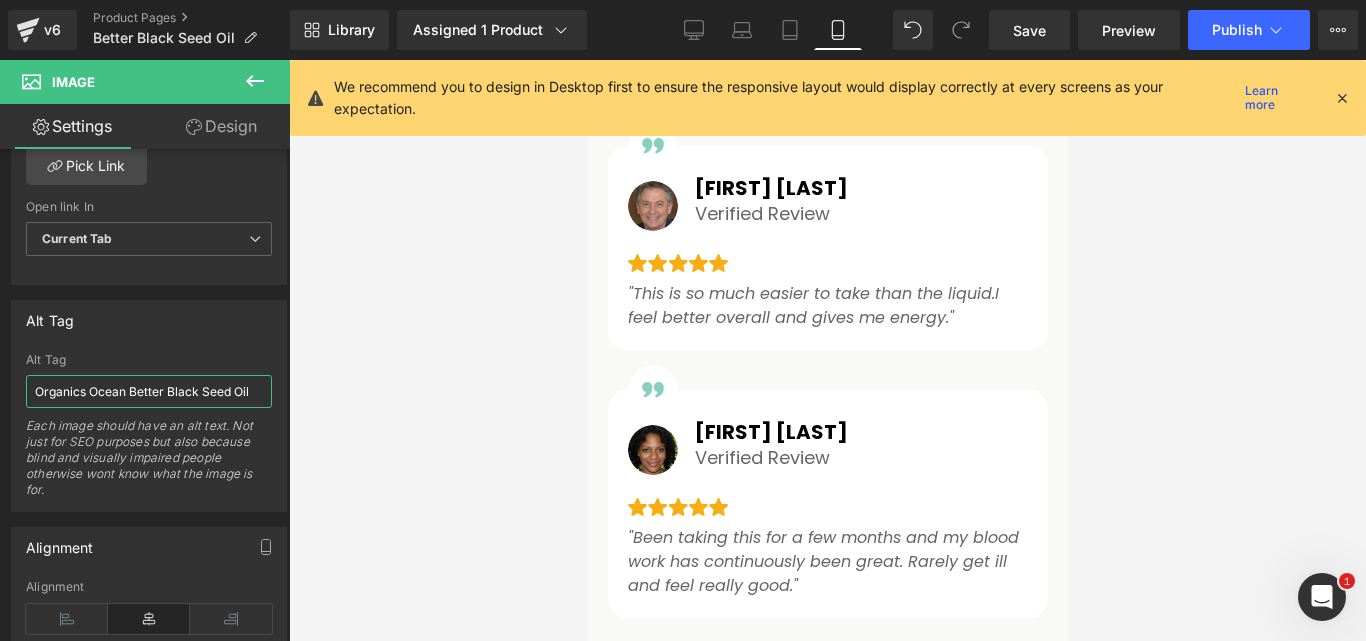 scroll, scrollTop: 2622, scrollLeft: 0, axis: vertical 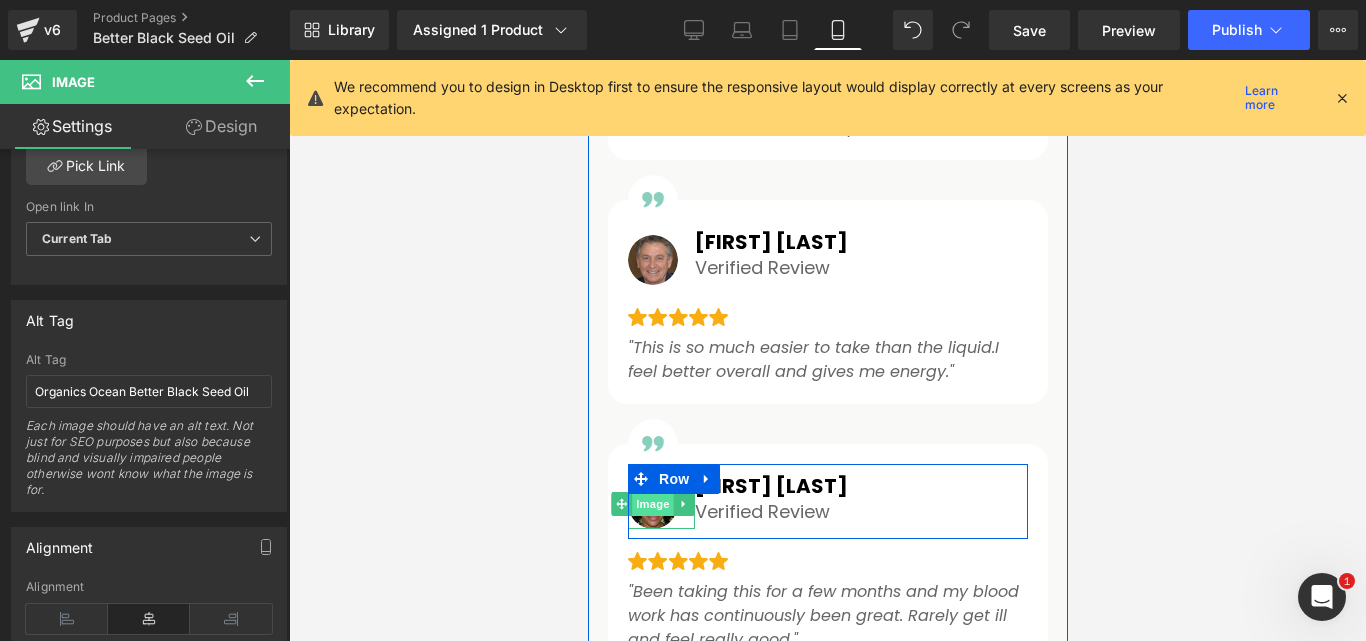 click on "Image" at bounding box center [652, 504] 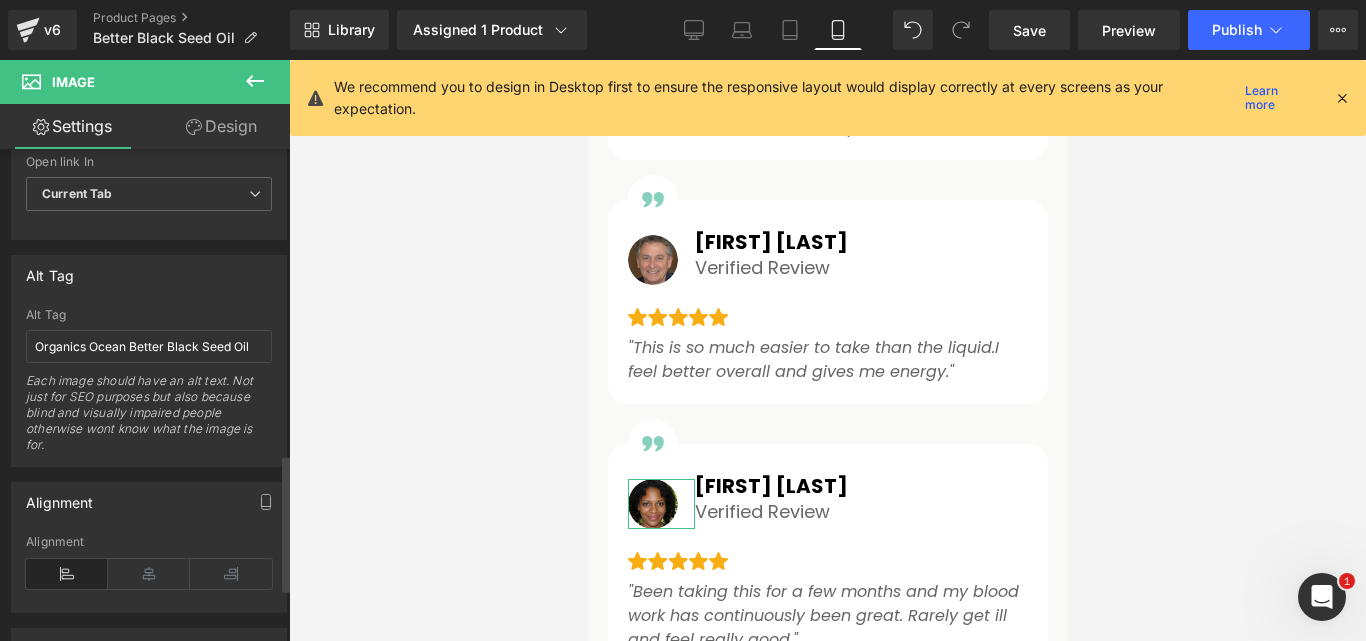 scroll, scrollTop: 1100, scrollLeft: 0, axis: vertical 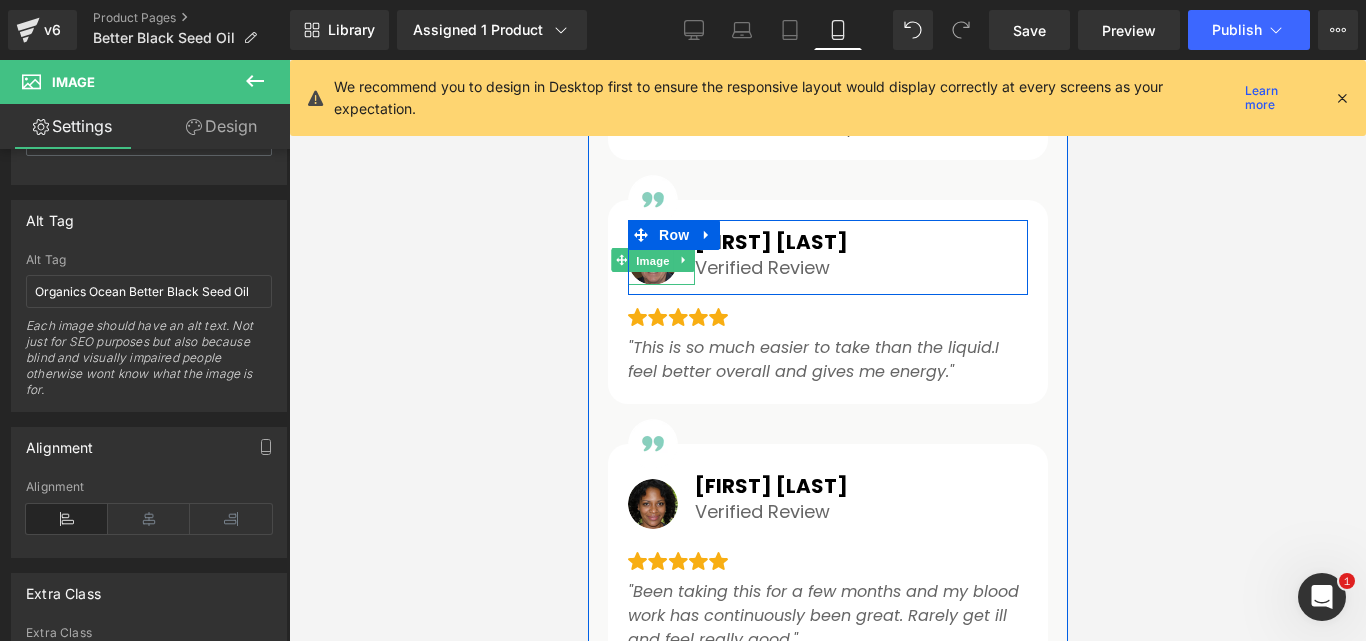 click on "Image" at bounding box center [652, 261] 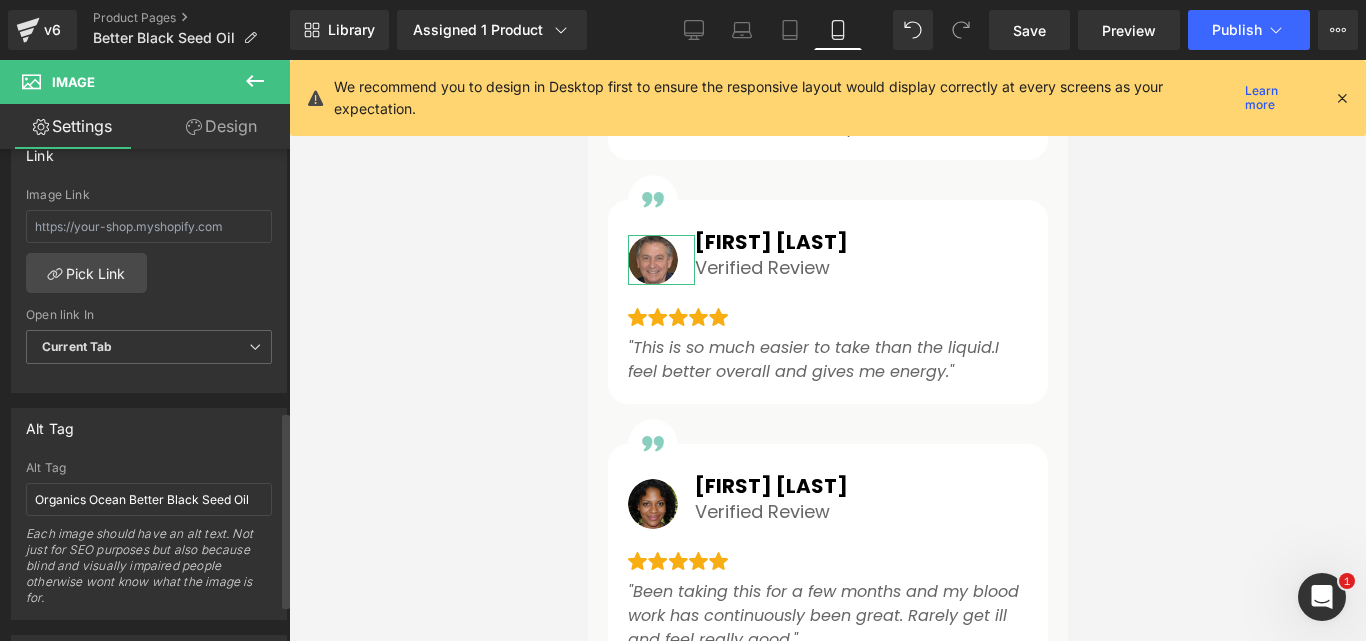 scroll, scrollTop: 1000, scrollLeft: 0, axis: vertical 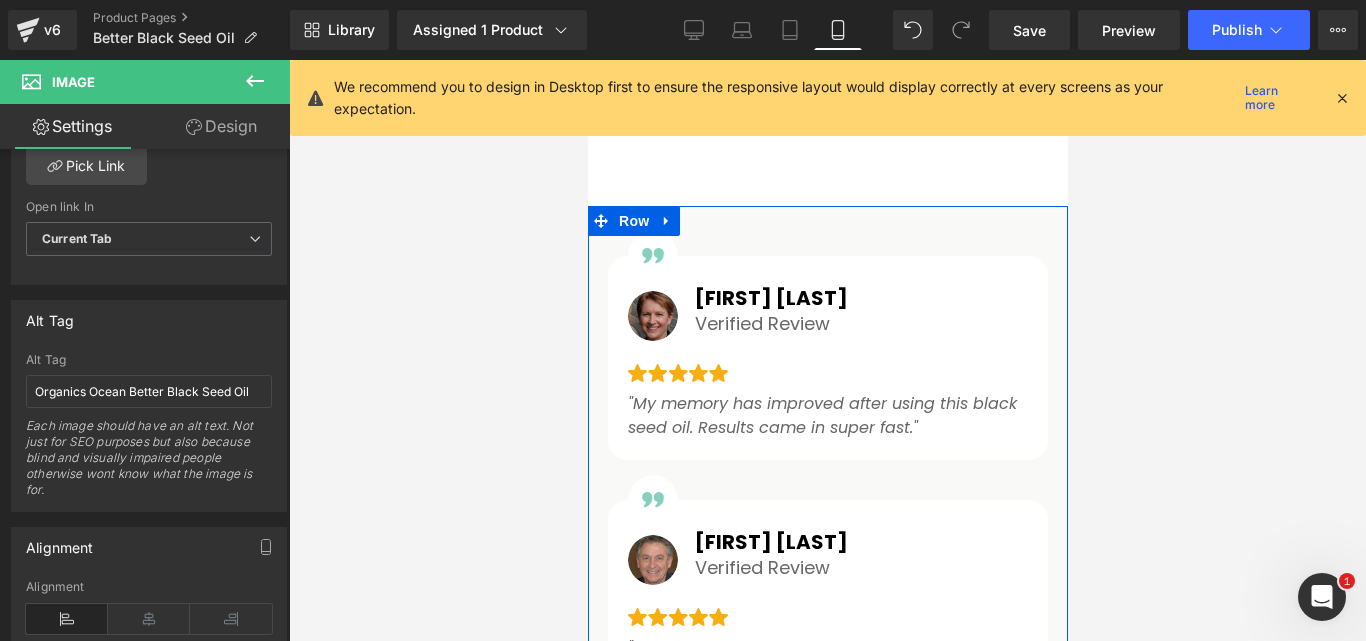 click at bounding box center [652, 316] 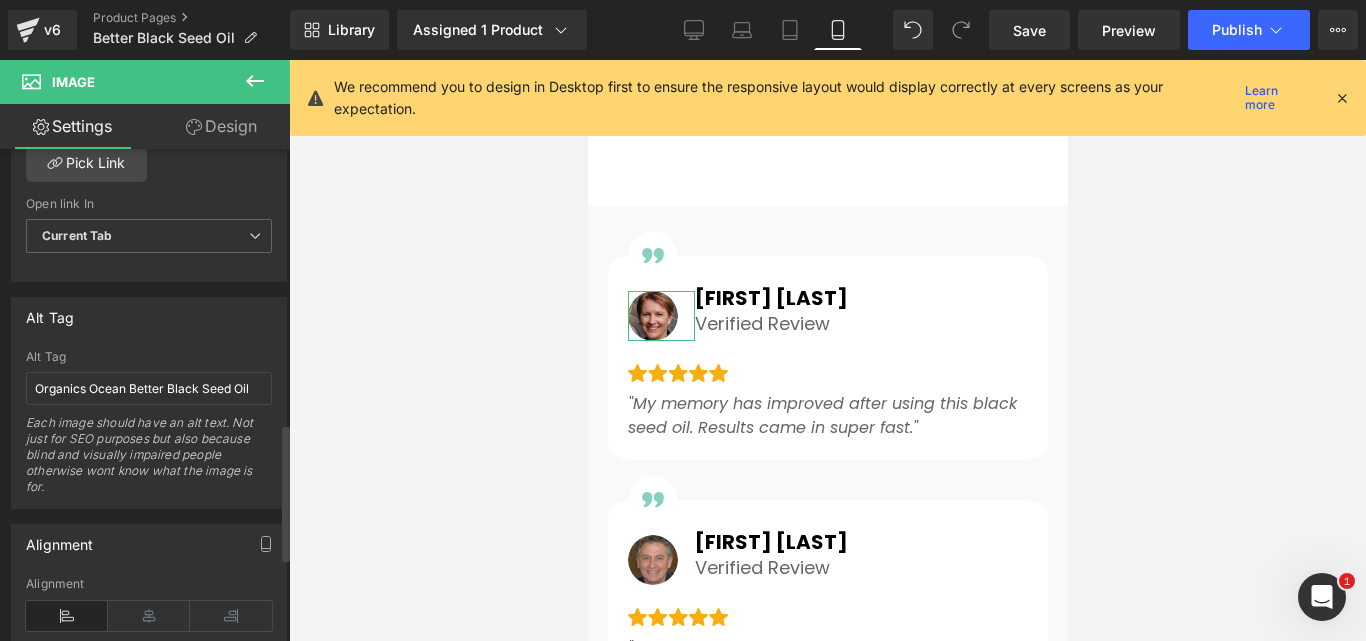 scroll, scrollTop: 984, scrollLeft: 0, axis: vertical 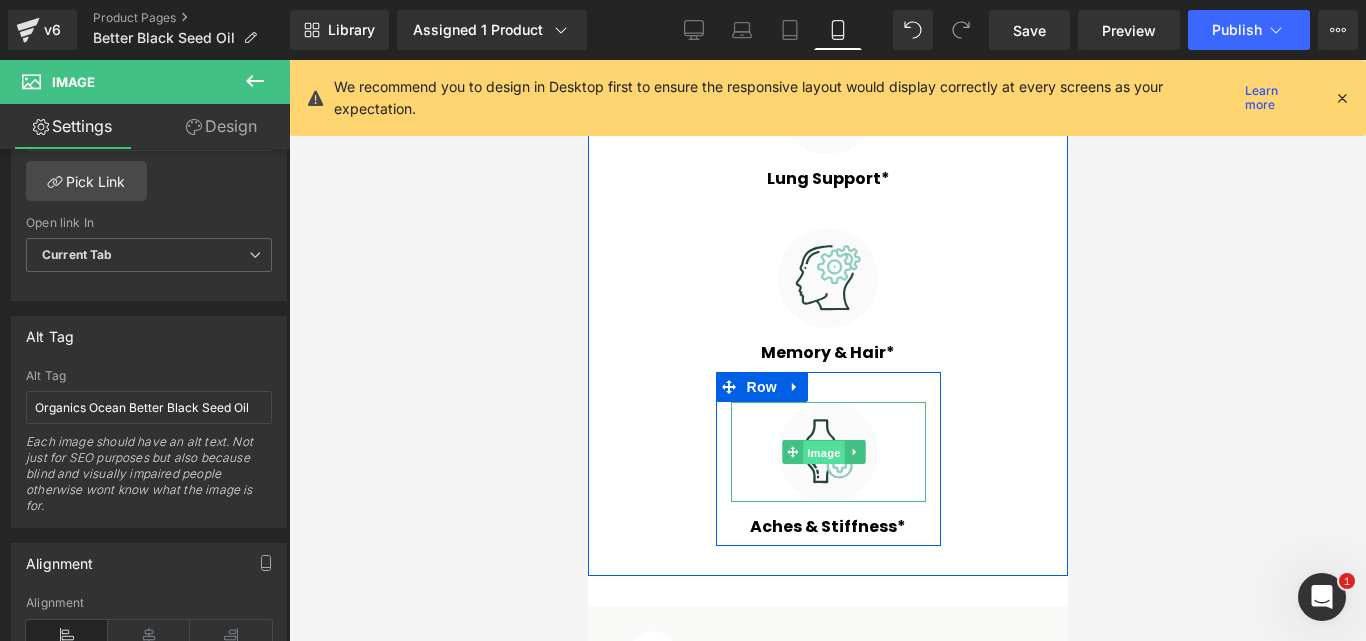 click on "Image" at bounding box center (823, 453) 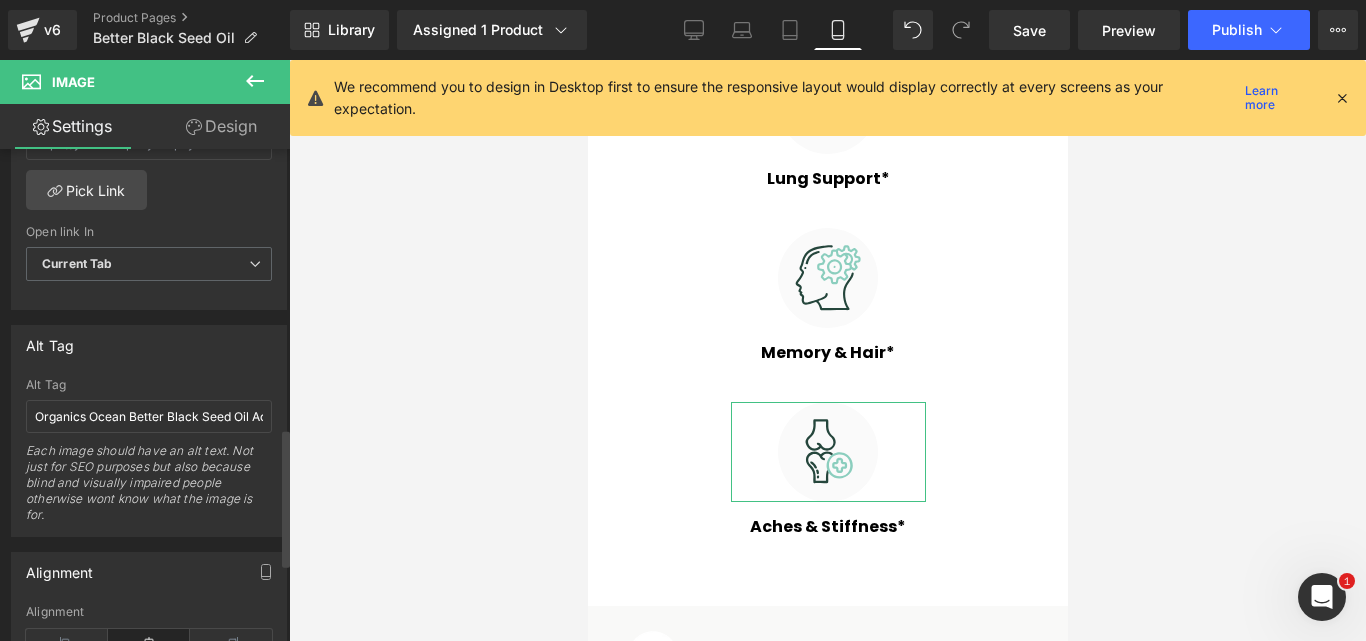 scroll, scrollTop: 1000, scrollLeft: 0, axis: vertical 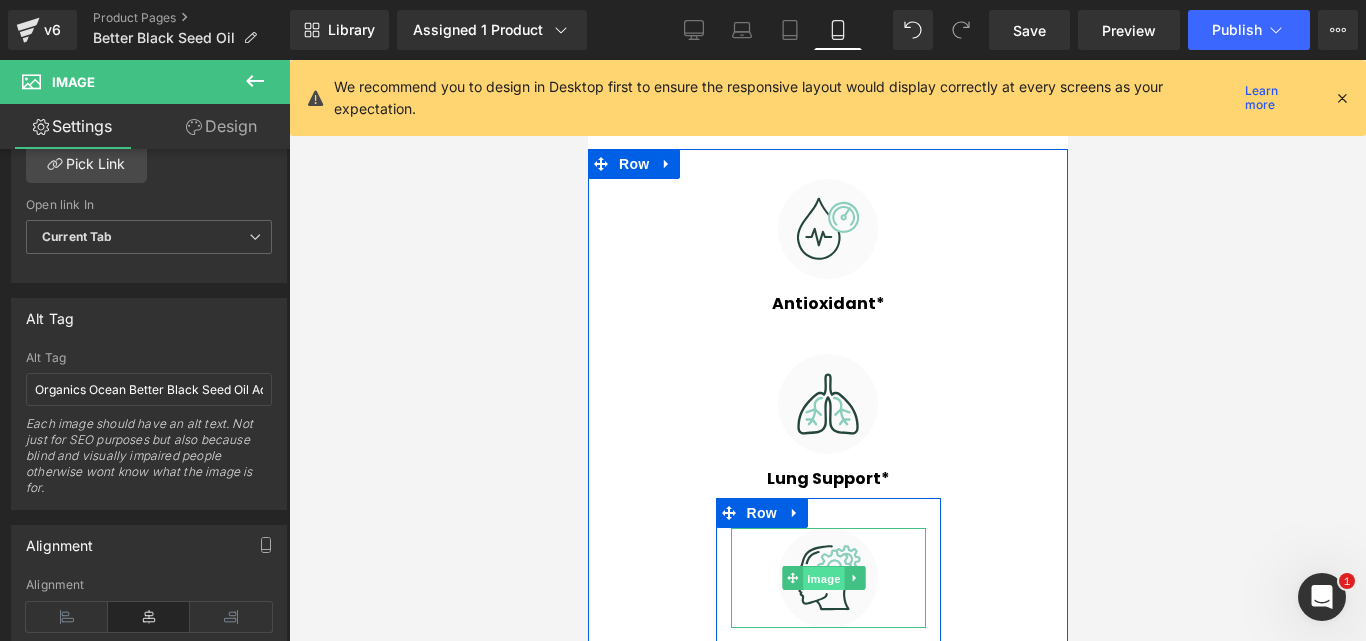 click on "Image" at bounding box center [823, 579] 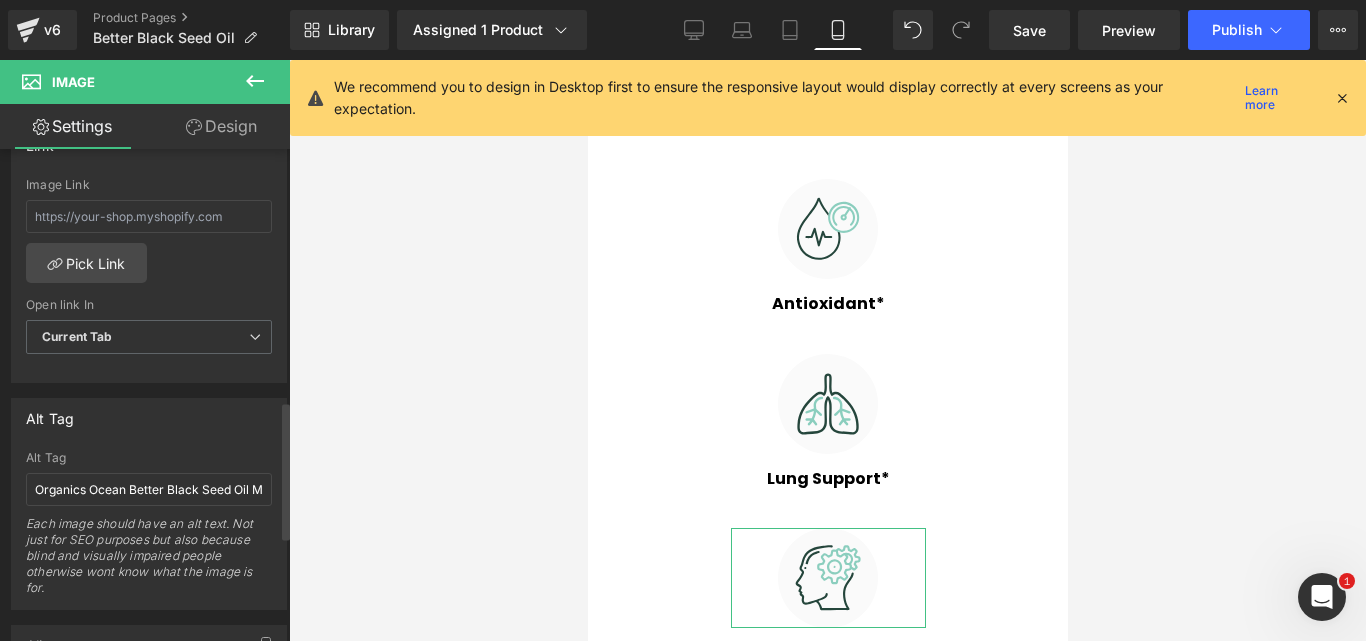 scroll, scrollTop: 1000, scrollLeft: 0, axis: vertical 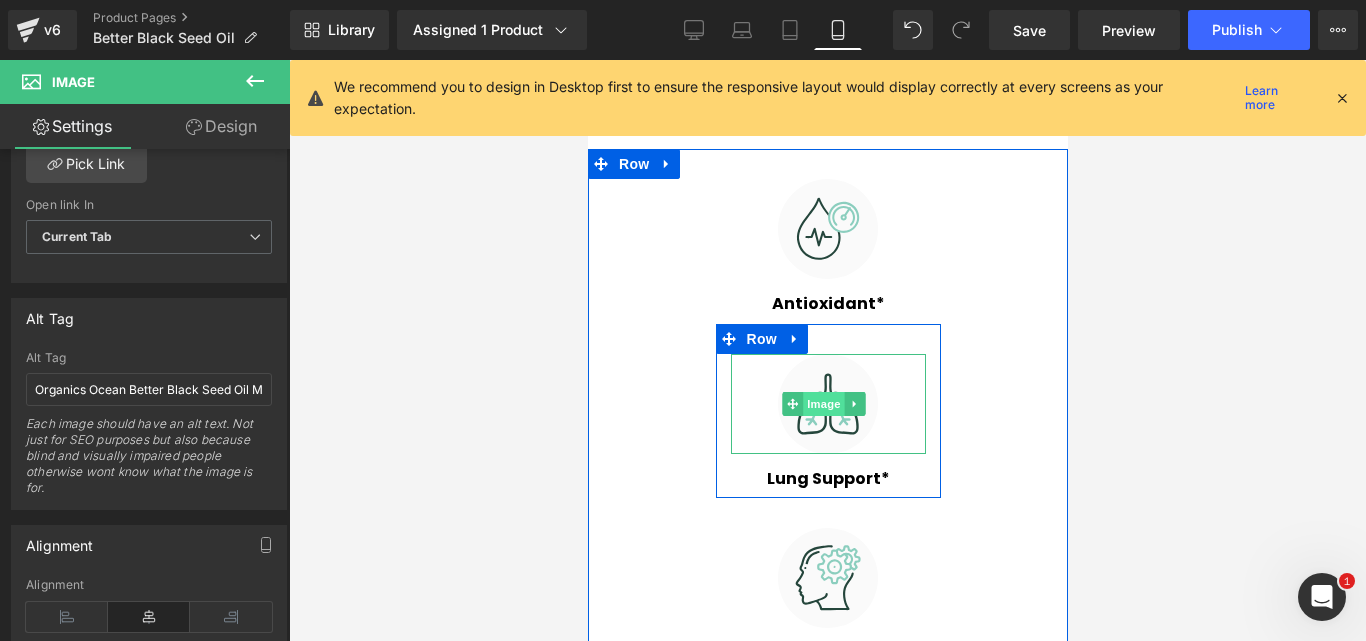 click on "Image" at bounding box center [823, 404] 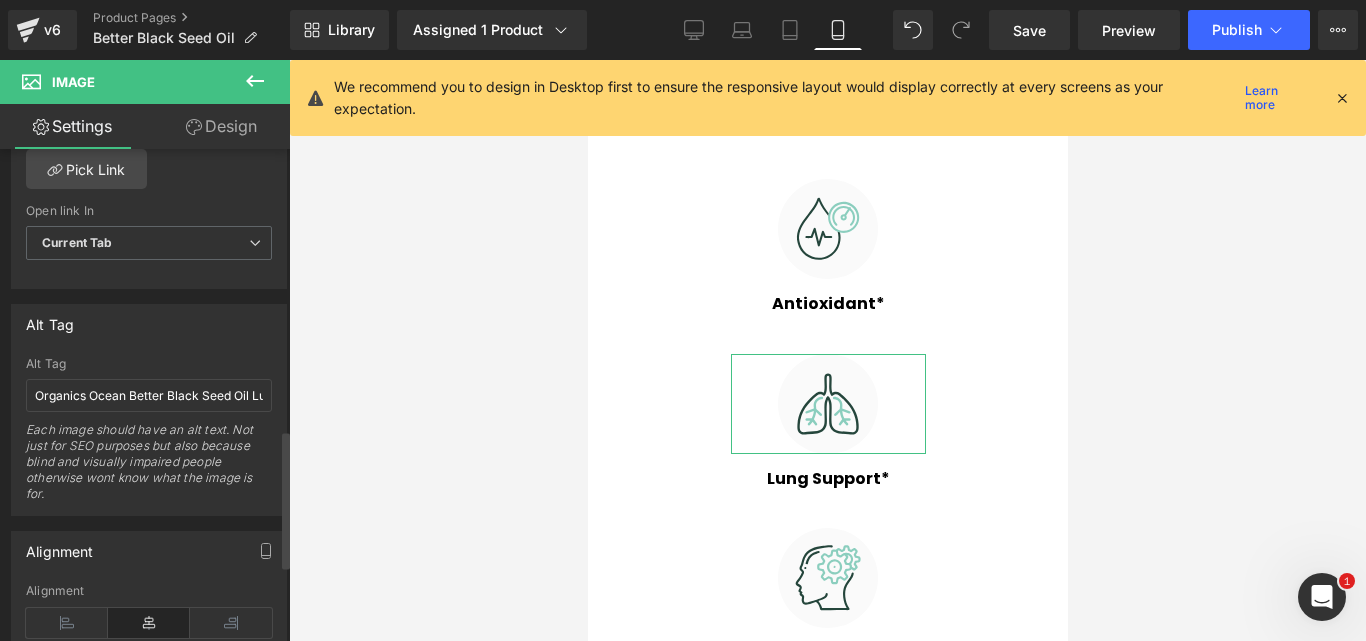 scroll, scrollTop: 1100, scrollLeft: 0, axis: vertical 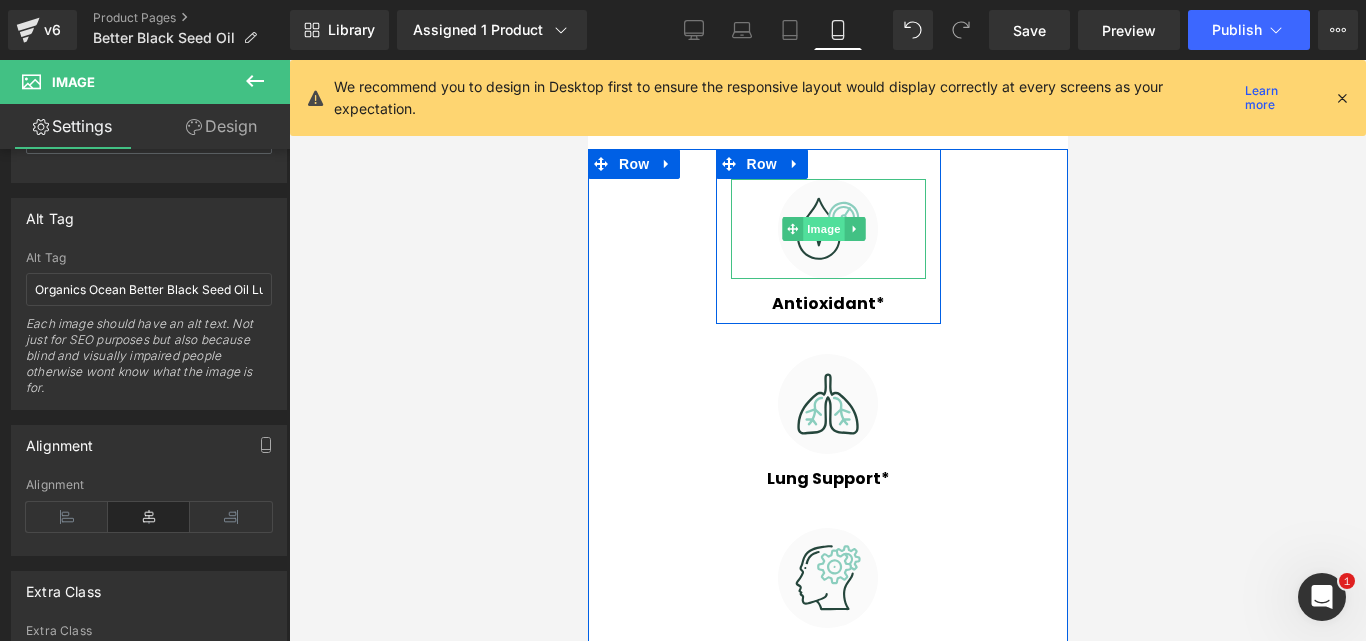 click on "Image" at bounding box center (823, 229) 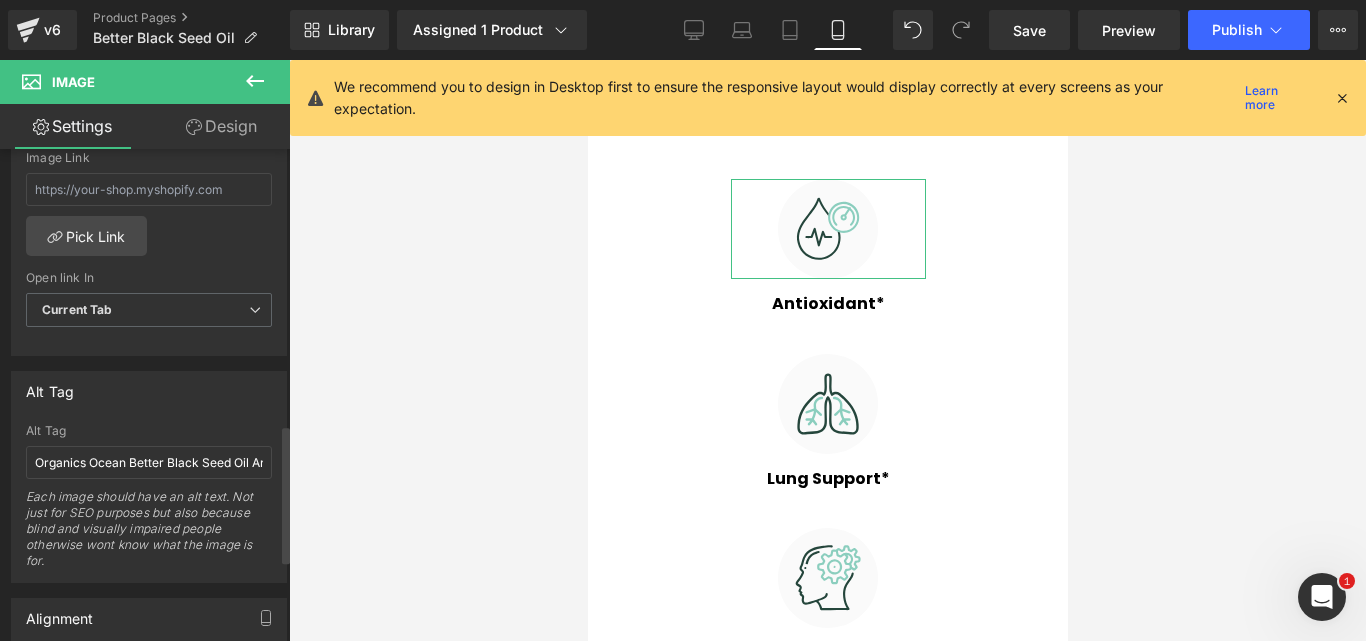 scroll, scrollTop: 1100, scrollLeft: 0, axis: vertical 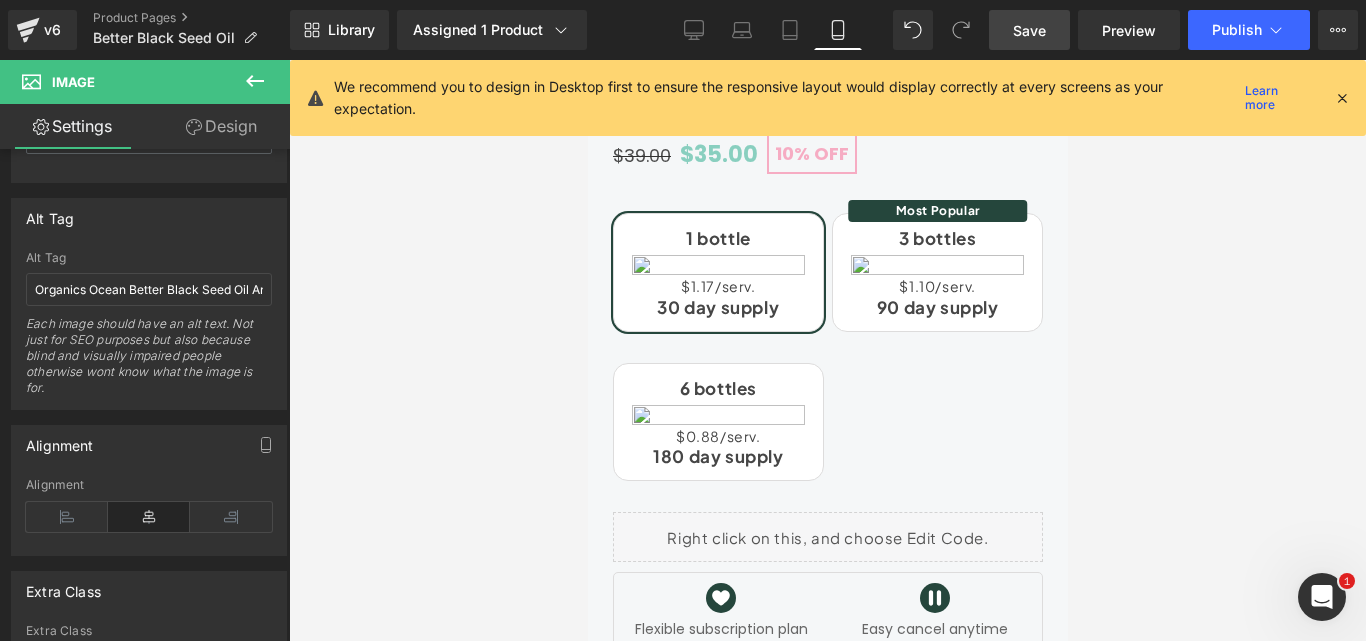 click on "Save" at bounding box center (1029, 30) 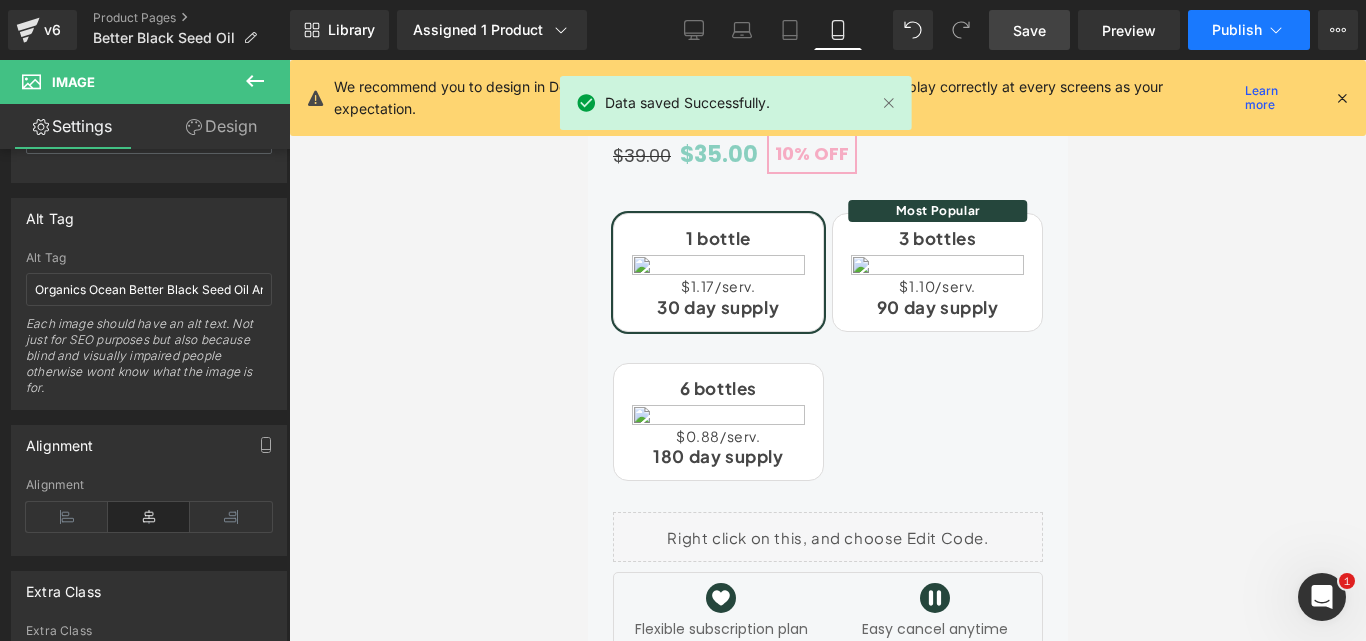 click on "Publish" at bounding box center [1237, 30] 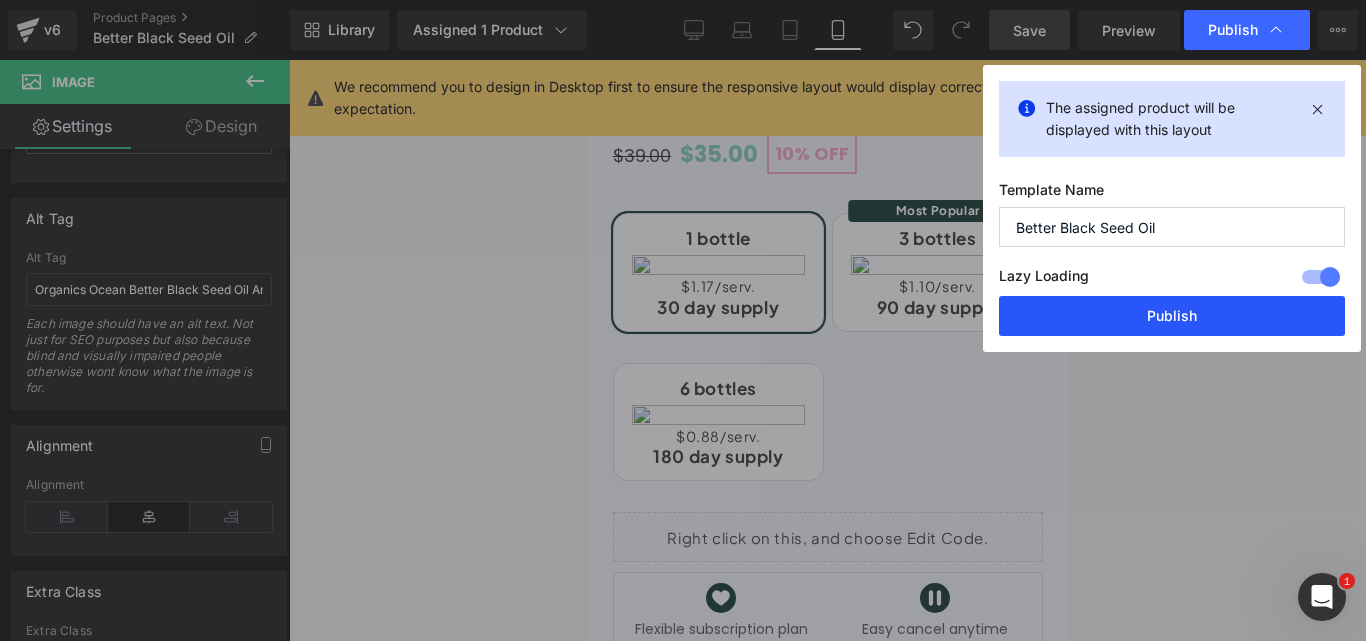 click on "Publish" at bounding box center (1172, 316) 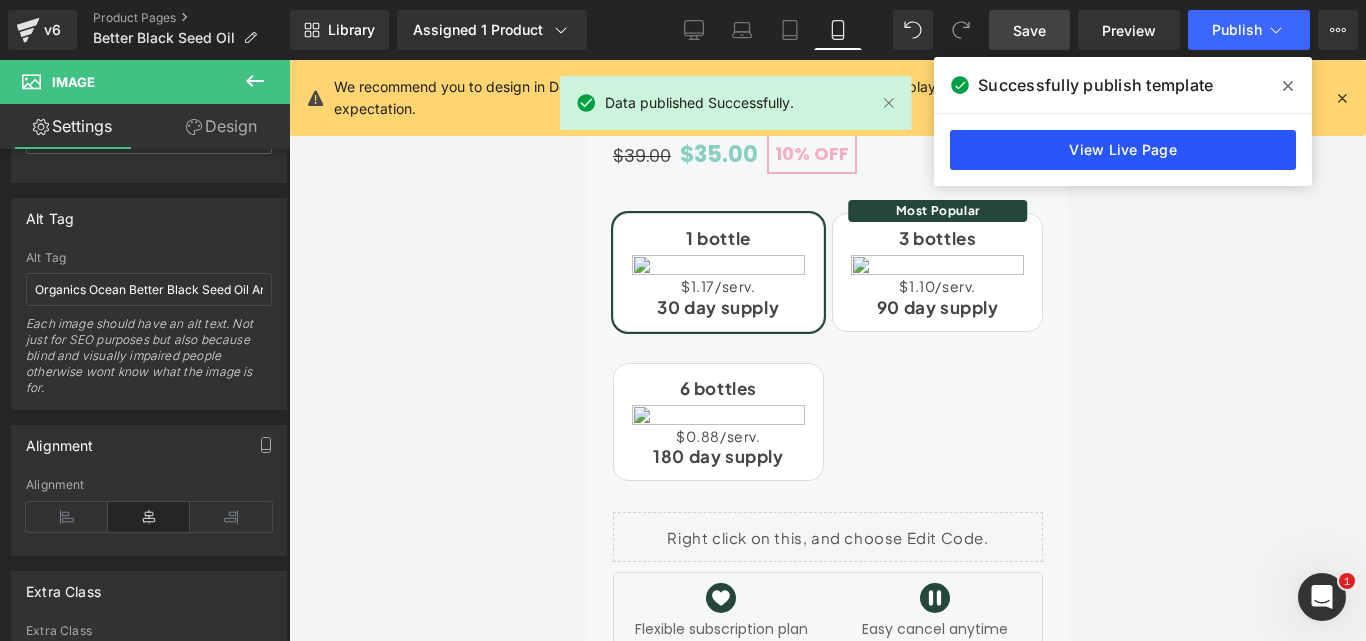 click on "View Live Page" at bounding box center [1123, 150] 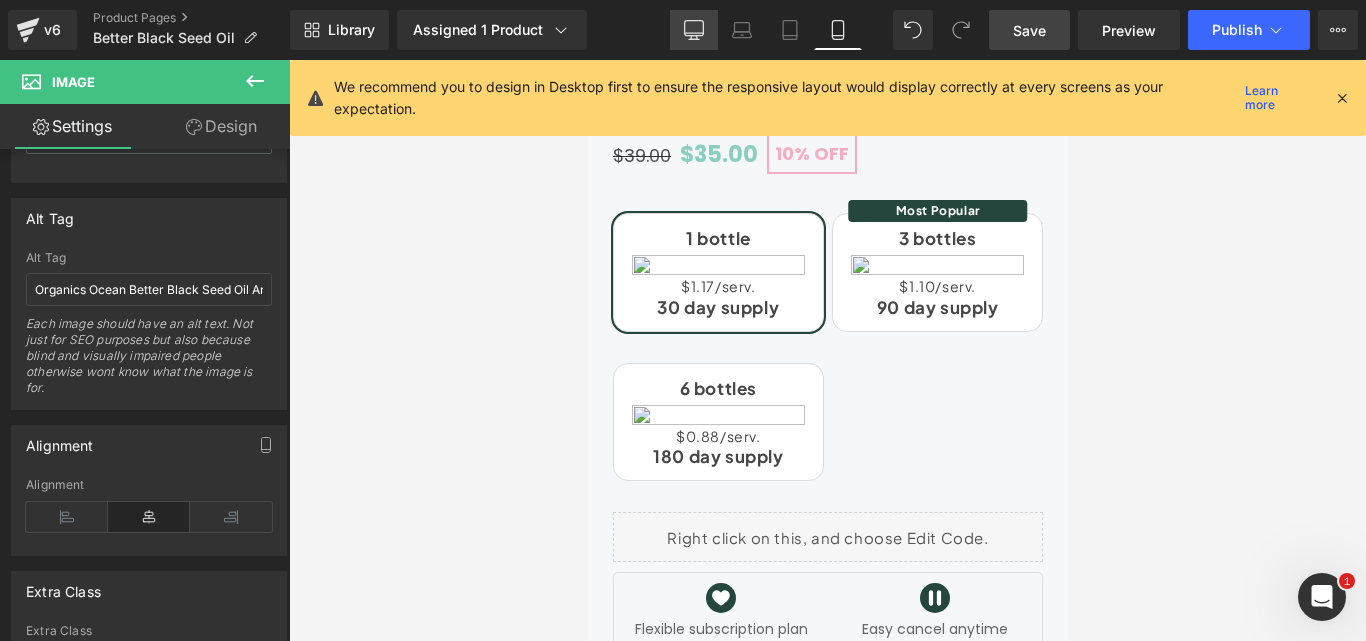 click 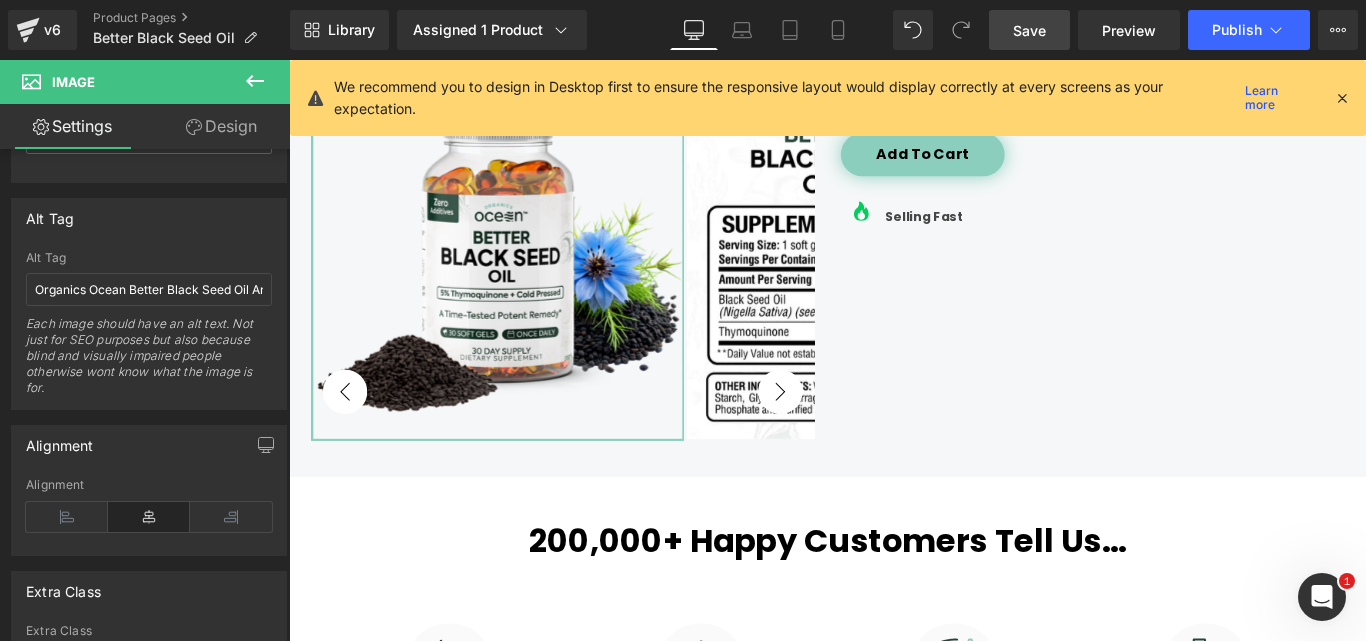scroll, scrollTop: 527, scrollLeft: 0, axis: vertical 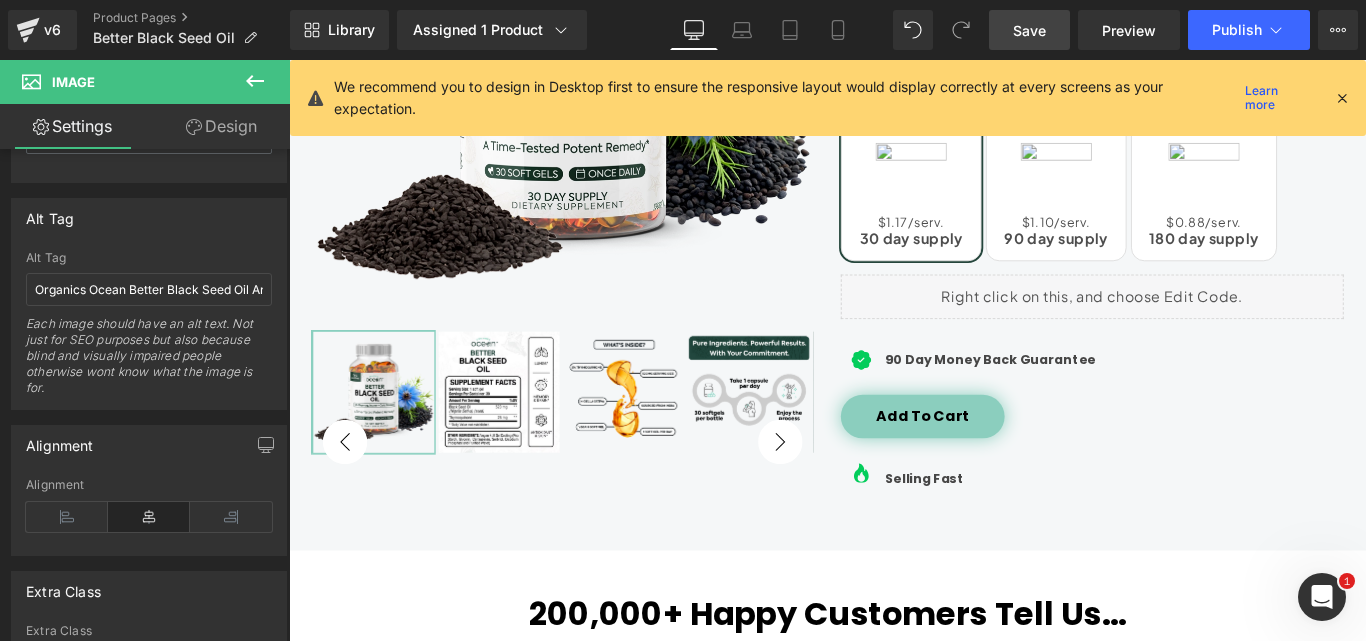 click on "Save" at bounding box center [1029, 30] 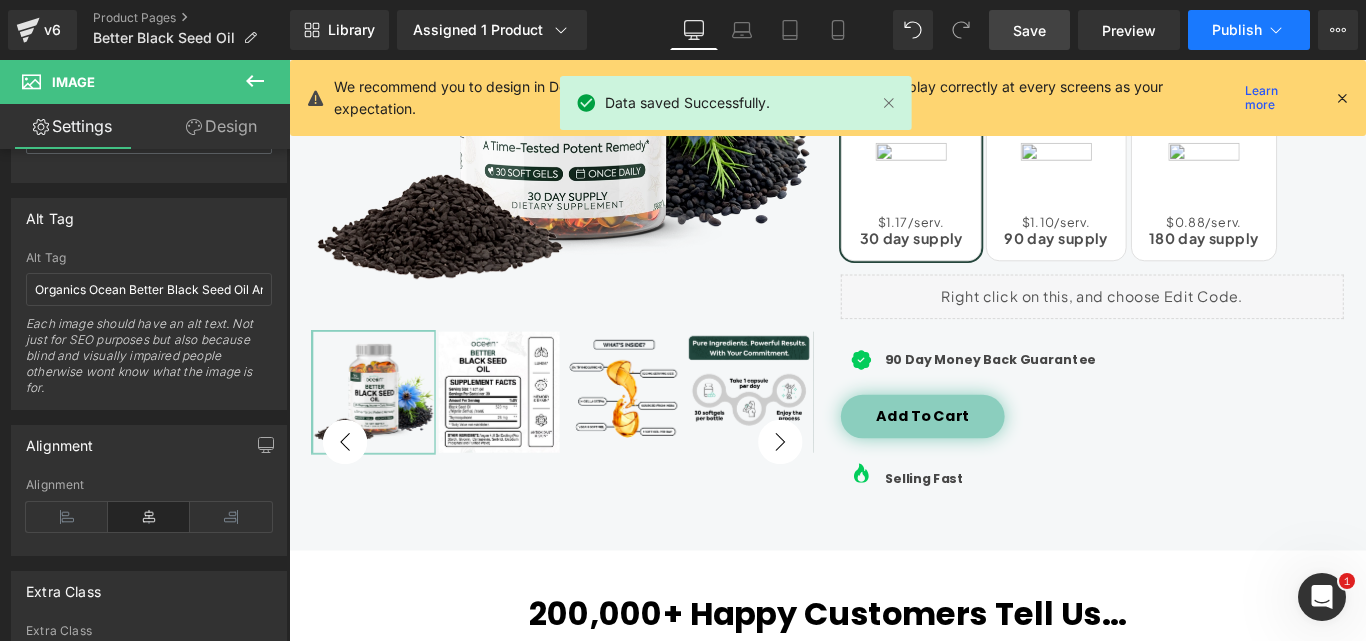 click on "Publish" at bounding box center [1237, 30] 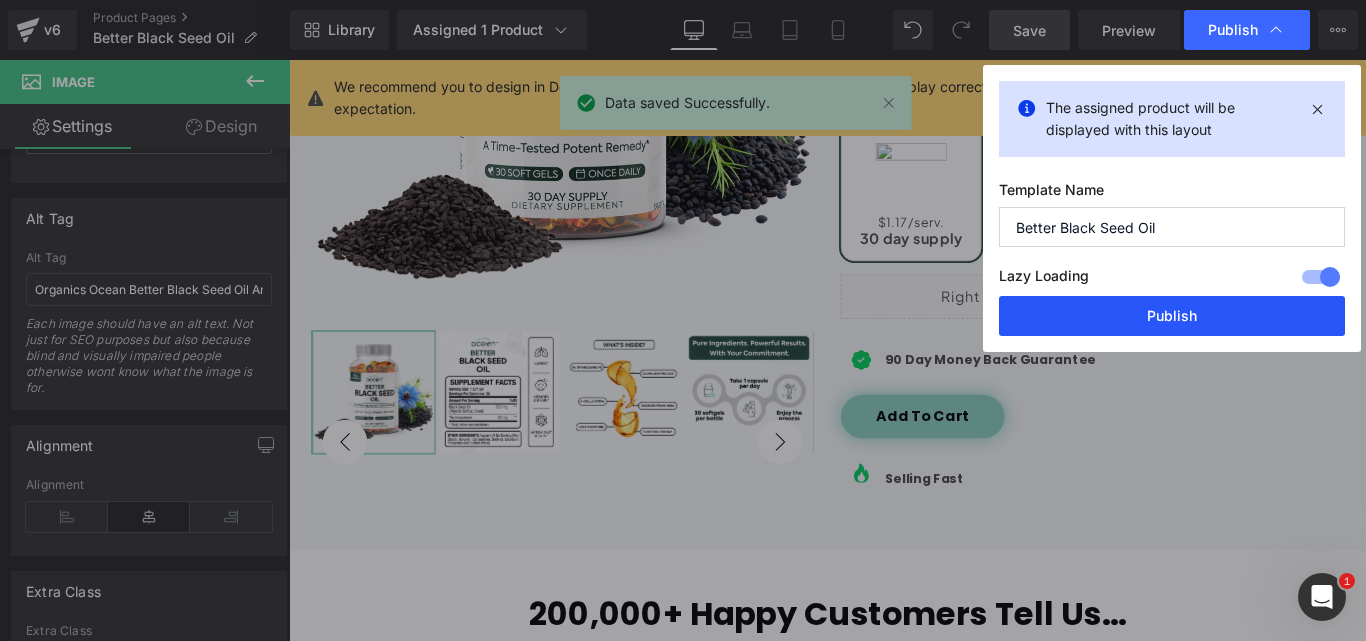drag, startPoint x: 1176, startPoint y: 321, endPoint x: 996, endPoint y: 294, distance: 182.01373 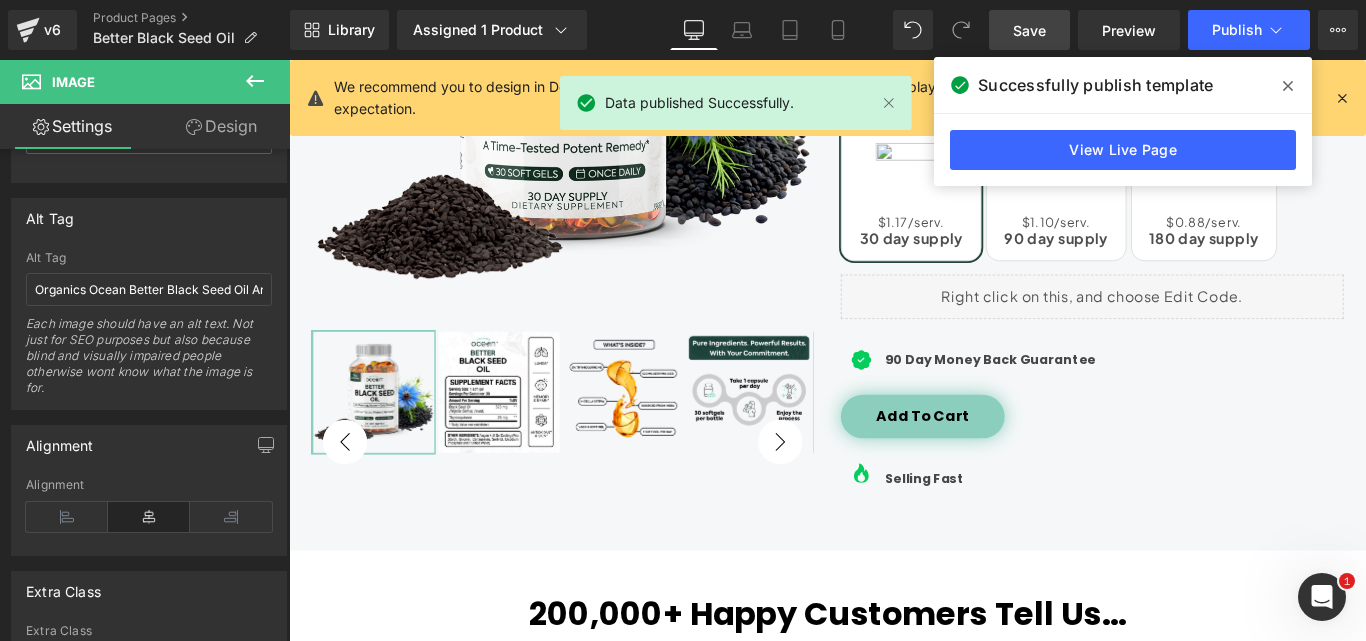 click at bounding box center (1288, 86) 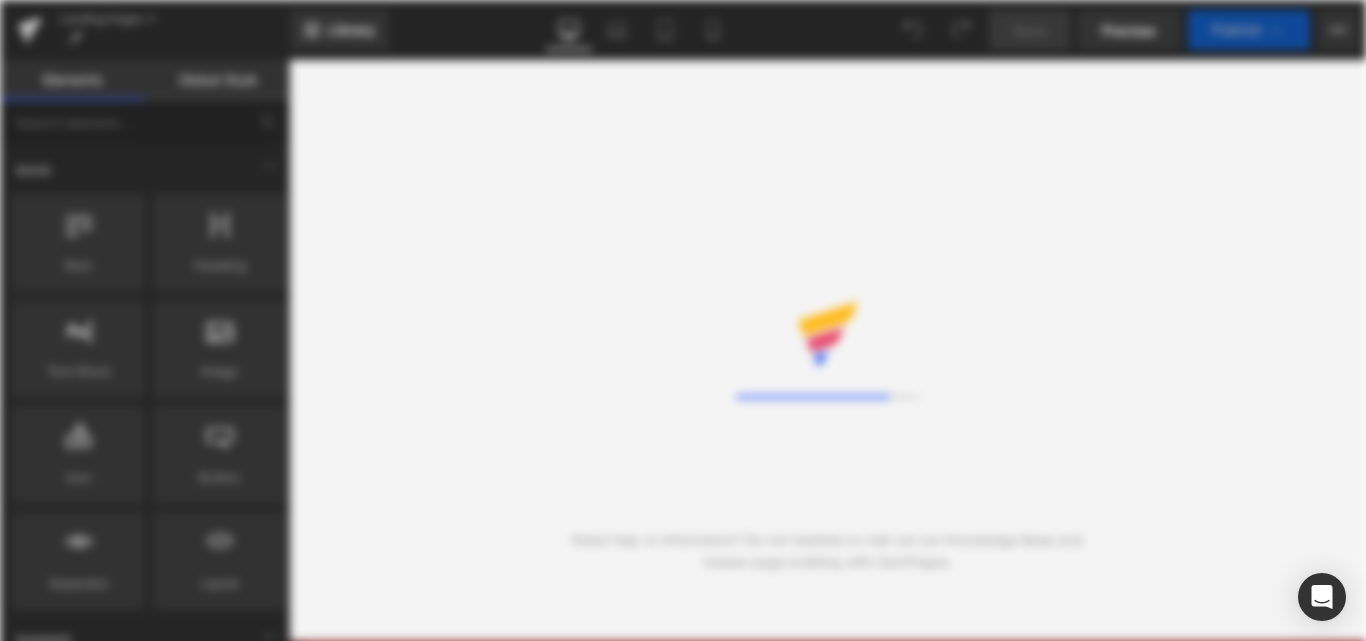 scroll, scrollTop: 0, scrollLeft: 0, axis: both 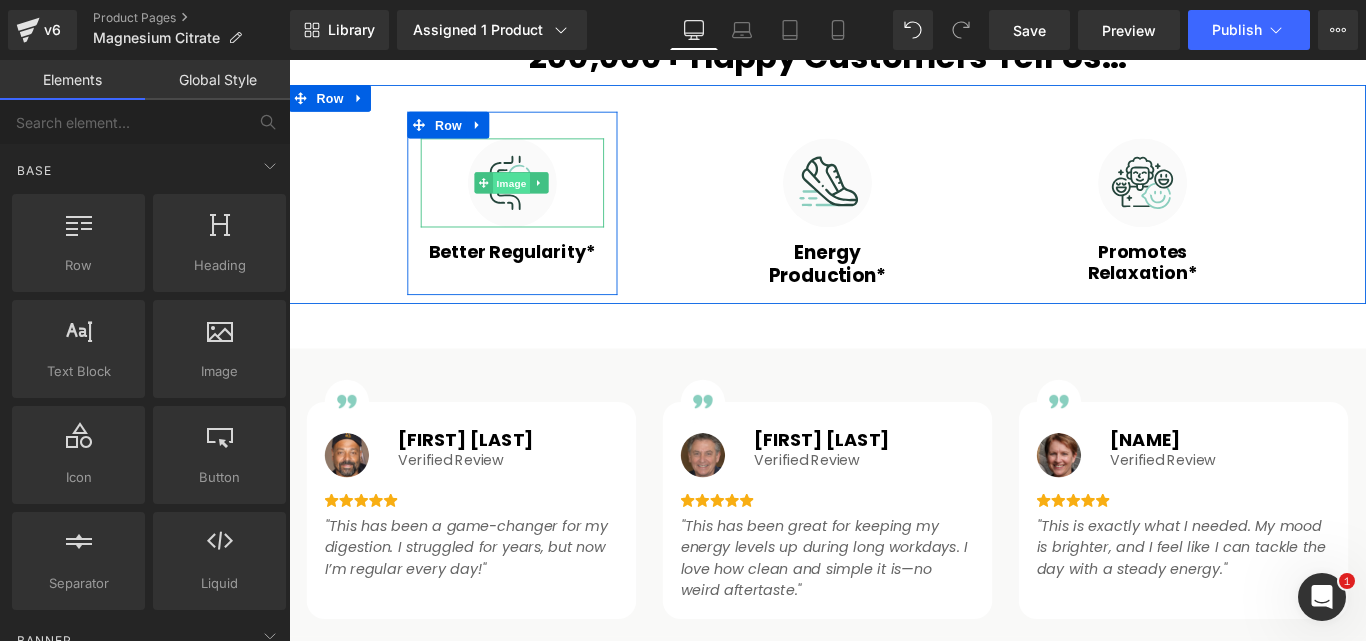 click on "Image" at bounding box center [539, 199] 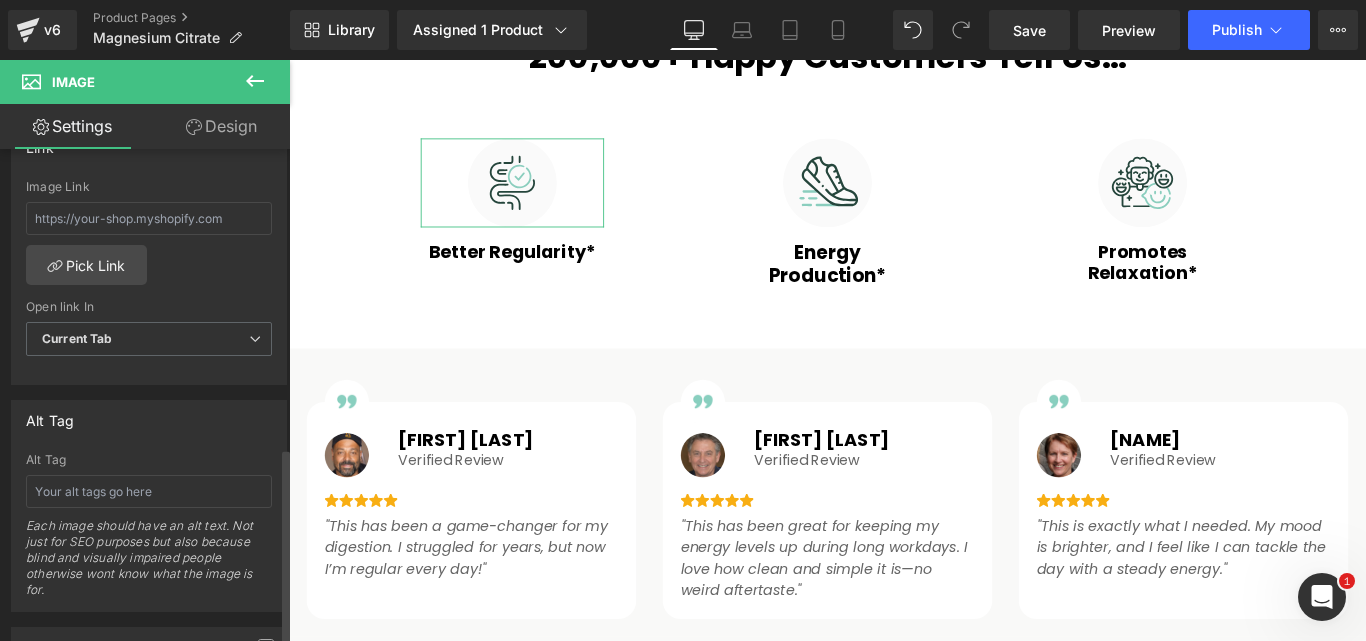 scroll, scrollTop: 900, scrollLeft: 0, axis: vertical 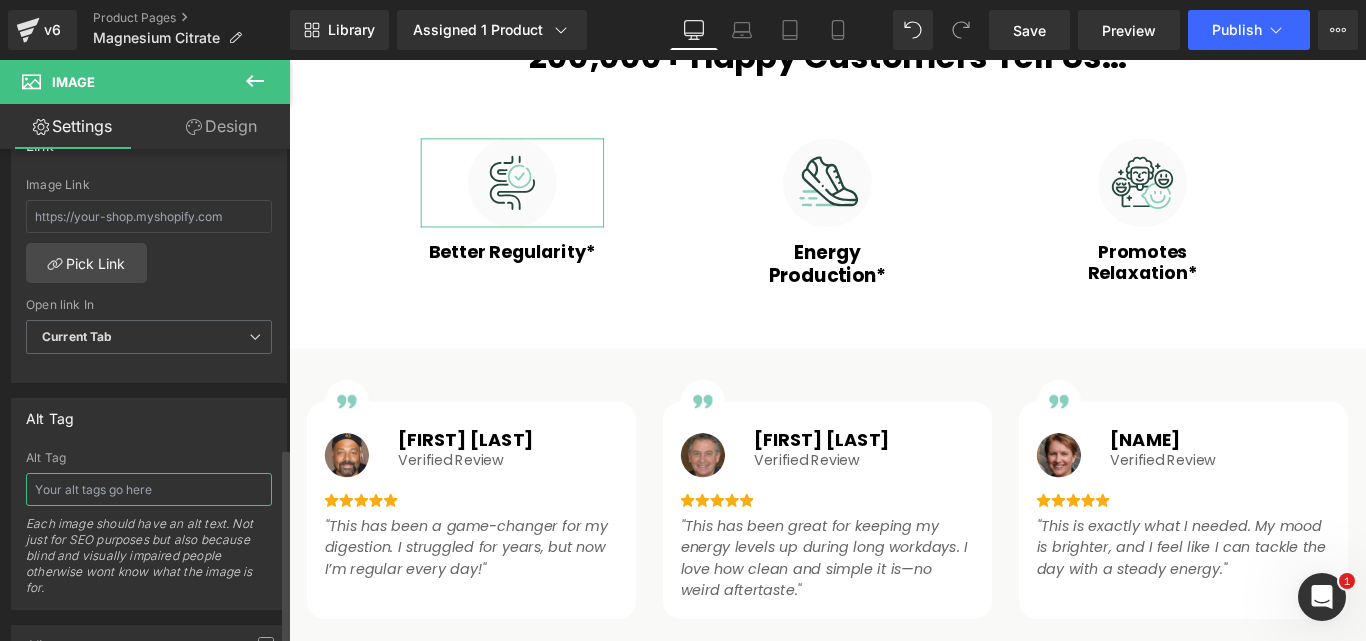click at bounding box center [149, 489] 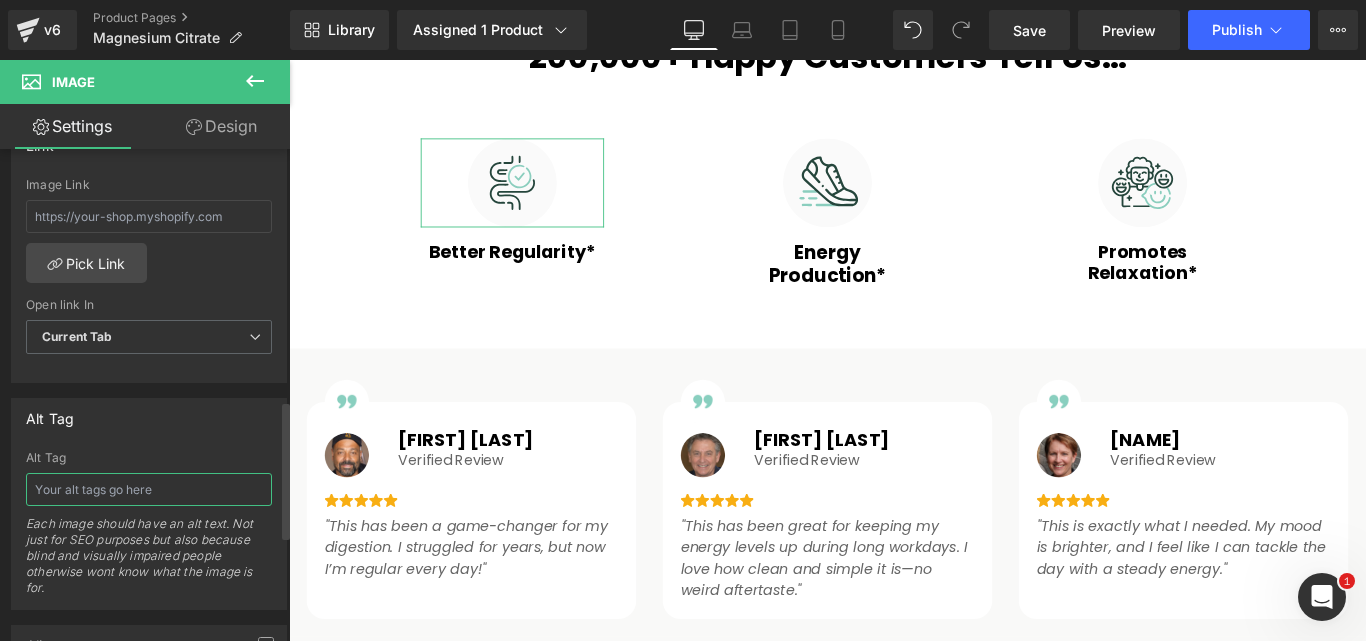 paste on "Organics Ocean Better Black Seed Oil" 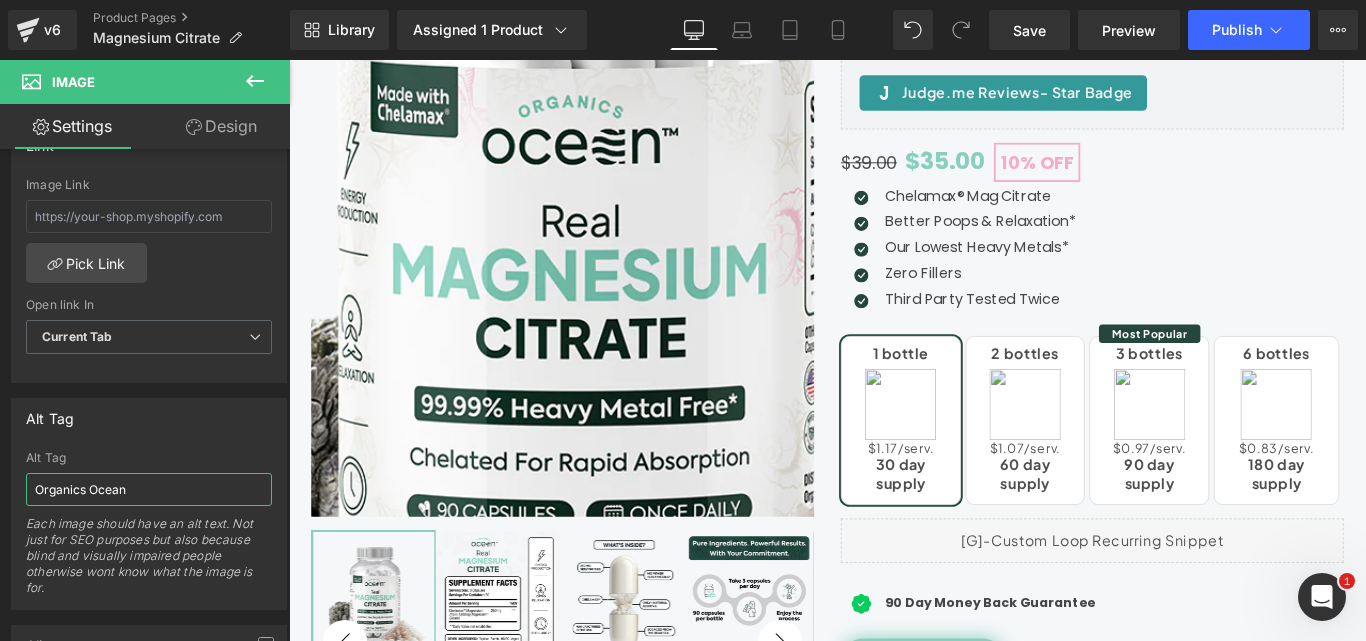 scroll, scrollTop: 0, scrollLeft: 0, axis: both 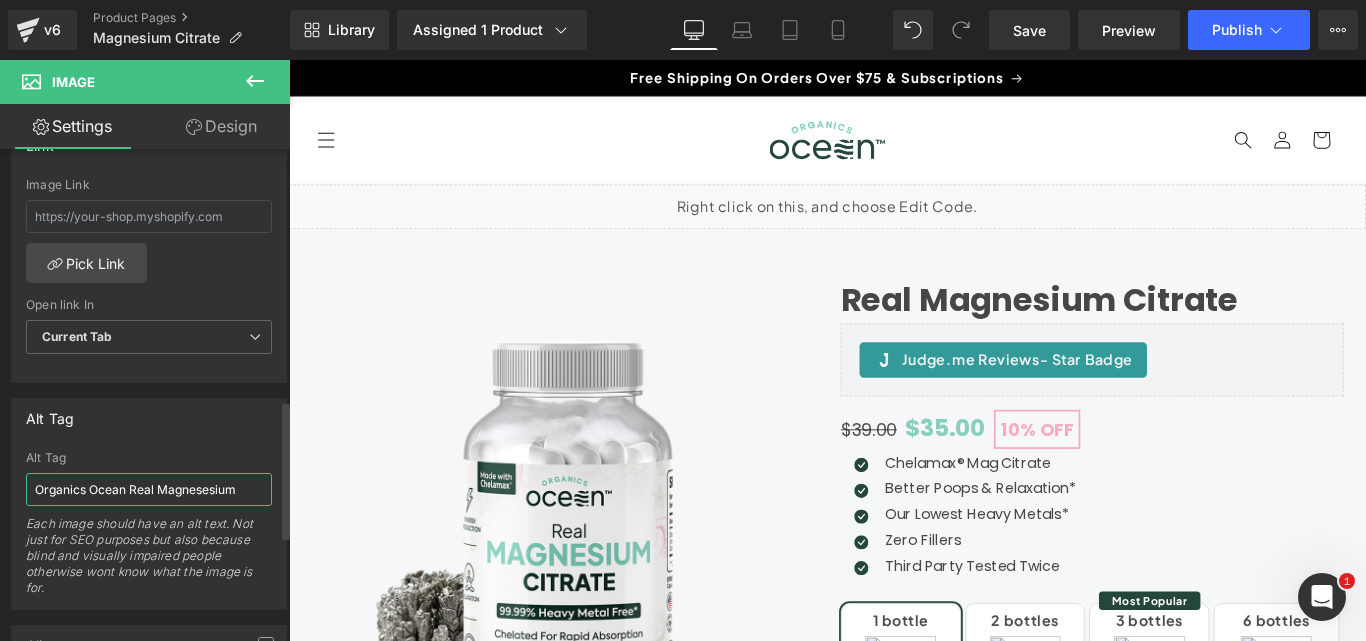 click on "Organics Ocean Real Magnesesium" at bounding box center (149, 489) 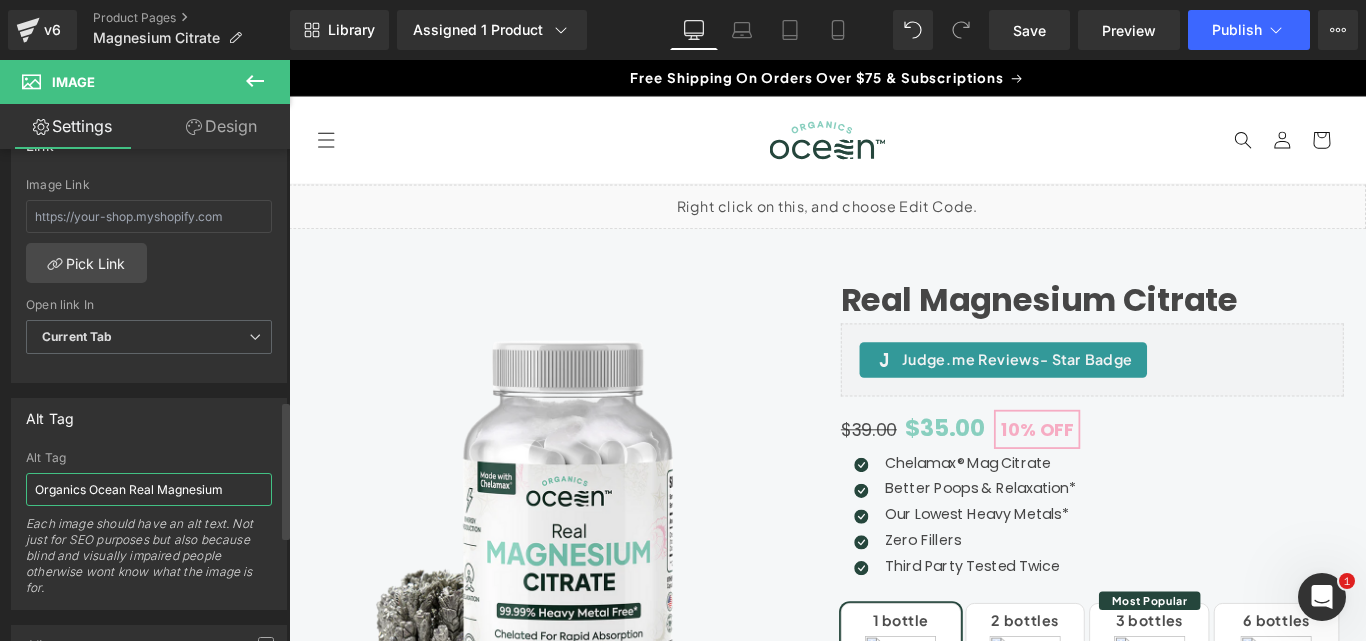 click on "Organics Ocean Real Magnesium" at bounding box center (149, 489) 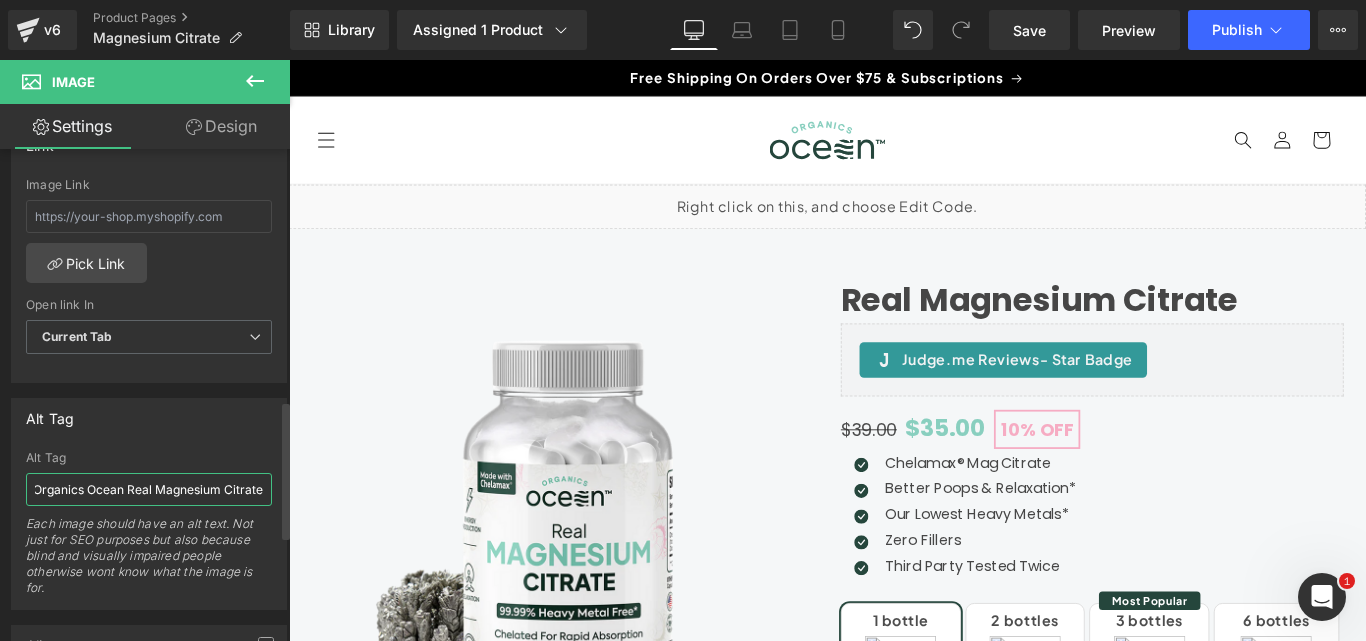 scroll, scrollTop: 0, scrollLeft: 9, axis: horizontal 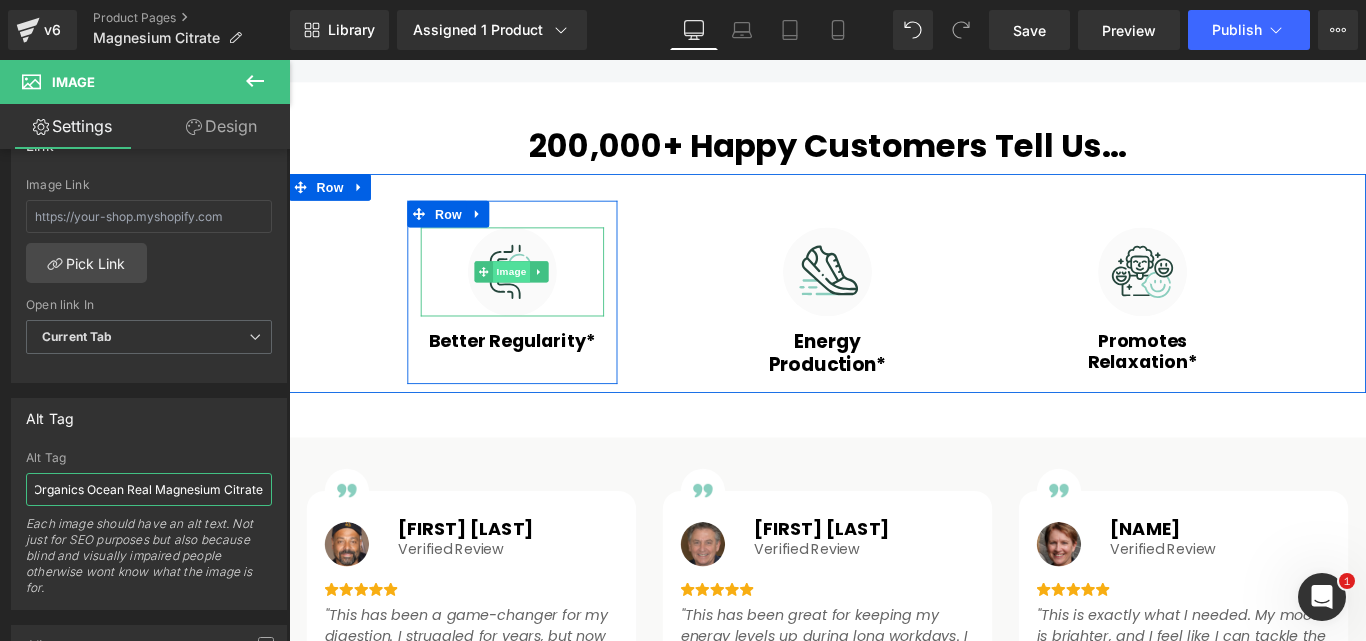 click on "Image" at bounding box center (539, 298) 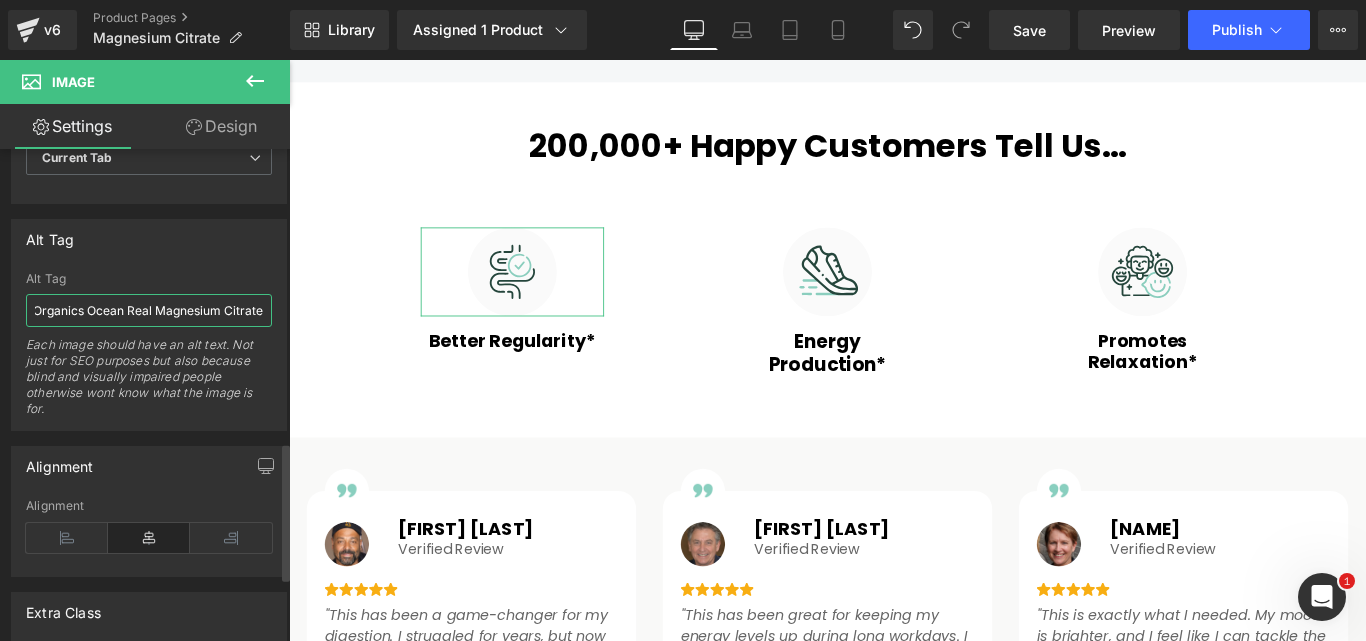 scroll, scrollTop: 1100, scrollLeft: 0, axis: vertical 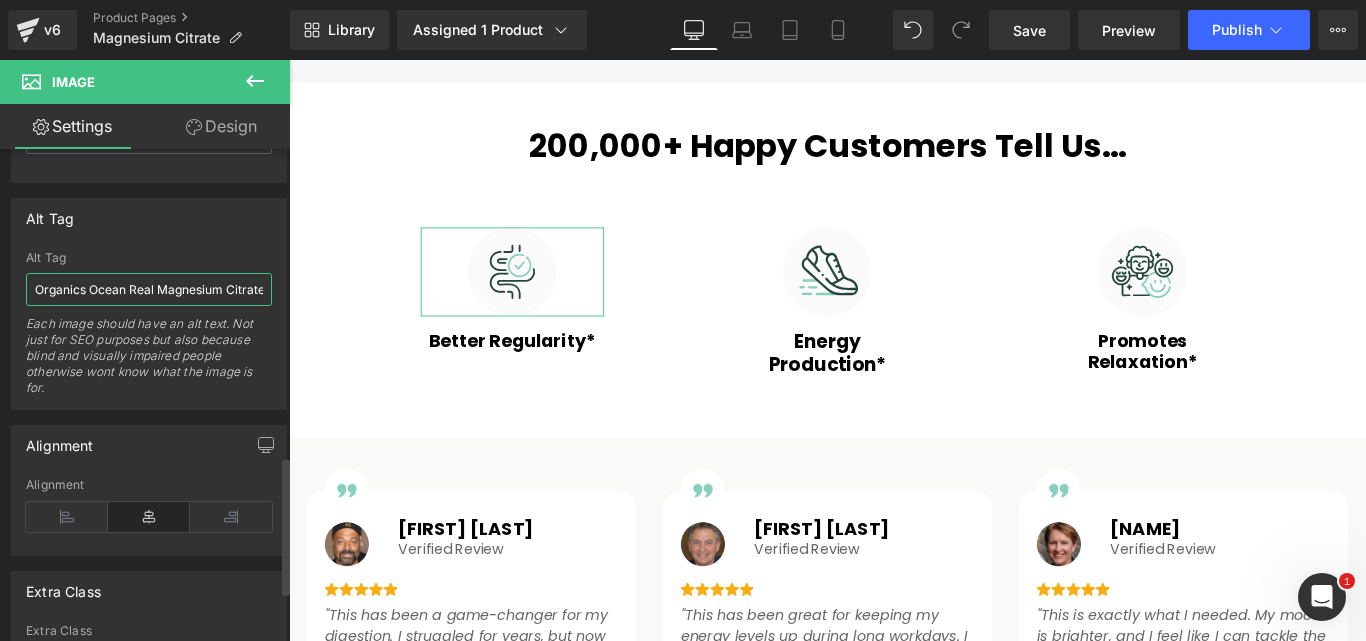 drag, startPoint x: 256, startPoint y: 290, endPoint x: 21, endPoint y: 301, distance: 235.25731 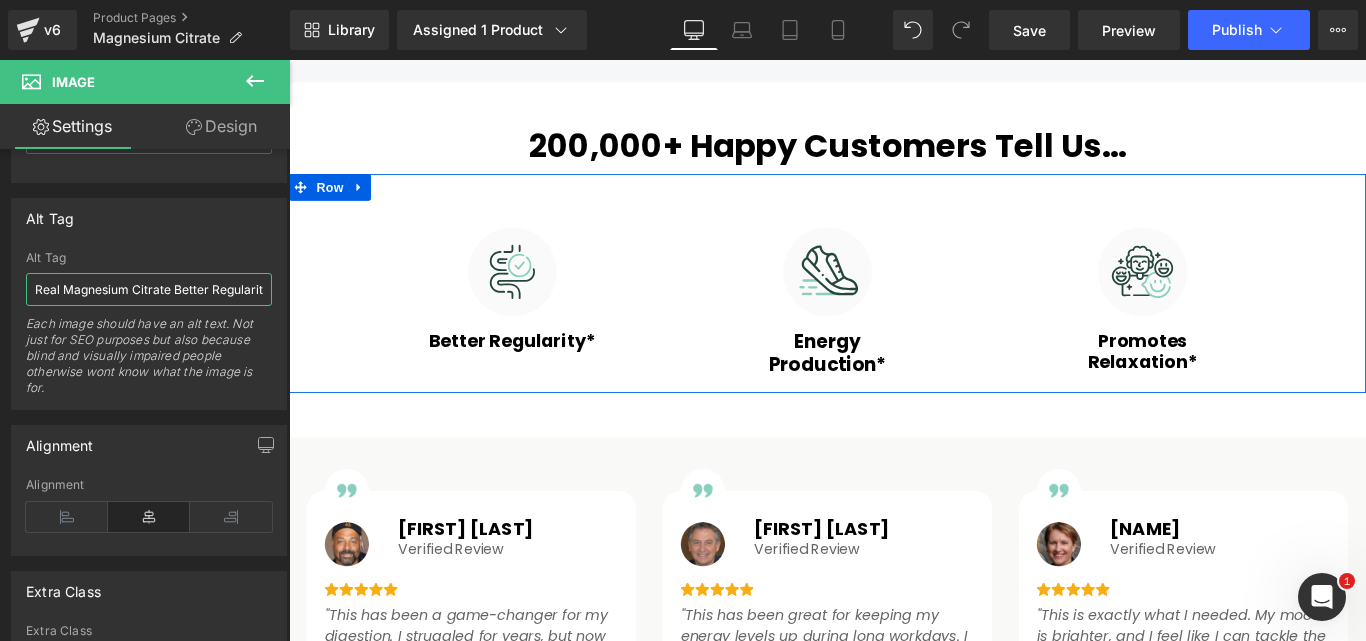 scroll, scrollTop: 0, scrollLeft: 107, axis: horizontal 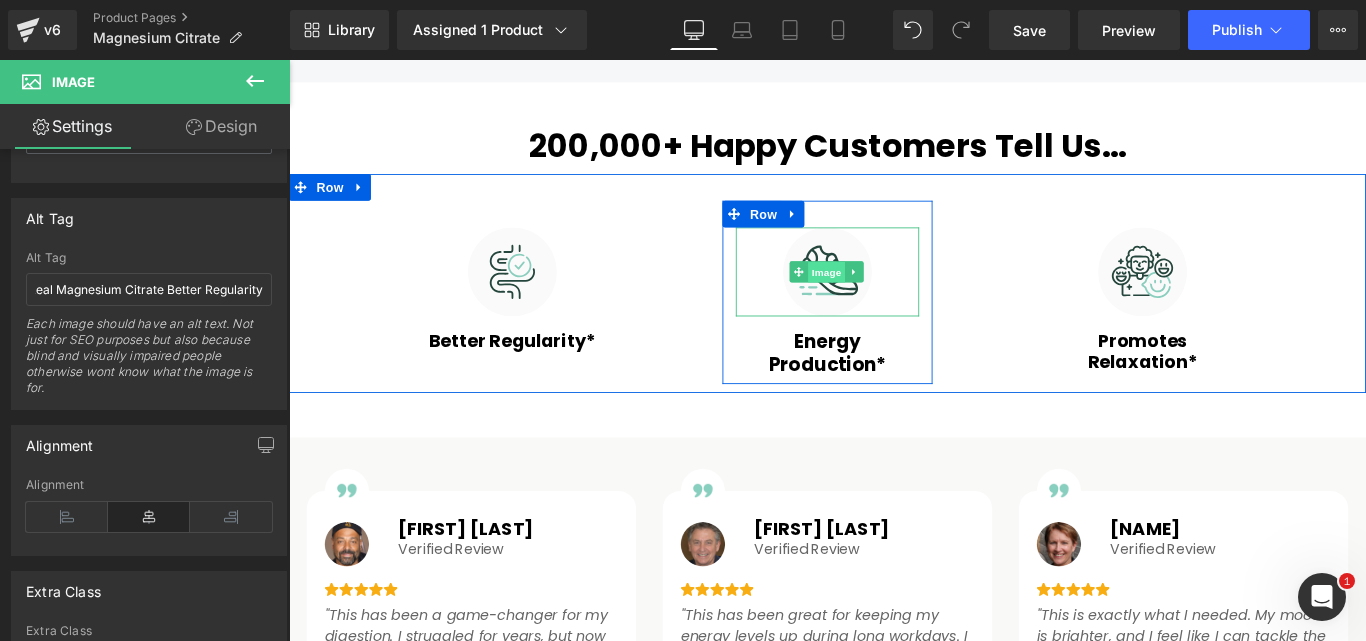 click on "Image" at bounding box center (893, 299) 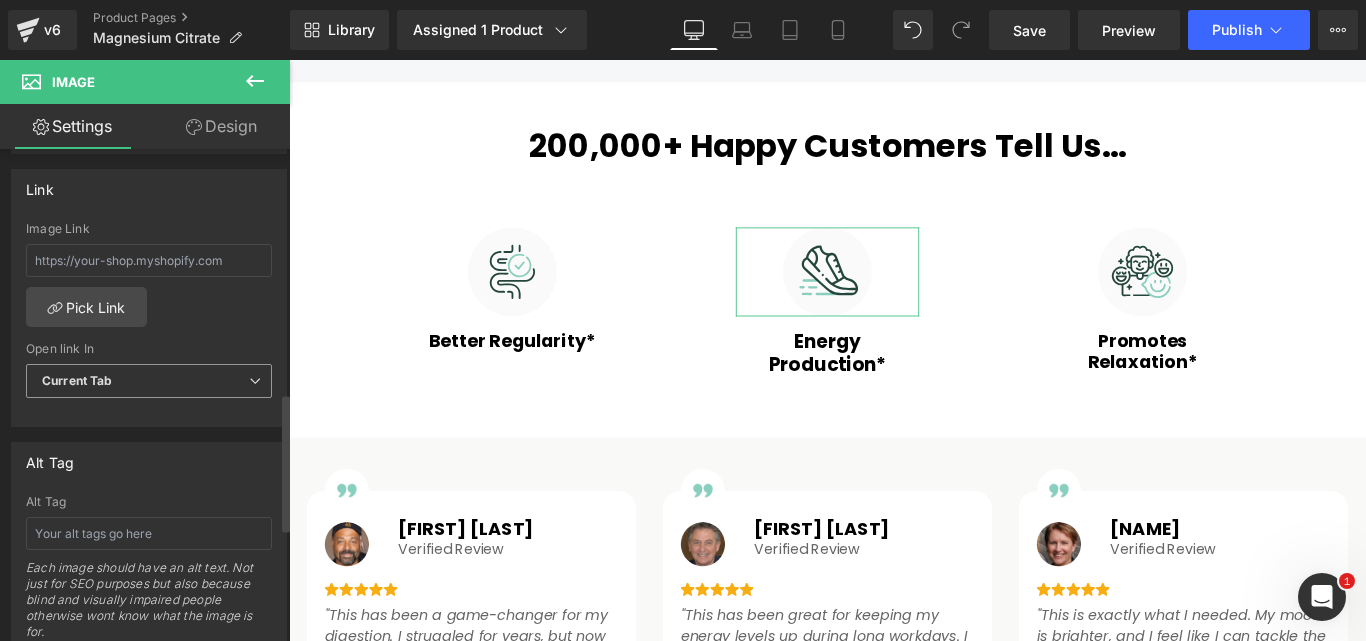 scroll, scrollTop: 1000, scrollLeft: 0, axis: vertical 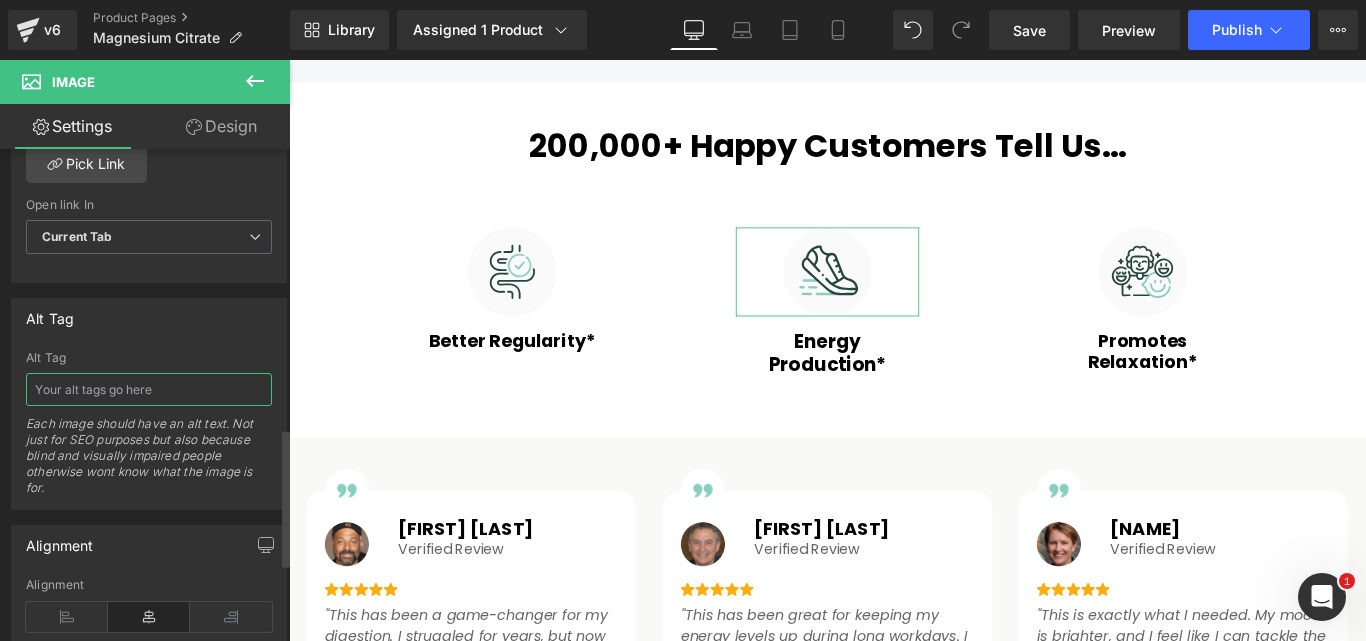 click at bounding box center [149, 389] 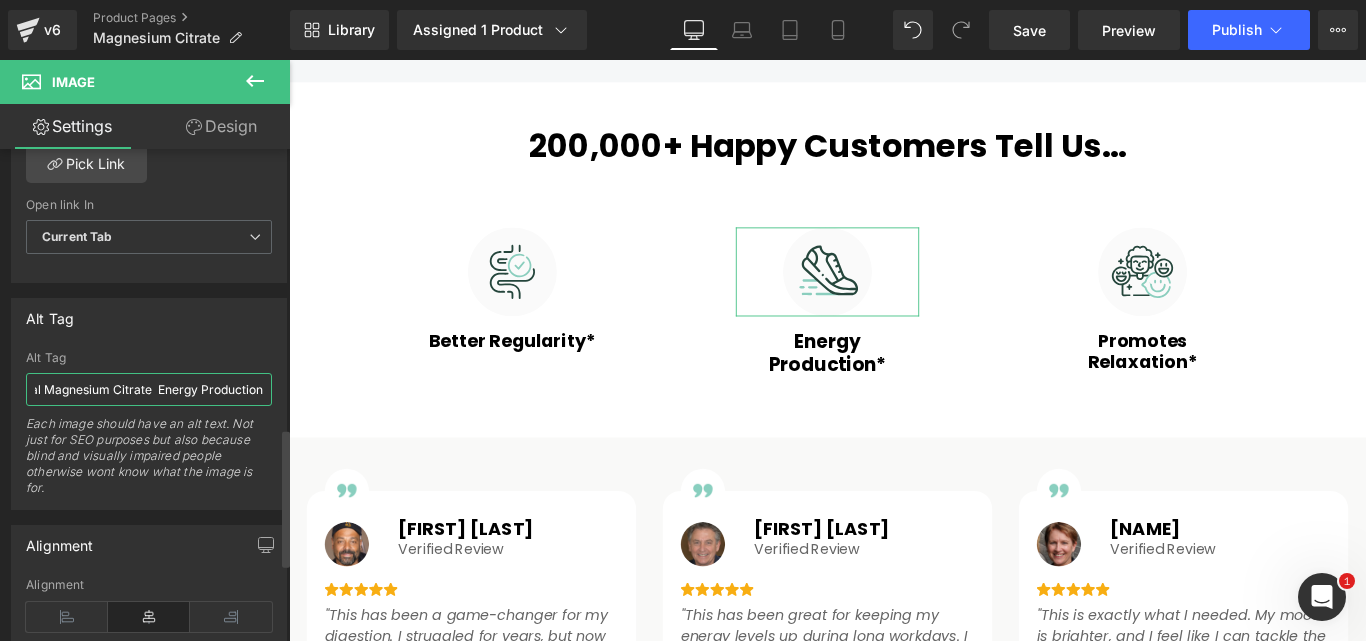 scroll, scrollTop: 0, scrollLeft: 120, axis: horizontal 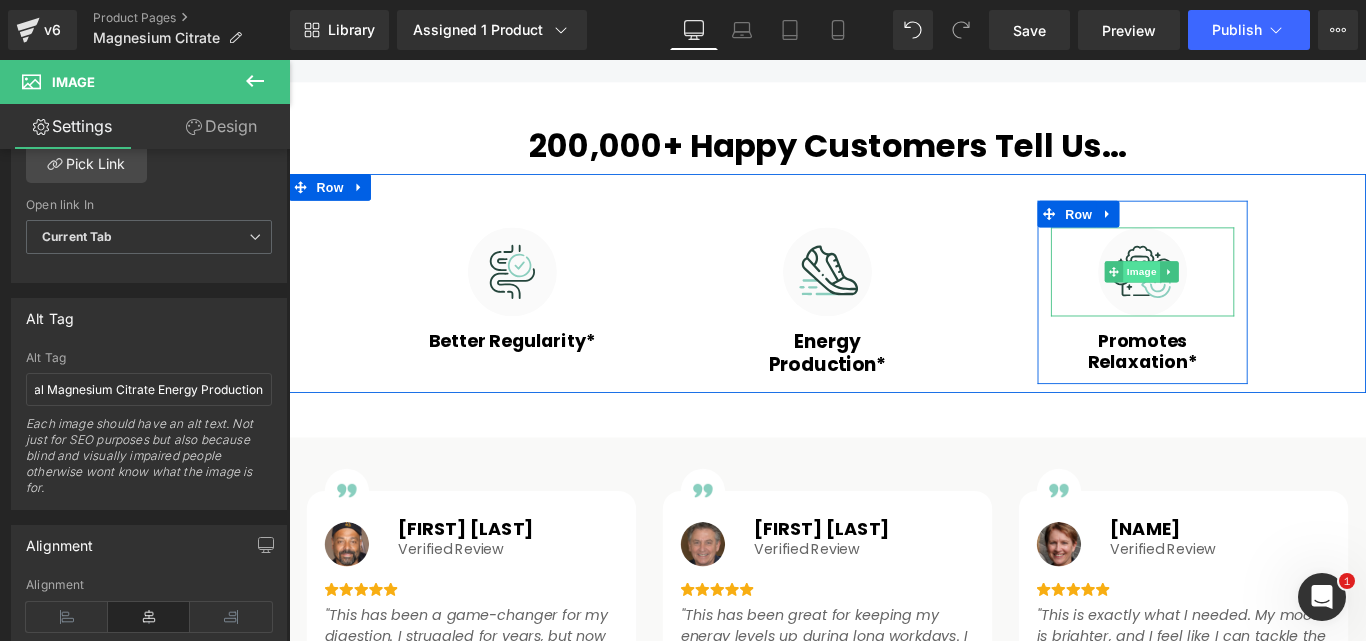 click on "Image" at bounding box center (1247, 298) 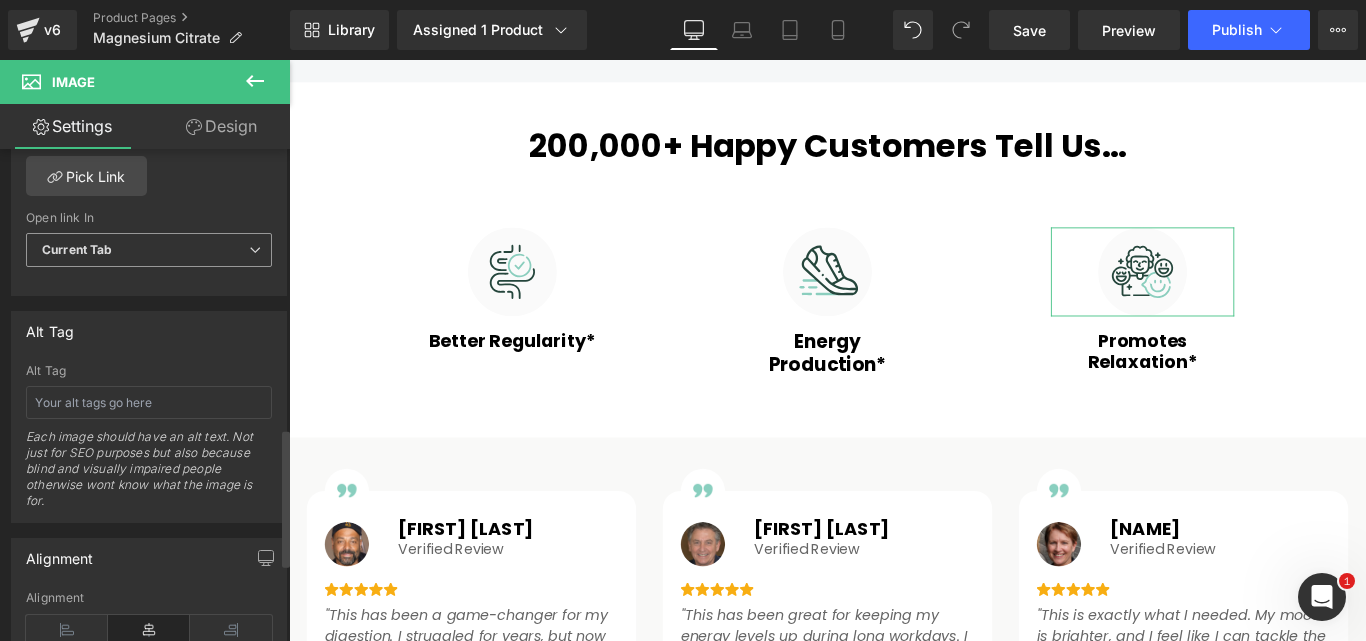 scroll, scrollTop: 1000, scrollLeft: 0, axis: vertical 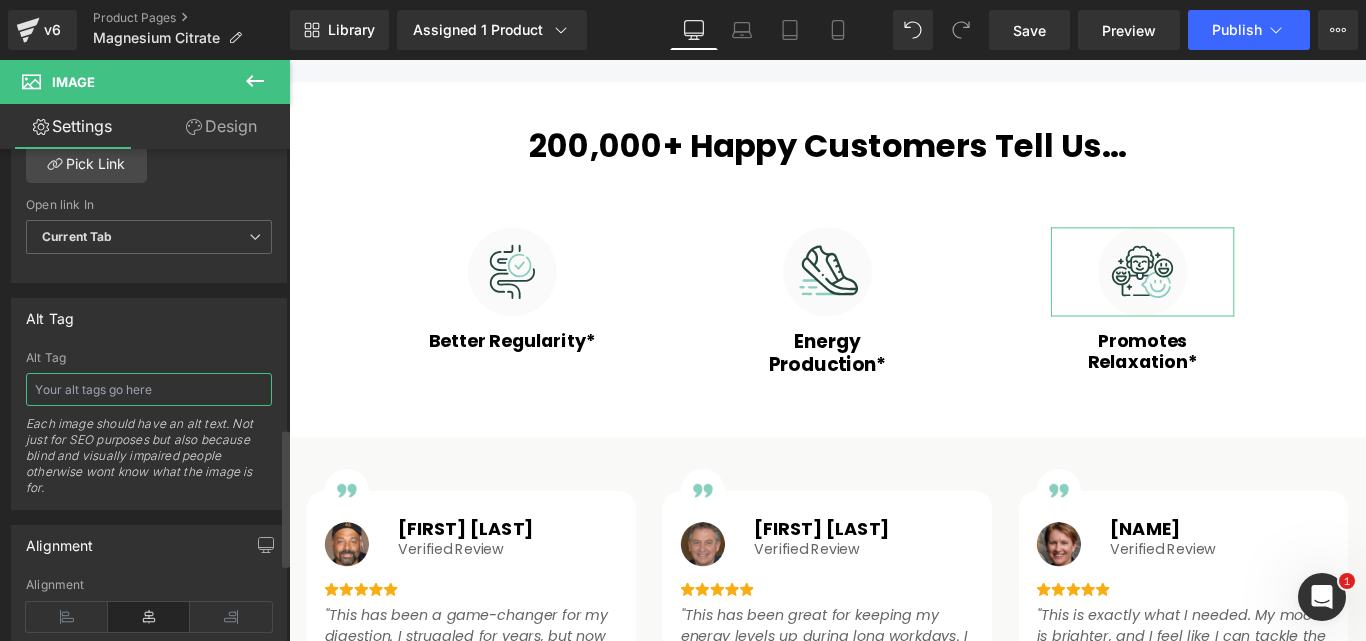 click at bounding box center (149, 389) 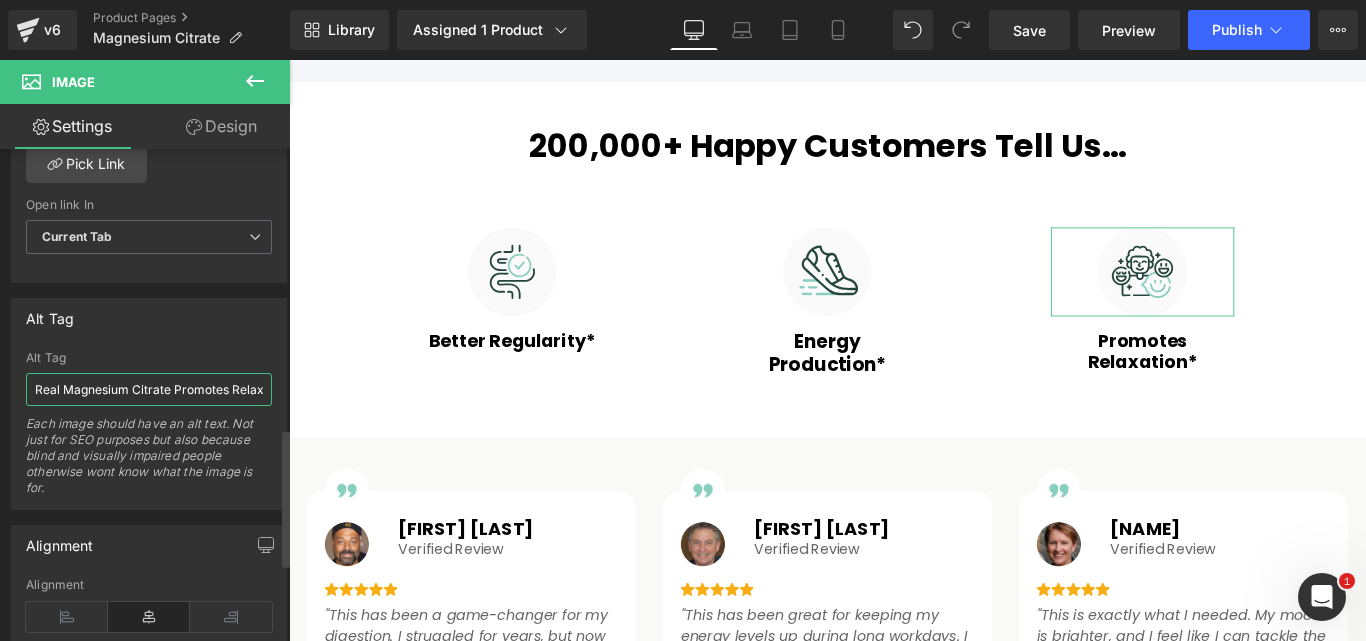 scroll, scrollTop: 0, scrollLeft: 100, axis: horizontal 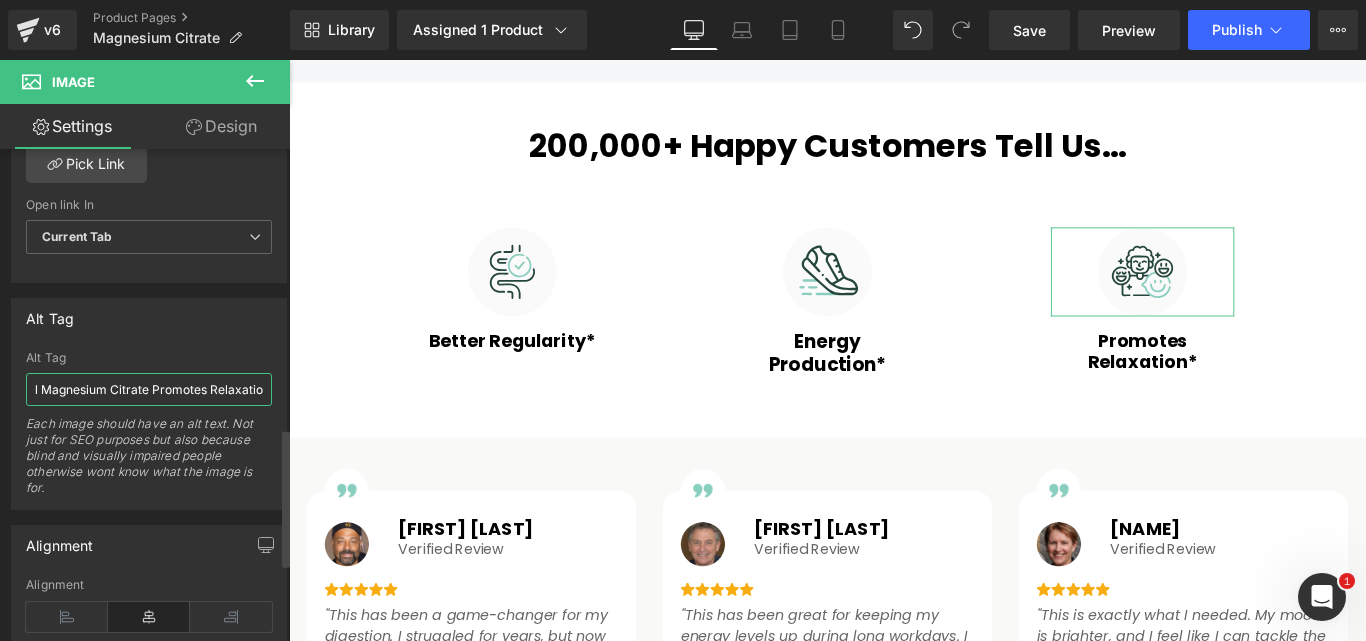 type on "Organics Ocean Real Magnesium Citrate Promotes Relaxation" 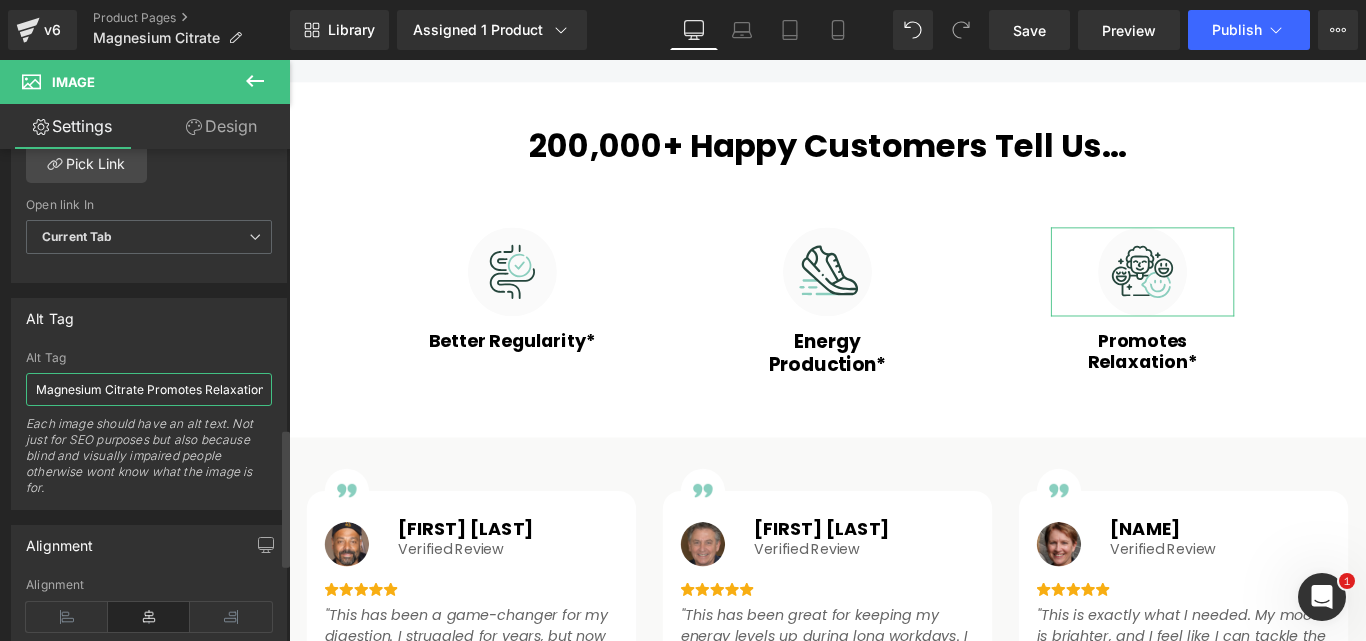 scroll, scrollTop: 0, scrollLeft: 128, axis: horizontal 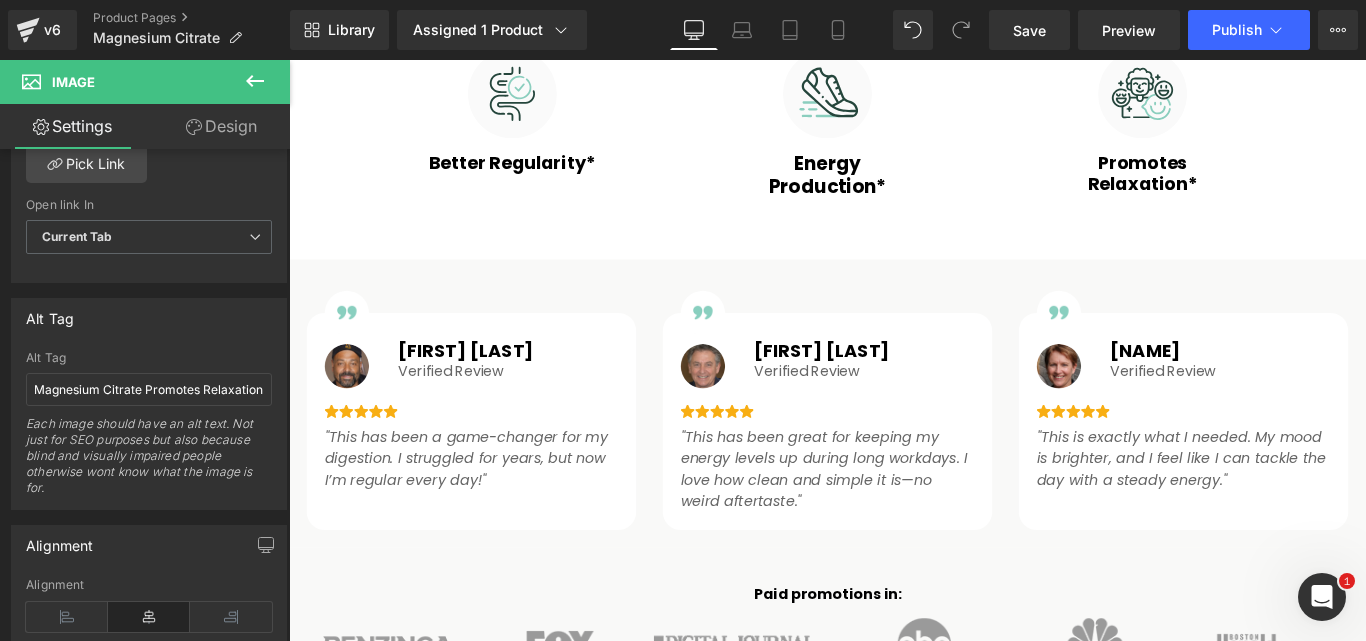 click on "Image" at bounding box center (370, 404) 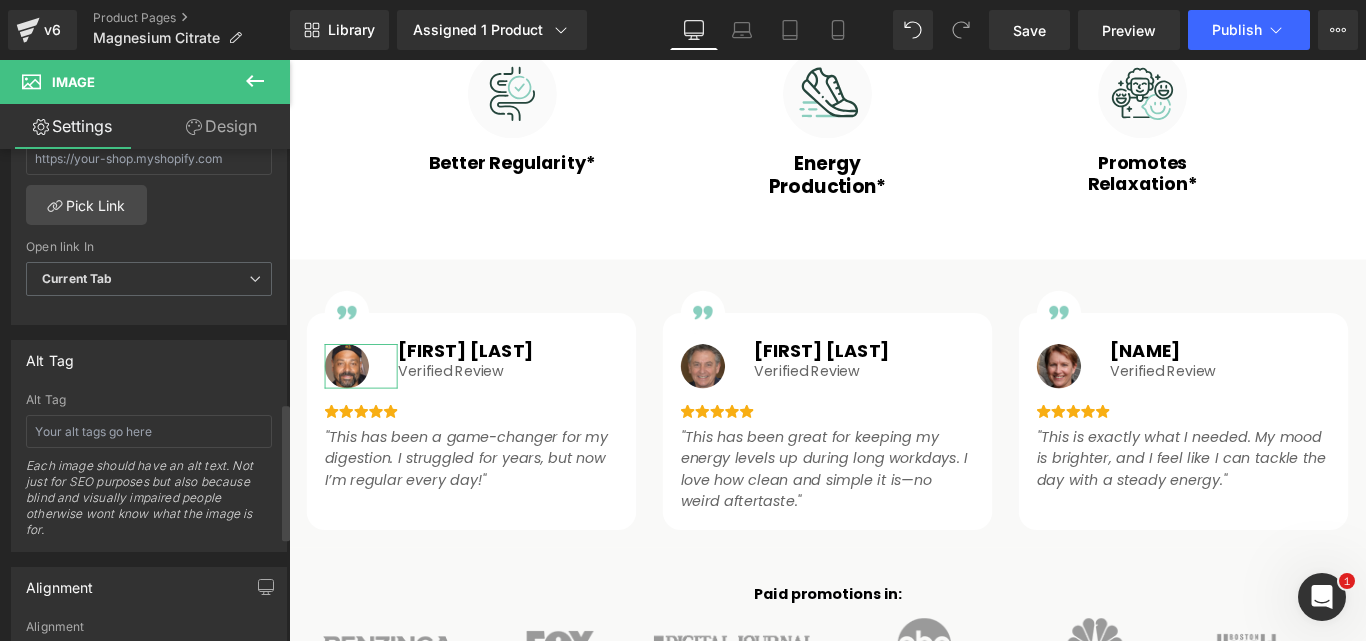 scroll, scrollTop: 1000, scrollLeft: 0, axis: vertical 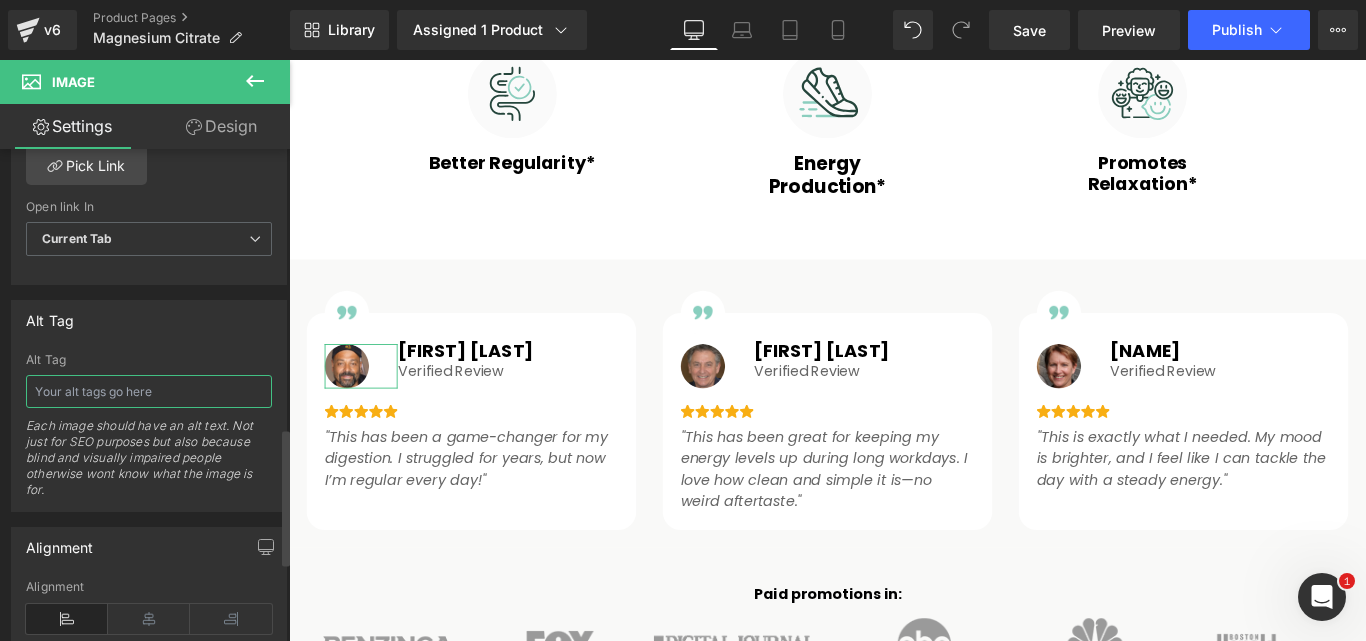click at bounding box center (149, 391) 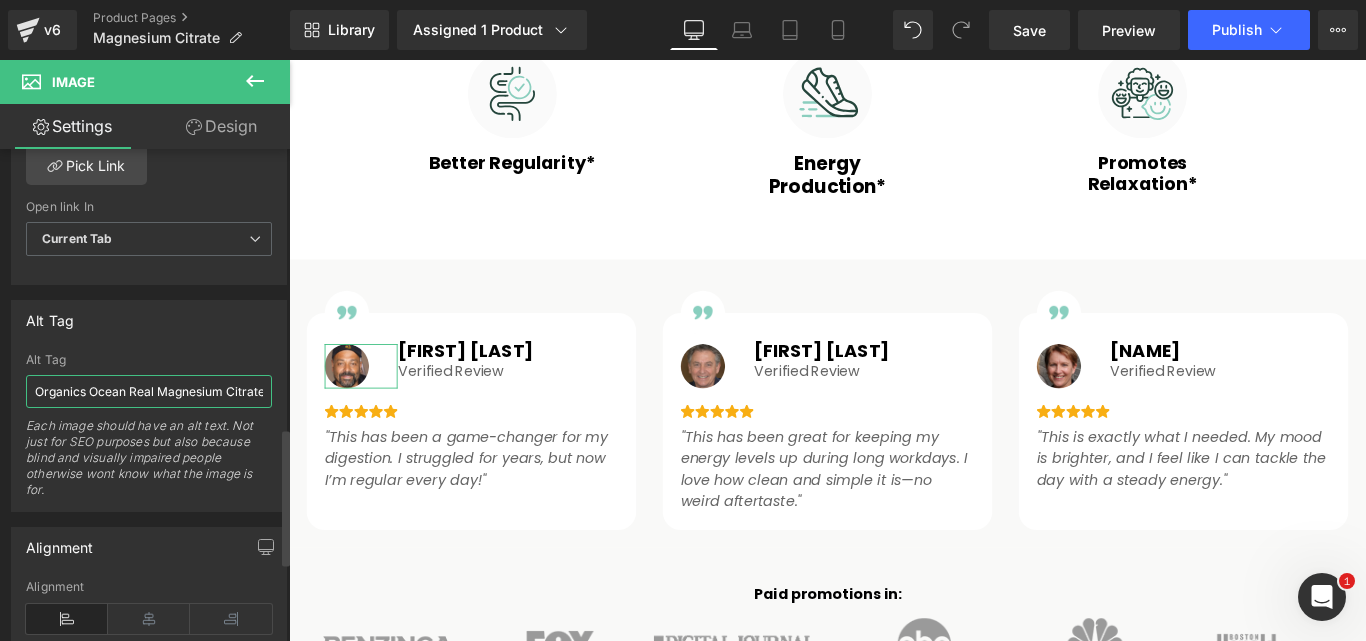 scroll, scrollTop: 0, scrollLeft: 12, axis: horizontal 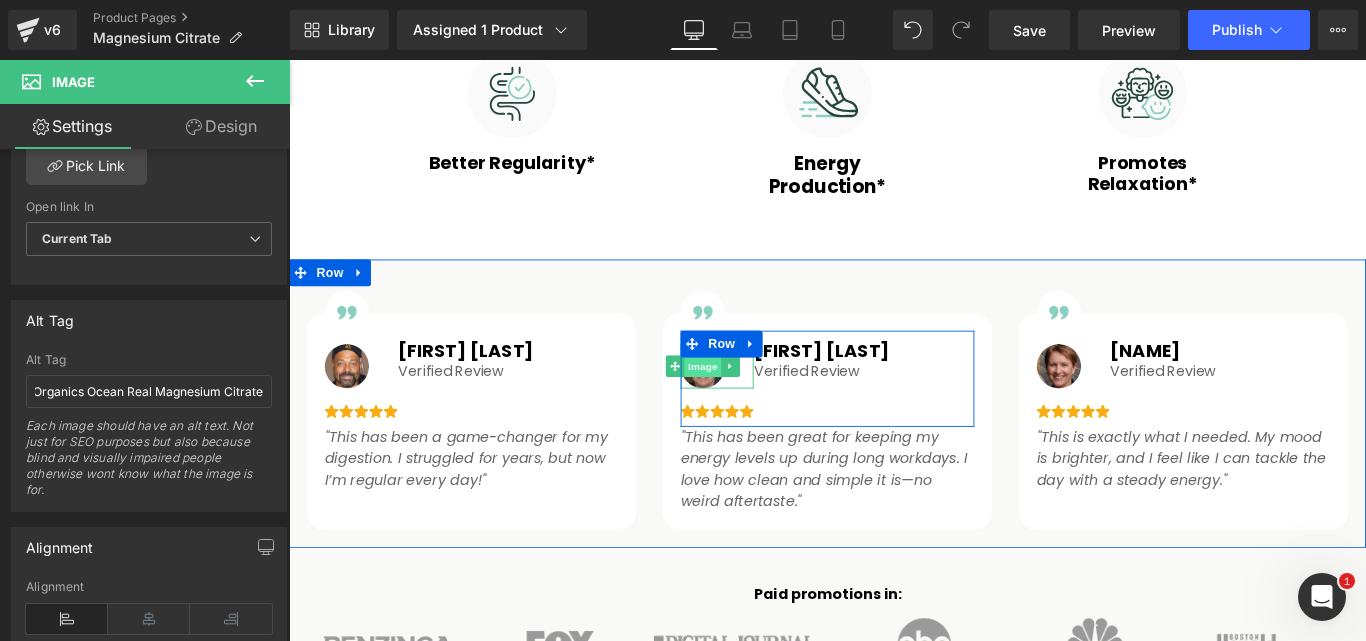click on "Image" at bounding box center (754, 404) 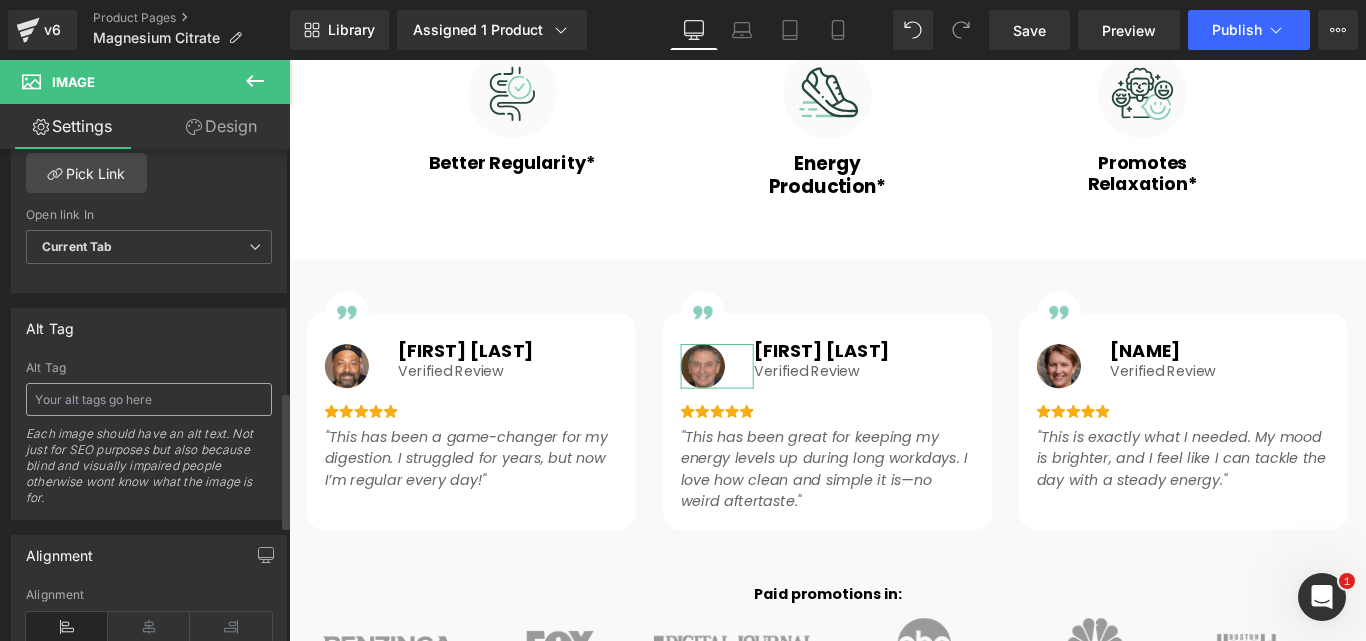 scroll, scrollTop: 1000, scrollLeft: 0, axis: vertical 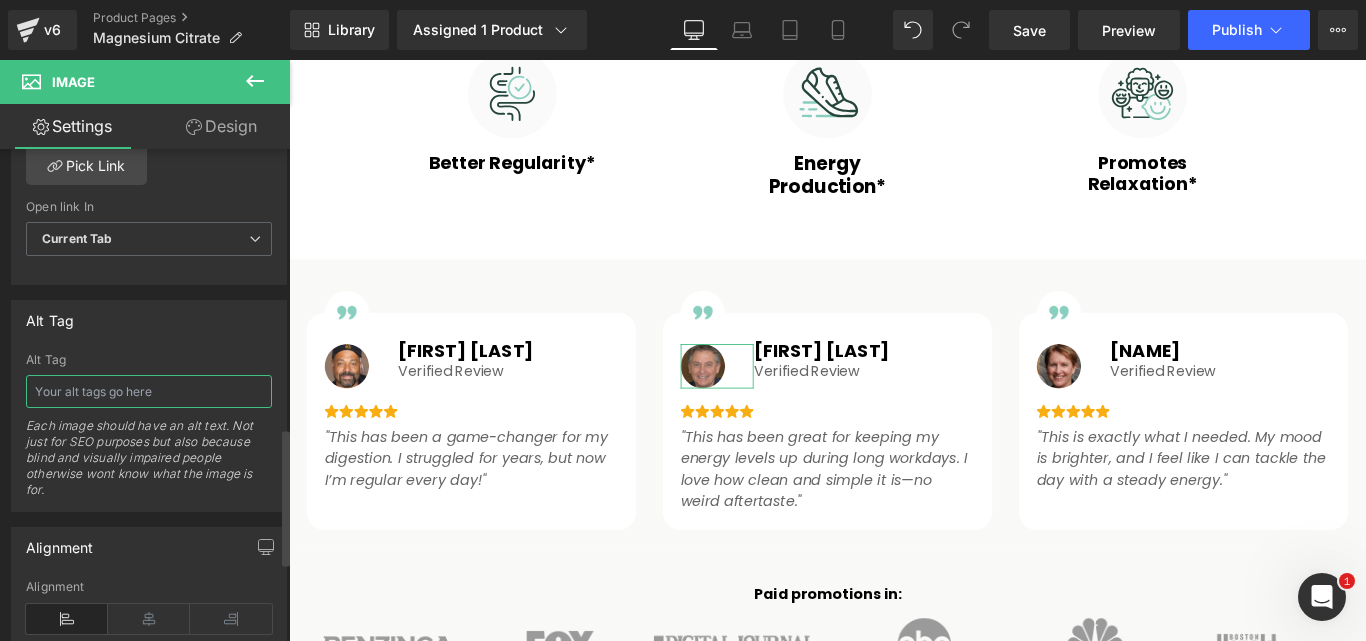 click at bounding box center [149, 391] 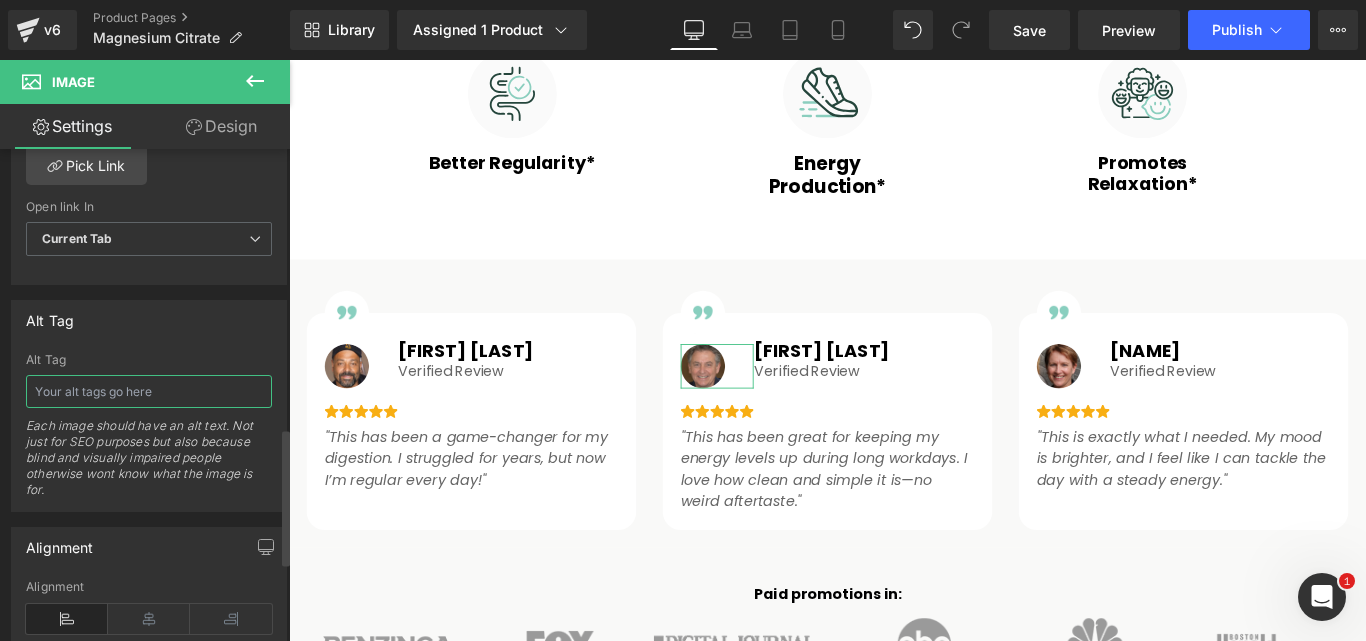 paste on "Organics Ocean Real Magnesium Citrate" 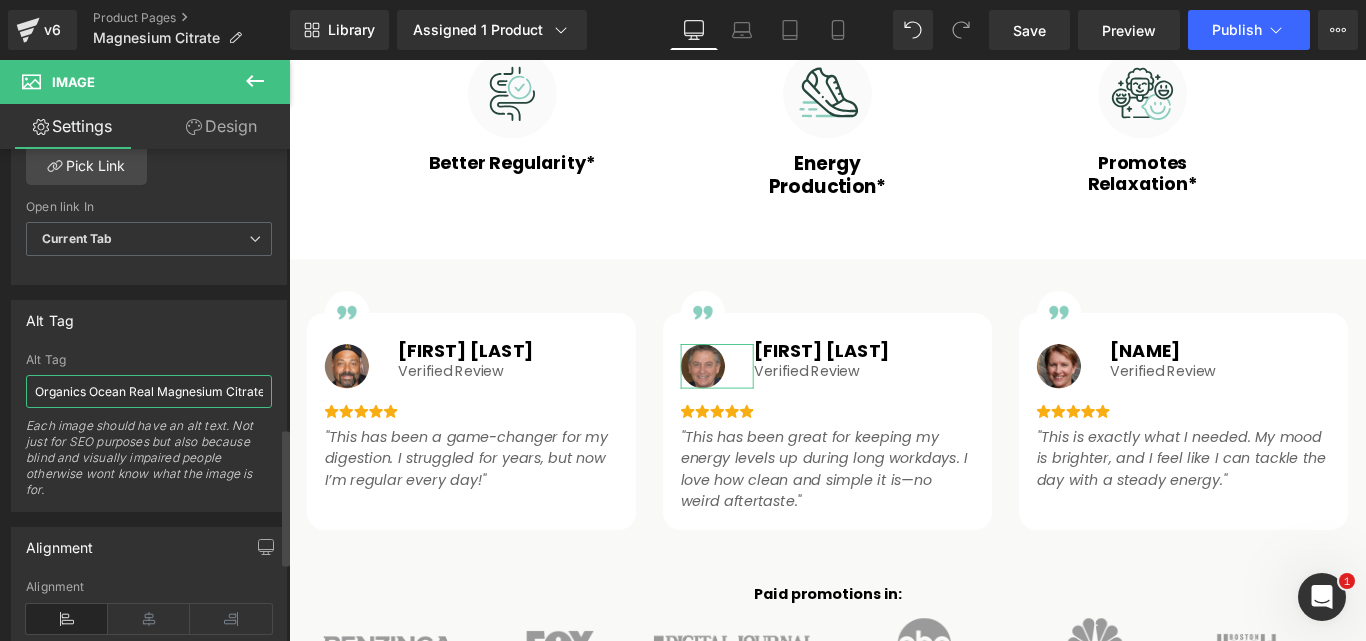 scroll, scrollTop: 0, scrollLeft: 12, axis: horizontal 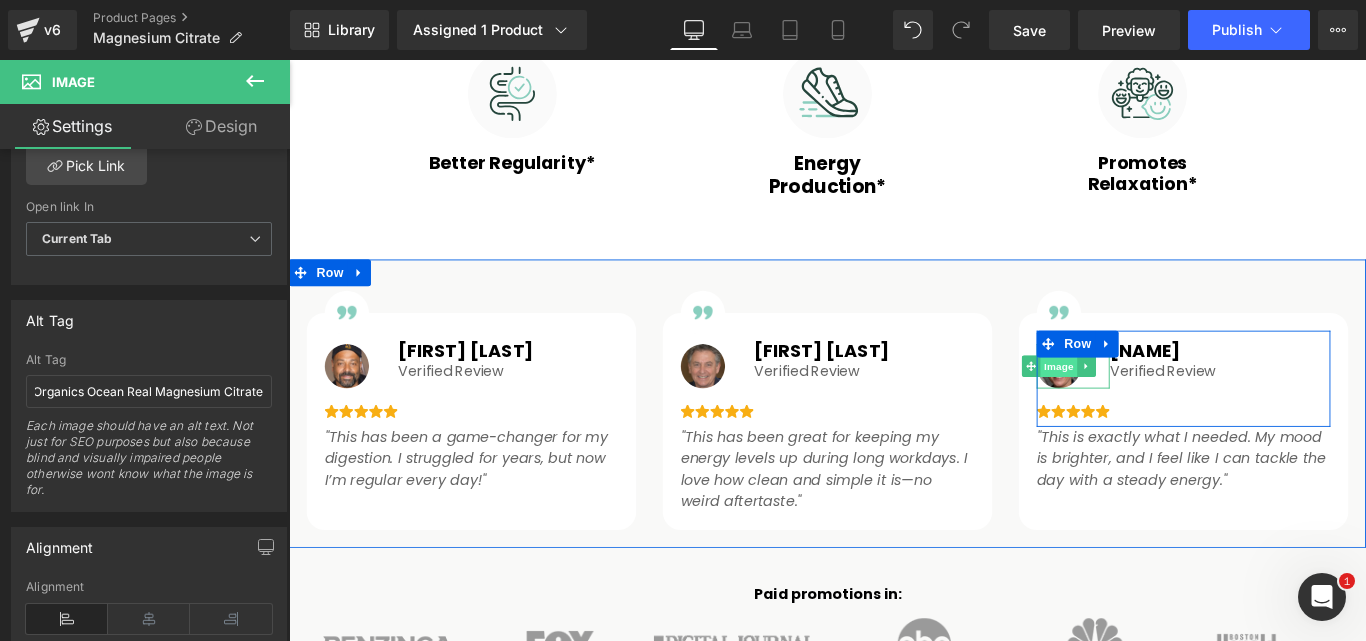 click on "Image" at bounding box center (1154, 404) 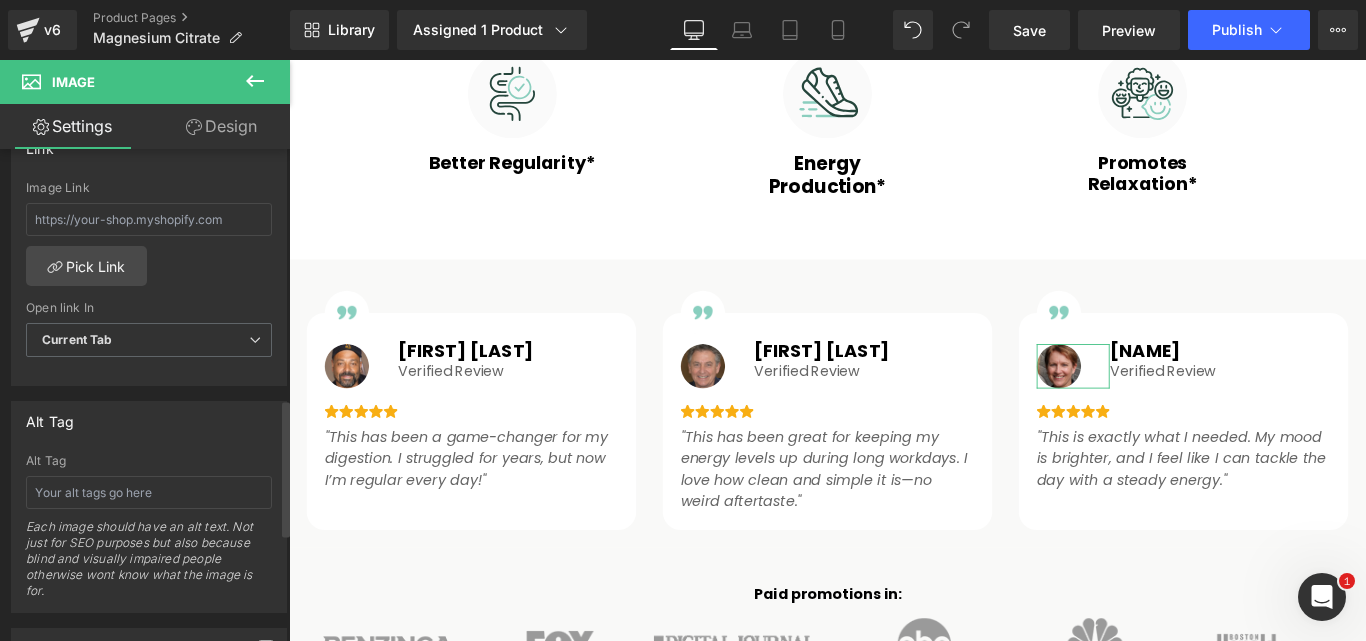 scroll, scrollTop: 900, scrollLeft: 0, axis: vertical 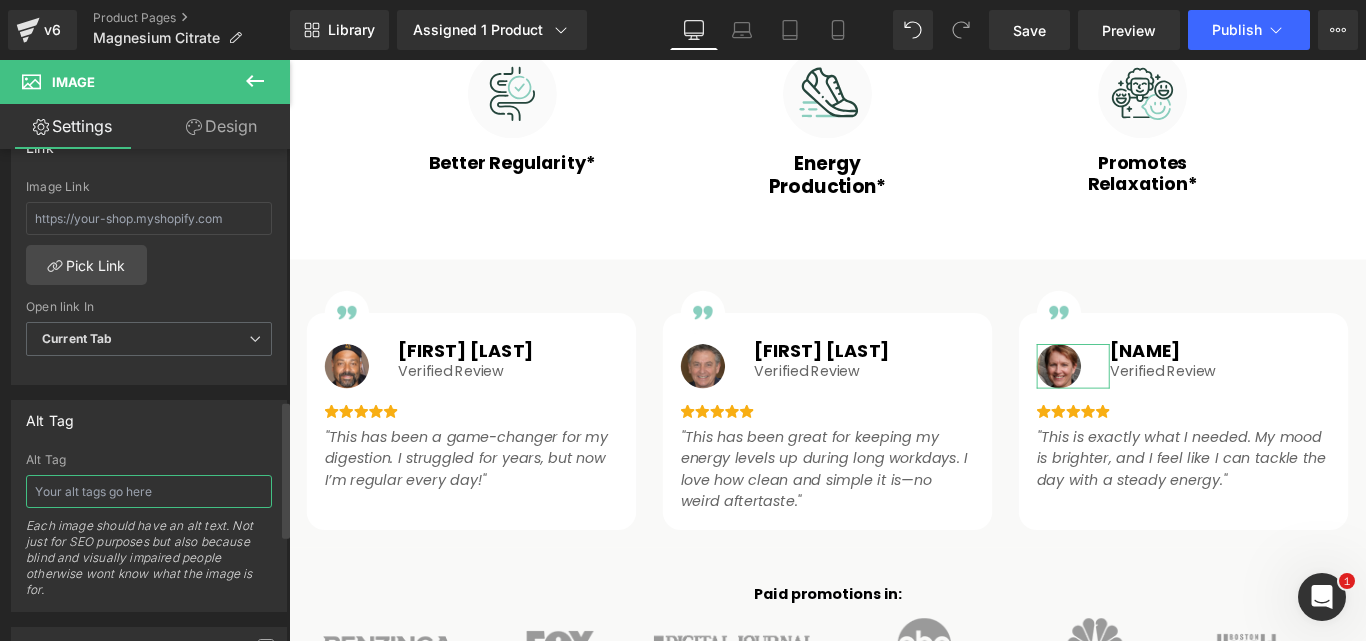 click at bounding box center [149, 491] 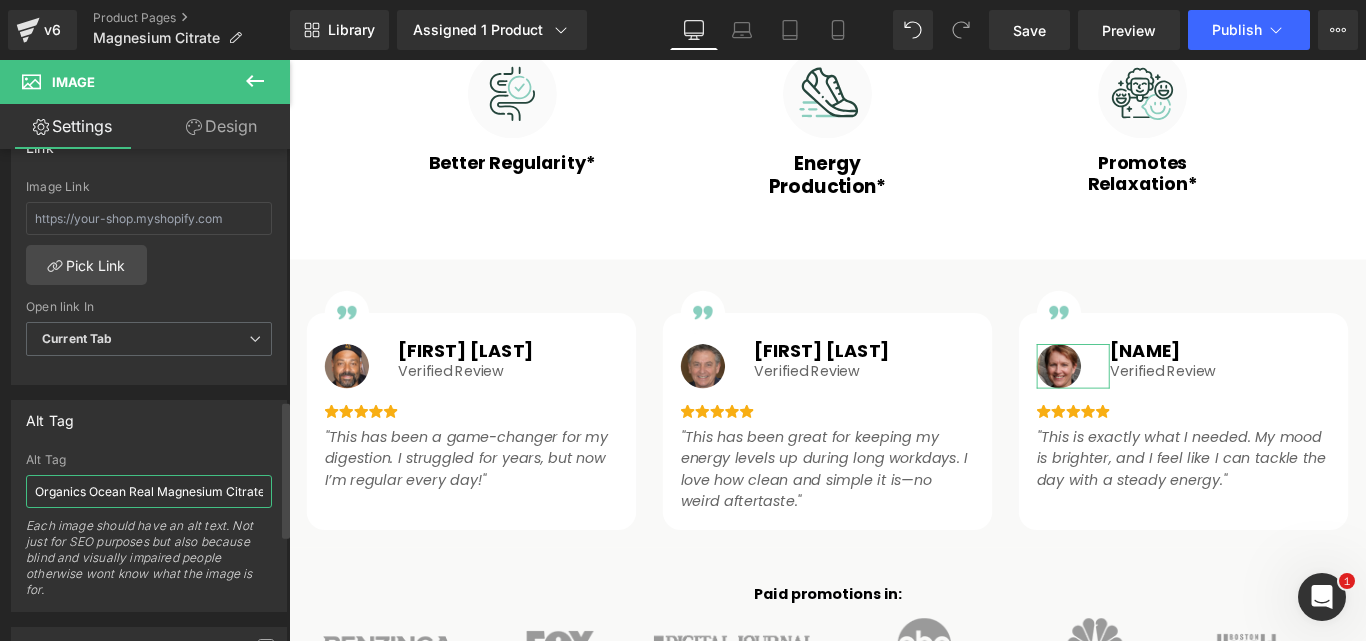scroll, scrollTop: 0, scrollLeft: 12, axis: horizontal 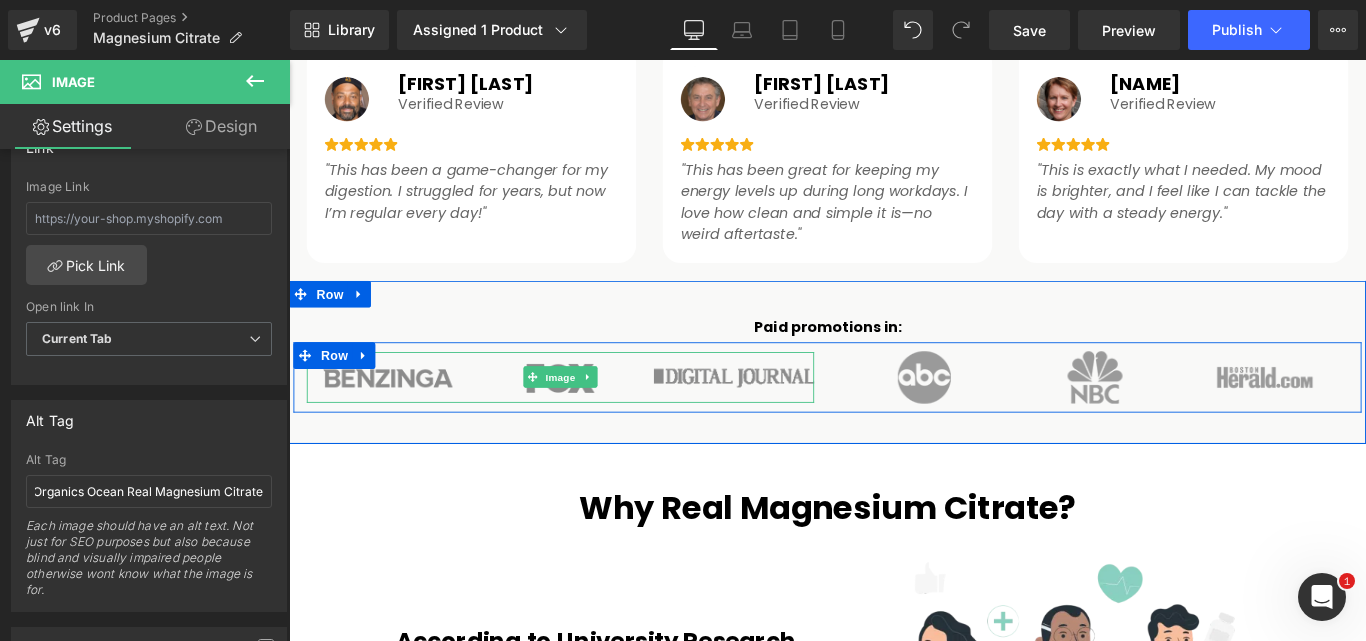 click at bounding box center (594, 417) 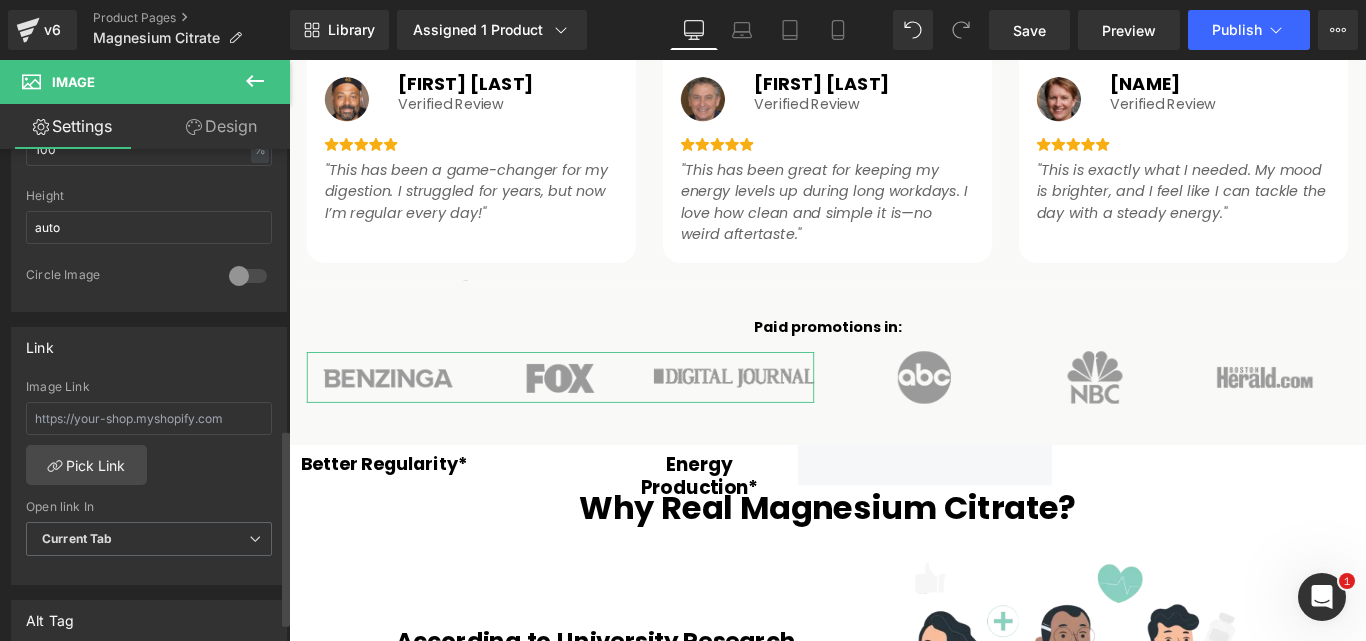 scroll, scrollTop: 800, scrollLeft: 0, axis: vertical 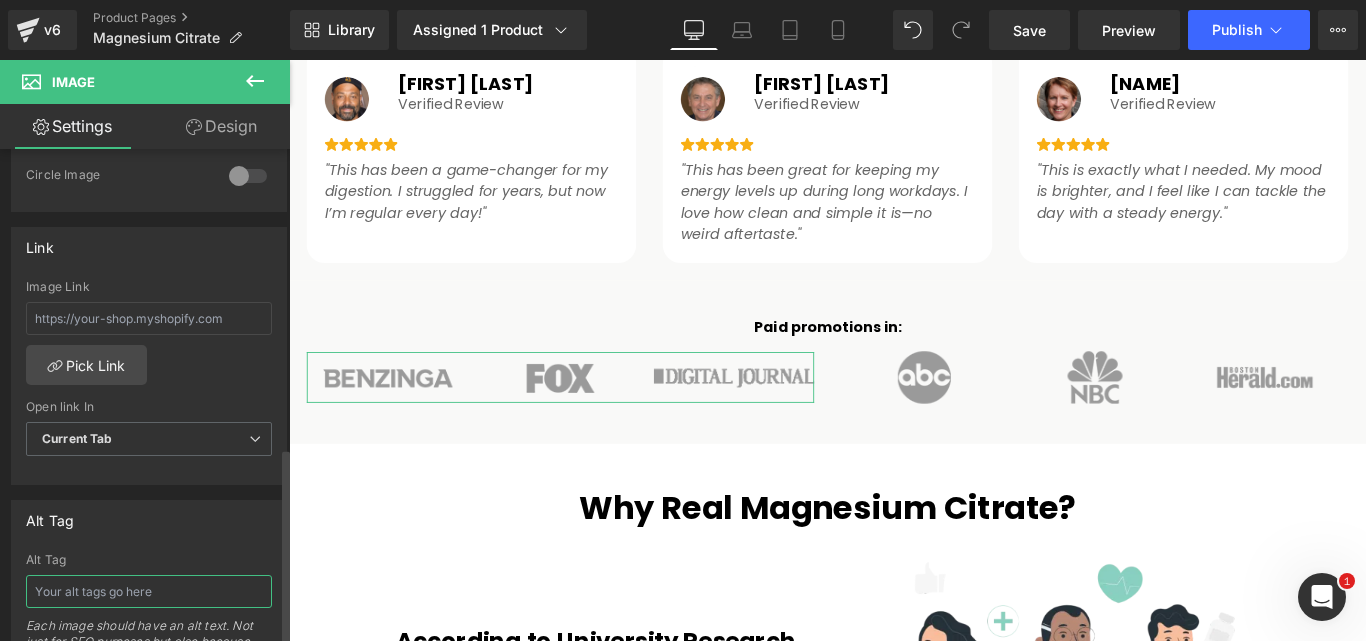 click at bounding box center (149, 591) 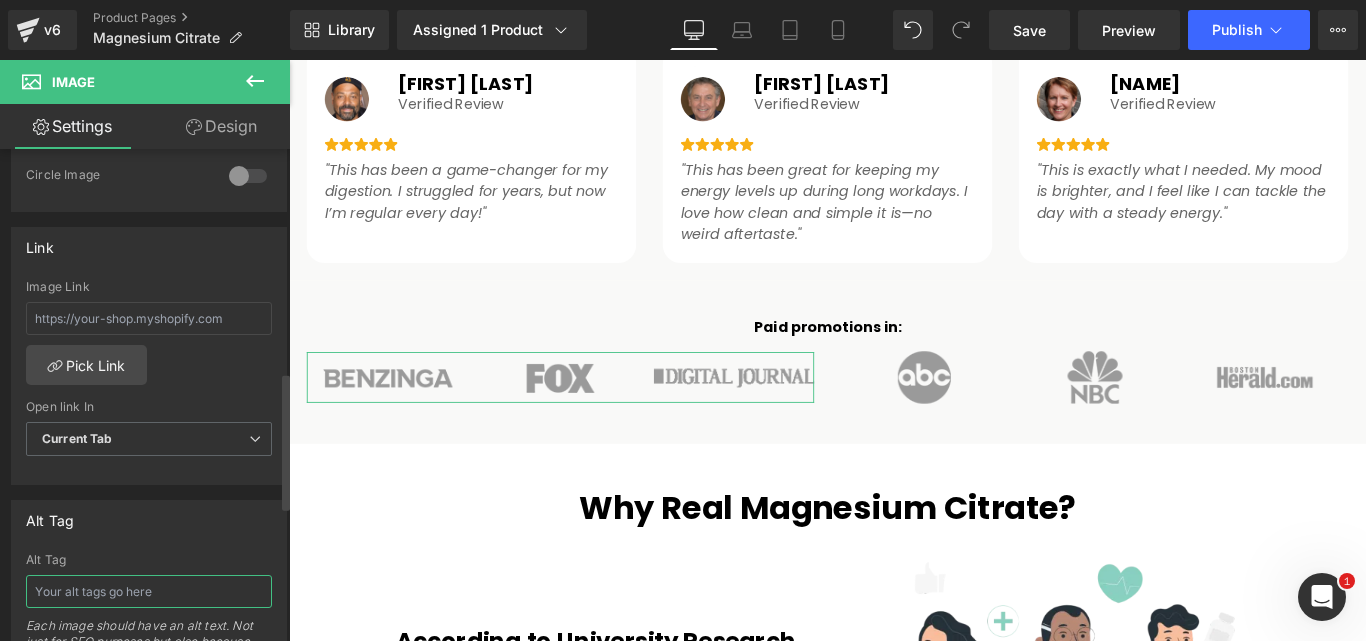 type on "Organics Ocean Real Magnesium Citrate" 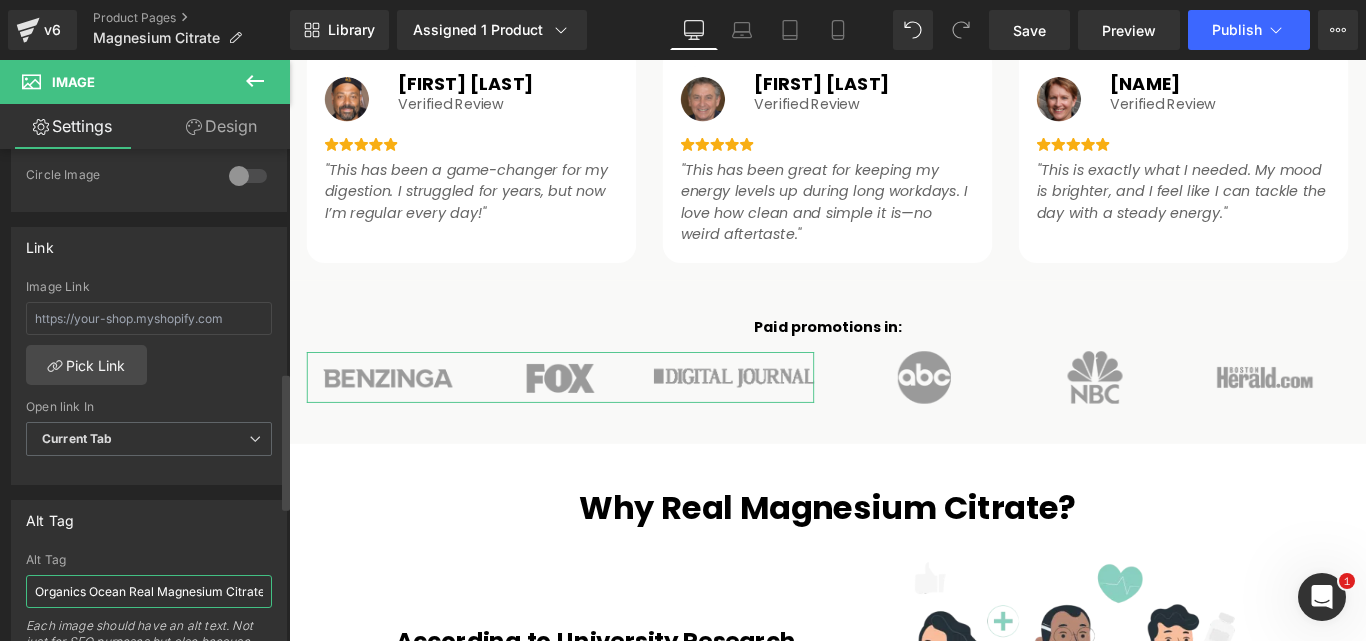 scroll, scrollTop: 0, scrollLeft: 12, axis: horizontal 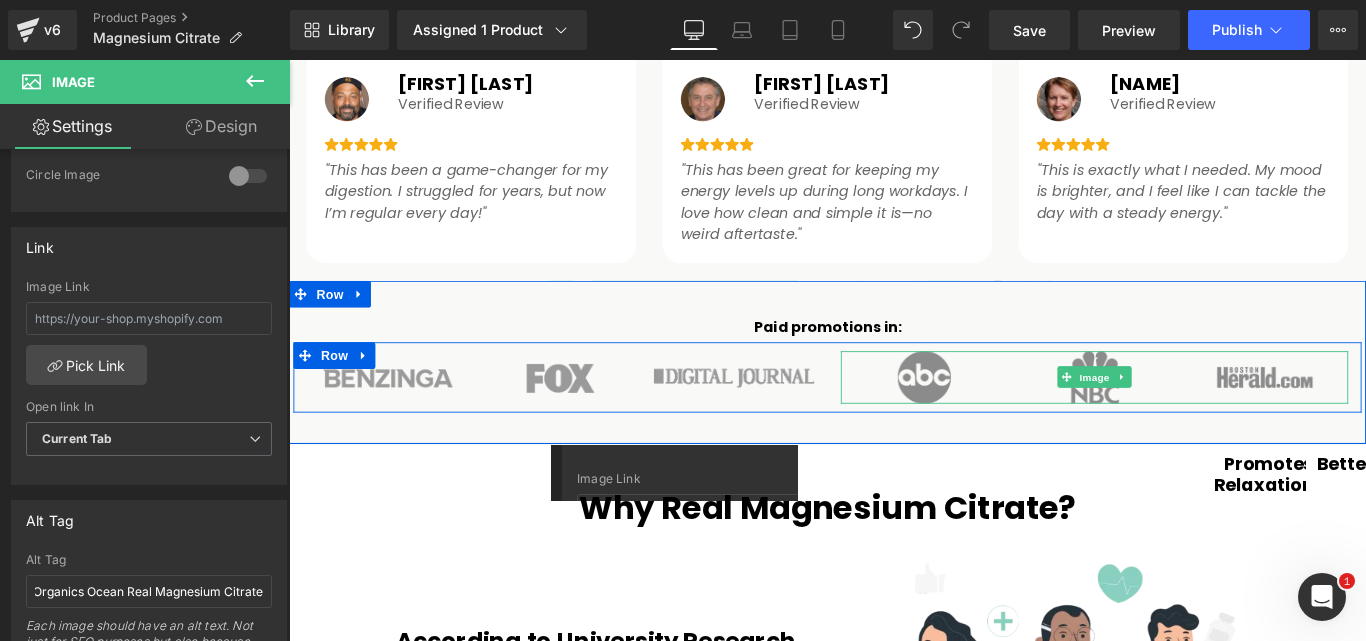 click at bounding box center (1194, 417) 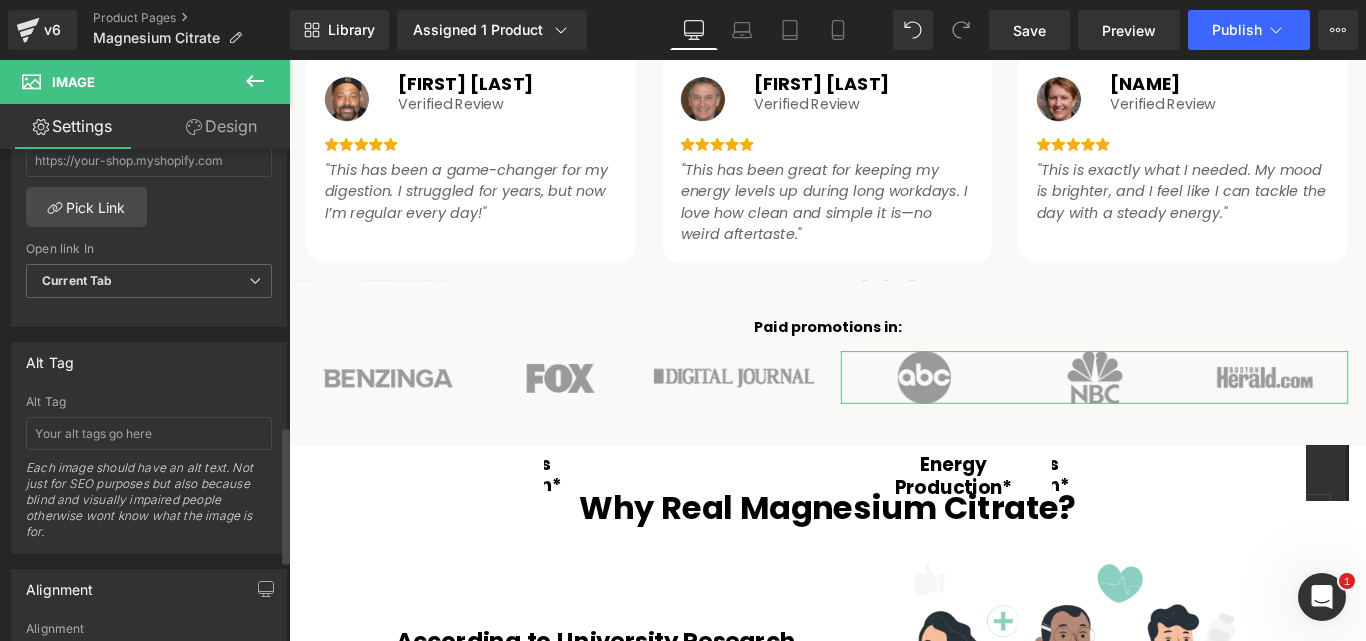 scroll, scrollTop: 1000, scrollLeft: 0, axis: vertical 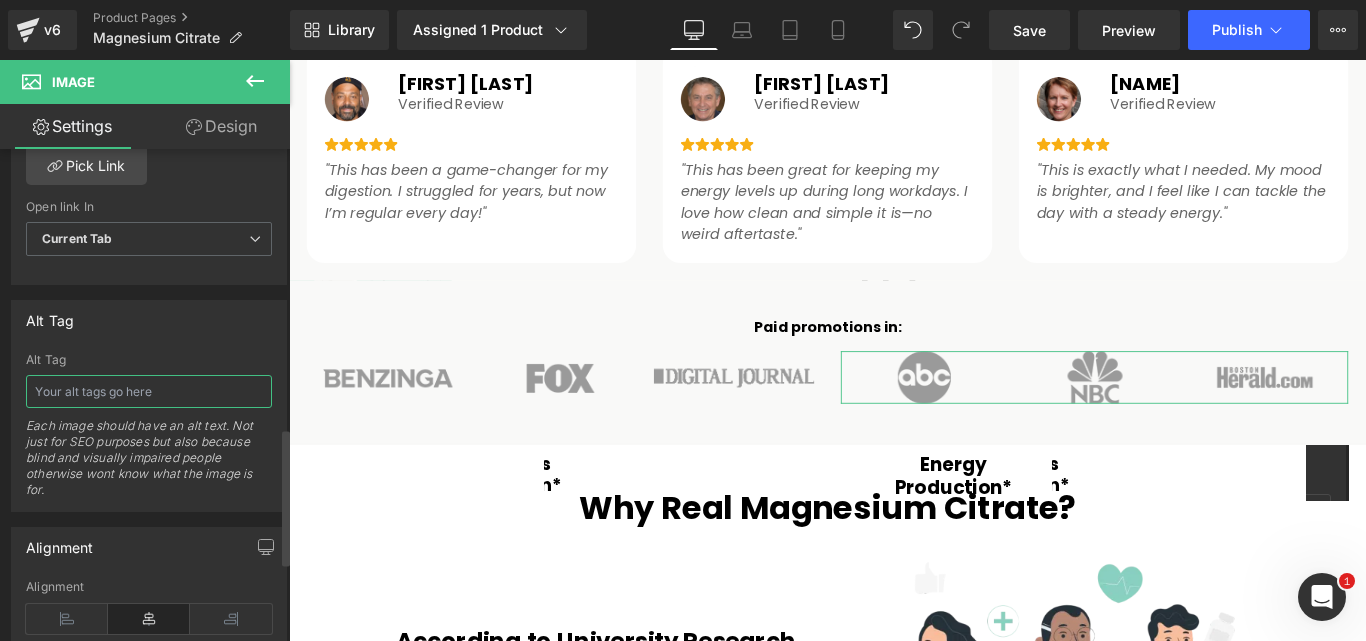 click at bounding box center [149, 391] 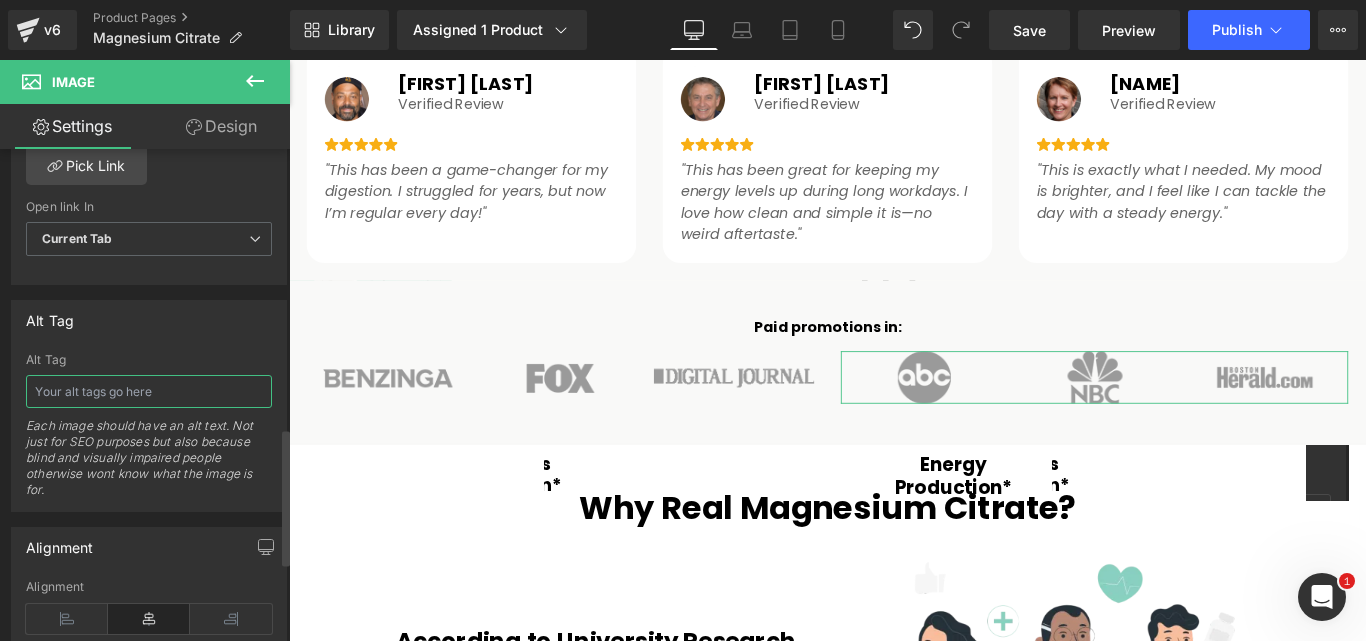 type on "Organics Ocean Real Magnesium Citrate" 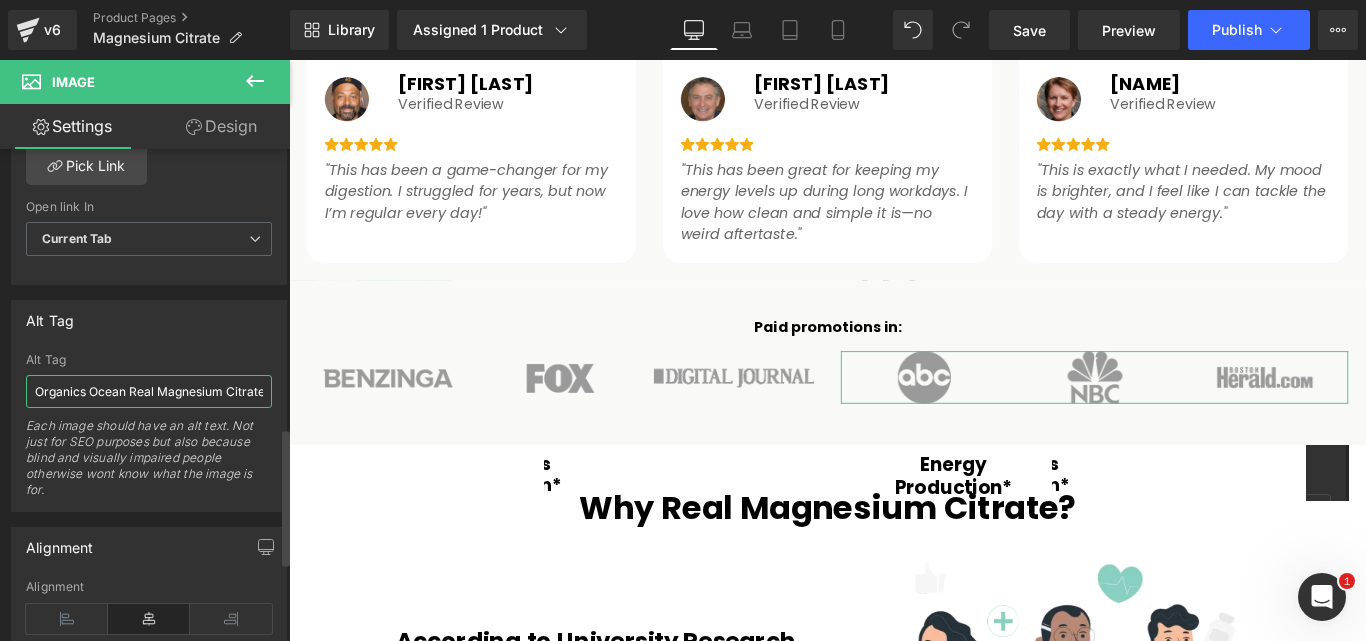 scroll, scrollTop: 0, scrollLeft: 12, axis: horizontal 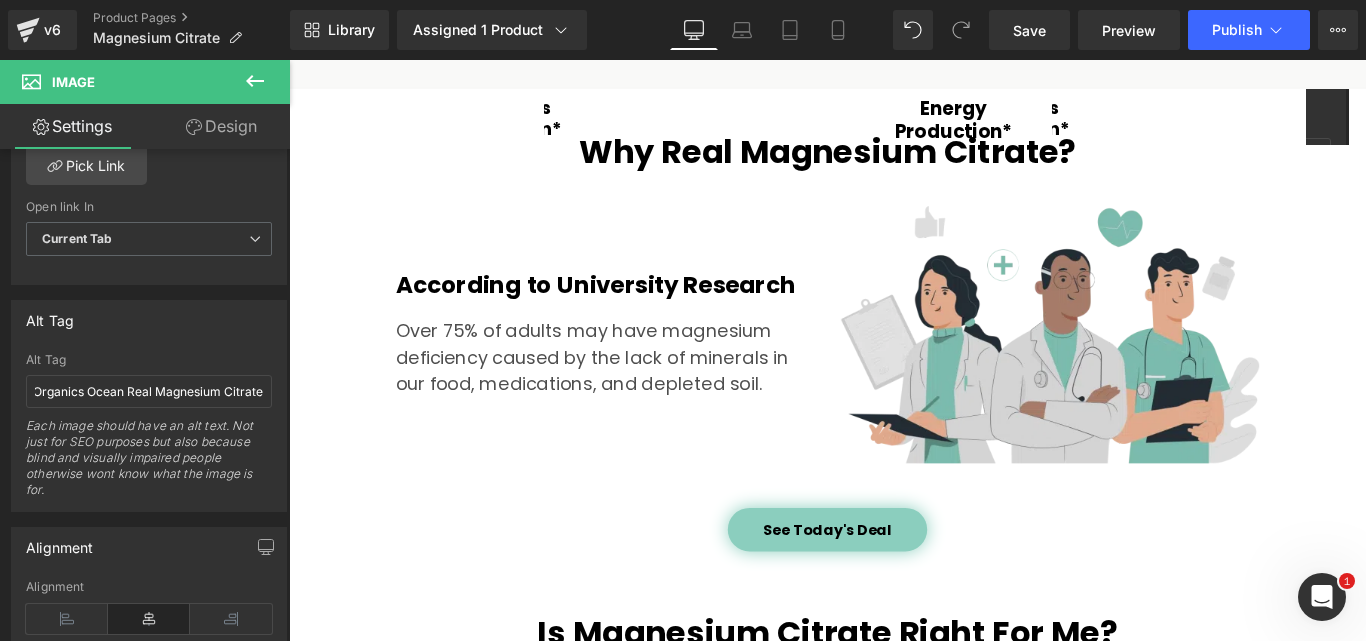 click at bounding box center (1144, 368) 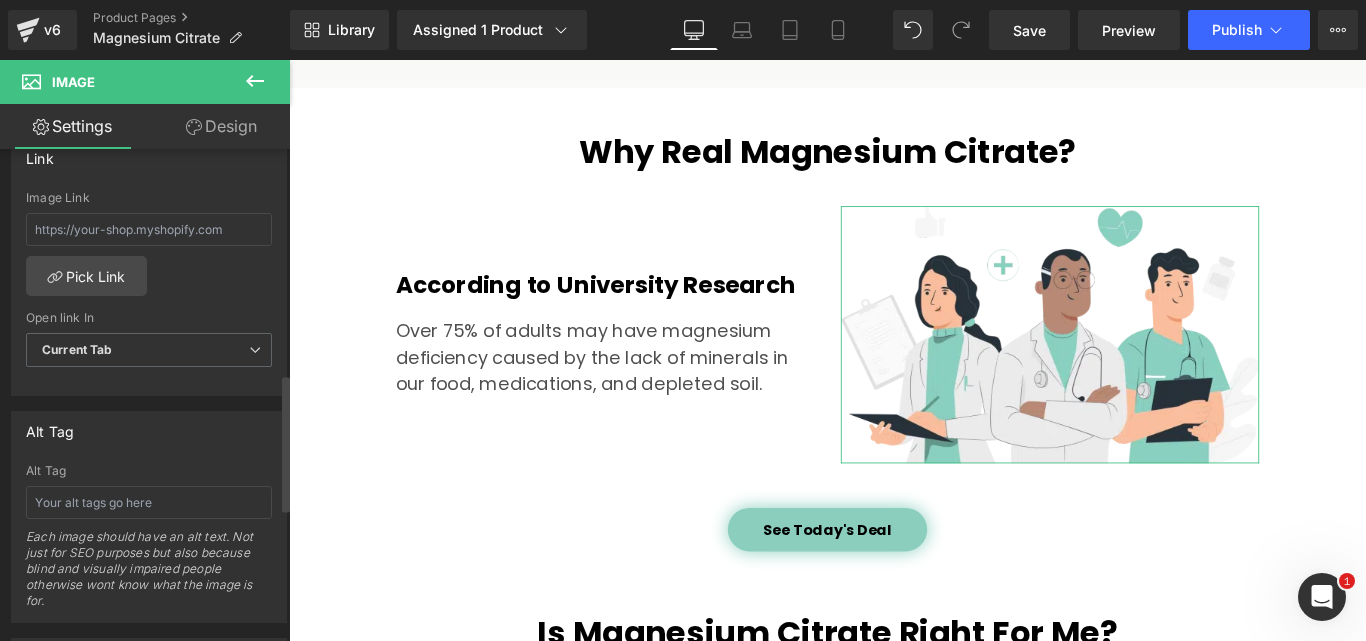 scroll, scrollTop: 900, scrollLeft: 0, axis: vertical 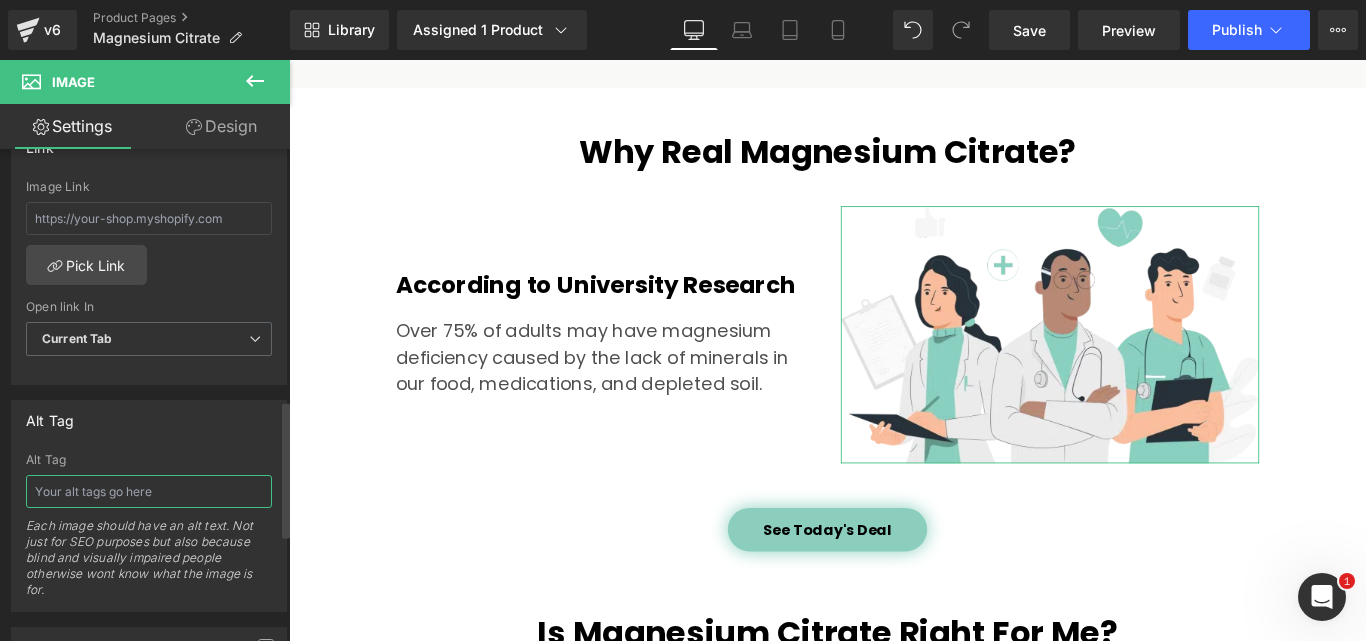 click at bounding box center (149, 491) 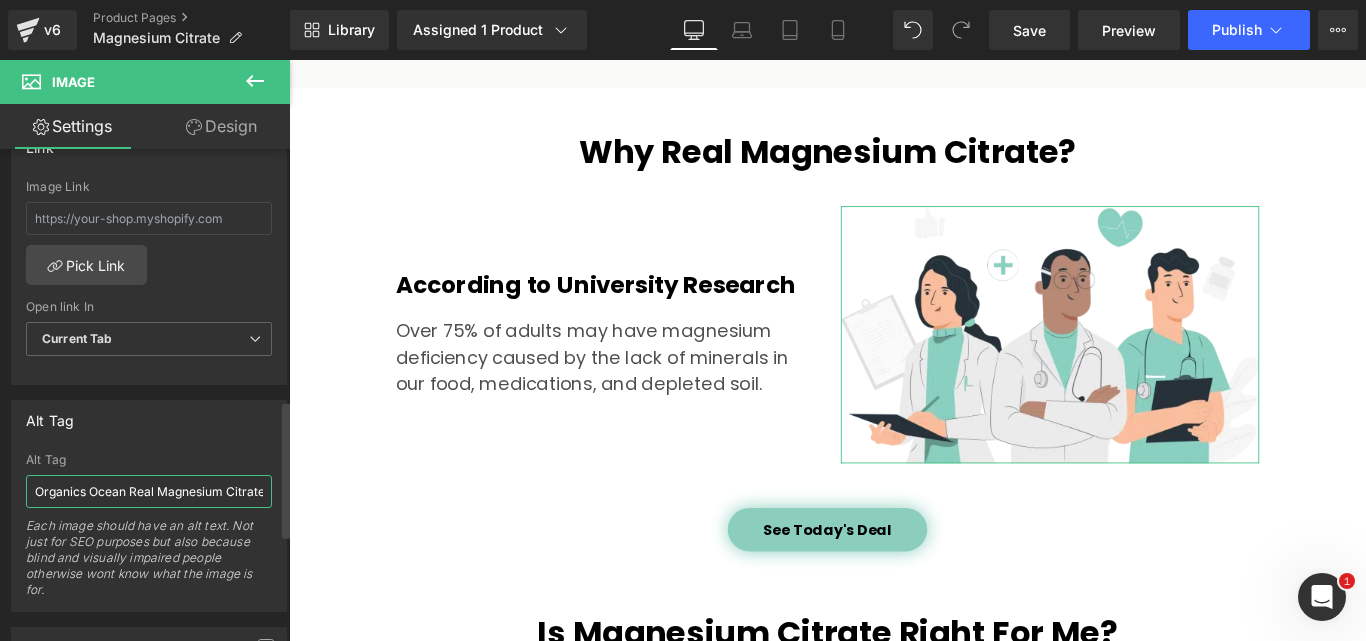 scroll, scrollTop: 0, scrollLeft: 12, axis: horizontal 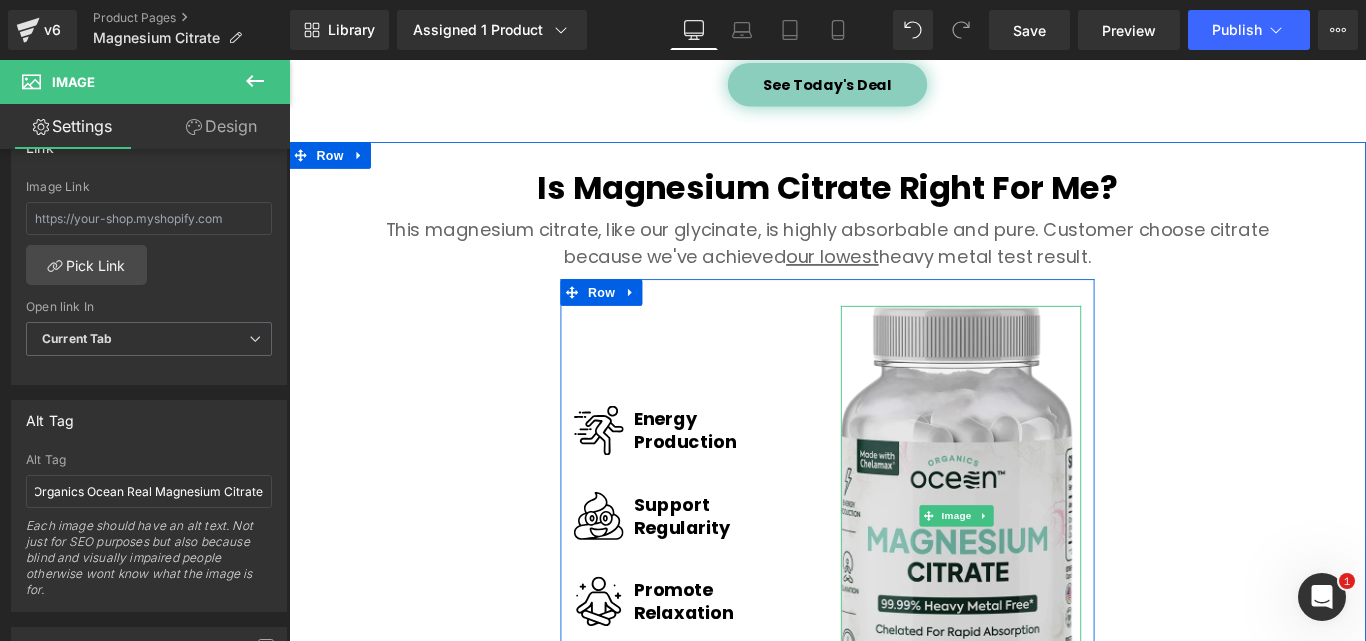 click at bounding box center [1039, 572] 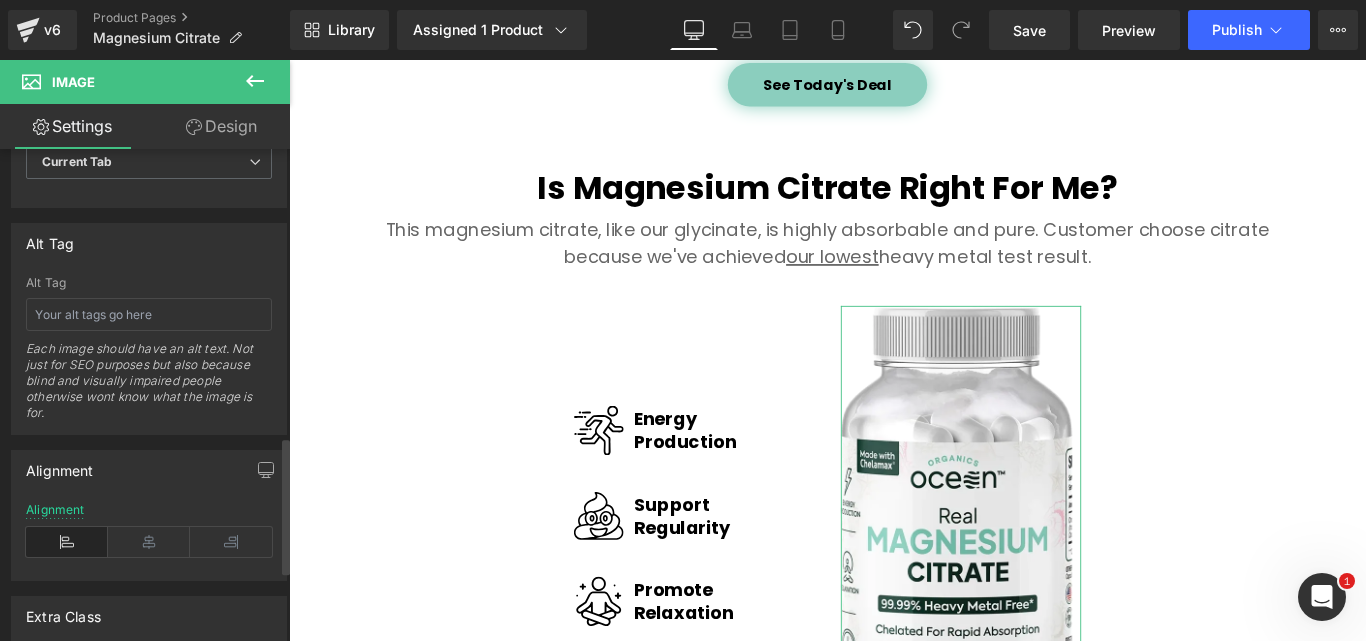 scroll, scrollTop: 1100, scrollLeft: 0, axis: vertical 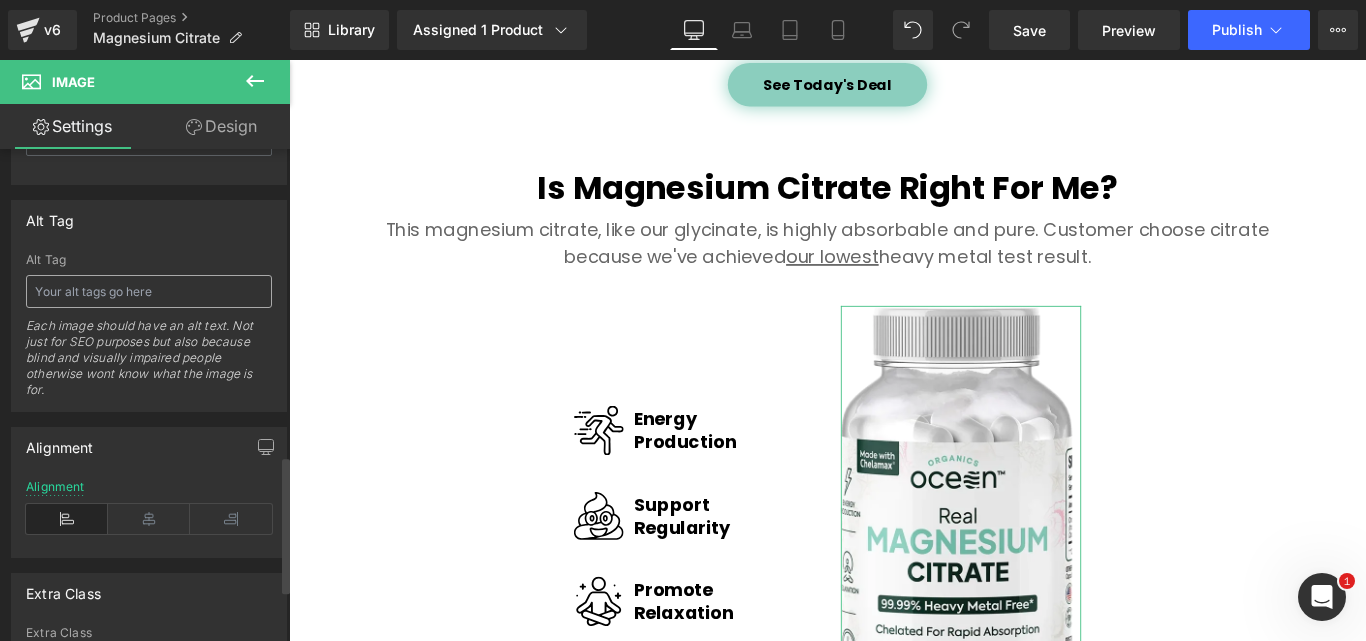 click at bounding box center [149, 291] 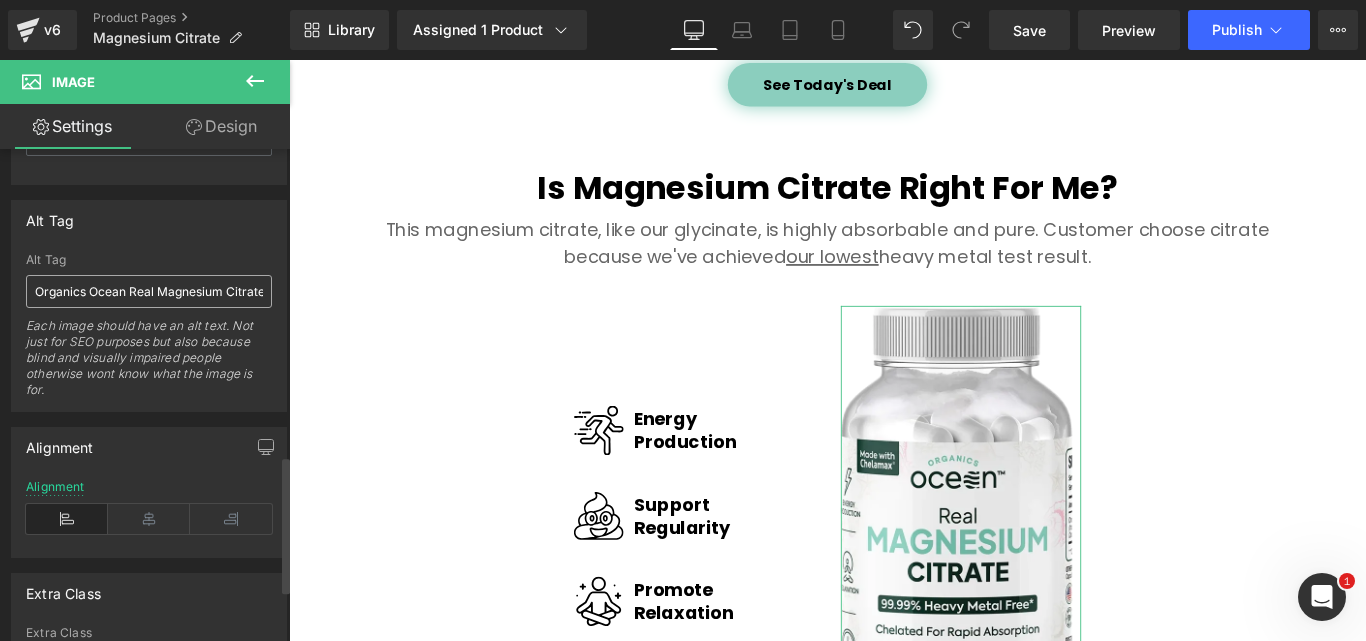 scroll, scrollTop: 0, scrollLeft: 12, axis: horizontal 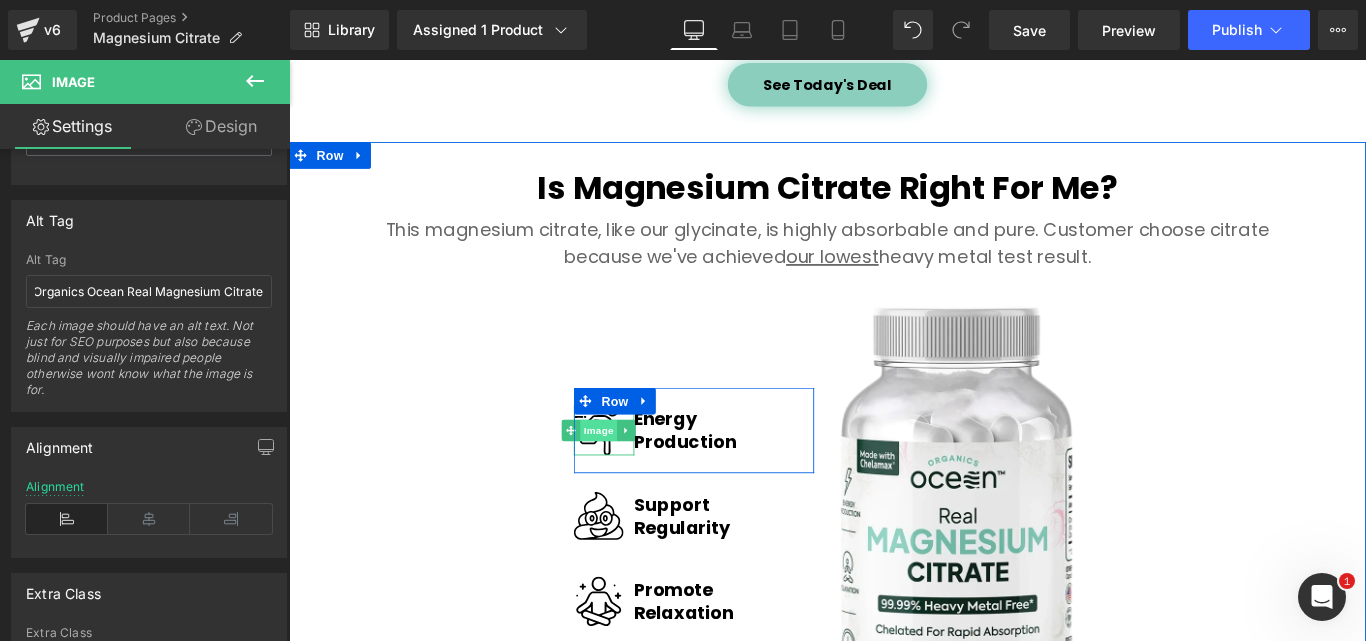 click on "Image" at bounding box center (637, 476) 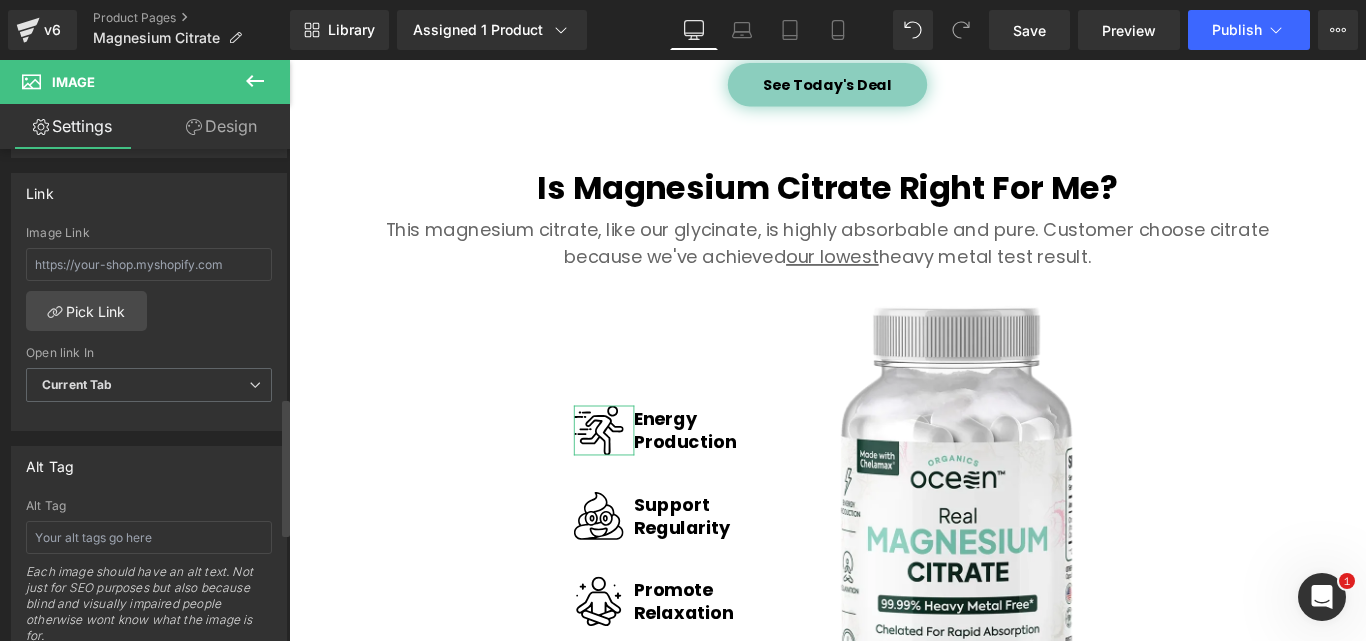 scroll, scrollTop: 900, scrollLeft: 0, axis: vertical 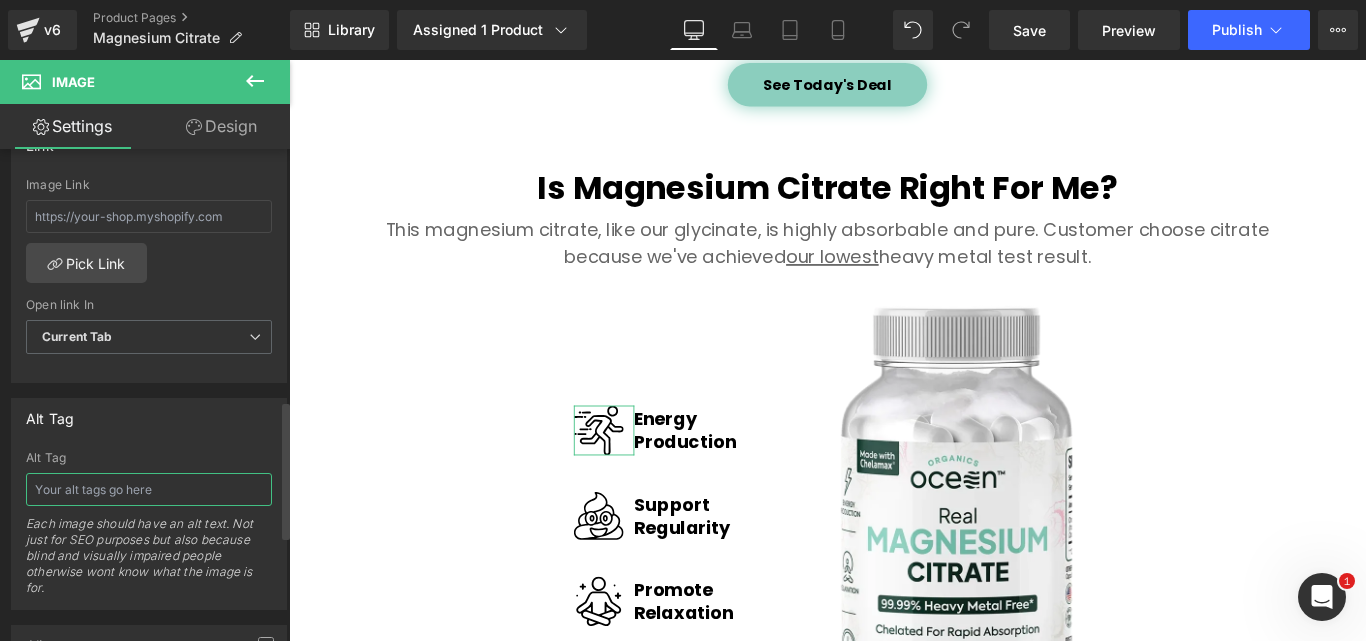 click at bounding box center (149, 489) 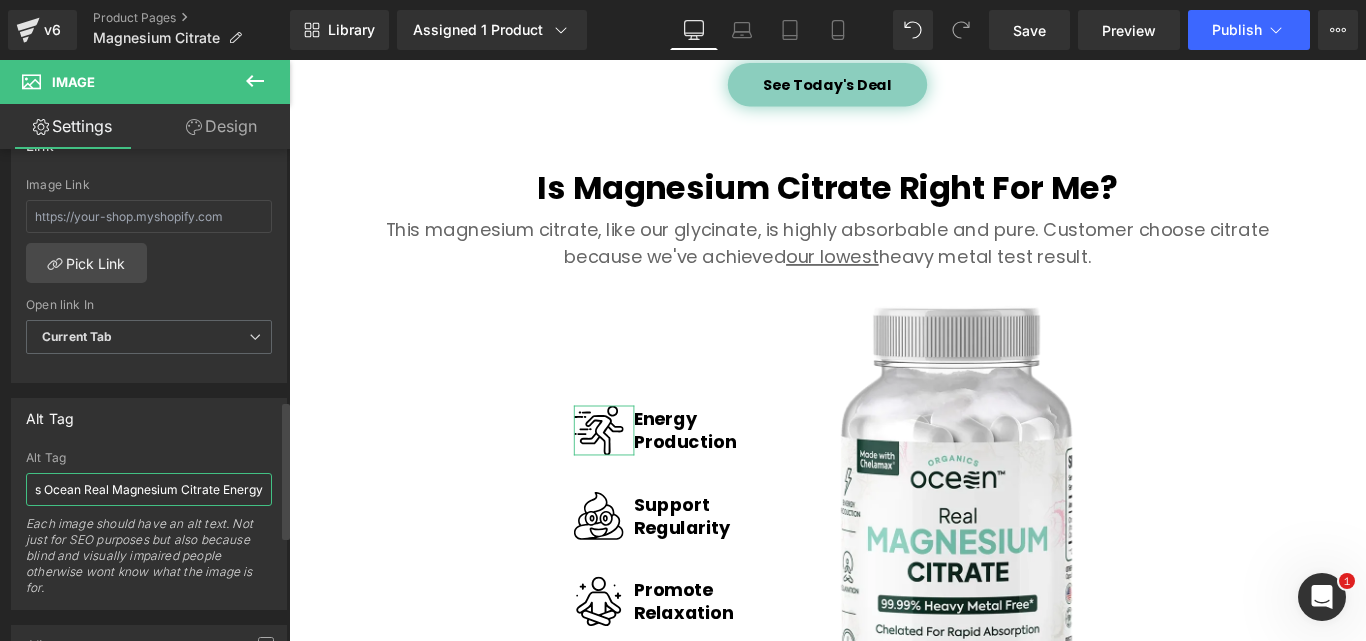 scroll, scrollTop: 0, scrollLeft: 52, axis: horizontal 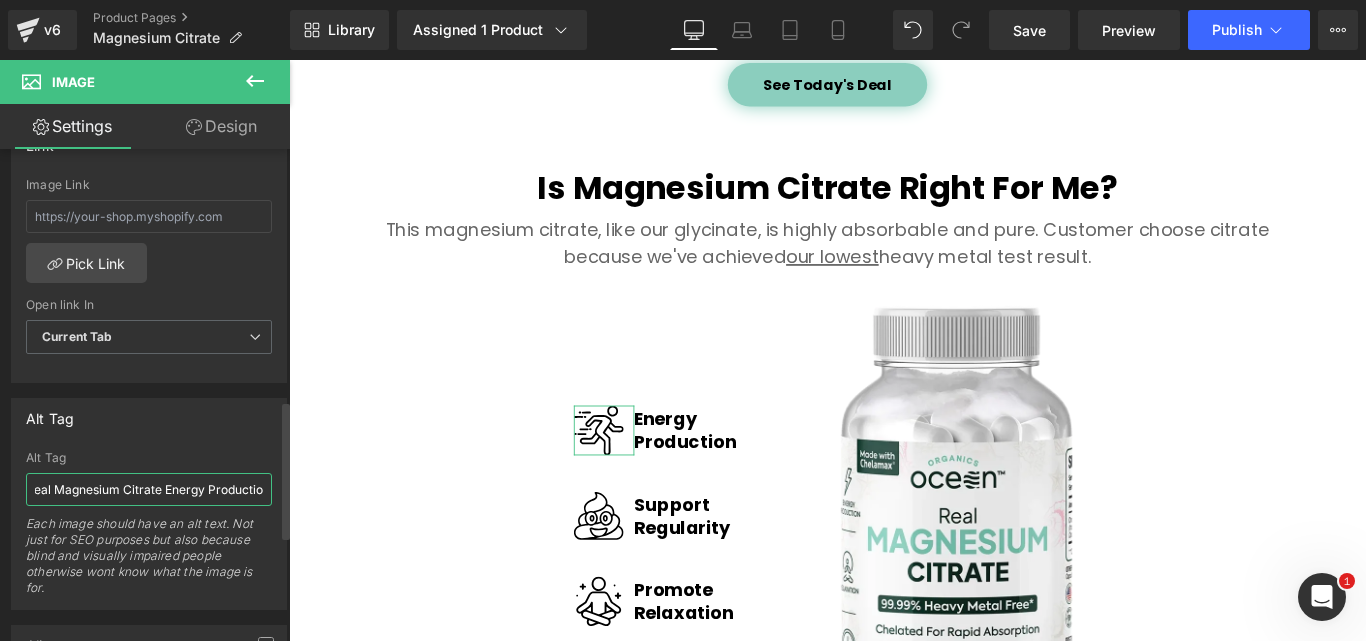 type on "Organics Ocean Real Magnesium Citrate Energy Production" 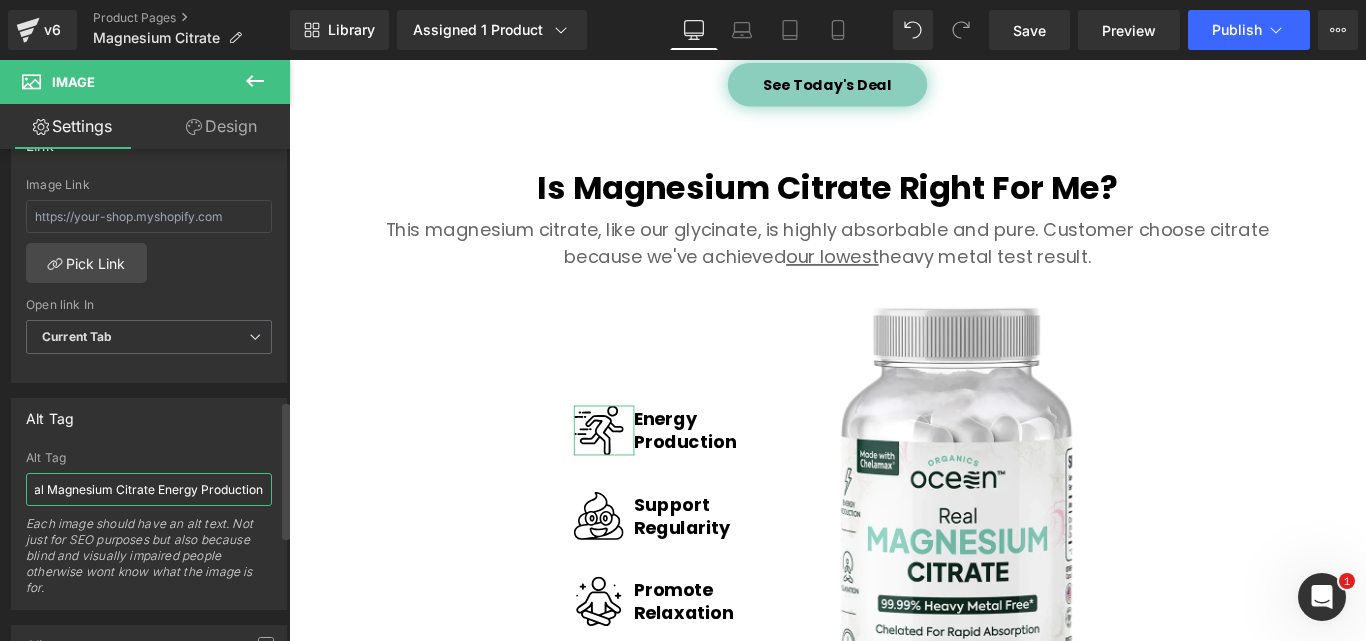 scroll, scrollTop: 0, scrollLeft: 117, axis: horizontal 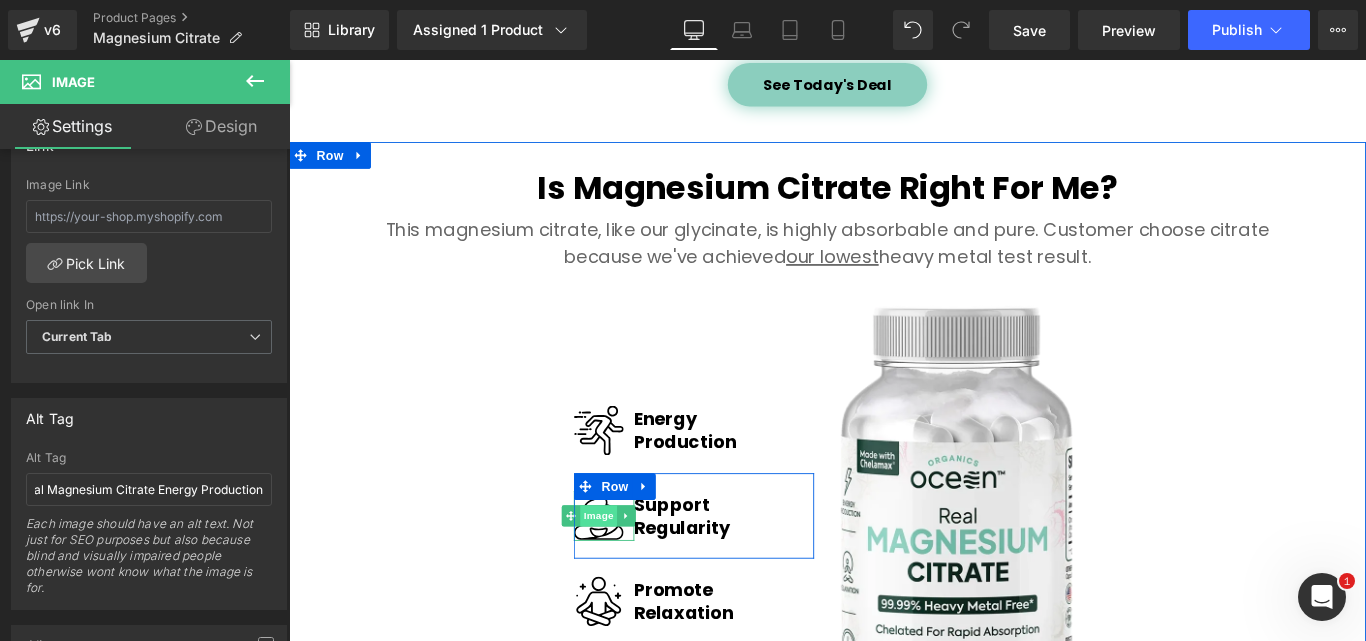 click on "Image" at bounding box center (637, 572) 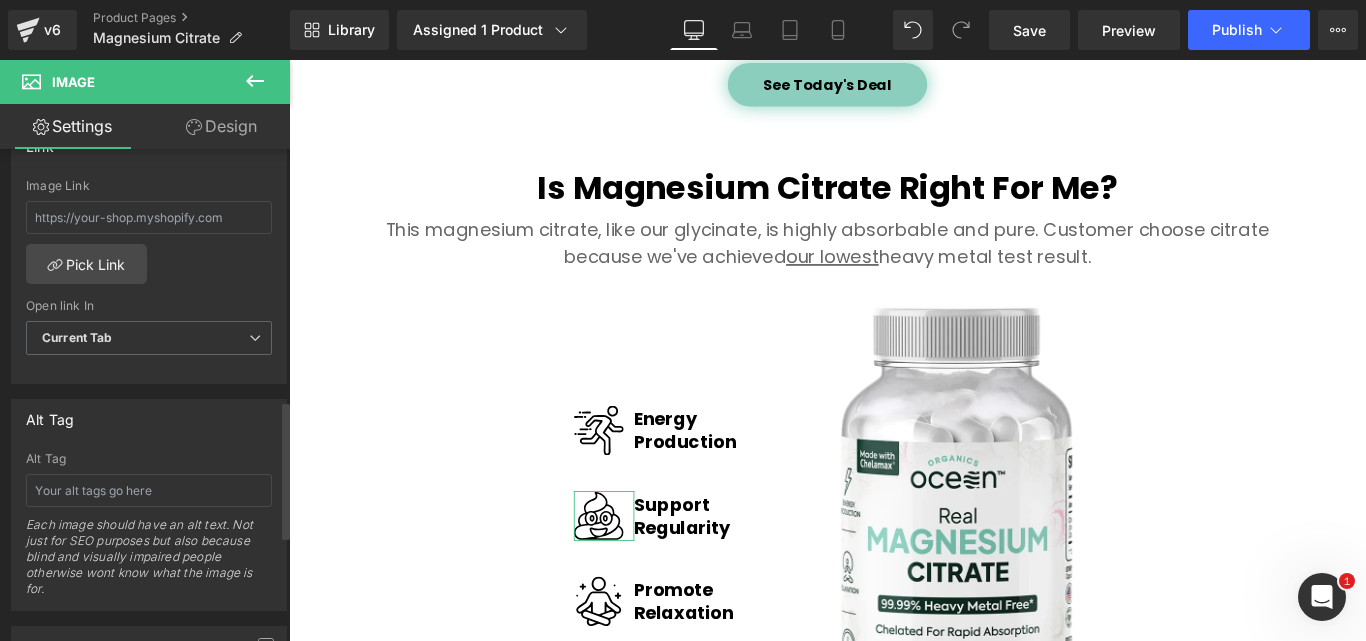 scroll, scrollTop: 900, scrollLeft: 0, axis: vertical 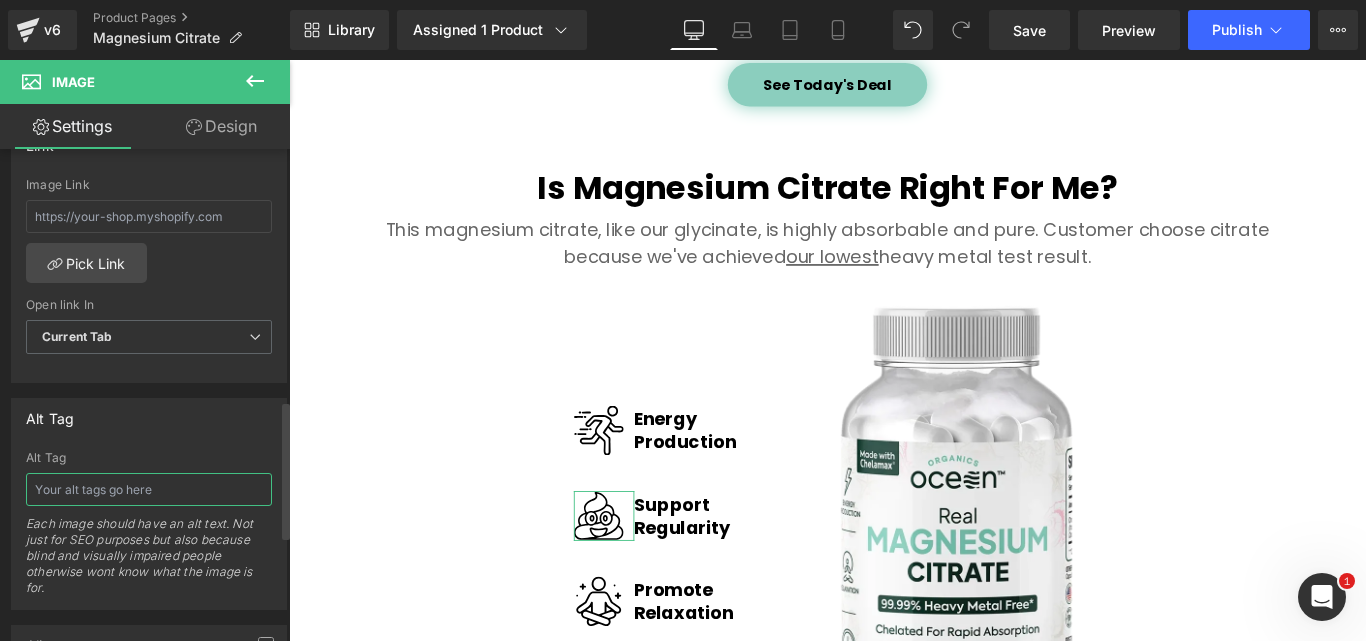 click at bounding box center (149, 489) 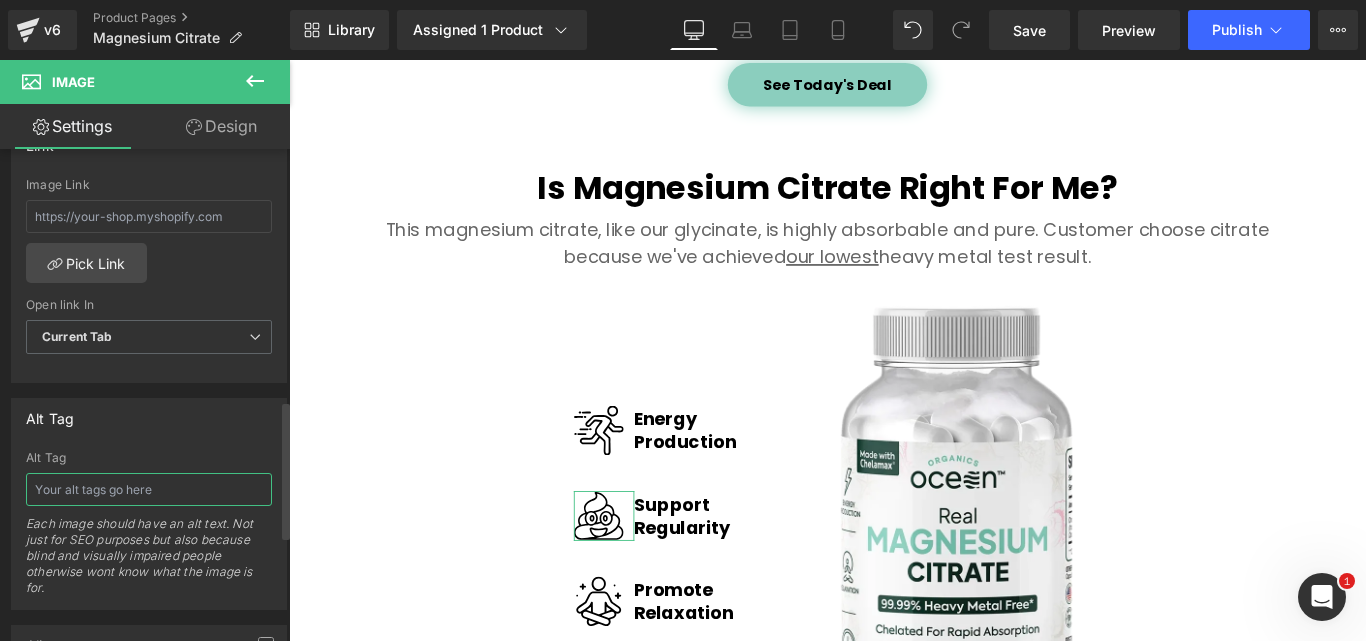 paste on "Organics Ocean Real Magnesium Citrate" 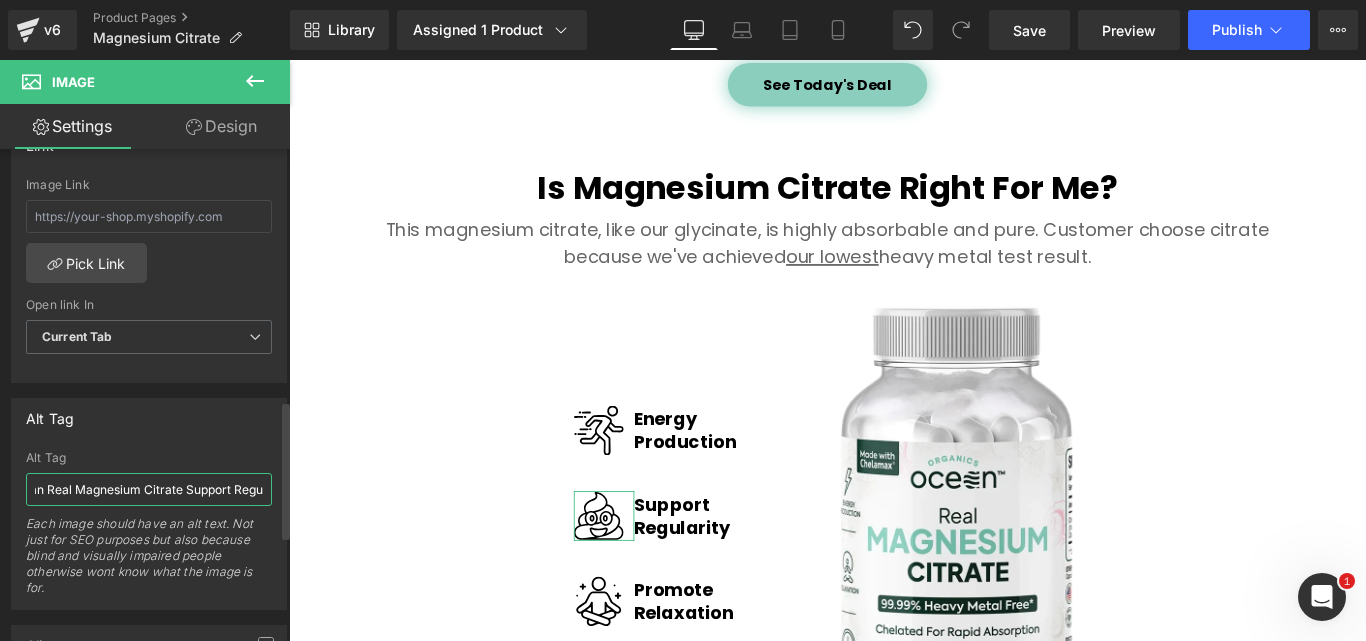 scroll, scrollTop: 0, scrollLeft: 90, axis: horizontal 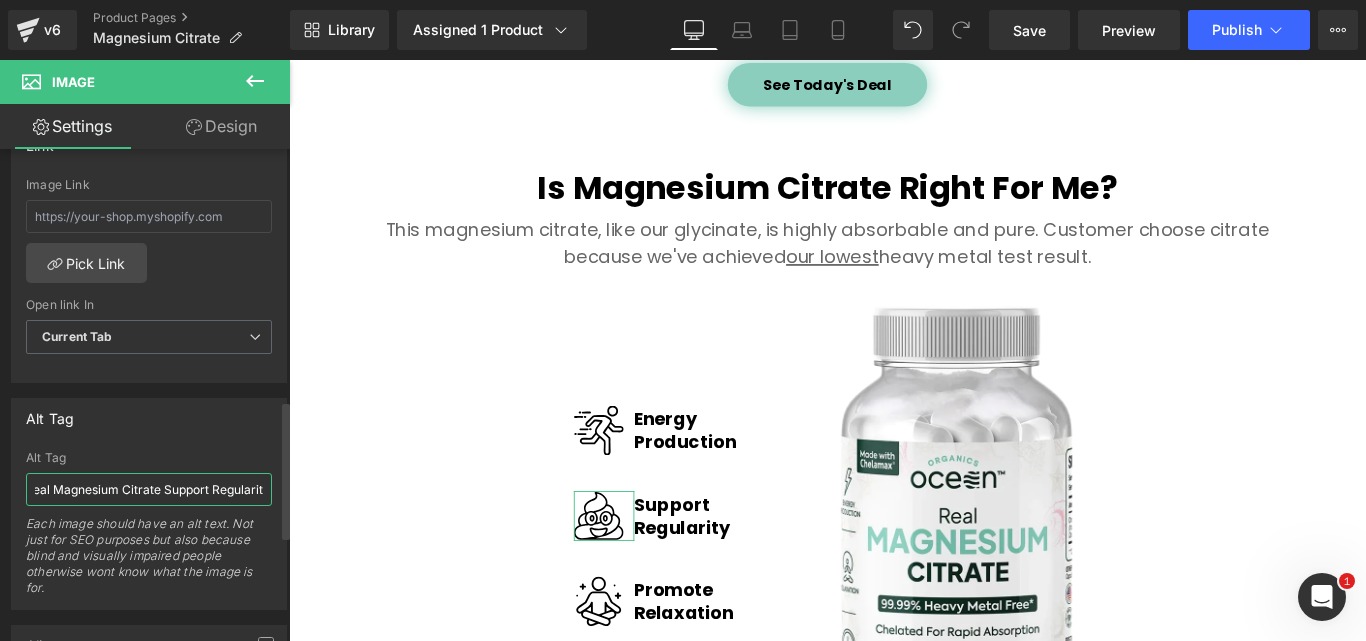 type on "Organics Ocean Real Magnesium Citrate Support Regularity" 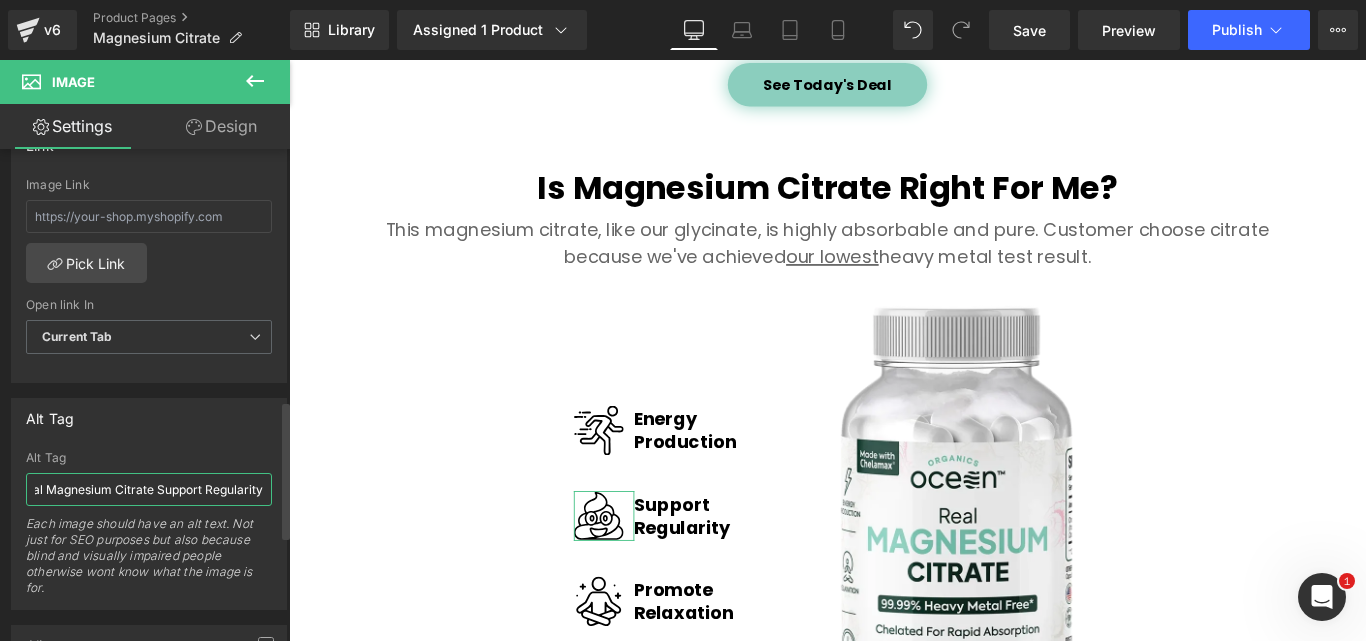 scroll, scrollTop: 0, scrollLeft: 118, axis: horizontal 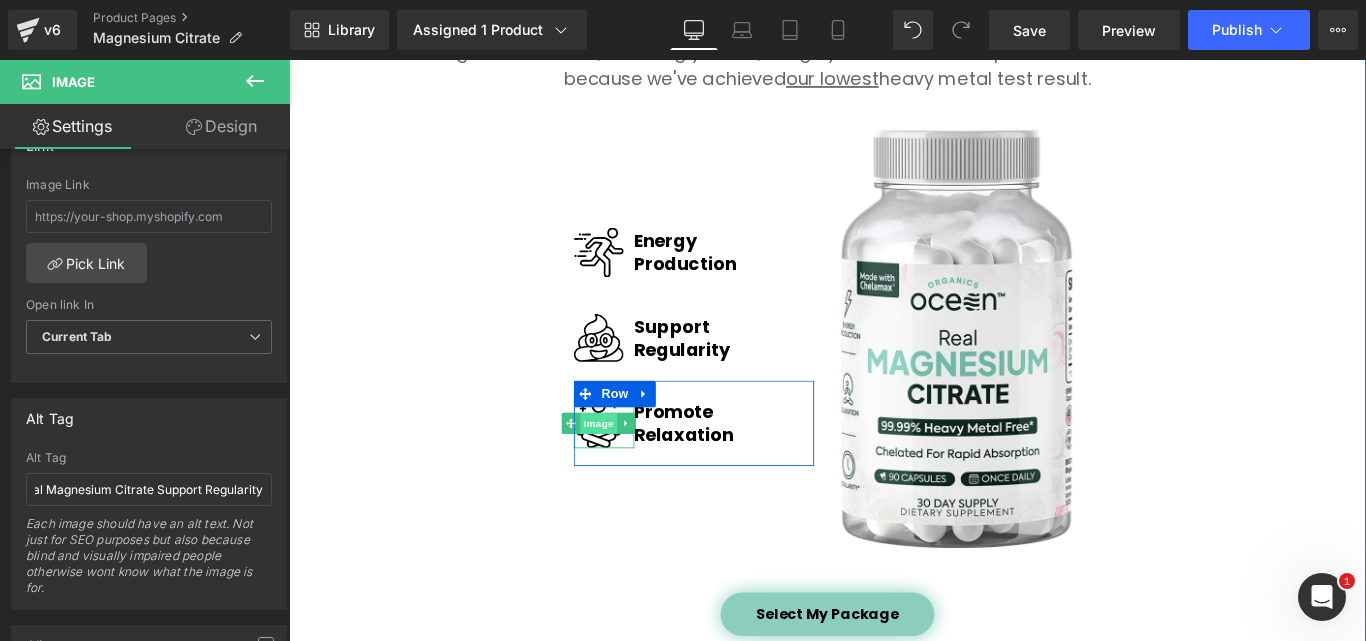 click on "Image" at bounding box center [637, 468] 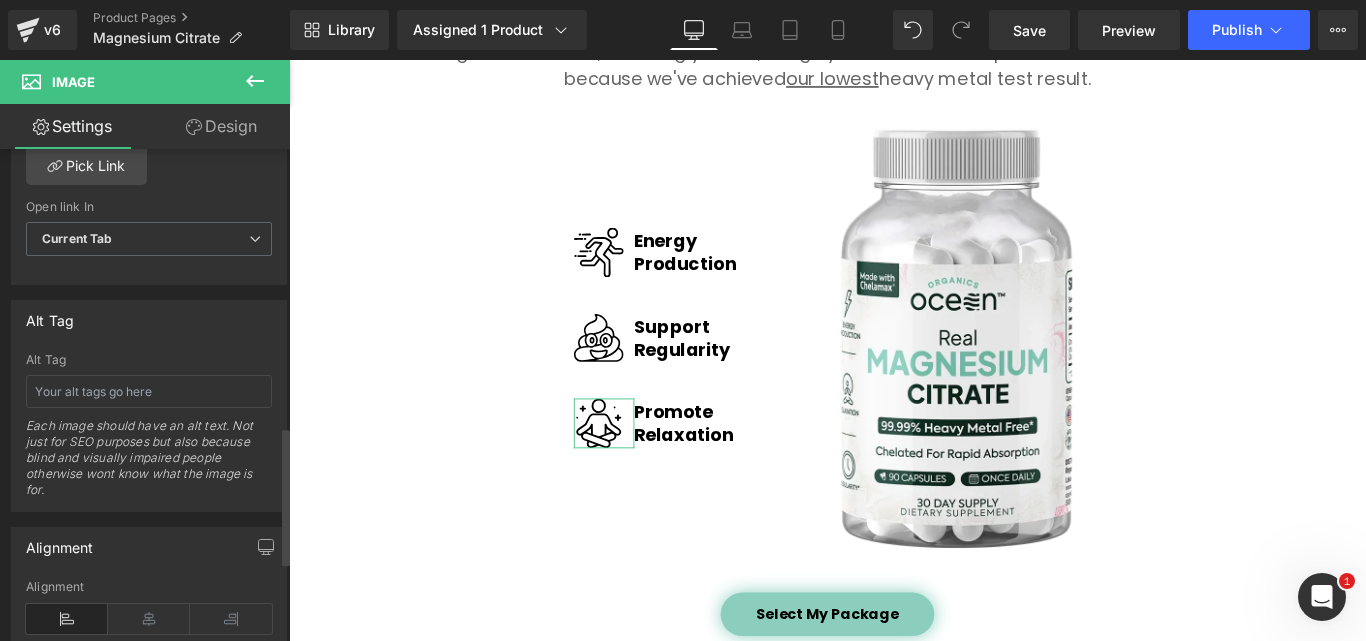scroll, scrollTop: 1000, scrollLeft: 0, axis: vertical 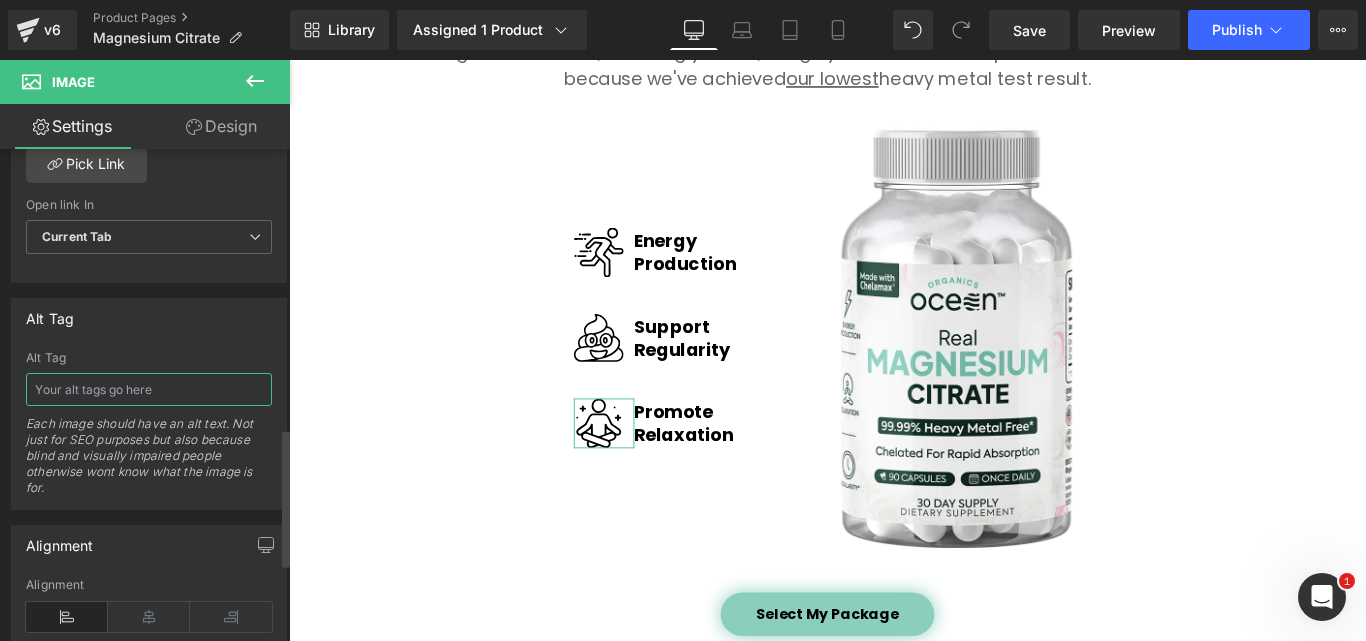 click at bounding box center [149, 389] 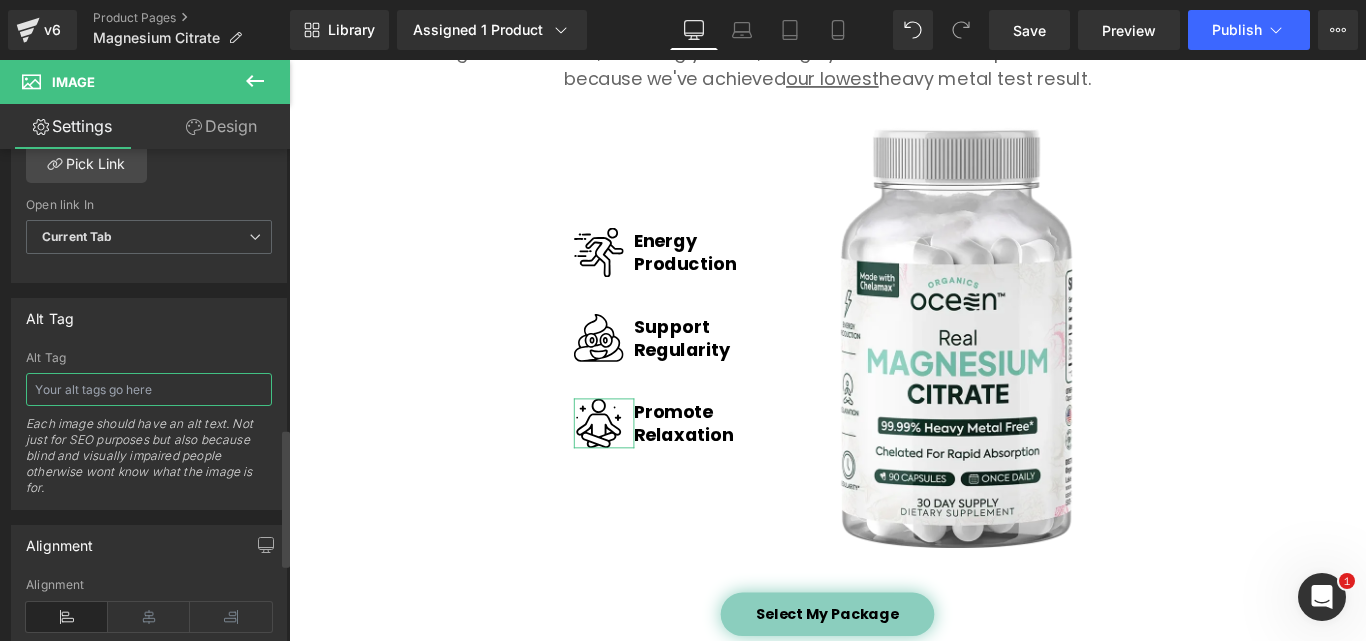 paste on "Organics Ocean Real Magnesium Citrate" 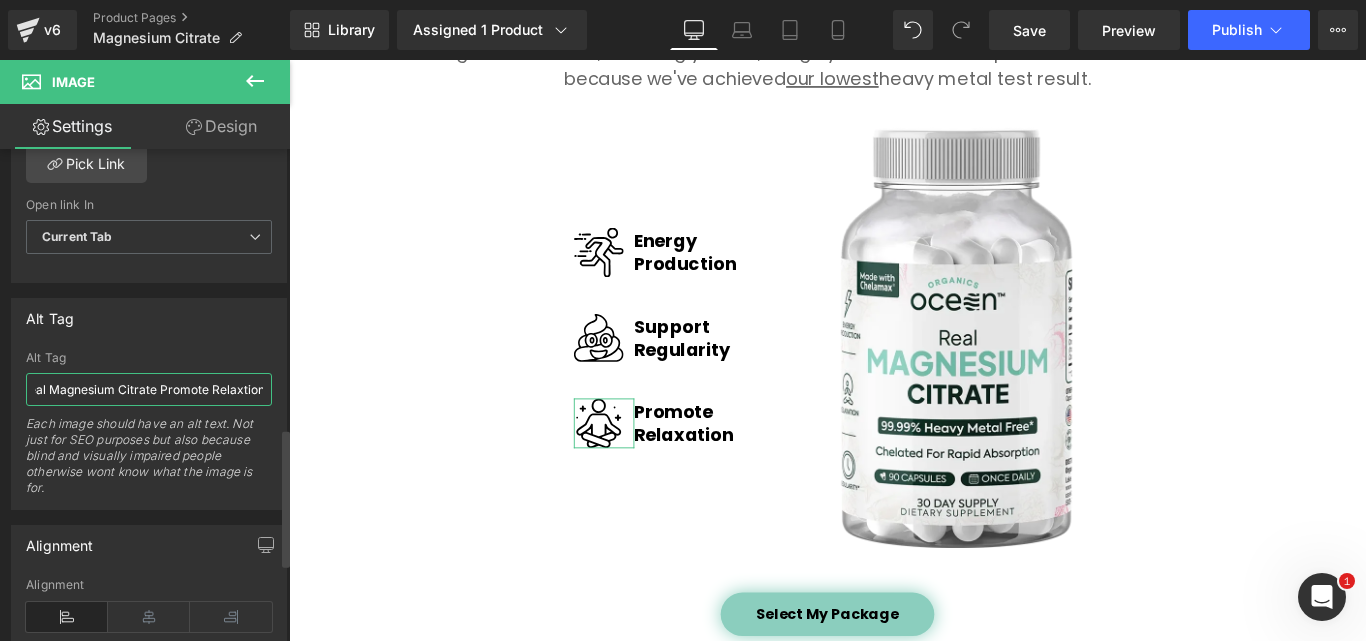 scroll, scrollTop: 0, scrollLeft: 115, axis: horizontal 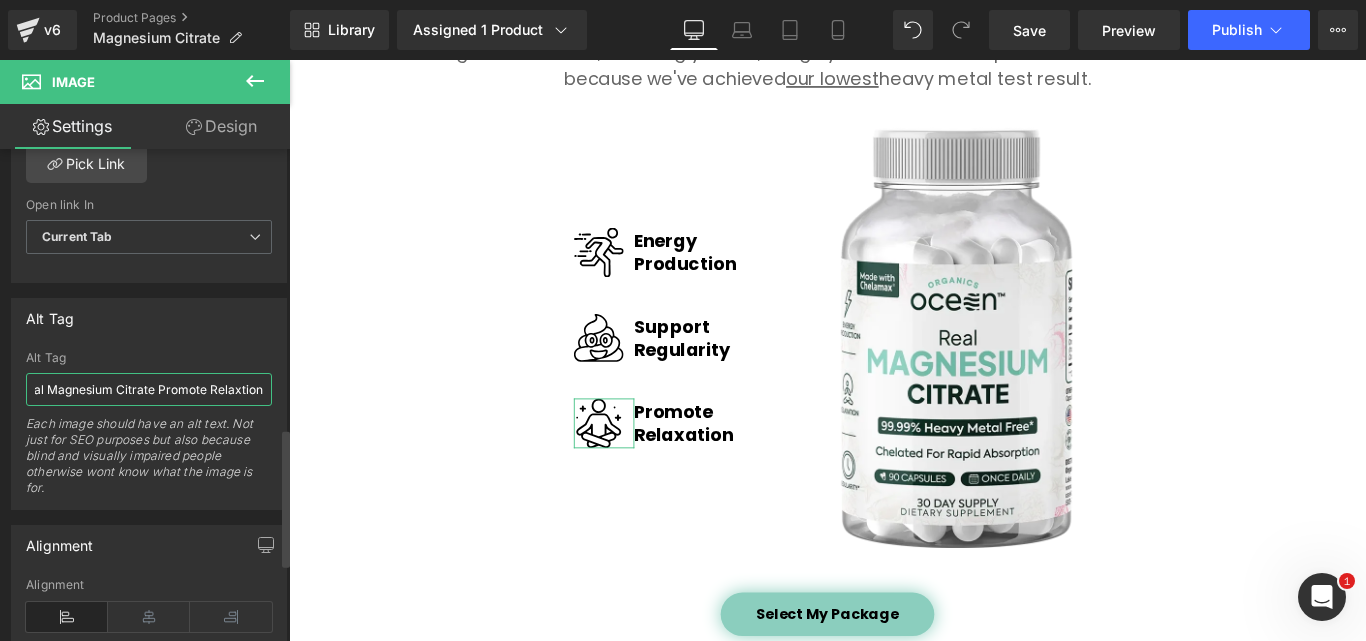 click on "Organics Ocean Real Magnesium Citrate Promote Relaxtion" at bounding box center [149, 389] 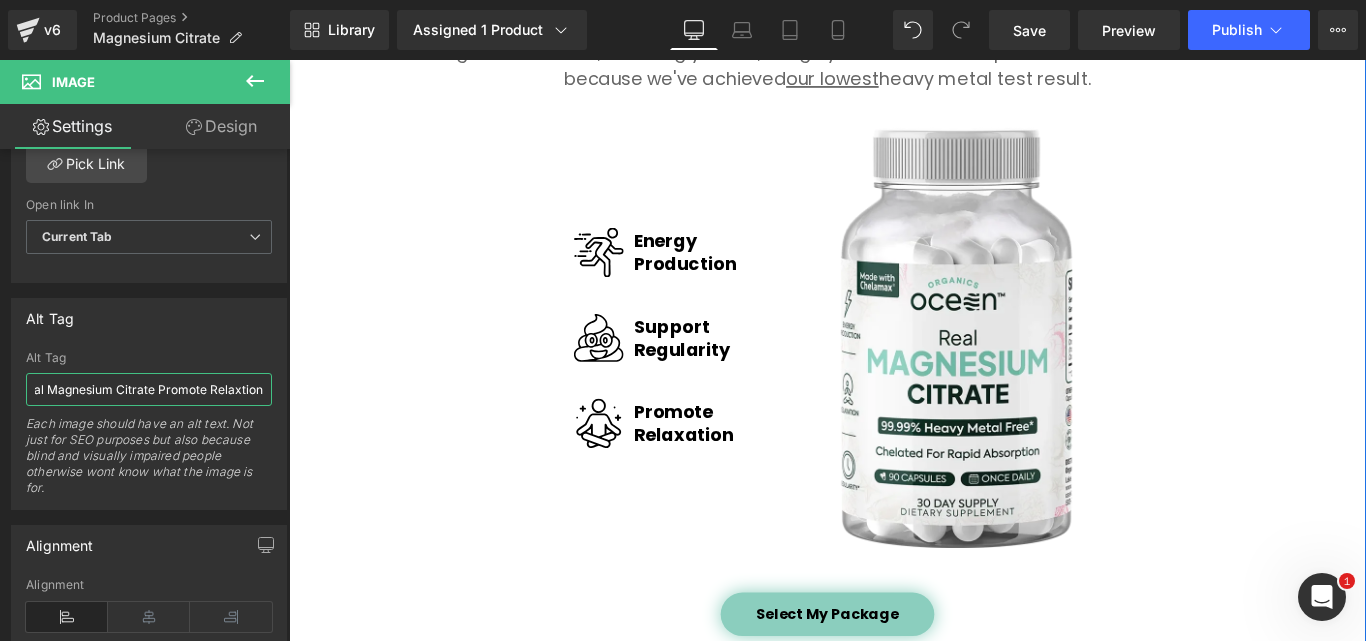 type on "Organics Ocean Real Magnesium Citrate Promote Relaxation" 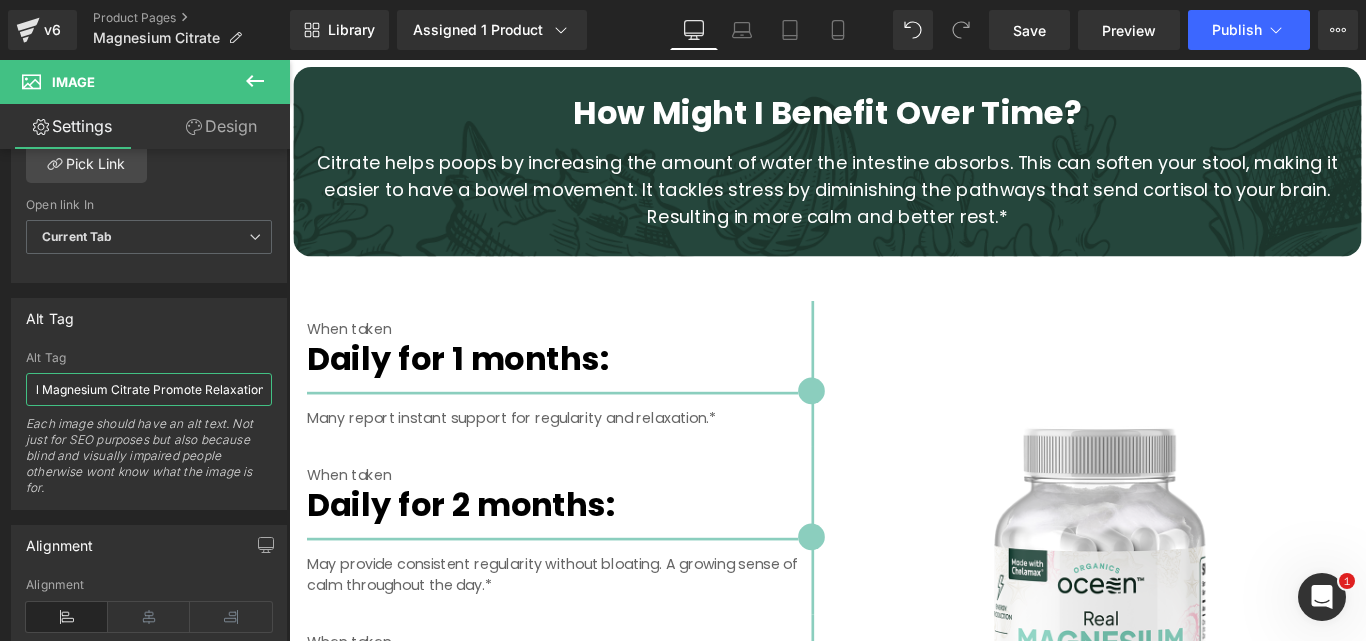scroll, scrollTop: 3500, scrollLeft: 0, axis: vertical 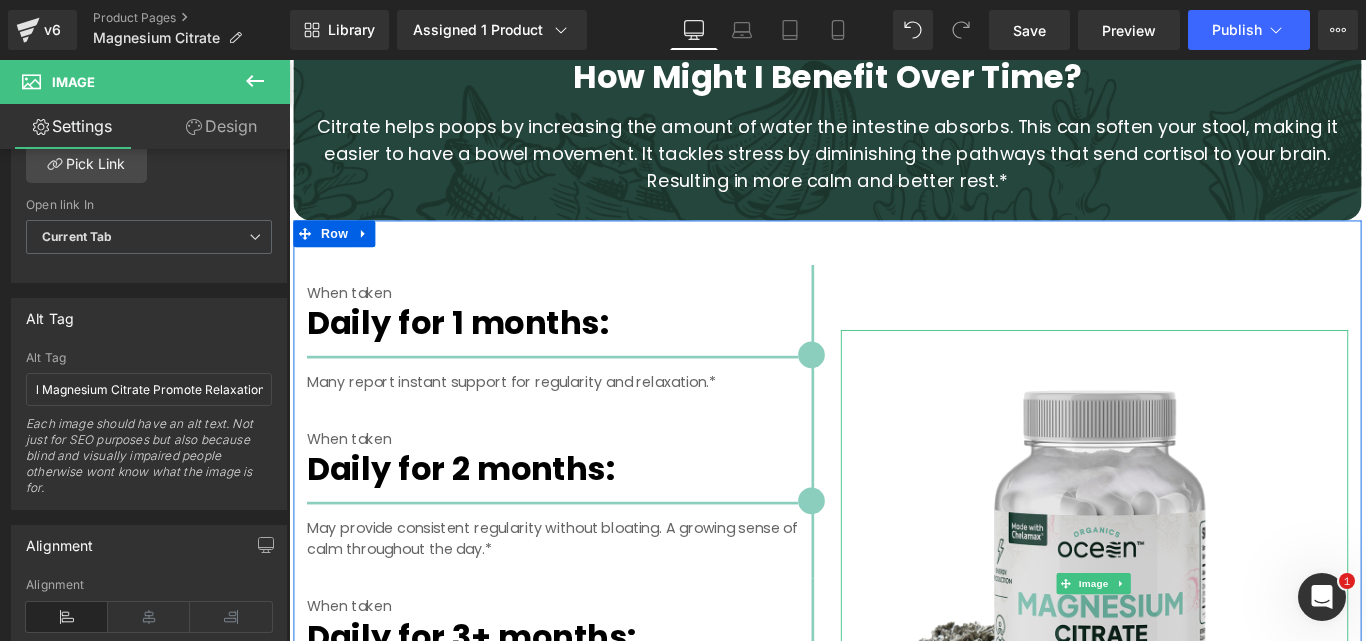 click at bounding box center [1194, 648] 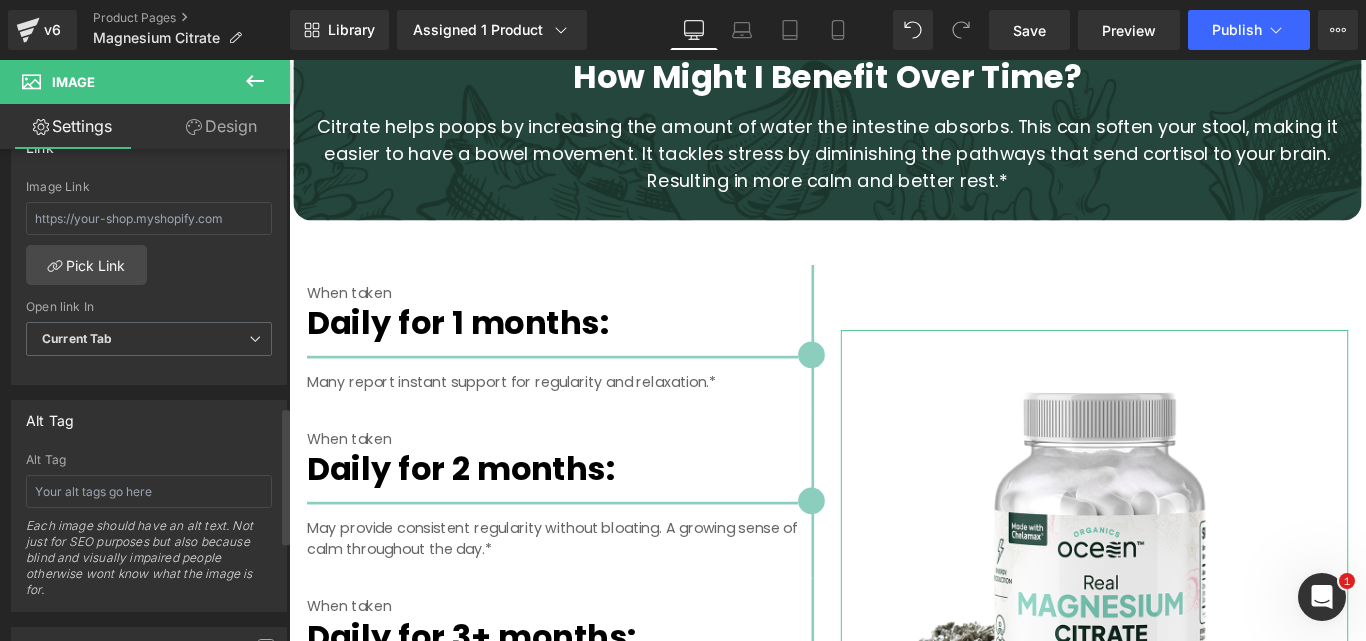 scroll, scrollTop: 1000, scrollLeft: 0, axis: vertical 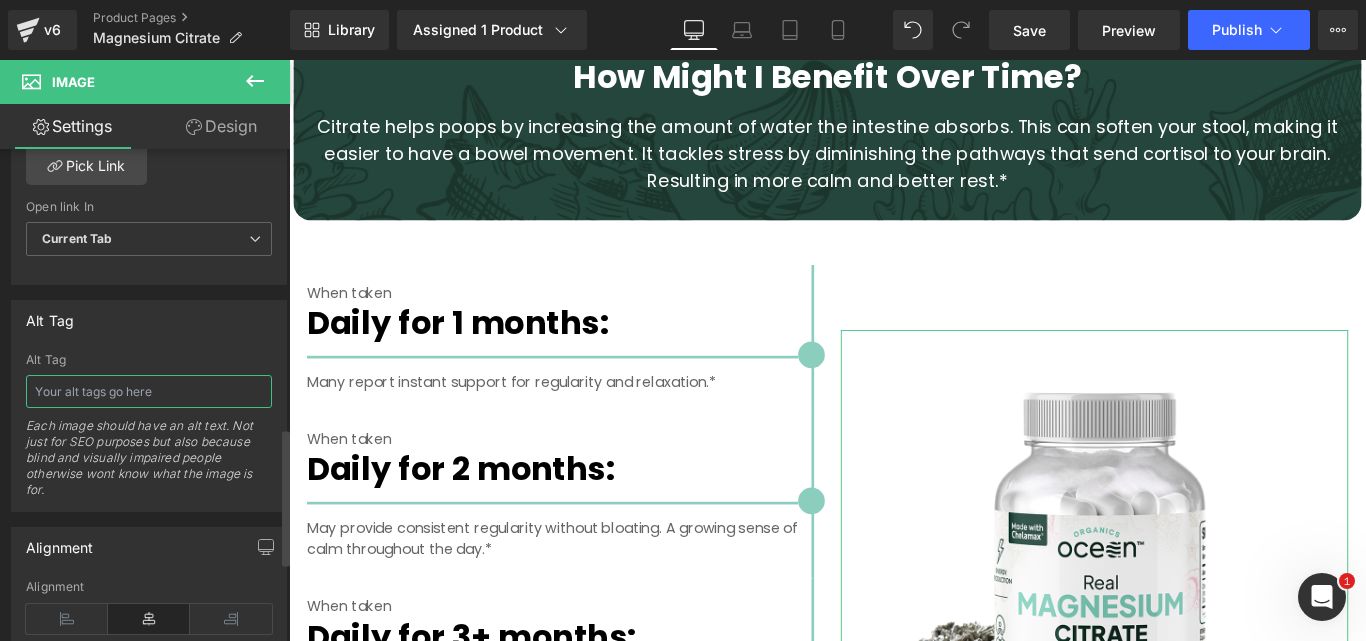 click at bounding box center [149, 391] 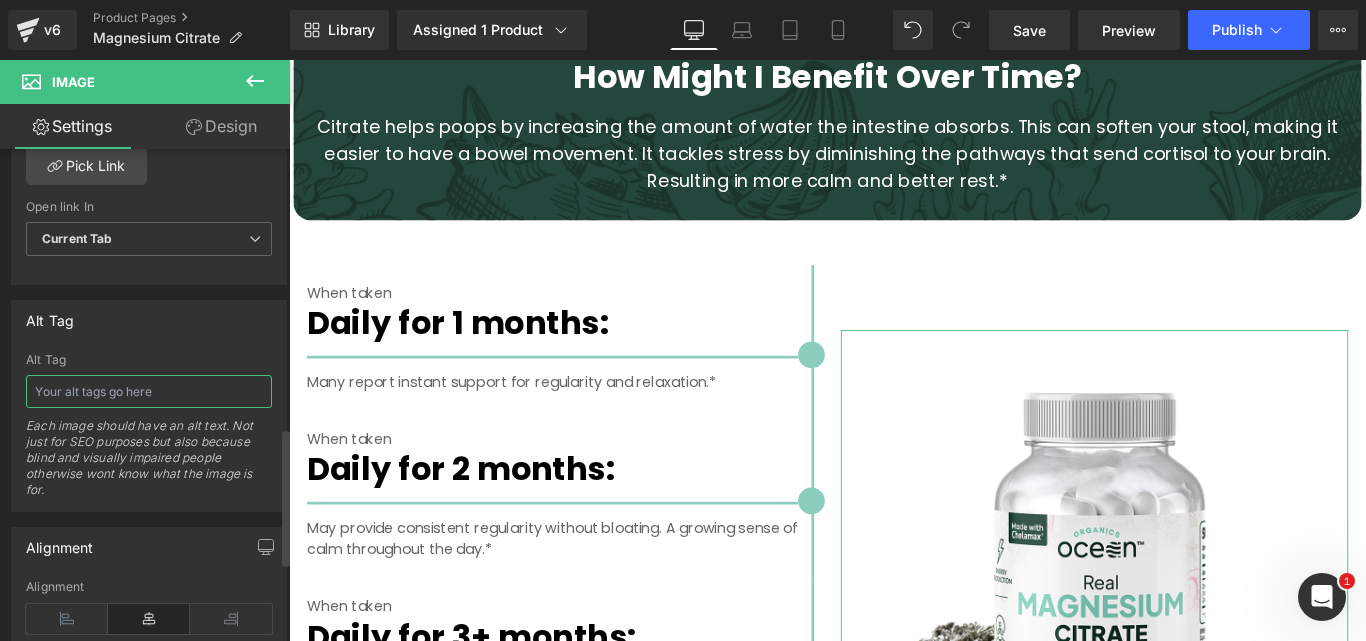 type on "Organics Ocean Real Magnesium Citrate" 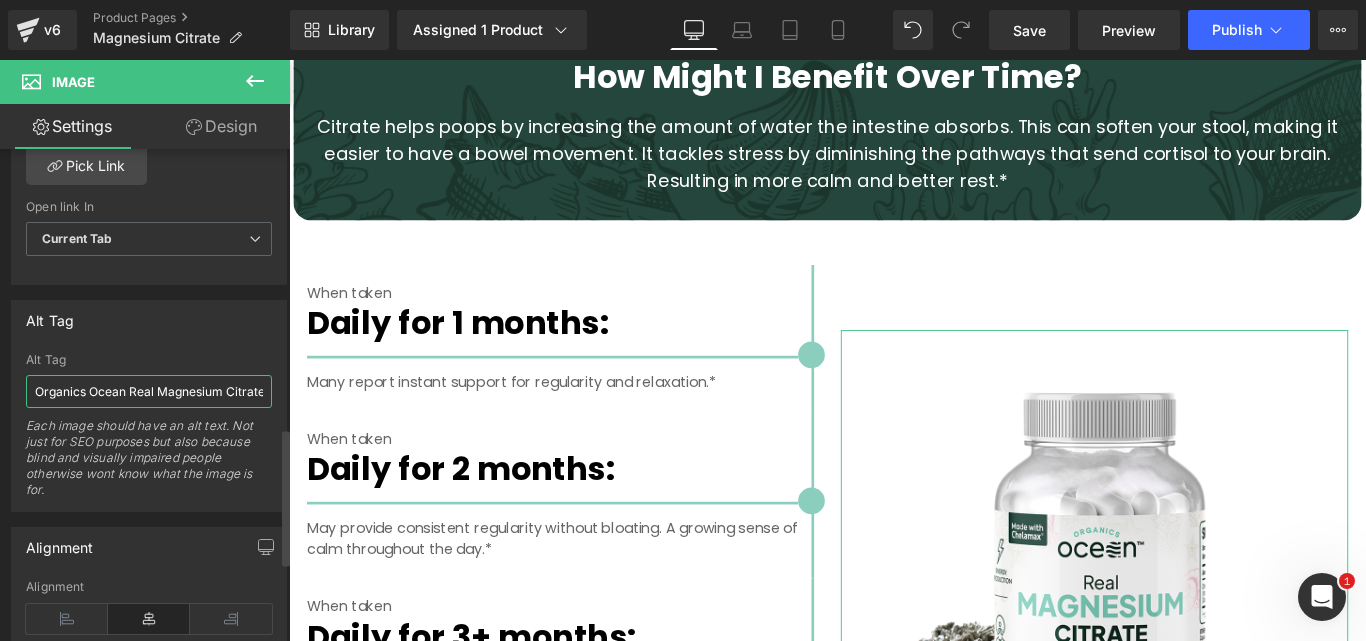 scroll, scrollTop: 0, scrollLeft: 12, axis: horizontal 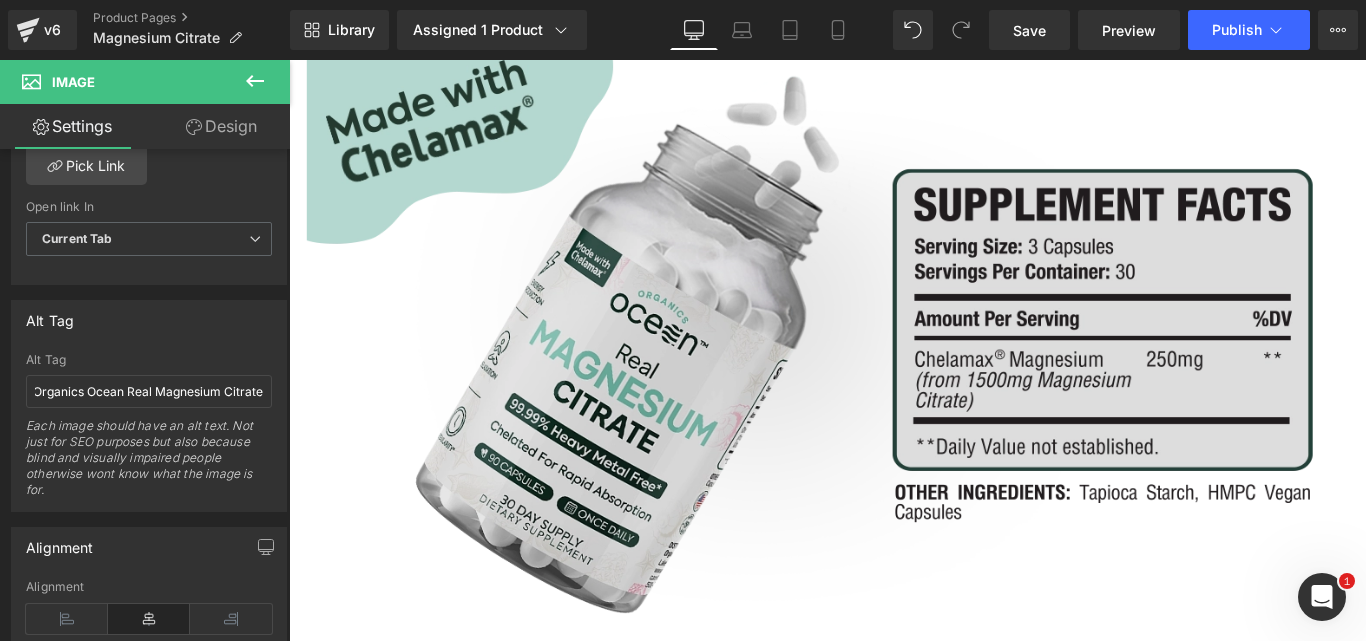 click at bounding box center (894, 380) 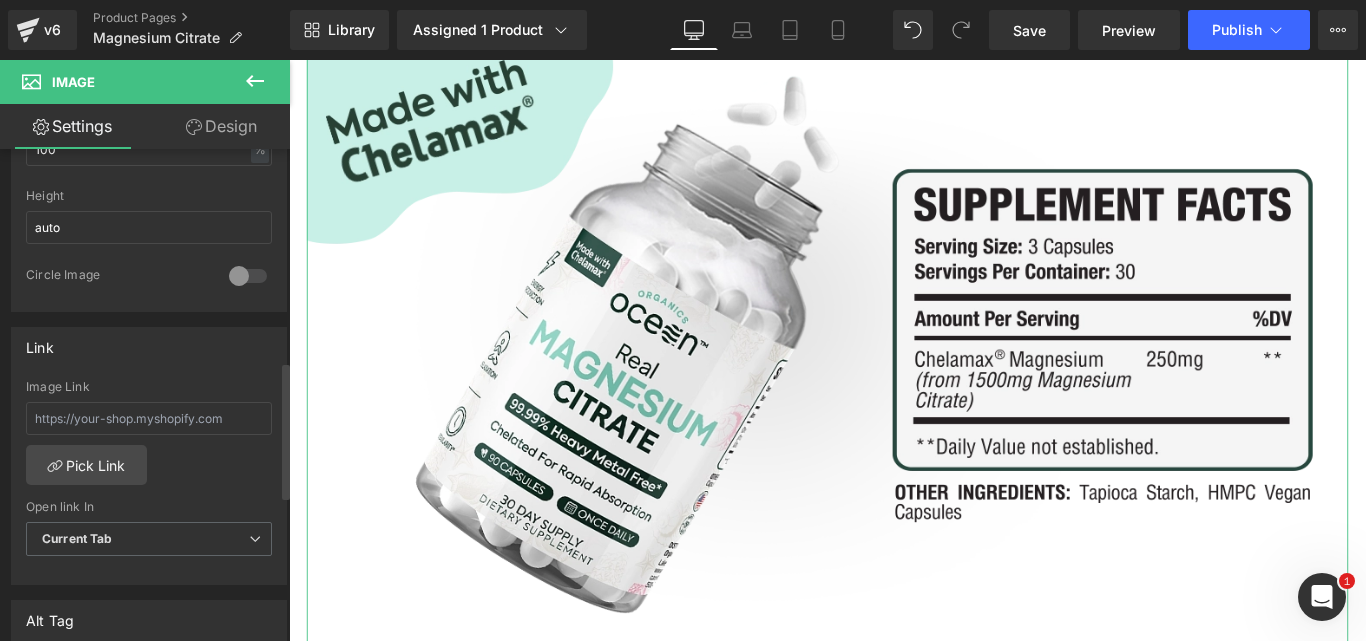 scroll, scrollTop: 900, scrollLeft: 0, axis: vertical 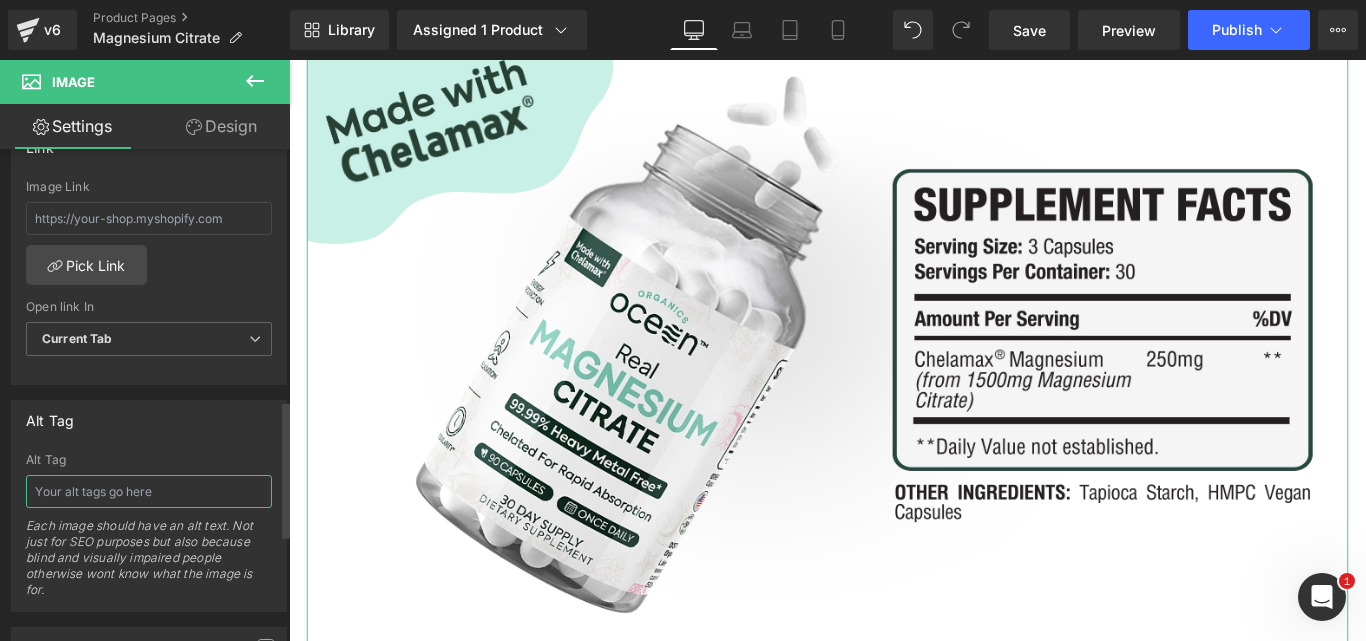 click at bounding box center (149, 491) 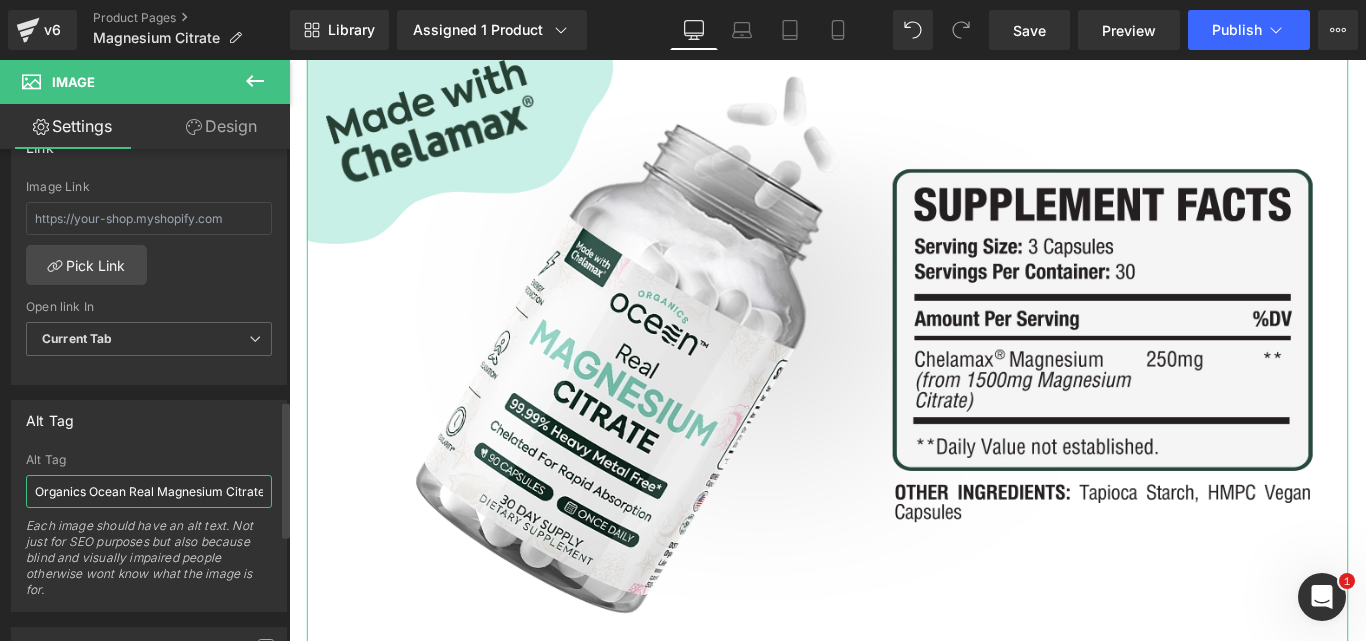 scroll, scrollTop: 0, scrollLeft: 12, axis: horizontal 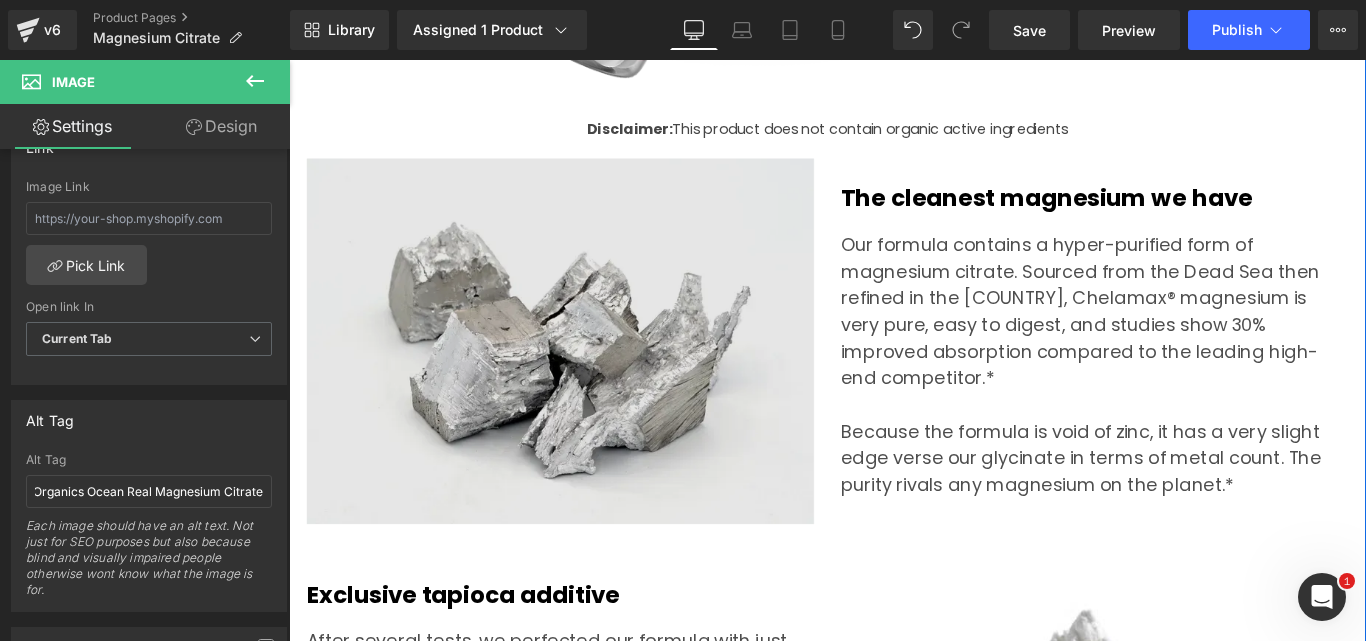 click at bounding box center [594, 376] 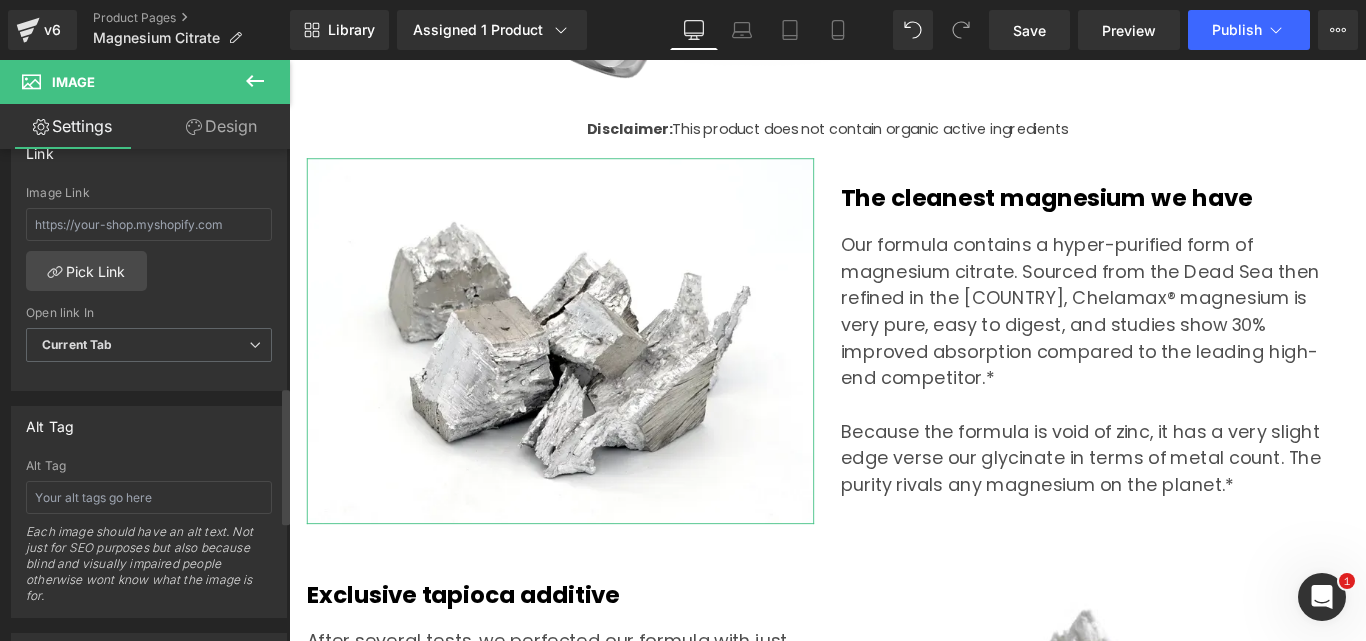 scroll, scrollTop: 900, scrollLeft: 0, axis: vertical 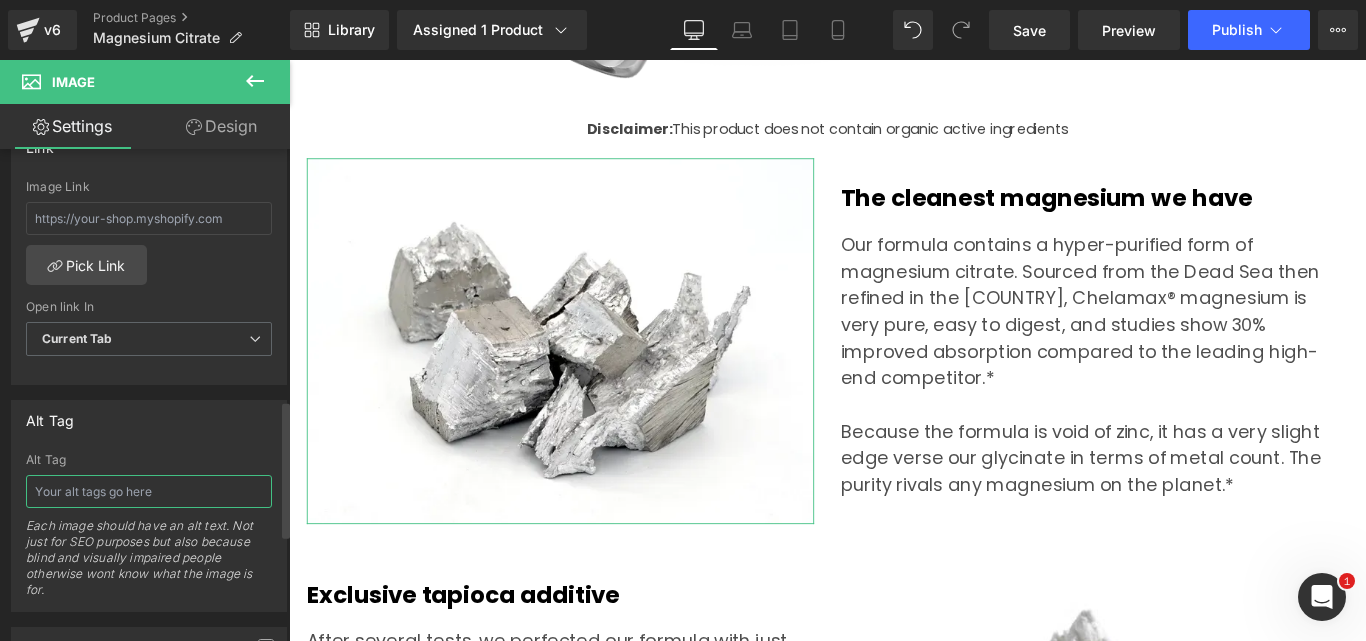 click at bounding box center (149, 491) 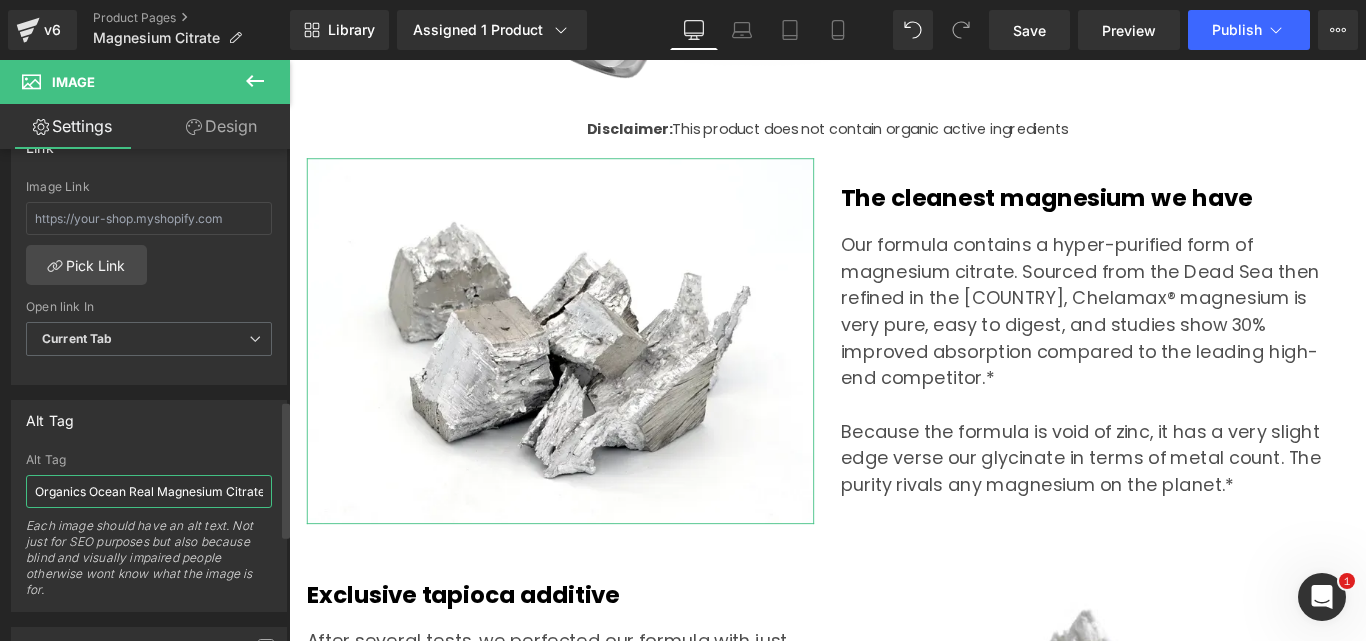 scroll, scrollTop: 0, scrollLeft: 12, axis: horizontal 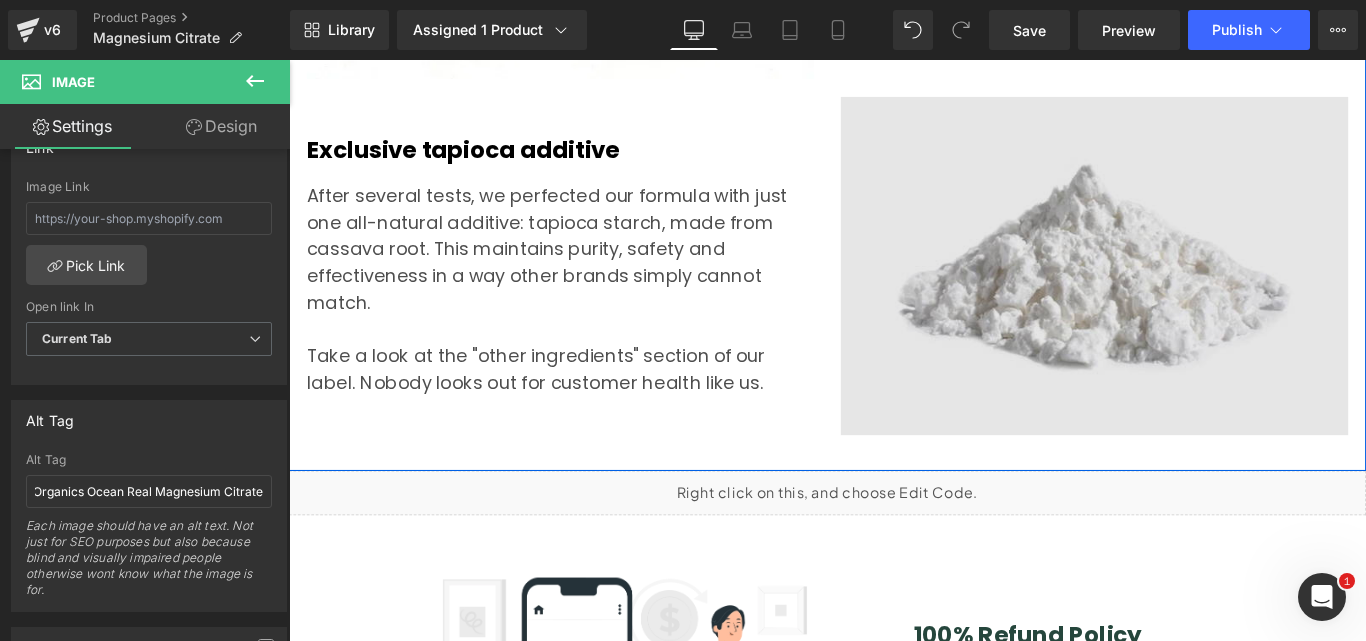 click at bounding box center [1194, 292] 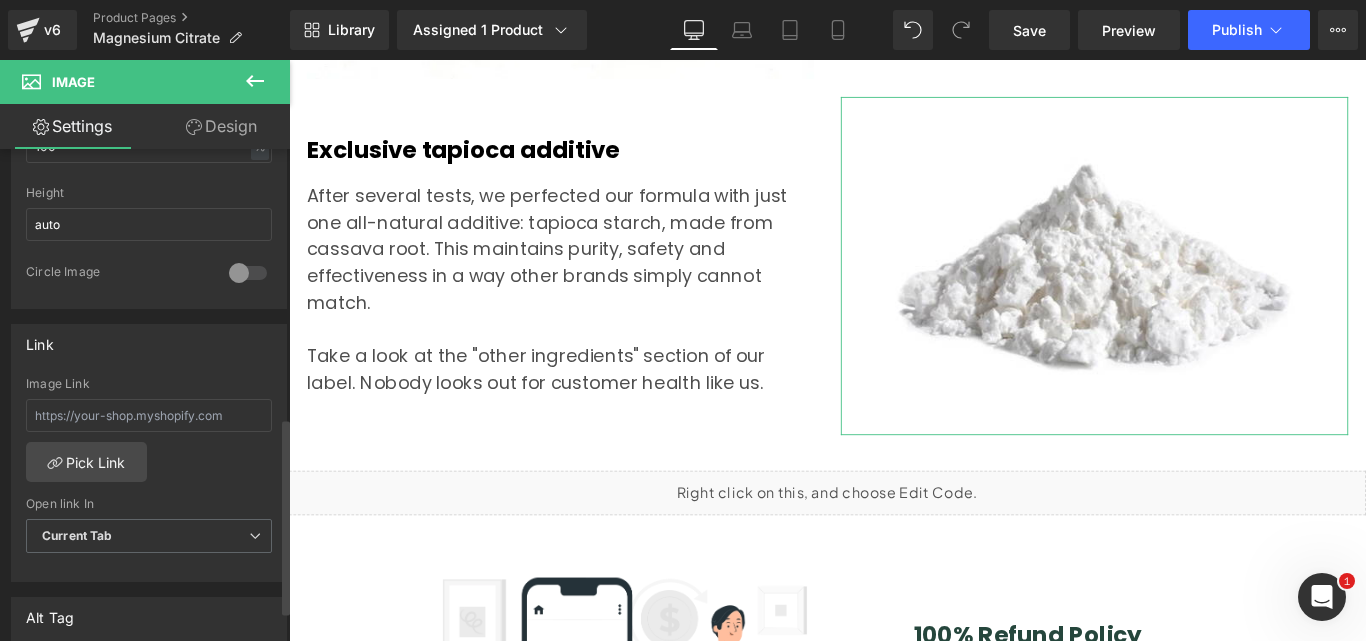 scroll, scrollTop: 800, scrollLeft: 0, axis: vertical 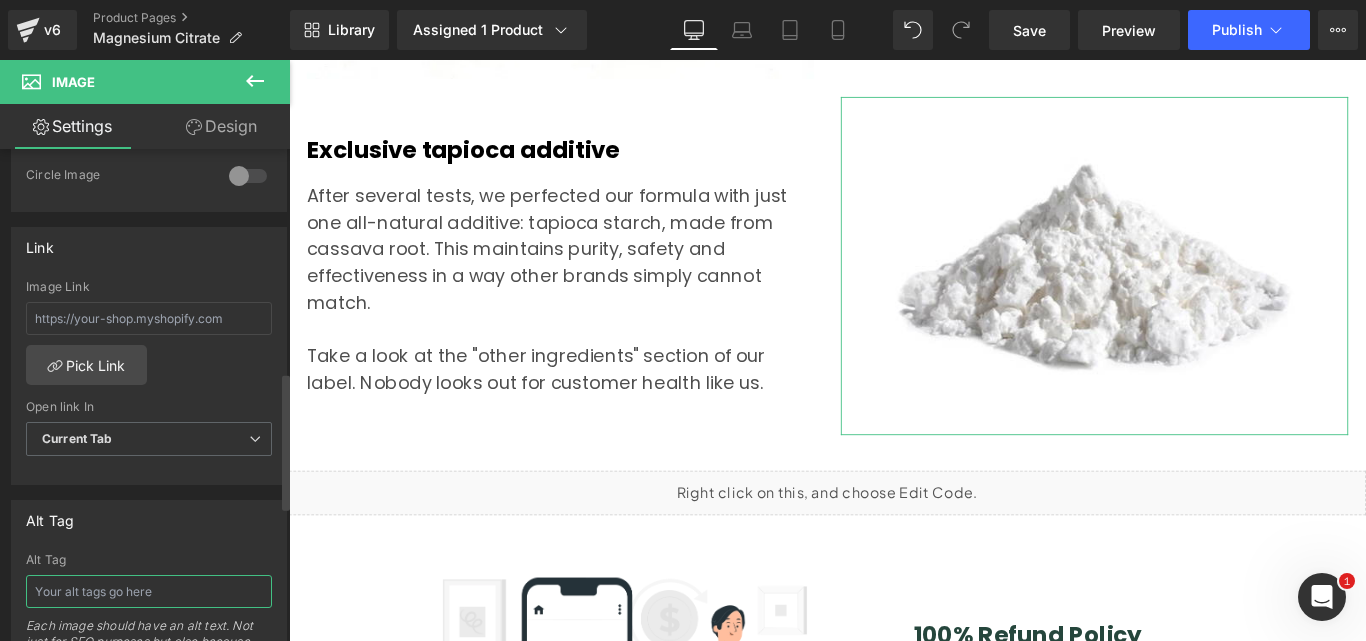 click at bounding box center (149, 591) 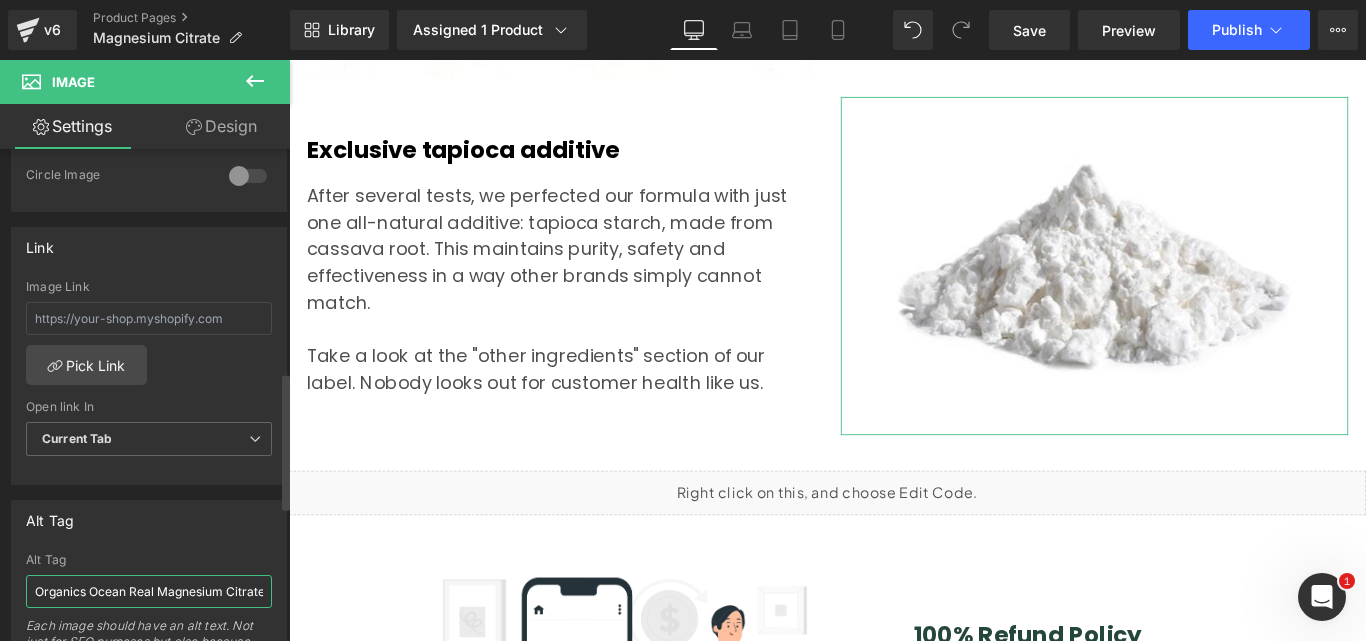 scroll, scrollTop: 0, scrollLeft: 12, axis: horizontal 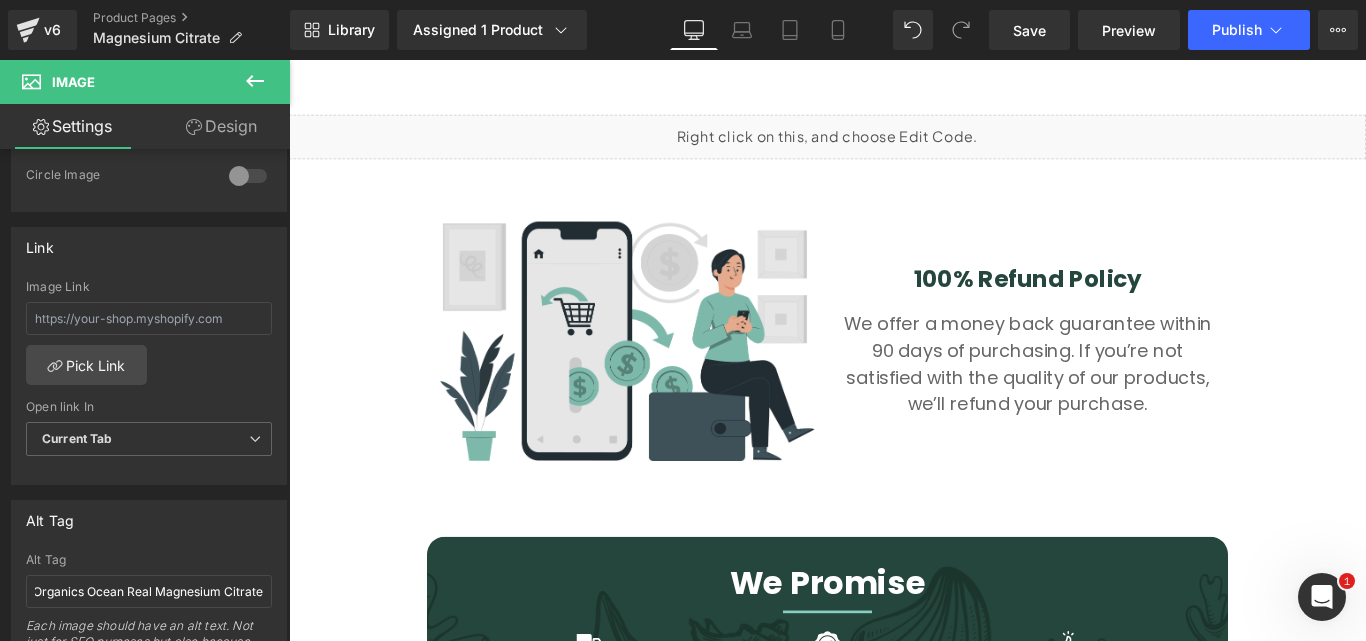 click at bounding box center (669, 376) 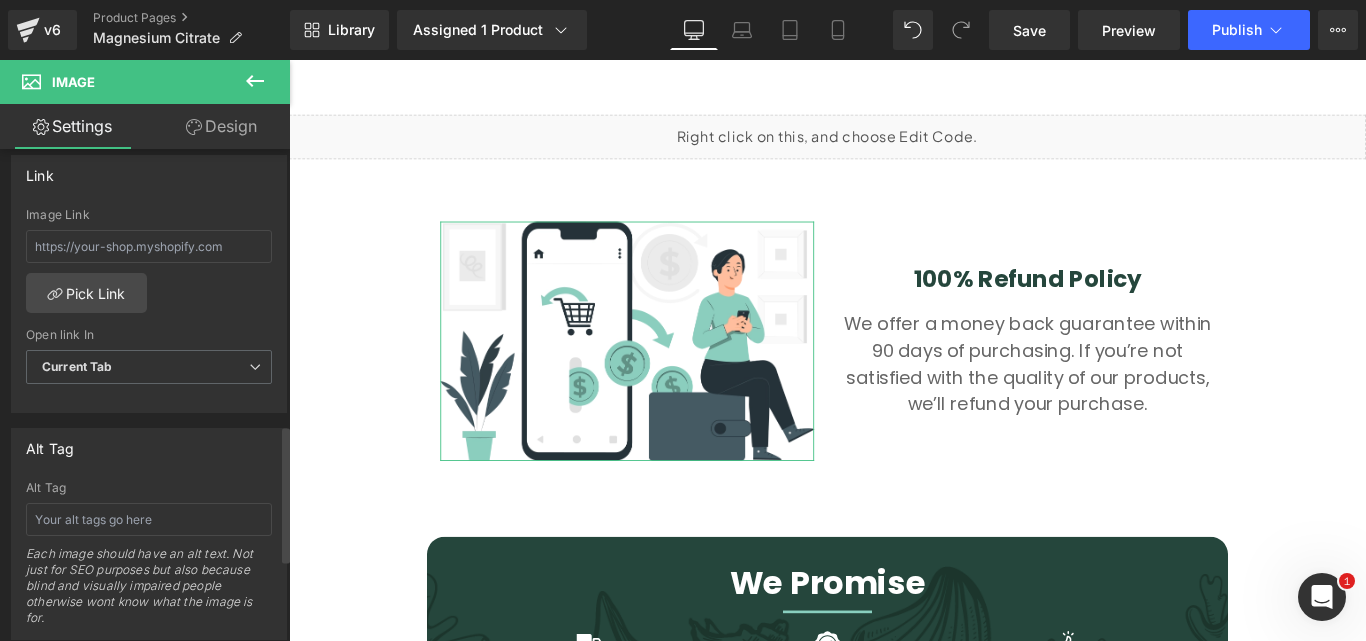 scroll, scrollTop: 1000, scrollLeft: 0, axis: vertical 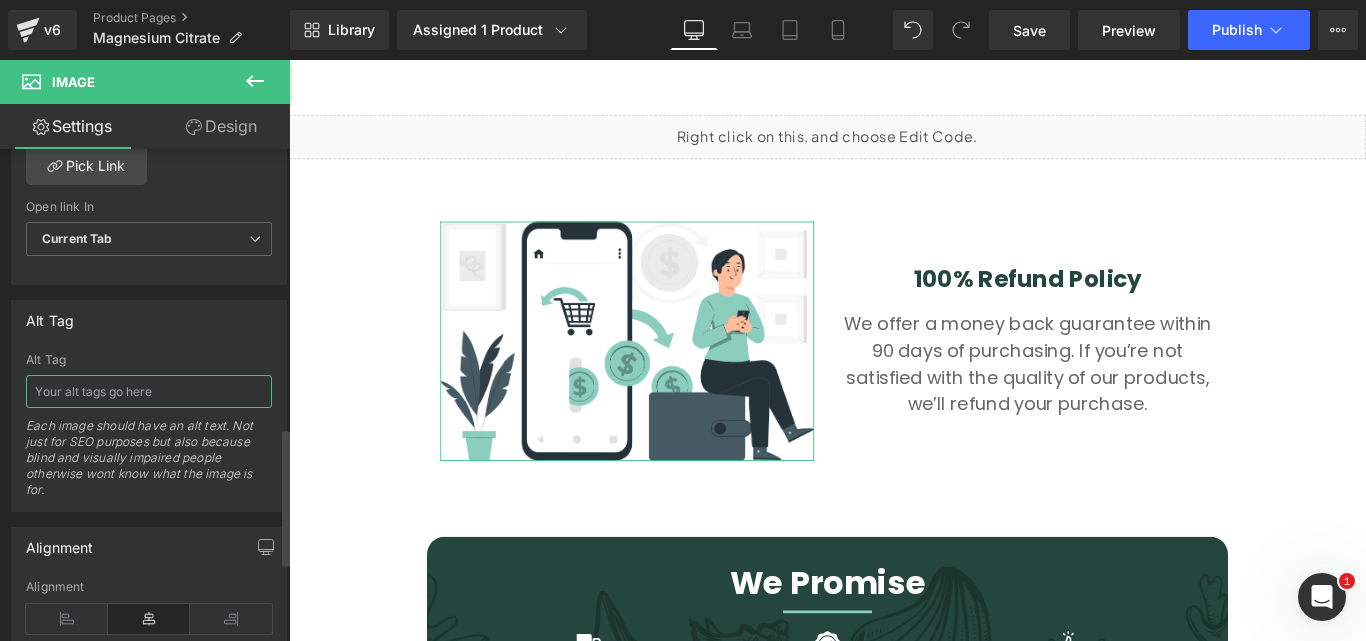 click at bounding box center [149, 391] 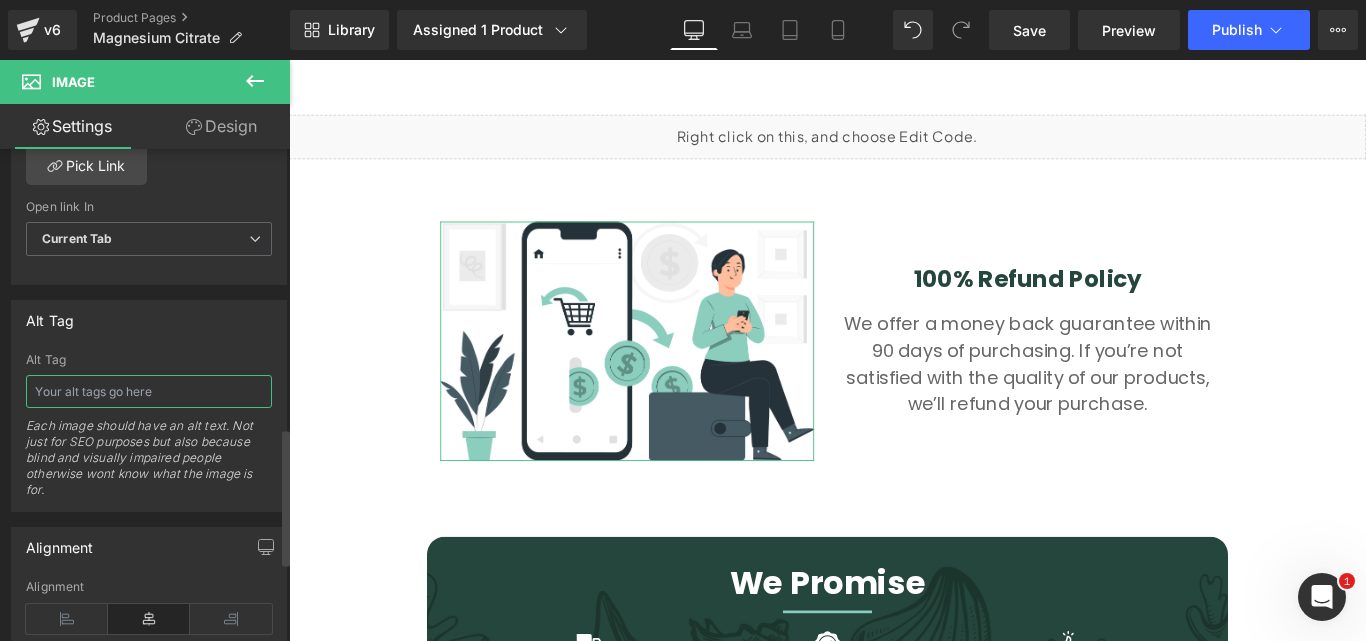 type on "Organics Ocean Real Magnesium Citrate" 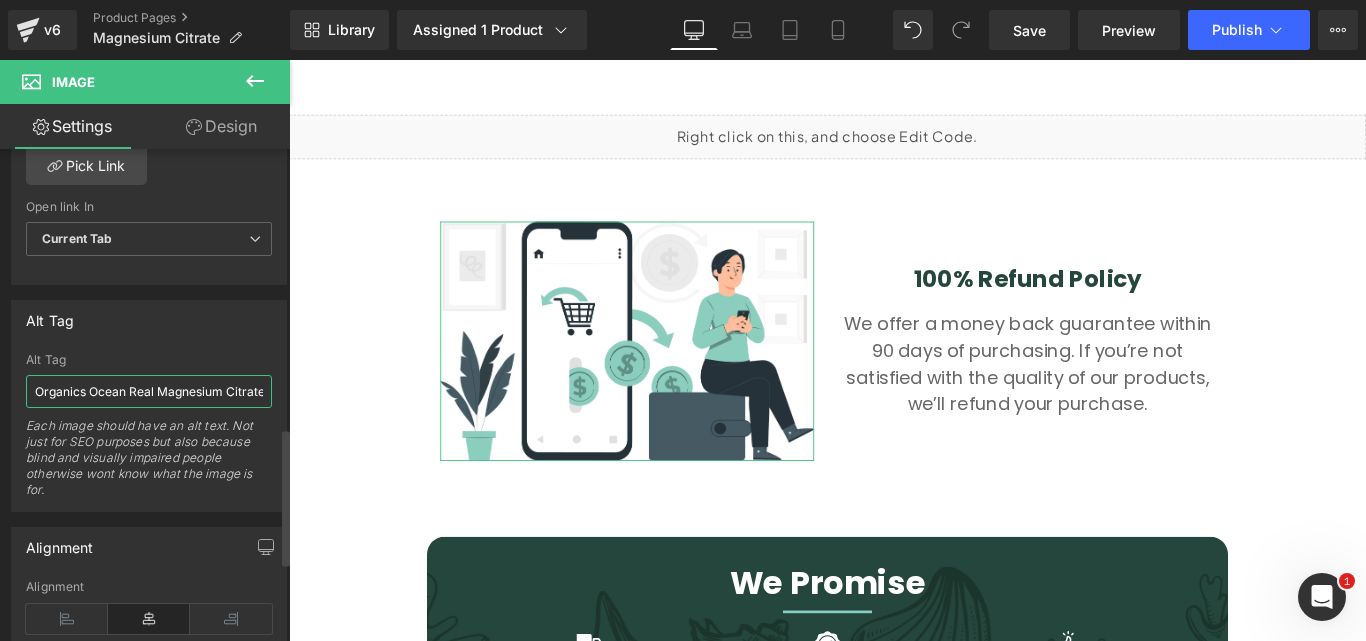 scroll, scrollTop: 0, scrollLeft: 12, axis: horizontal 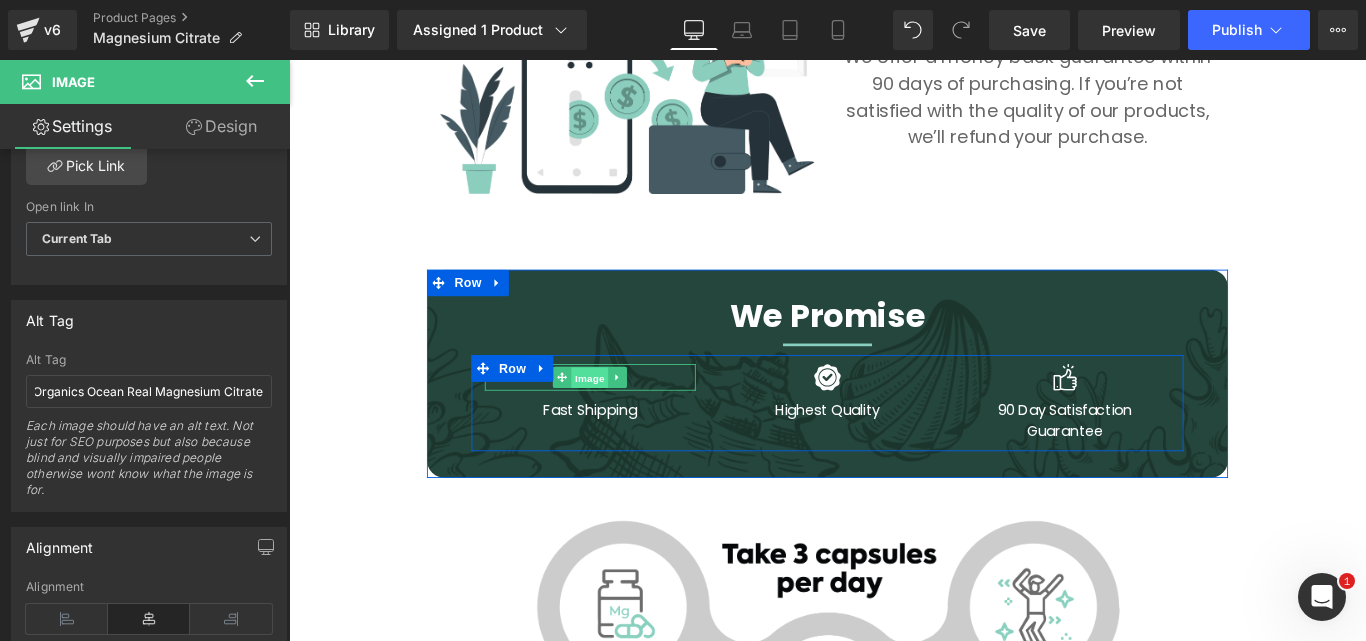 click on "Image" at bounding box center [628, 418] 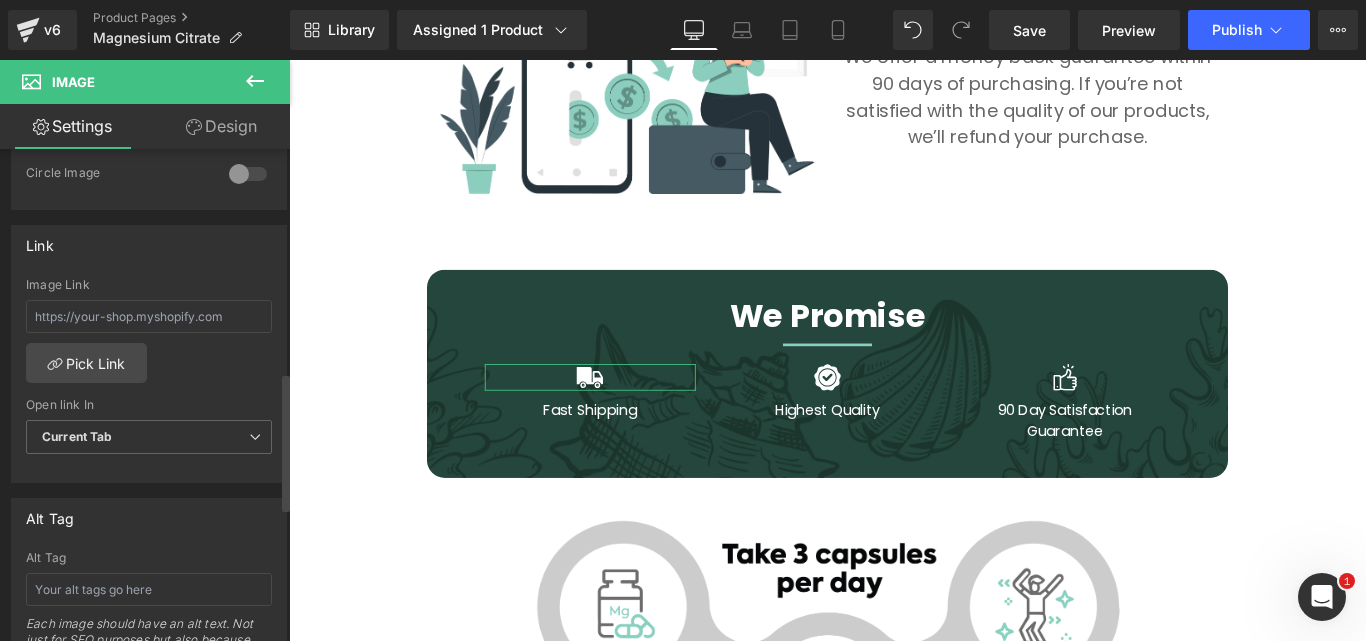 scroll, scrollTop: 900, scrollLeft: 0, axis: vertical 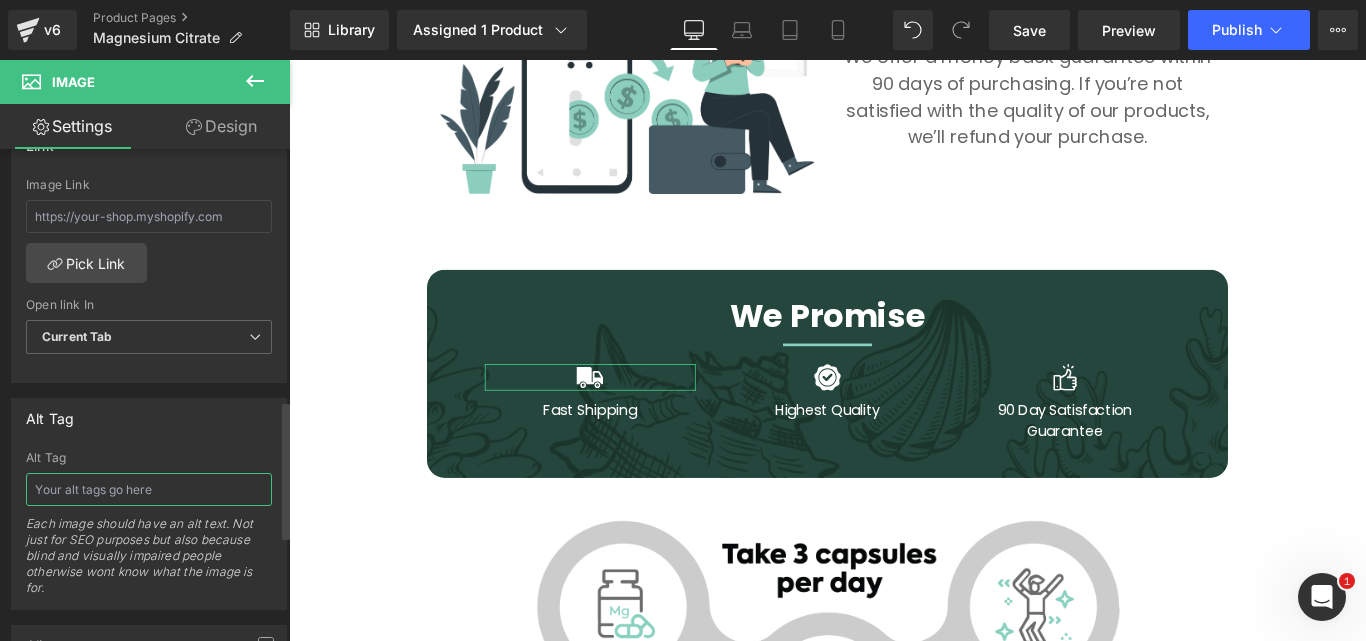 click at bounding box center [149, 489] 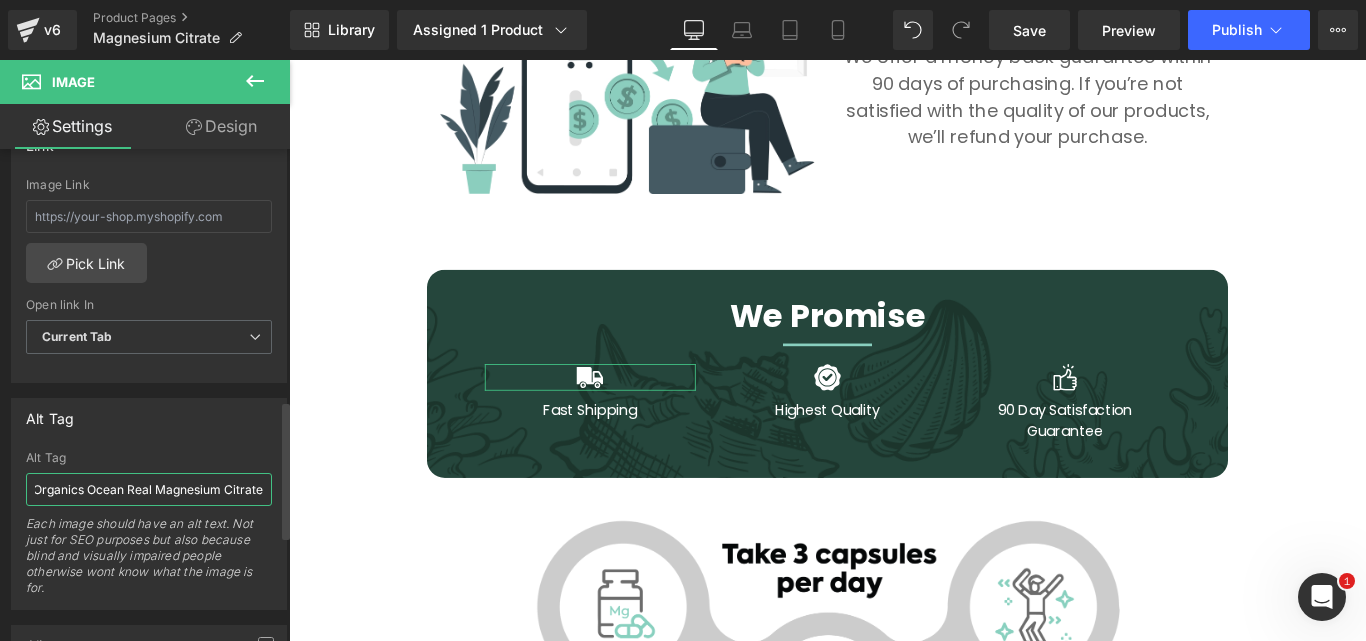 scroll, scrollTop: 0, scrollLeft: 13, axis: horizontal 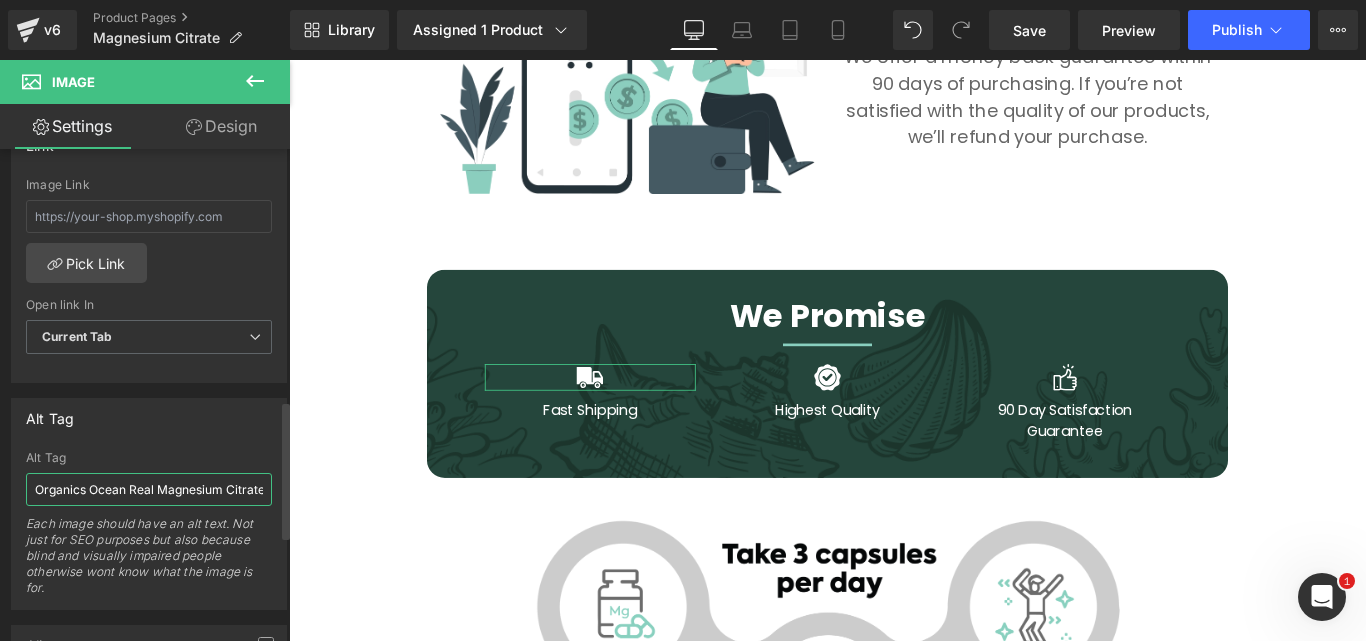 click on "Organics Ocean Real Magnesium Citrate" at bounding box center [149, 489] 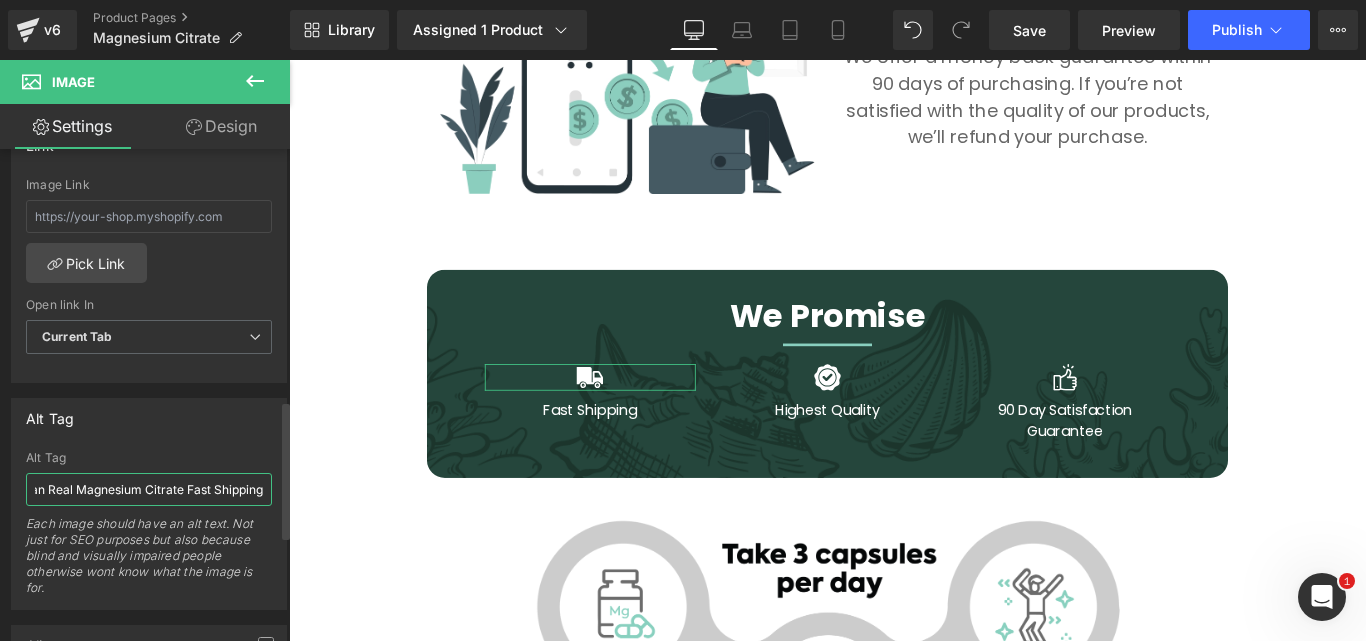 scroll, scrollTop: 0, scrollLeft: 92, axis: horizontal 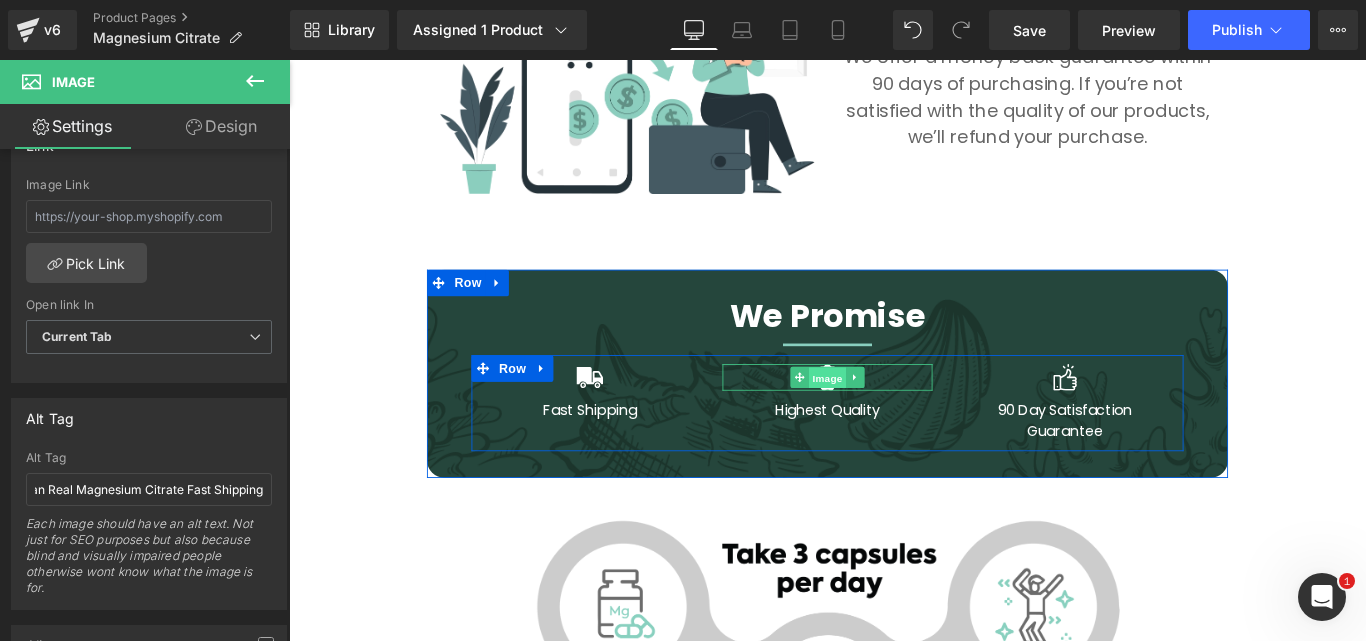 click on "Image" at bounding box center (894, 418) 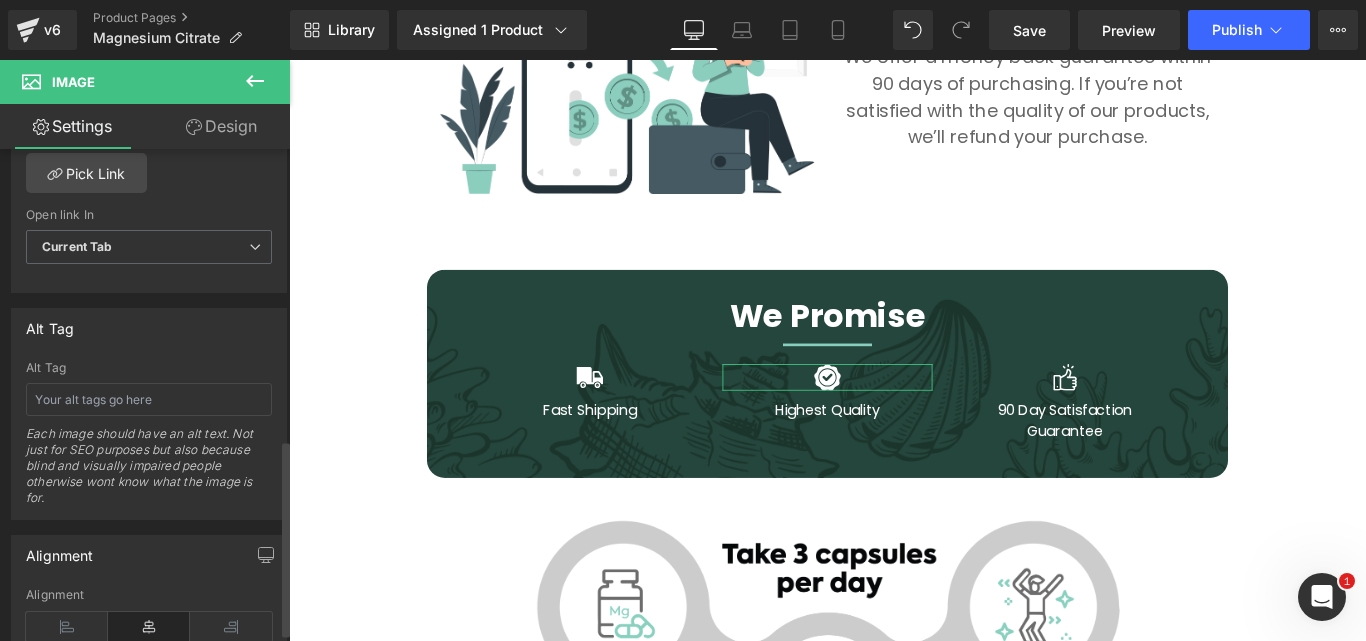 scroll, scrollTop: 1000, scrollLeft: 0, axis: vertical 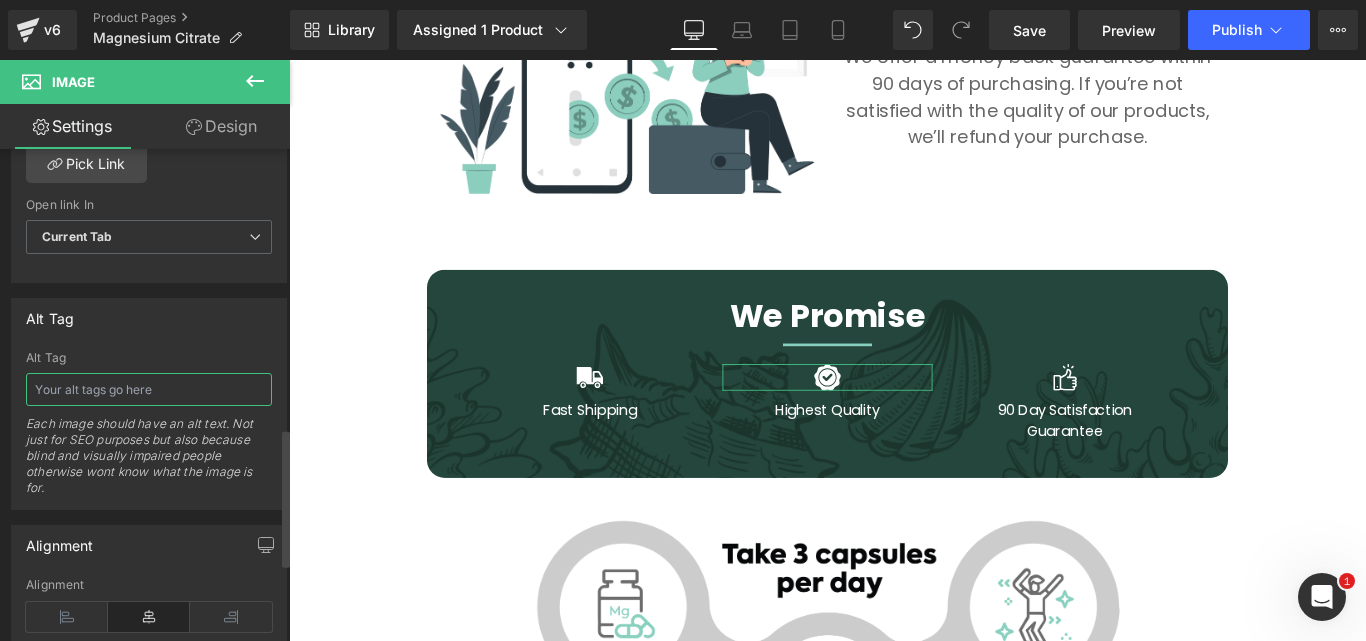 click at bounding box center (149, 389) 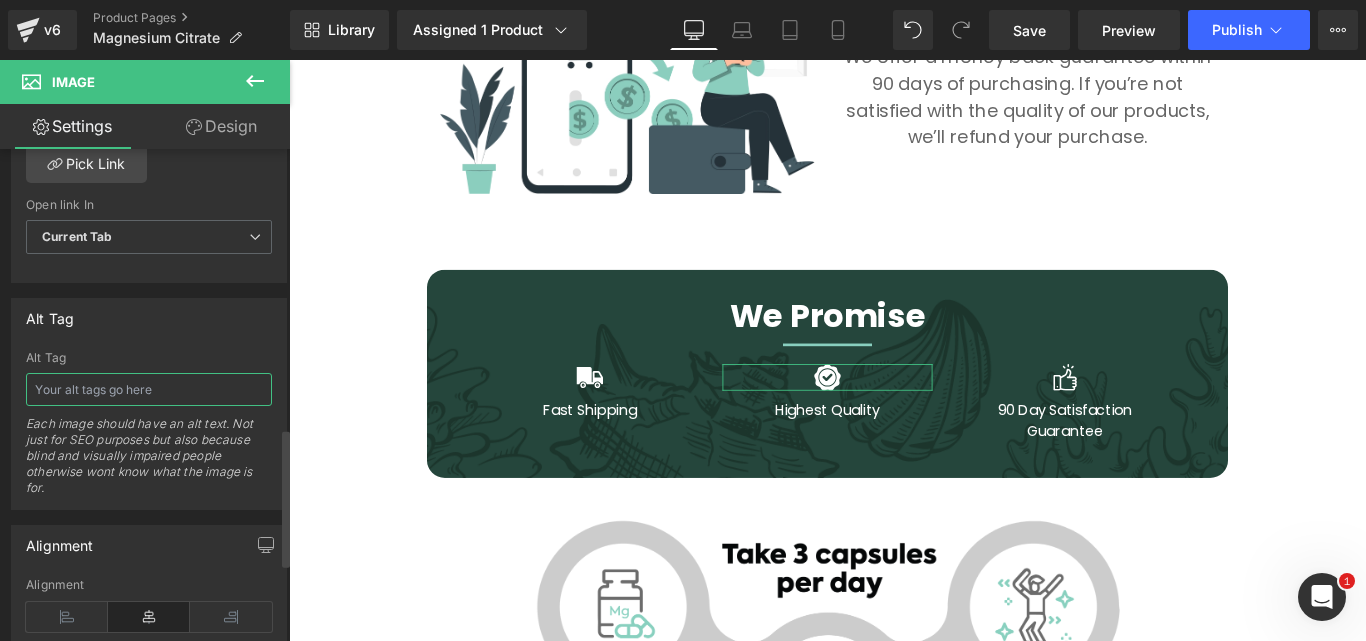 paste on "Organics Ocean Real Magnesium Citrate" 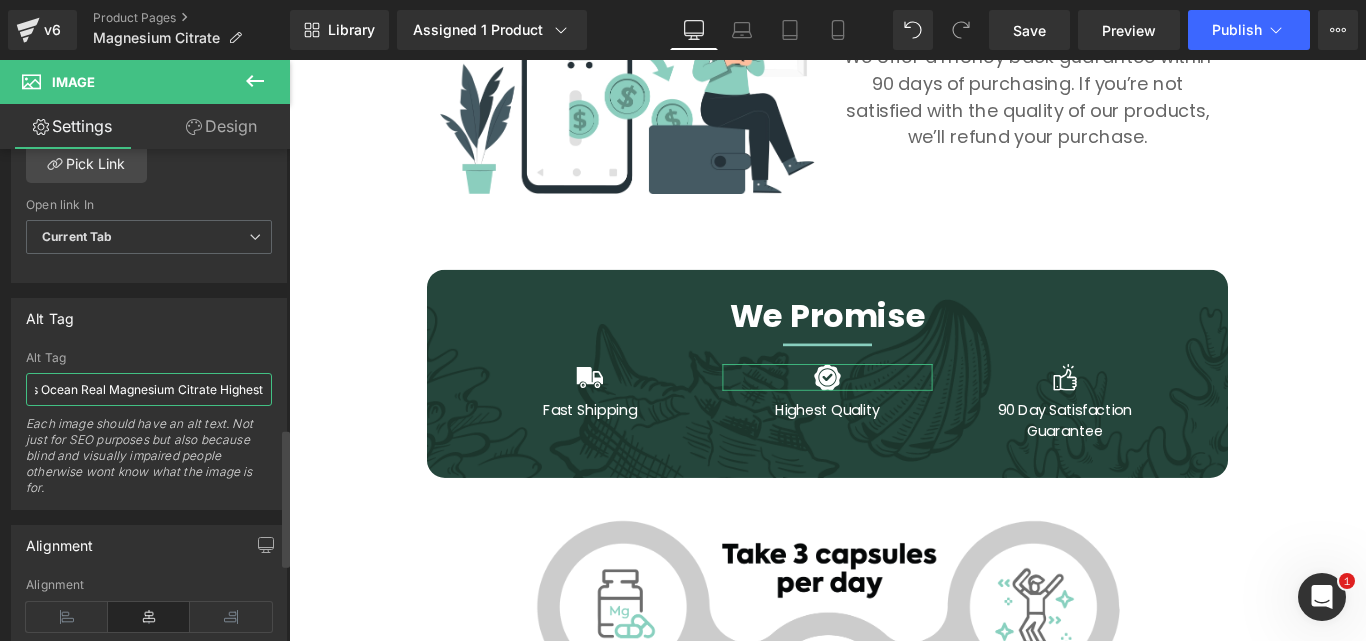 scroll, scrollTop: 0, scrollLeft: 59, axis: horizontal 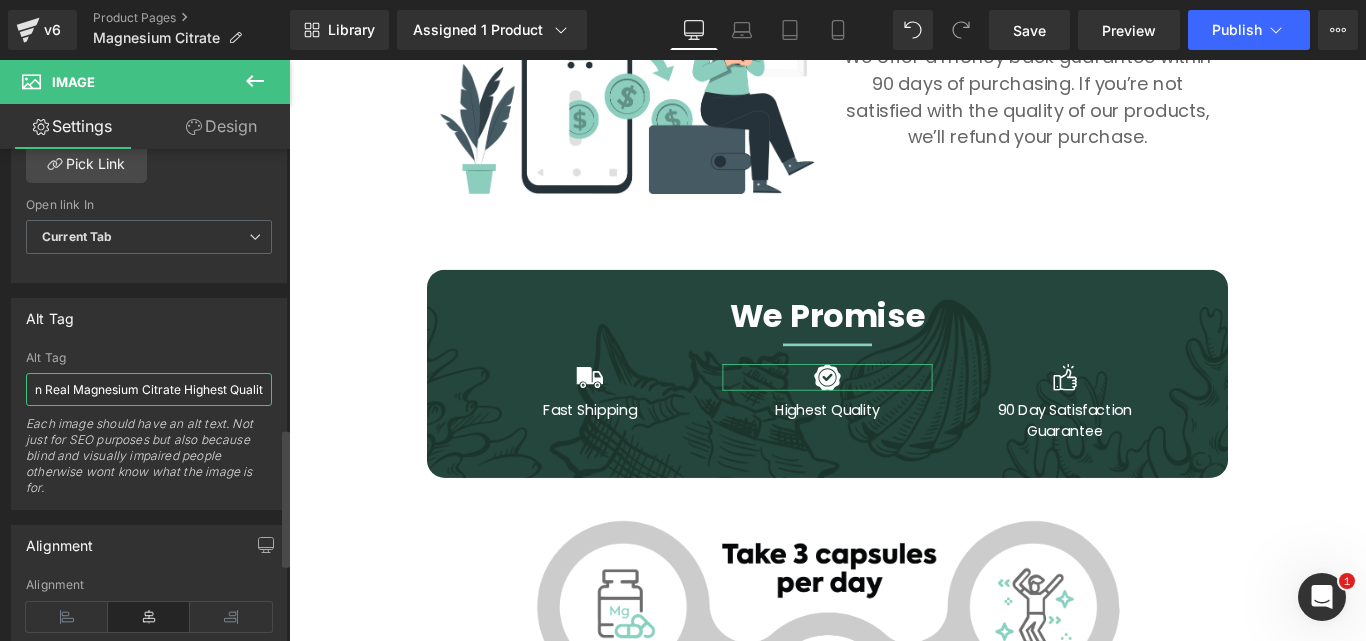 type on "Organics Ocean Real Magnesium Citrate Highest Quality" 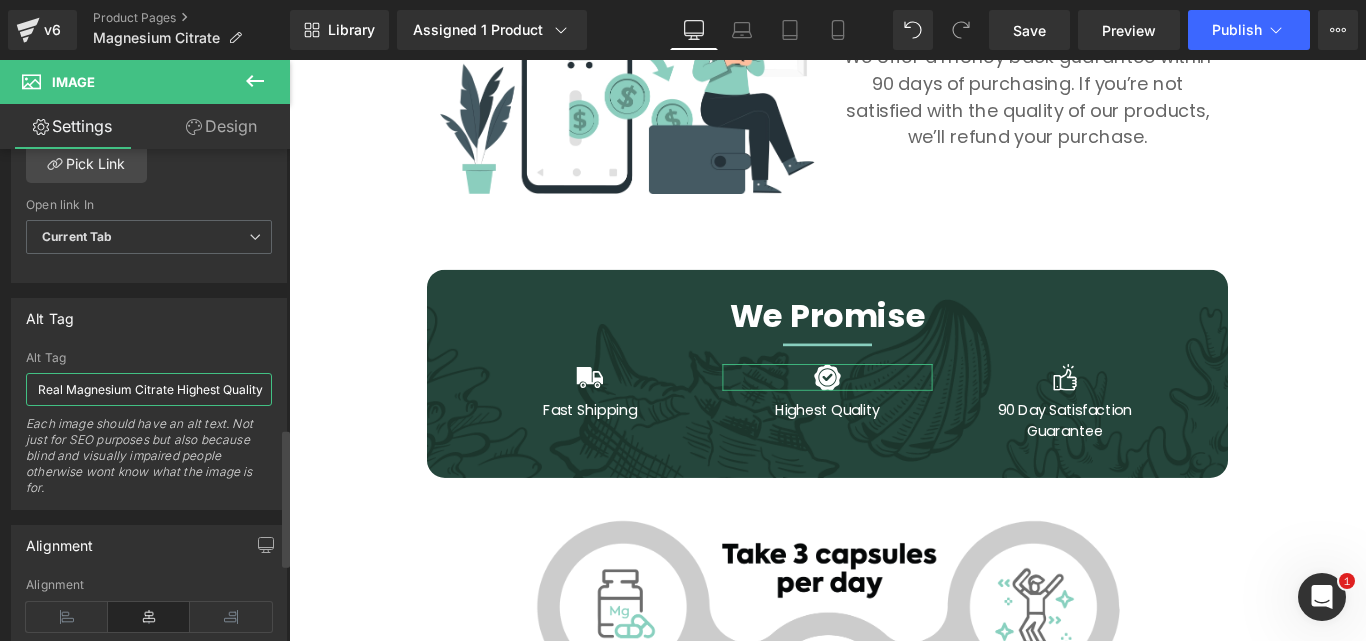 scroll, scrollTop: 0, scrollLeft: 99, axis: horizontal 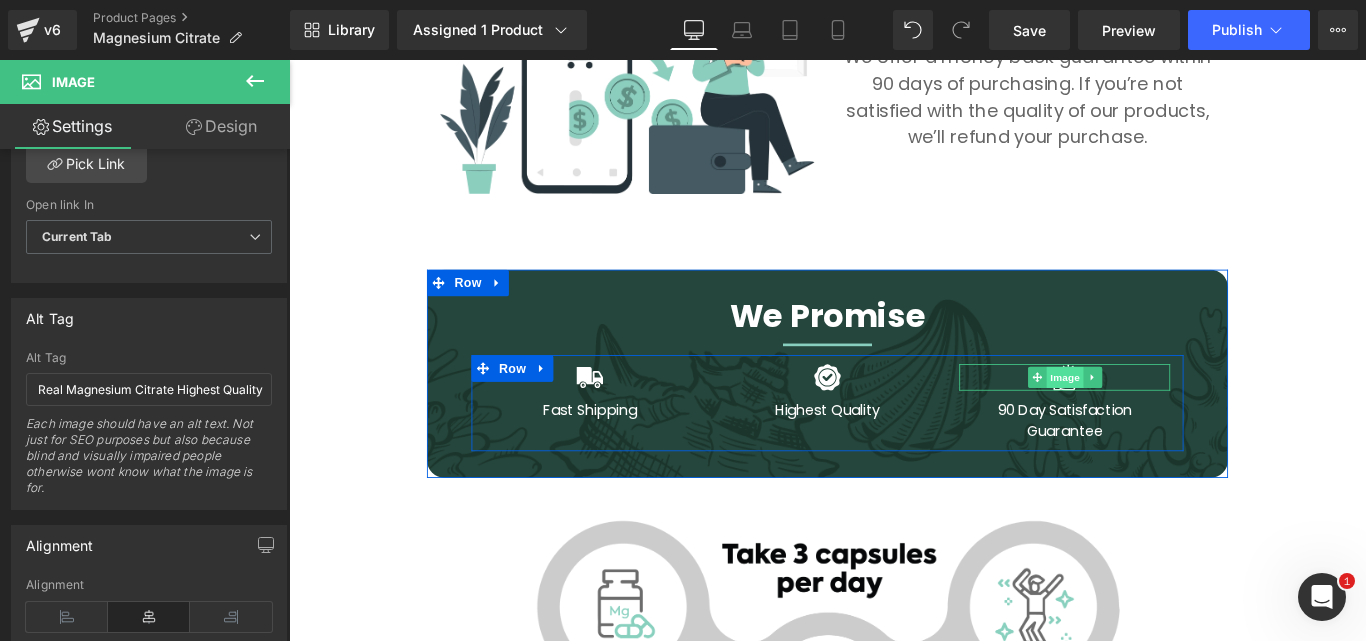 click on "Image" at bounding box center [1161, 417] 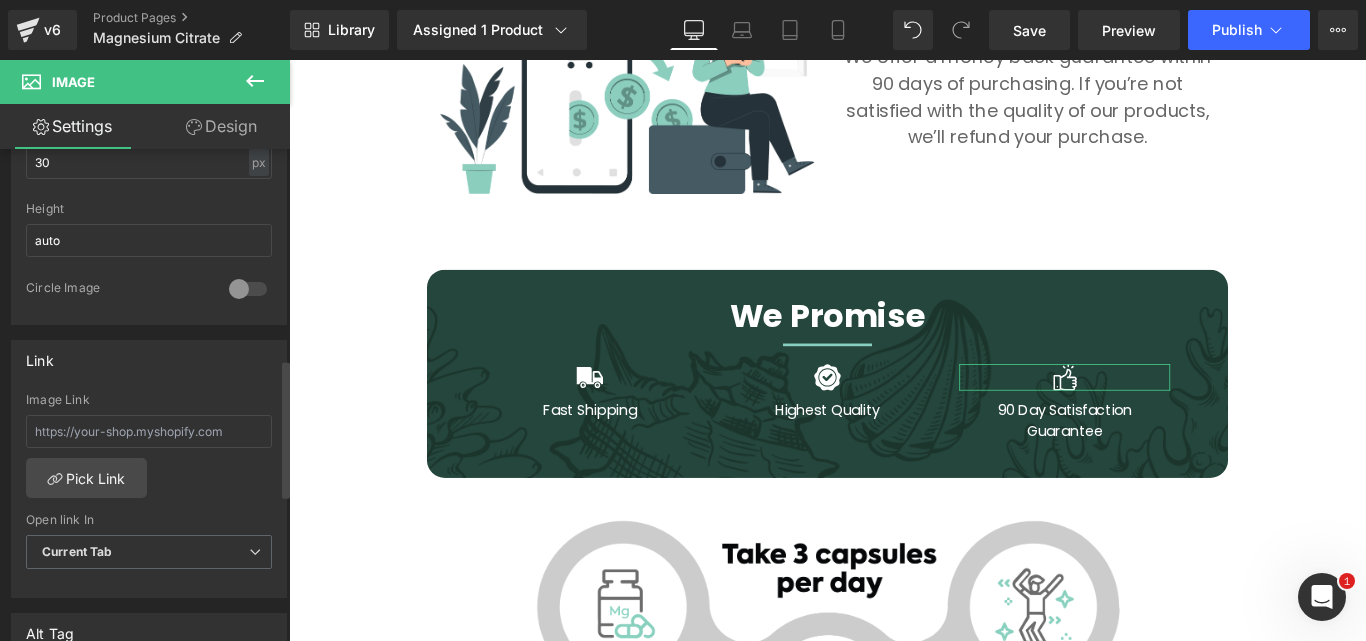 scroll, scrollTop: 900, scrollLeft: 0, axis: vertical 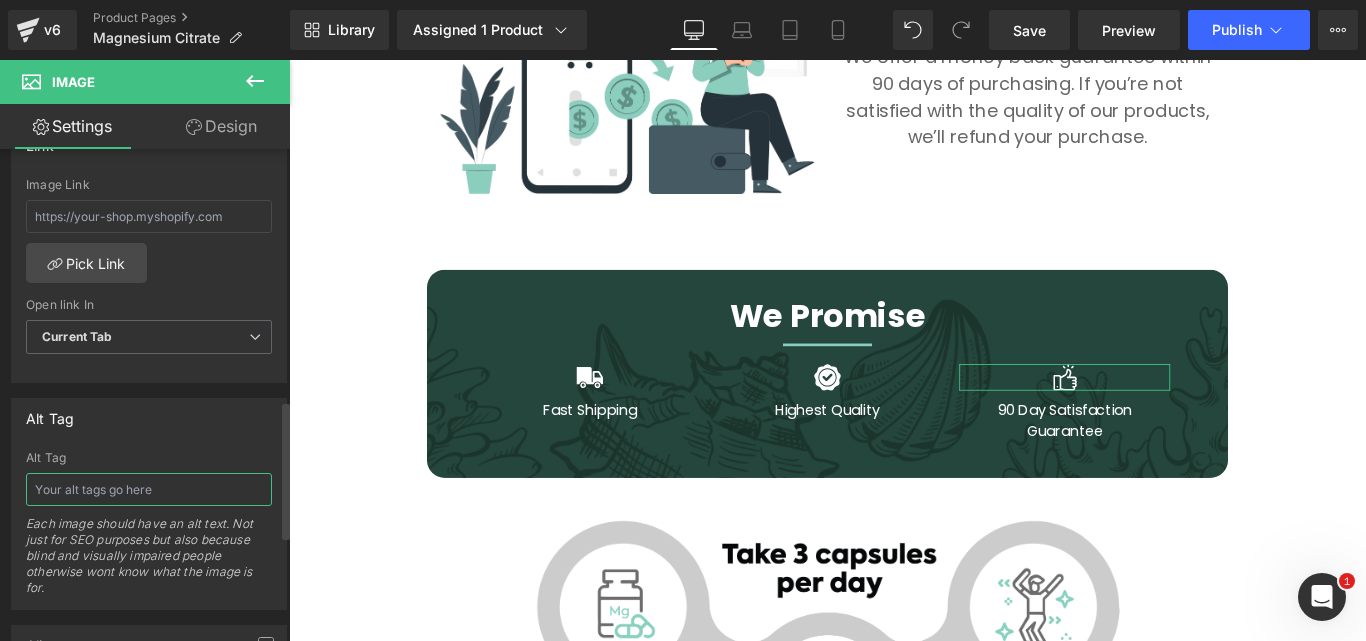 click at bounding box center (149, 489) 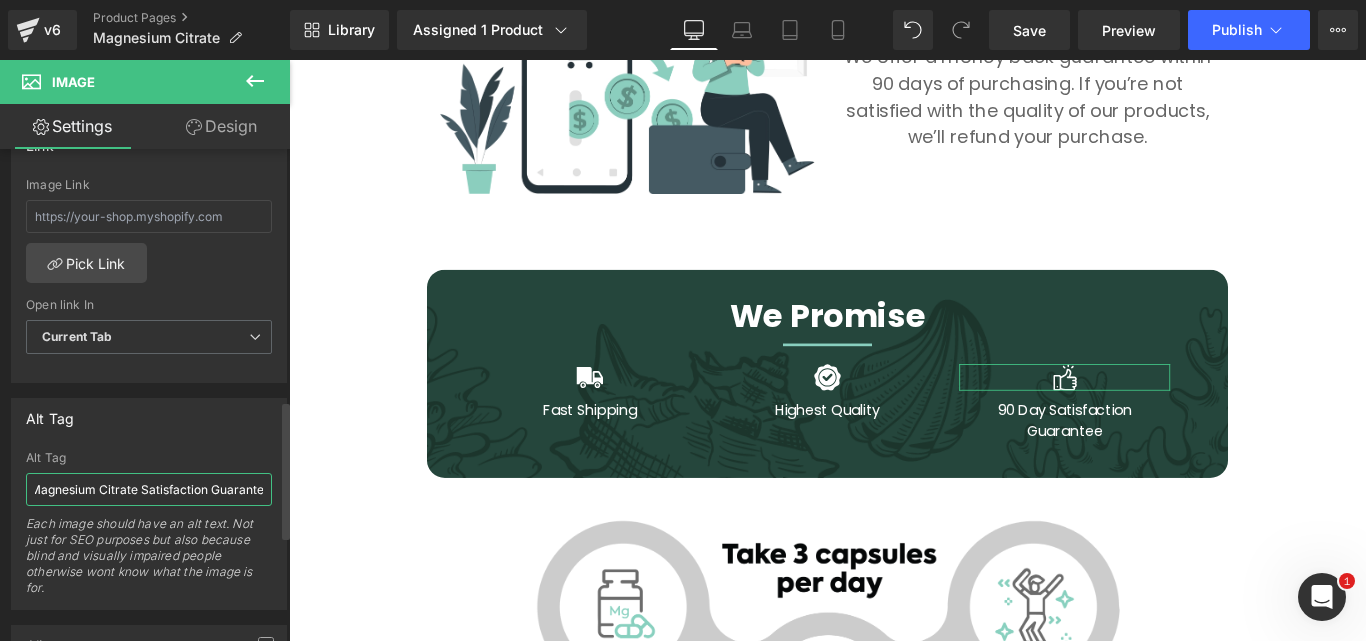 scroll, scrollTop: 0, scrollLeft: 141, axis: horizontal 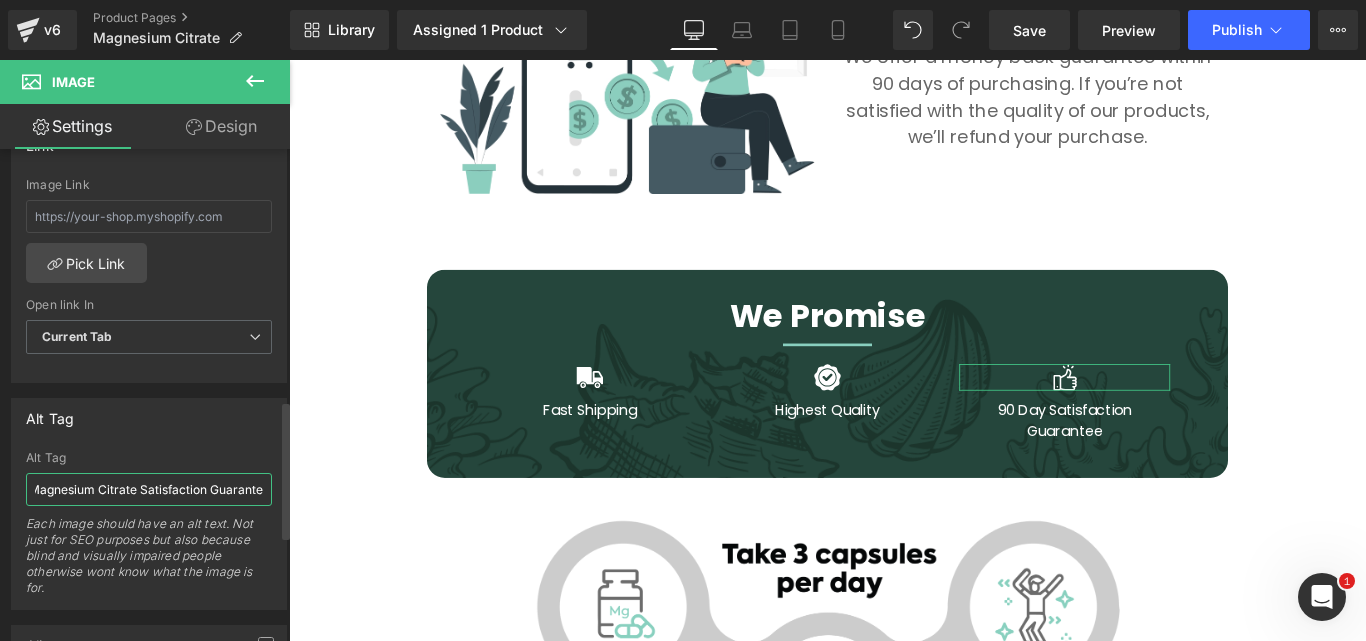 type on "Organics Ocean Real Magnesium Citrate Satisfaction Guarantee" 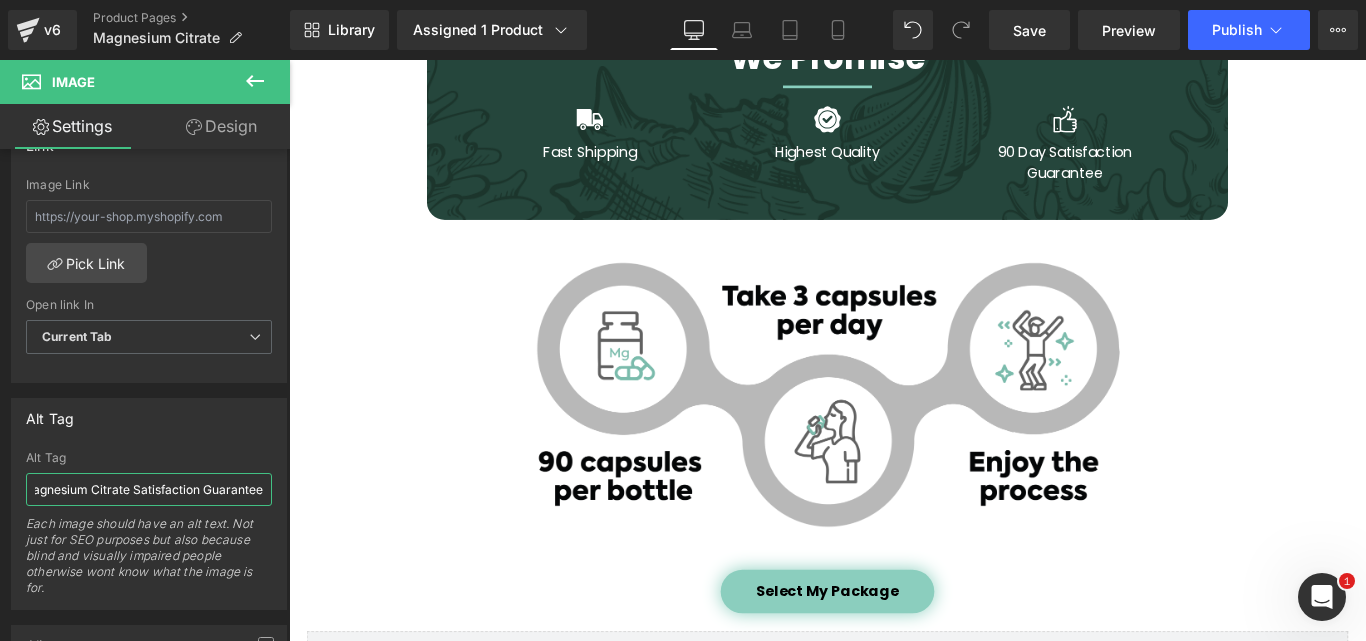 scroll, scrollTop: 7500, scrollLeft: 0, axis: vertical 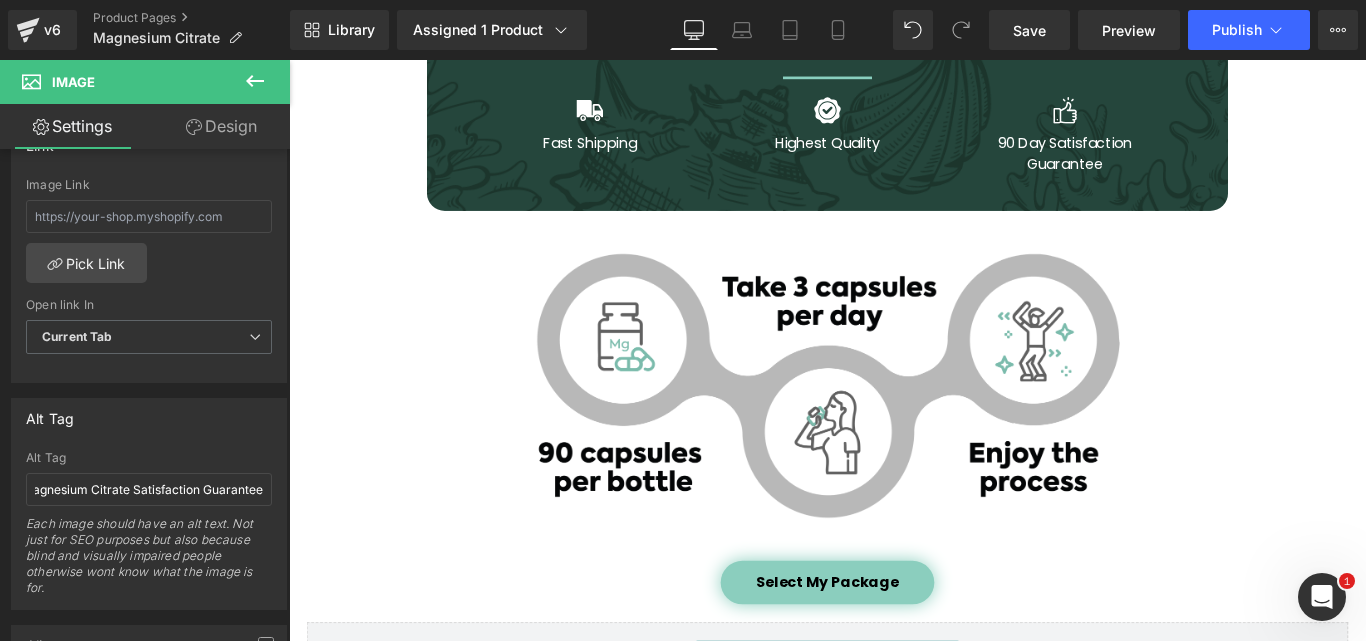 click at bounding box center [894, 426] 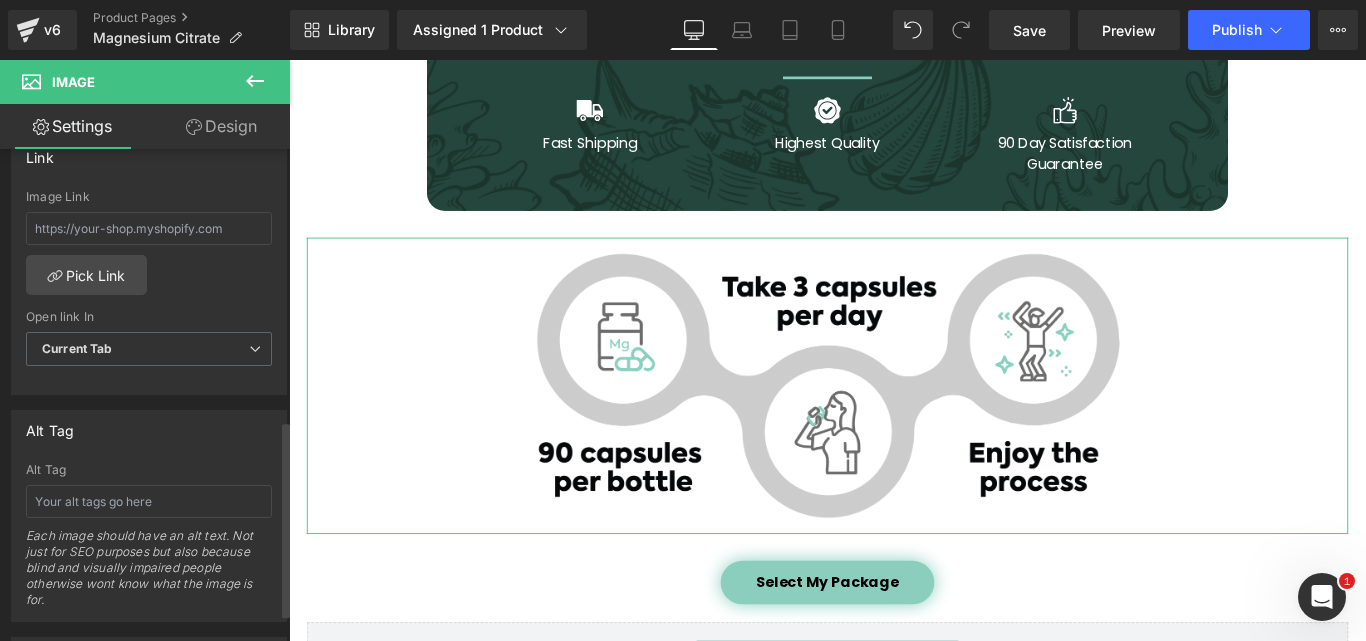 scroll, scrollTop: 900, scrollLeft: 0, axis: vertical 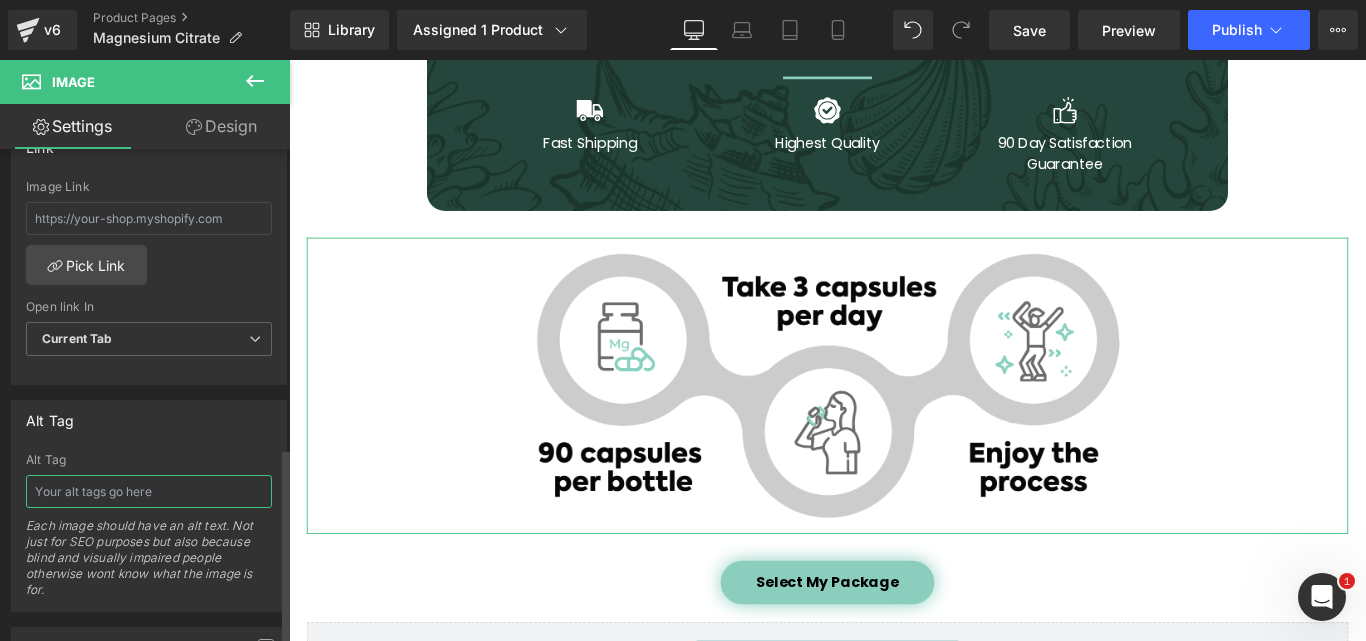 click at bounding box center [149, 491] 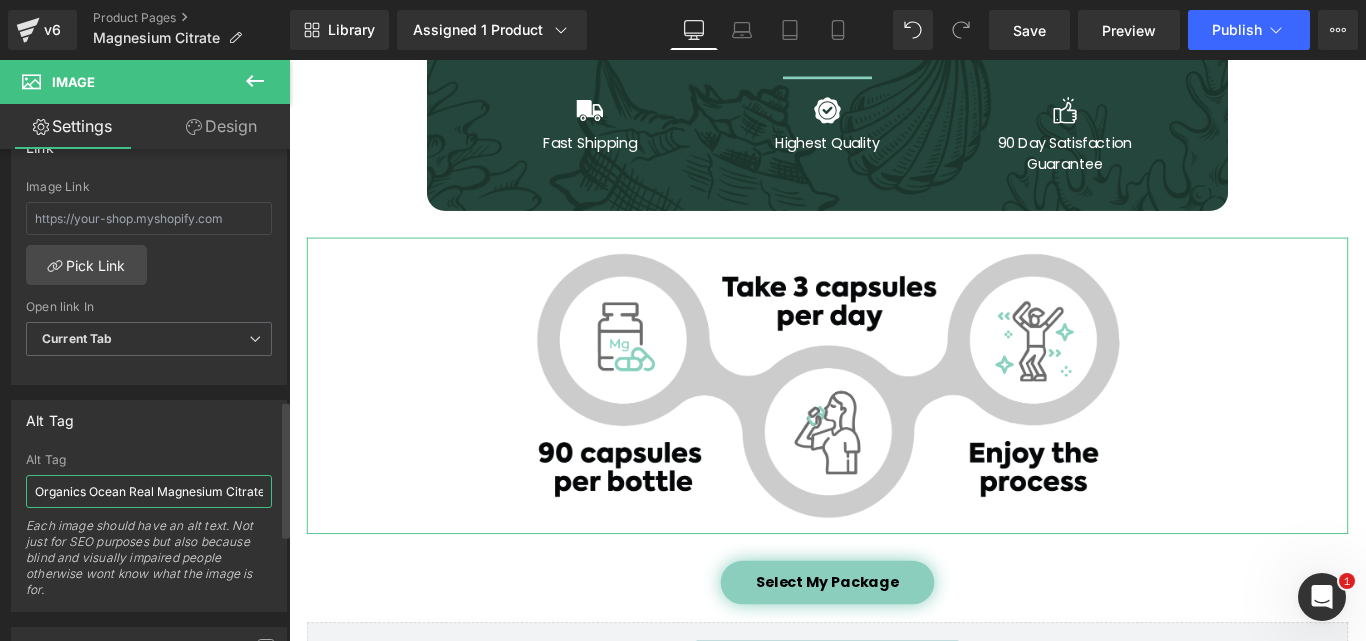 scroll, scrollTop: 0, scrollLeft: 12, axis: horizontal 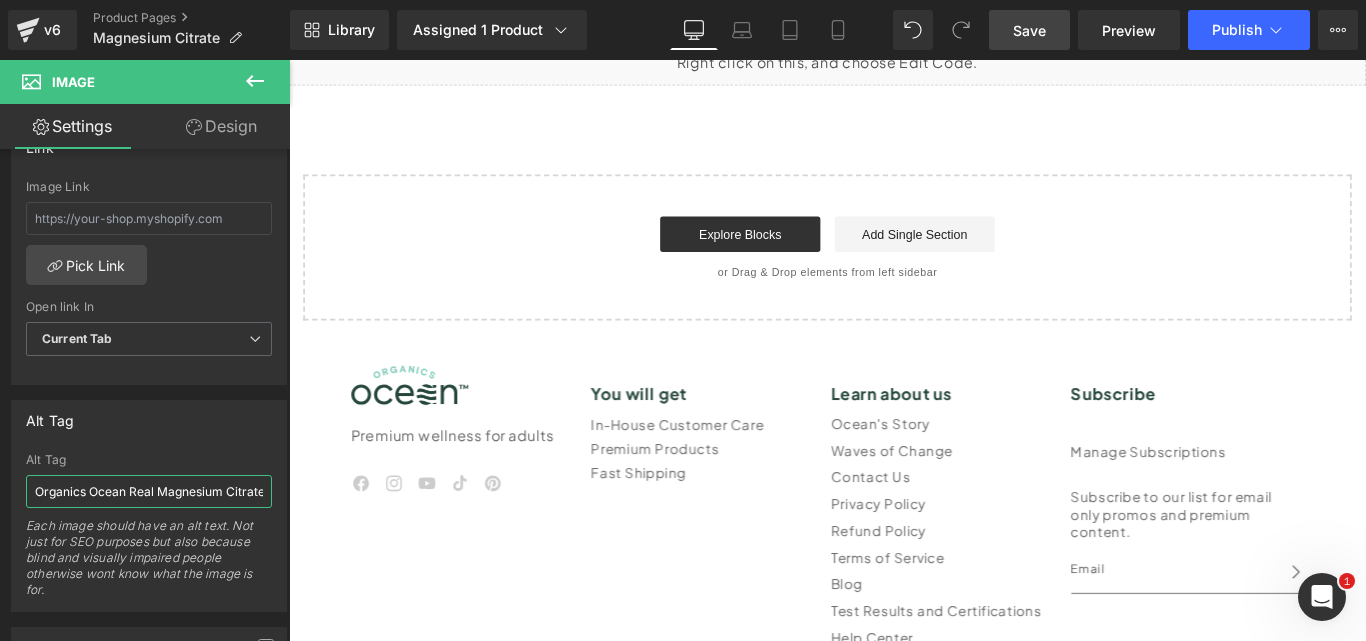 type on "Organics Ocean Real Magnesium Citrate" 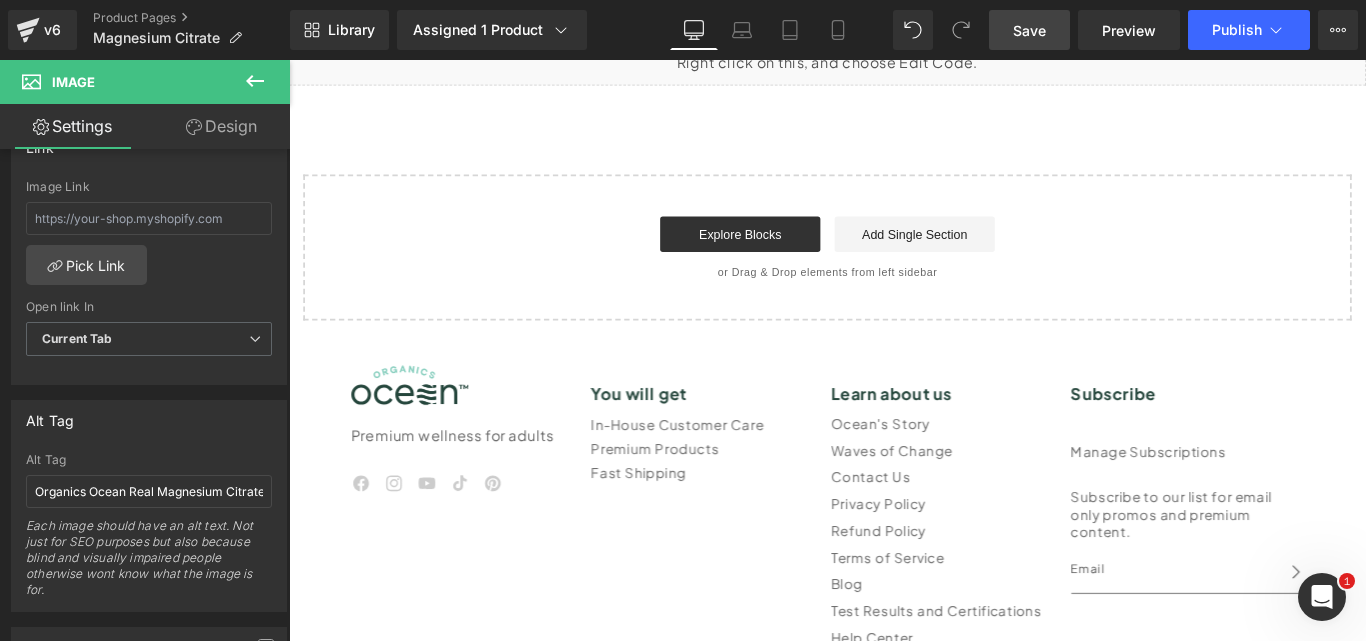 click on "Save" at bounding box center (1029, 30) 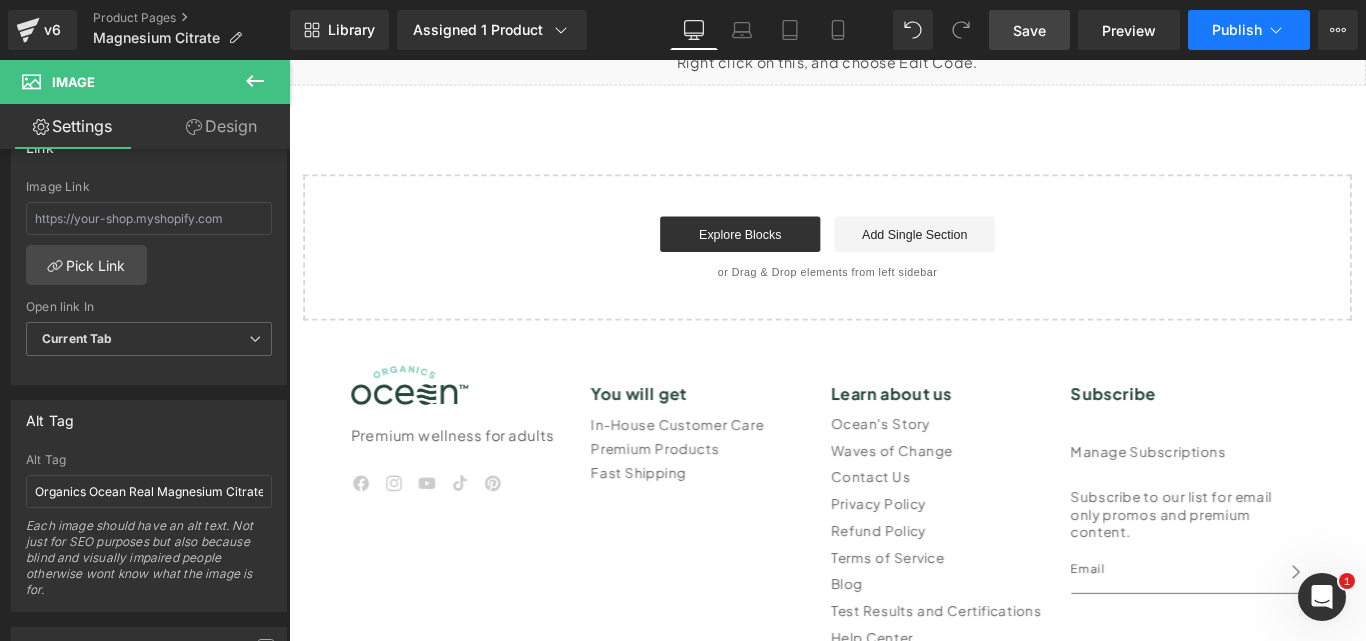 click on "Publish" at bounding box center (1249, 30) 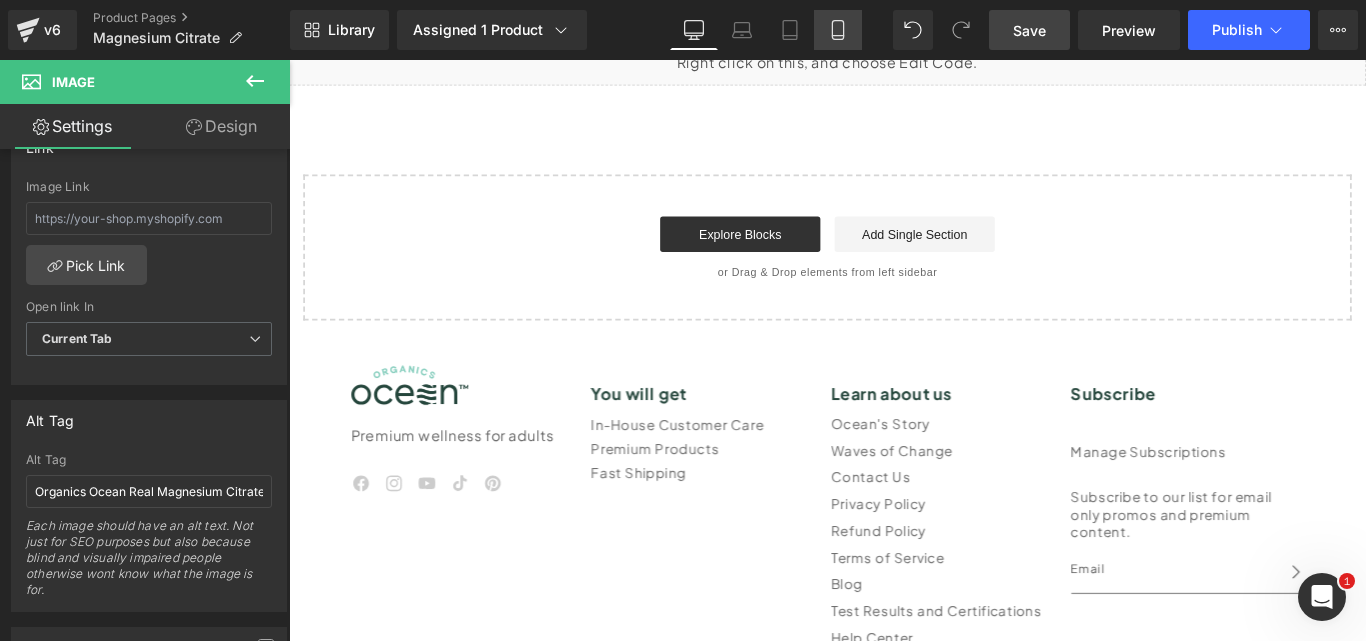 click 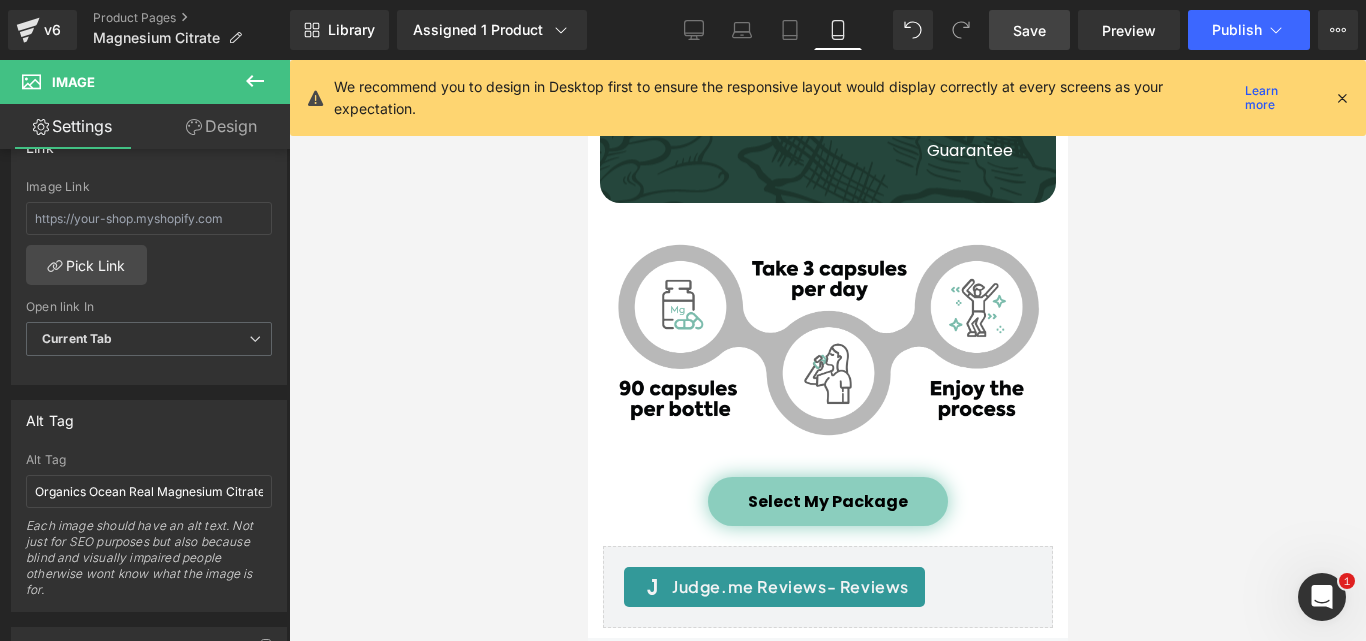 scroll, scrollTop: 10097, scrollLeft: 0, axis: vertical 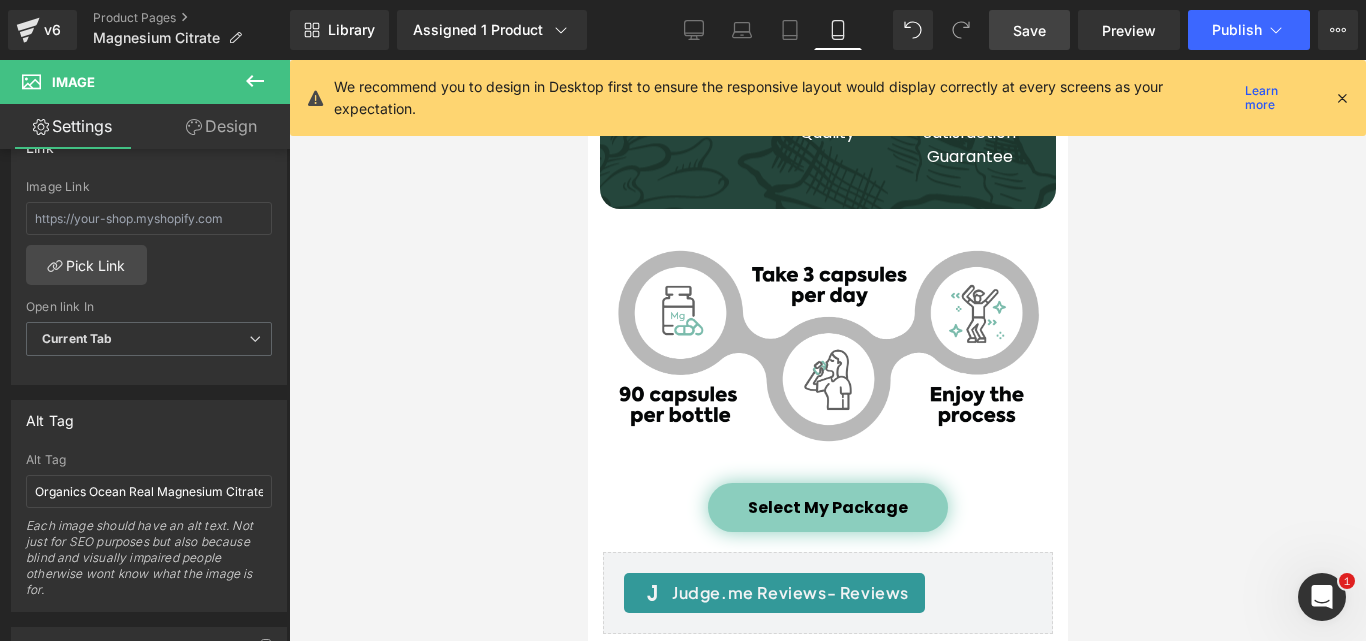 click at bounding box center [827, 346] 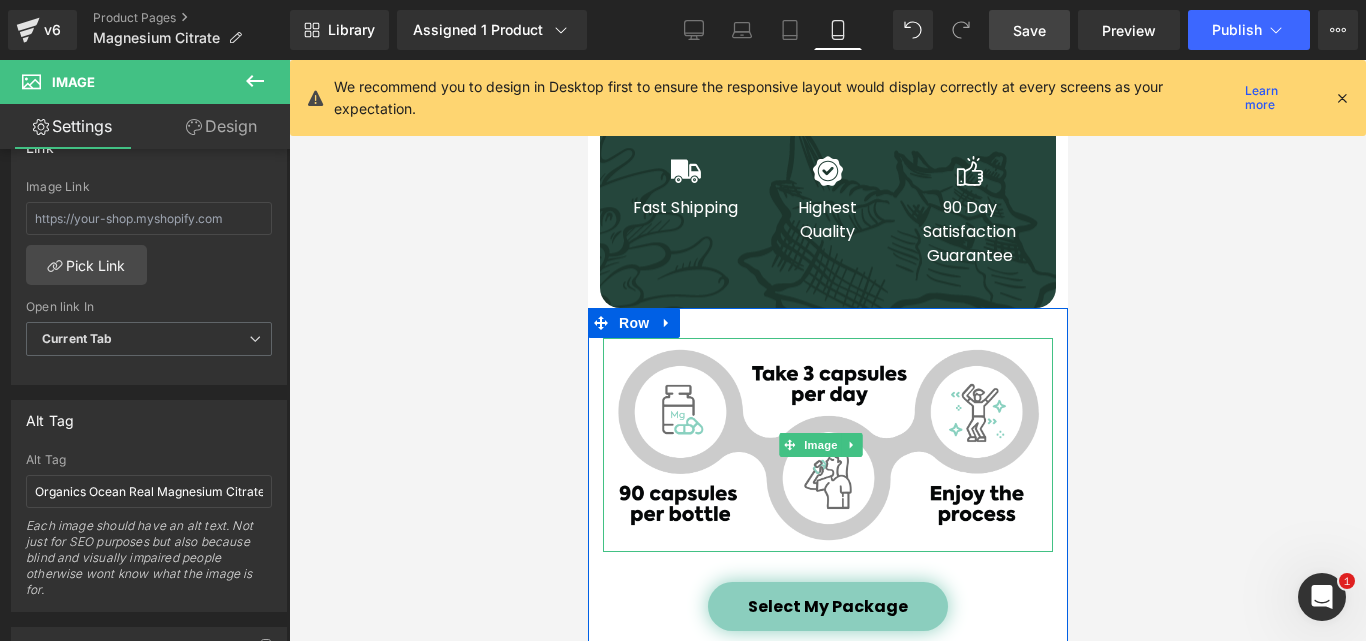 scroll, scrollTop: 9697, scrollLeft: 0, axis: vertical 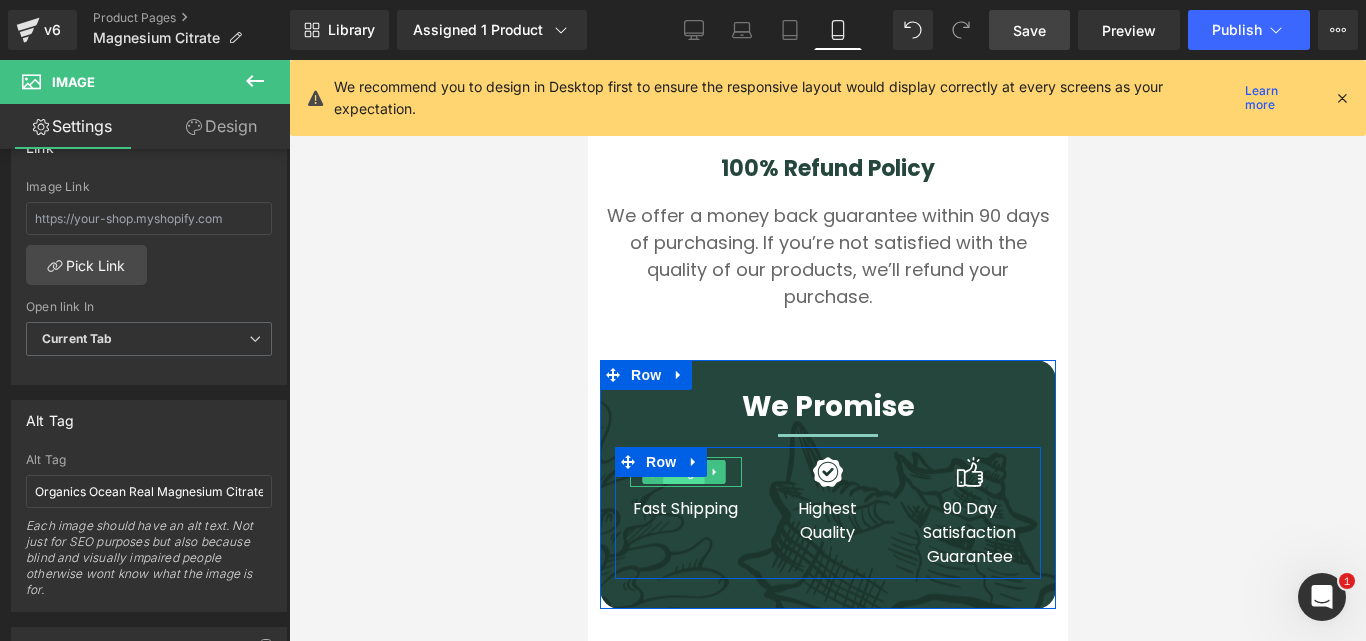 click on "Image" at bounding box center (683, 473) 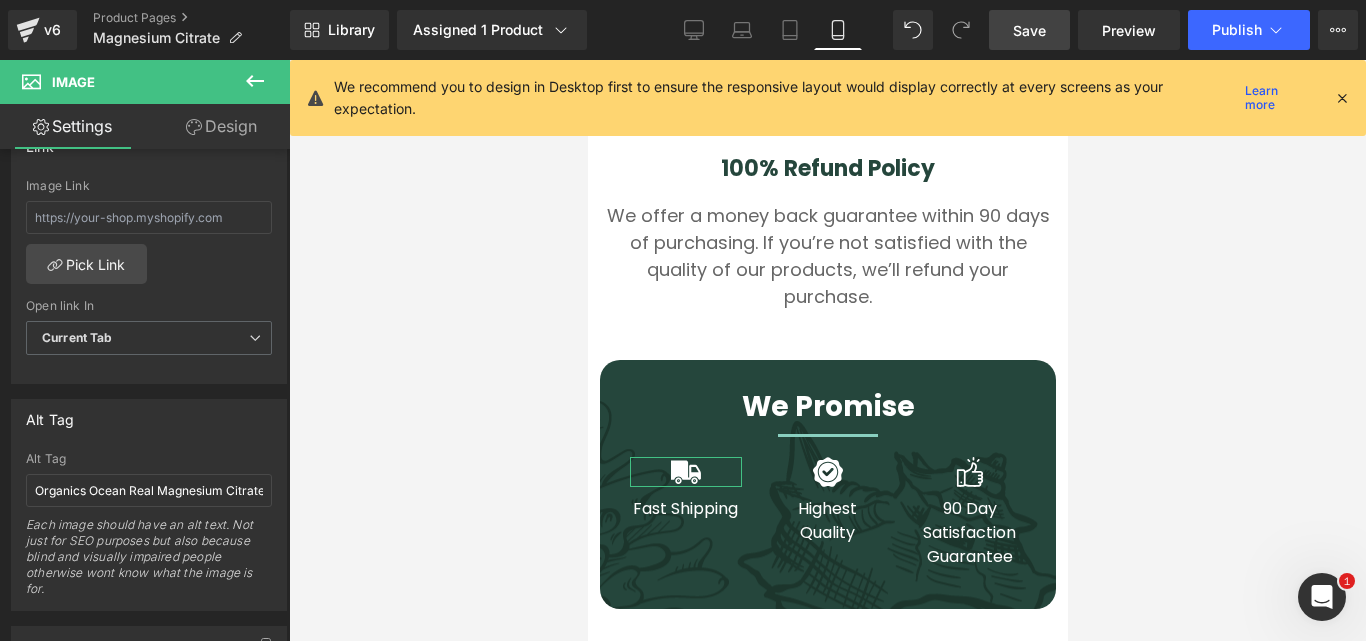 scroll, scrollTop: 900, scrollLeft: 0, axis: vertical 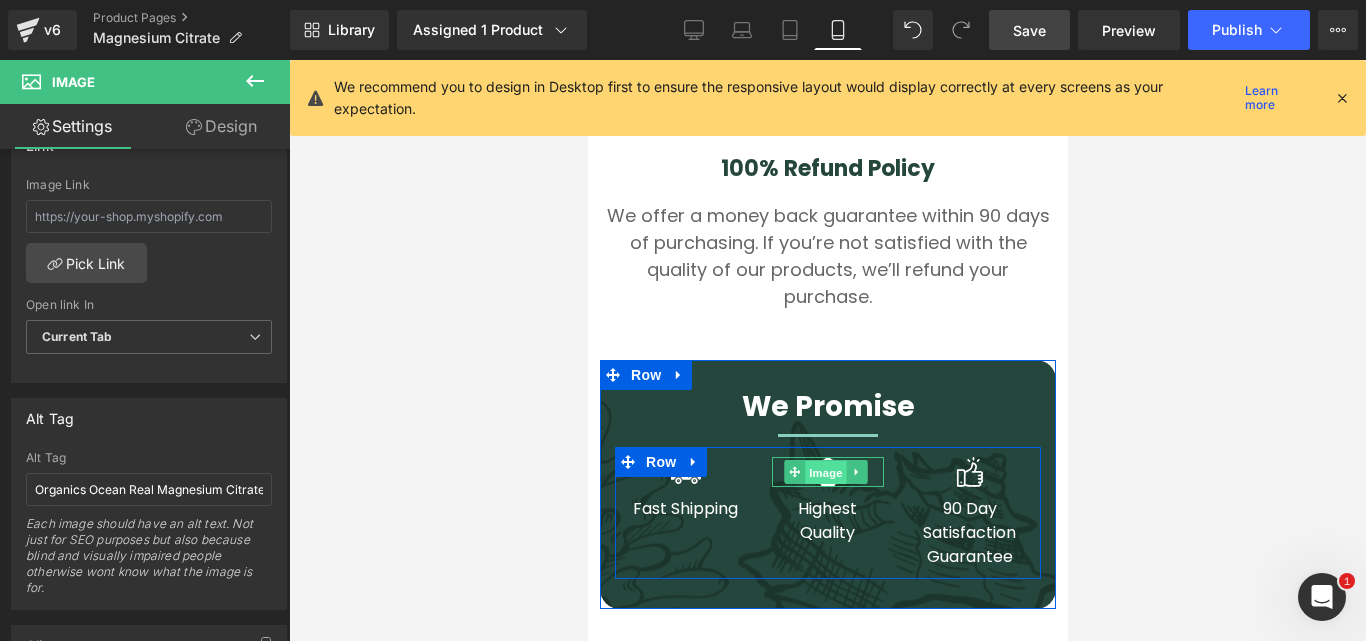 drag, startPoint x: 824, startPoint y: 481, endPoint x: 1029, endPoint y: 515, distance: 207.80038 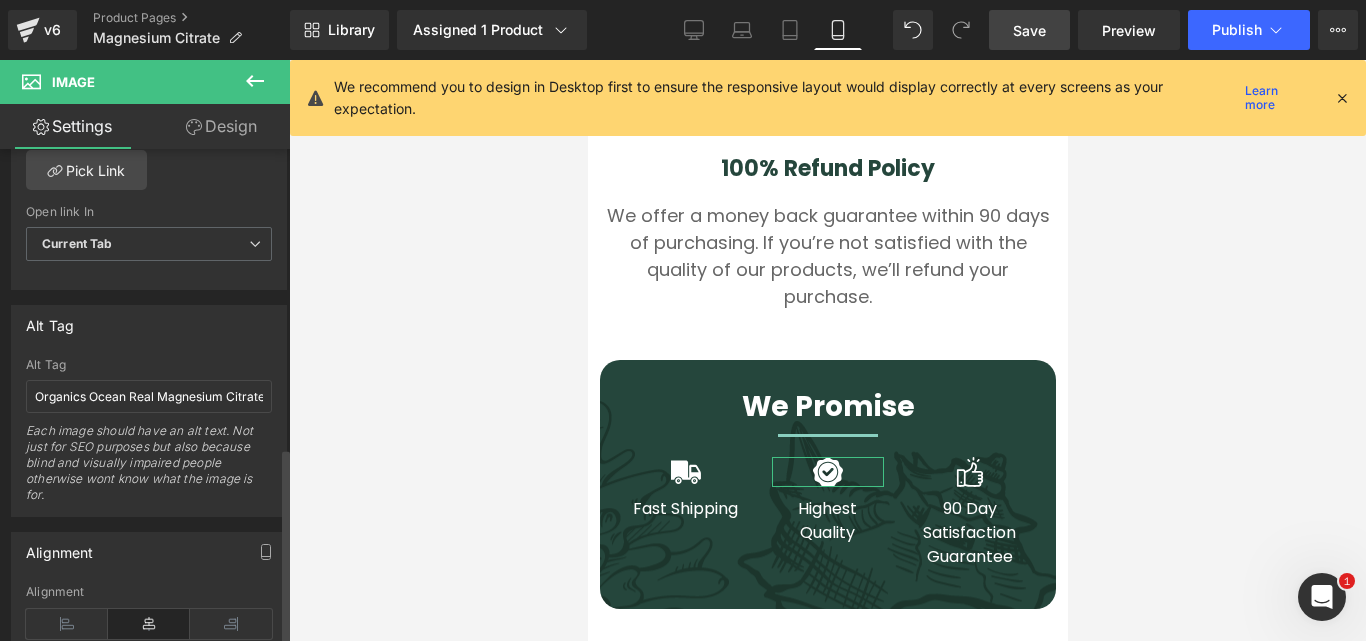 scroll, scrollTop: 982, scrollLeft: 0, axis: vertical 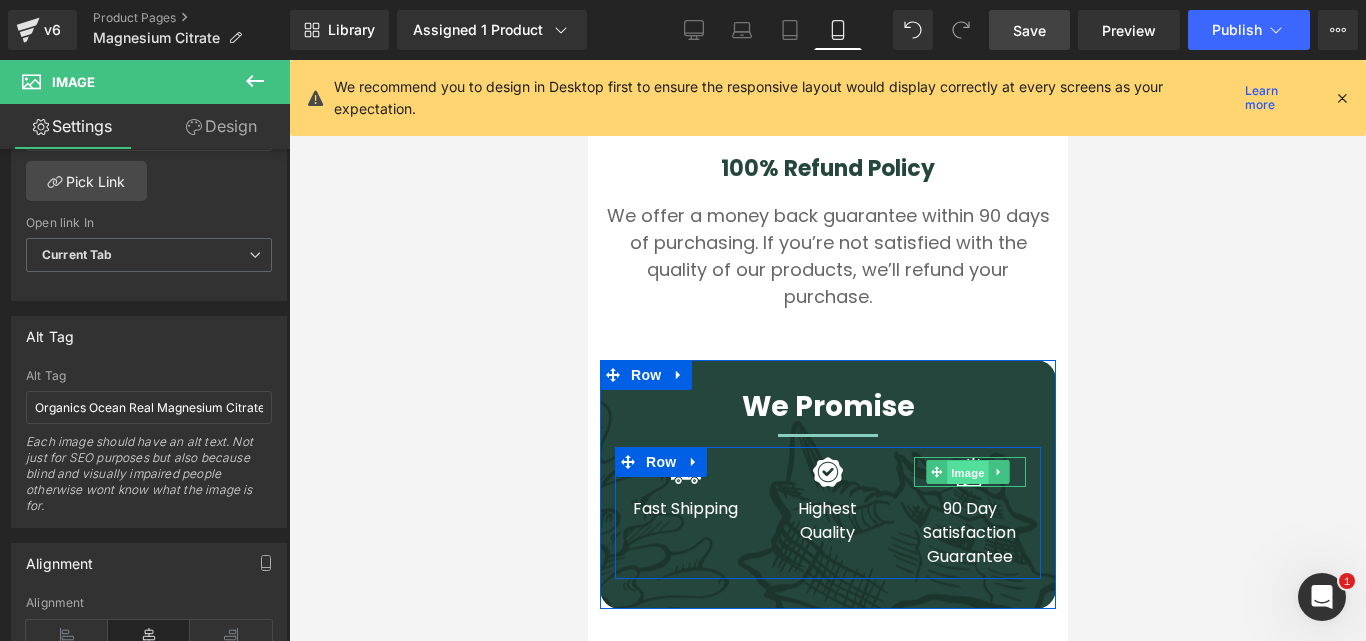 click on "Image" at bounding box center (967, 473) 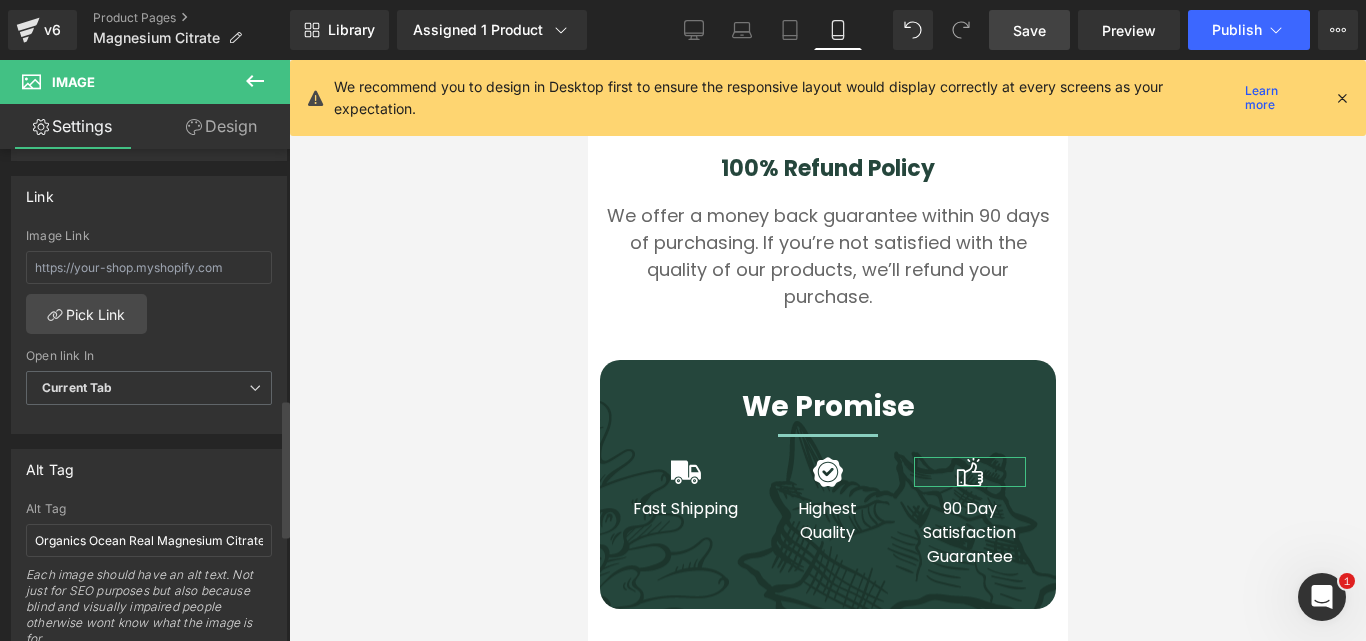 scroll, scrollTop: 900, scrollLeft: 0, axis: vertical 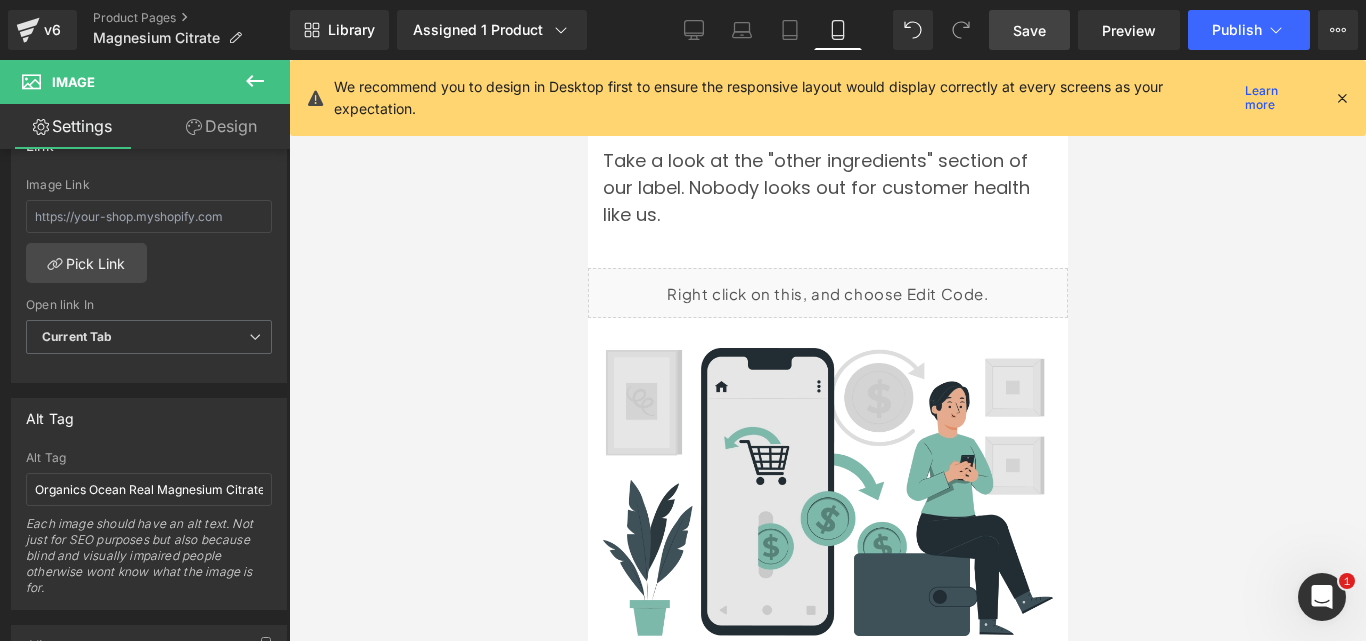 click at bounding box center (827, 492) 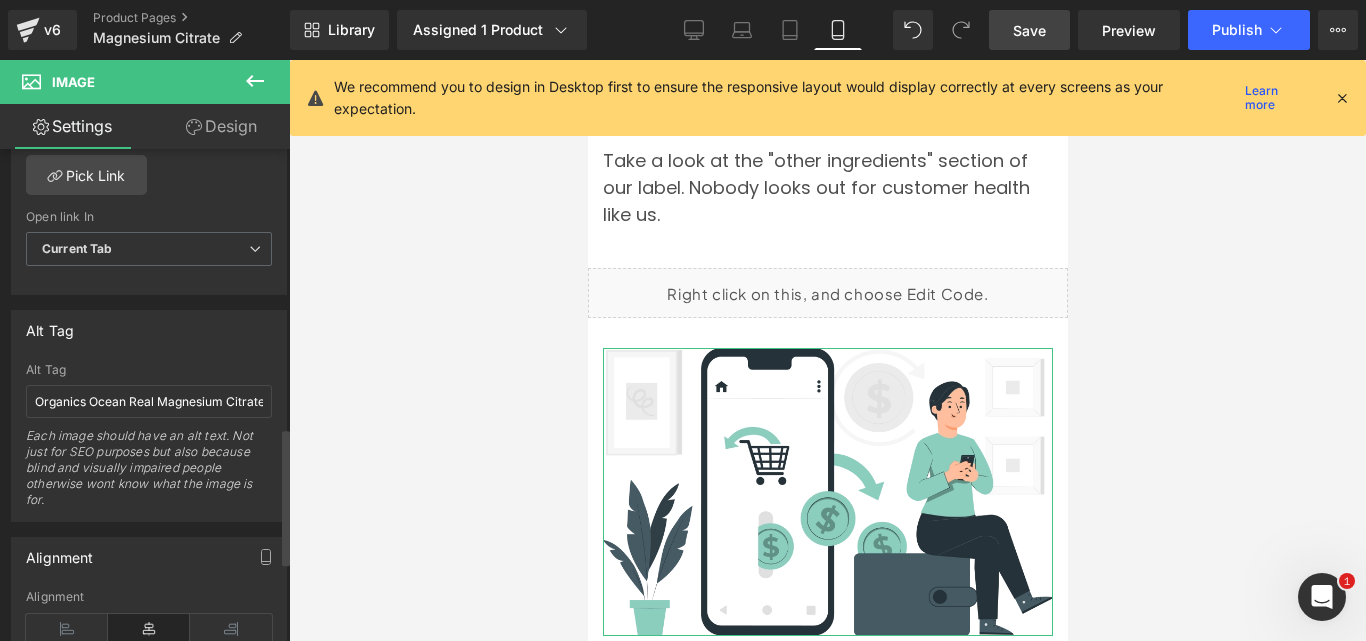 scroll, scrollTop: 1000, scrollLeft: 0, axis: vertical 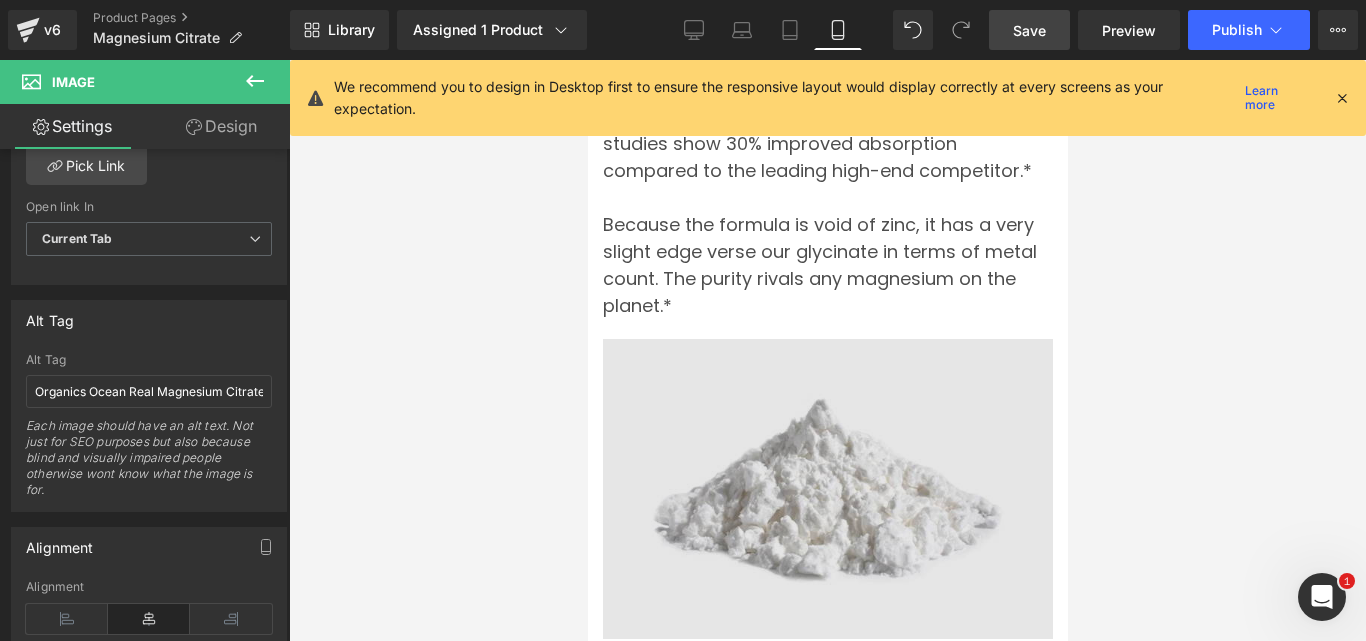 click at bounding box center (827, 489) 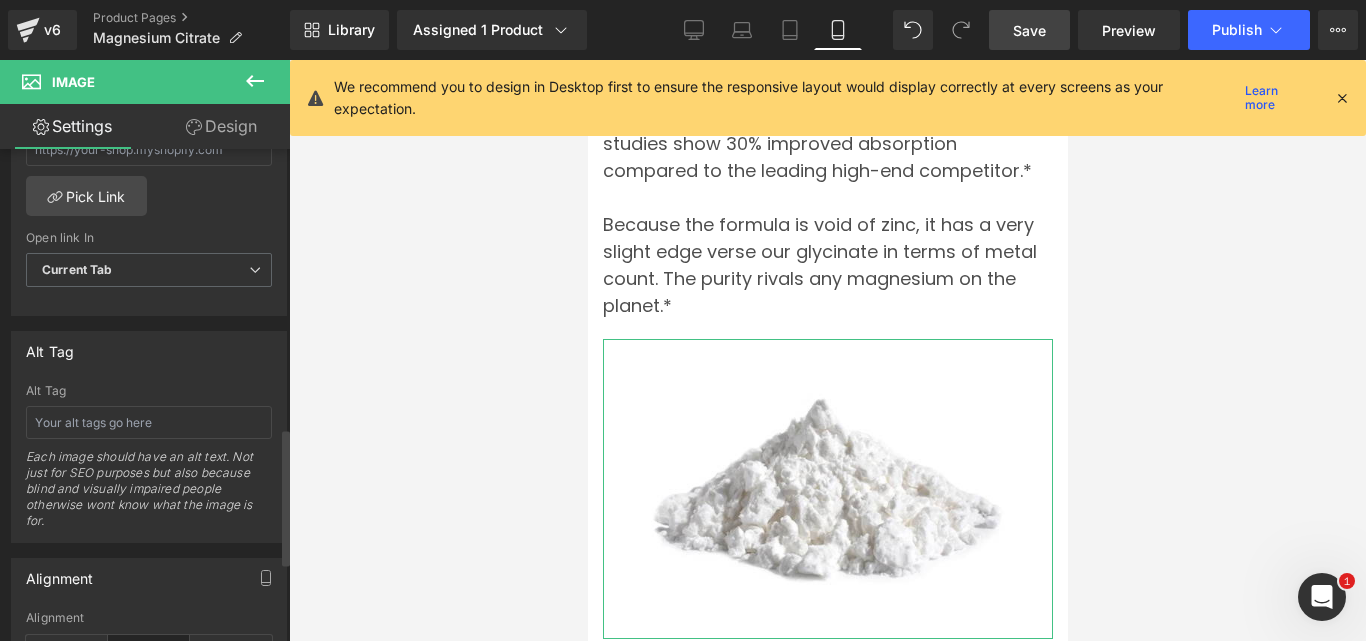 scroll, scrollTop: 1000, scrollLeft: 0, axis: vertical 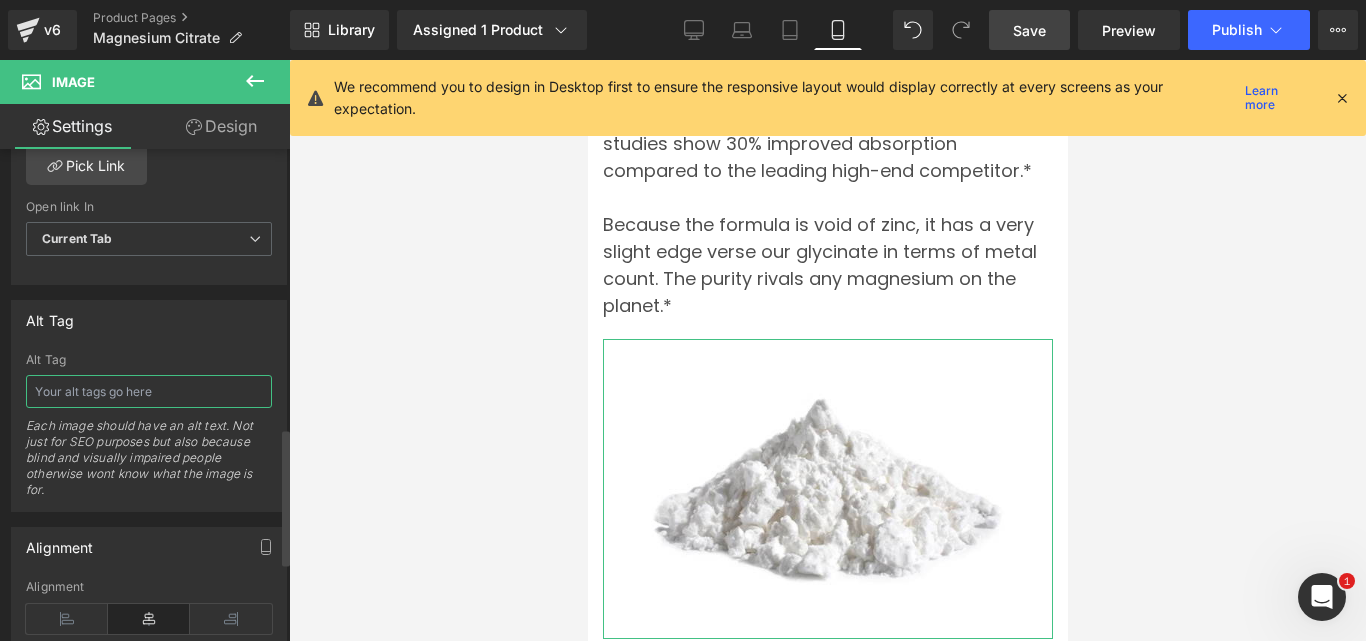 click at bounding box center [149, 391] 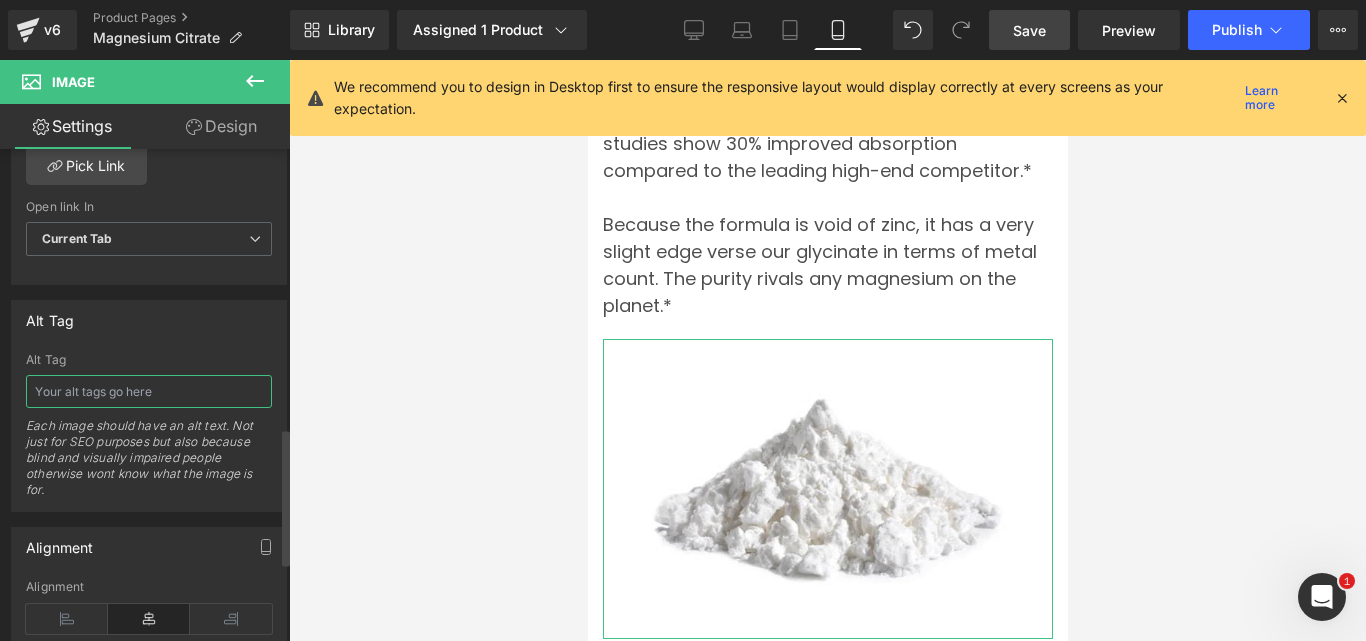 type on "Organics Ocean Real Magnesium Citrate" 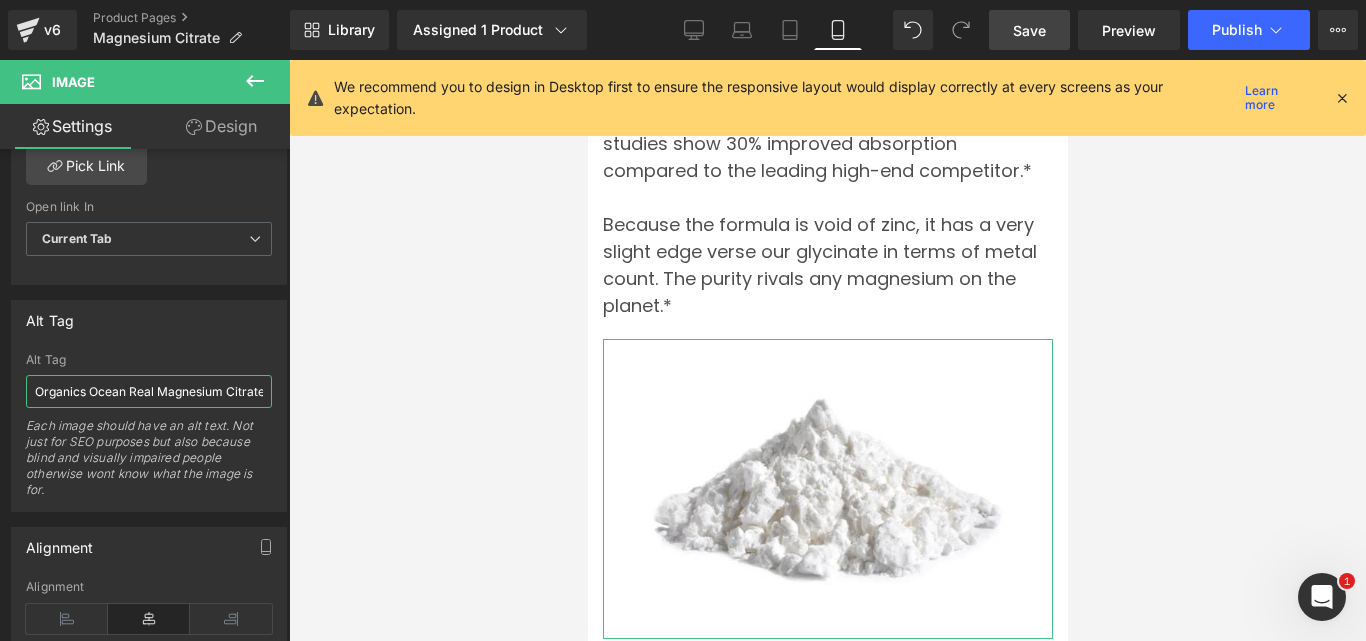 scroll, scrollTop: 0, scrollLeft: 9, axis: horizontal 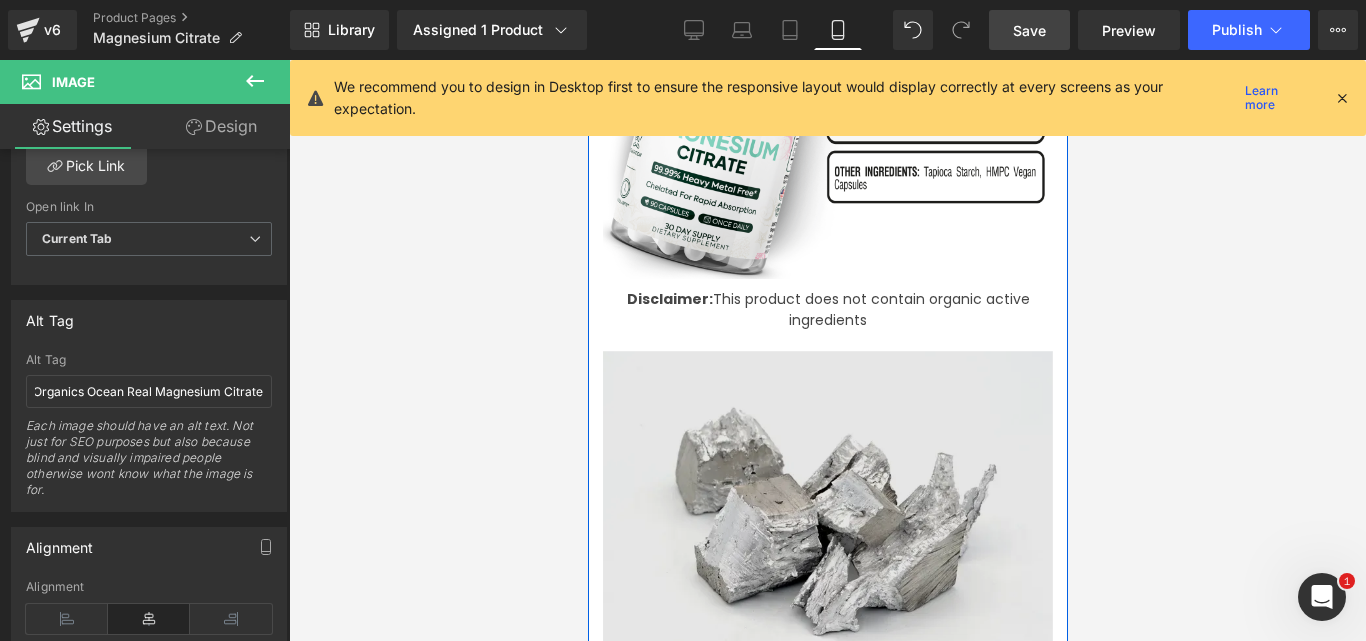 click at bounding box center [827, 513] 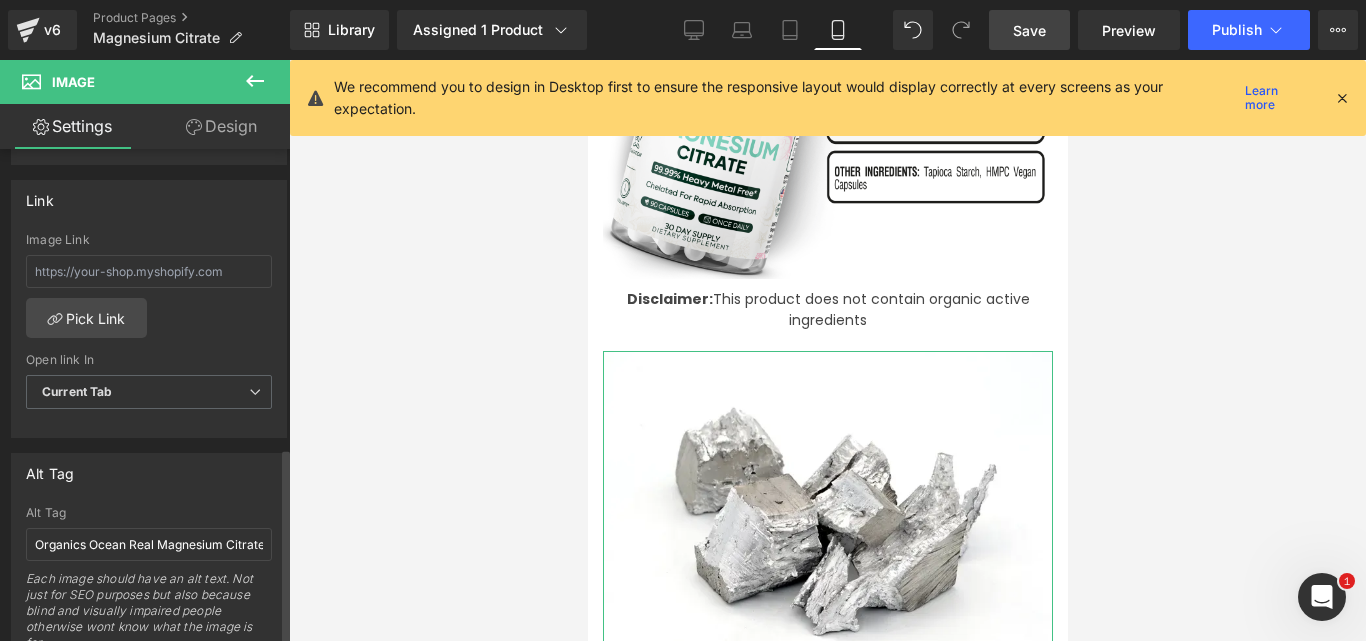 scroll, scrollTop: 900, scrollLeft: 0, axis: vertical 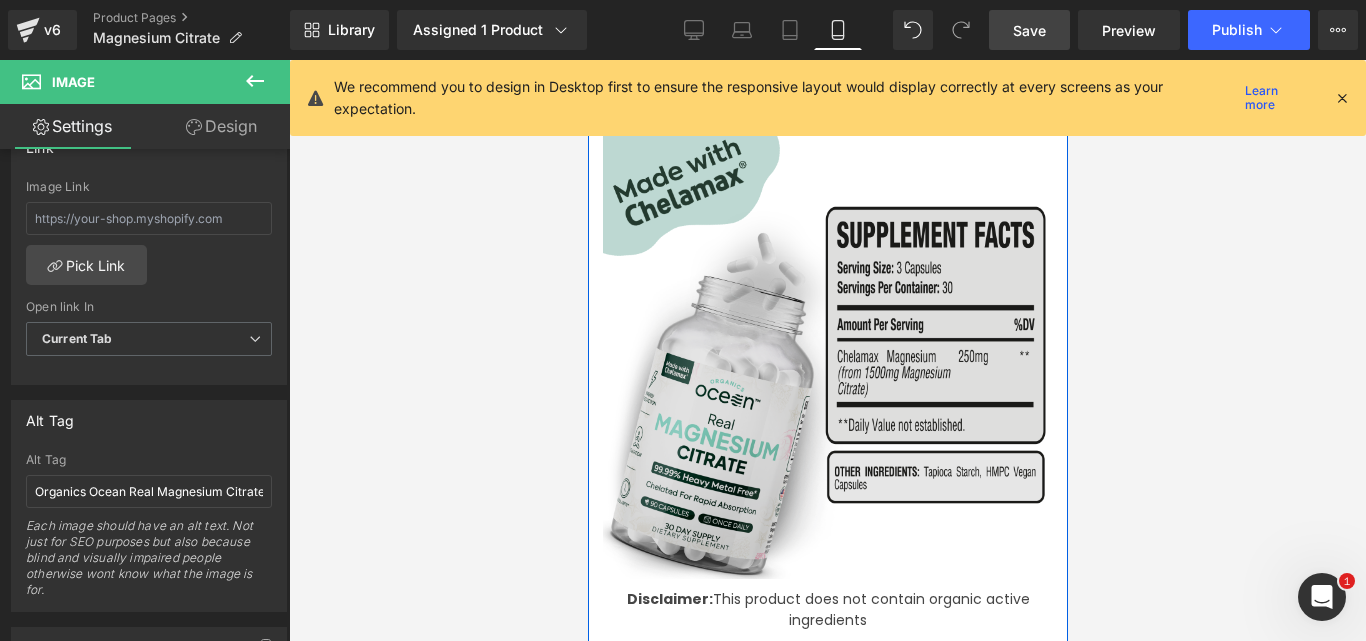 click on "Image" at bounding box center [827, 354] 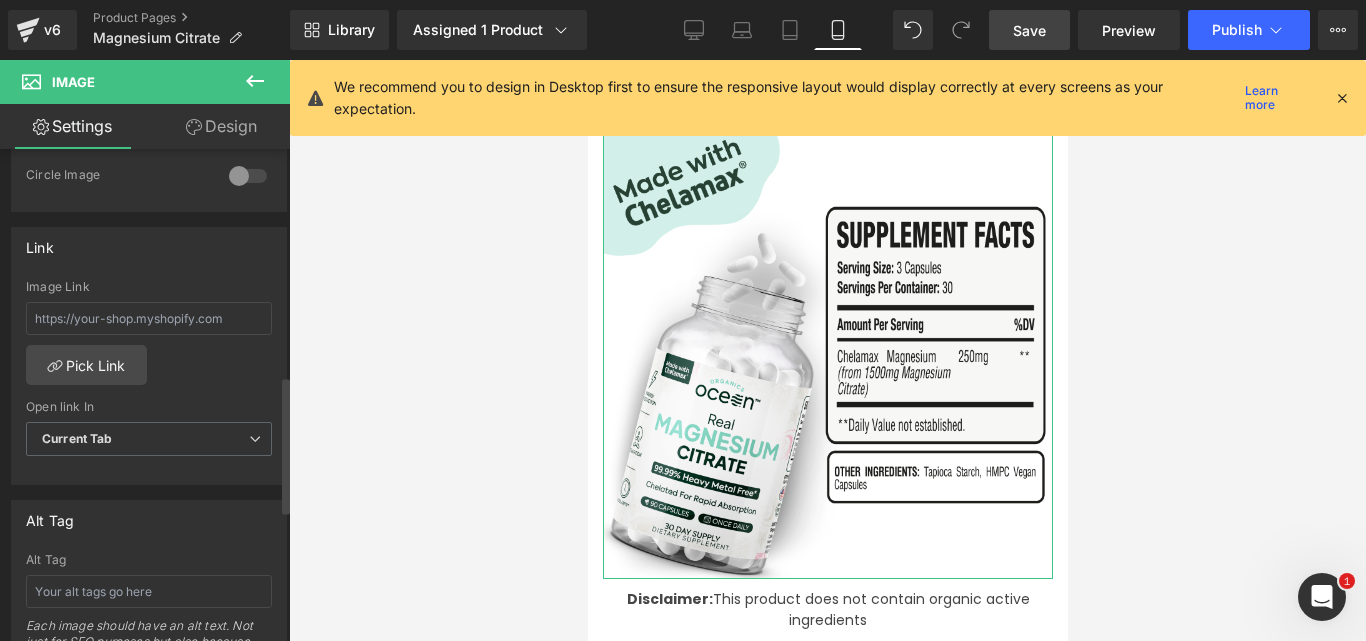 scroll, scrollTop: 900, scrollLeft: 0, axis: vertical 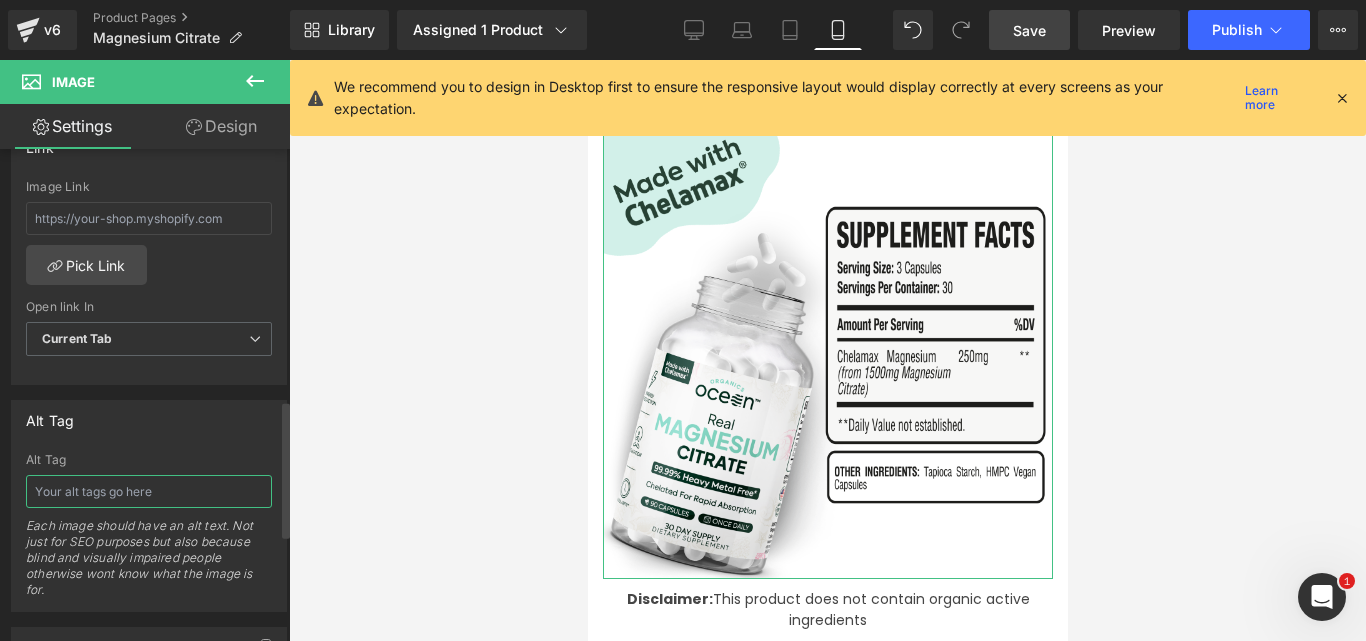 click at bounding box center [149, 491] 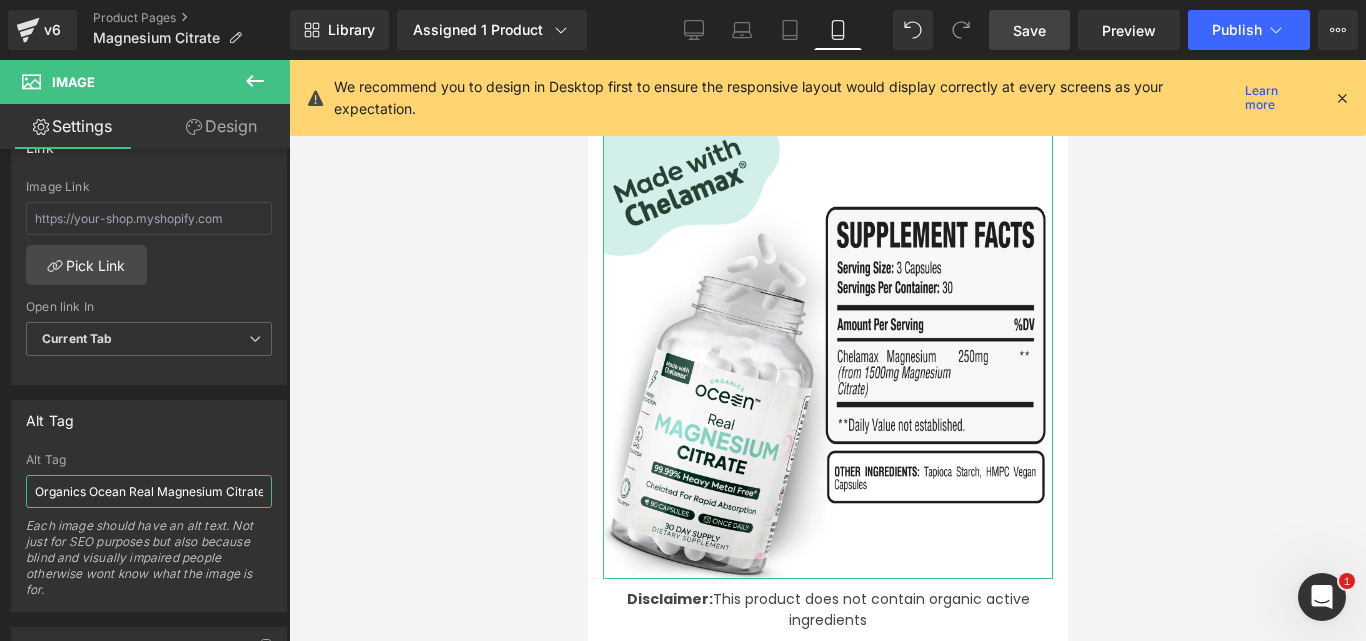 scroll, scrollTop: 0, scrollLeft: 9, axis: horizontal 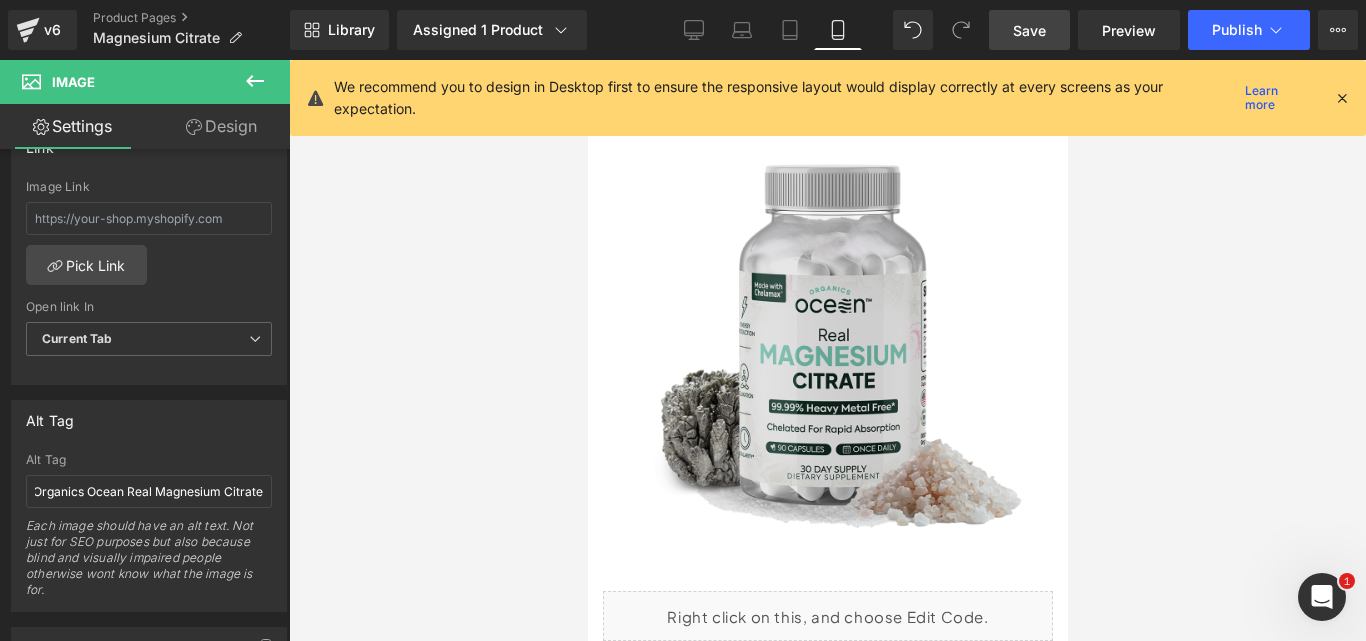click at bounding box center (827, 336) 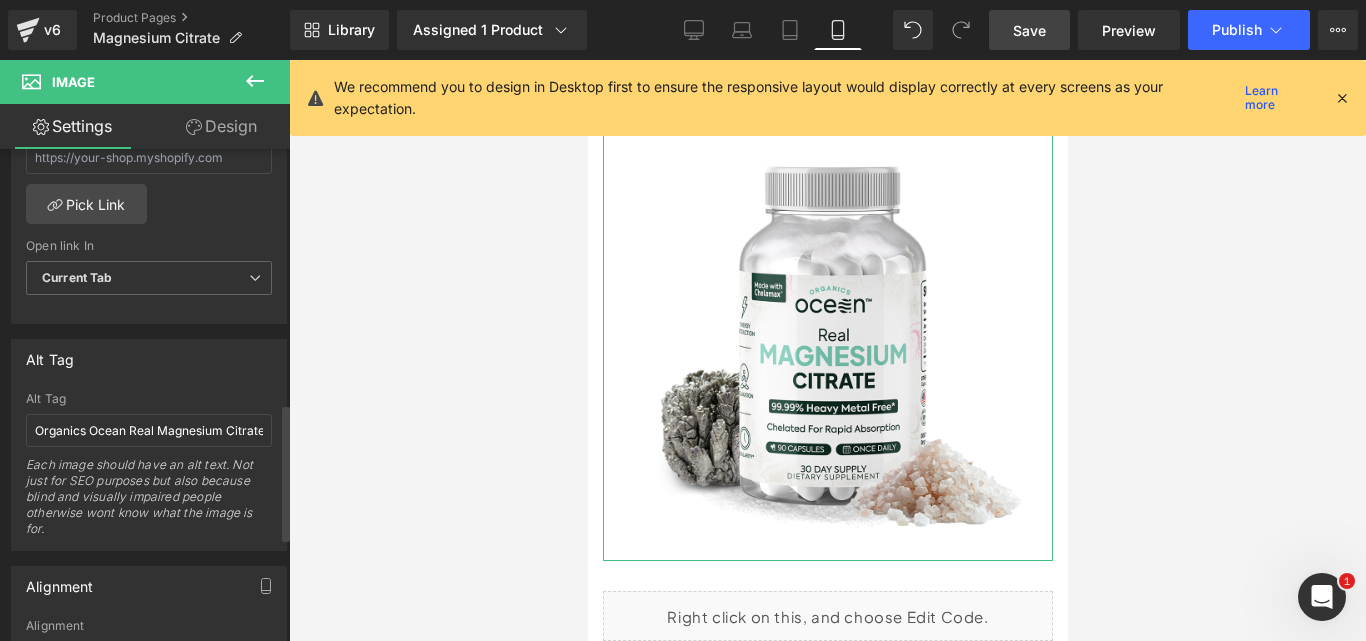 scroll, scrollTop: 1000, scrollLeft: 0, axis: vertical 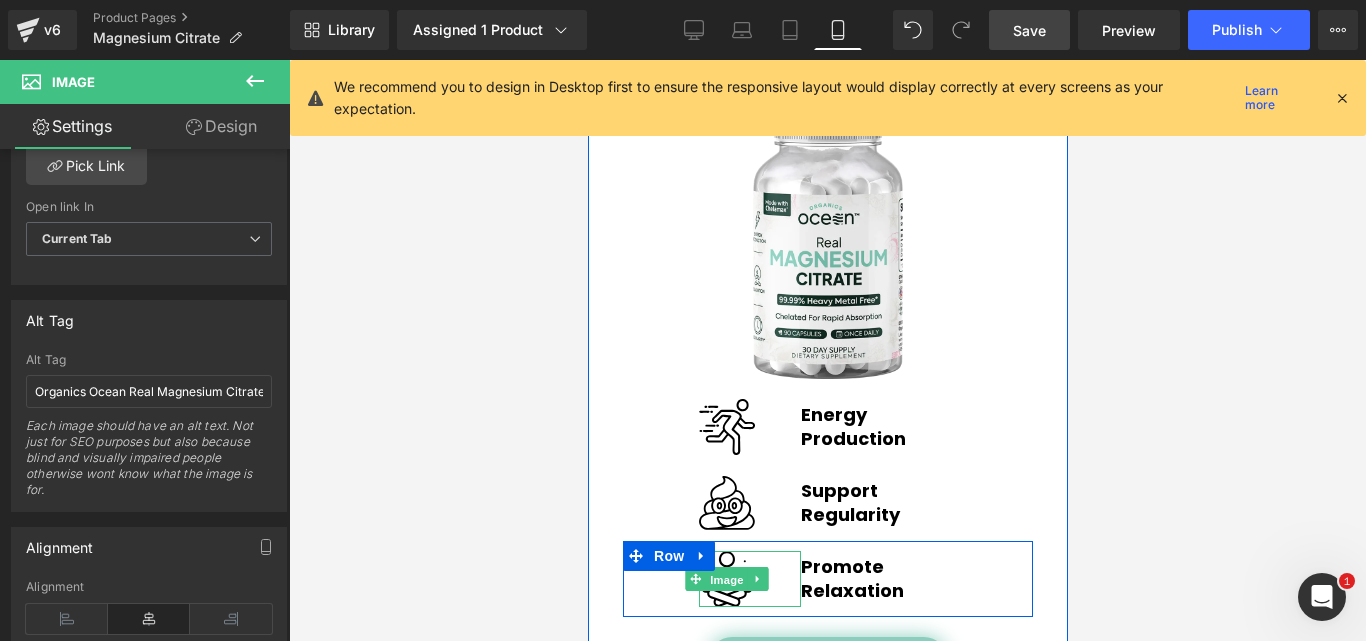 click on "Image" at bounding box center (726, 580) 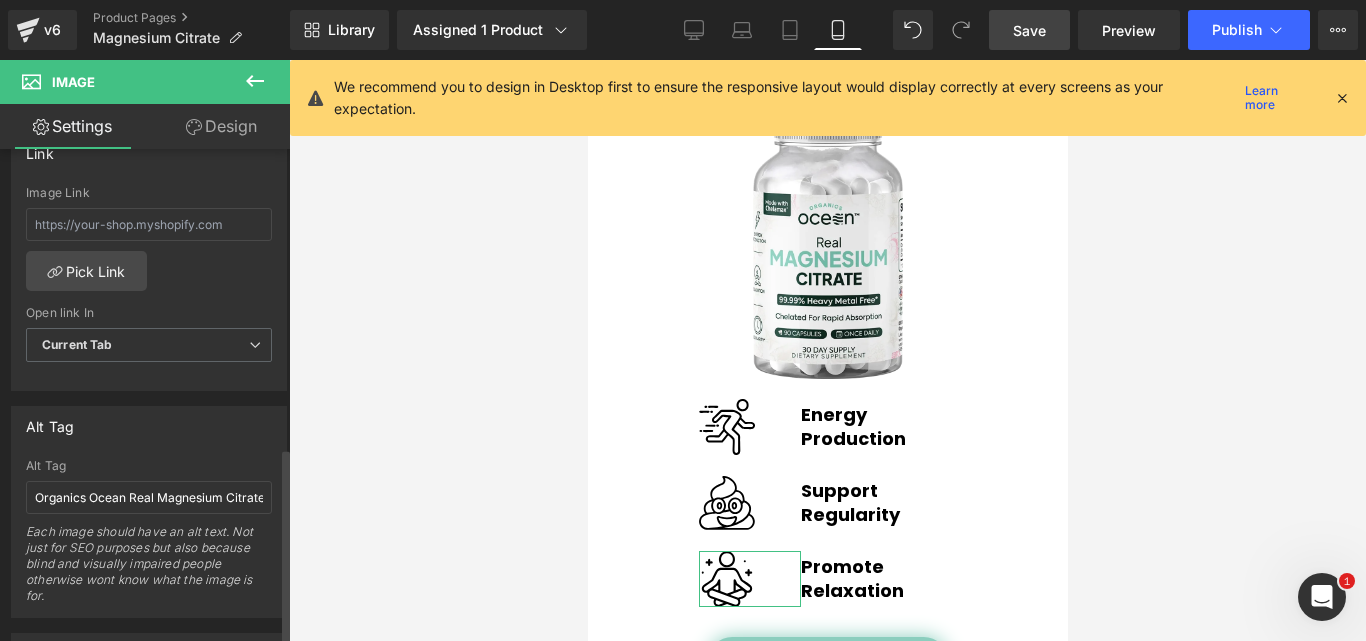 scroll, scrollTop: 900, scrollLeft: 0, axis: vertical 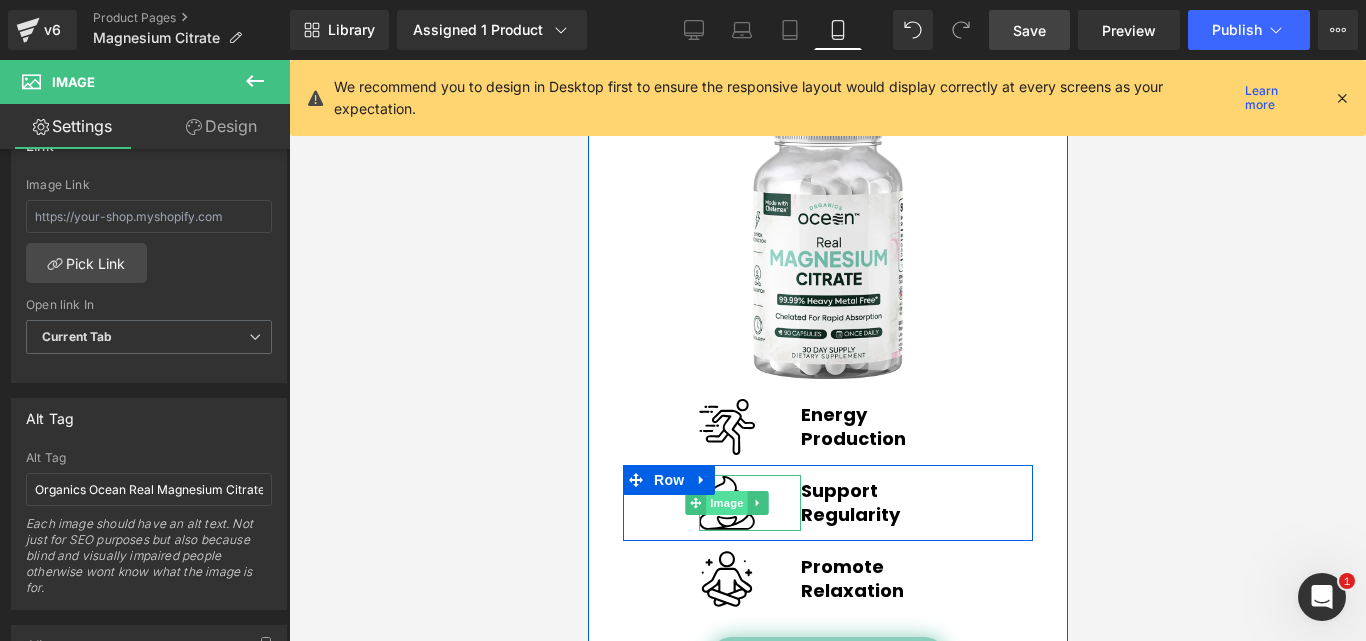 click on "Image" at bounding box center [726, 503] 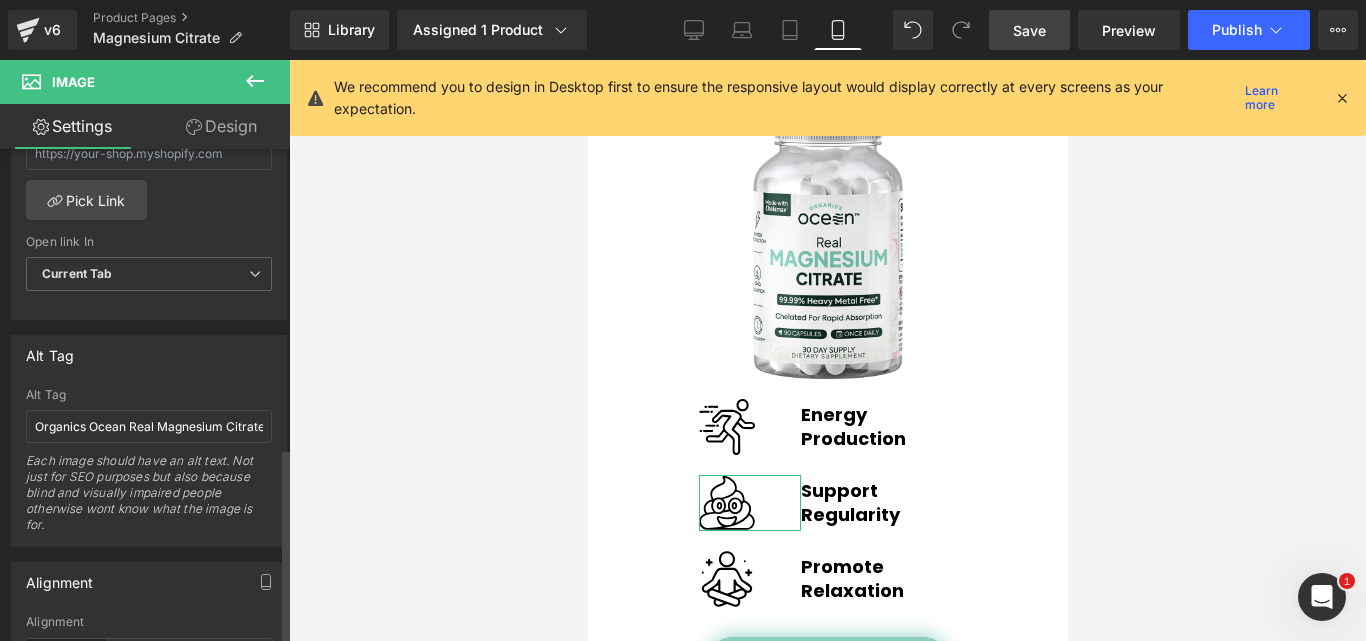 scroll, scrollTop: 1000, scrollLeft: 0, axis: vertical 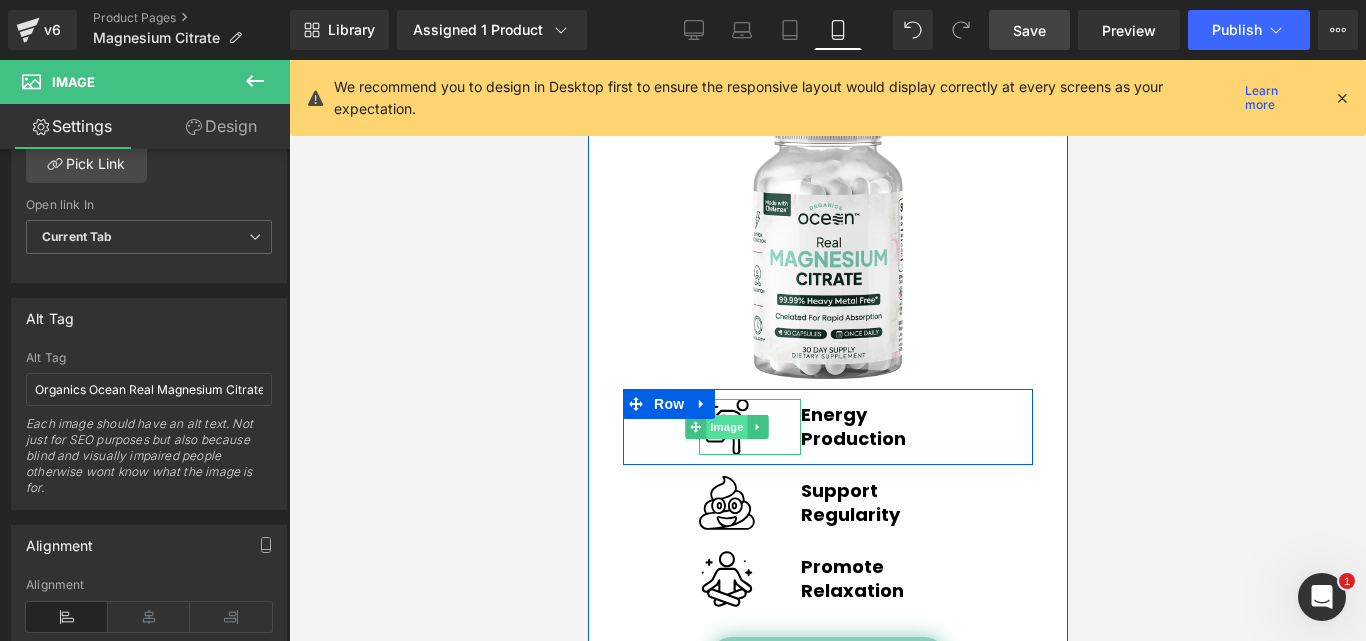 click on "Image" at bounding box center [726, 427] 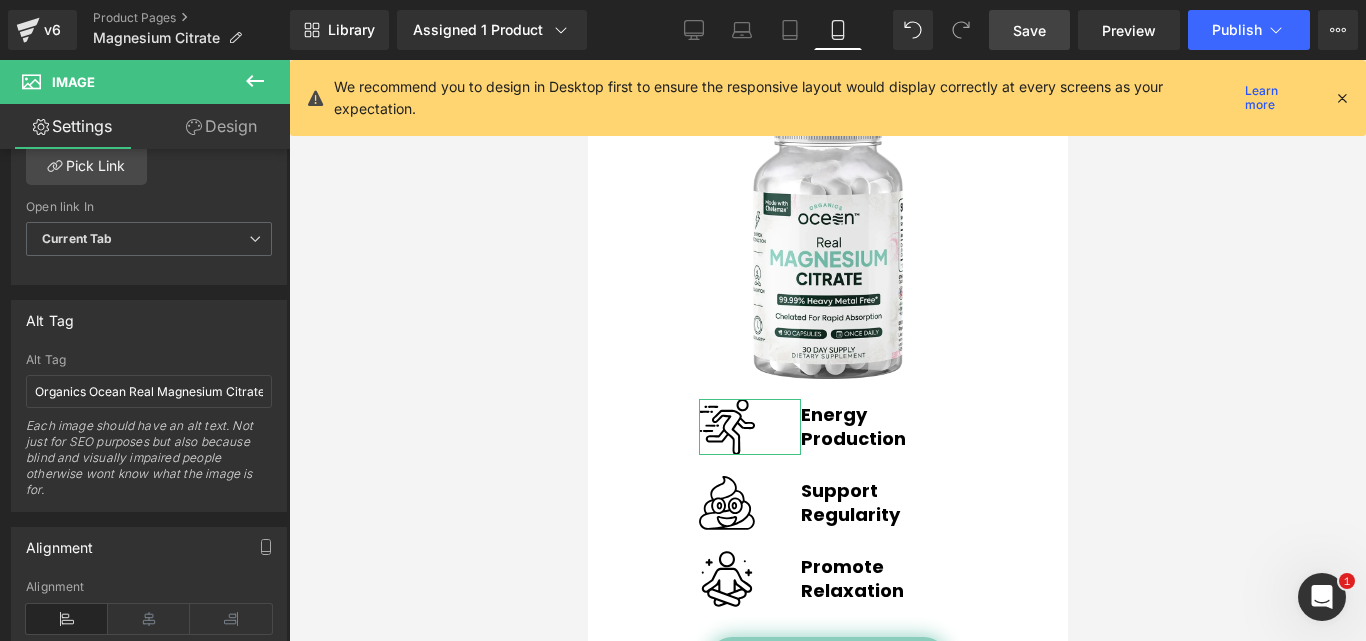 scroll, scrollTop: 1000, scrollLeft: 0, axis: vertical 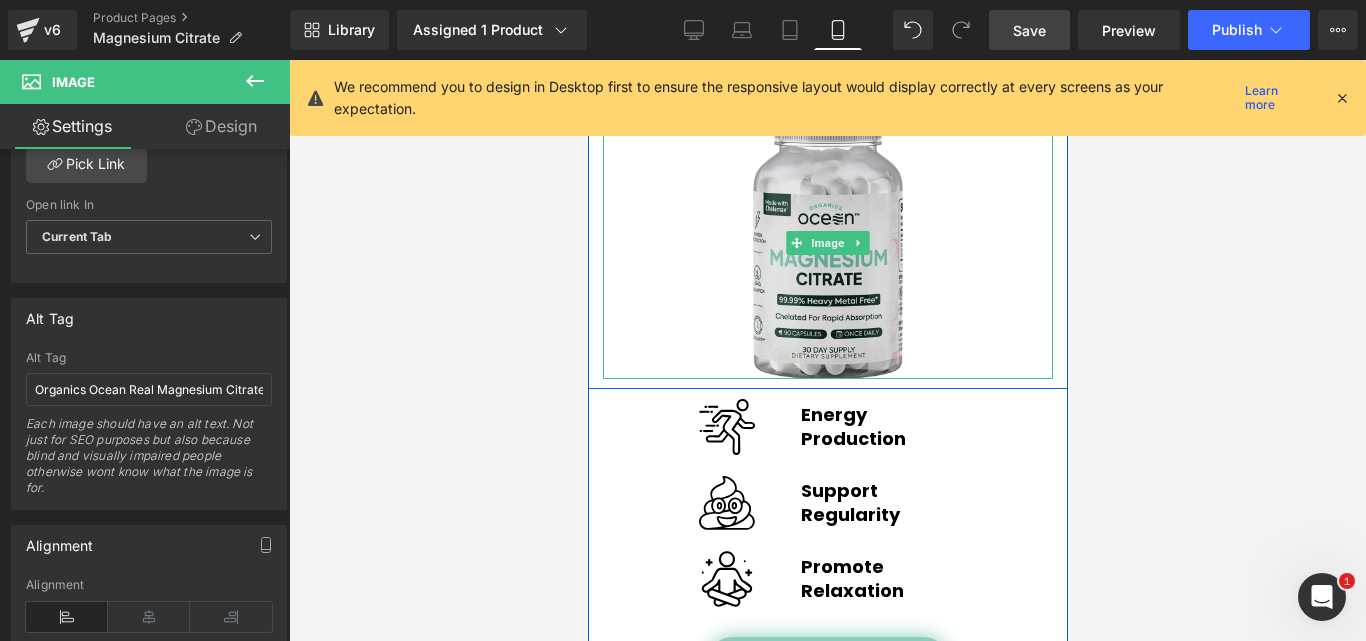 click at bounding box center [827, 242] 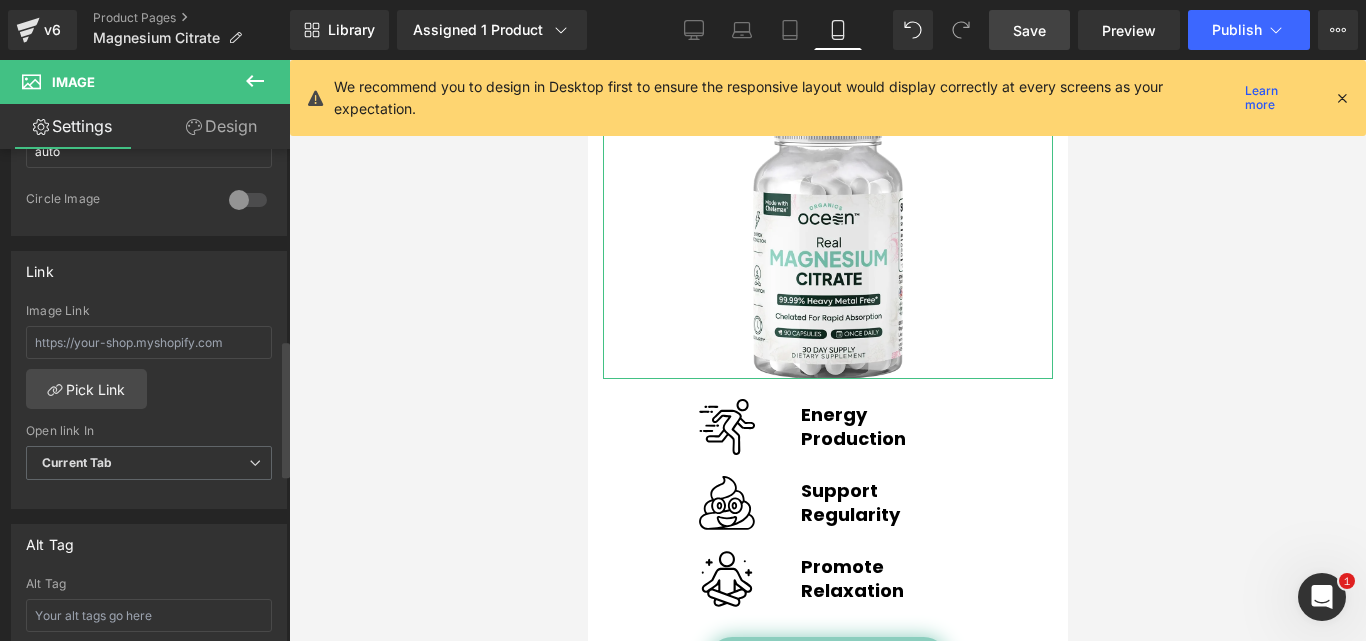 scroll, scrollTop: 800, scrollLeft: 0, axis: vertical 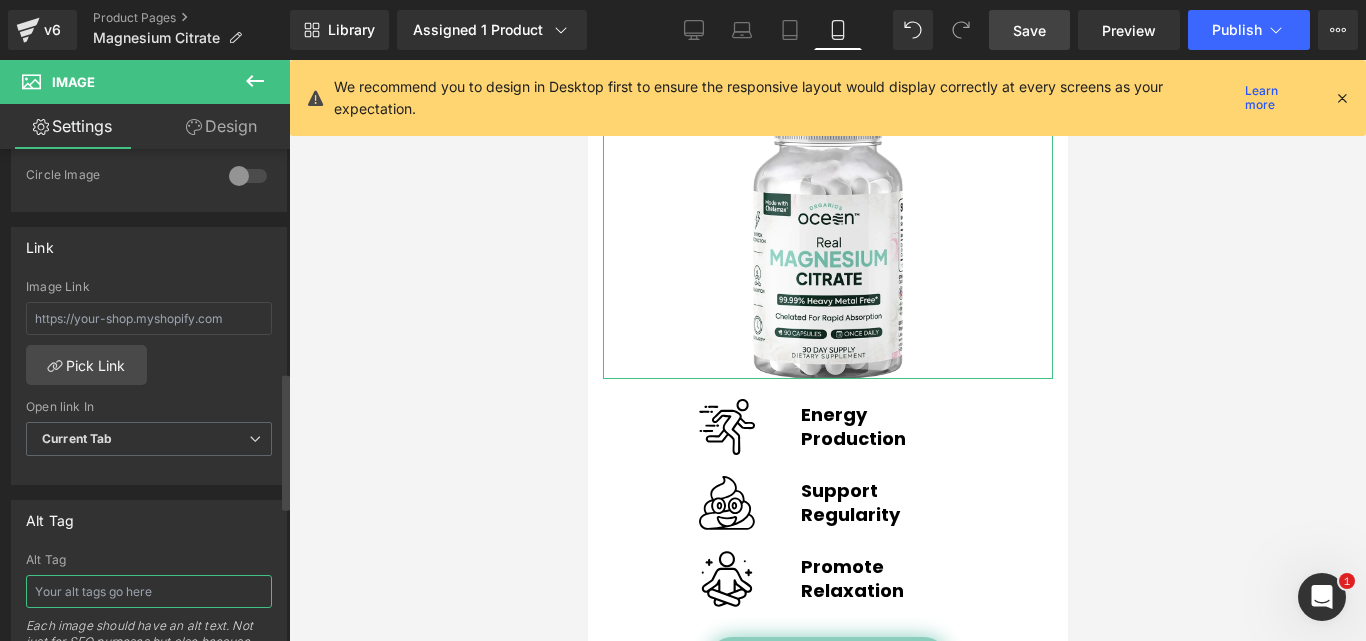 click at bounding box center [149, 591] 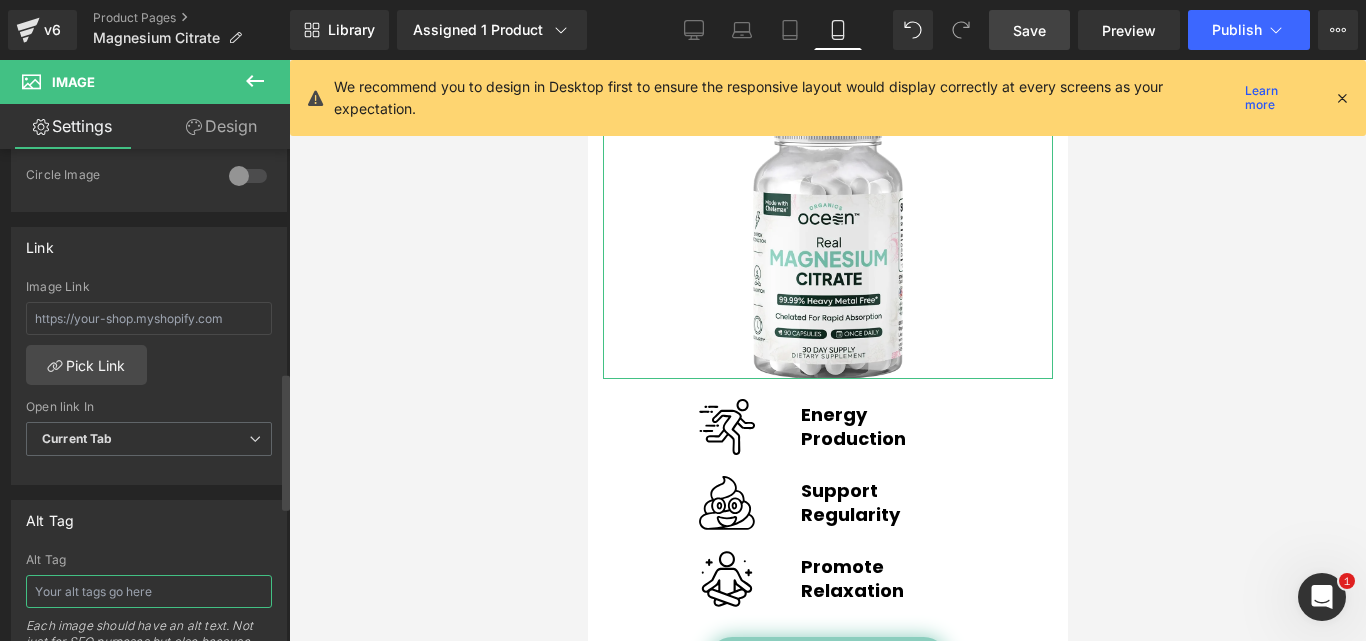 type on "Organics Ocean Real Magnesium Citrate" 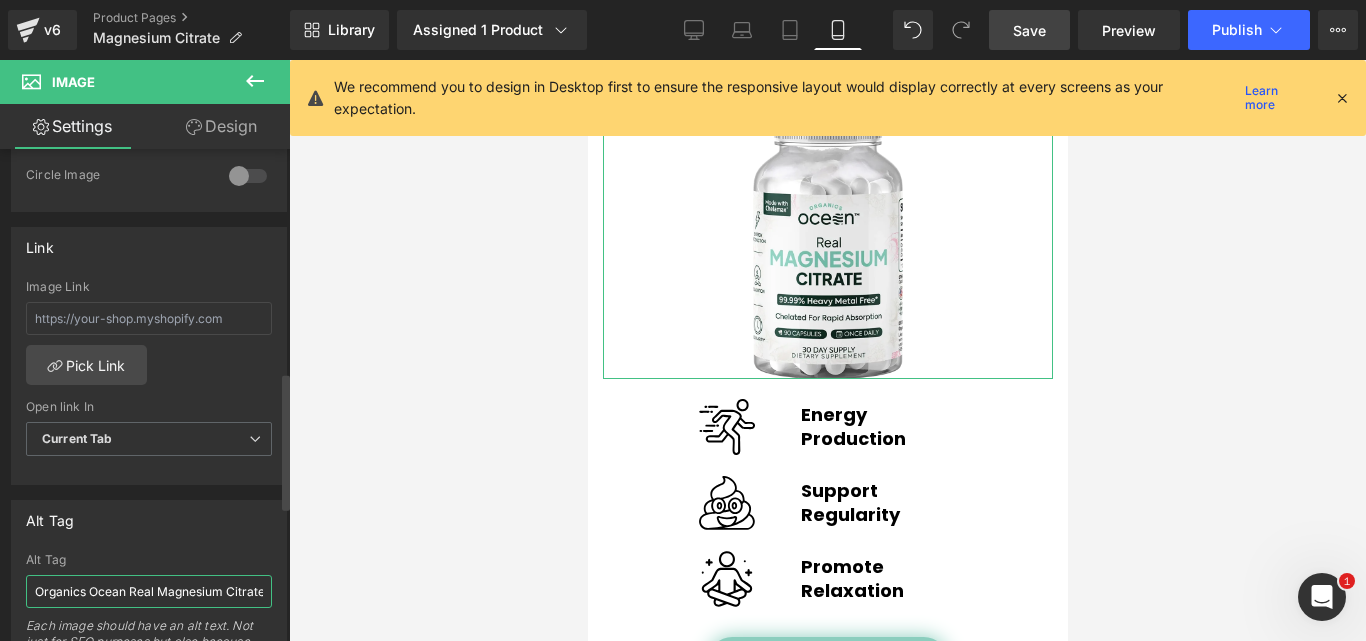scroll, scrollTop: 0, scrollLeft: 9, axis: horizontal 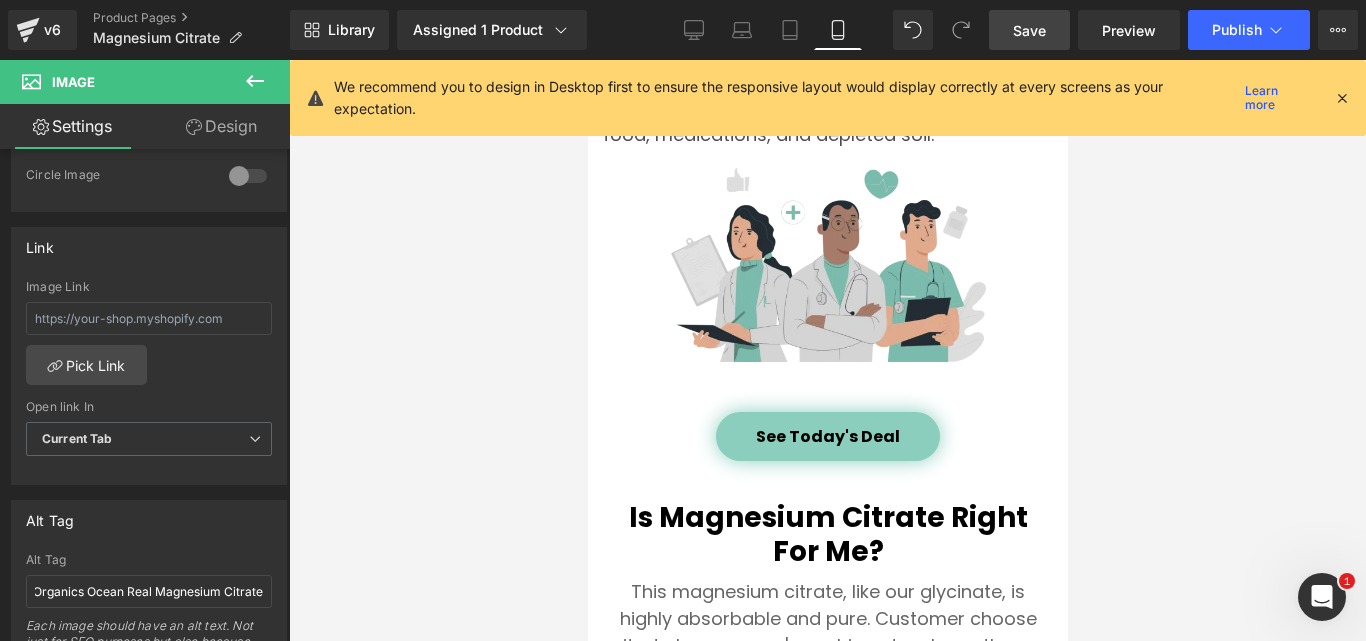 click at bounding box center [827, 265] 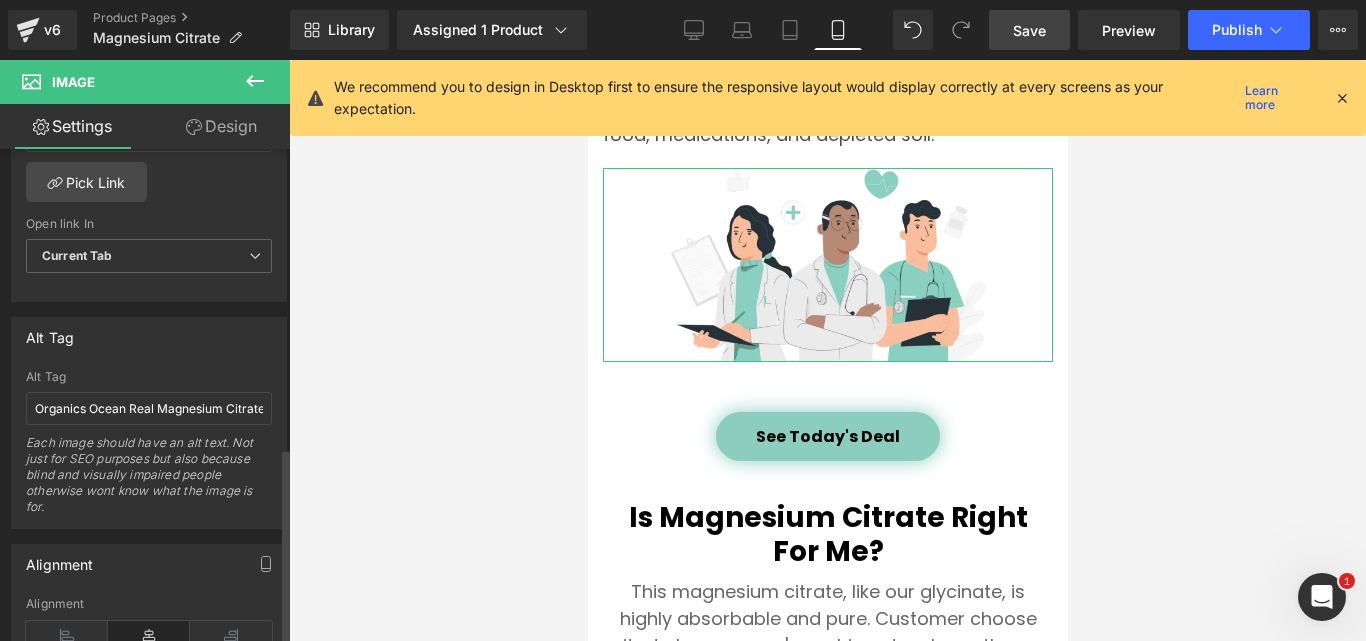 scroll, scrollTop: 1000, scrollLeft: 0, axis: vertical 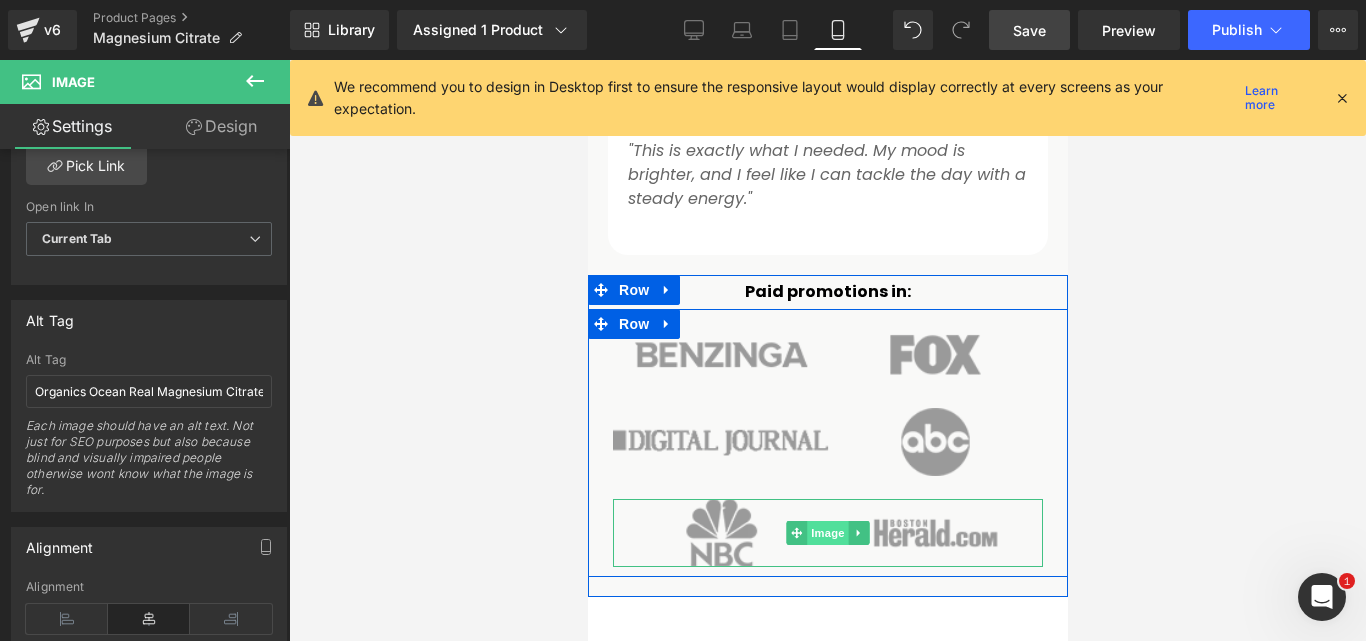 click on "Image" at bounding box center (827, 533) 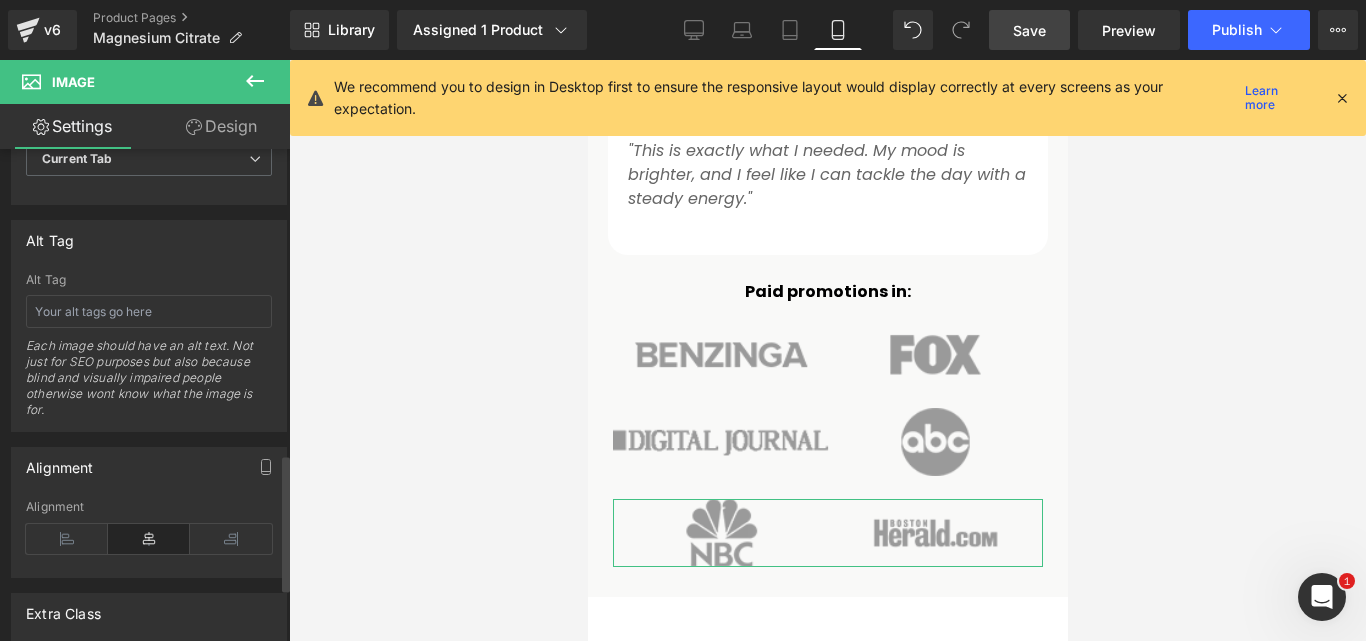 scroll, scrollTop: 1100, scrollLeft: 0, axis: vertical 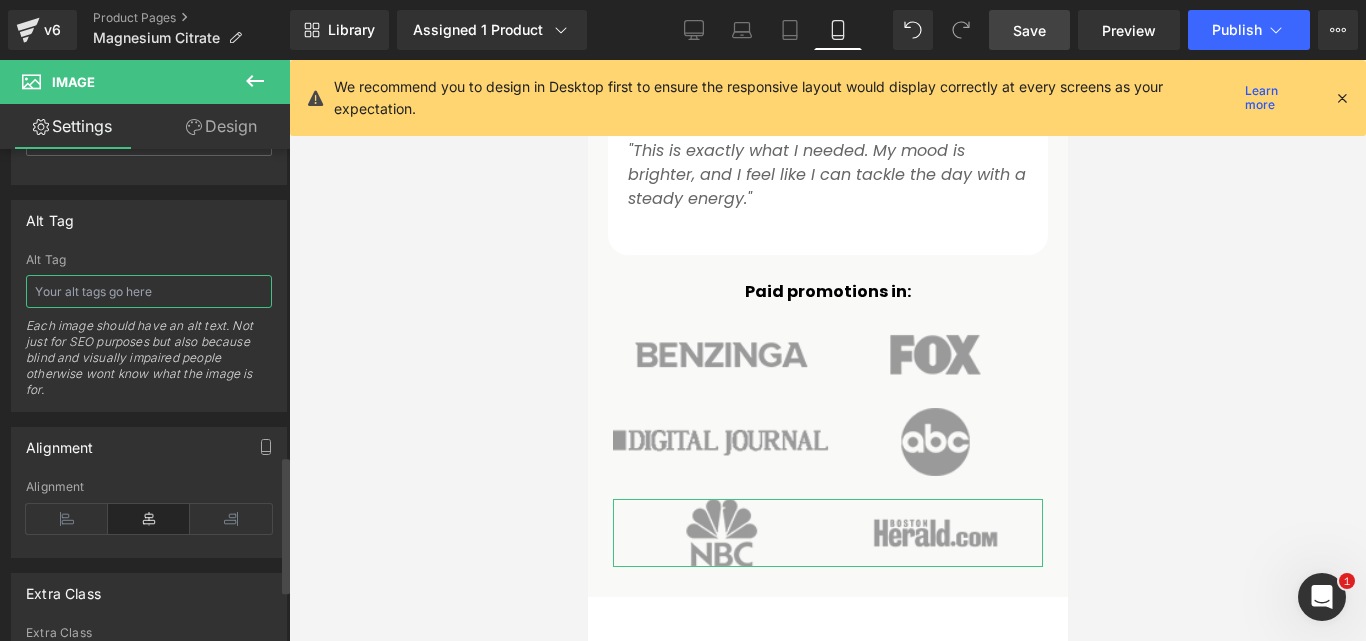 click at bounding box center [149, 291] 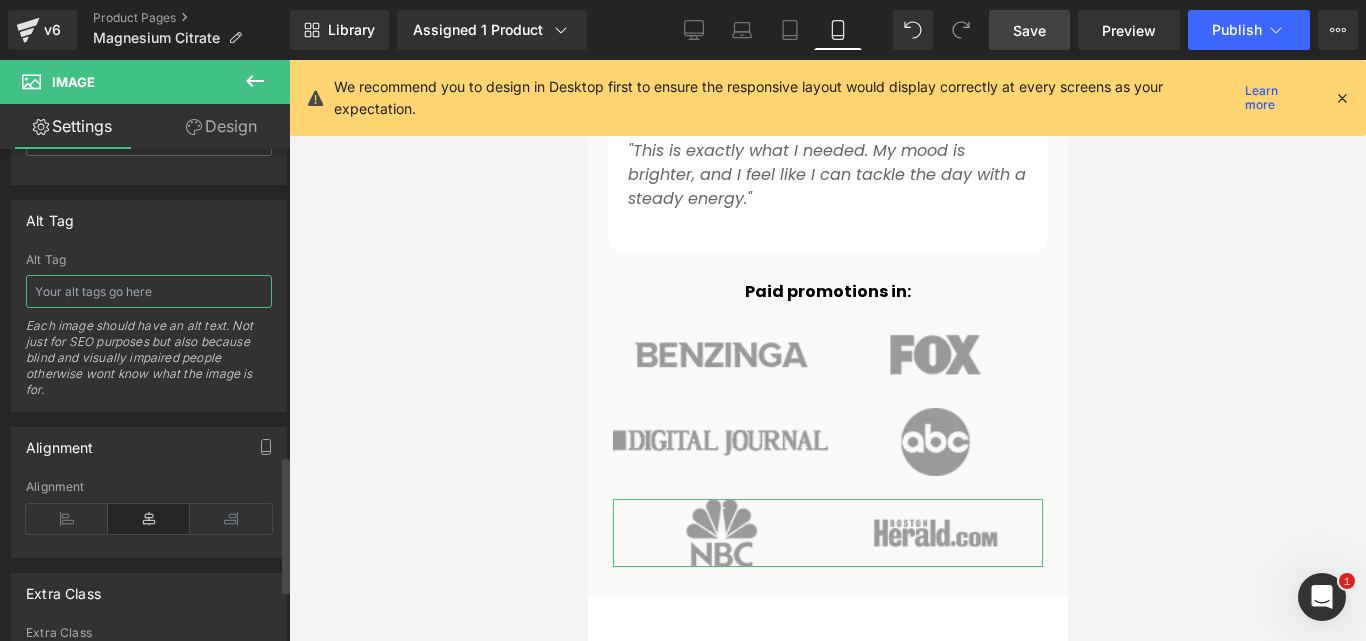 type on "Organics Ocean Real Magnesium Citrate" 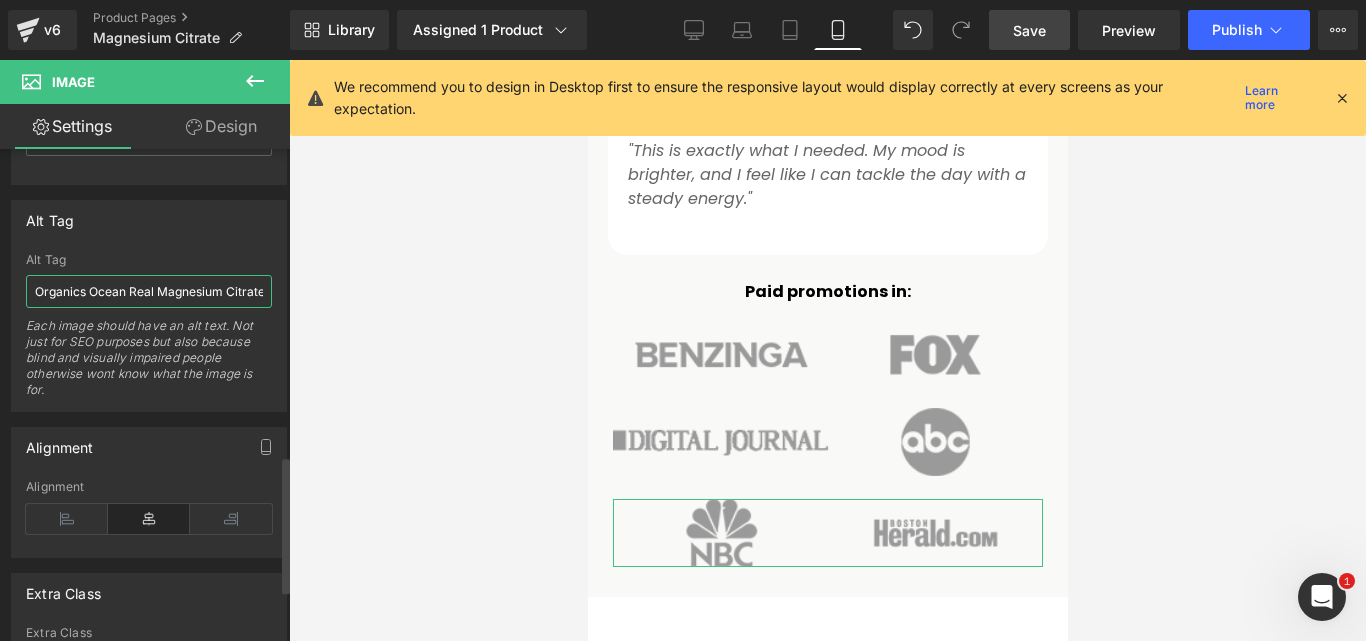 scroll, scrollTop: 0, scrollLeft: 9, axis: horizontal 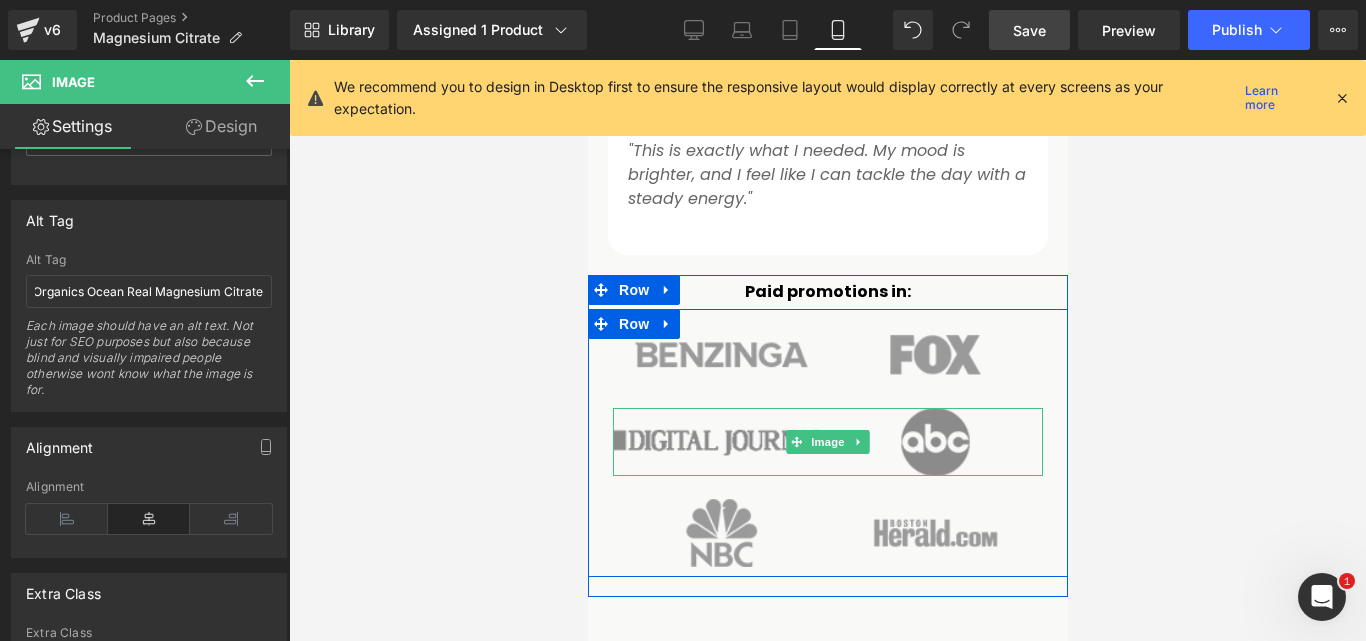click at bounding box center (827, 442) 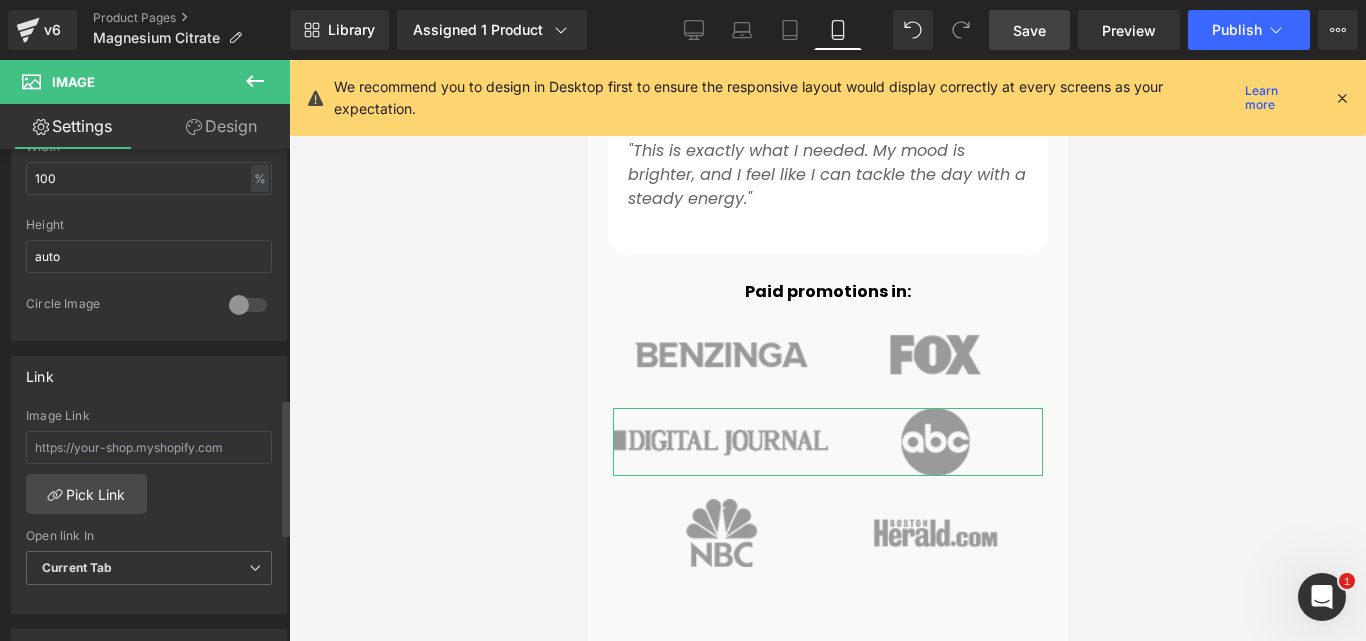 scroll, scrollTop: 900, scrollLeft: 0, axis: vertical 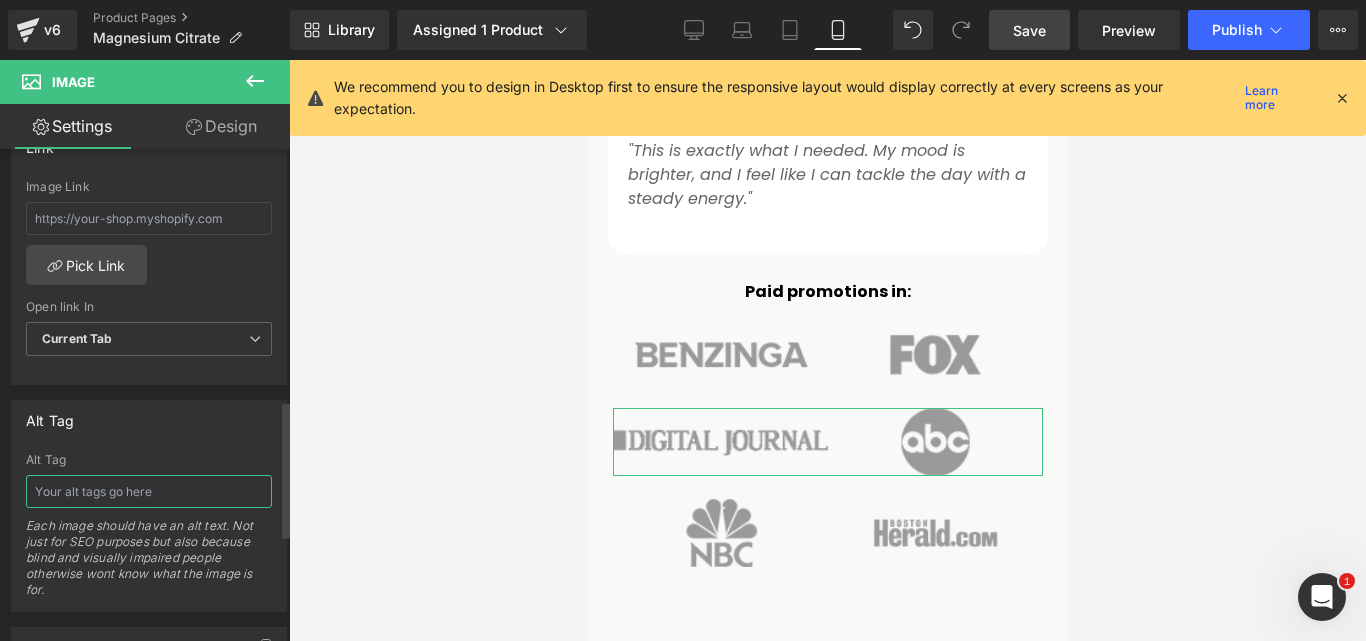 click at bounding box center (149, 491) 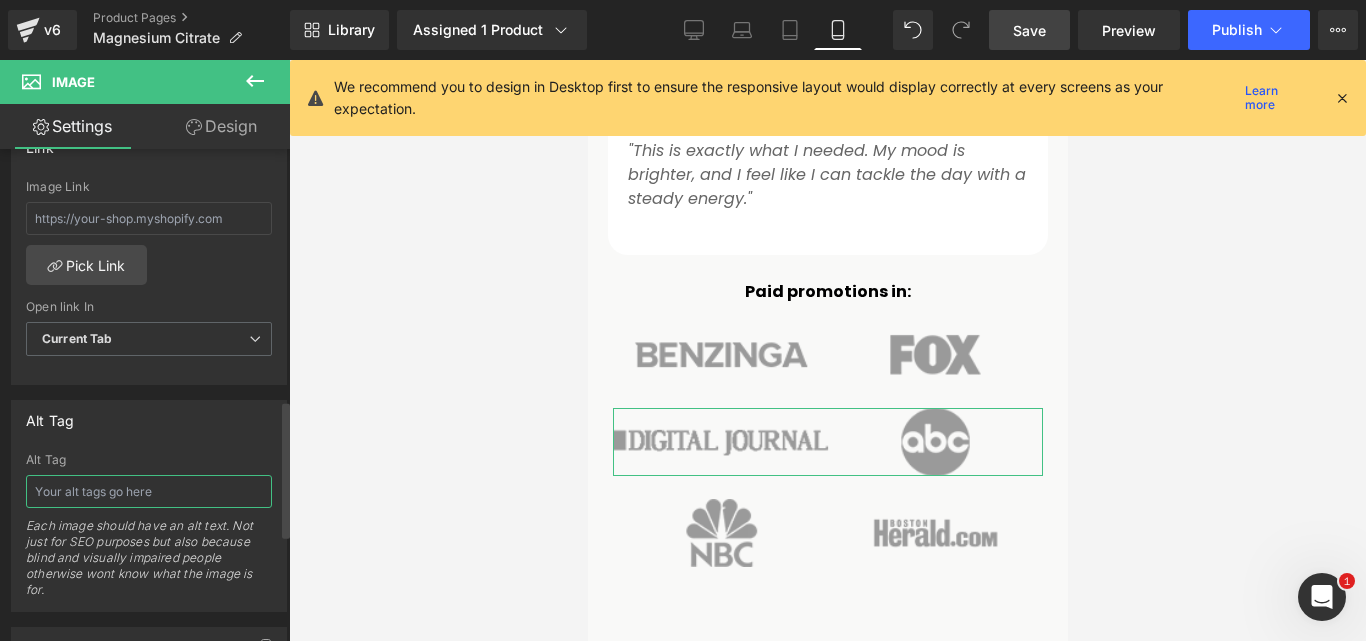 type on "Organics Ocean Real Magnesium Citrate" 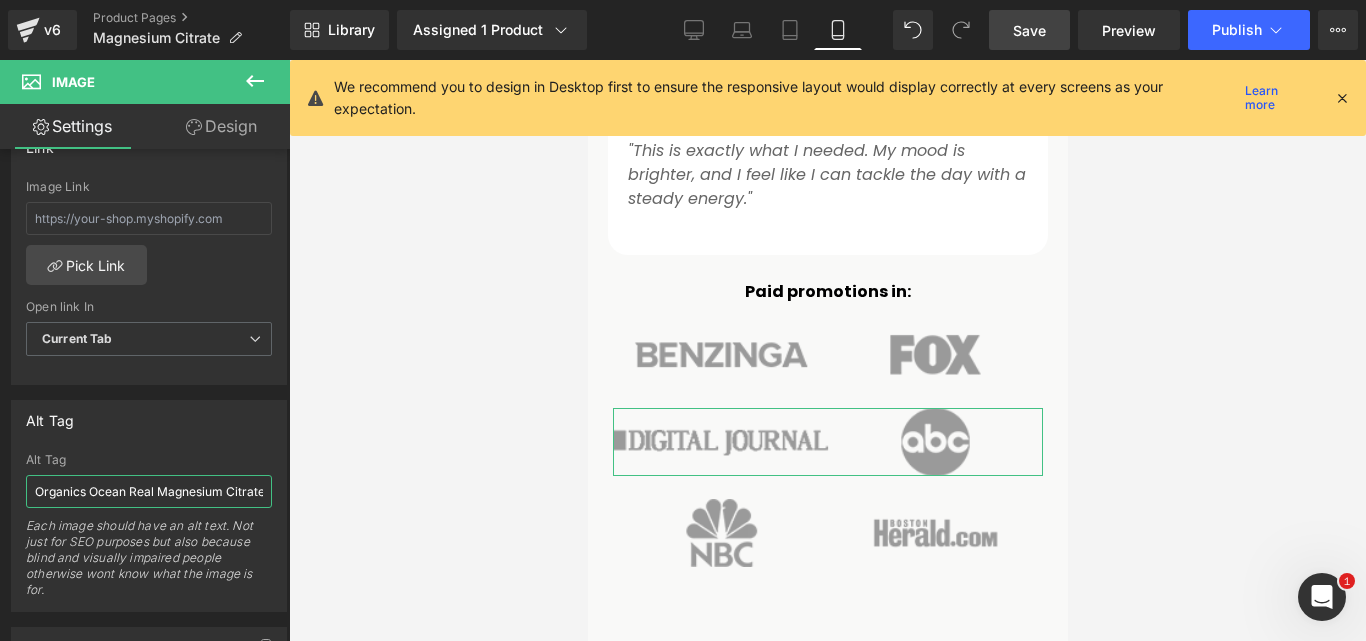 scroll, scrollTop: 0, scrollLeft: 9, axis: horizontal 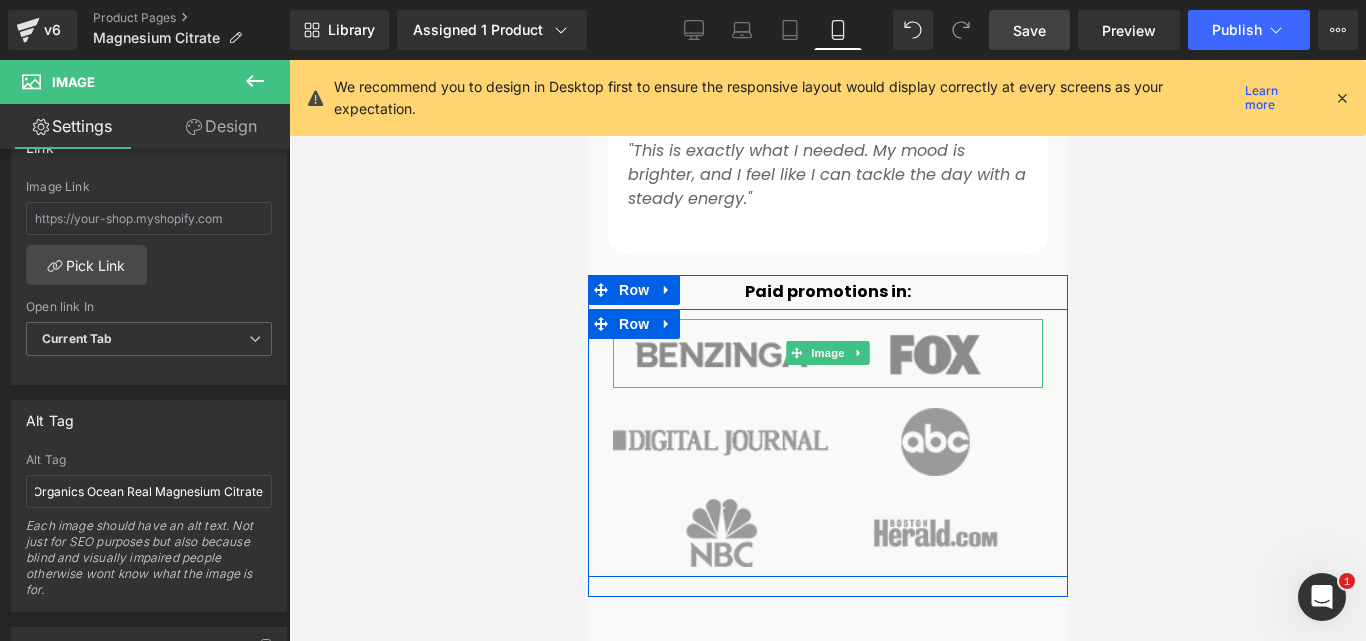 click at bounding box center [827, 353] 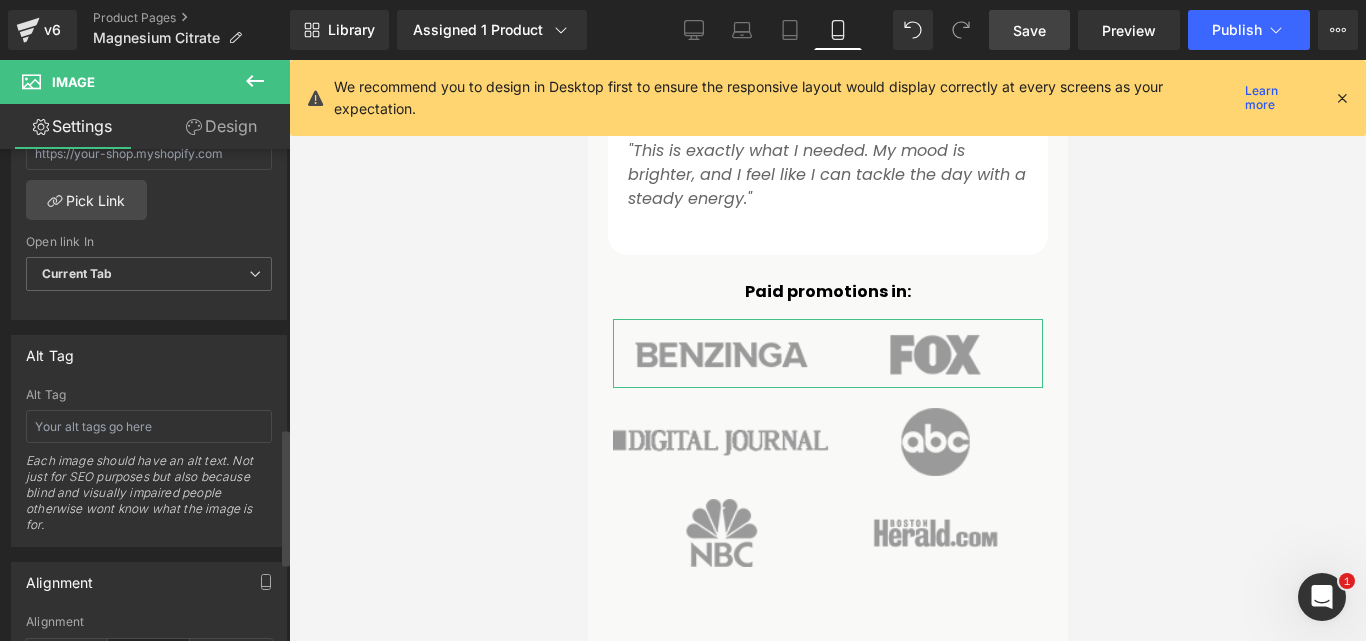 scroll, scrollTop: 1000, scrollLeft: 0, axis: vertical 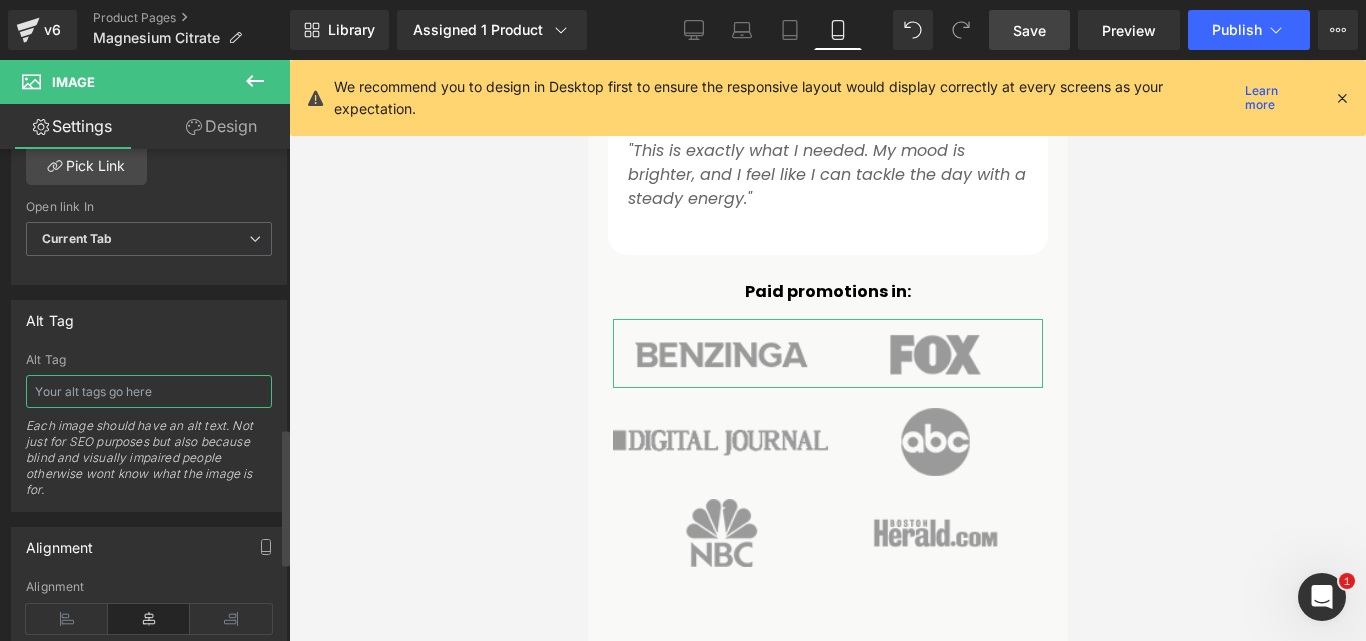 click at bounding box center [149, 391] 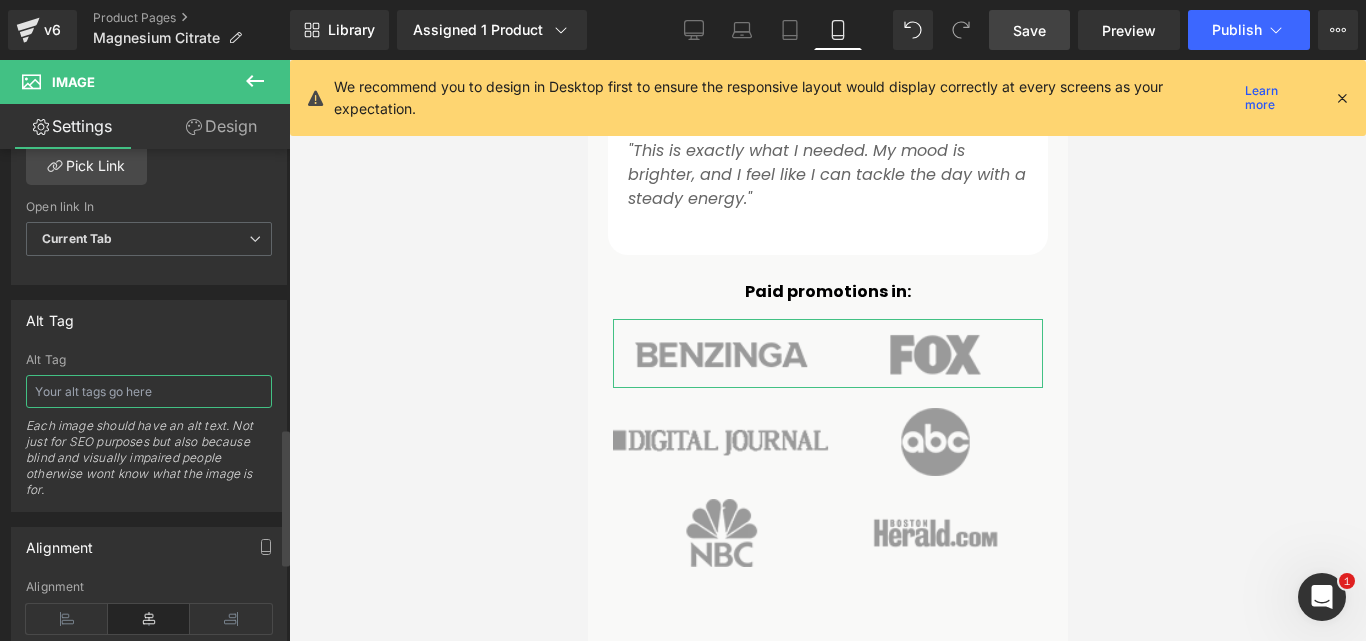 type on "Organics Ocean Real Magnesium Citrate" 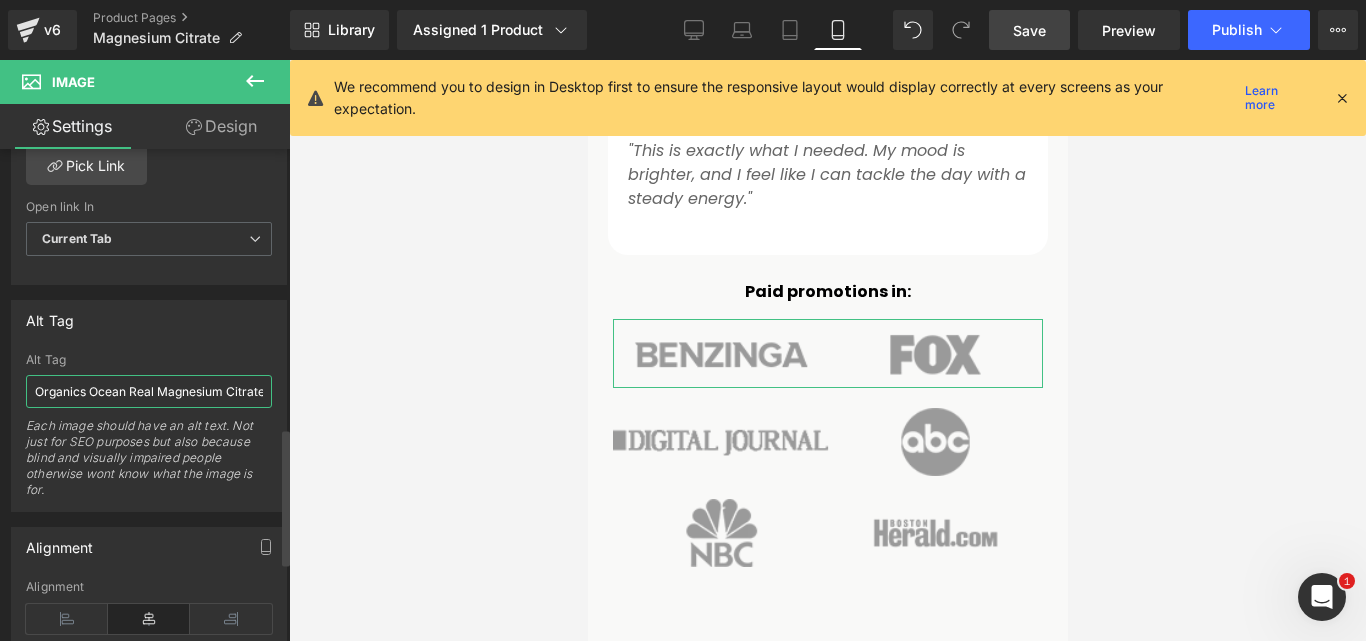scroll, scrollTop: 0, scrollLeft: 9, axis: horizontal 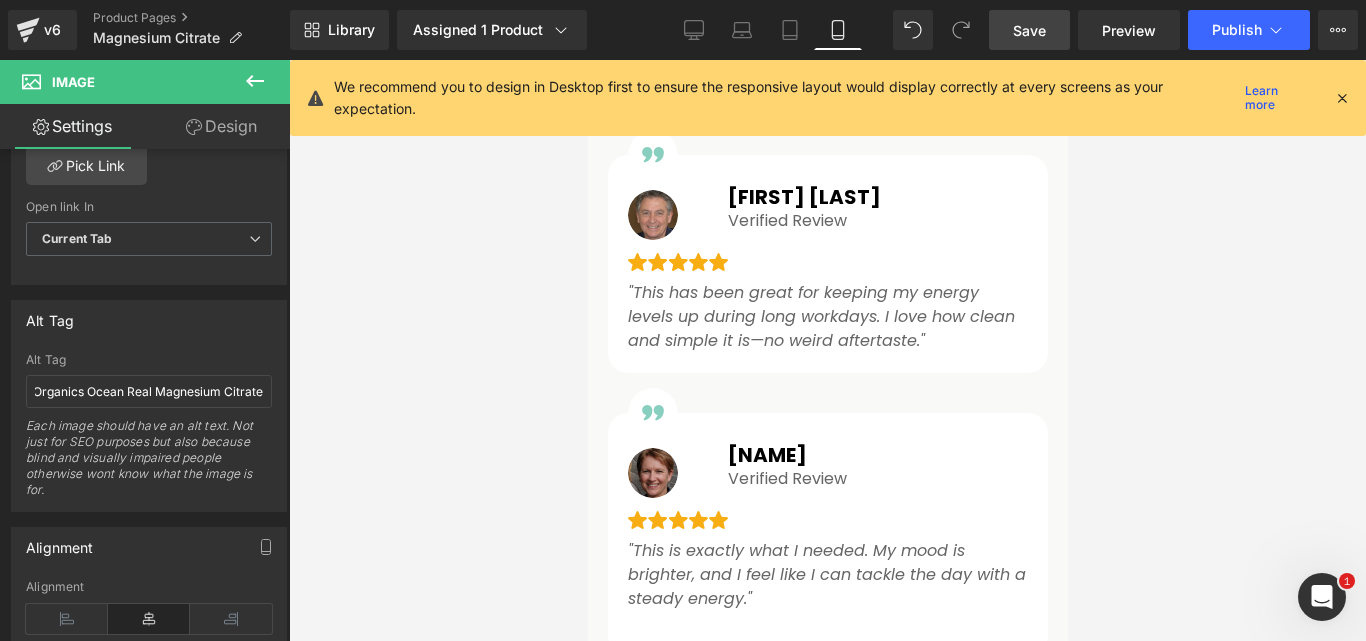click on "Image" at bounding box center (677, 473) 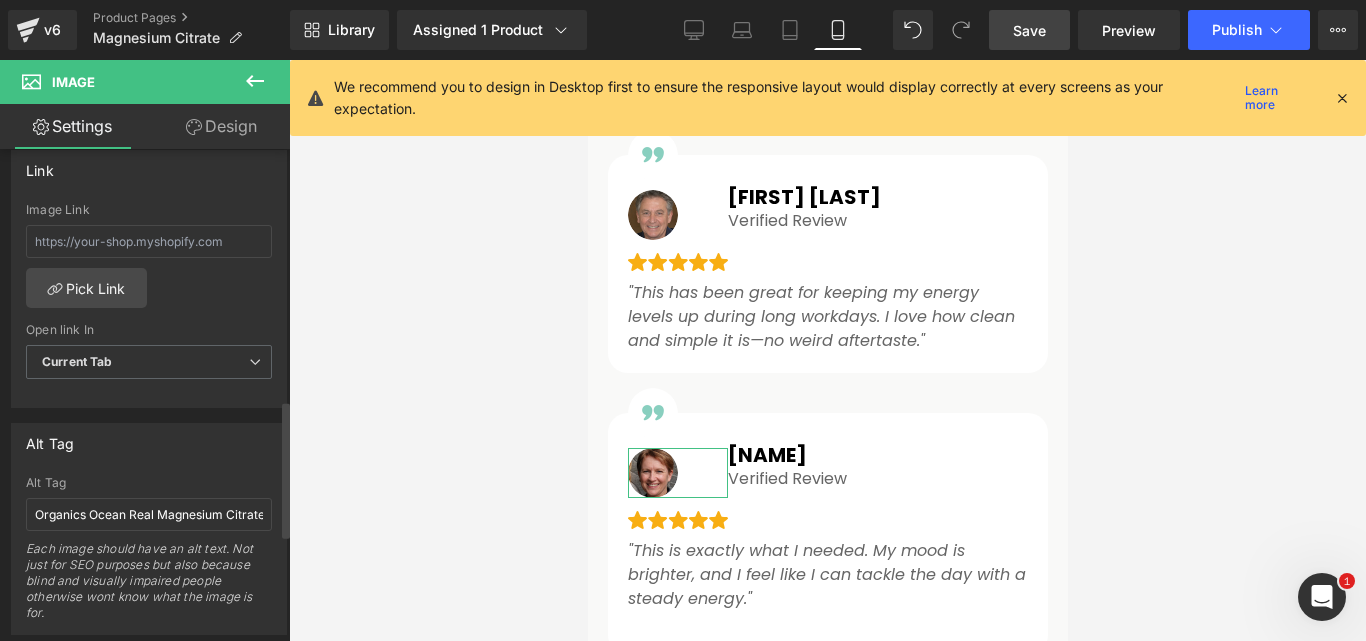 scroll, scrollTop: 900, scrollLeft: 0, axis: vertical 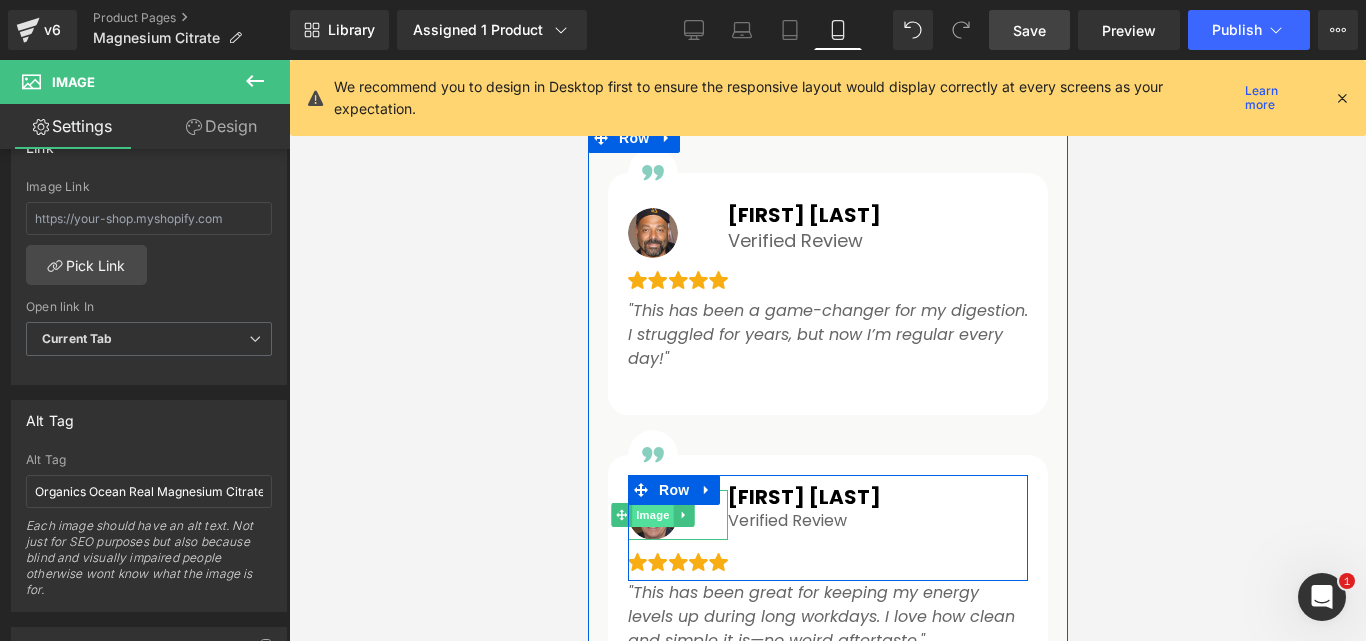 click on "Image" at bounding box center [652, 515] 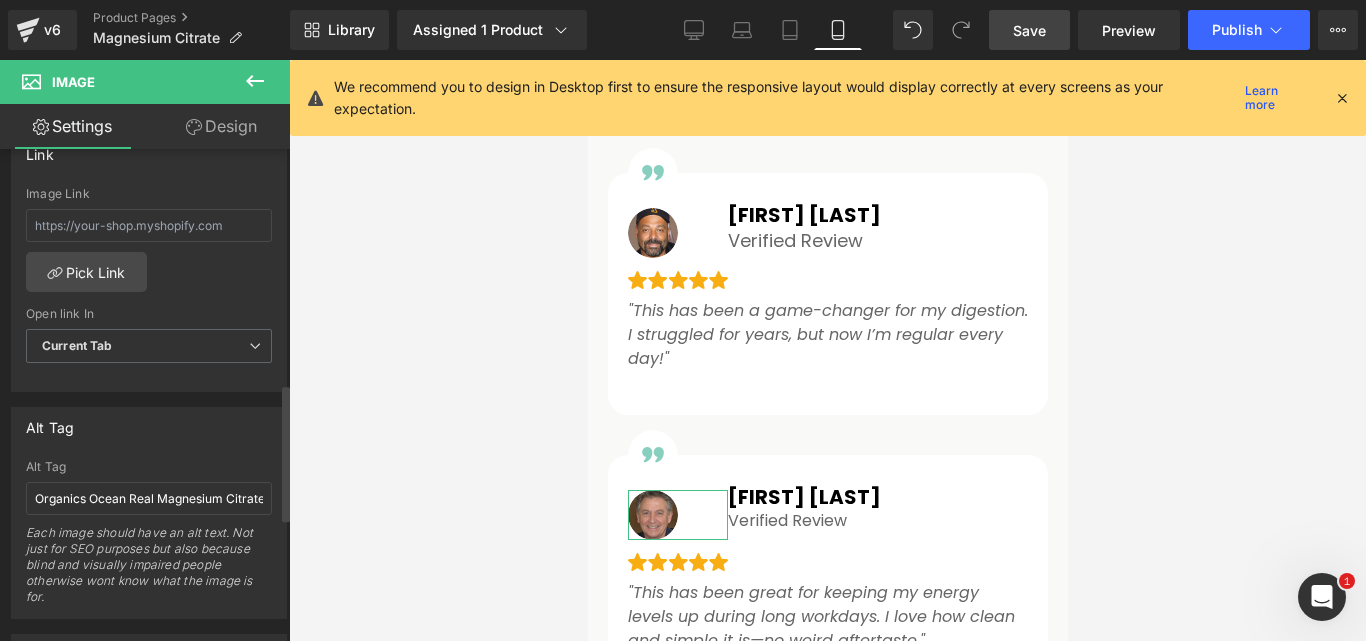 scroll, scrollTop: 900, scrollLeft: 0, axis: vertical 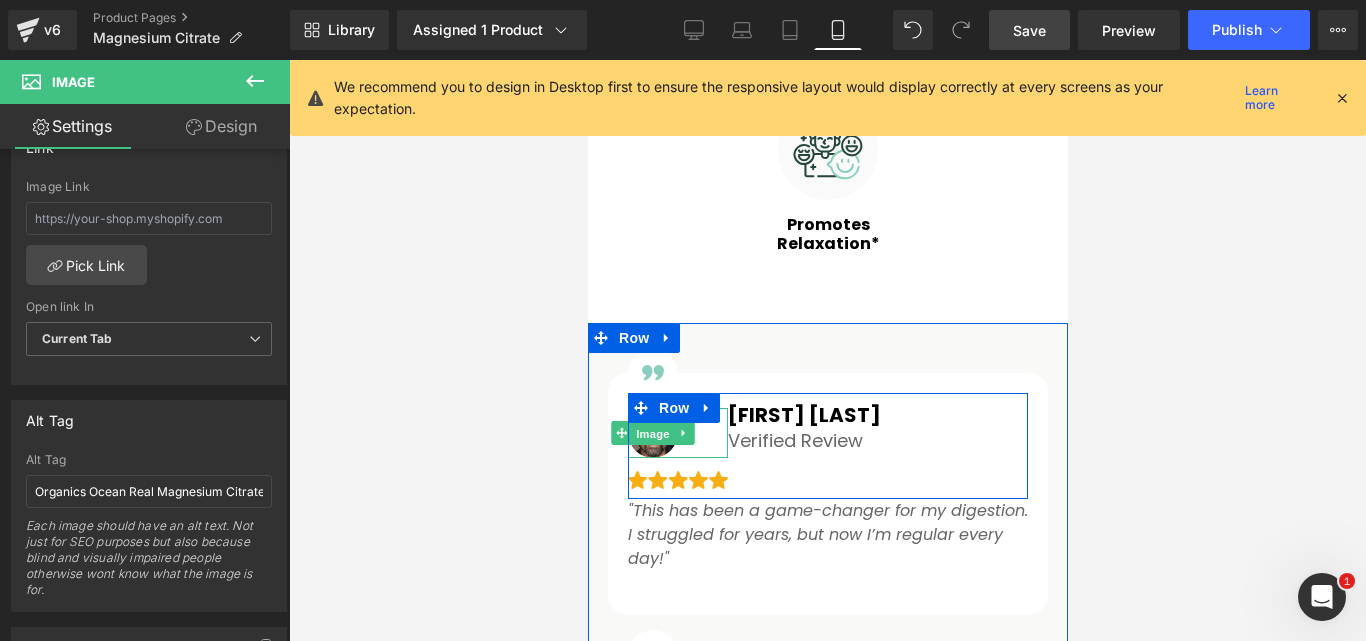 drag, startPoint x: 647, startPoint y: 426, endPoint x: 1165, endPoint y: 486, distance: 521.4633 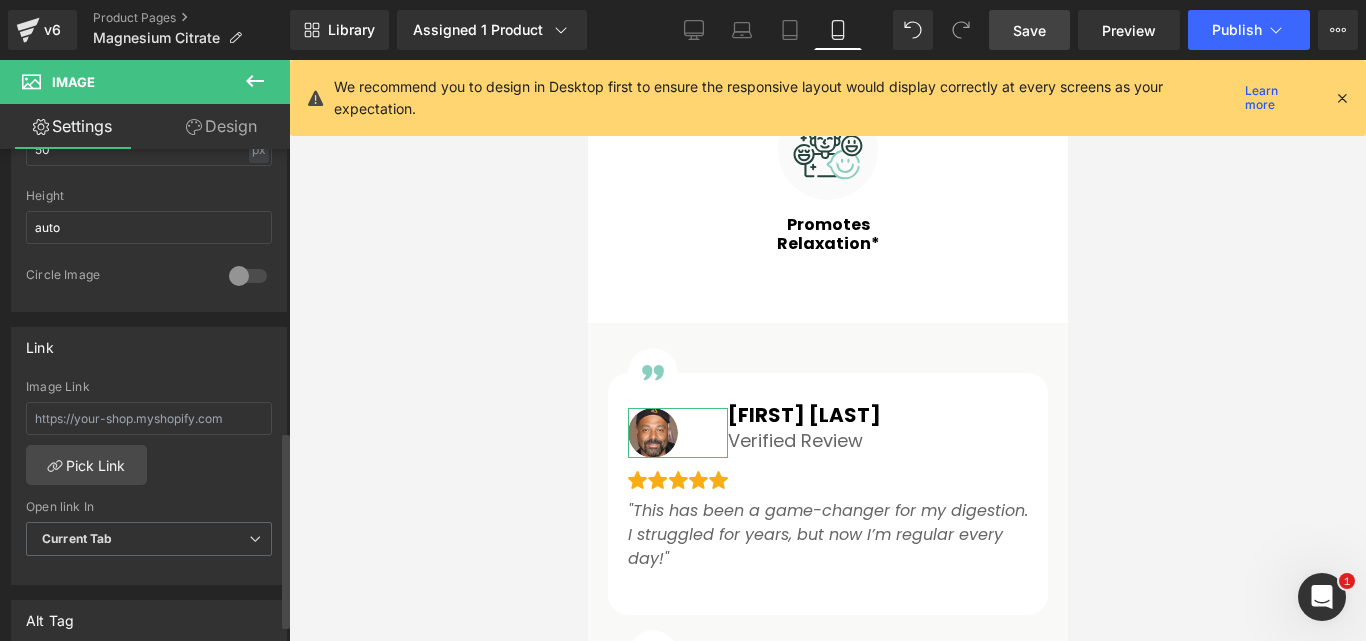 scroll, scrollTop: 800, scrollLeft: 0, axis: vertical 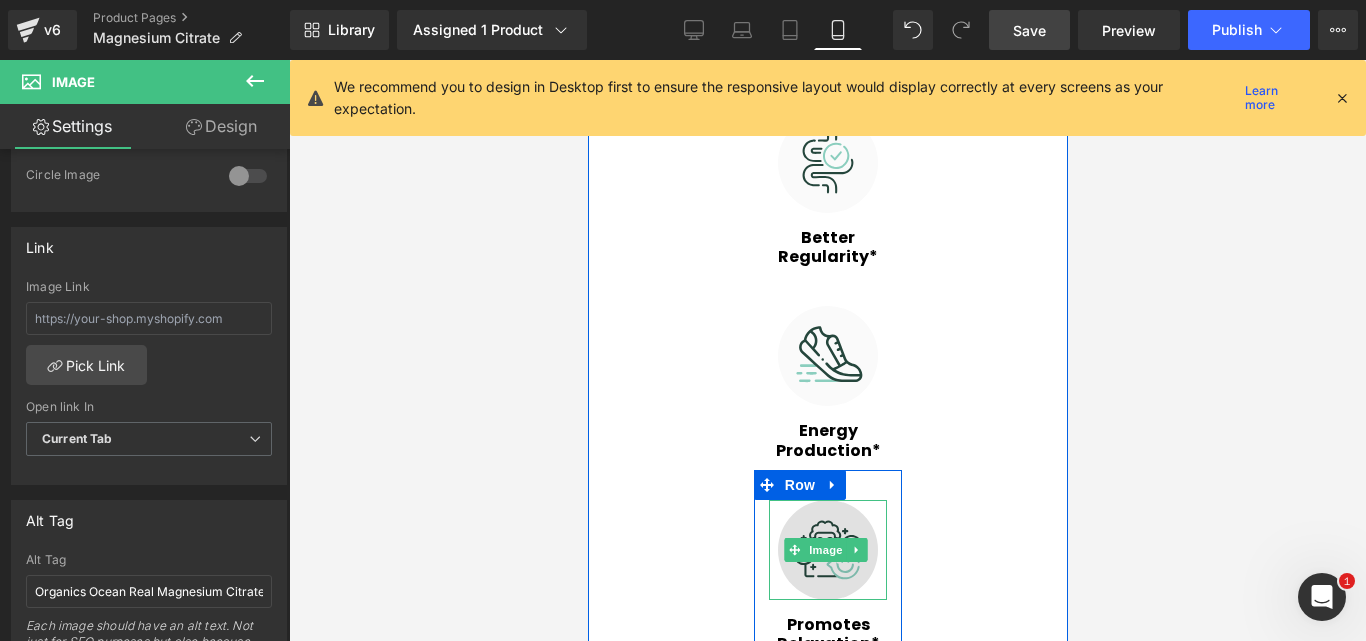 click at bounding box center [827, 550] 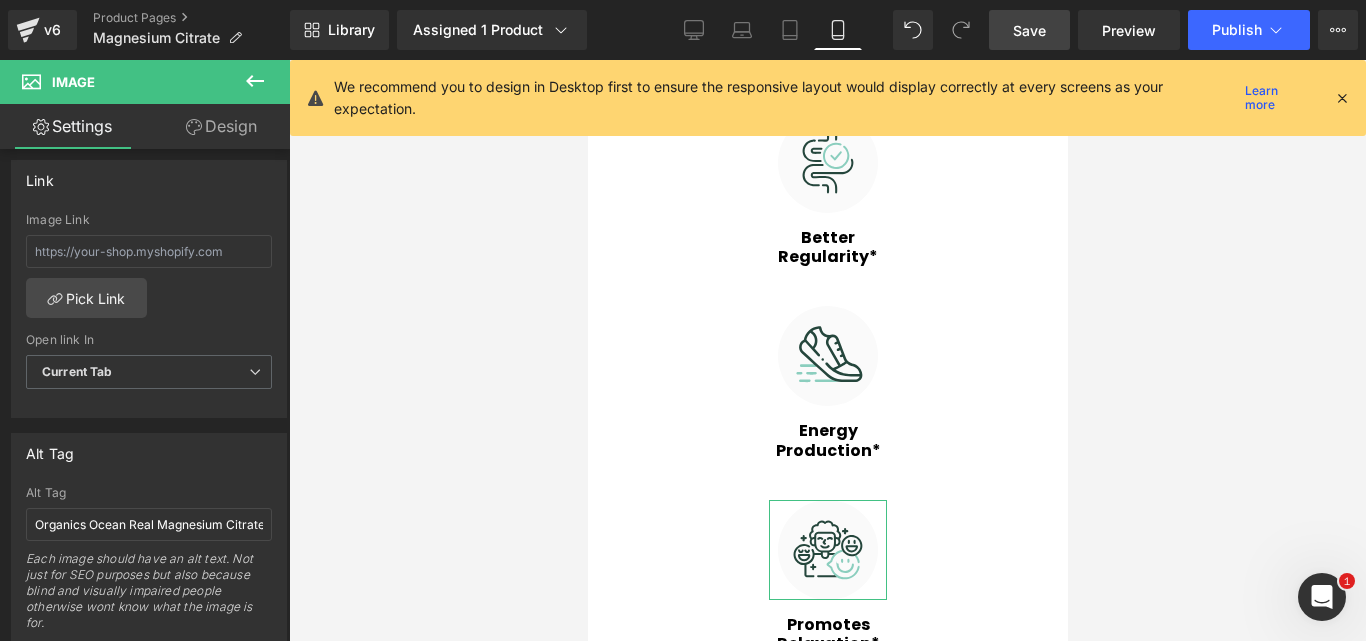 scroll, scrollTop: 900, scrollLeft: 0, axis: vertical 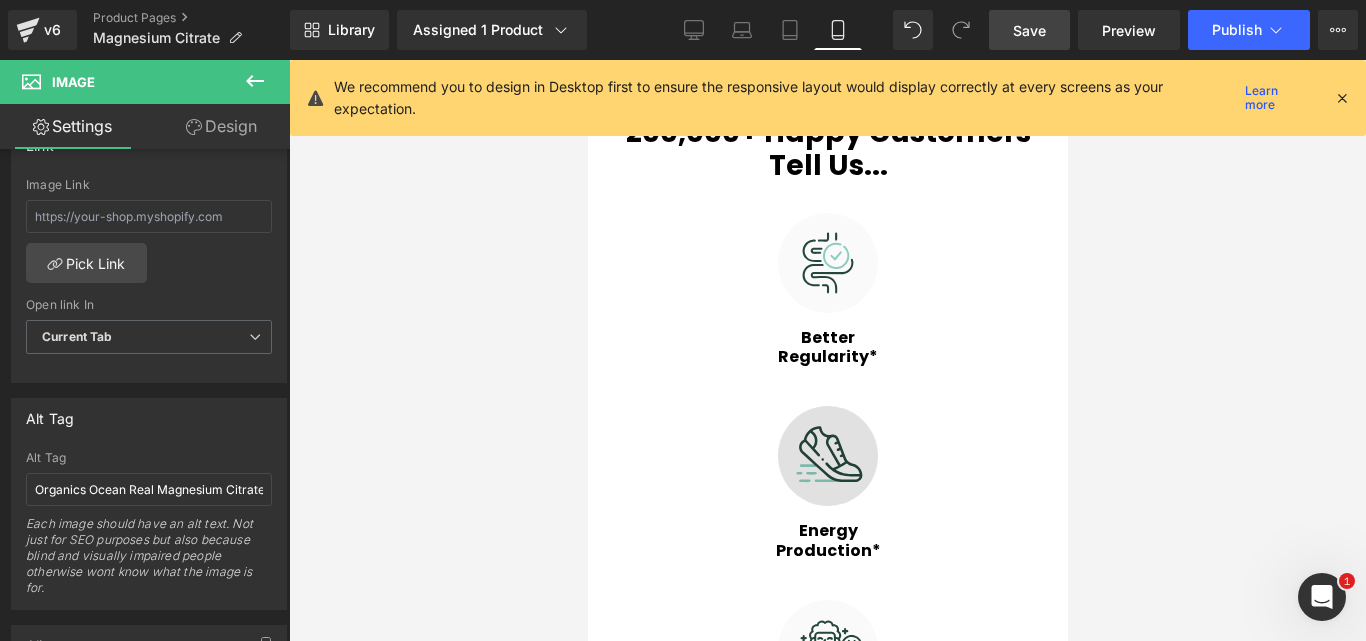 click at bounding box center [827, 456] 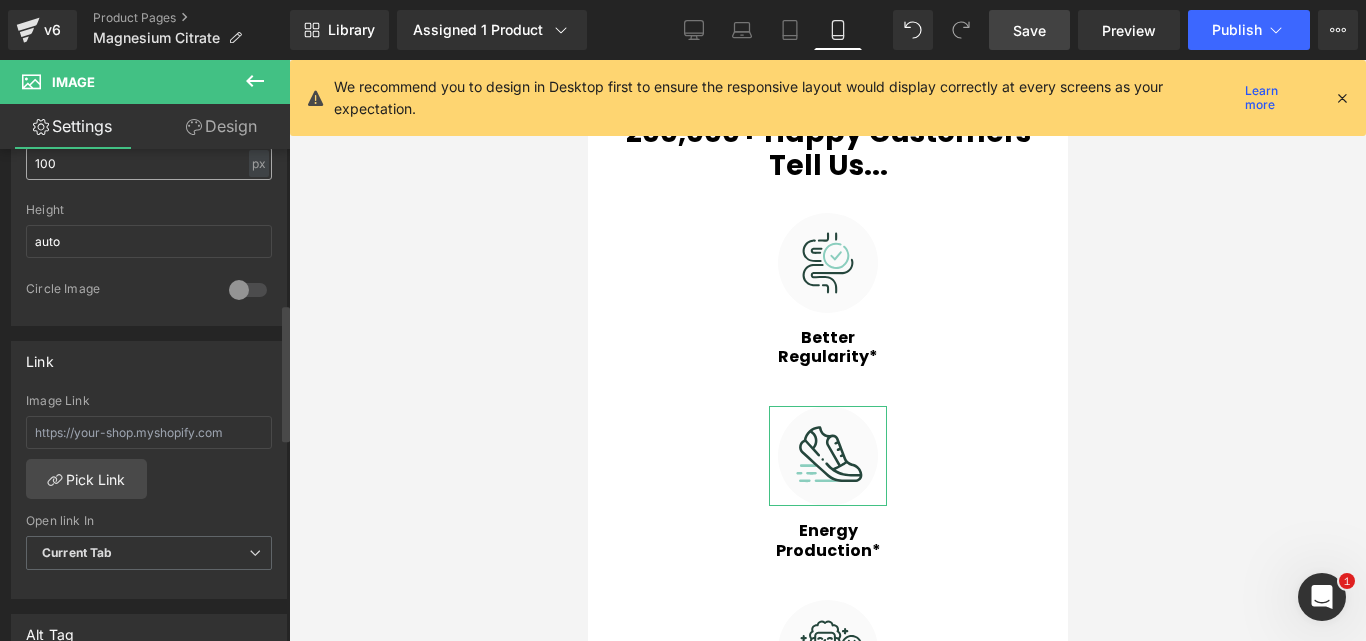 scroll, scrollTop: 800, scrollLeft: 0, axis: vertical 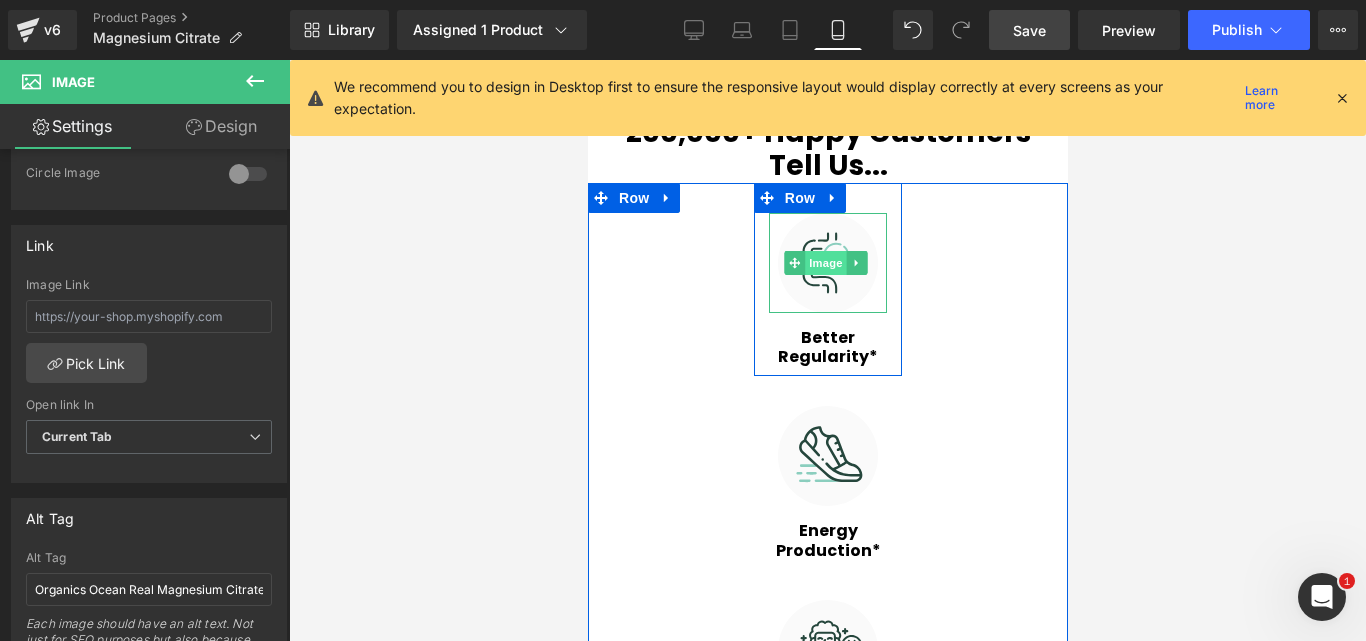 click on "Image" at bounding box center [825, 263] 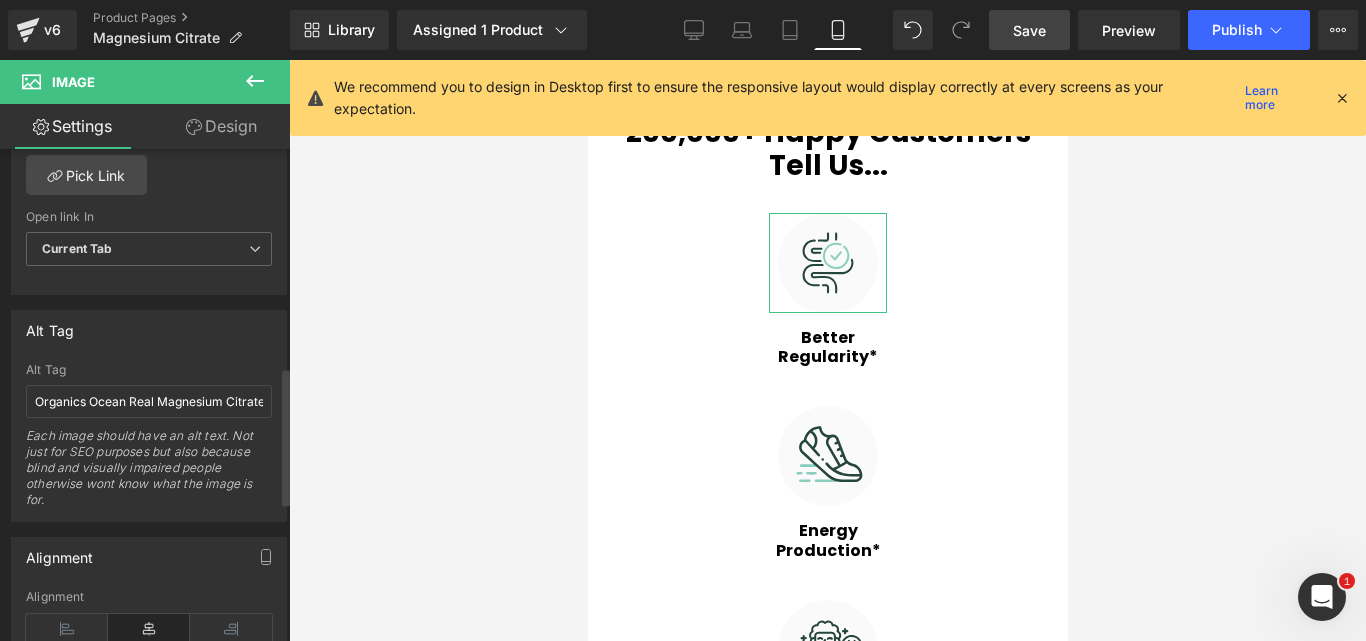 scroll, scrollTop: 1000, scrollLeft: 0, axis: vertical 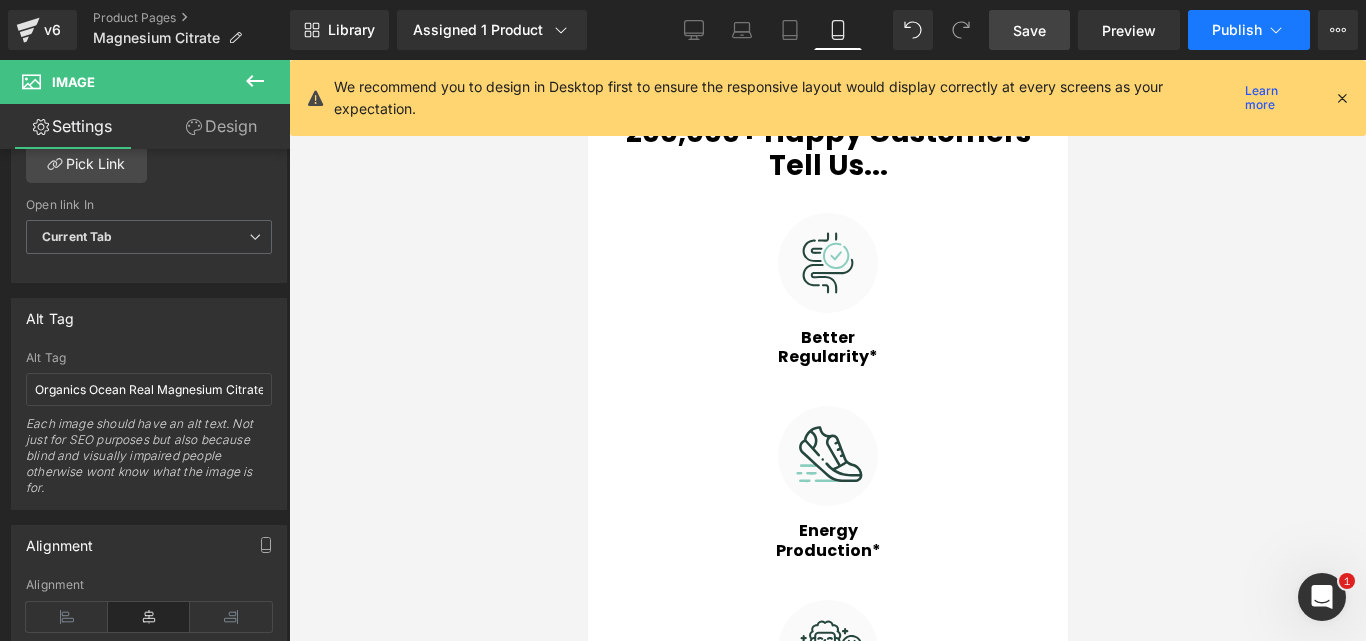 click on "Publish" at bounding box center (1237, 30) 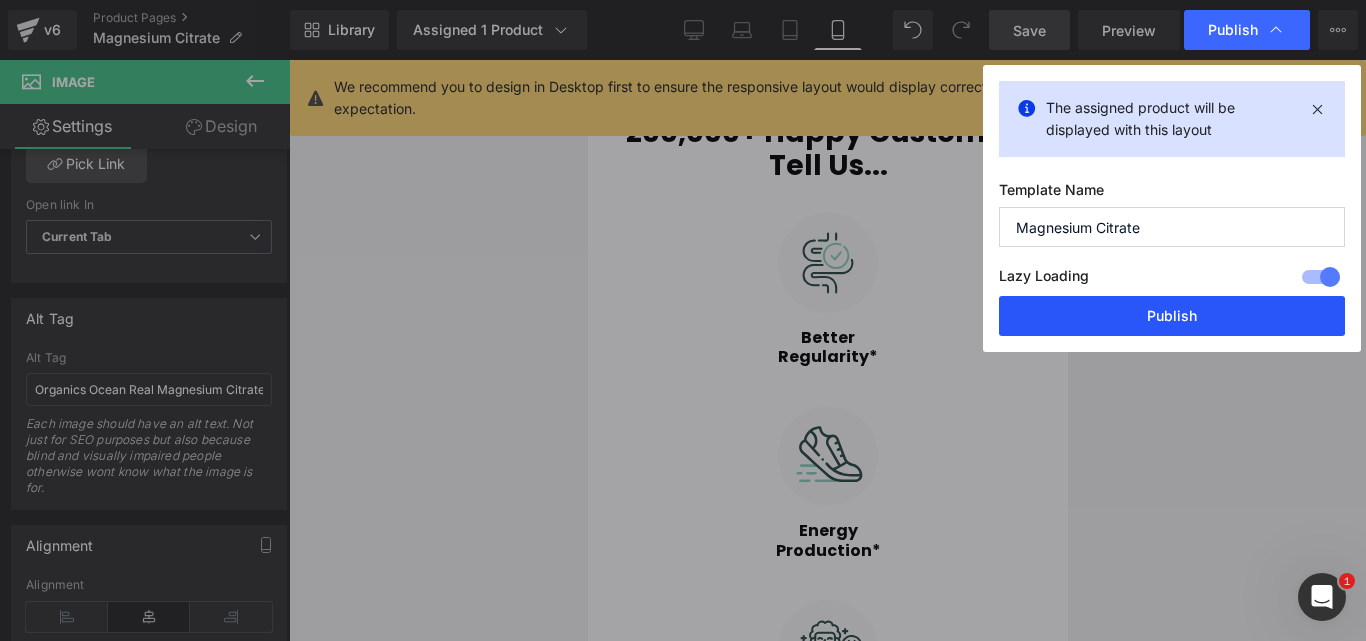 click on "Publish" at bounding box center (1172, 316) 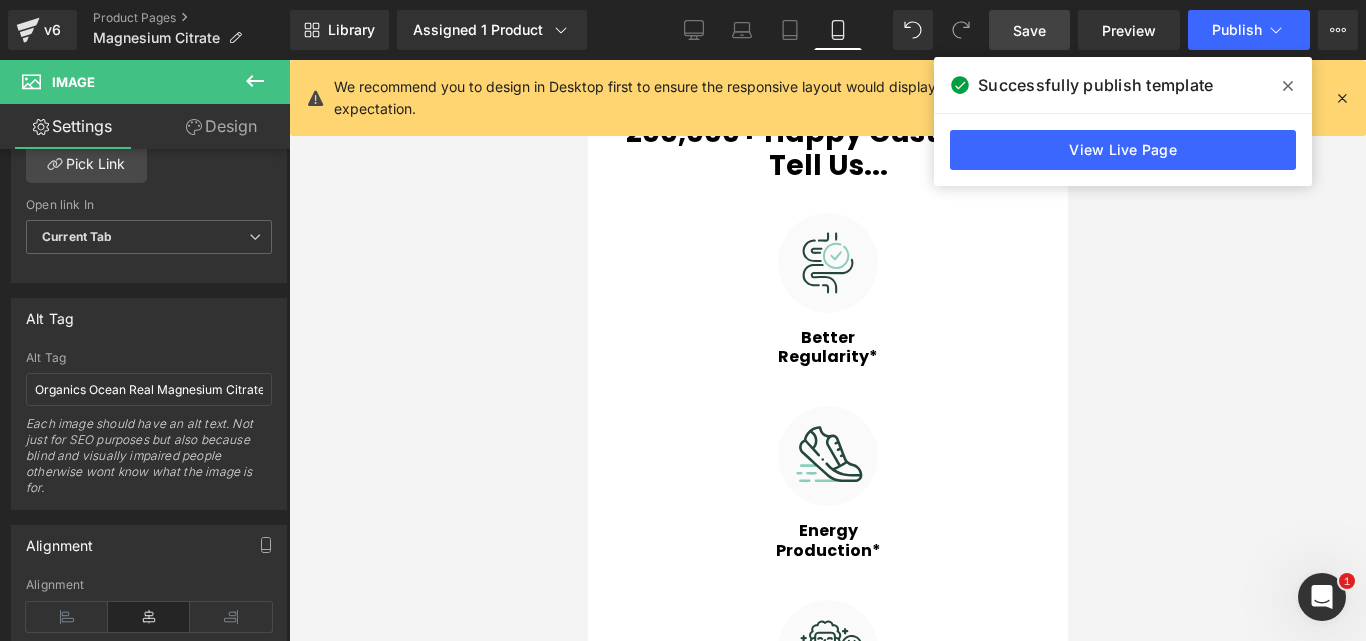 click 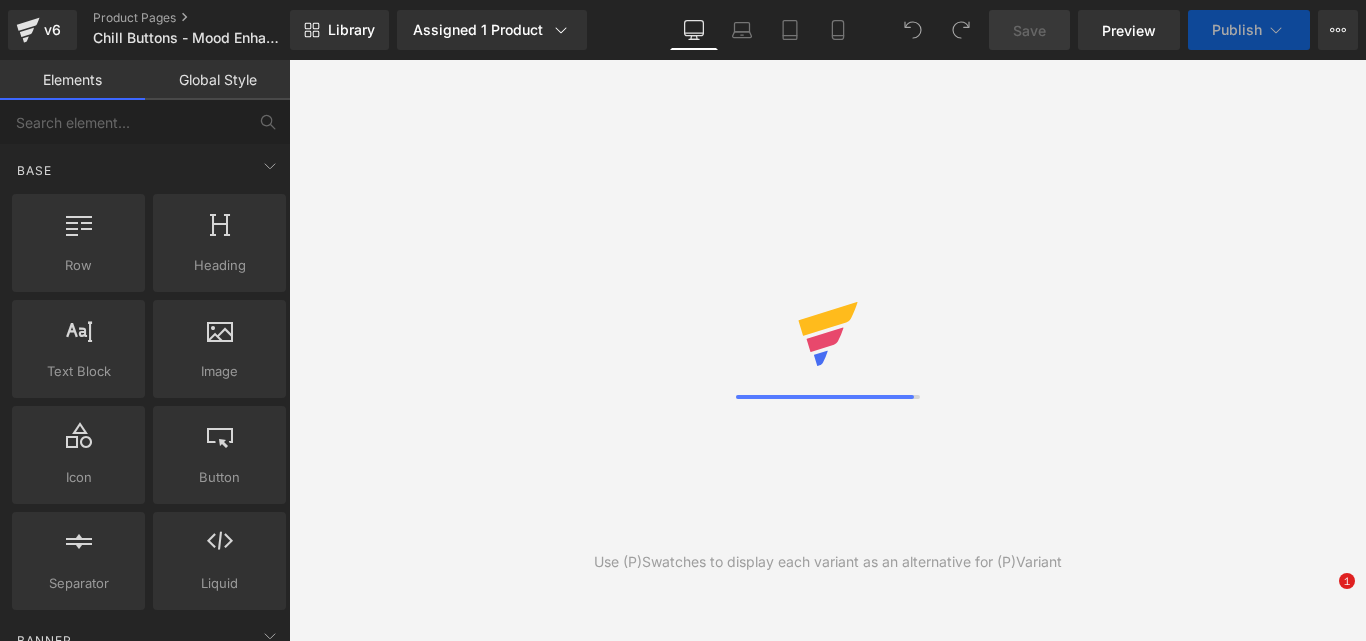scroll, scrollTop: 0, scrollLeft: 0, axis: both 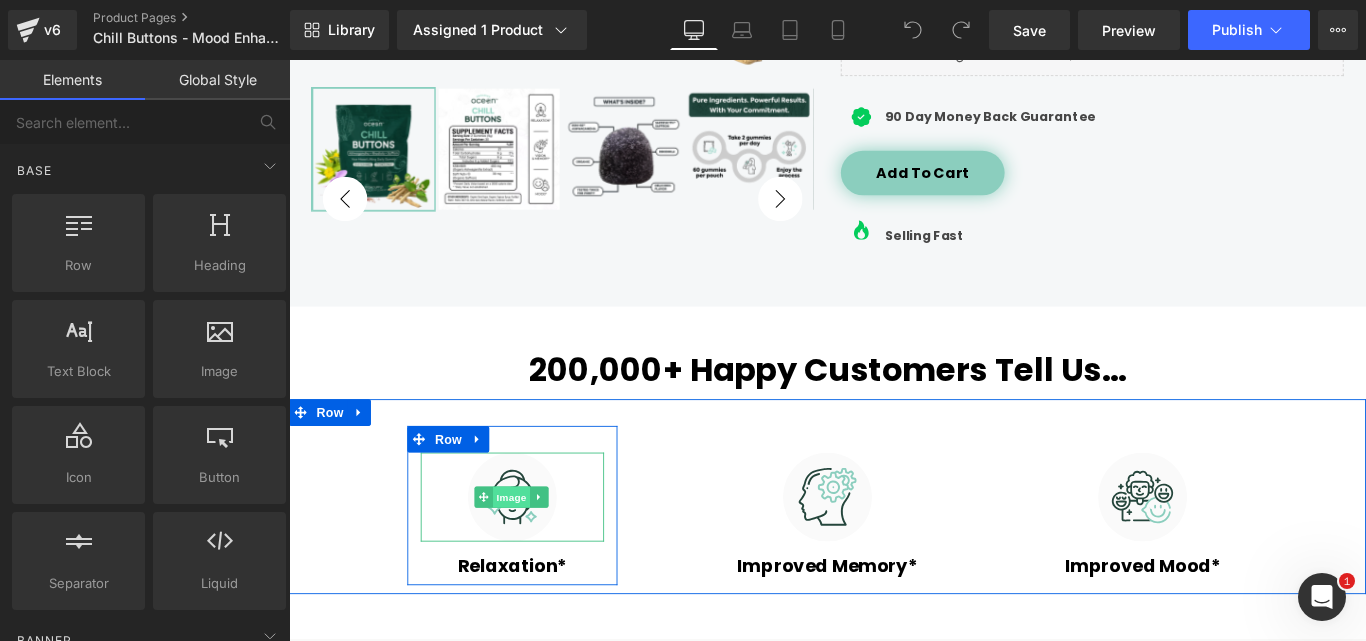 click on "Image" at bounding box center (539, 551) 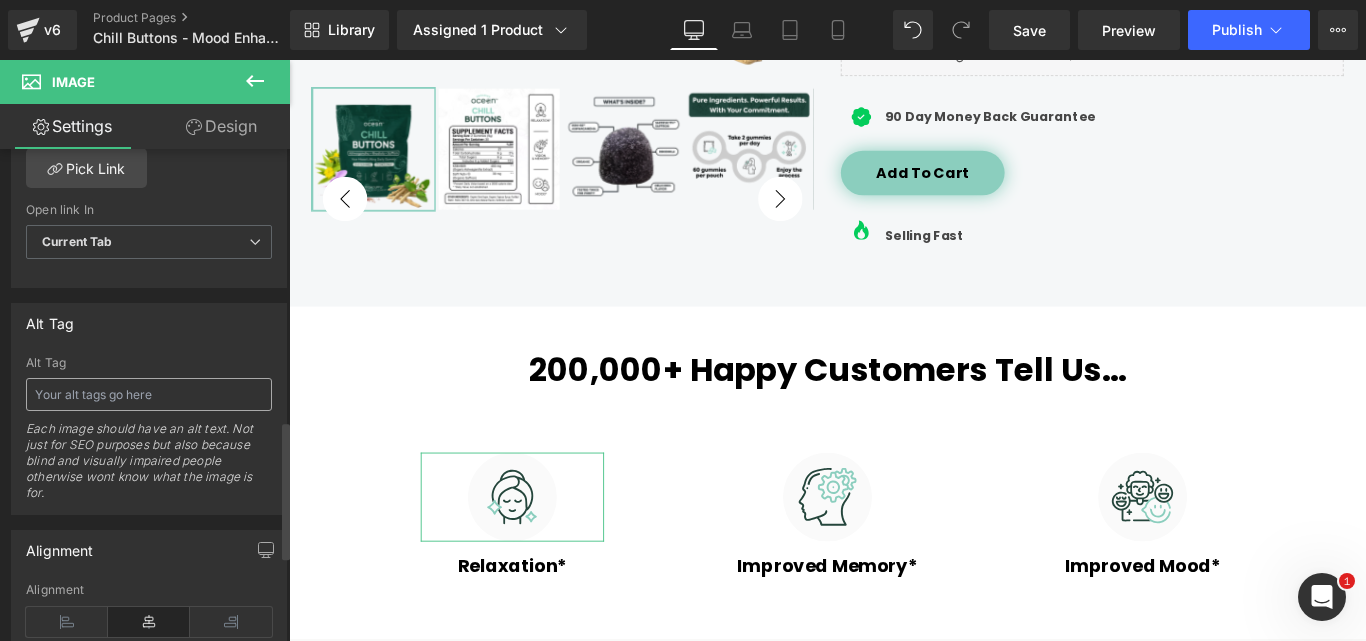 scroll, scrollTop: 1000, scrollLeft: 0, axis: vertical 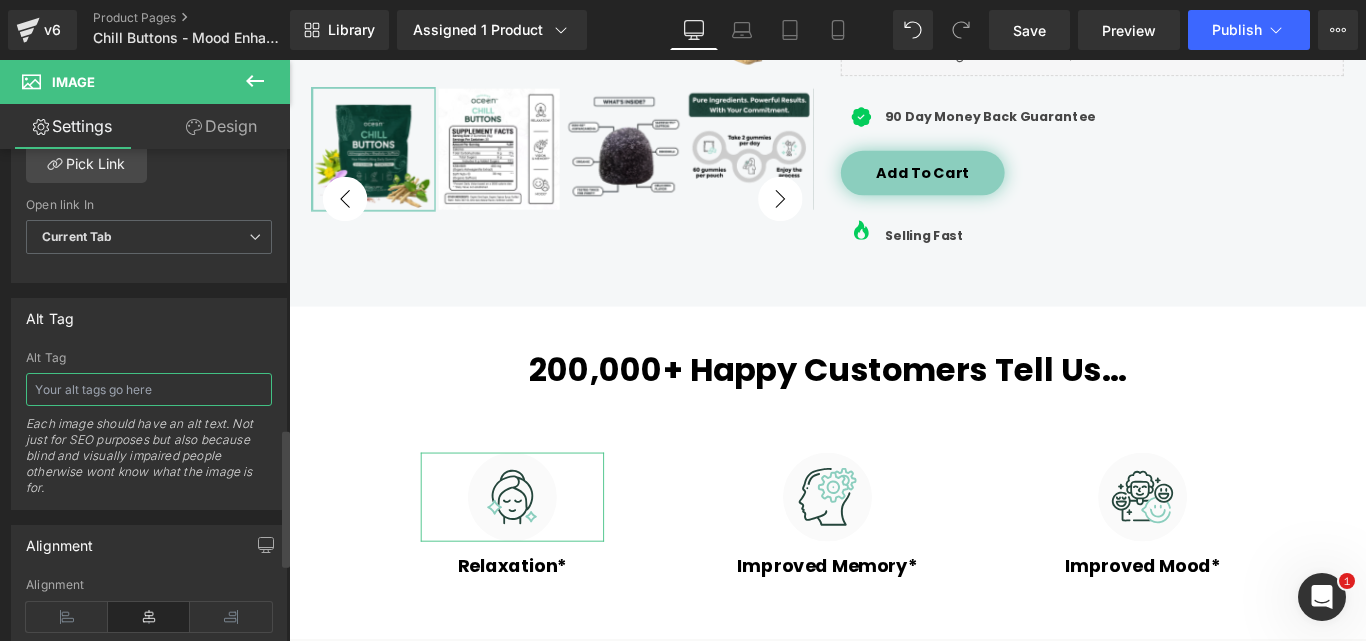 click at bounding box center (149, 389) 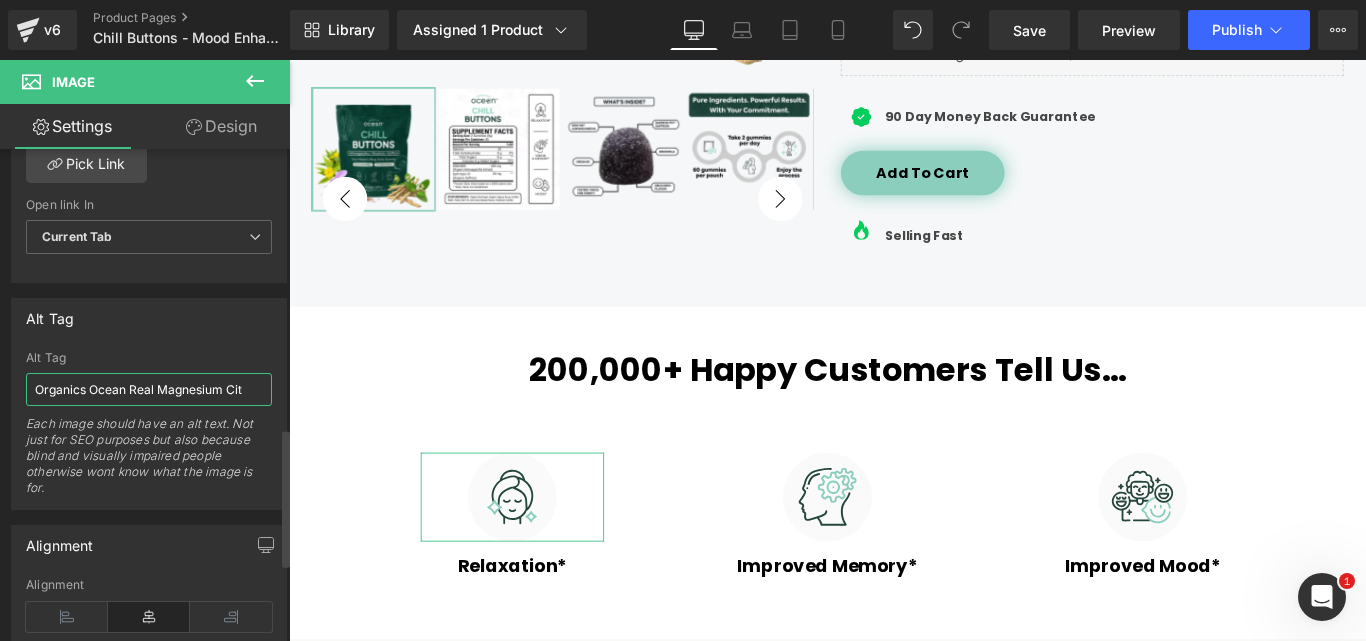 scroll, scrollTop: 0, scrollLeft: 0, axis: both 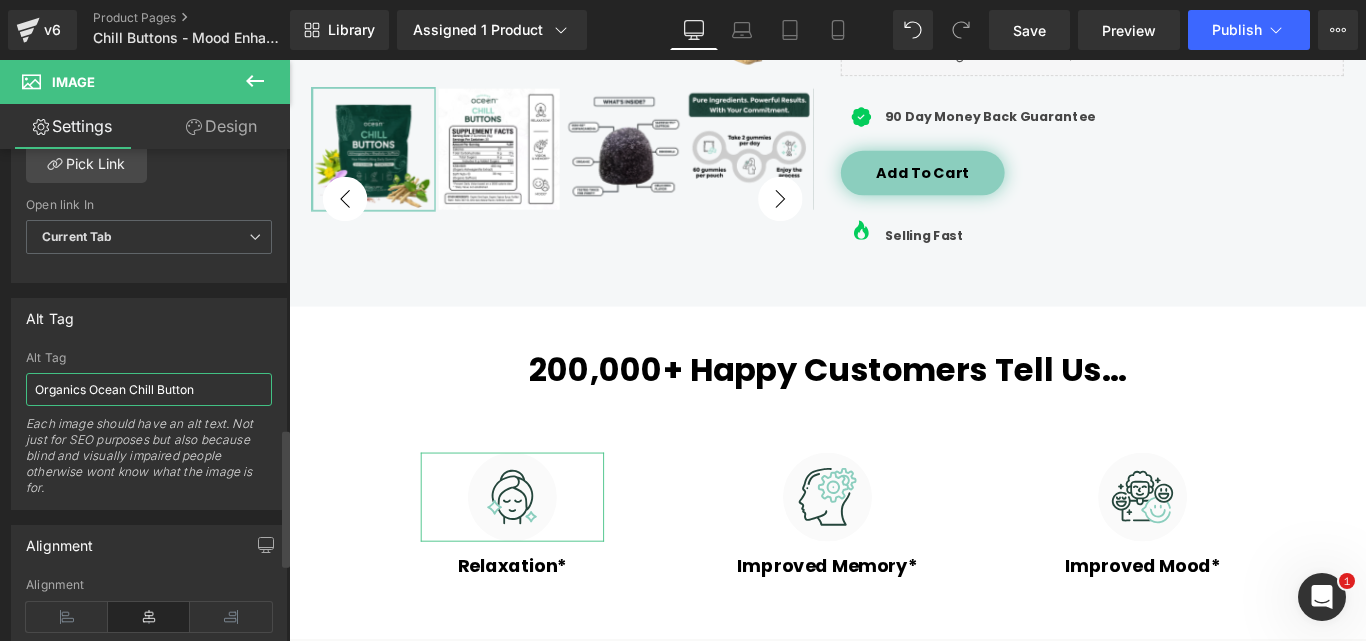 click on "Organics Ocean Chill Button" at bounding box center (149, 389) 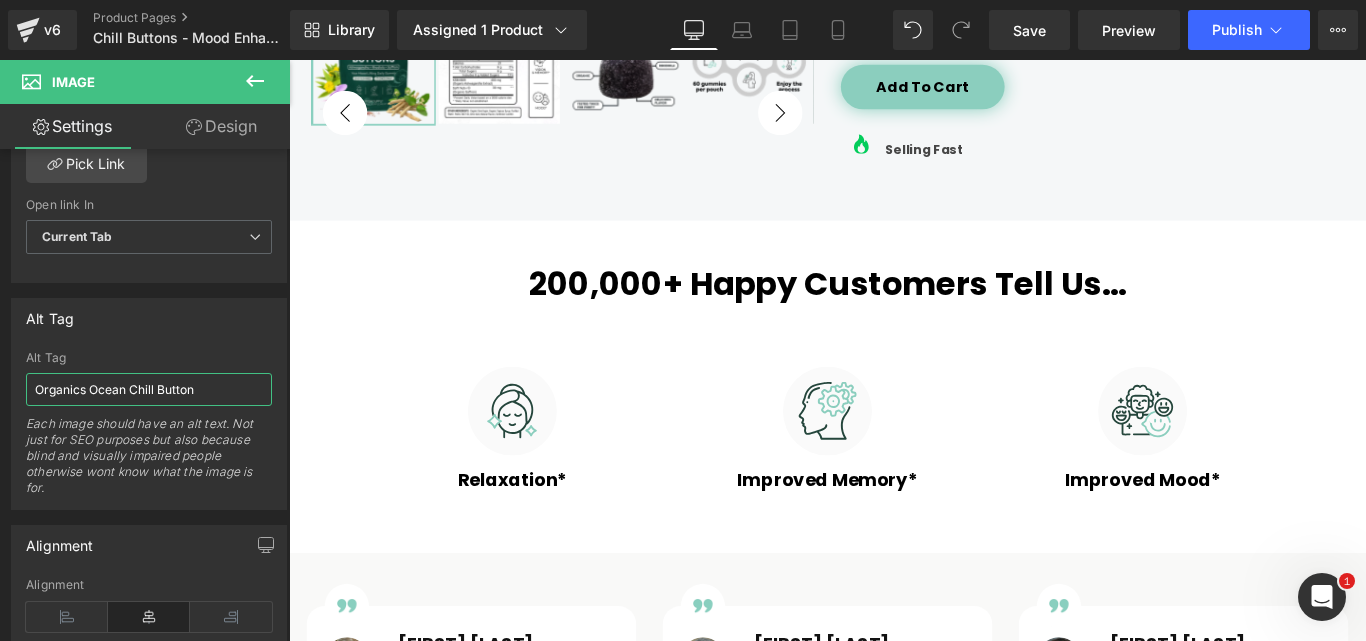 scroll, scrollTop: 900, scrollLeft: 0, axis: vertical 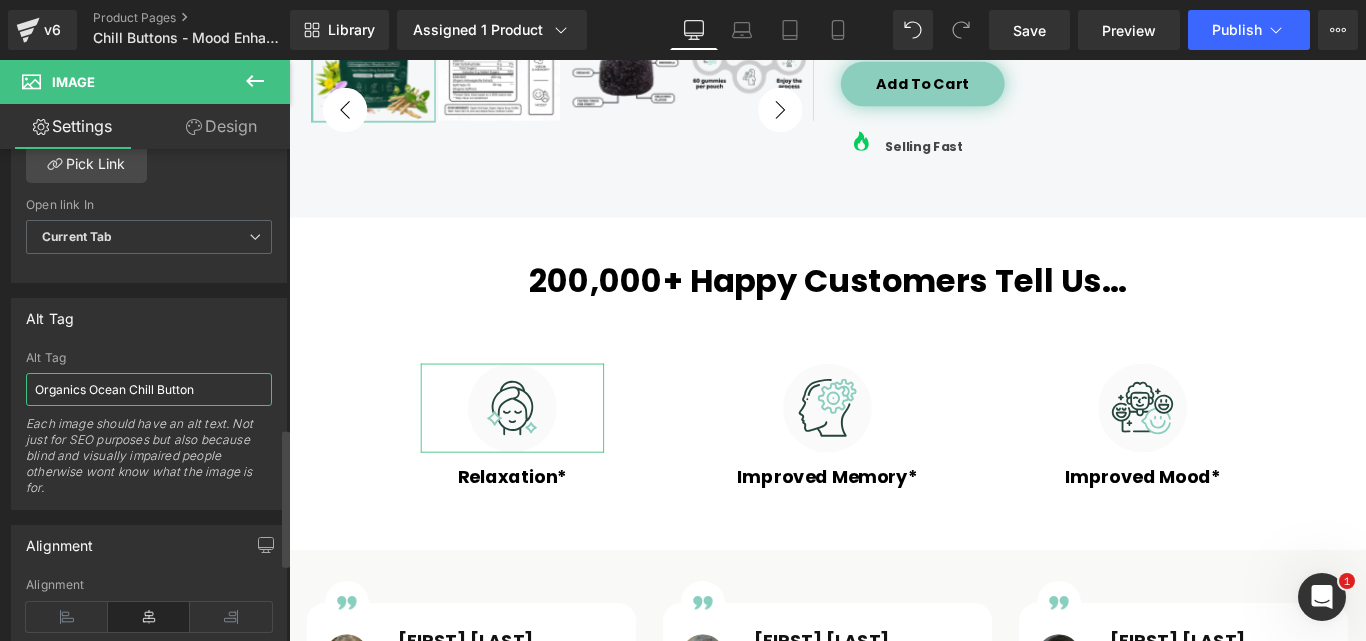 click on "Organics Ocean Chill Button" at bounding box center (149, 389) 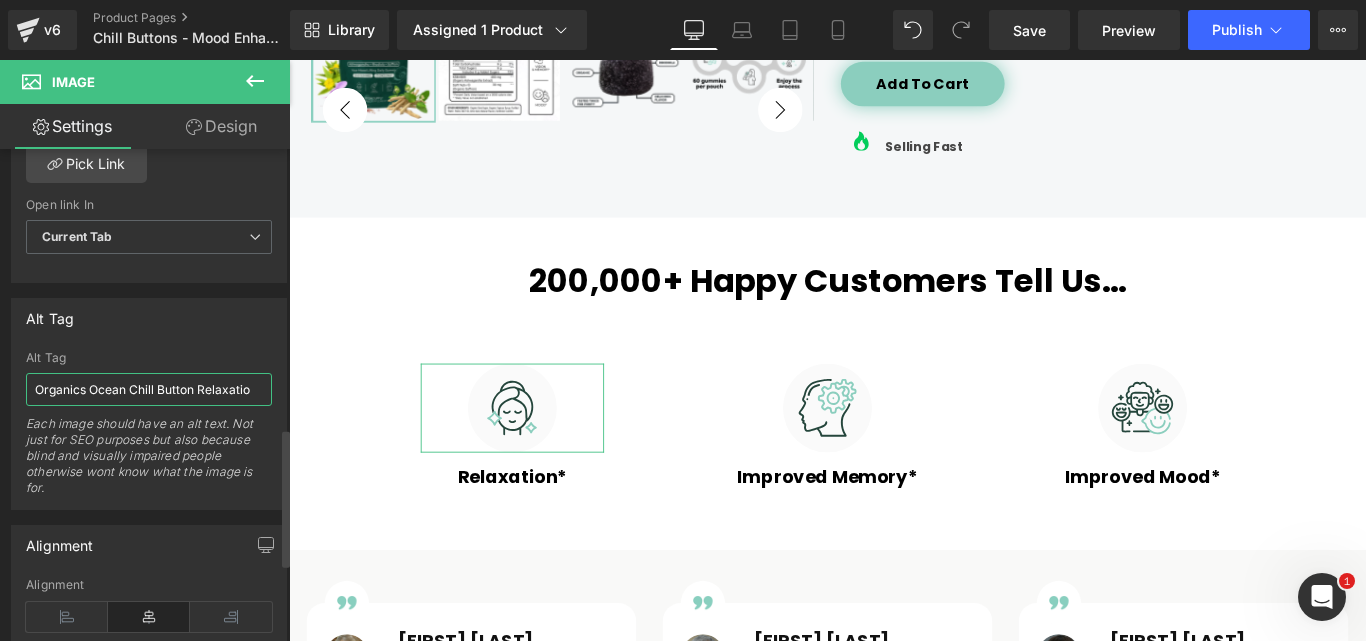 type on "Organics Ocean Chill Button Relaxation" 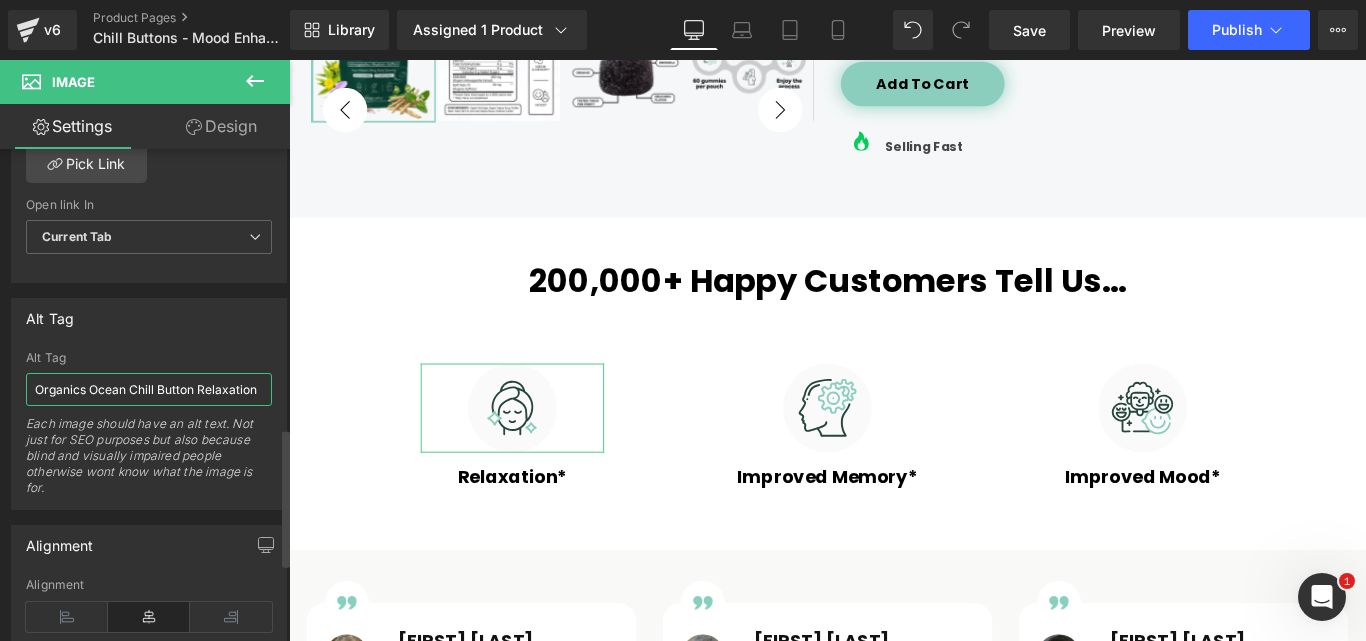scroll, scrollTop: 0, scrollLeft: 1, axis: horizontal 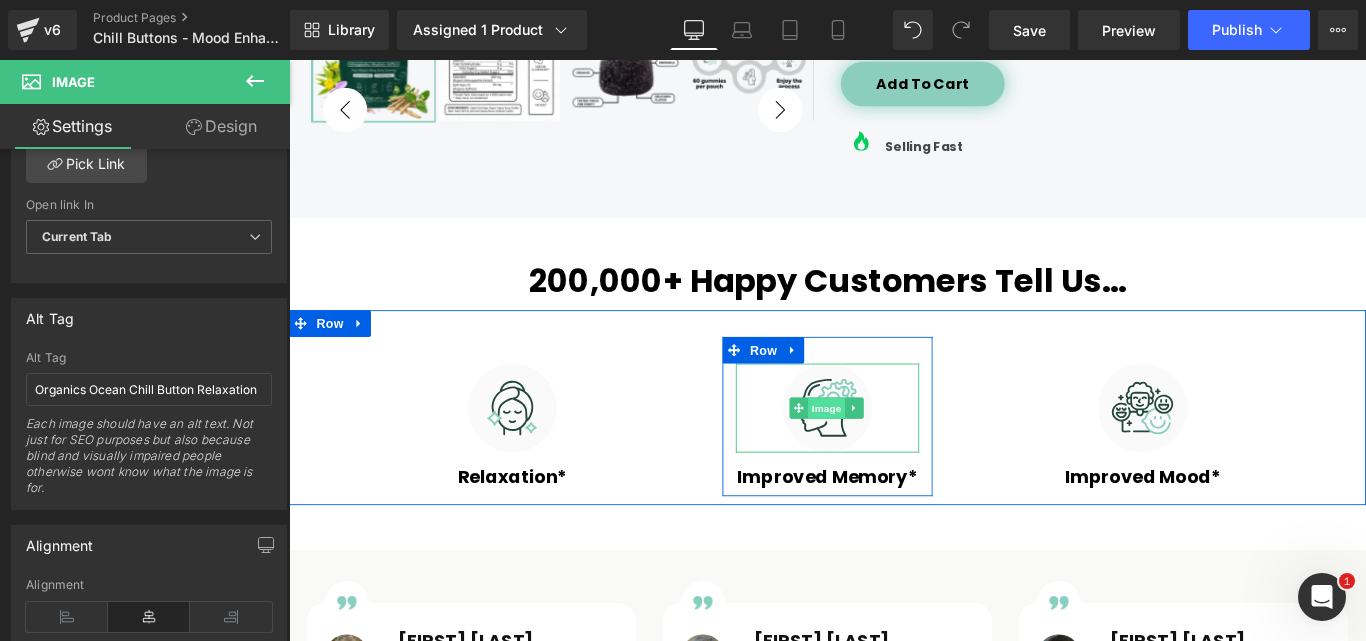 click on "Image" at bounding box center (893, 451) 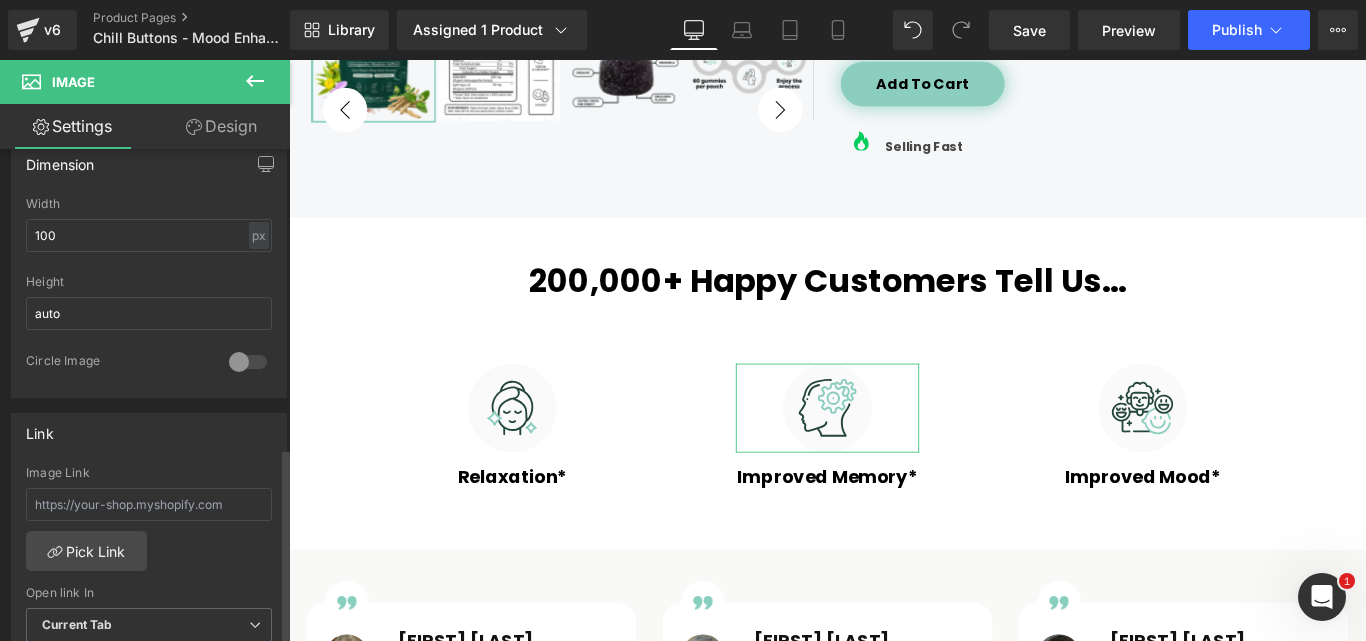 scroll, scrollTop: 900, scrollLeft: 0, axis: vertical 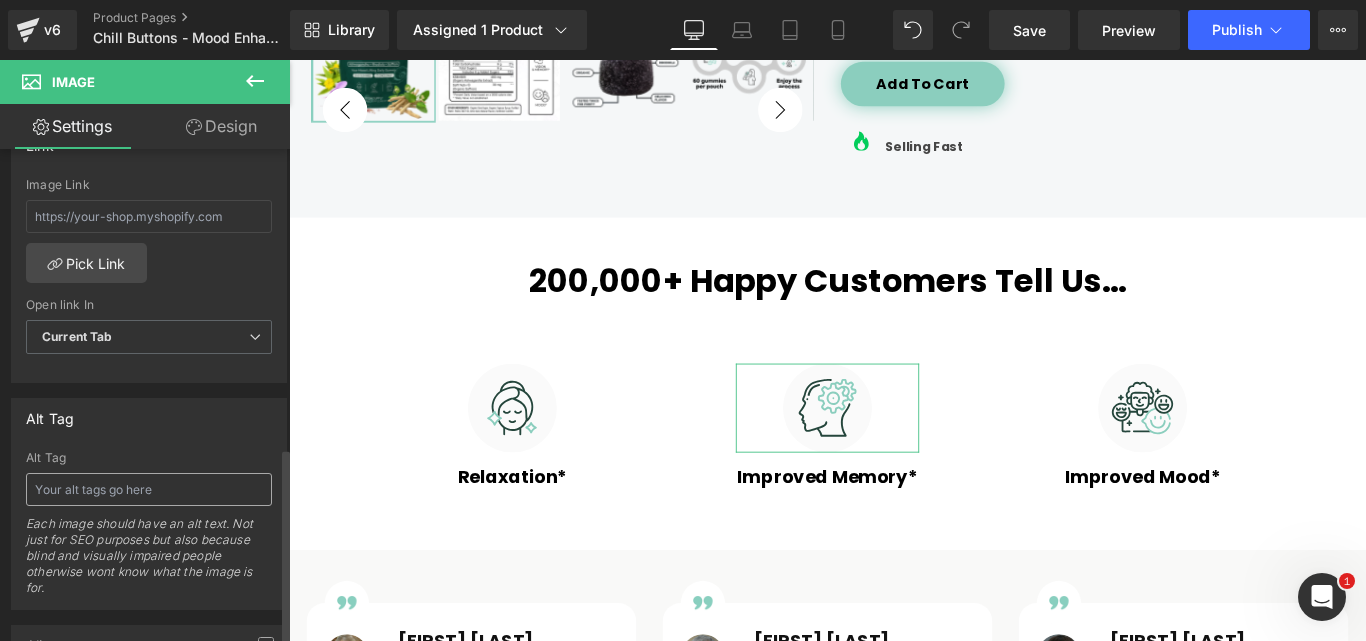 drag, startPoint x: 152, startPoint y: 469, endPoint x: 152, endPoint y: 486, distance: 17 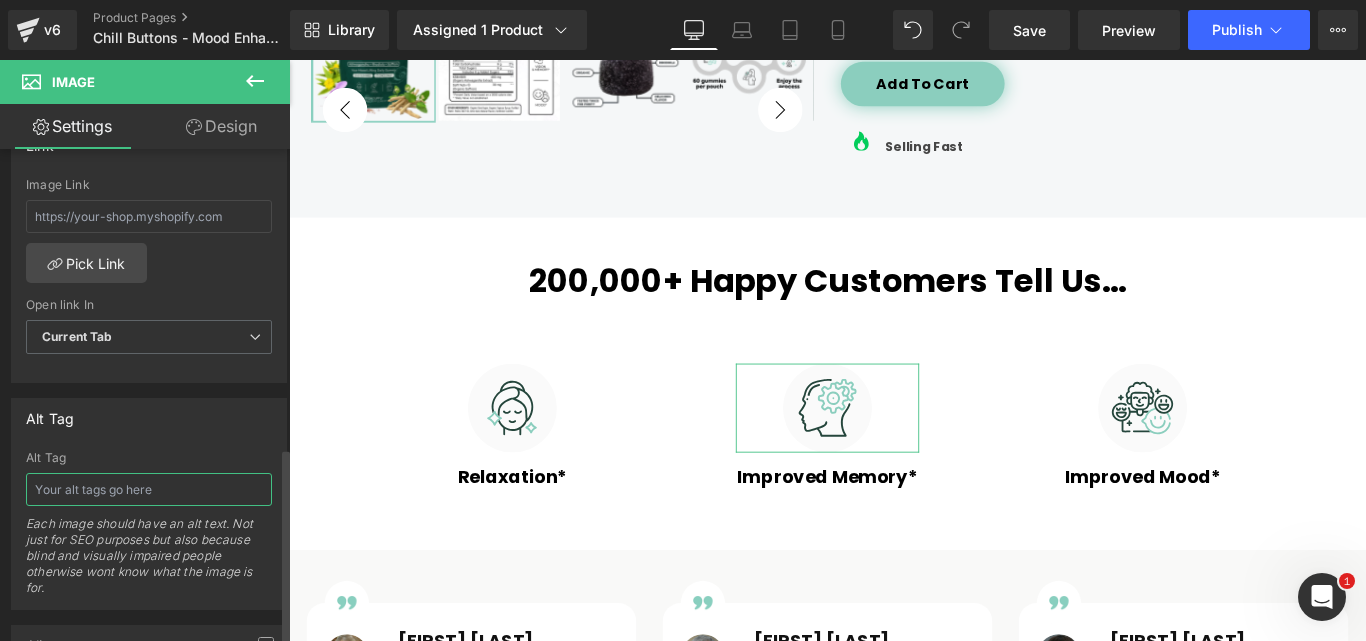 click at bounding box center (149, 489) 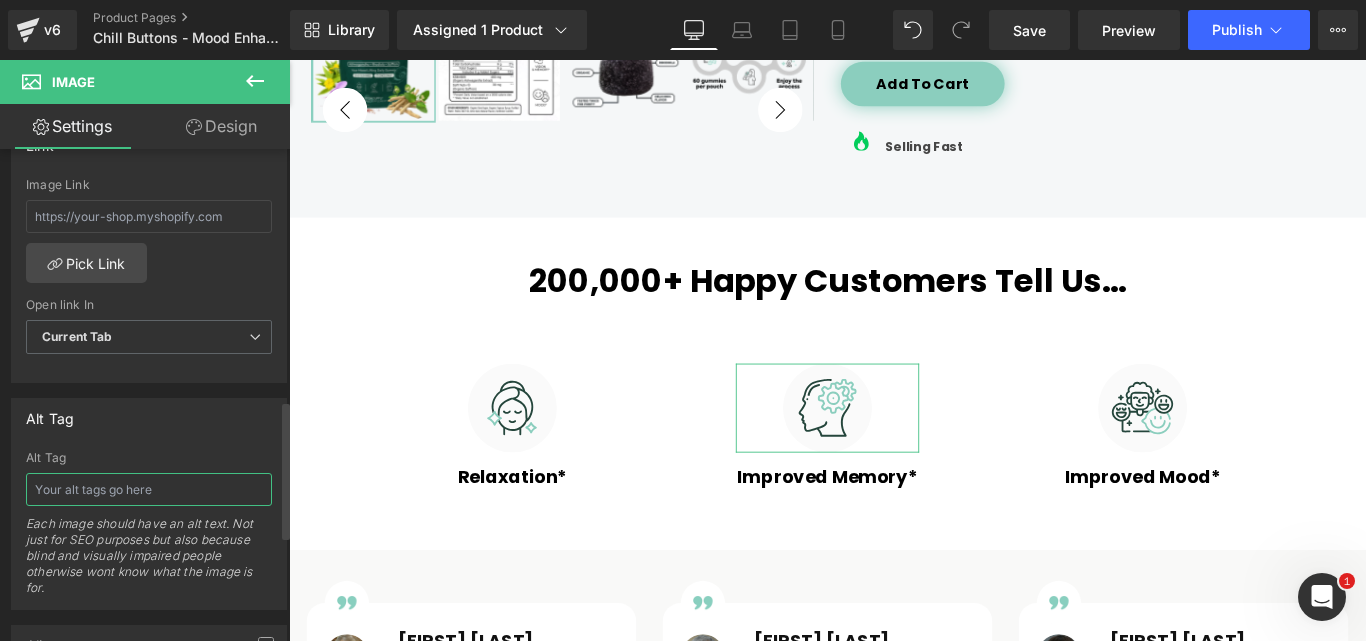 paste on "Organics Ocean Chill Button" 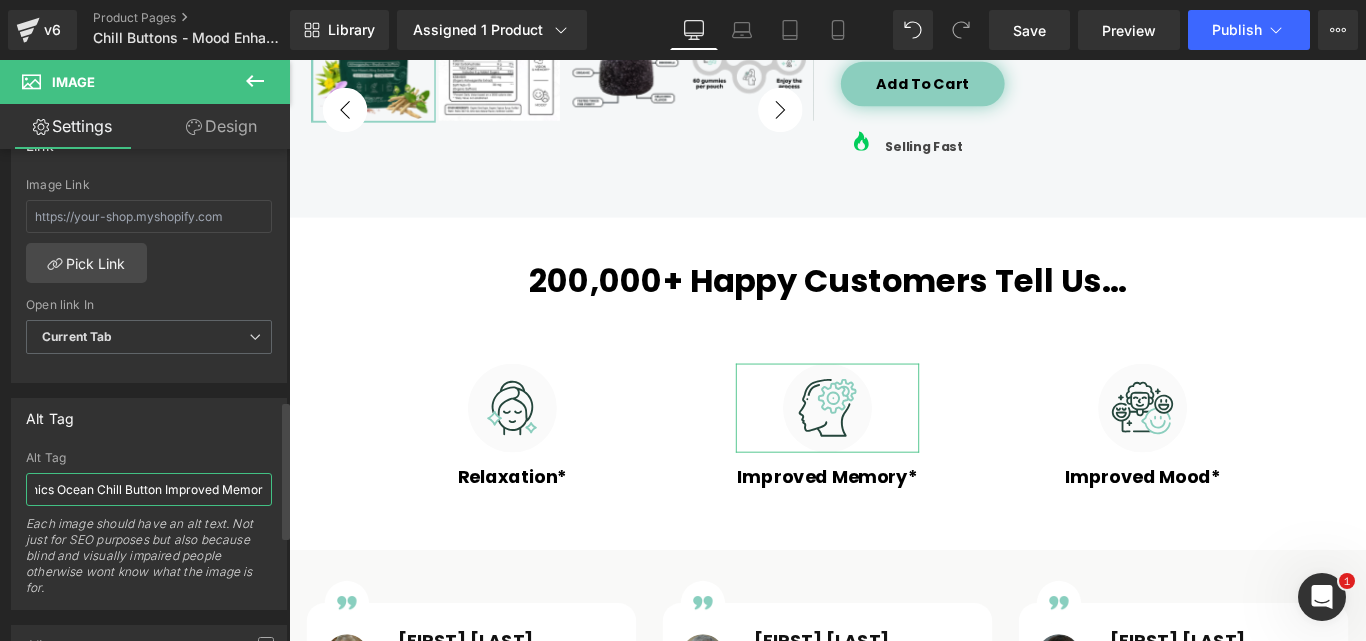 type on "Organics Ocean Chill Button Improved Memory" 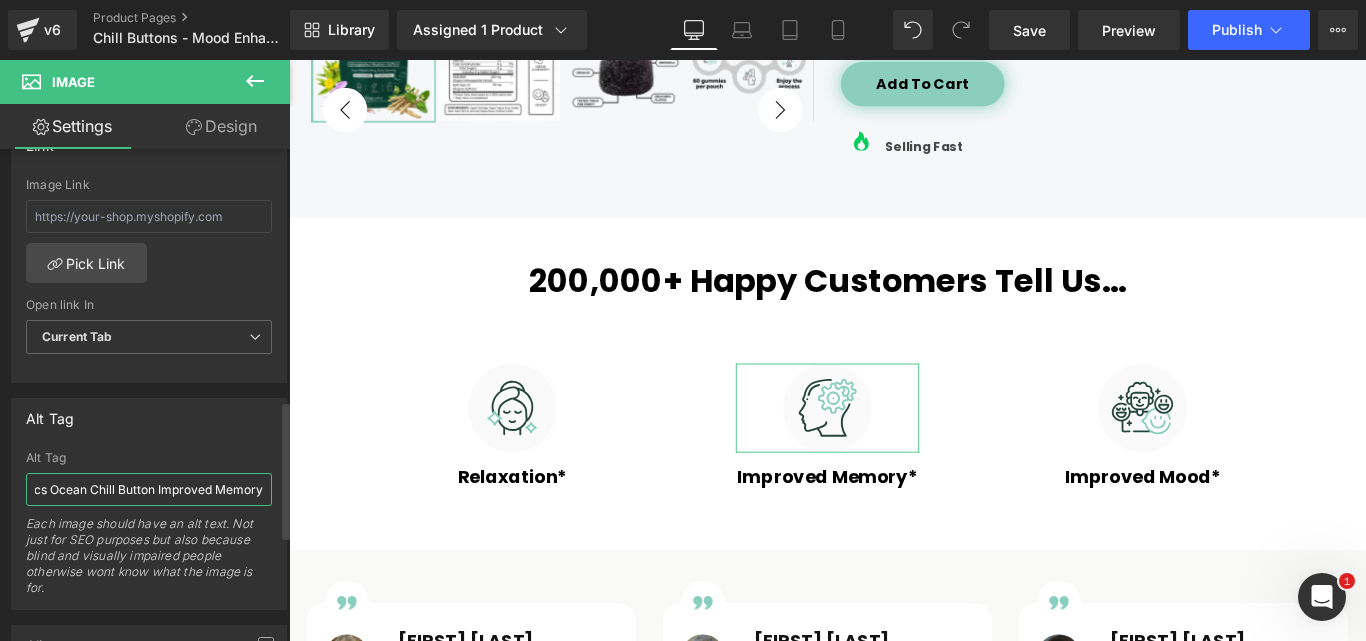 scroll, scrollTop: 0, scrollLeft: 46, axis: horizontal 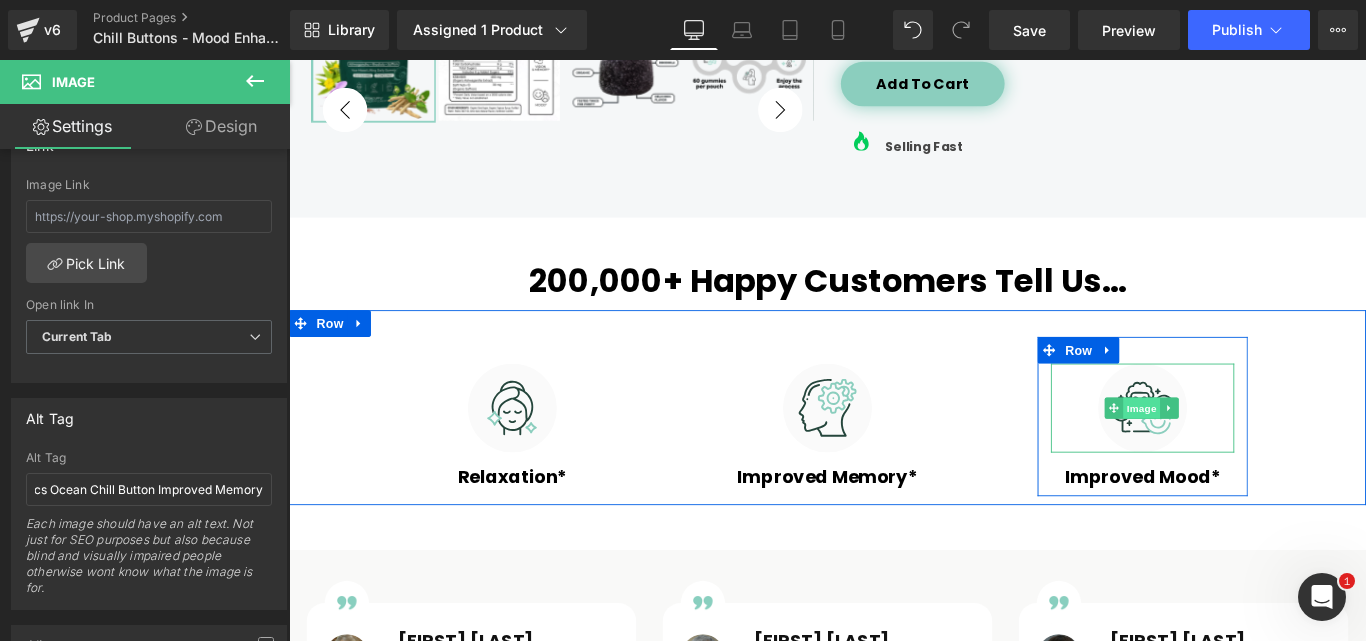 click on "Image" at bounding box center [1247, 451] 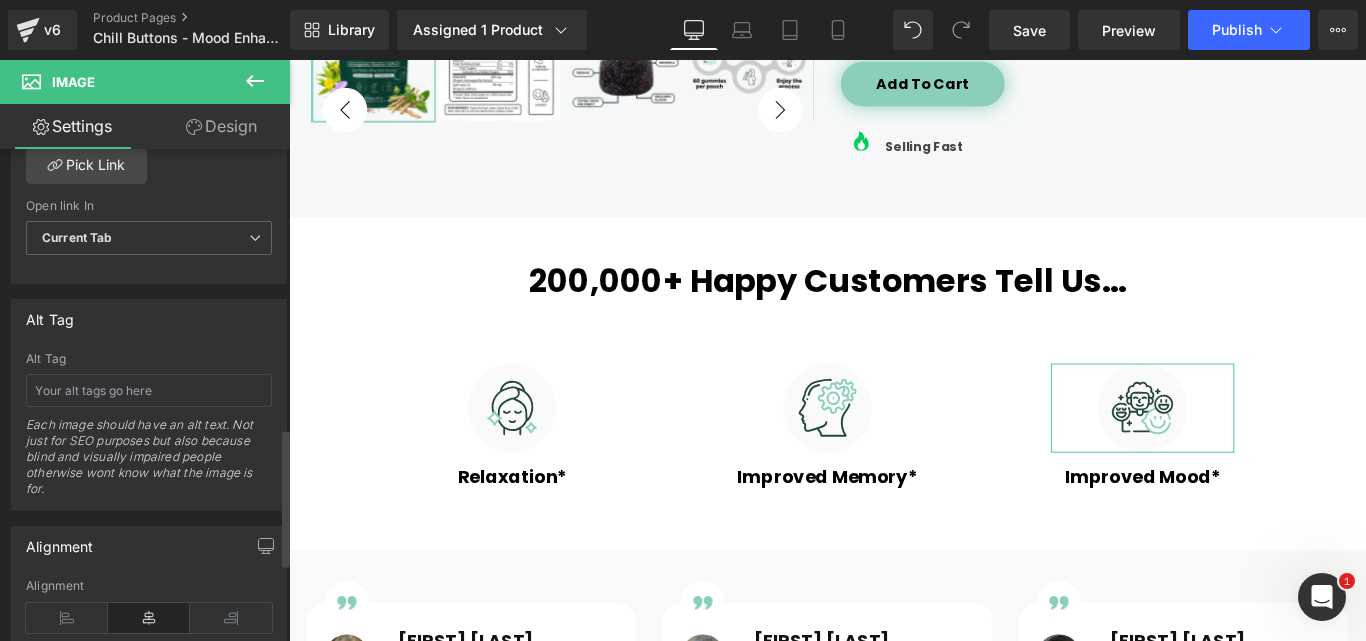 scroll, scrollTop: 1000, scrollLeft: 0, axis: vertical 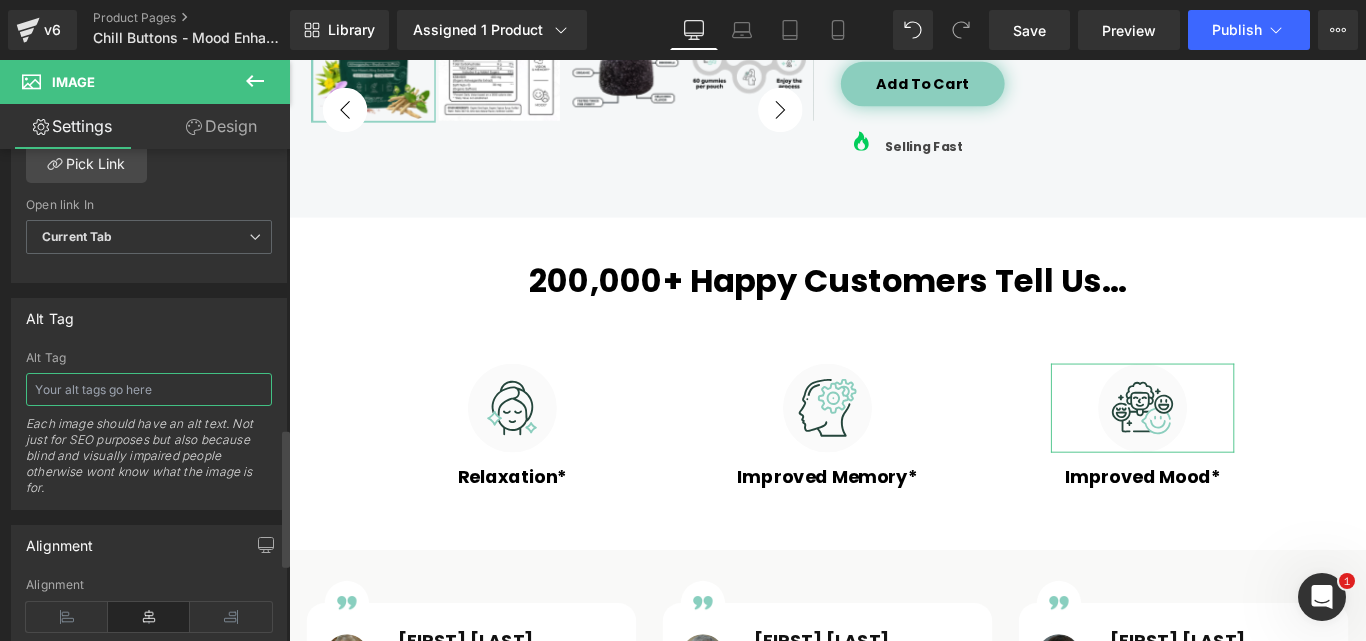 click at bounding box center [149, 389] 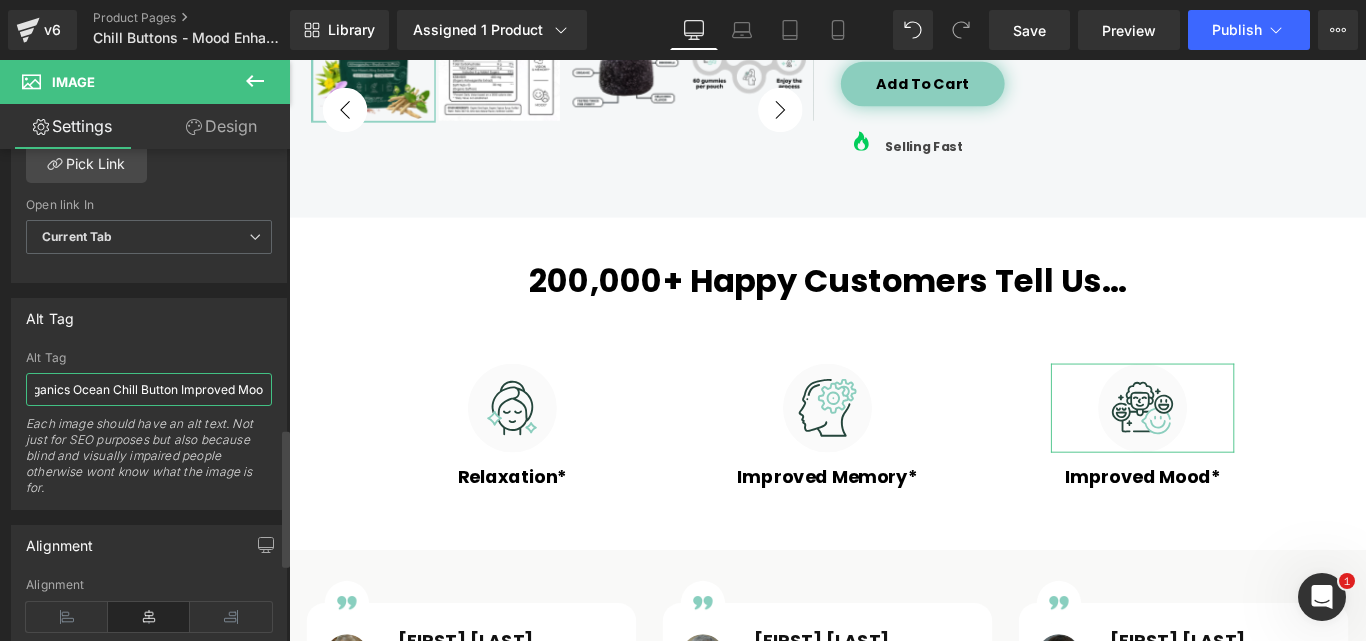 type on "Organics Ocean Chill Button Improved Mood" 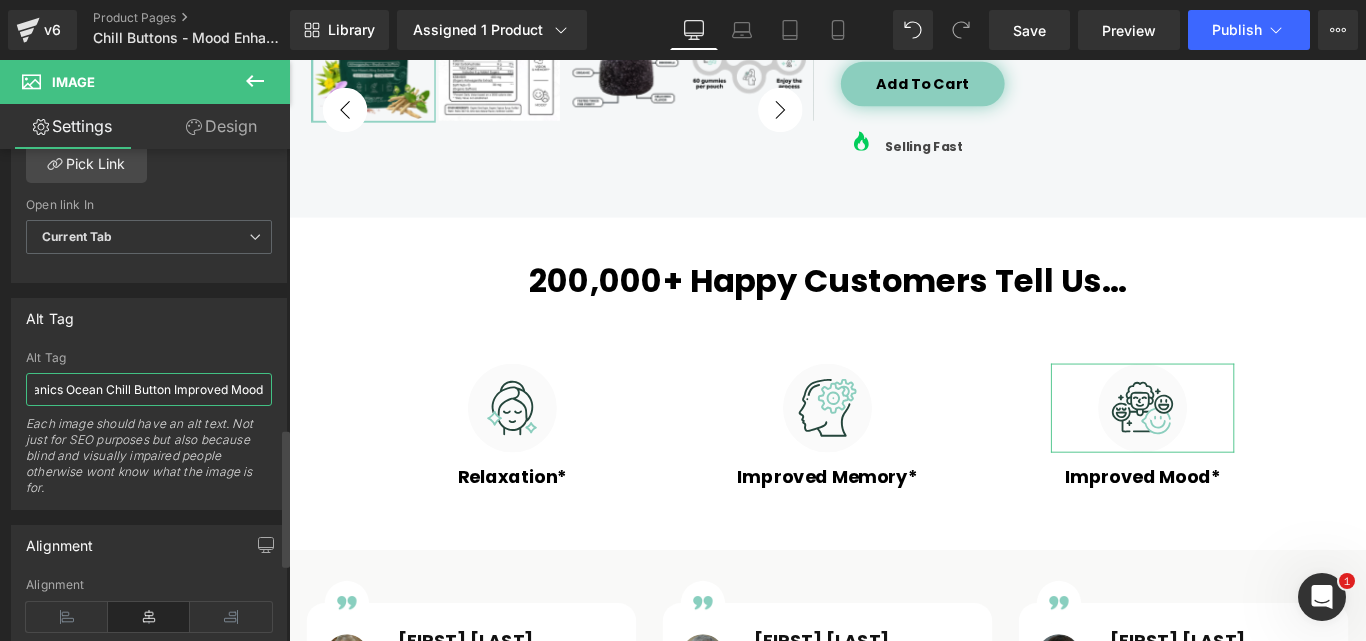 scroll, scrollTop: 0, scrollLeft: 31, axis: horizontal 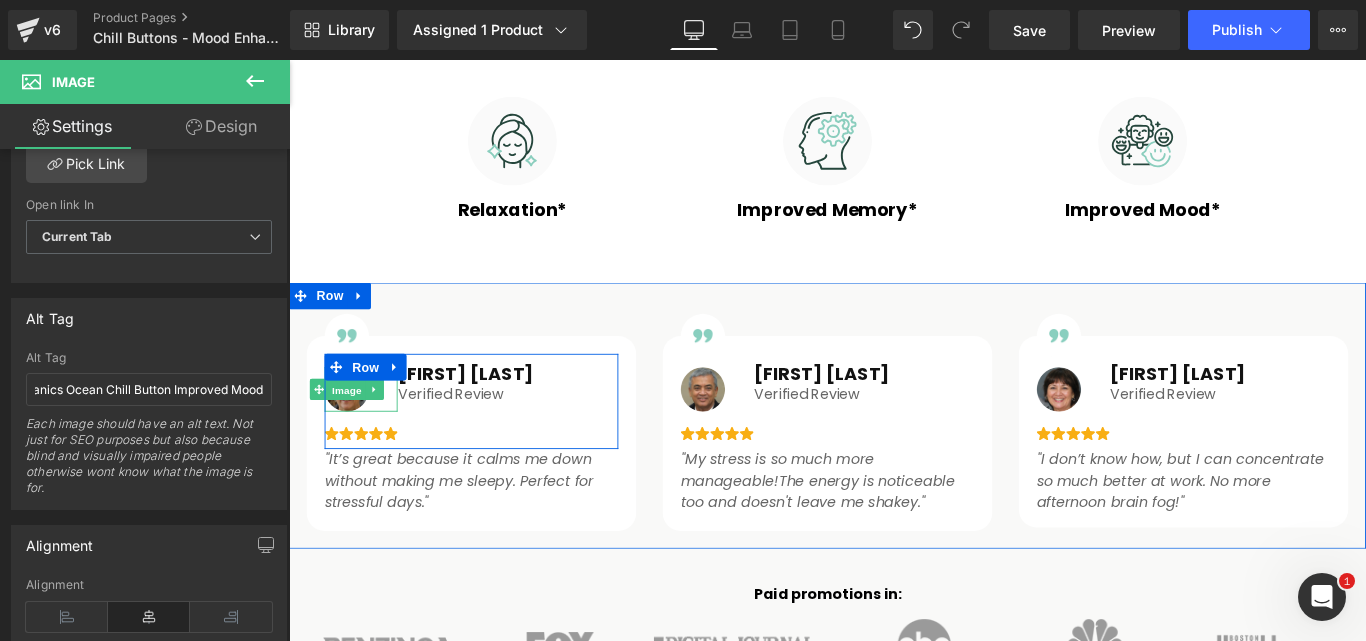 click on "Image" at bounding box center (354, 430) 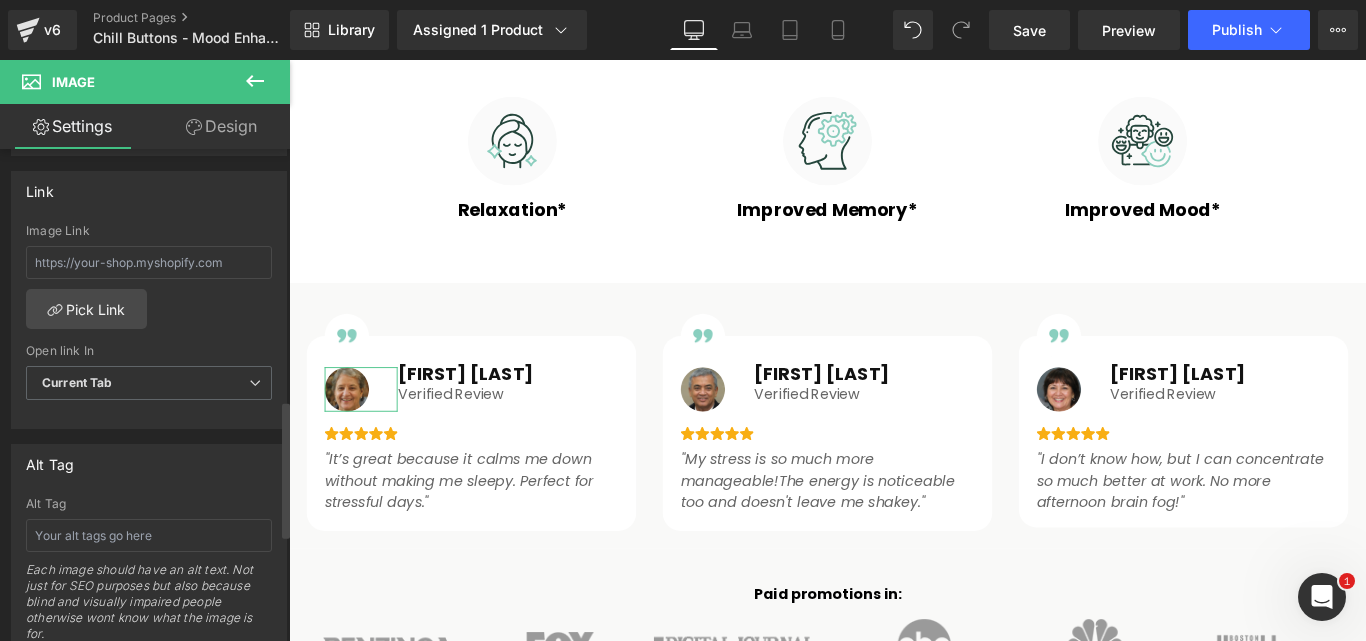 scroll, scrollTop: 900, scrollLeft: 0, axis: vertical 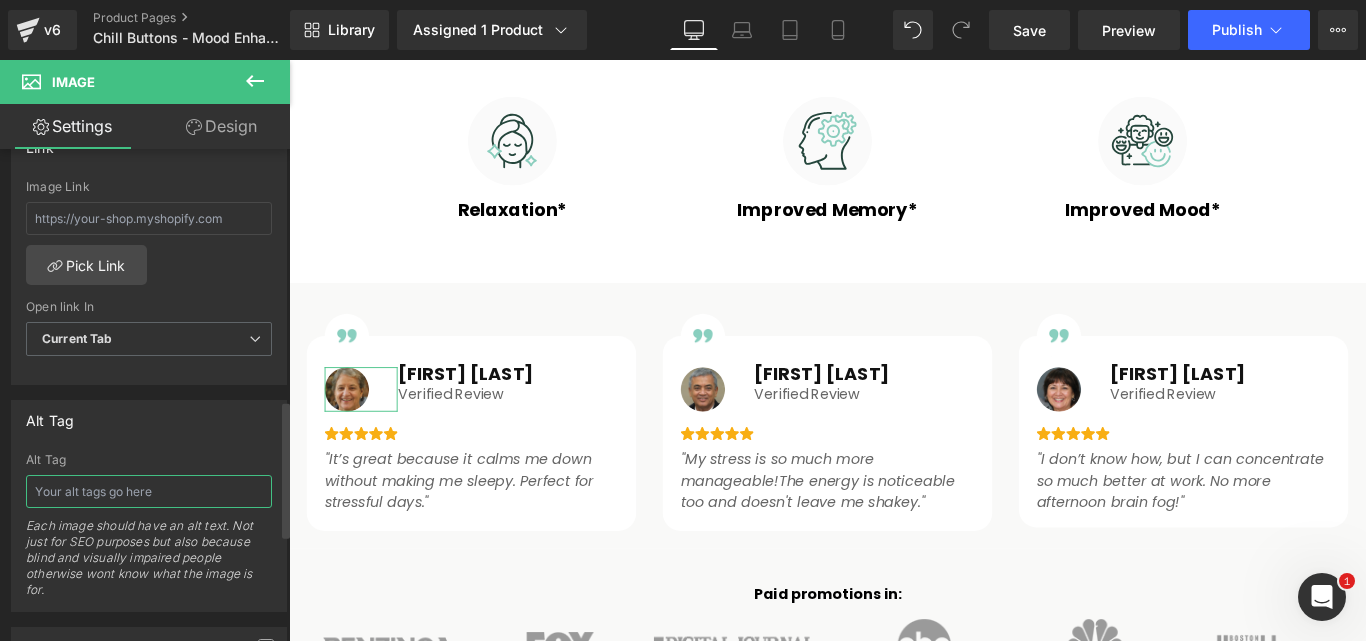 click at bounding box center (149, 491) 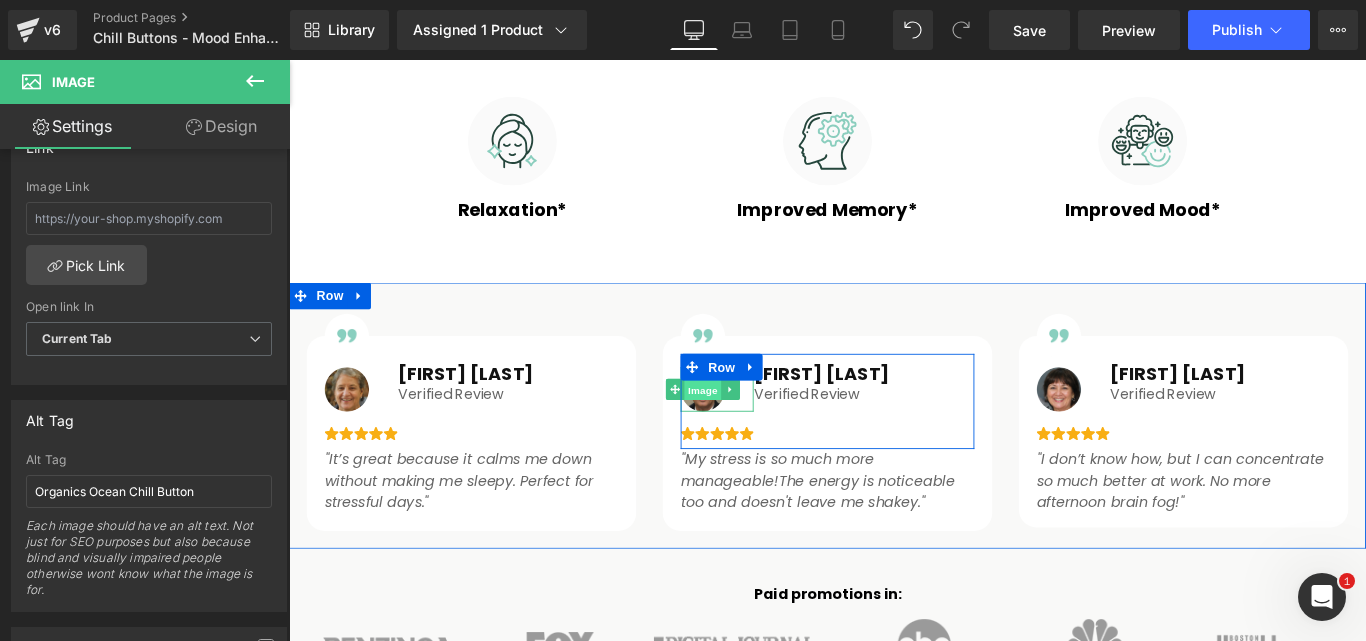 click on "Image" at bounding box center (754, 430) 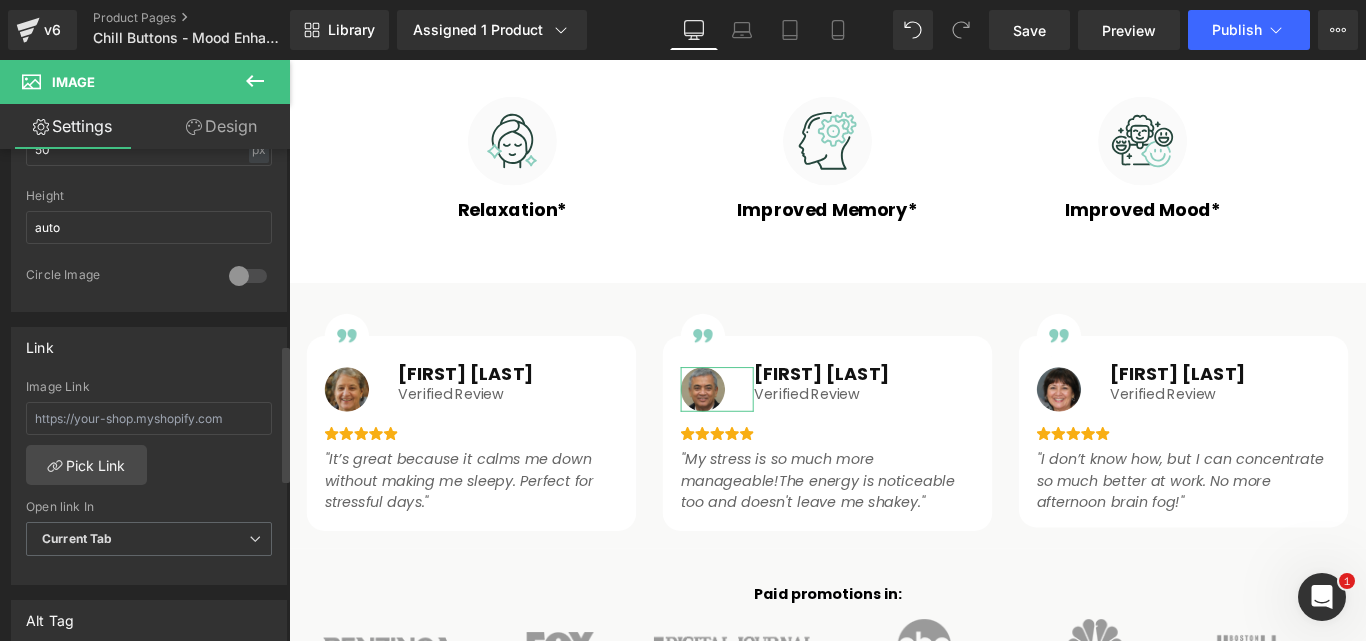 scroll, scrollTop: 800, scrollLeft: 0, axis: vertical 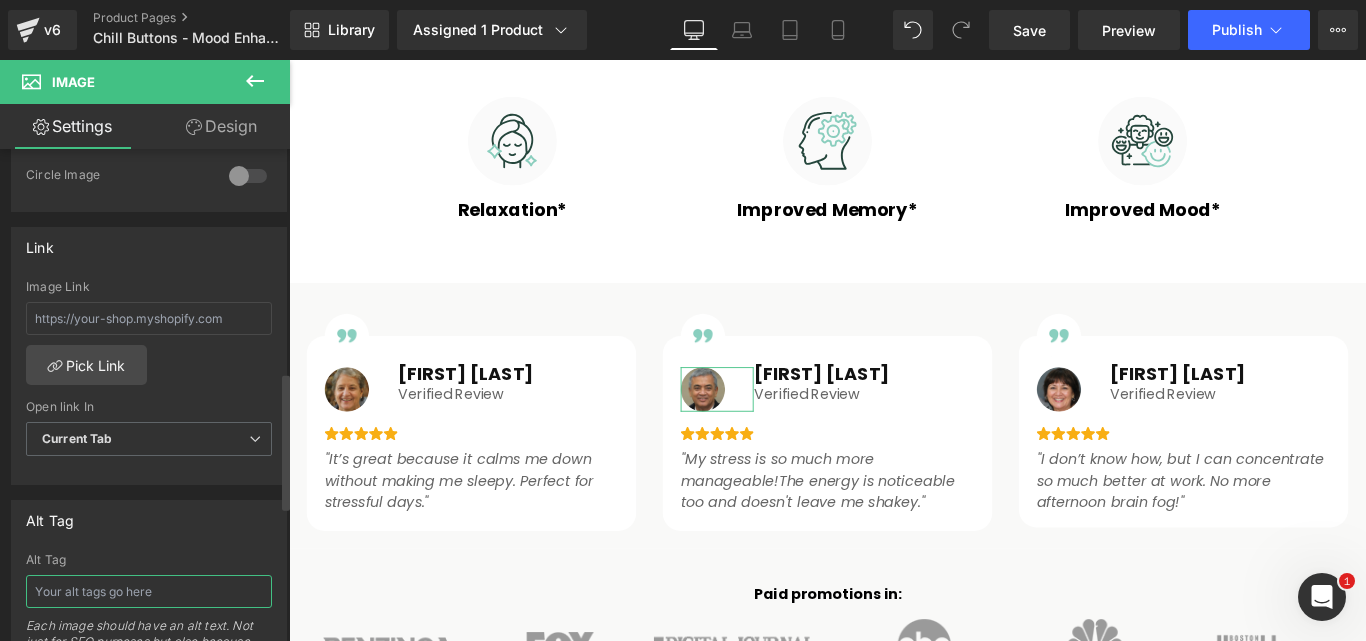 click at bounding box center (149, 591) 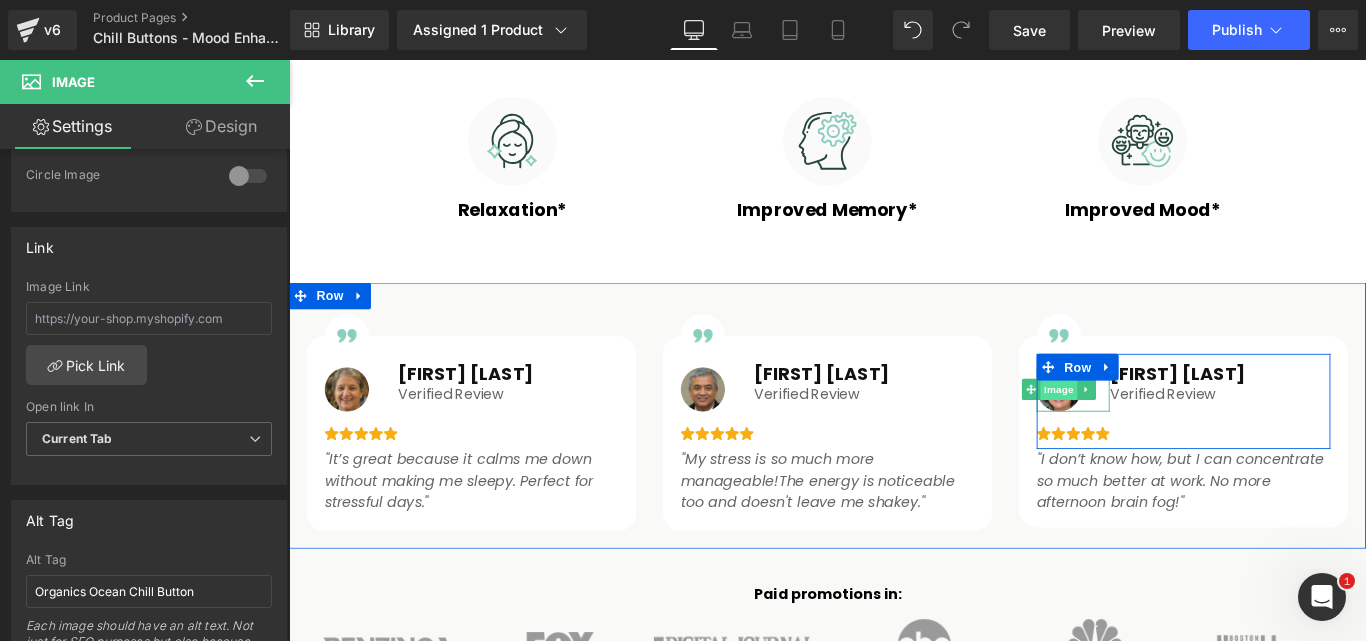 click on "Image" at bounding box center (1154, 430) 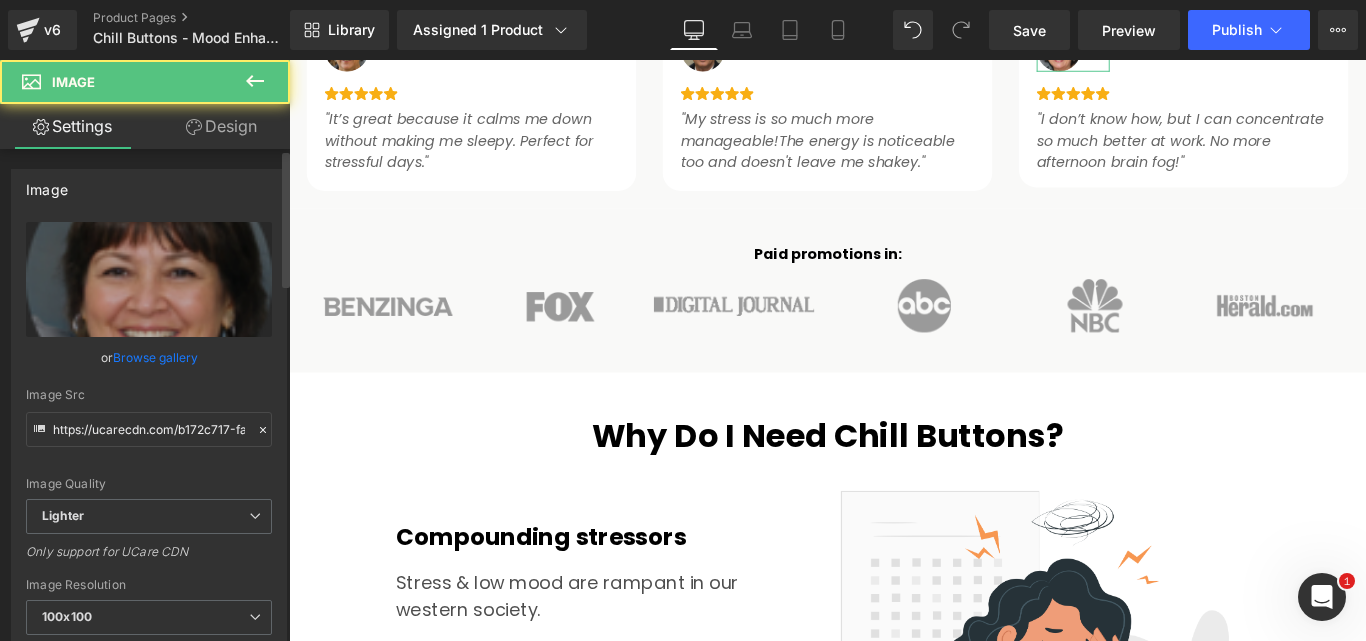 scroll, scrollTop: 1600, scrollLeft: 0, axis: vertical 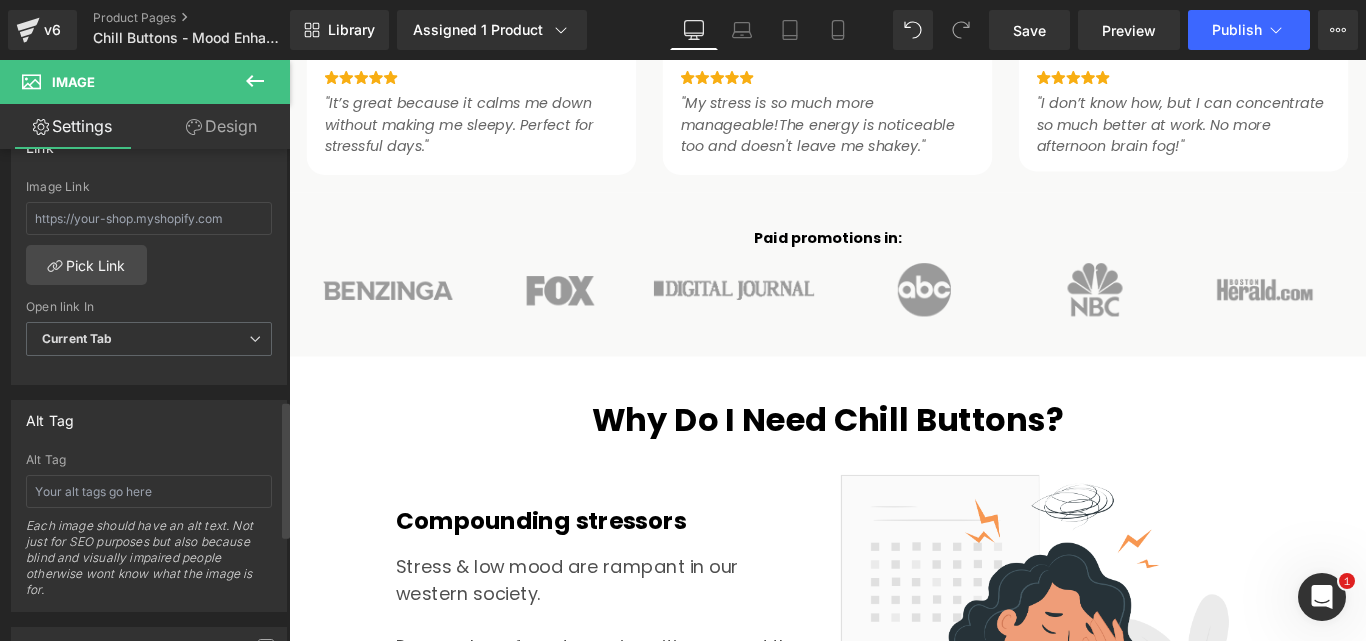 click on "Alt Tag Each image should have an alt text. Not just for SEO purposes but also because blind and visually impaired people otherwise wont know what the image is for." at bounding box center (149, 532) 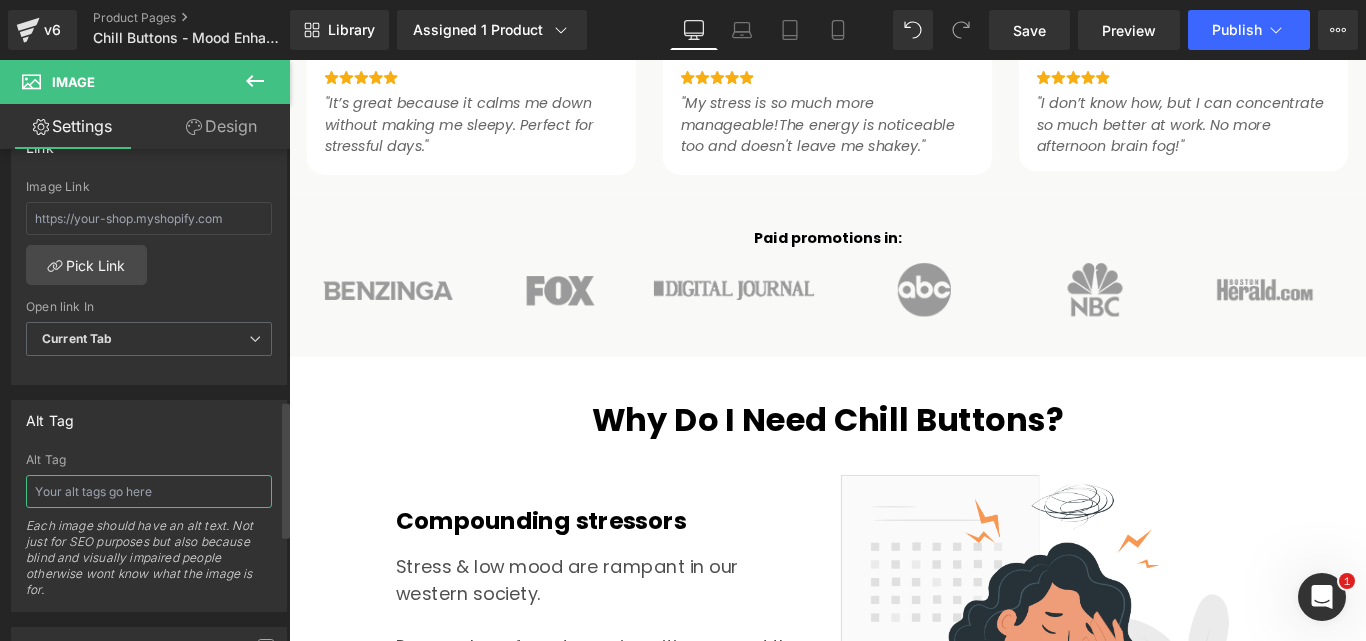 click at bounding box center [149, 491] 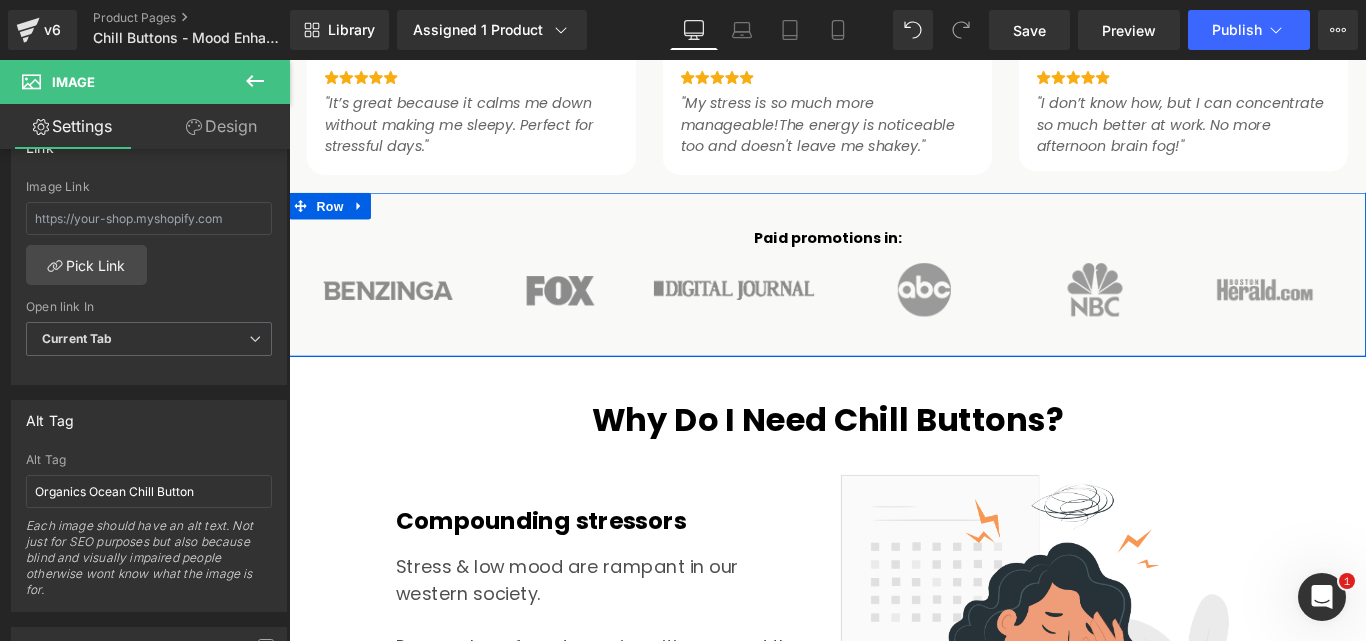 click at bounding box center (594, 318) 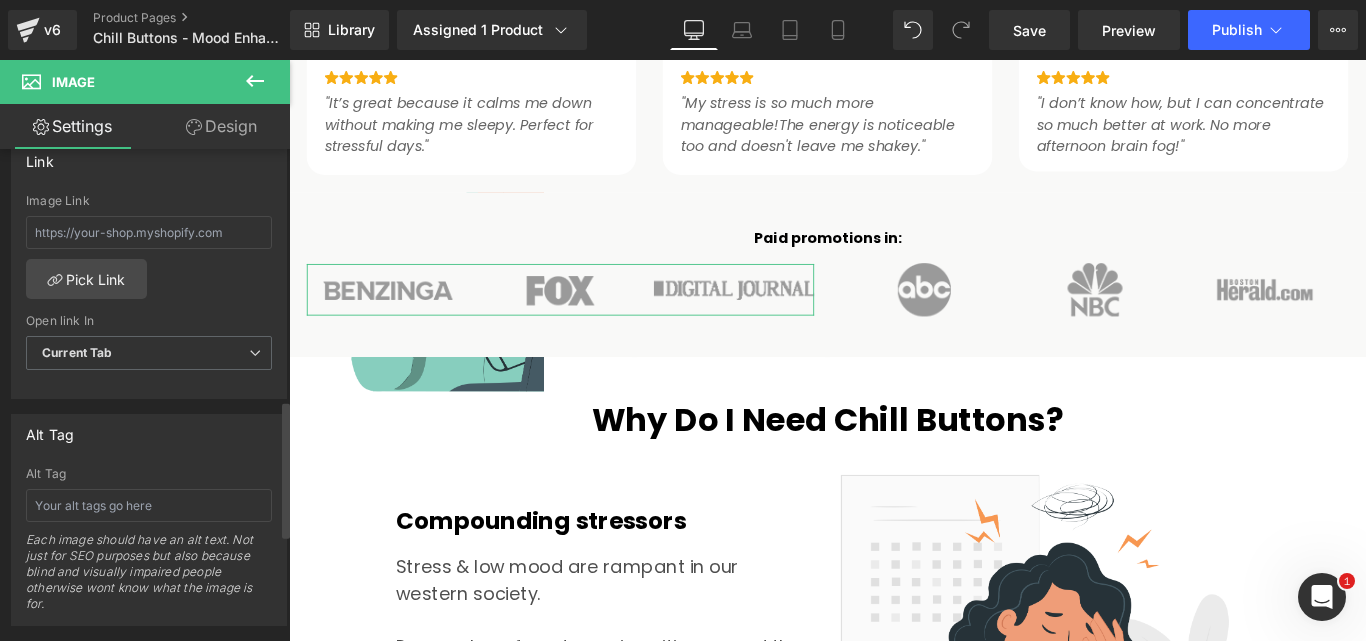 scroll, scrollTop: 900, scrollLeft: 0, axis: vertical 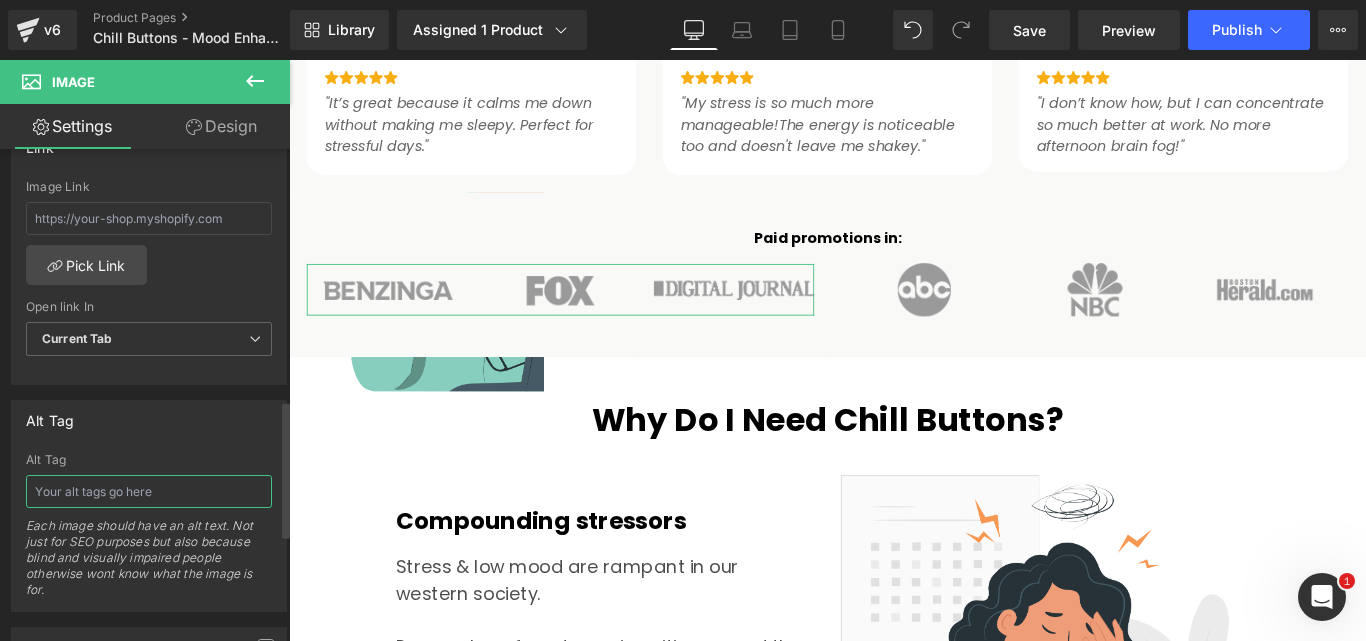 click at bounding box center (149, 491) 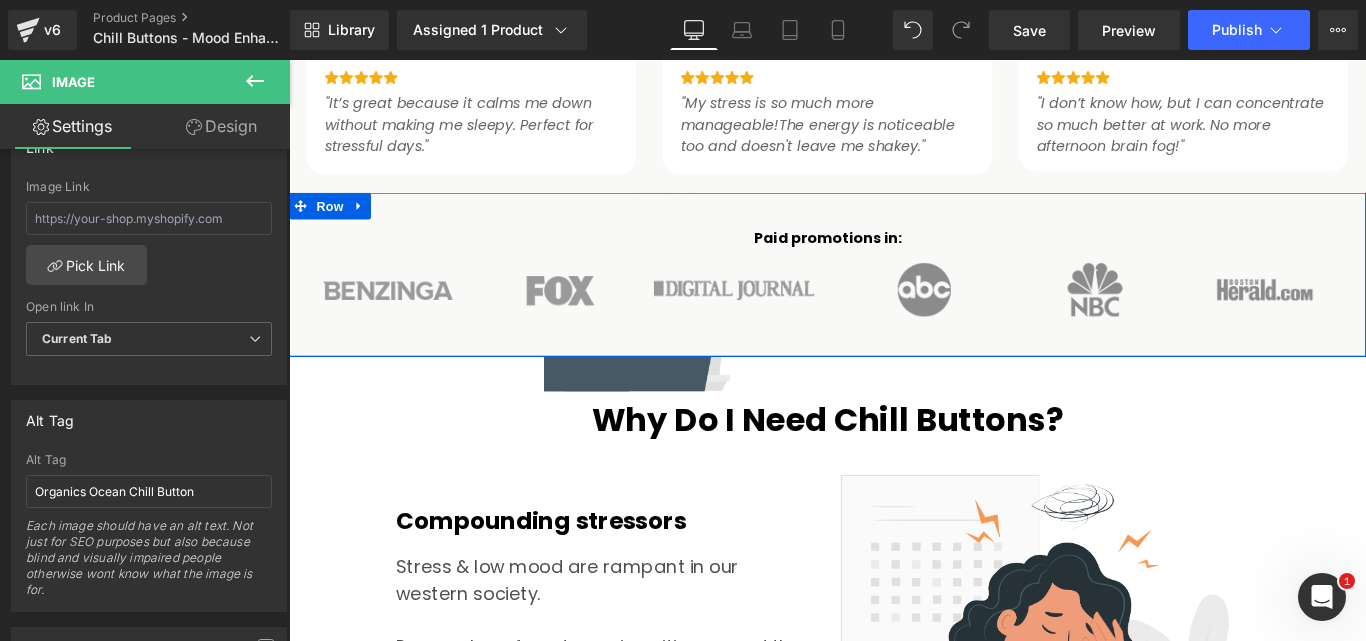 click at bounding box center (1194, 318) 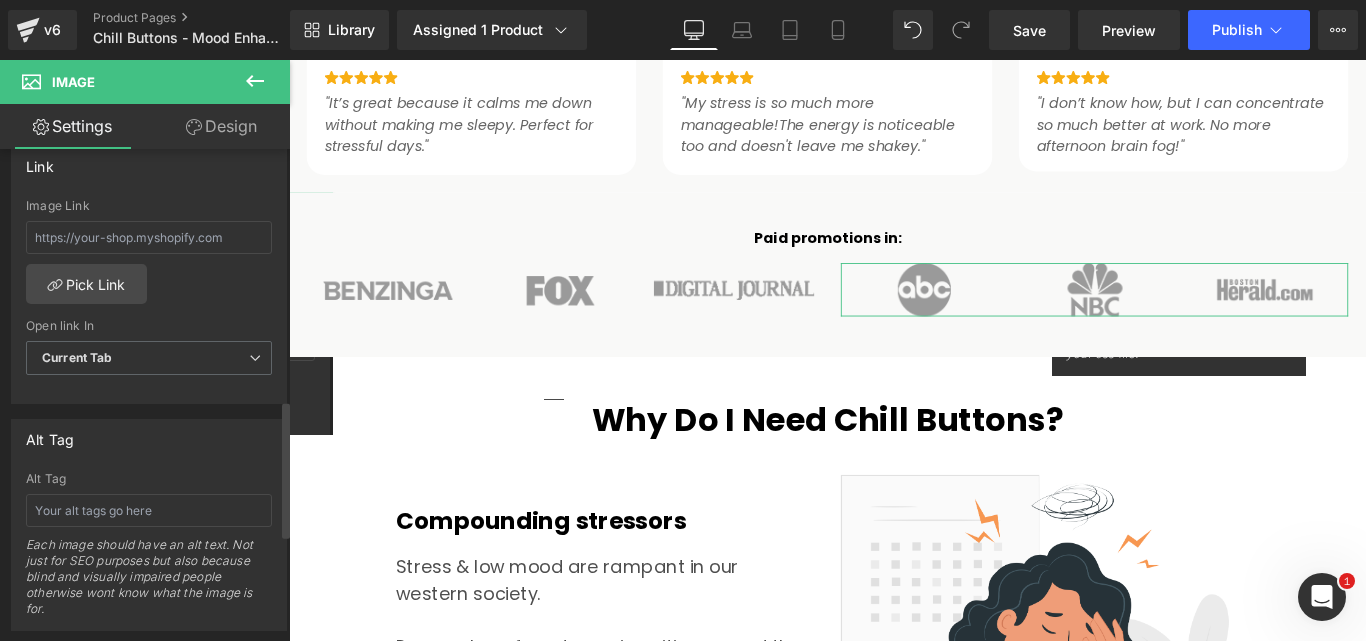 scroll, scrollTop: 900, scrollLeft: 0, axis: vertical 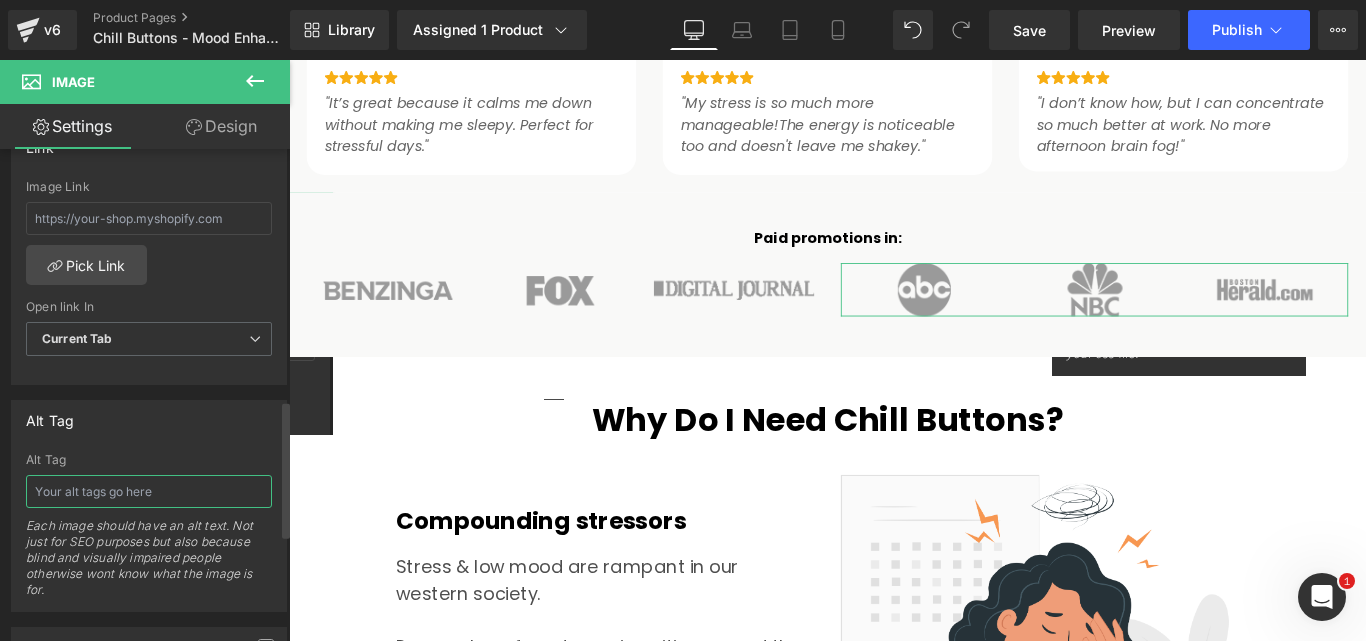 click at bounding box center (149, 491) 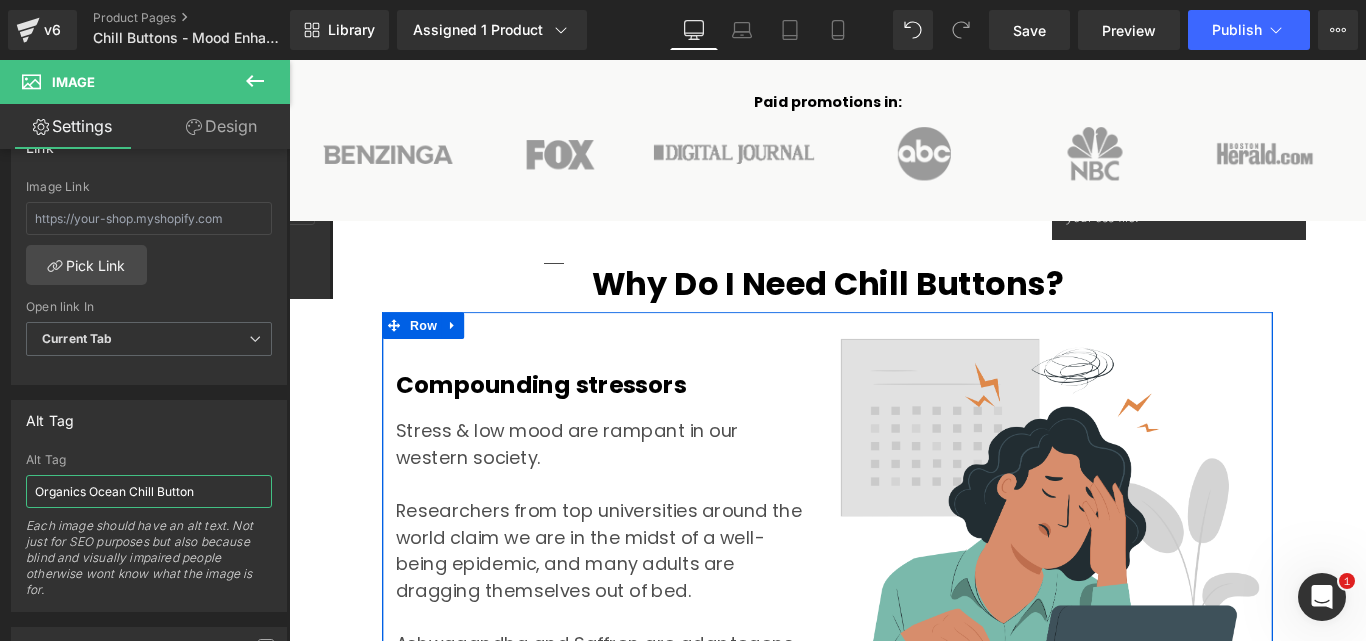 scroll, scrollTop: 1800, scrollLeft: 0, axis: vertical 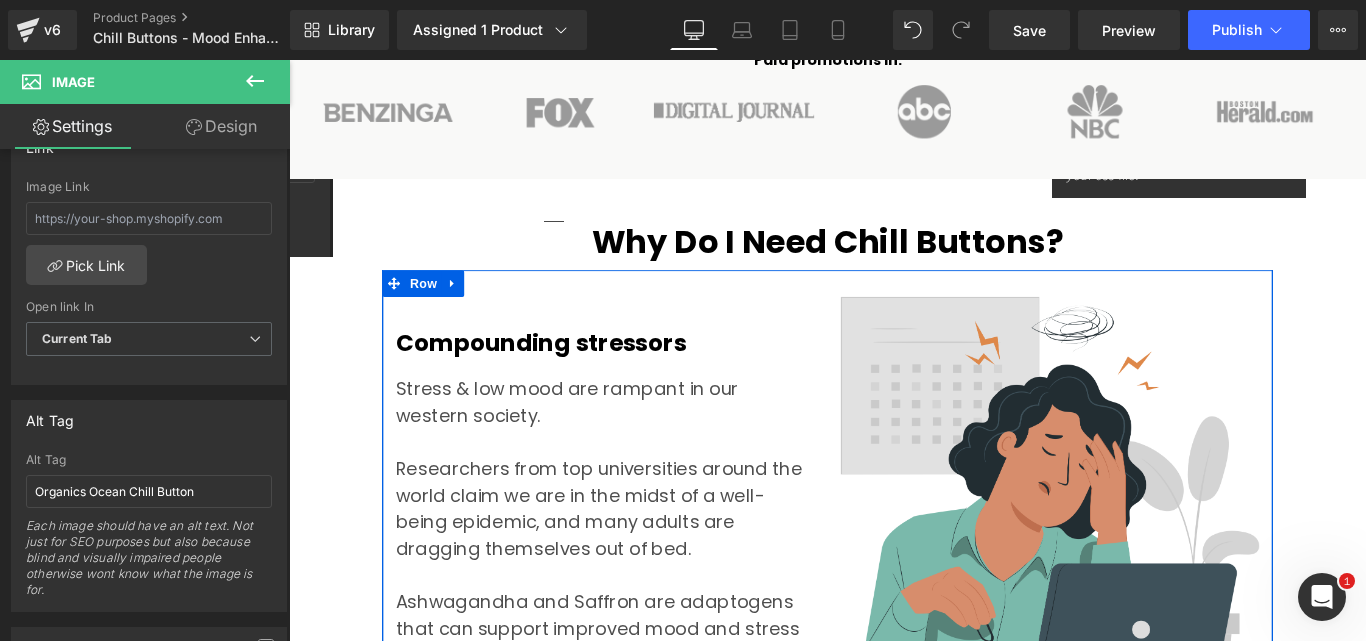 click at bounding box center [1144, 553] 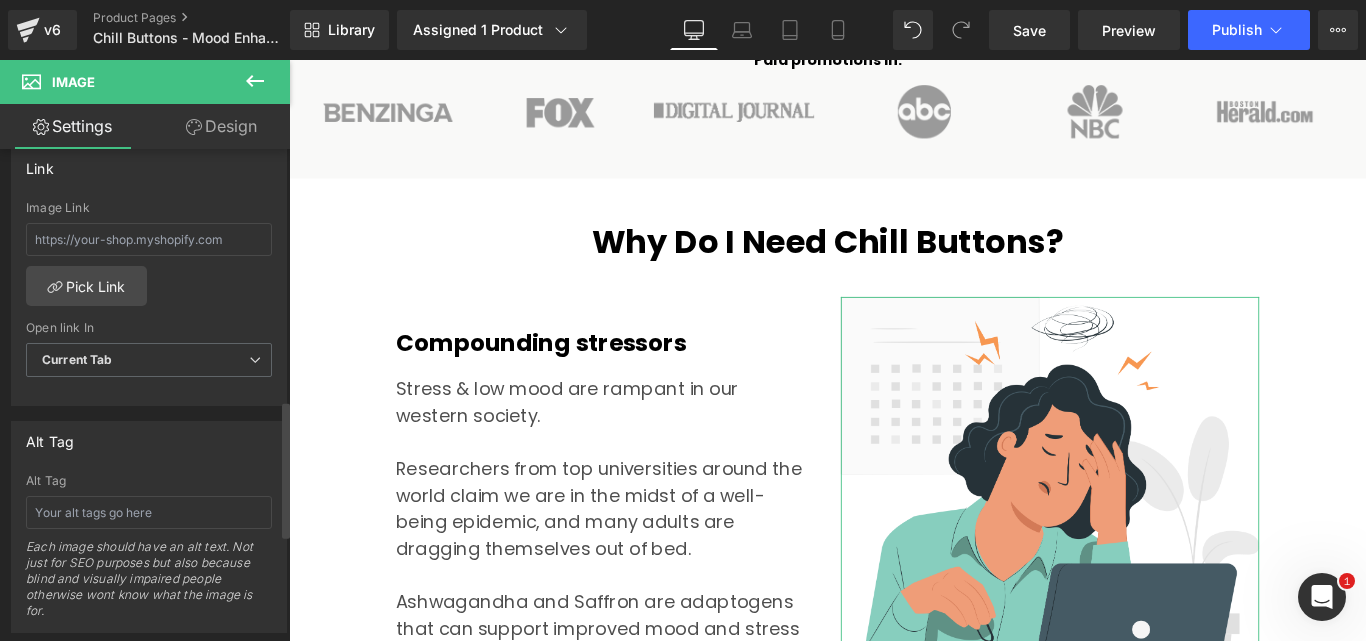 scroll, scrollTop: 900, scrollLeft: 0, axis: vertical 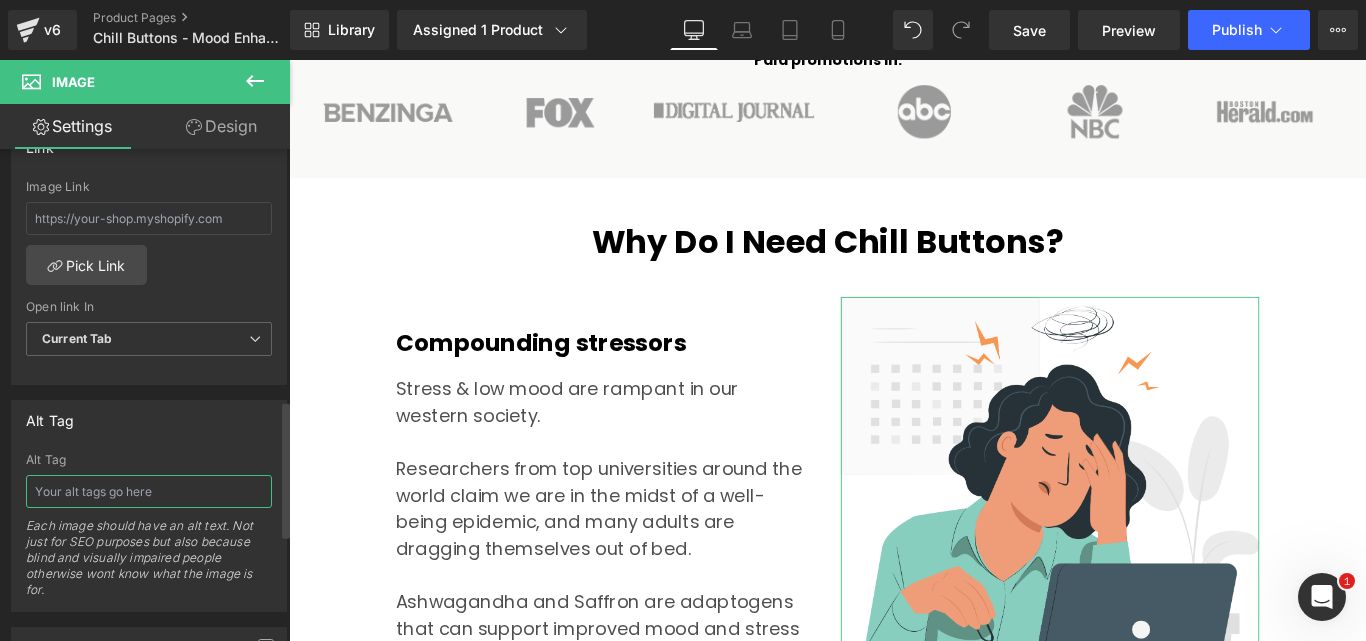 click at bounding box center (149, 491) 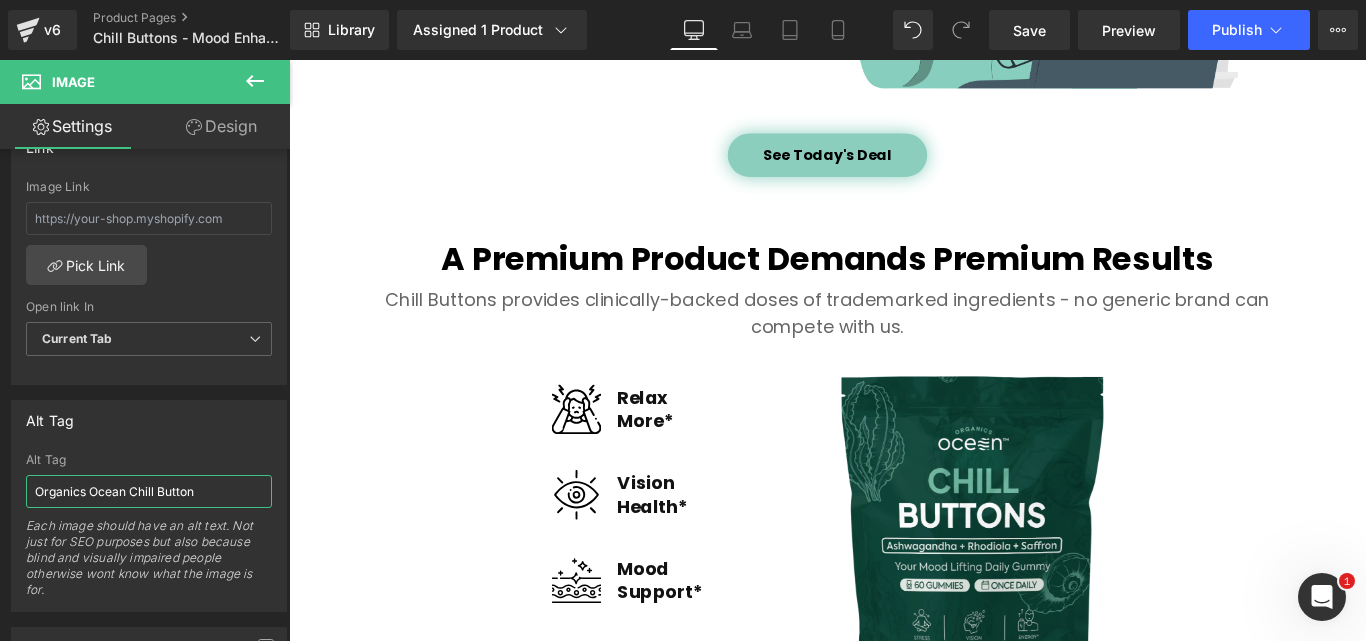 scroll, scrollTop: 2500, scrollLeft: 0, axis: vertical 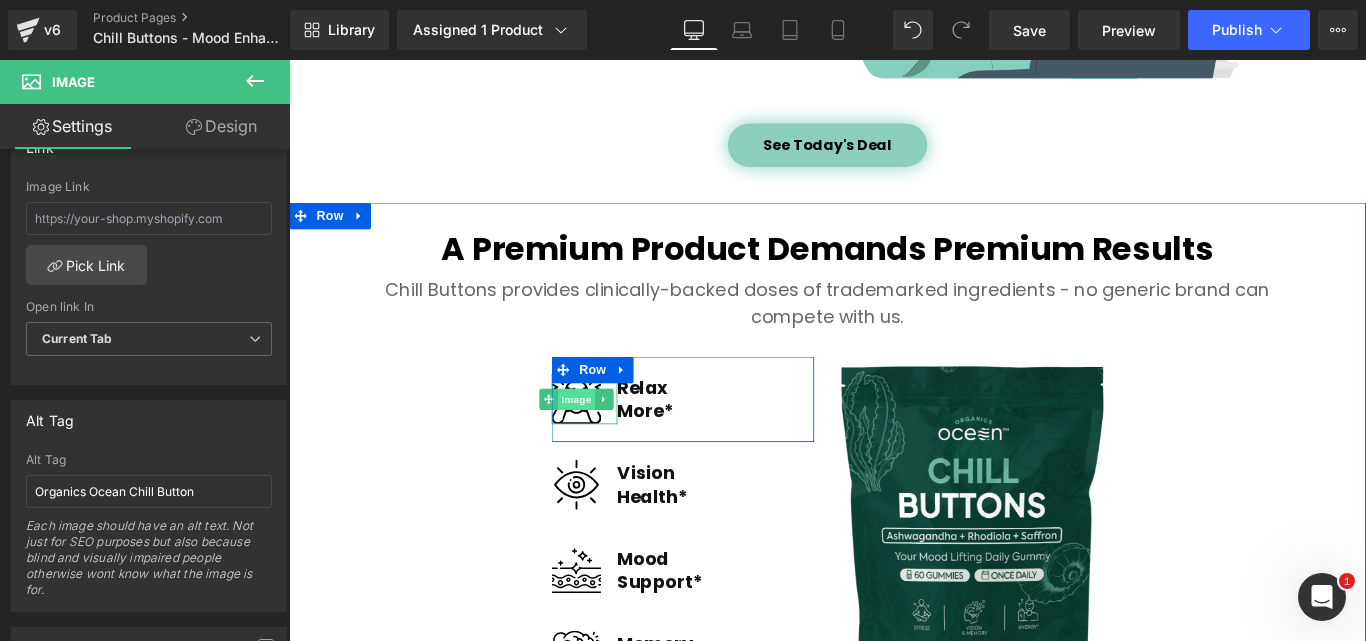 click on "Image" at bounding box center (612, 441) 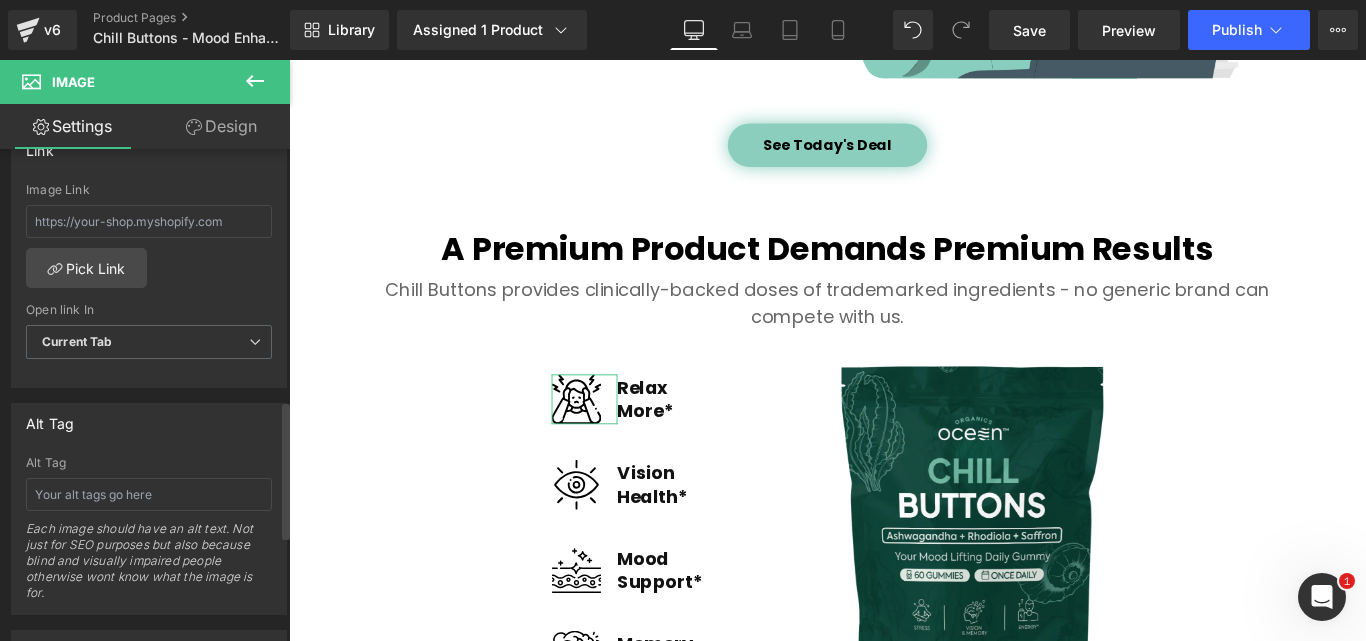 scroll, scrollTop: 900, scrollLeft: 0, axis: vertical 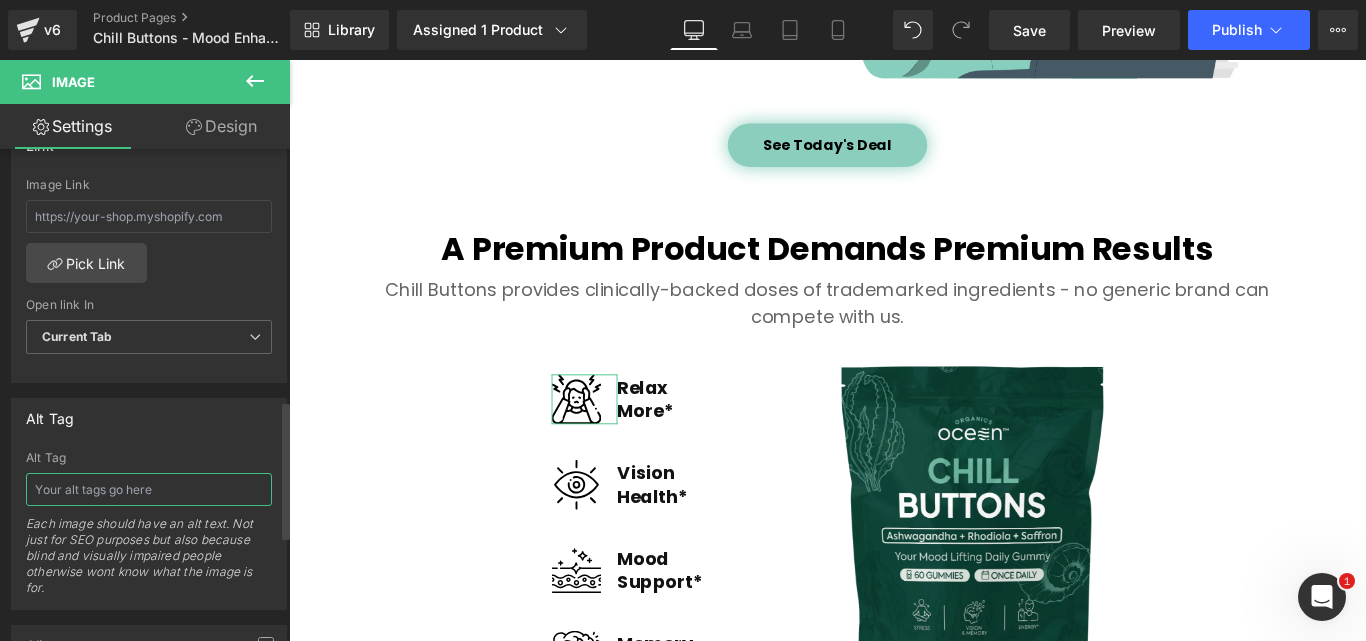 click at bounding box center (149, 489) 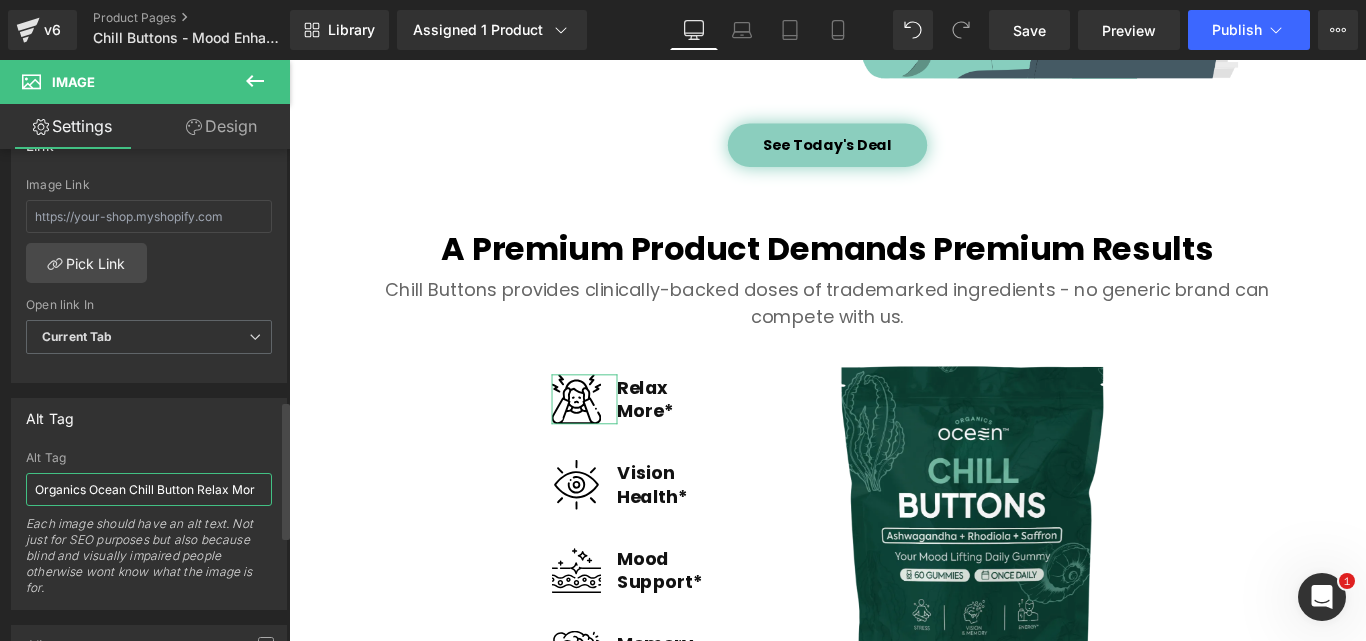 type on "Organics Ocean Chill Button Relax More" 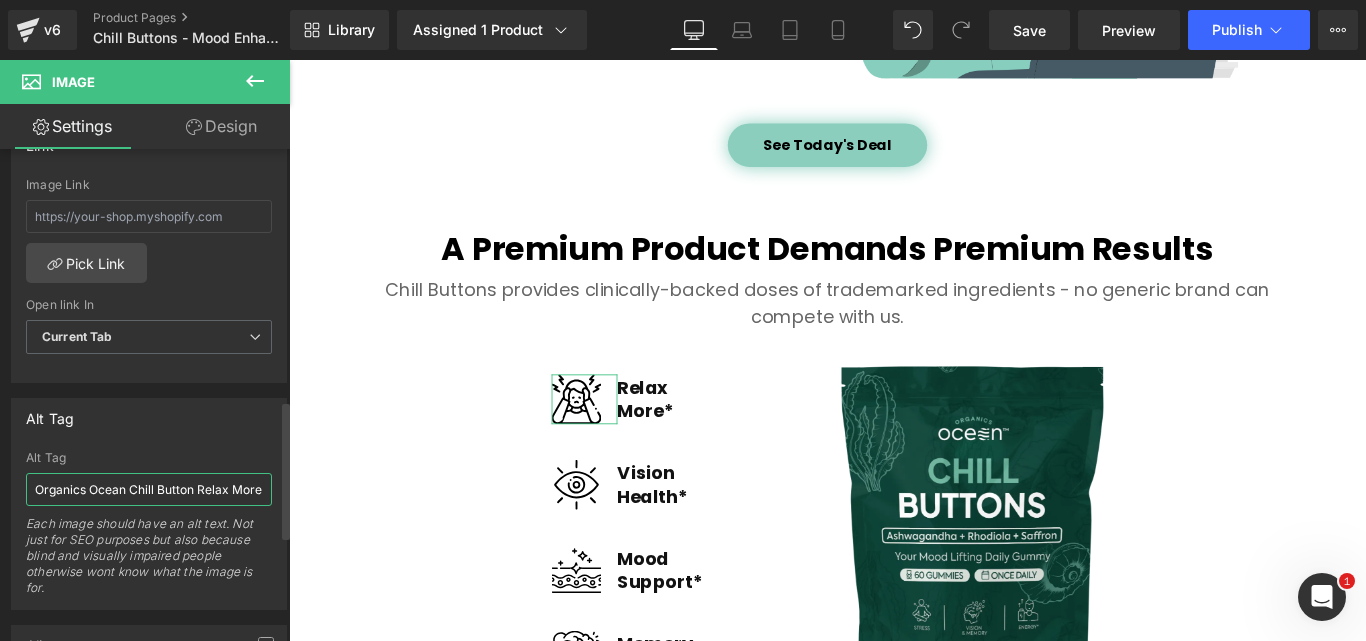 scroll, scrollTop: 0, scrollLeft: 6, axis: horizontal 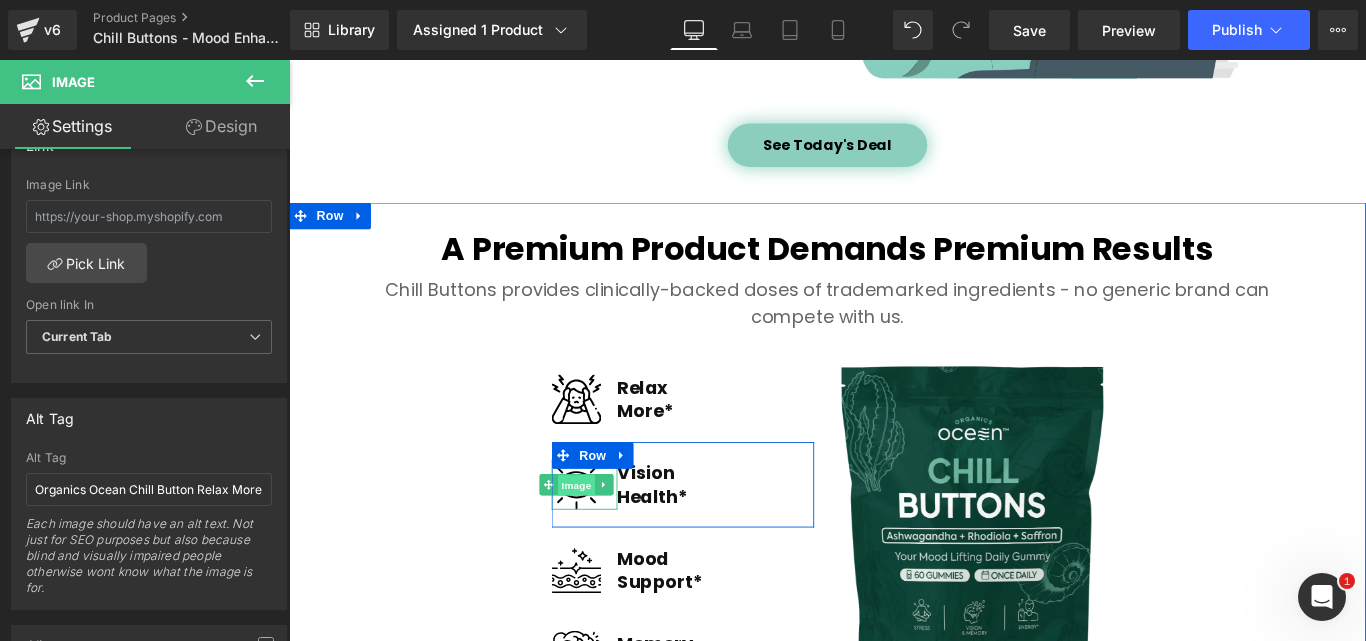 click on "Image" at bounding box center [612, 538] 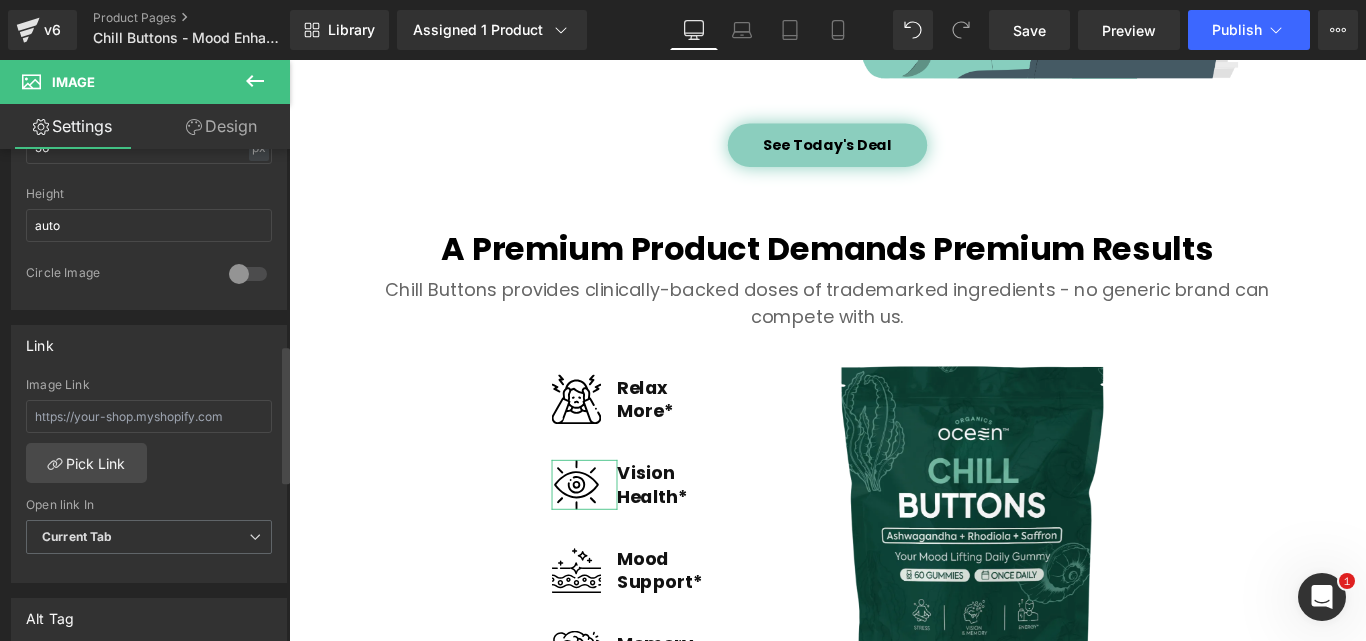 scroll, scrollTop: 900, scrollLeft: 0, axis: vertical 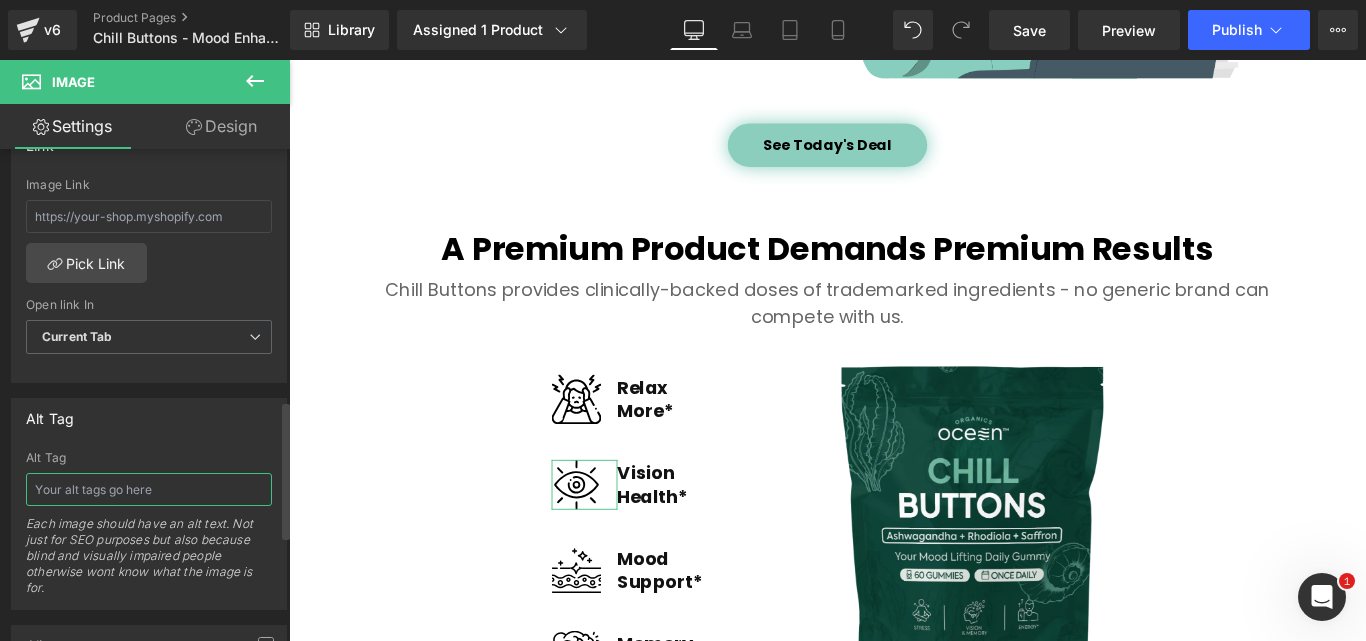 click at bounding box center [149, 489] 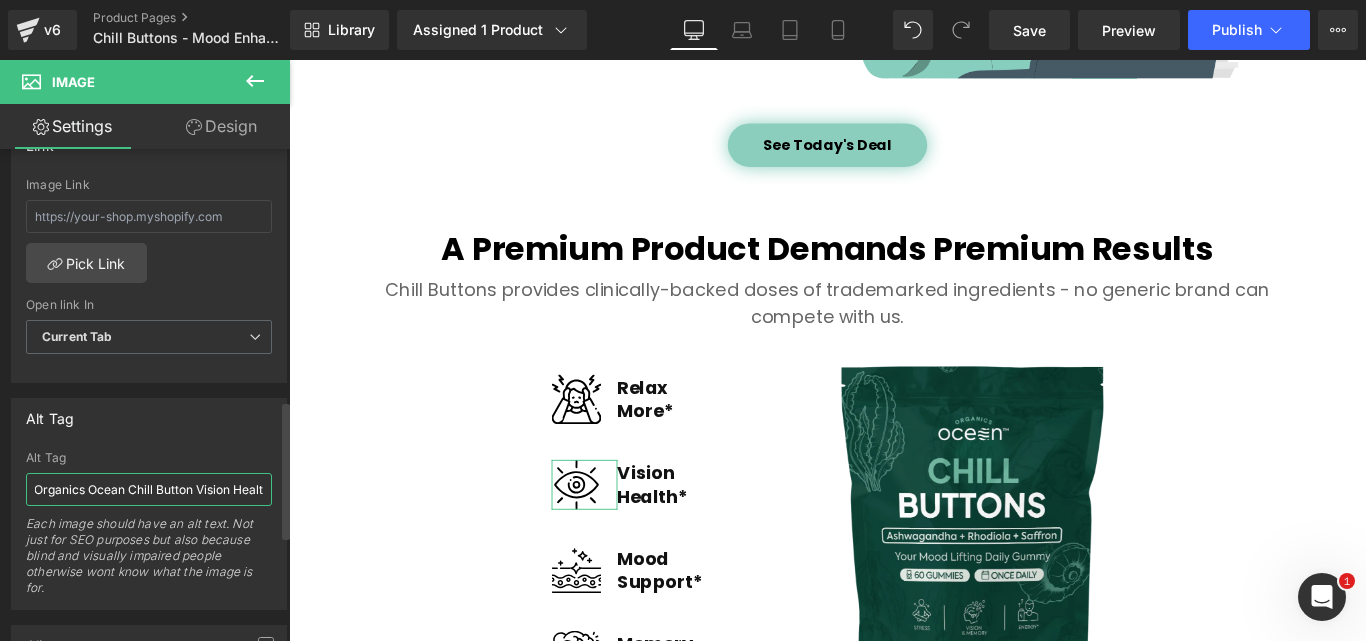 type on "Organics Ocean Chill Button Vision Health" 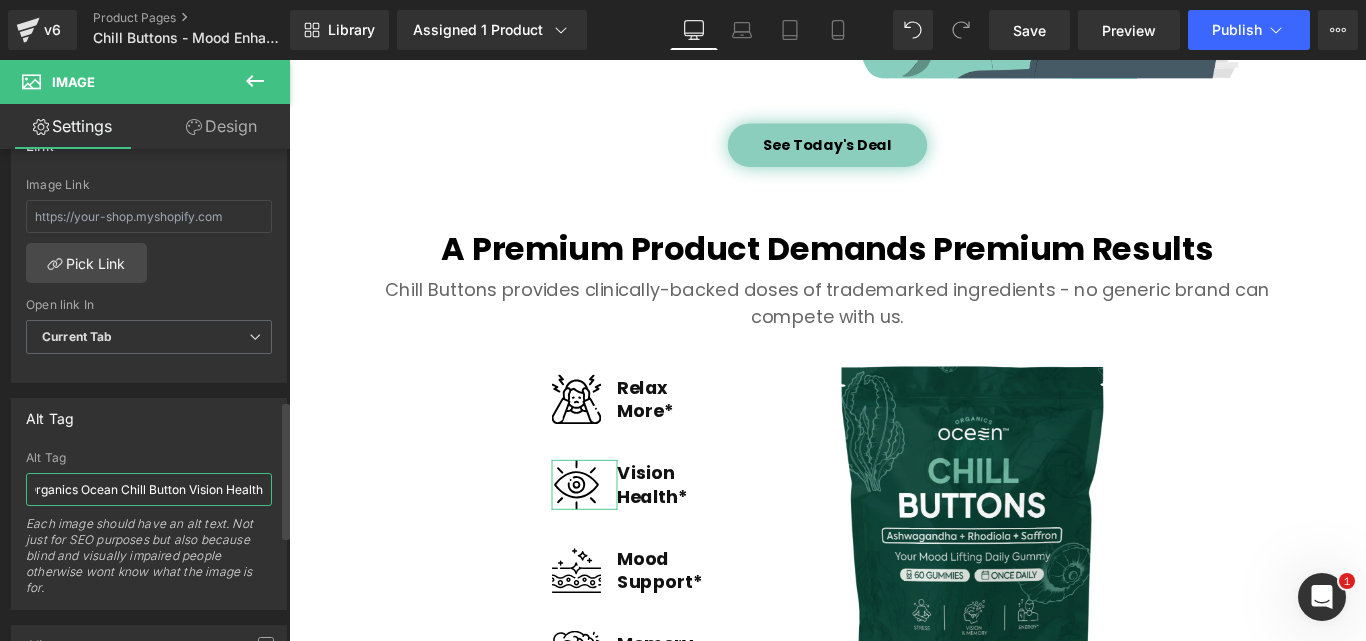 scroll, scrollTop: 0, scrollLeft: 17, axis: horizontal 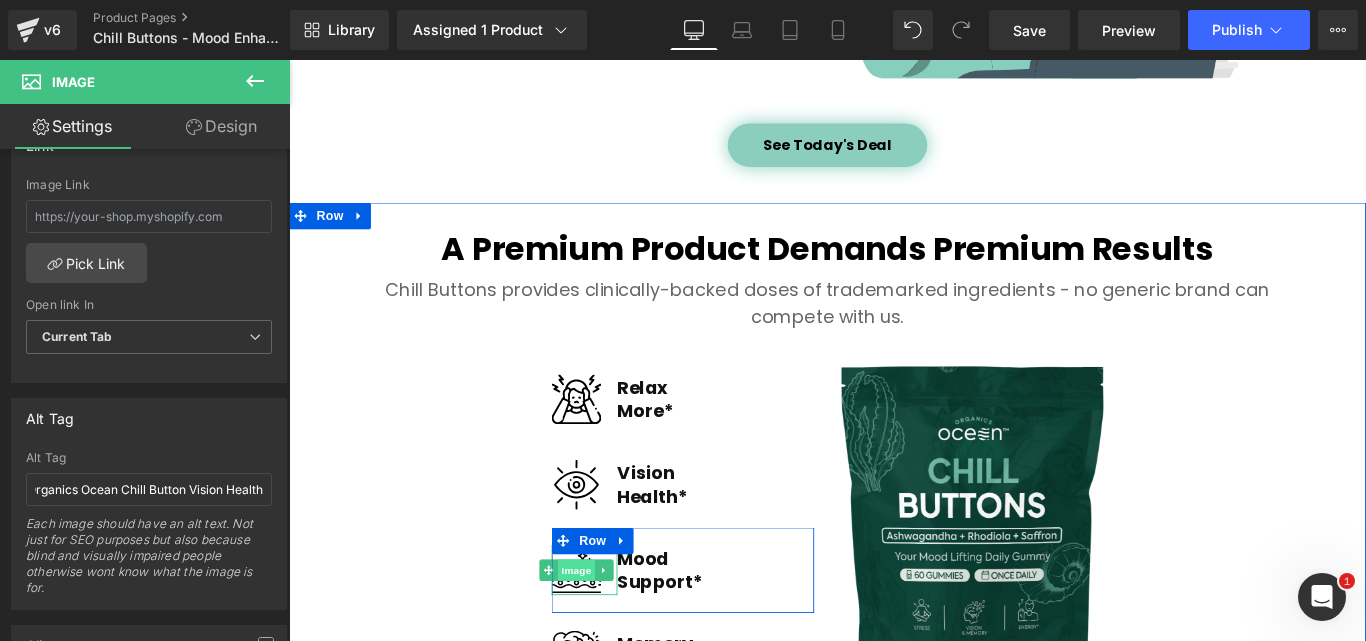 click on "Image" at bounding box center (612, 633) 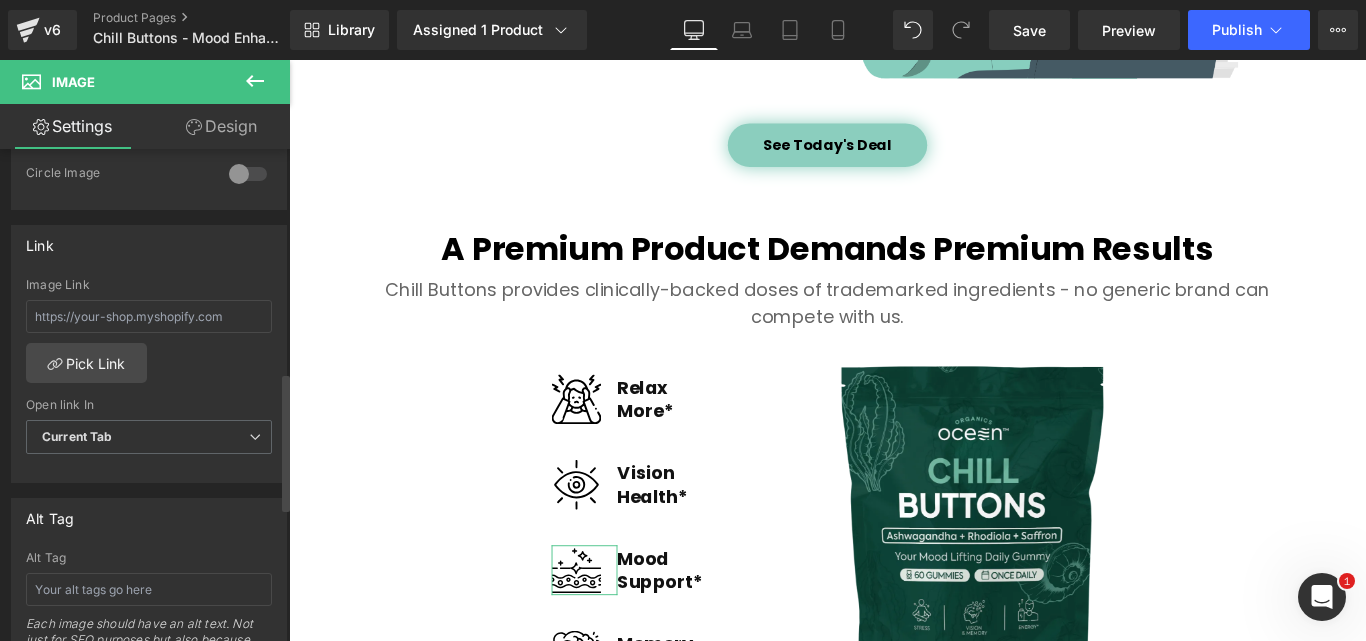scroll, scrollTop: 1000, scrollLeft: 0, axis: vertical 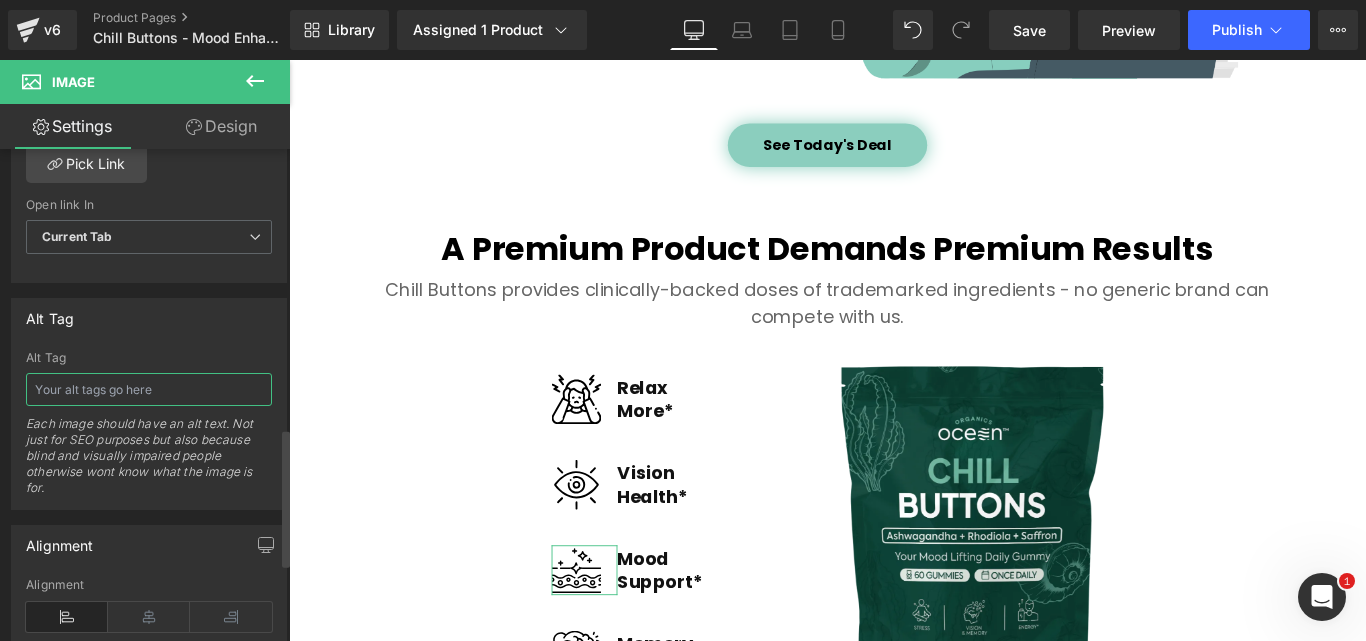 click at bounding box center [149, 389] 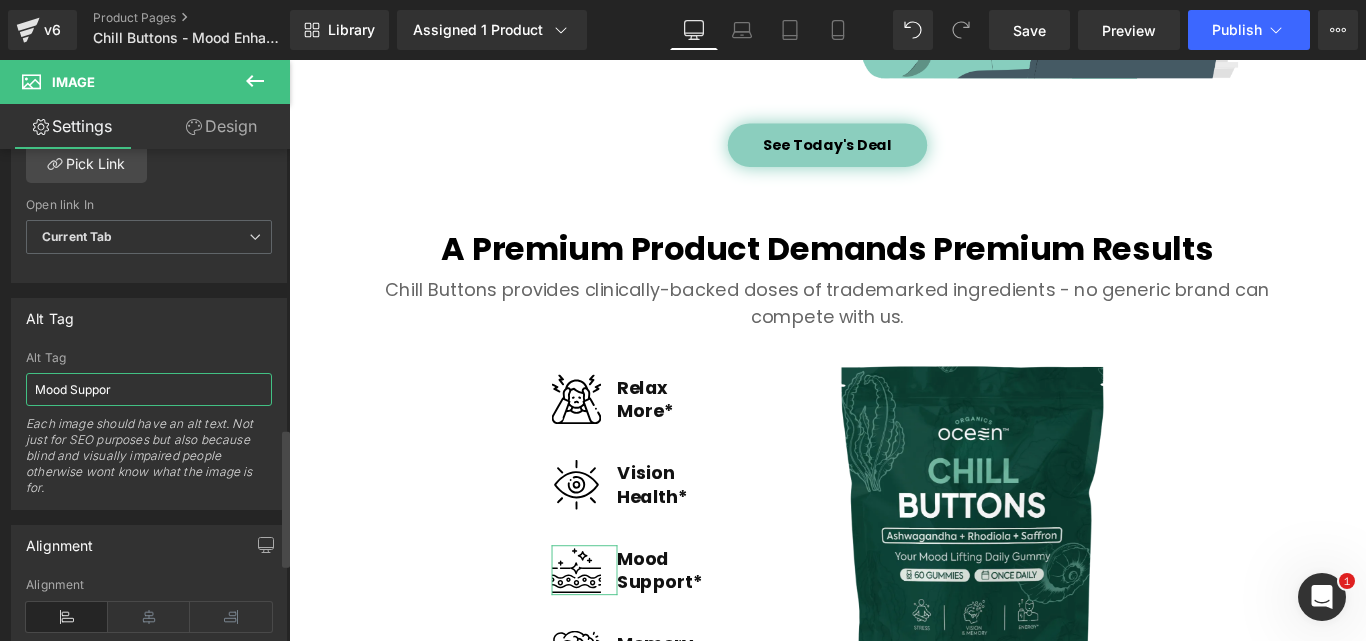type on "Mood Support" 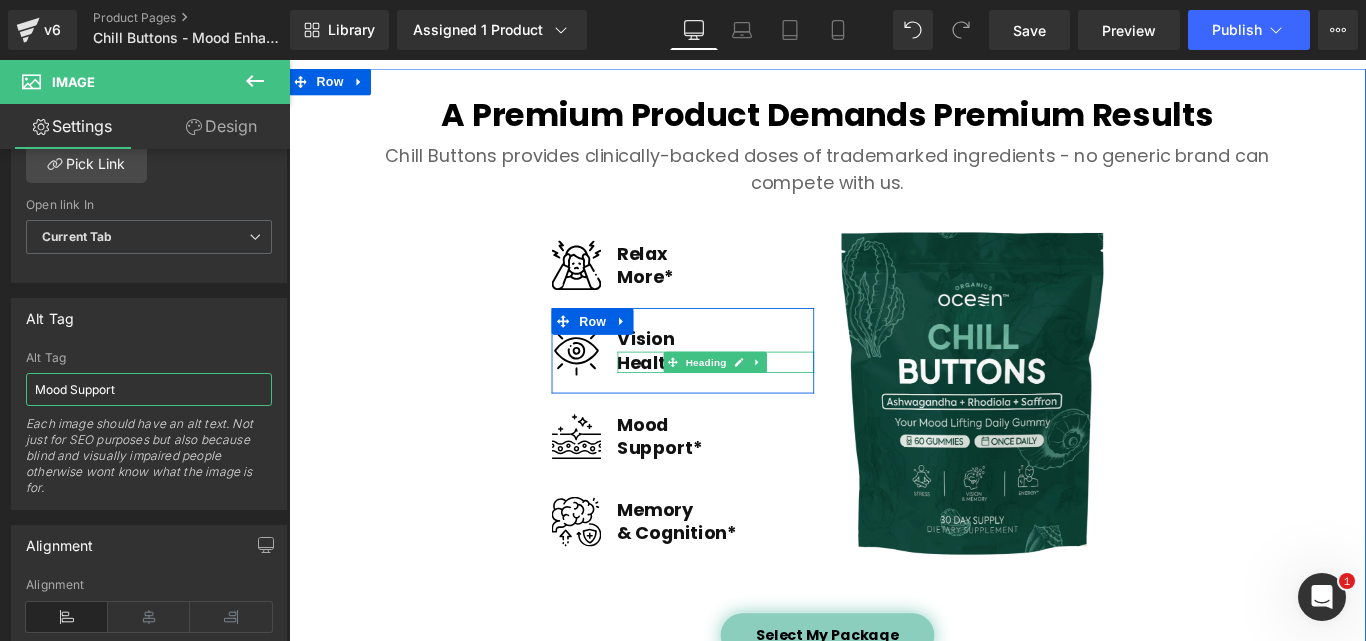 scroll, scrollTop: 2700, scrollLeft: 0, axis: vertical 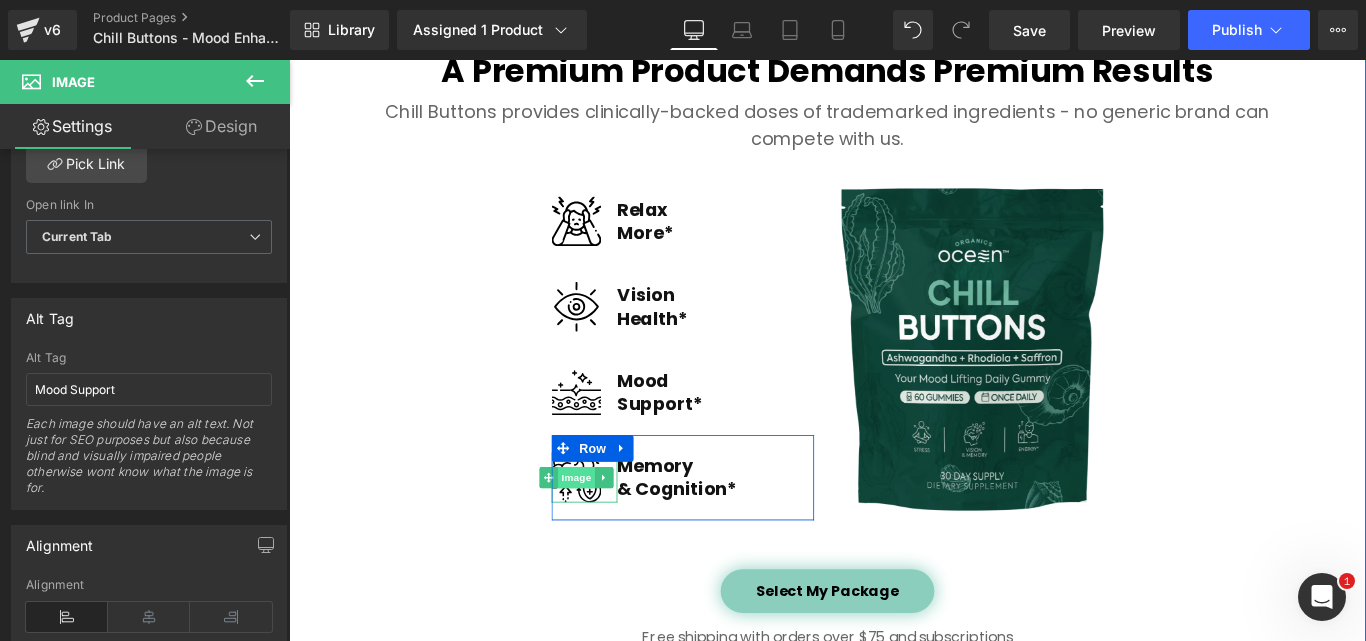 click on "Image" at bounding box center (612, 529) 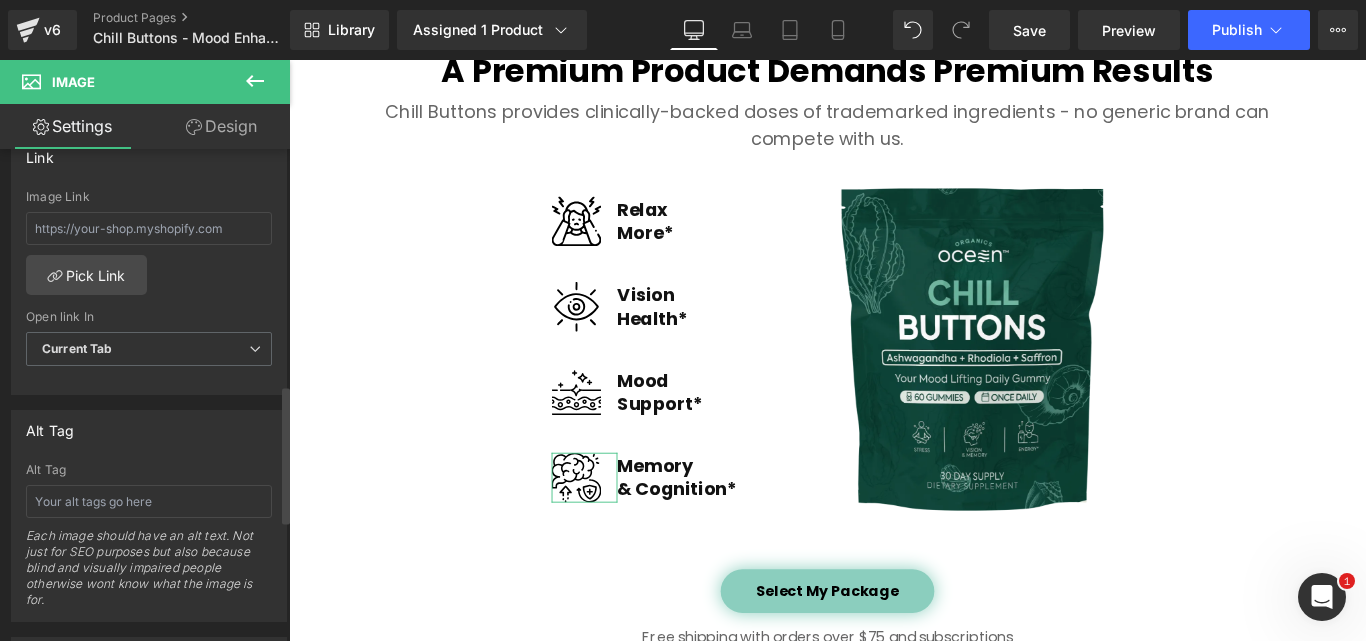 scroll, scrollTop: 900, scrollLeft: 0, axis: vertical 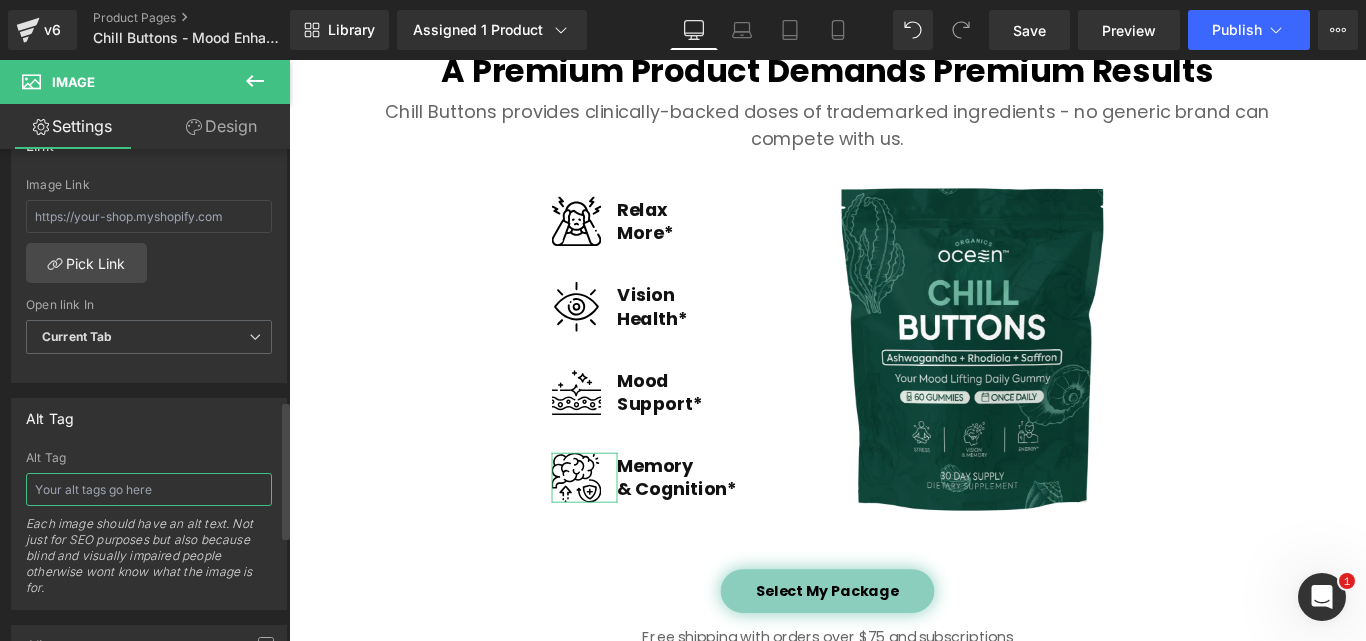 click at bounding box center [149, 489] 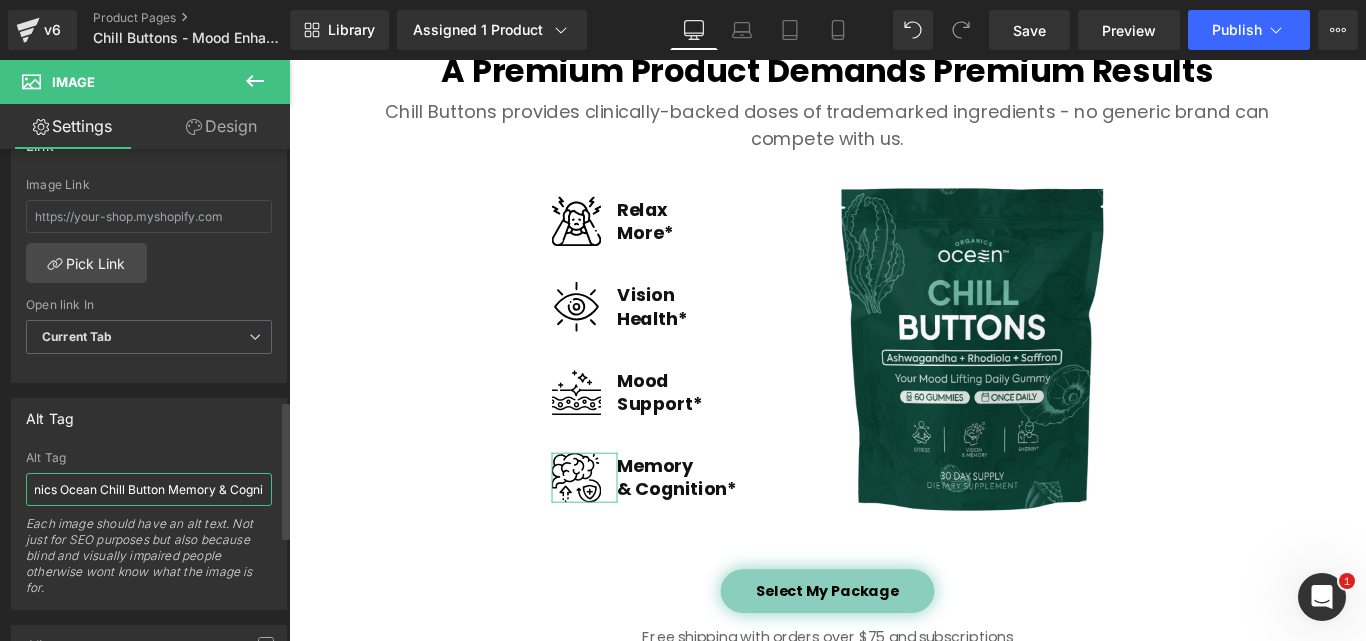 scroll, scrollTop: 0, scrollLeft: 37, axis: horizontal 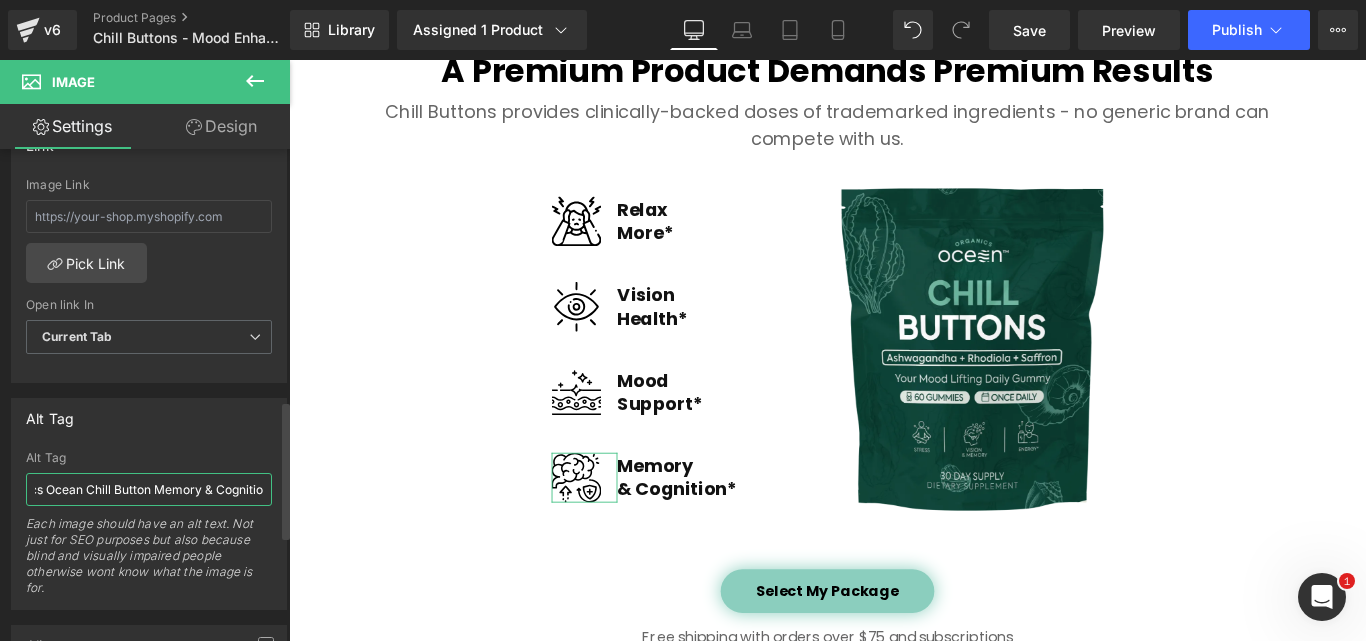 type on "Organics Ocean Chill Button Memory & Cognition" 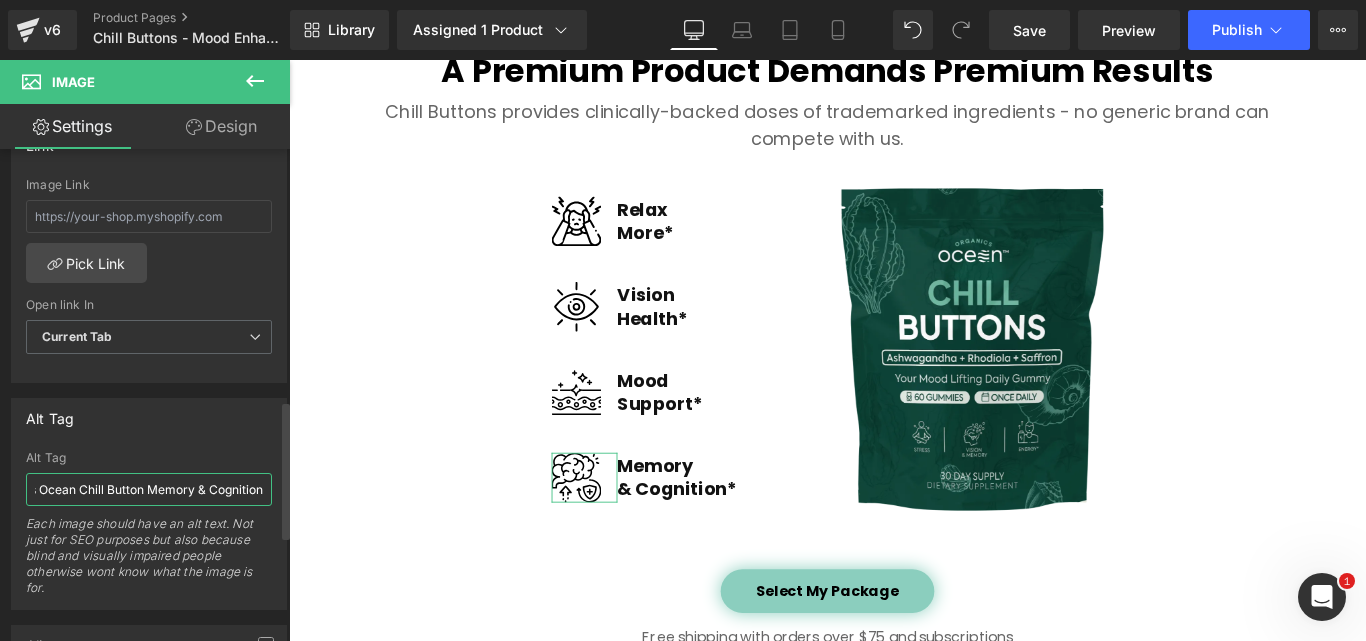 scroll, scrollTop: 0, scrollLeft: 58, axis: horizontal 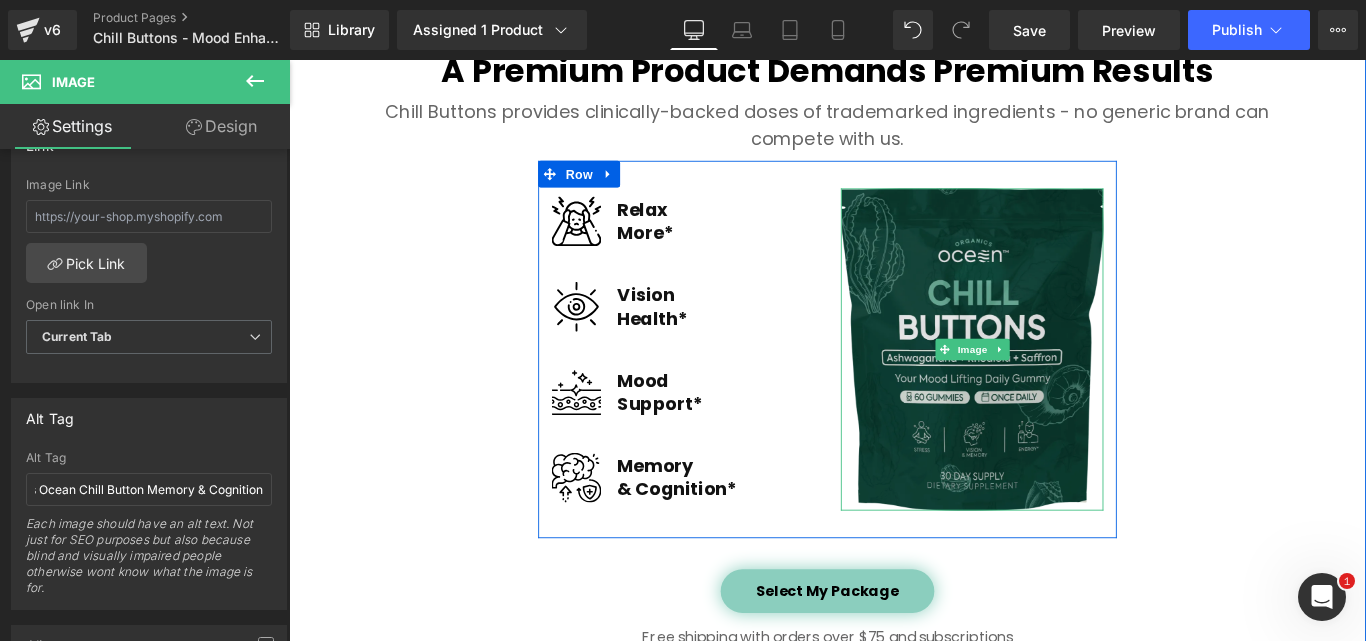 click at bounding box center [1056, 385] 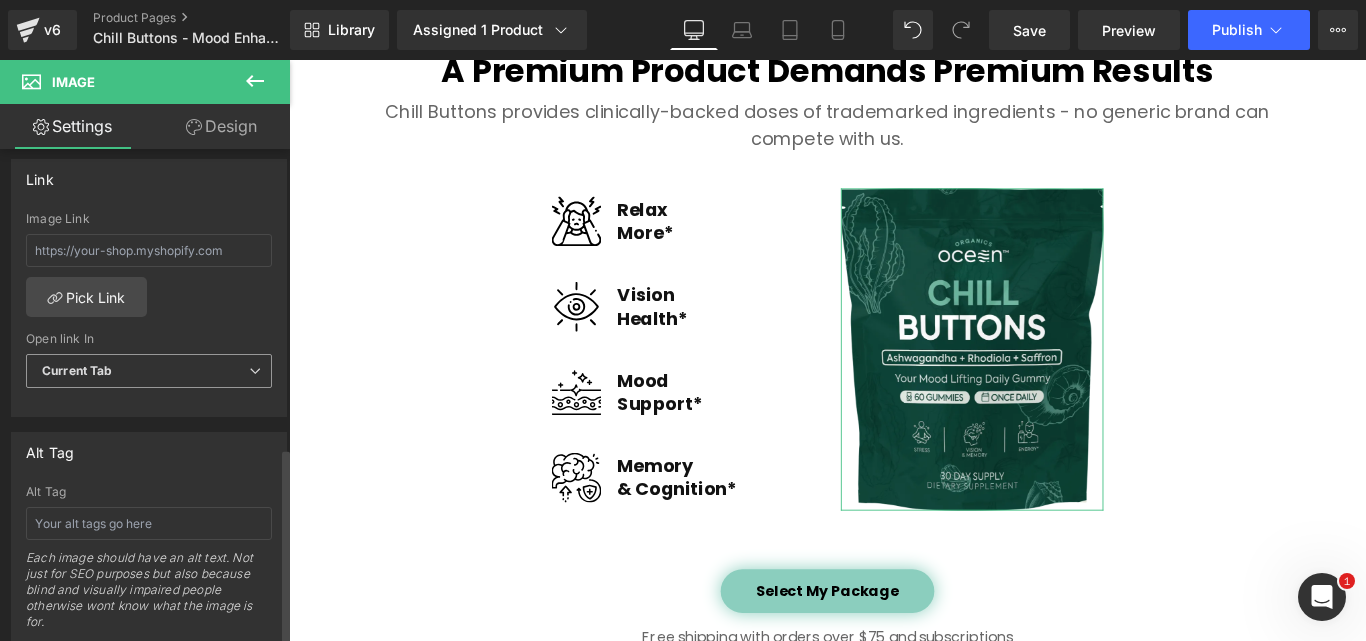 scroll, scrollTop: 900, scrollLeft: 0, axis: vertical 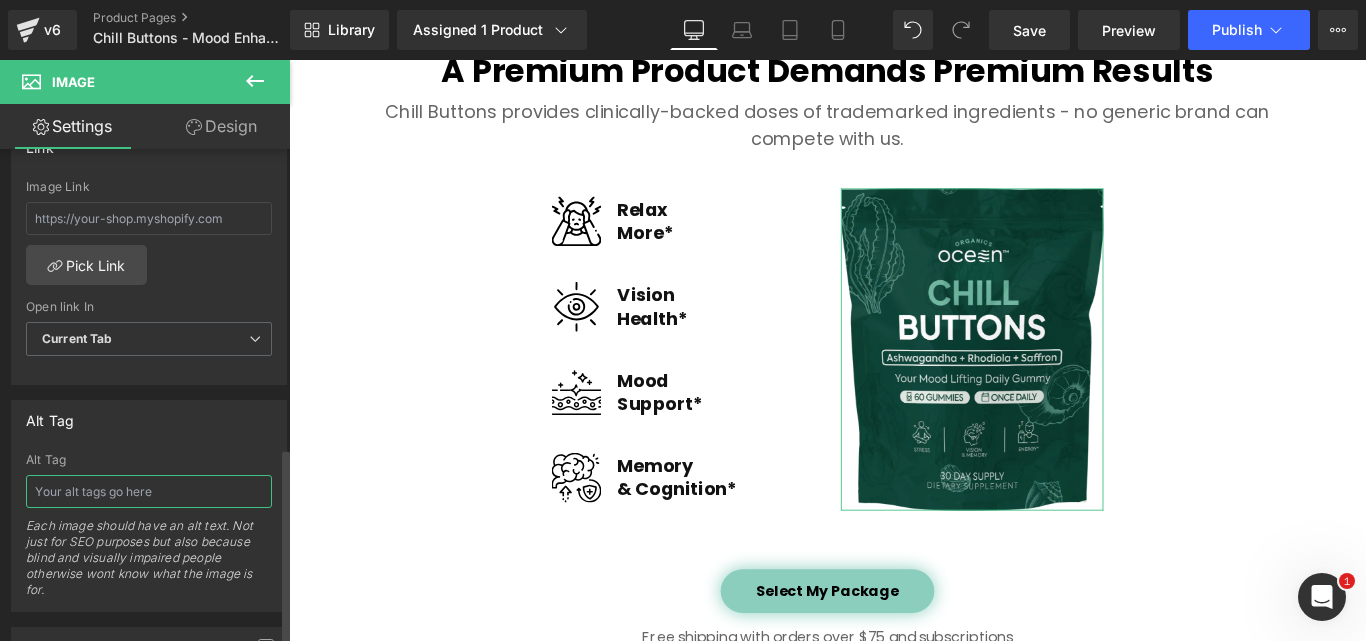 click at bounding box center (149, 491) 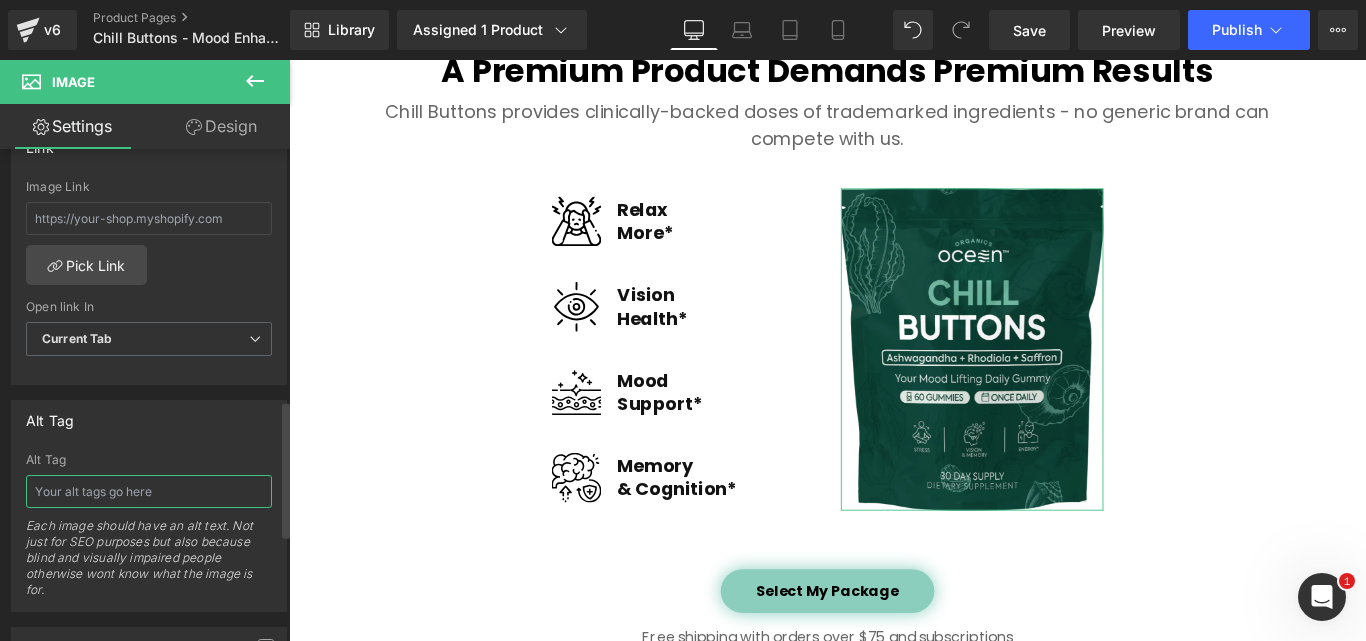 type on "Organics Ocean Chill Button" 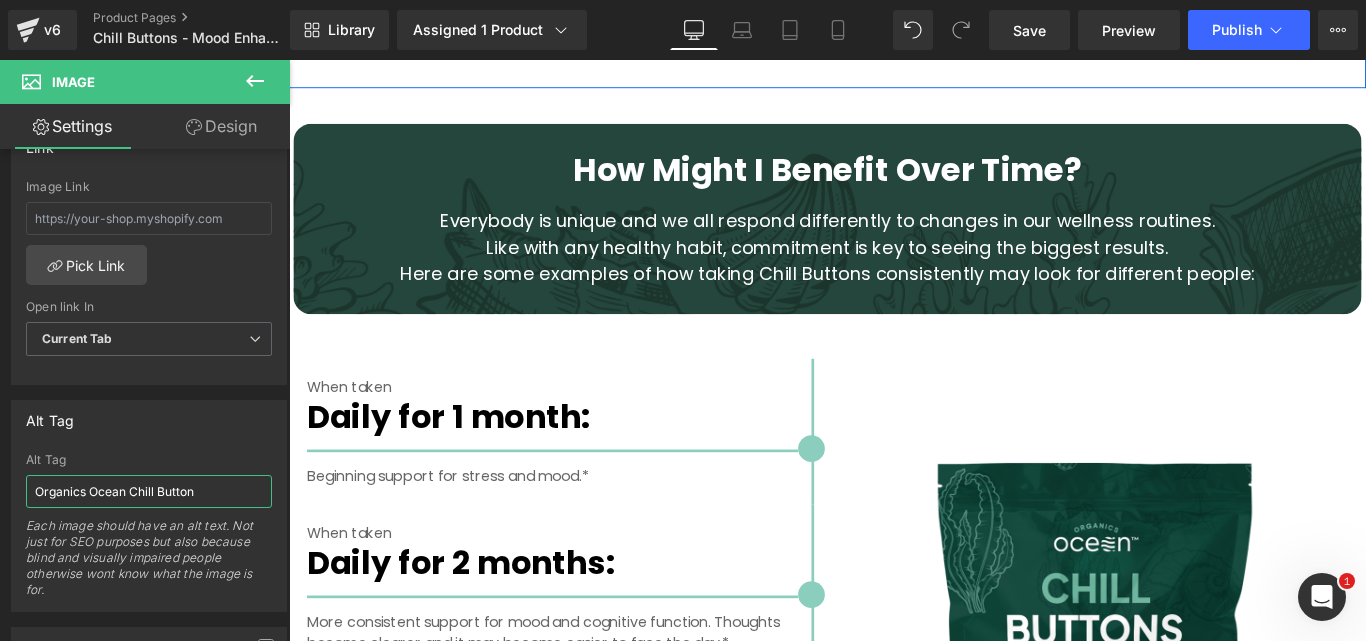 scroll, scrollTop: 3500, scrollLeft: 0, axis: vertical 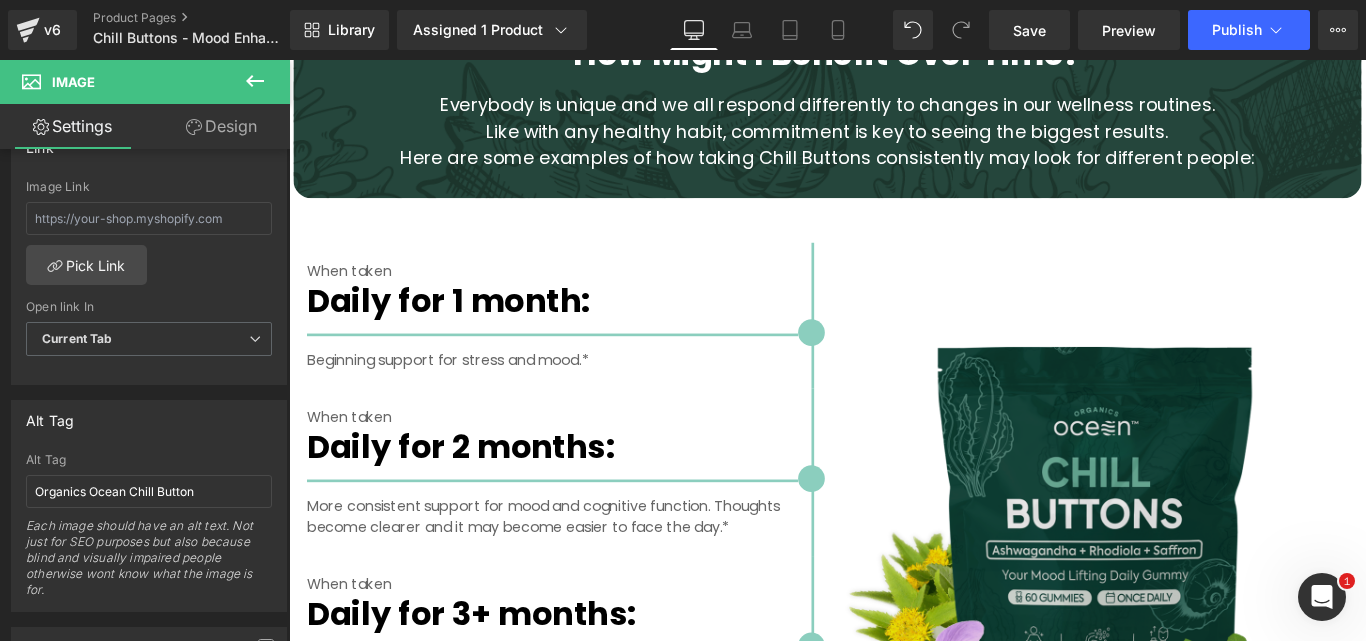 click at bounding box center (1194, 591) 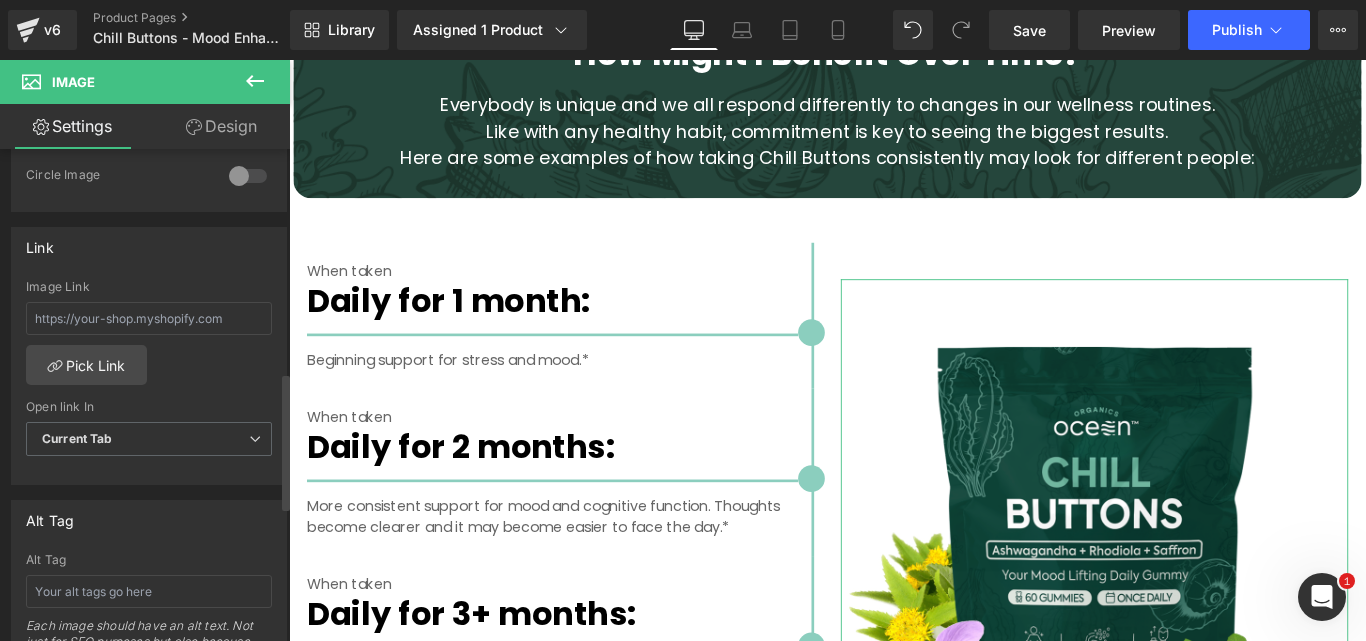 scroll, scrollTop: 900, scrollLeft: 0, axis: vertical 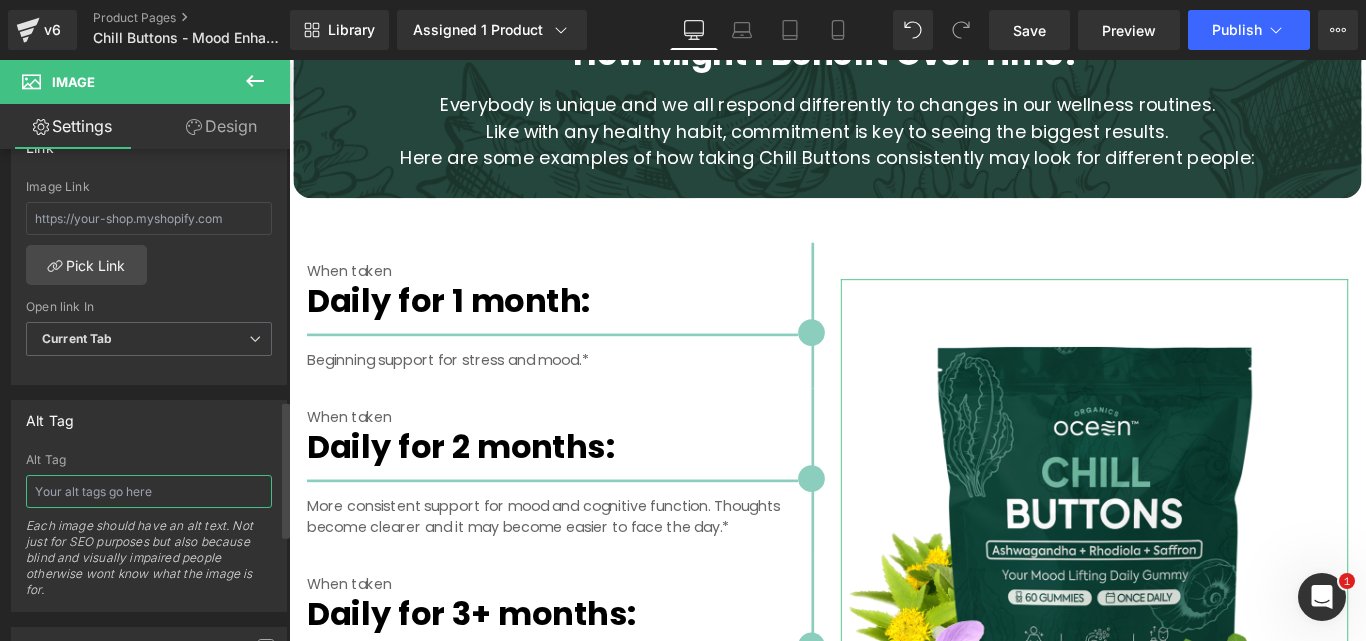 click at bounding box center (149, 491) 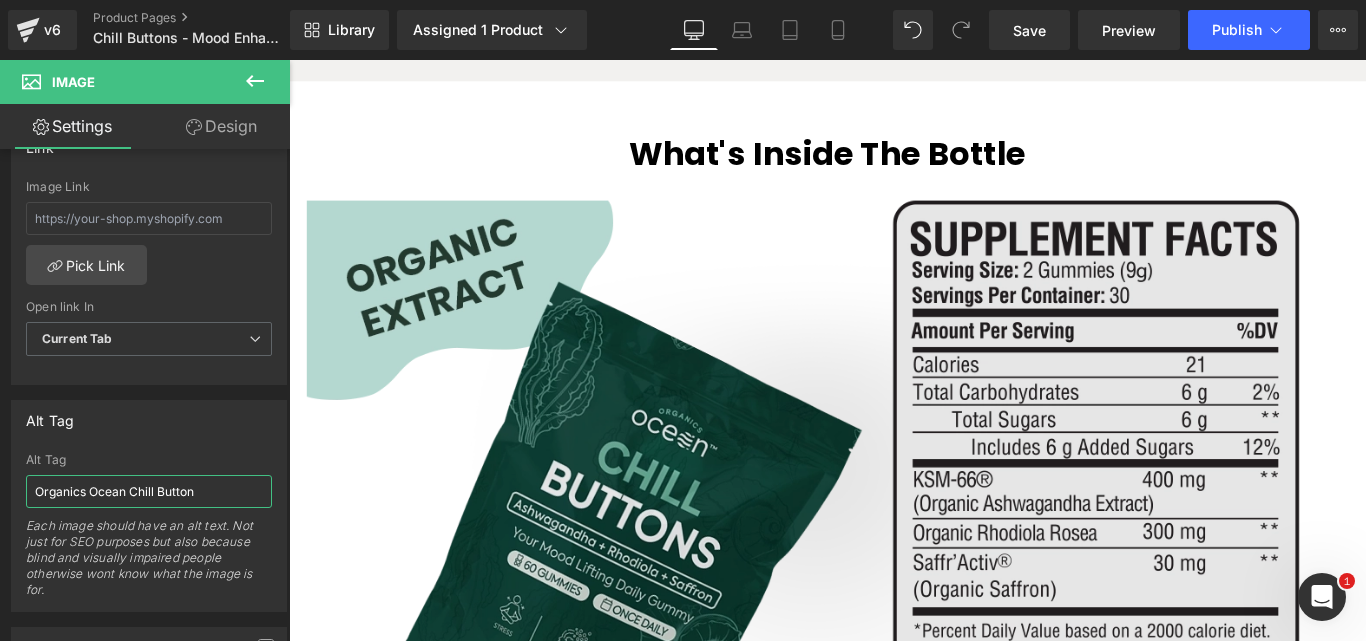scroll, scrollTop: 5100, scrollLeft: 0, axis: vertical 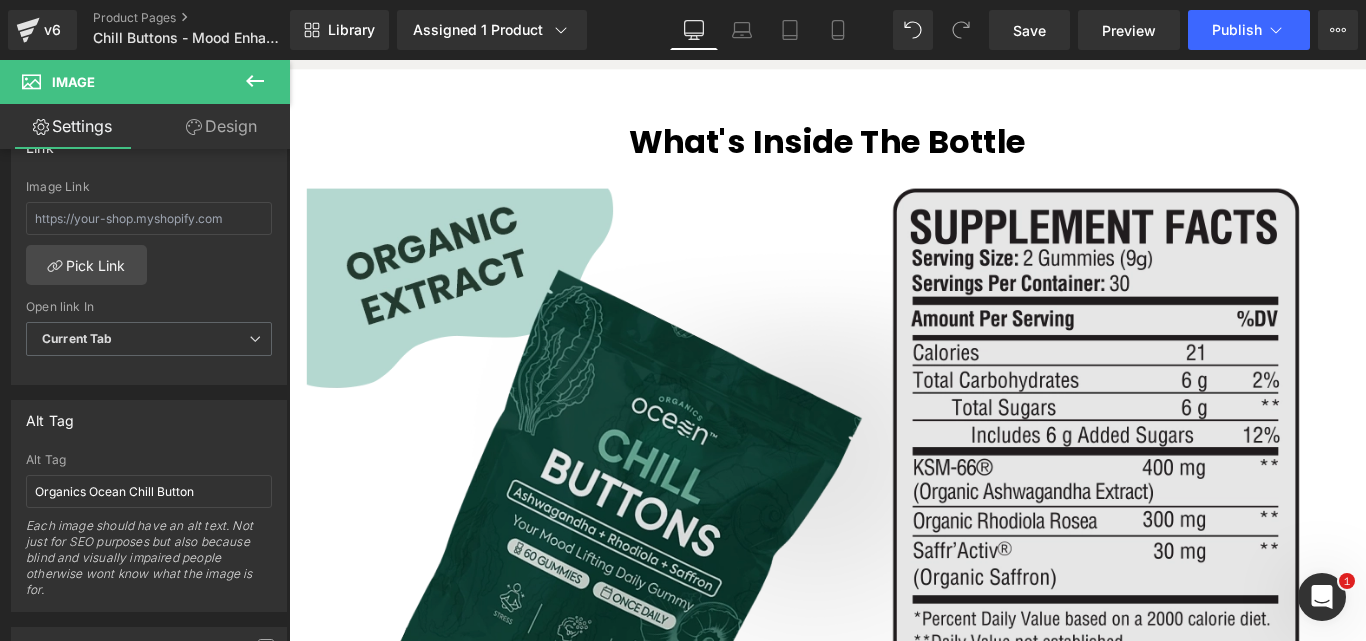 click at bounding box center (894, 542) 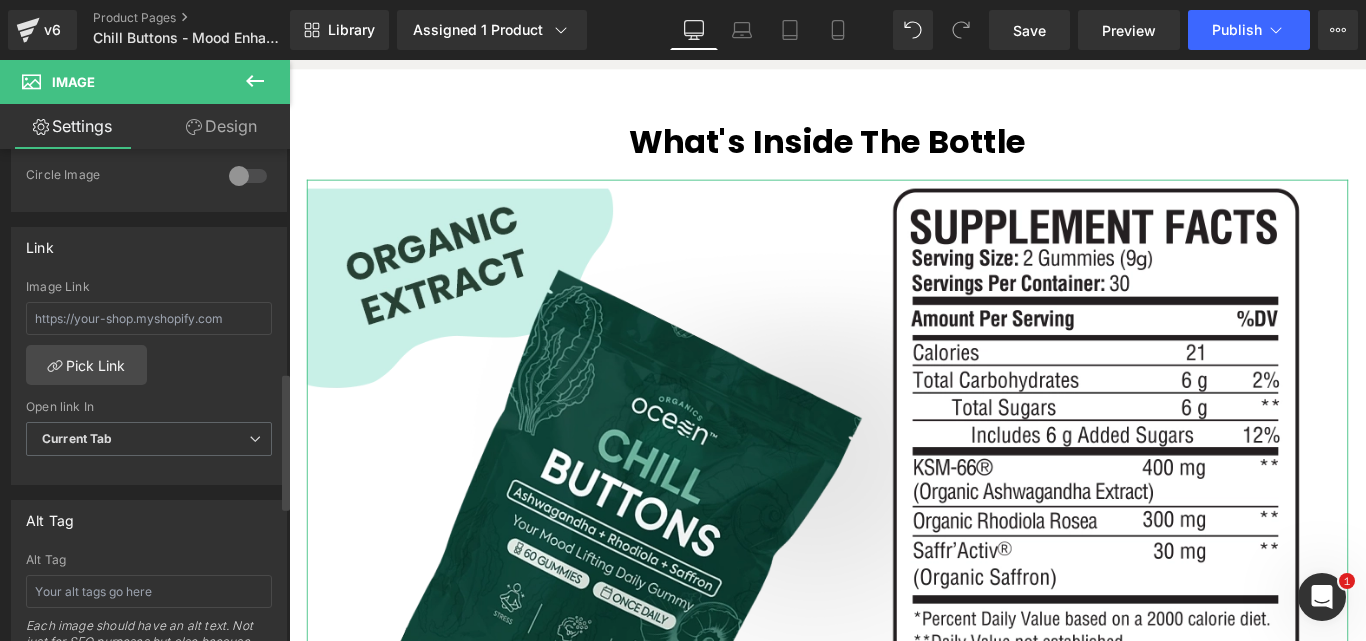 scroll, scrollTop: 1000, scrollLeft: 0, axis: vertical 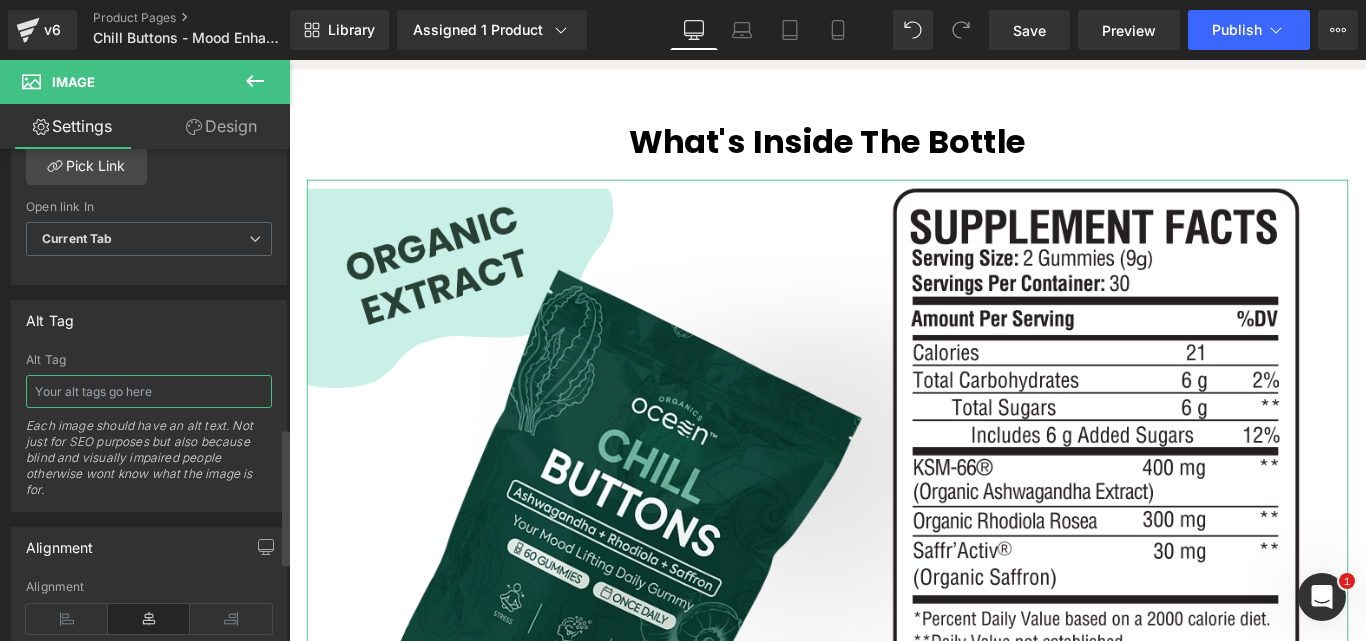 click at bounding box center [149, 391] 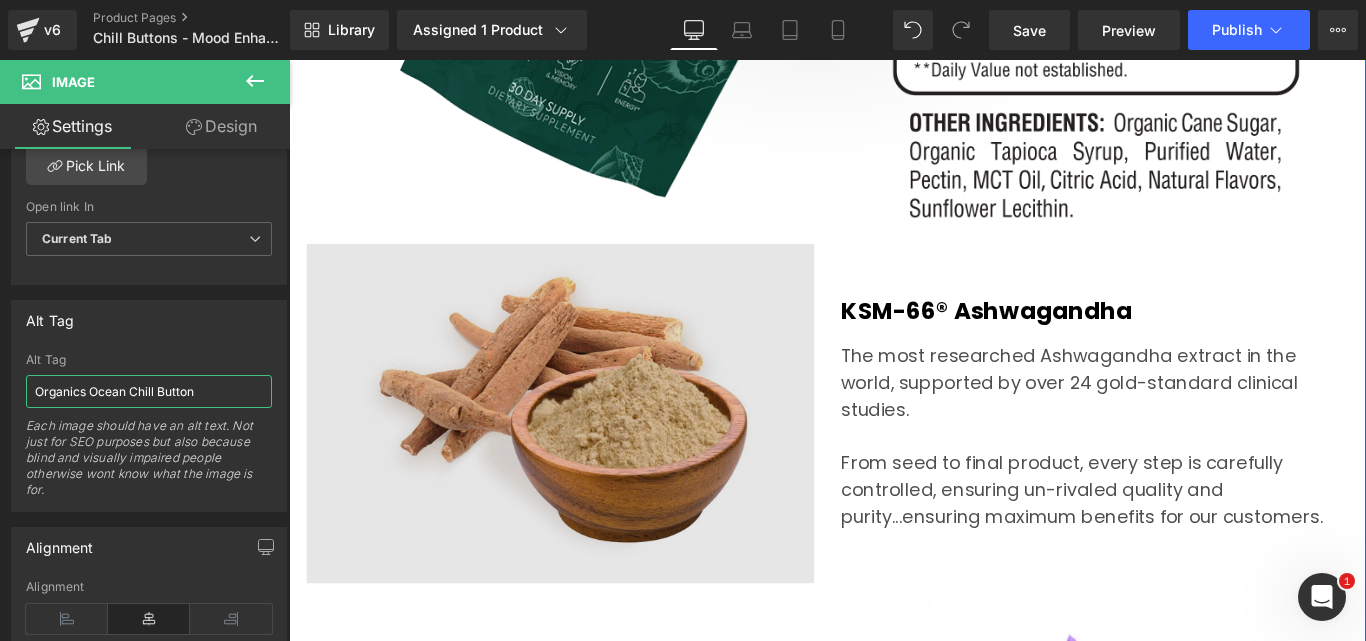 scroll, scrollTop: 5800, scrollLeft: 0, axis: vertical 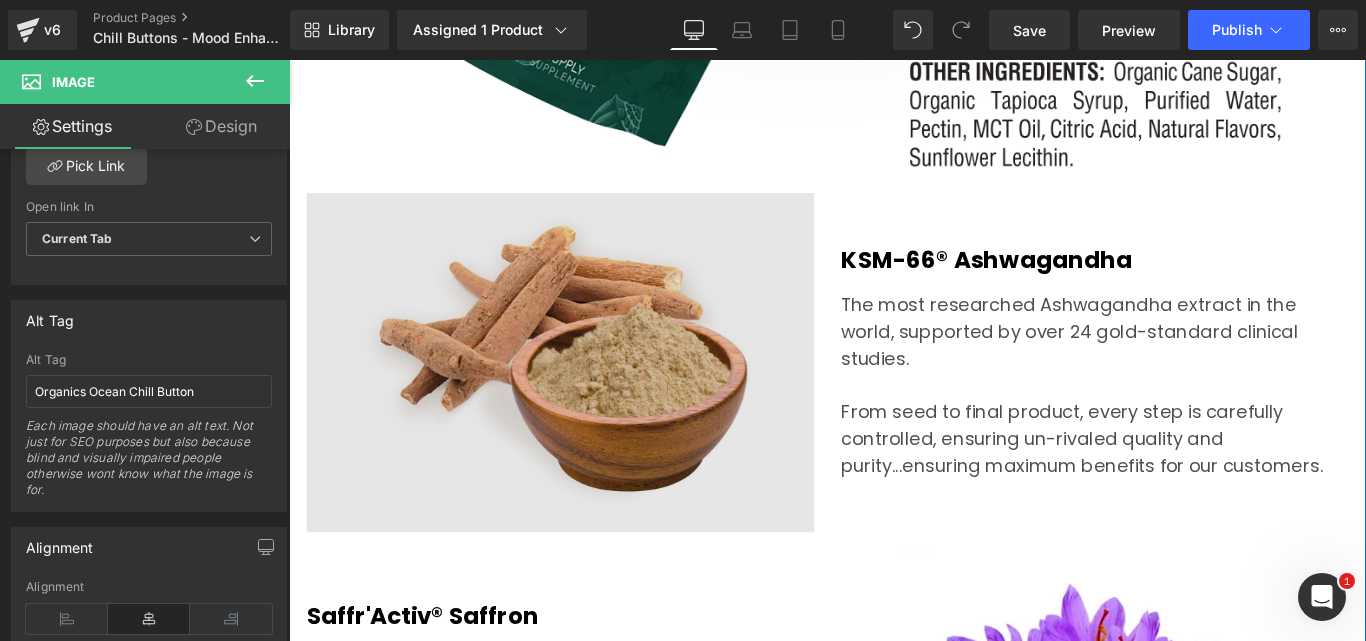 click at bounding box center [594, 399] 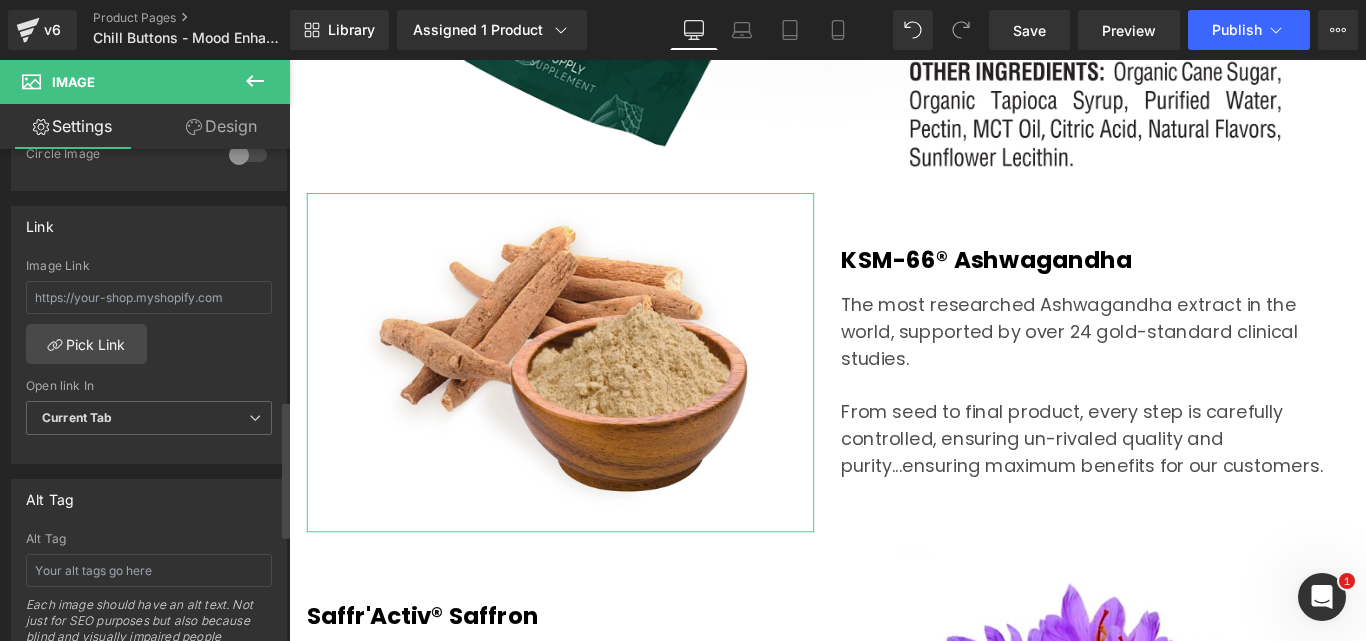 scroll, scrollTop: 900, scrollLeft: 0, axis: vertical 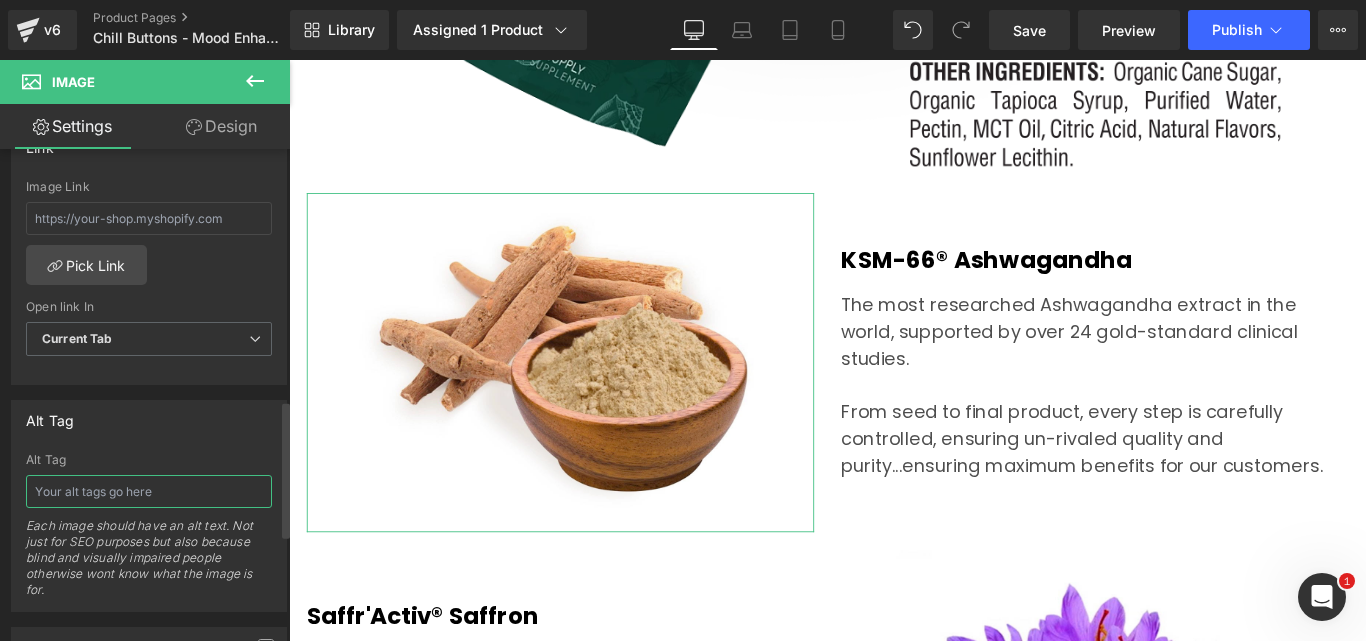 click at bounding box center (149, 491) 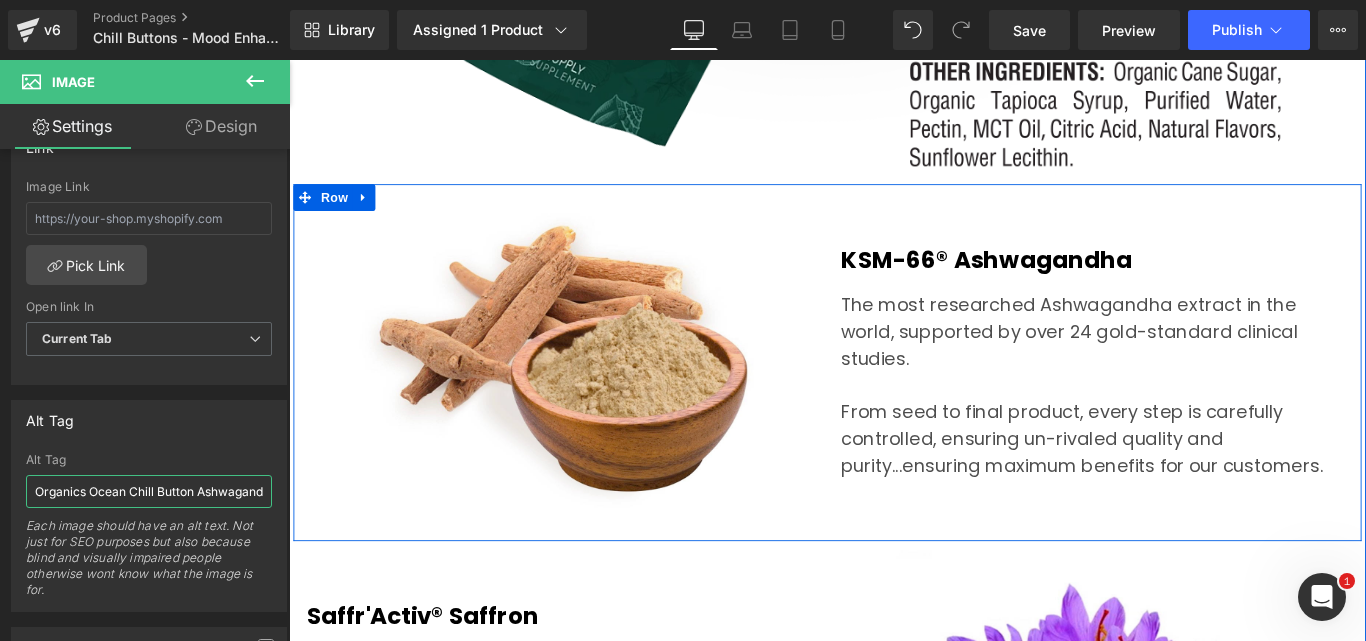 scroll, scrollTop: 0, scrollLeft: 9, axis: horizontal 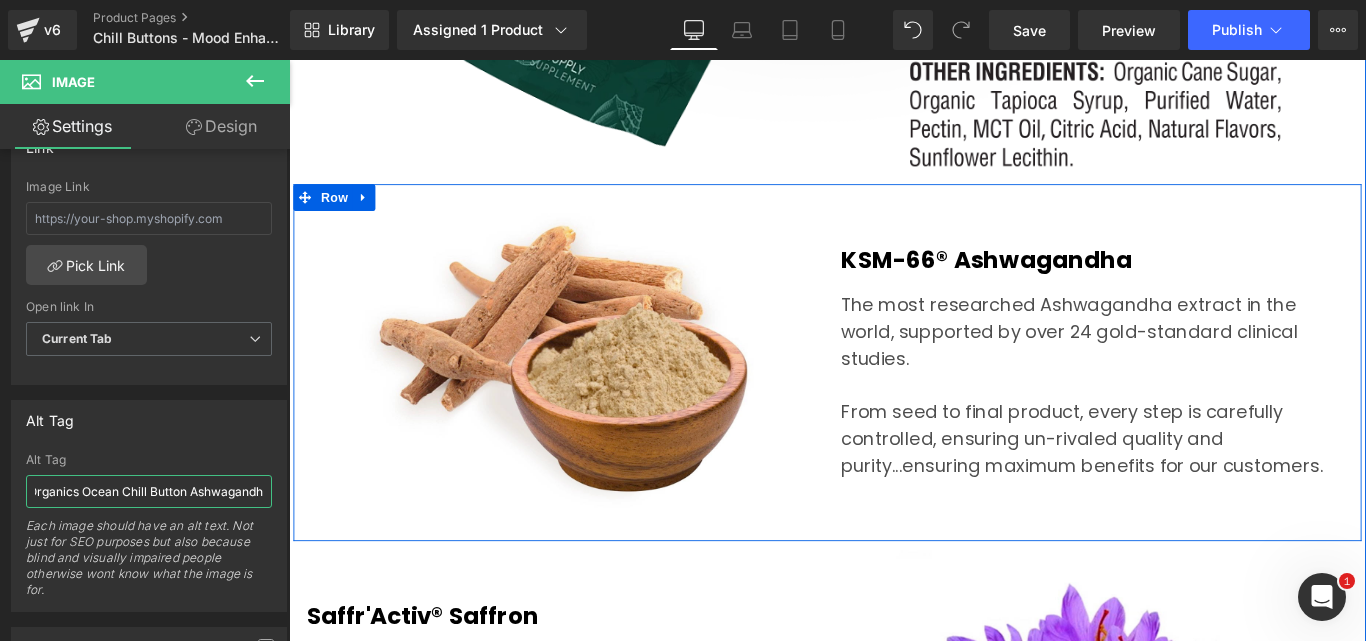 type on "Organics Ocean Chill Button Ashwagandha" 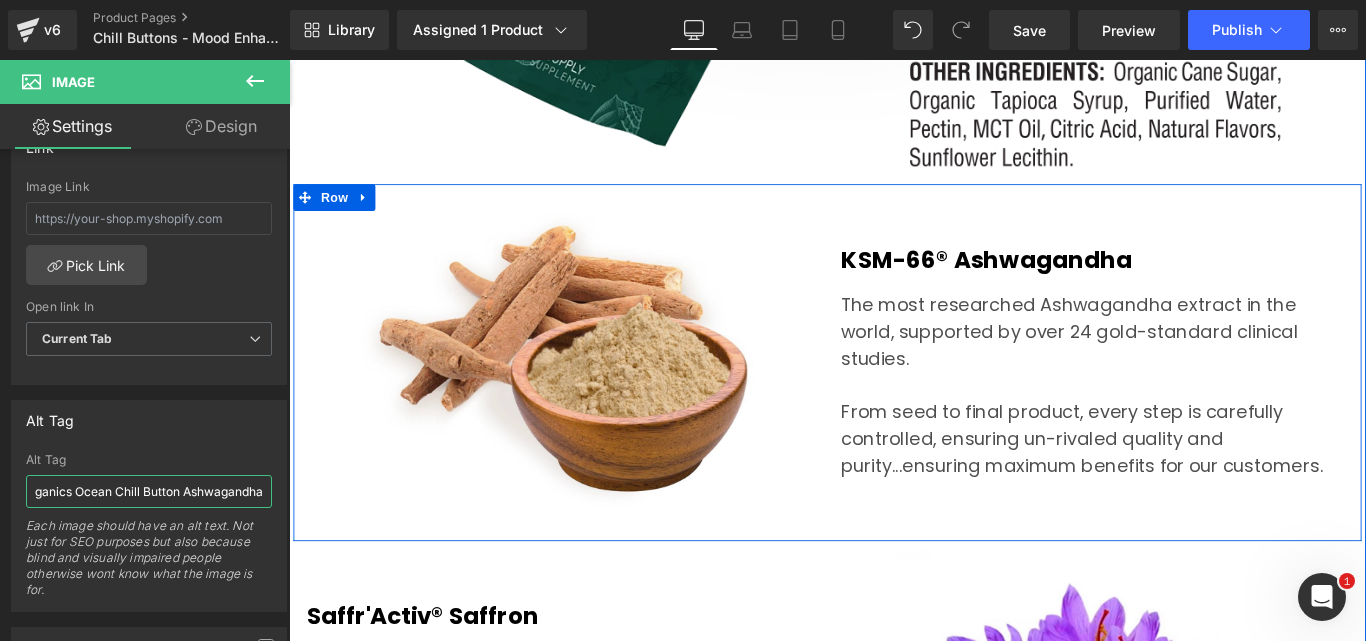 scroll, scrollTop: 0, scrollLeft: 23, axis: horizontal 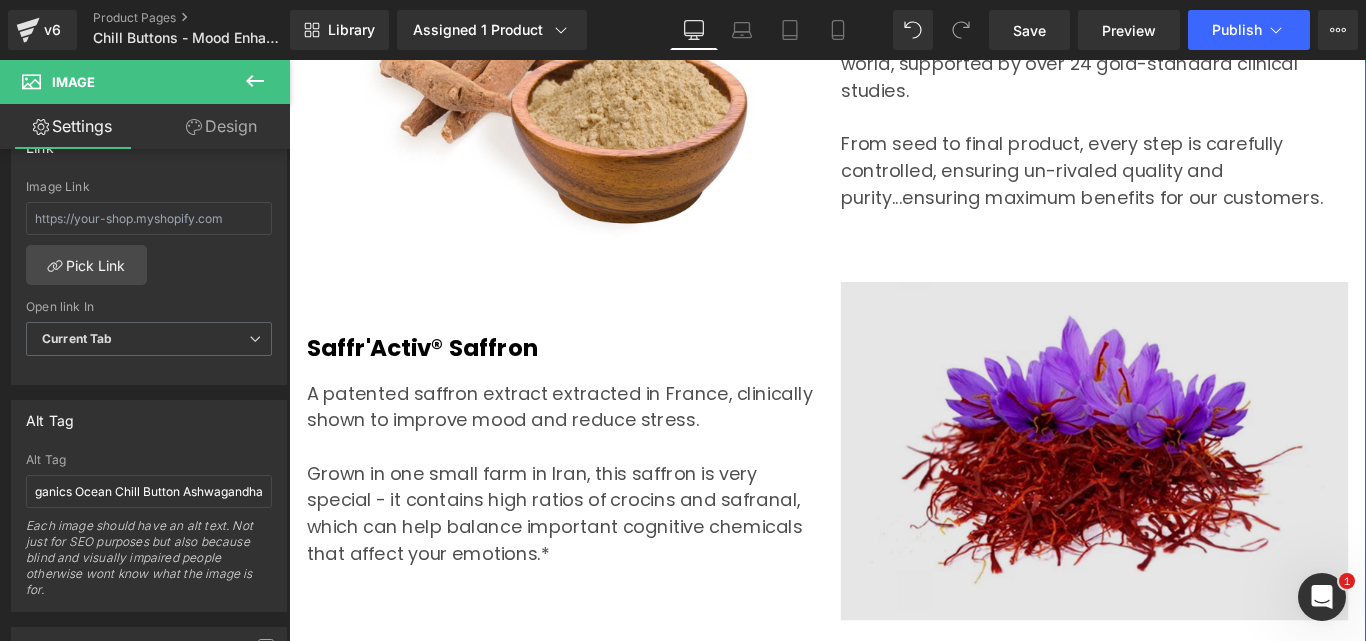 click on "Image" at bounding box center [1194, 500] 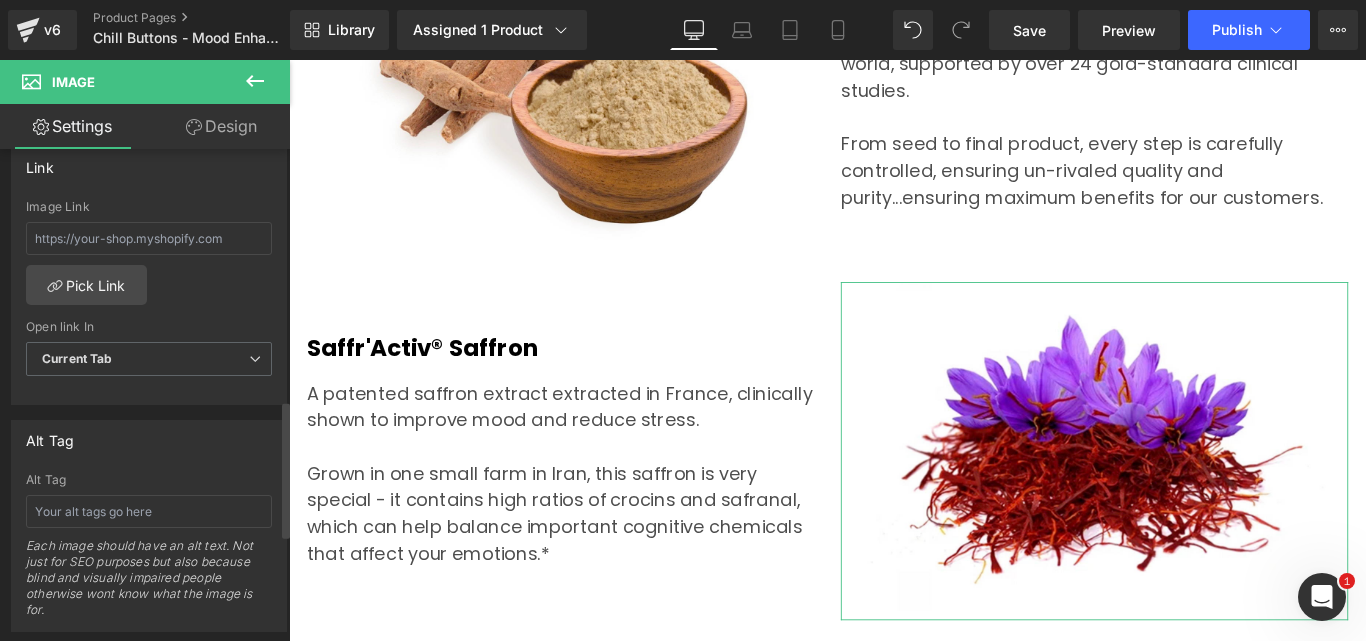 scroll, scrollTop: 900, scrollLeft: 0, axis: vertical 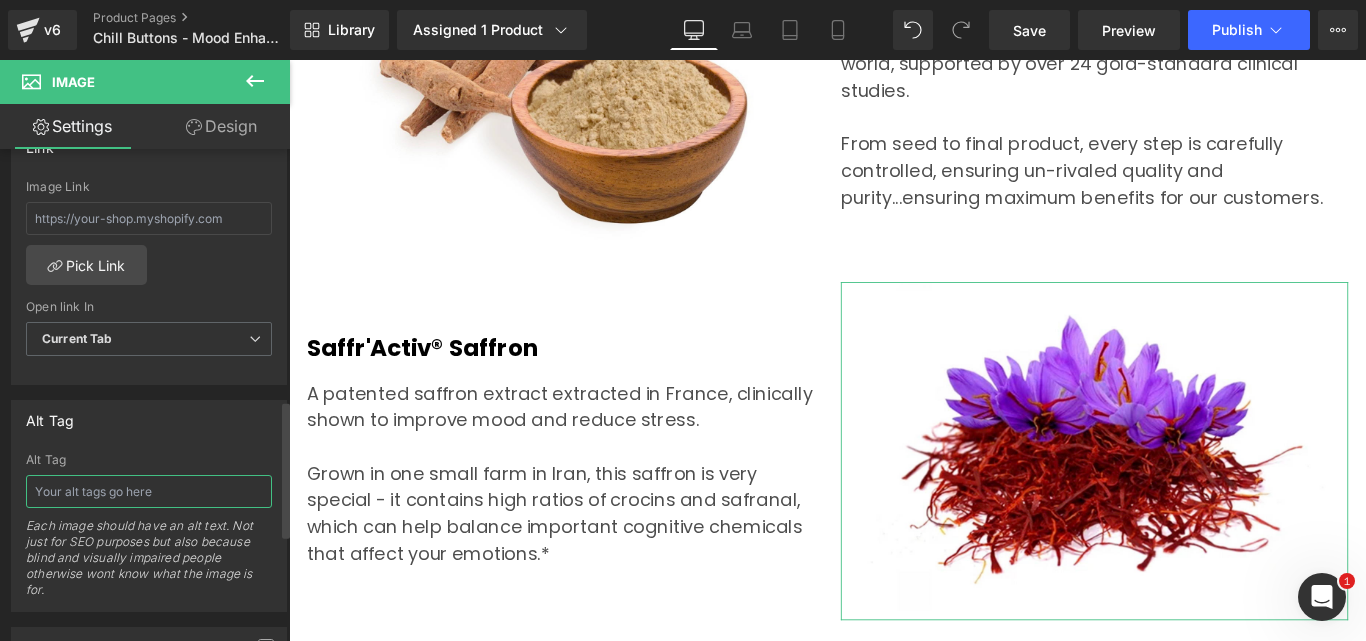 click at bounding box center [149, 491] 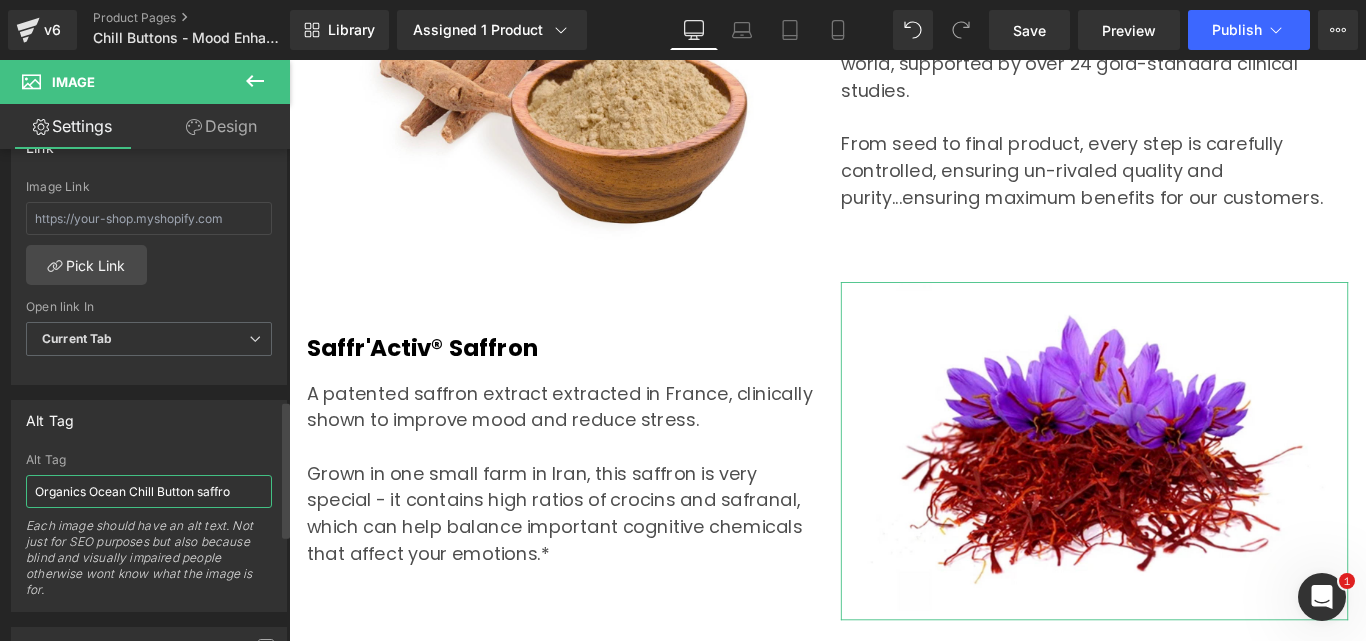 type on "Organics Ocean Chill Button saffron" 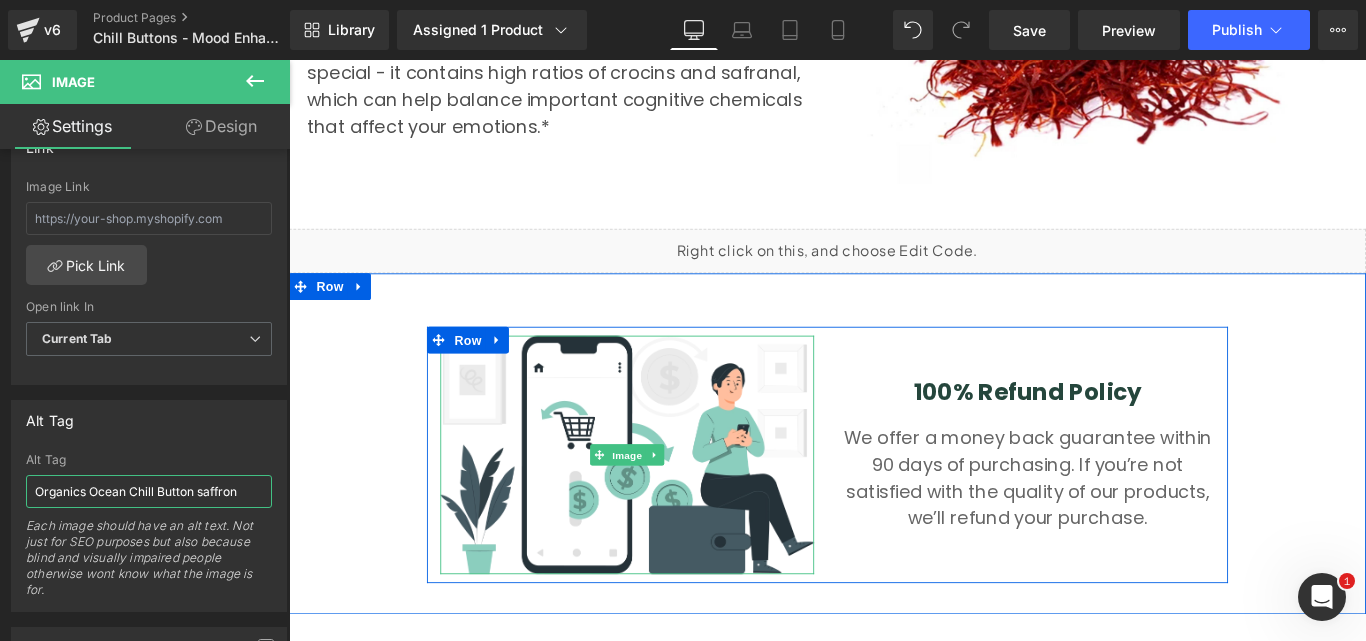scroll, scrollTop: 6700, scrollLeft: 0, axis: vertical 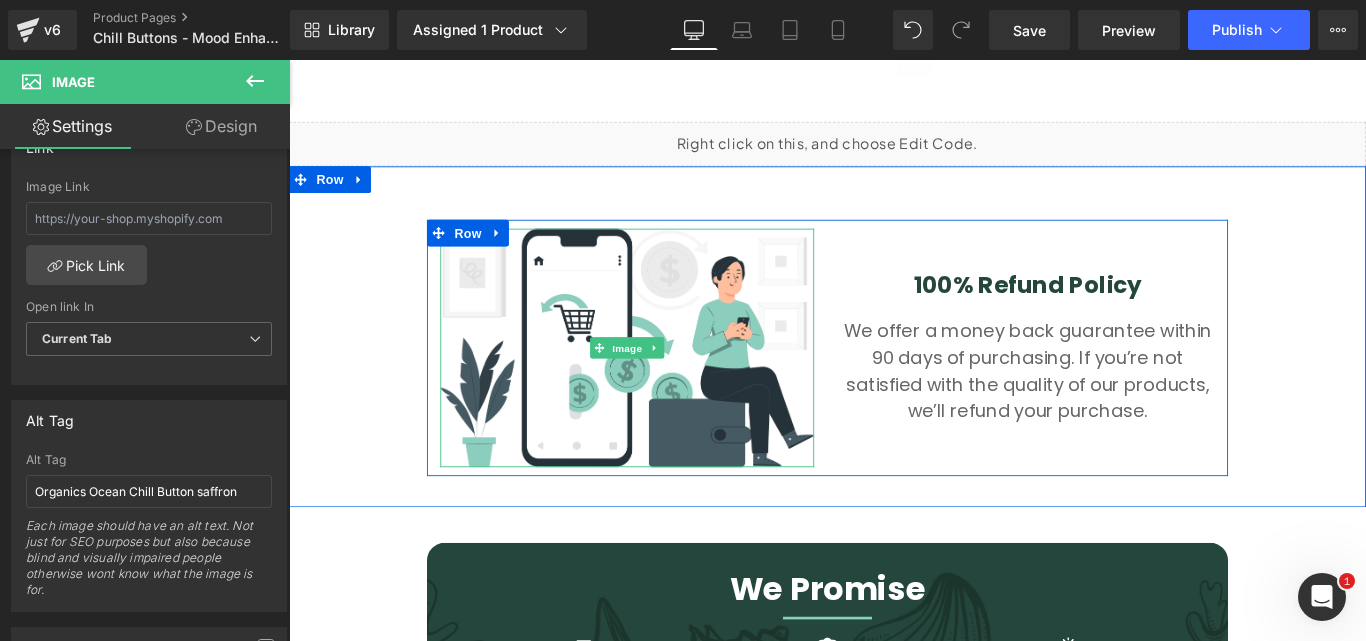 click at bounding box center [669, 515] 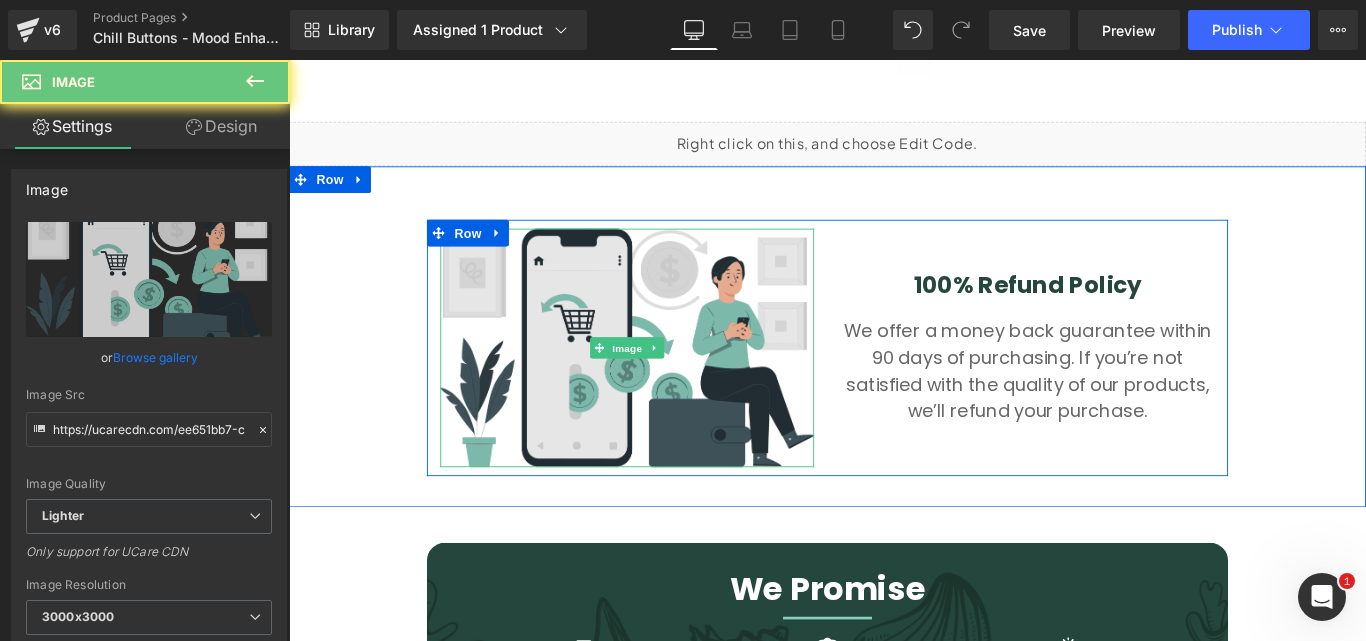 click at bounding box center [669, 384] 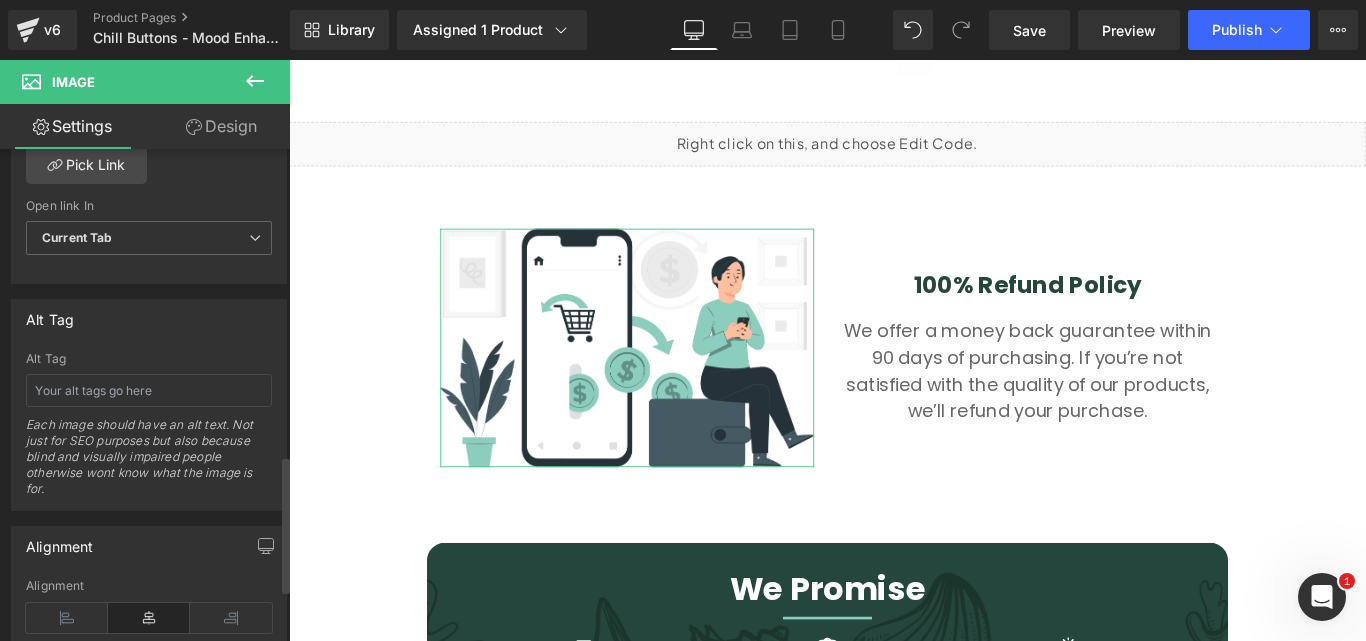 scroll, scrollTop: 1100, scrollLeft: 0, axis: vertical 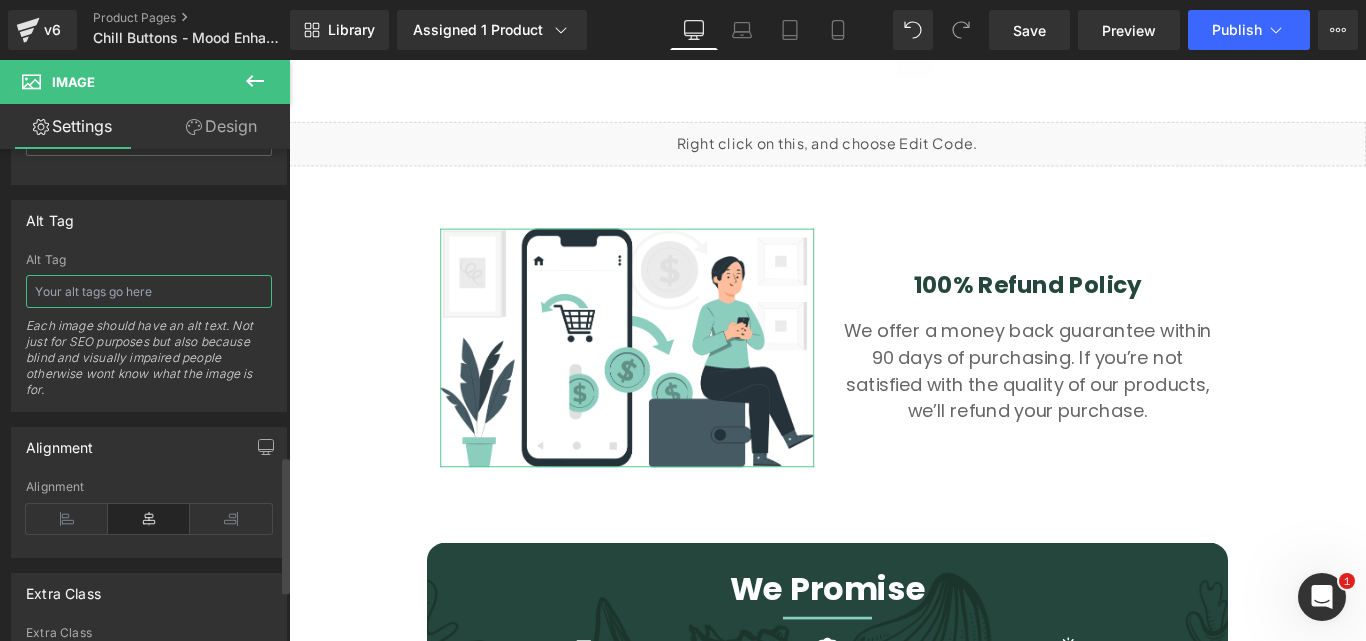 click at bounding box center [149, 291] 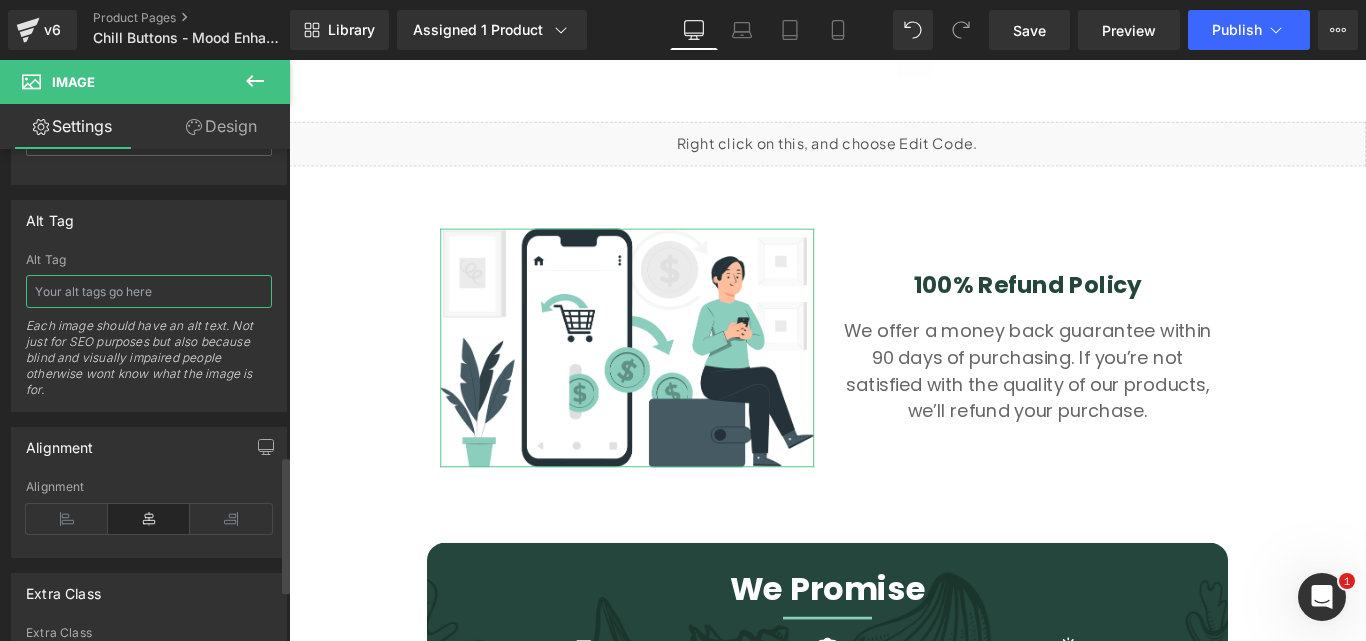 type on "Organics Ocean Chill Button" 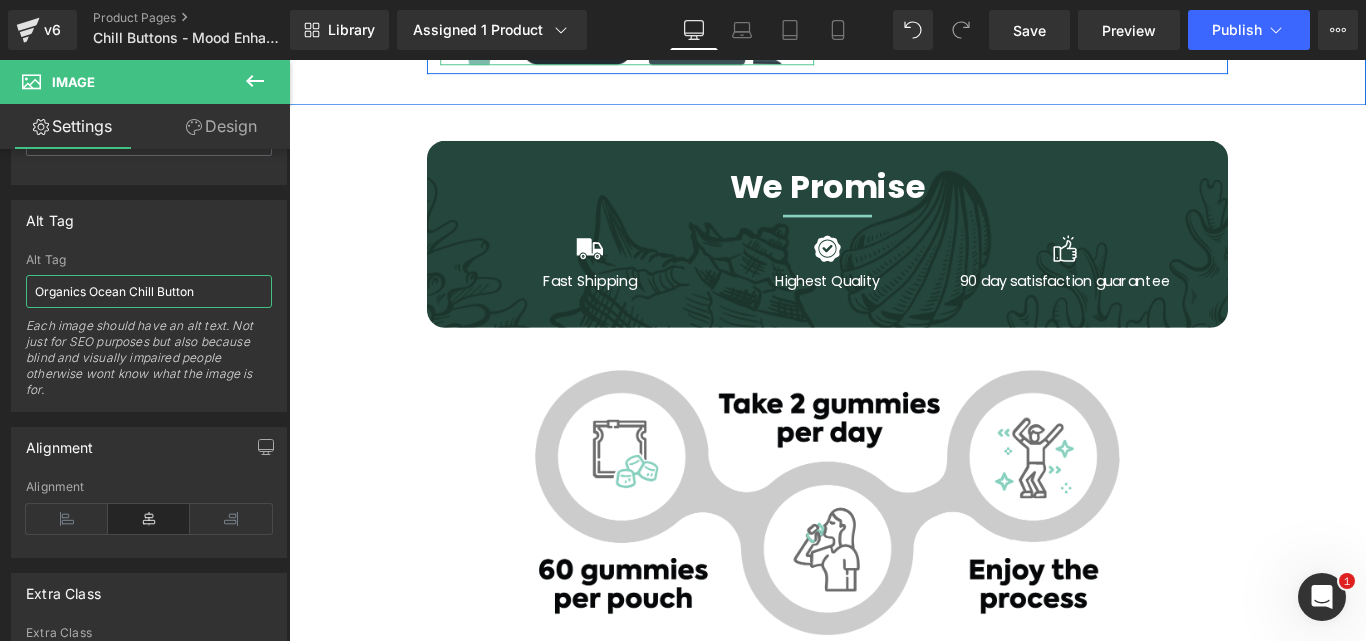 scroll, scrollTop: 7200, scrollLeft: 0, axis: vertical 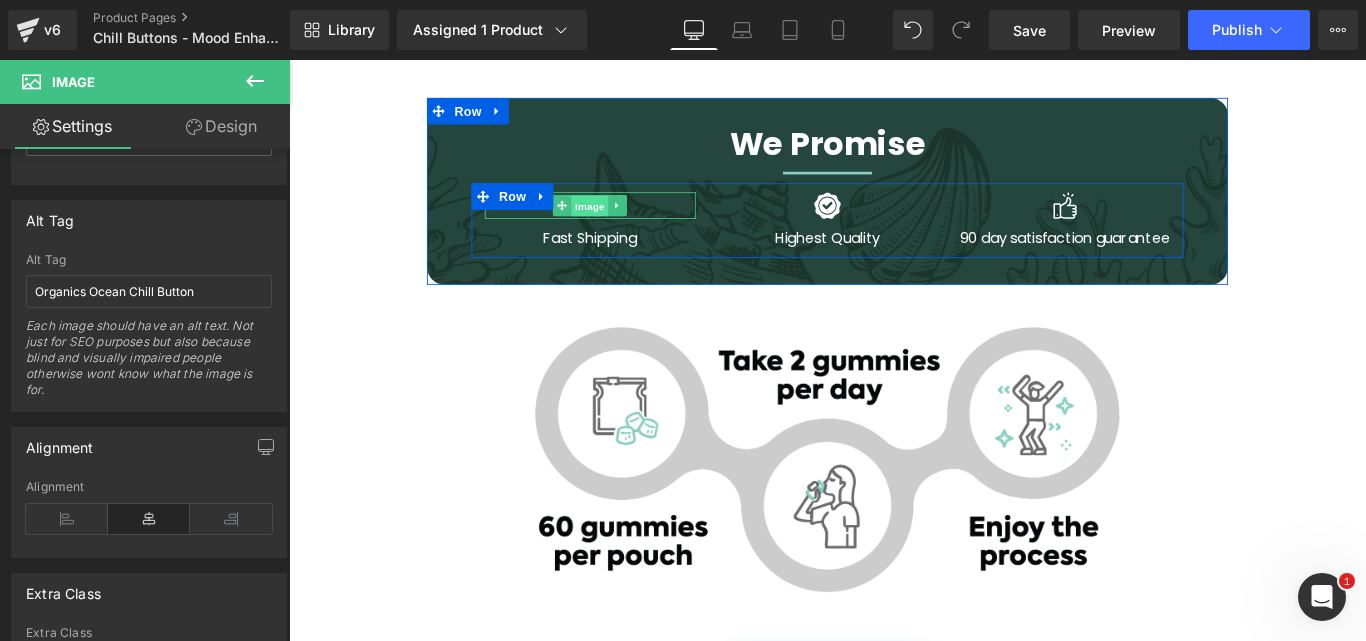 click on "Image" at bounding box center (628, 225) 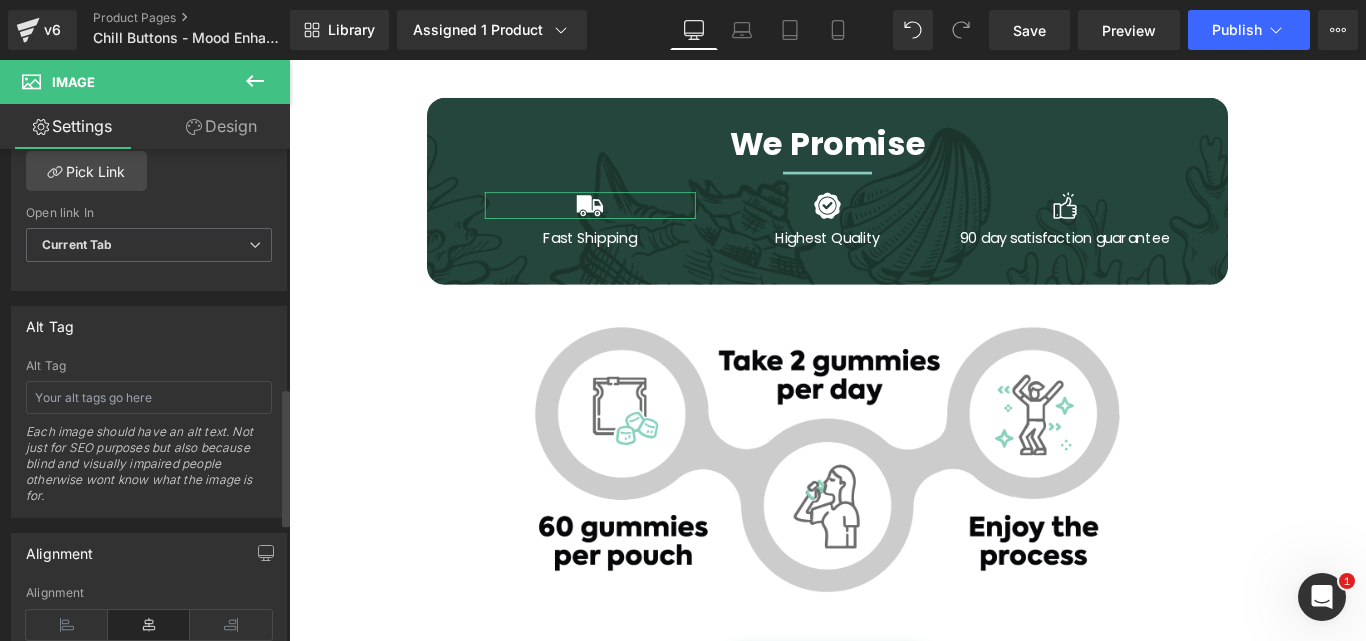 scroll, scrollTop: 1000, scrollLeft: 0, axis: vertical 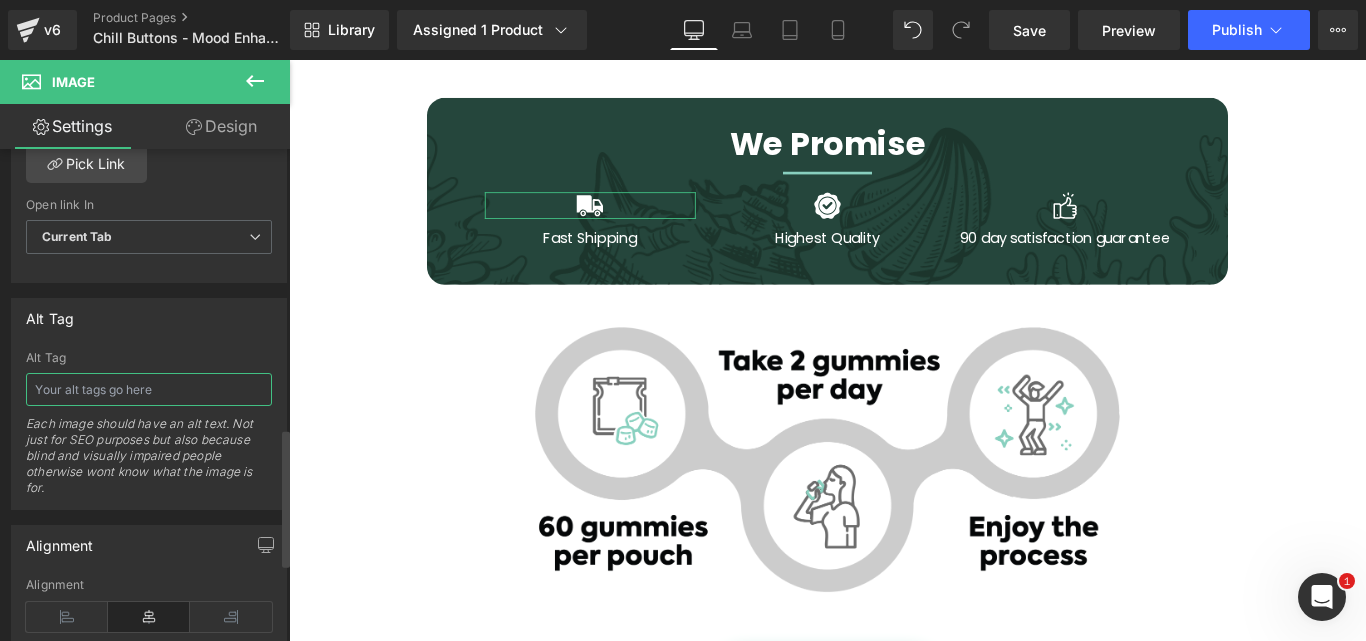 click at bounding box center (149, 389) 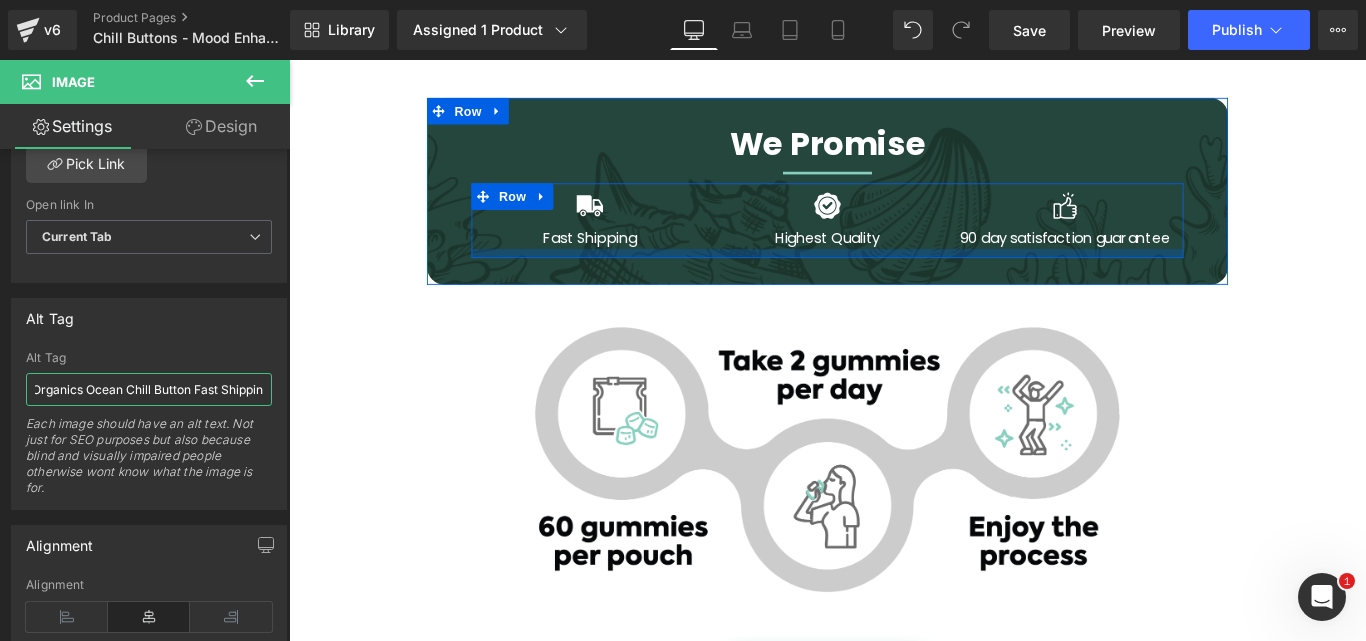 type on "Organics Ocean Chill Button Fast Shipping" 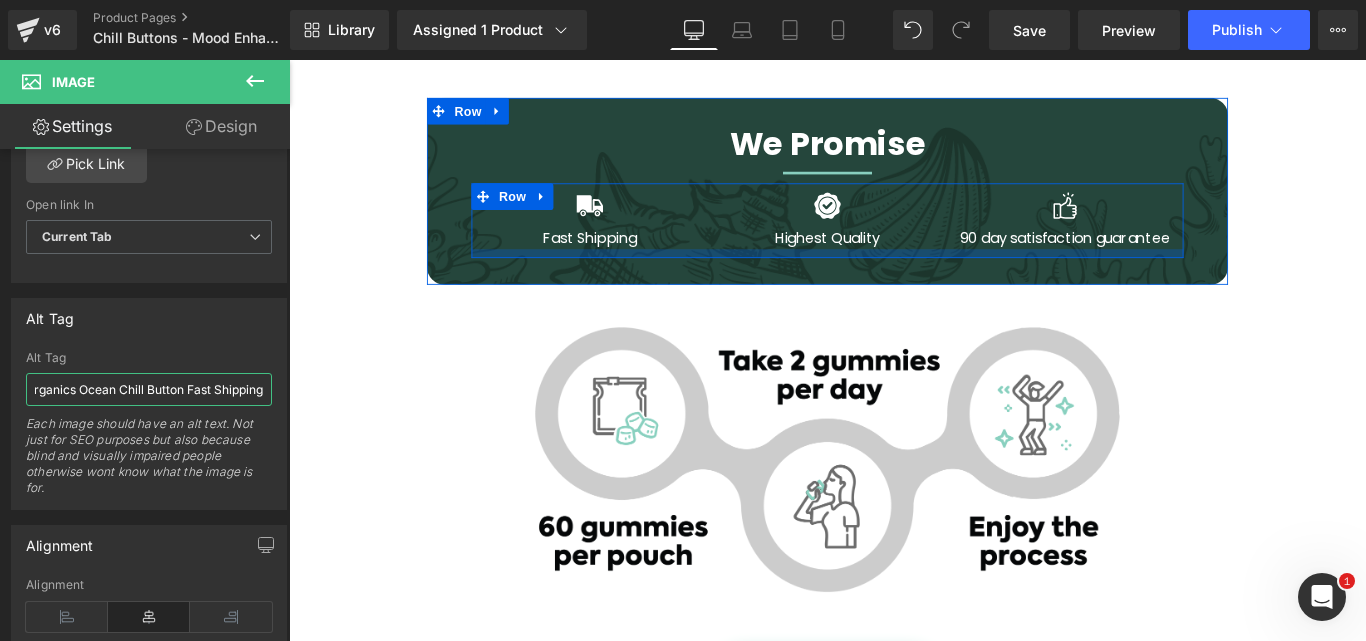 scroll, scrollTop: 0, scrollLeft: 19, axis: horizontal 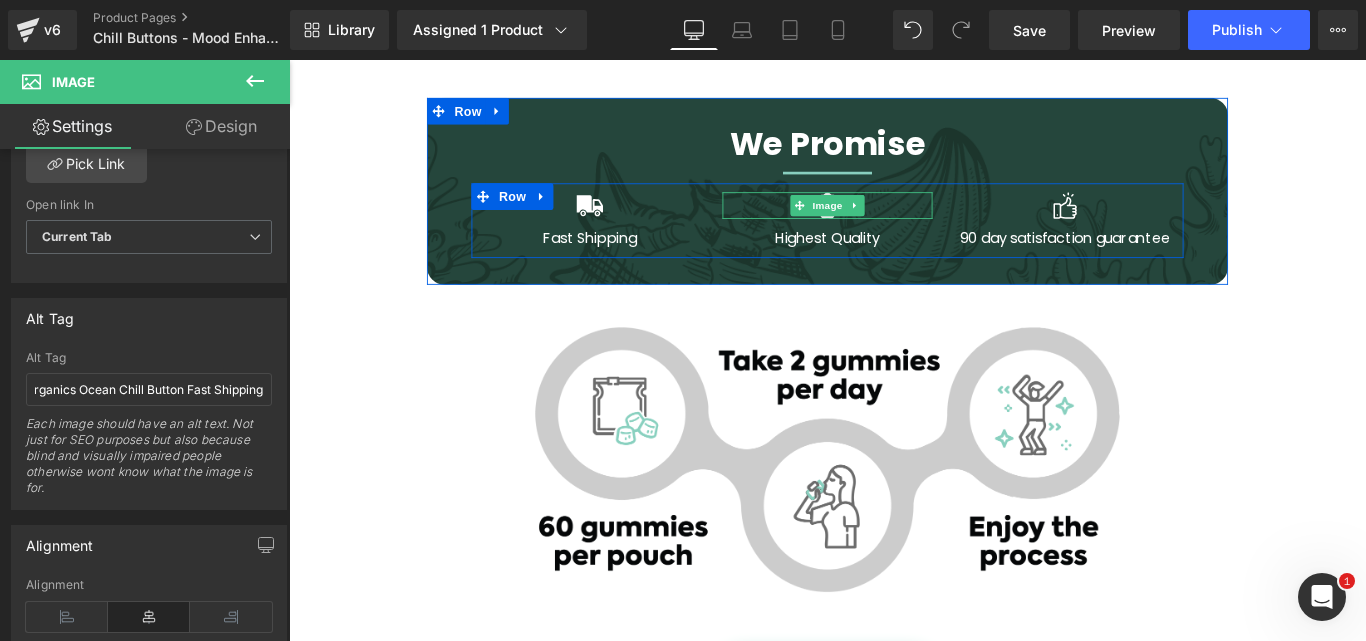 click on "Image" at bounding box center (894, 224) 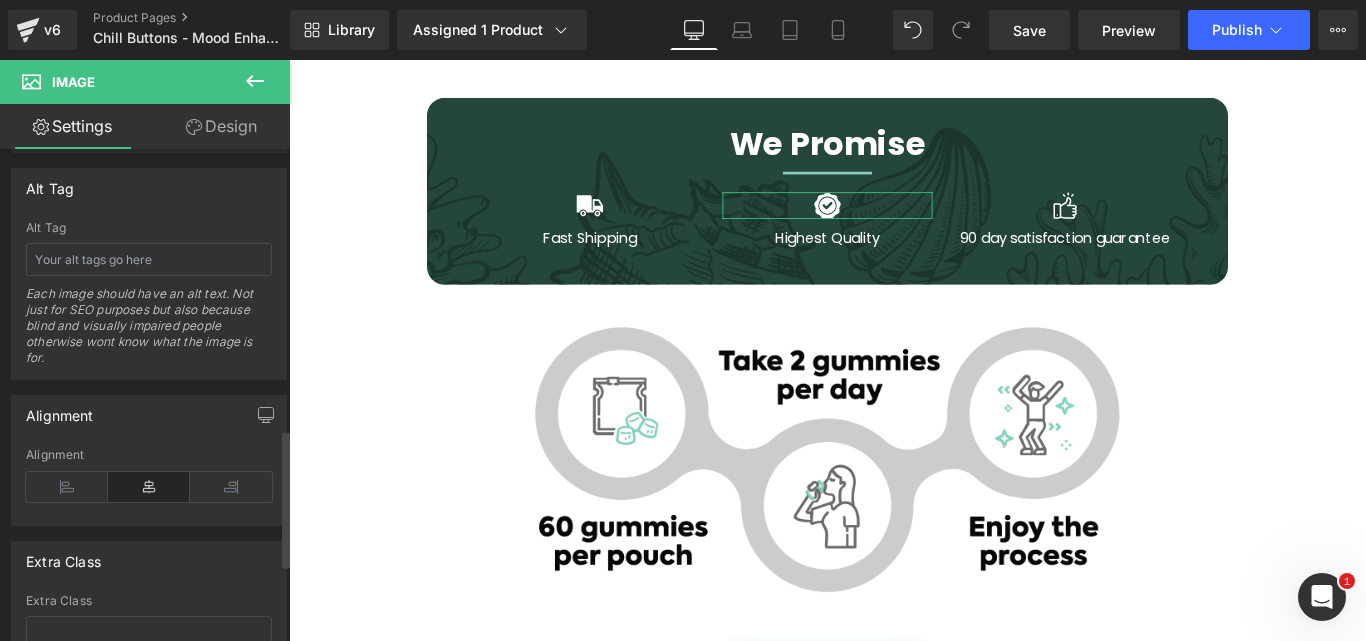 scroll, scrollTop: 1000, scrollLeft: 0, axis: vertical 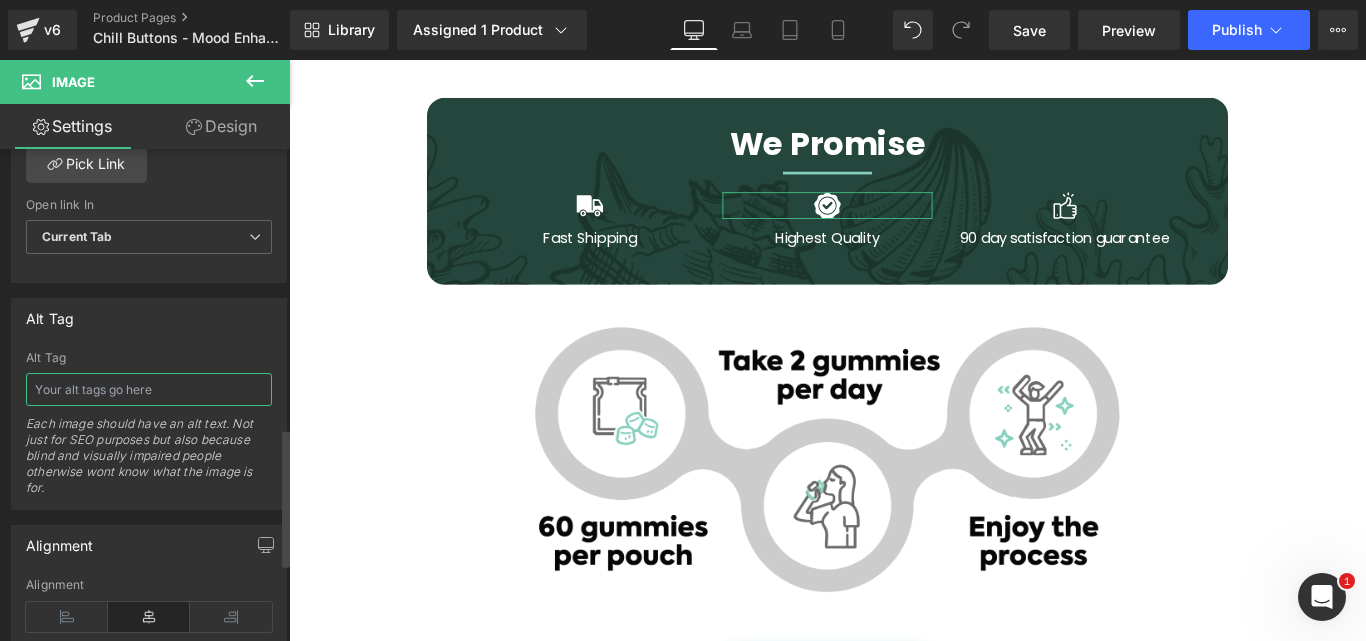 click at bounding box center (149, 389) 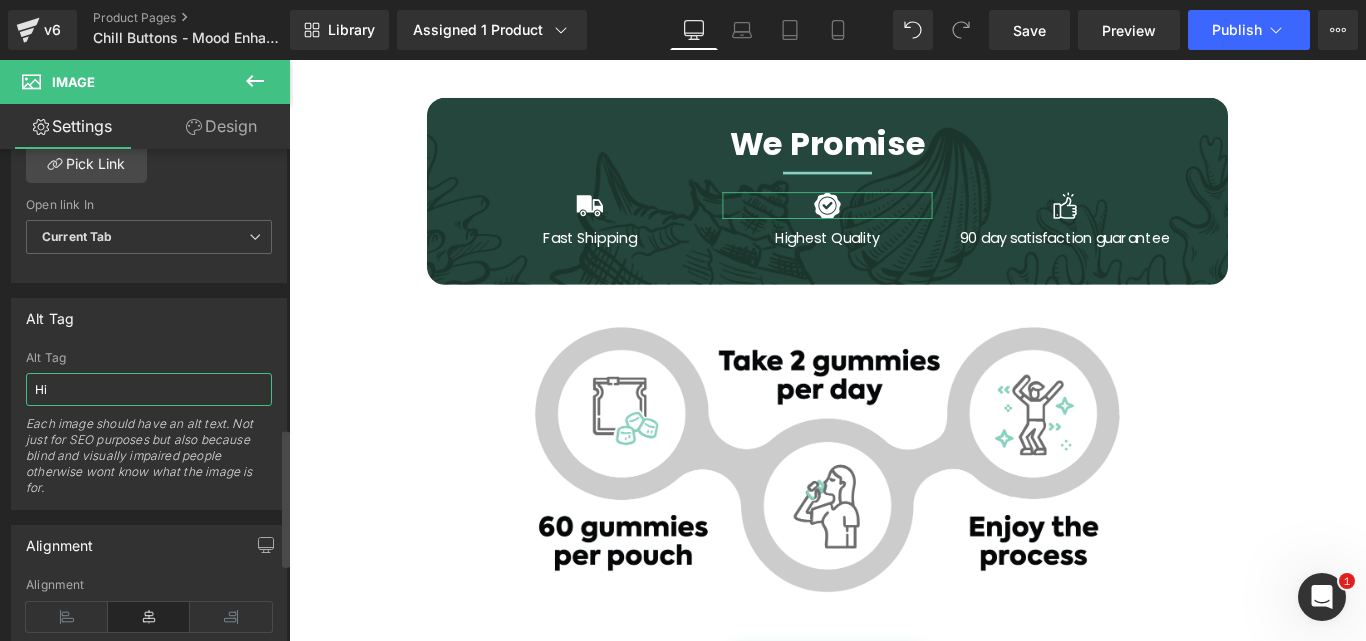 type on "H" 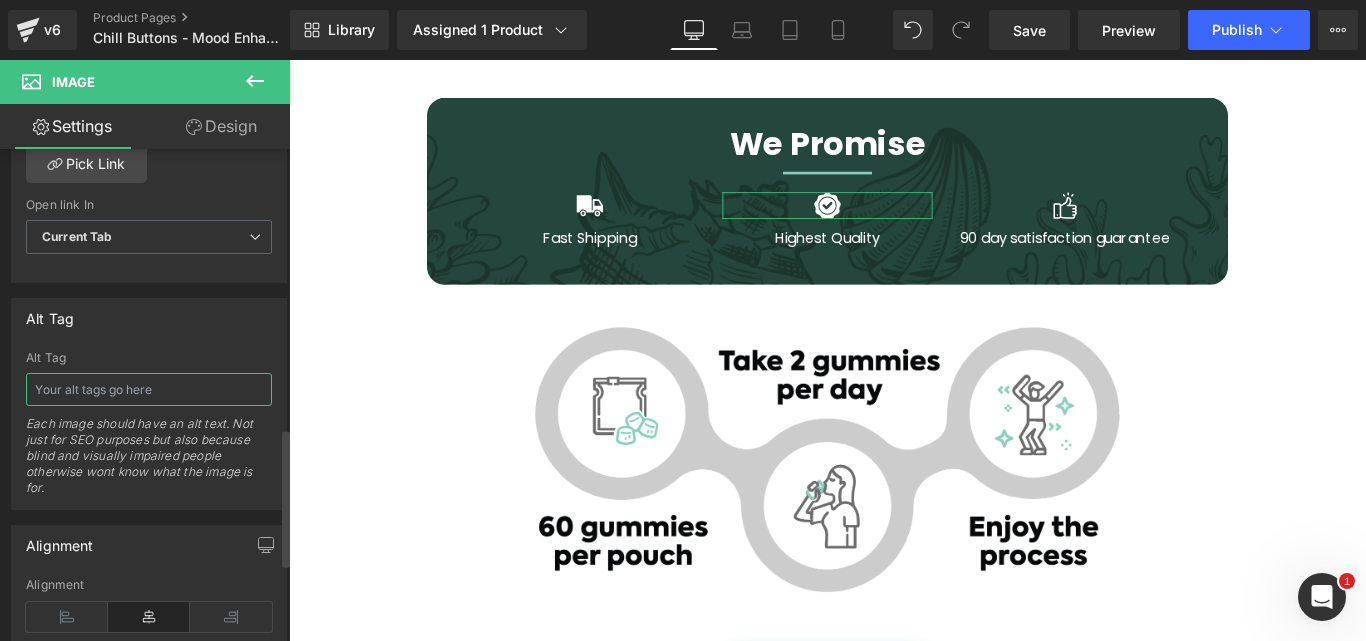 paste on "Organics Ocean Chill Button" 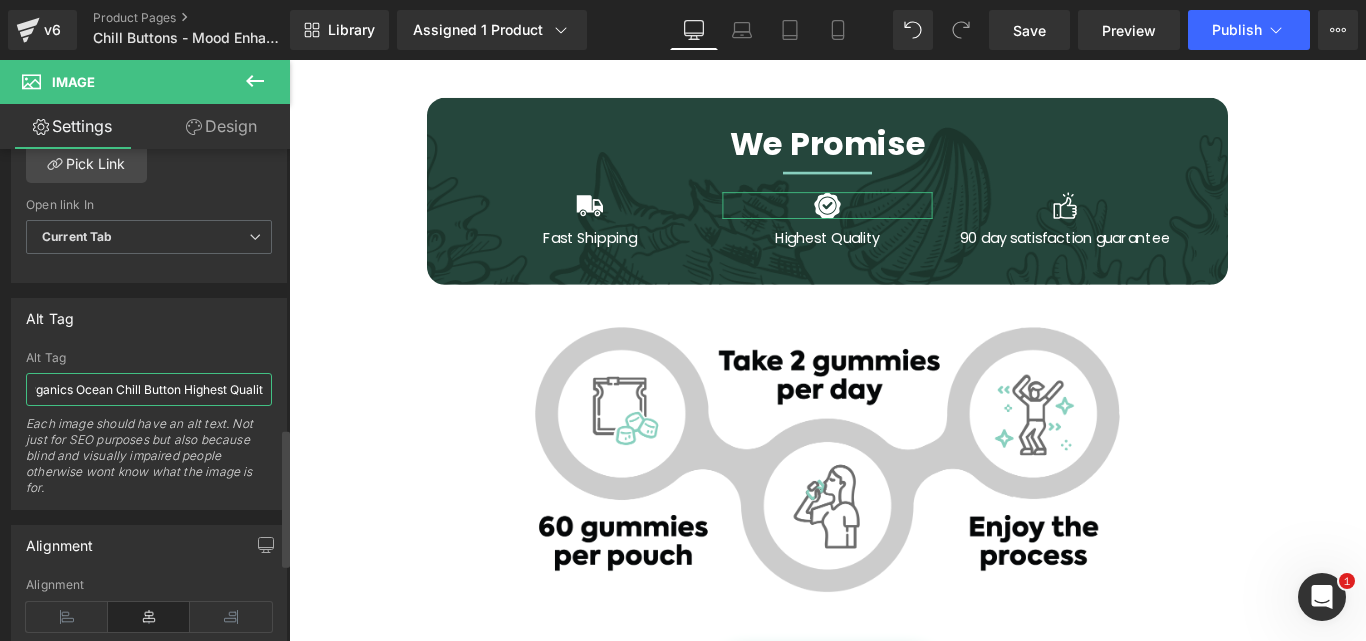 type on "Organics Ocean Chill Button Highest Quality" 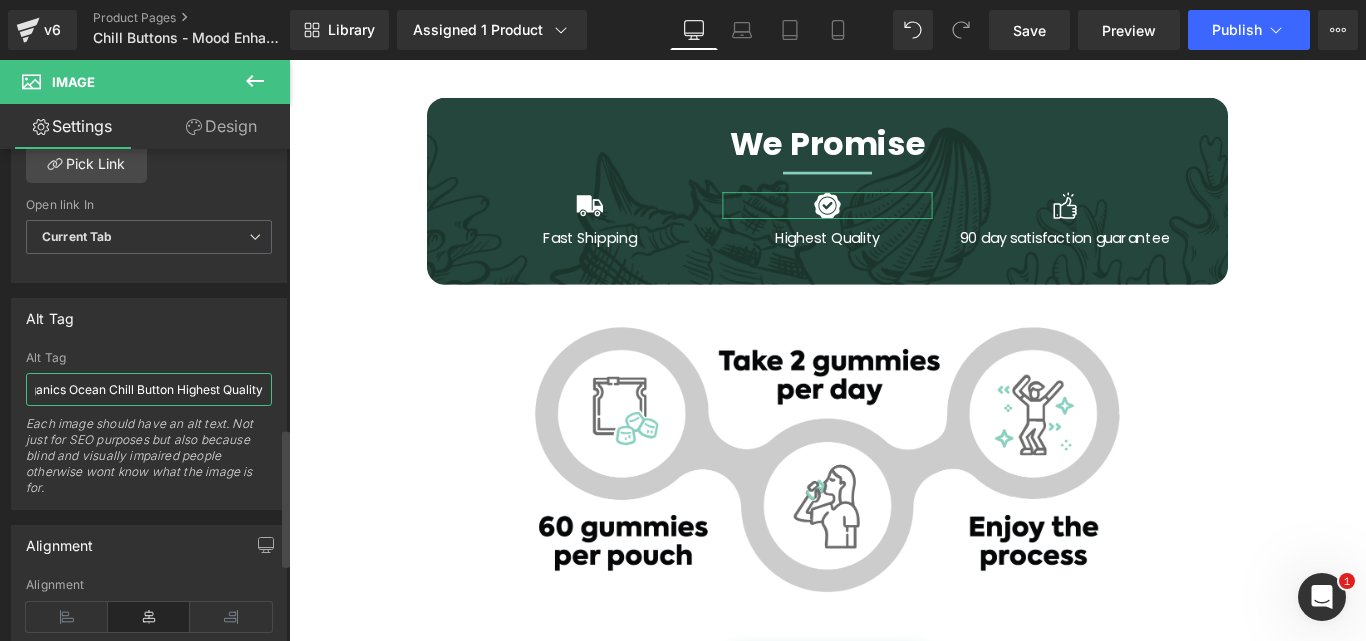 scroll, scrollTop: 0, scrollLeft: 29, axis: horizontal 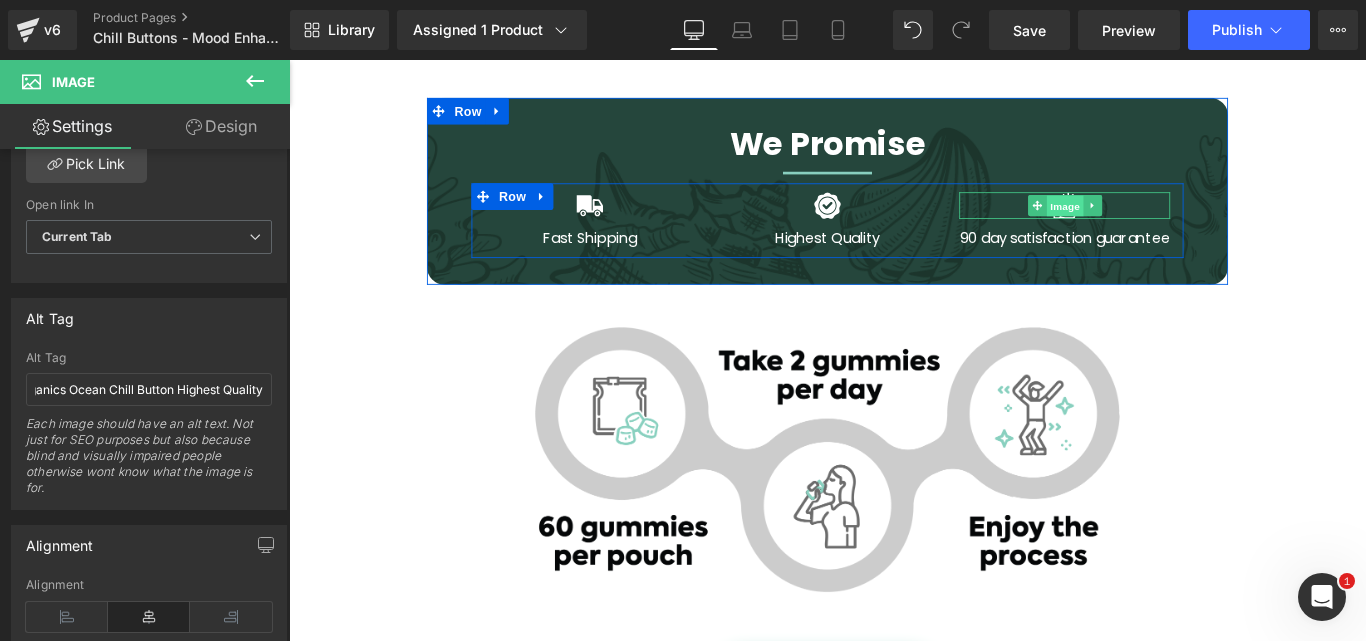 click on "Image" at bounding box center (1161, 225) 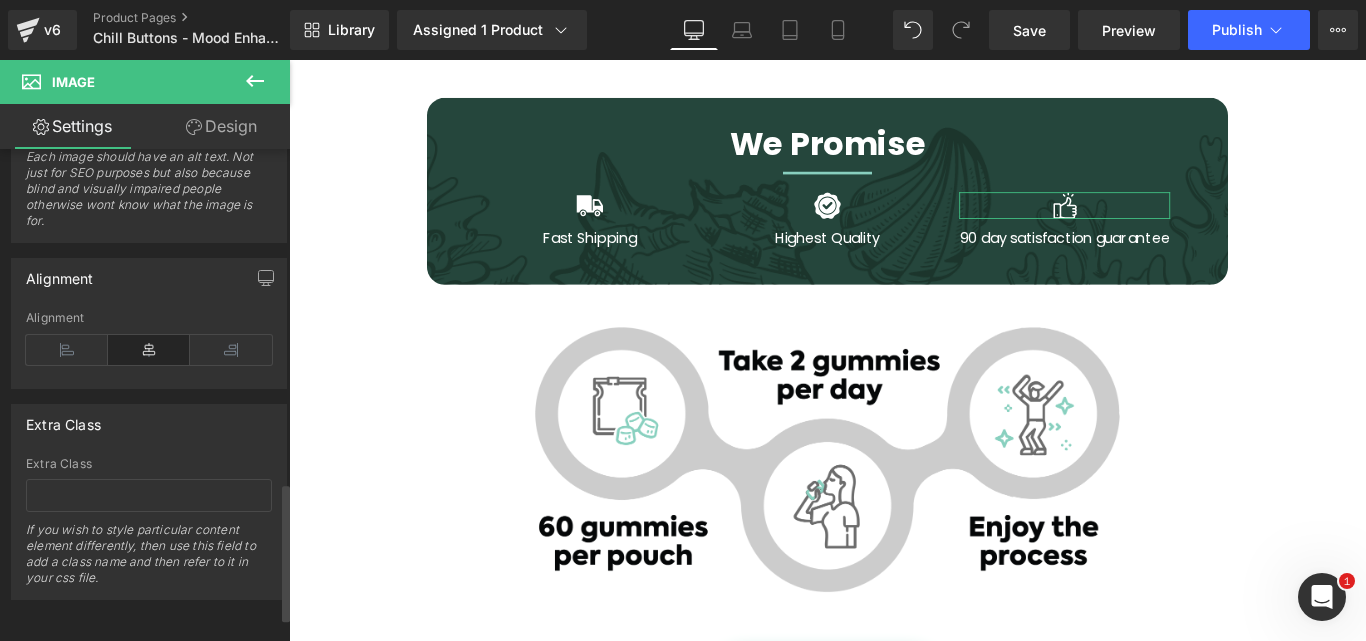 scroll, scrollTop: 982, scrollLeft: 0, axis: vertical 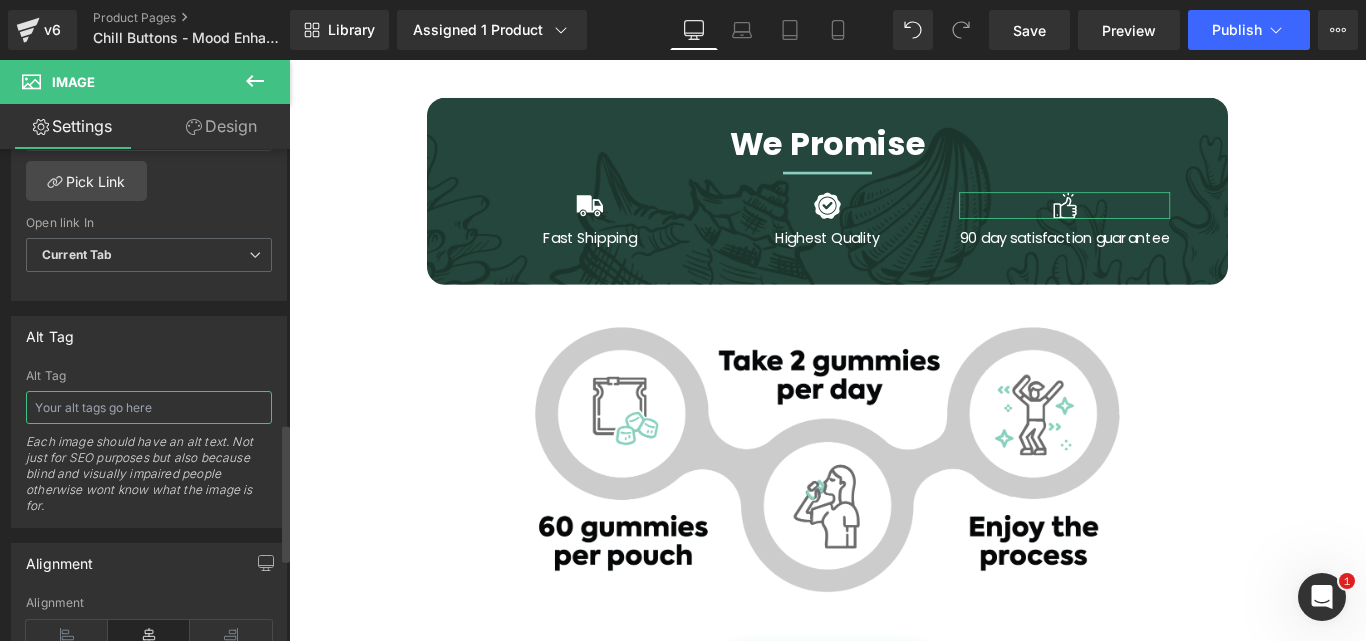 click at bounding box center (149, 407) 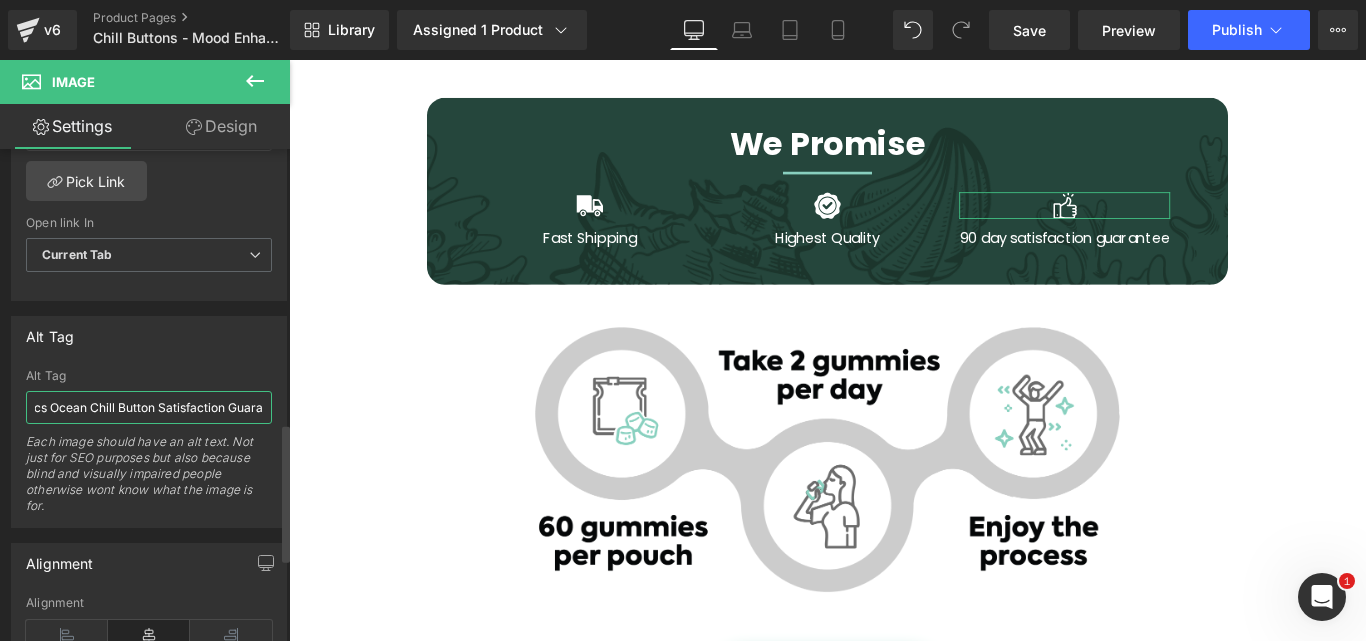 scroll, scrollTop: 0, scrollLeft: 46, axis: horizontal 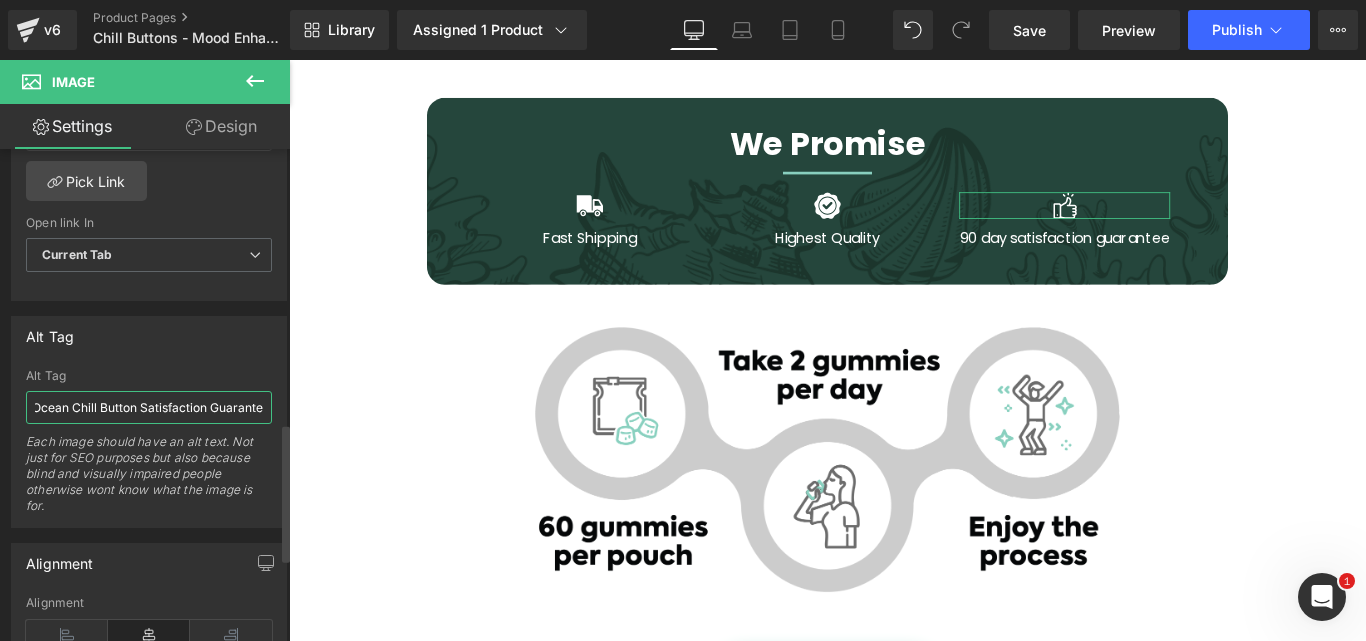 type on "Organics Ocean Chill Button Satisfaction Guarantee" 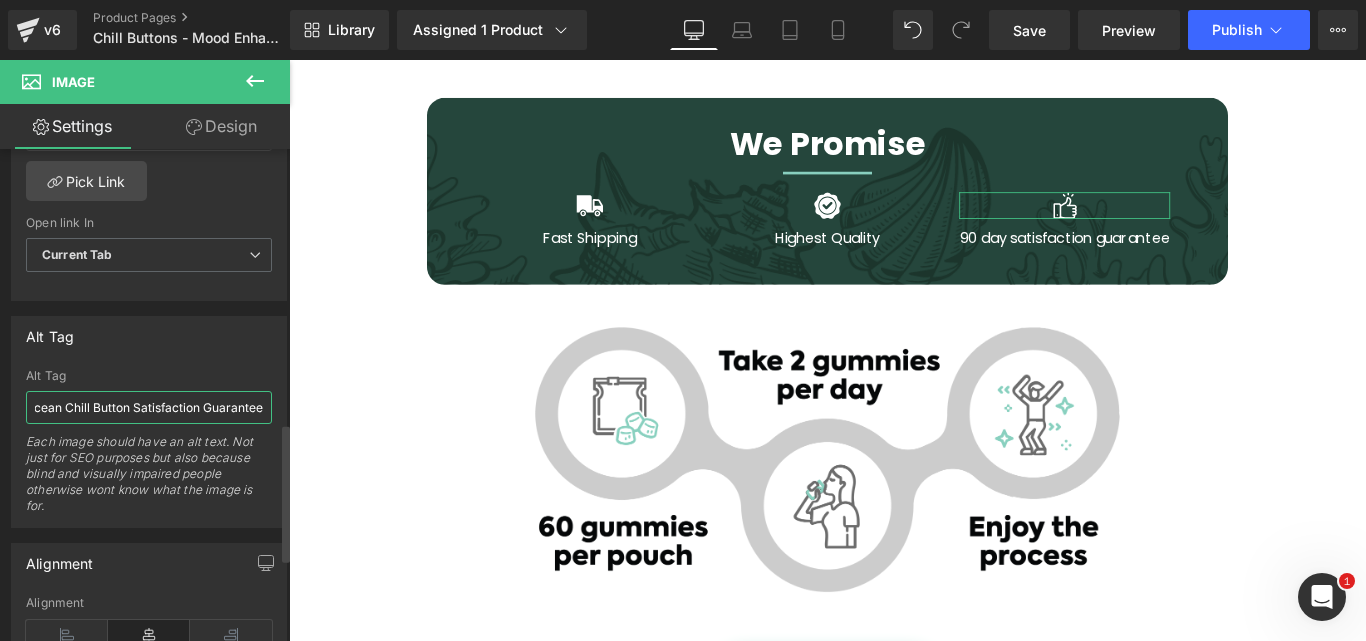 scroll, scrollTop: 0, scrollLeft: 71, axis: horizontal 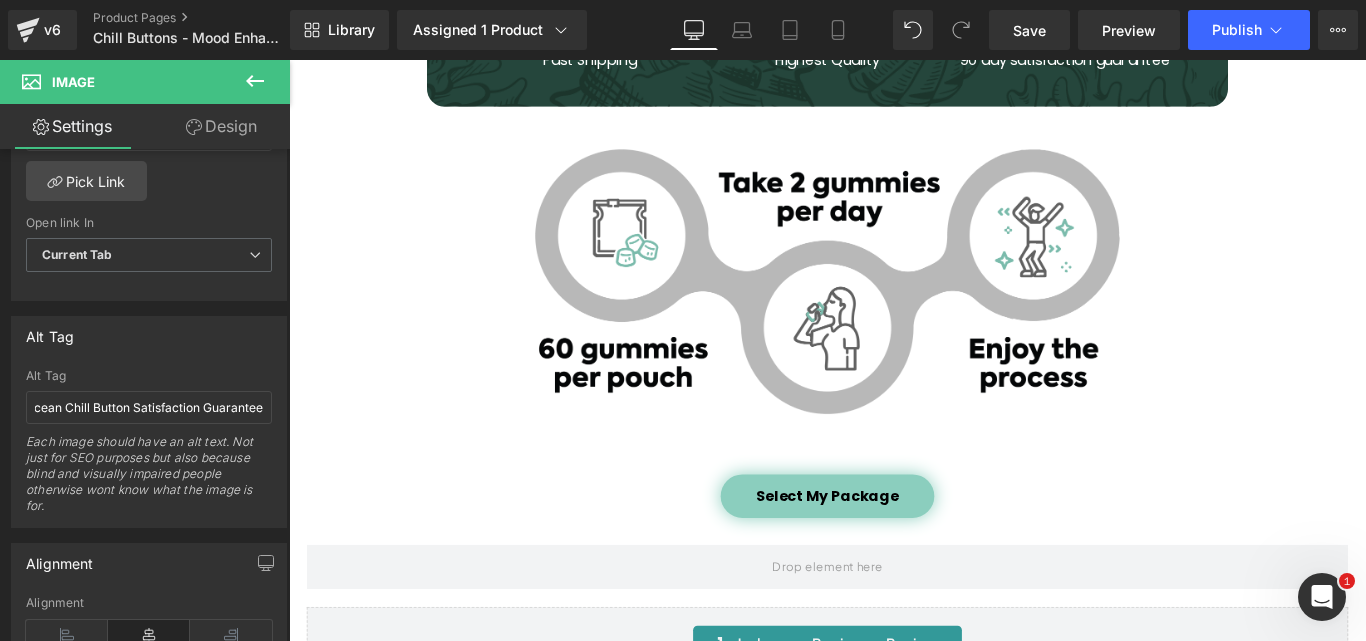 click at bounding box center [894, 309] 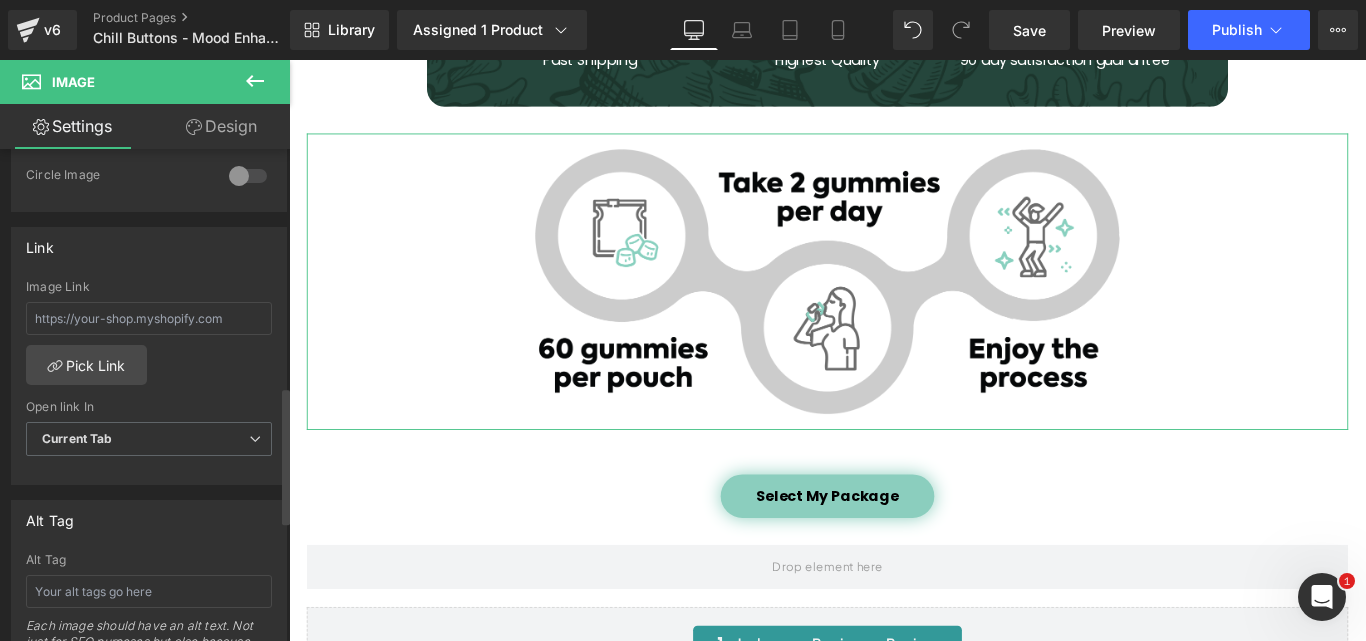 scroll, scrollTop: 900, scrollLeft: 0, axis: vertical 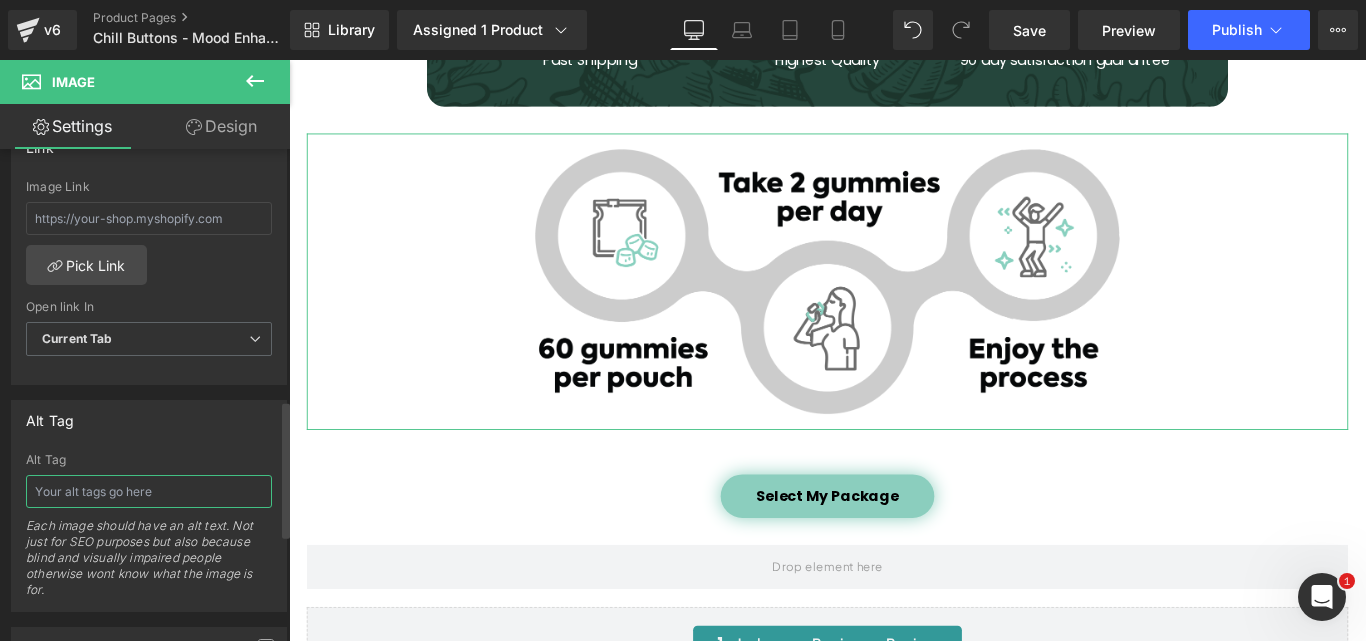 click at bounding box center (149, 491) 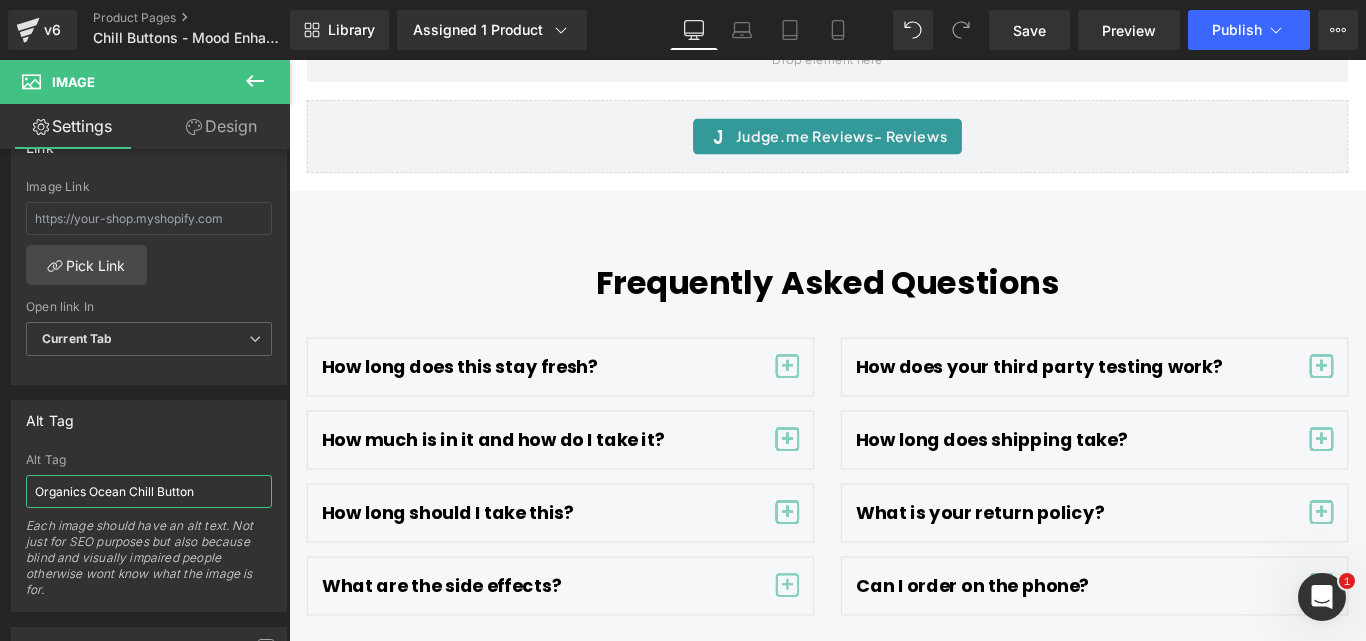 scroll, scrollTop: 8000, scrollLeft: 0, axis: vertical 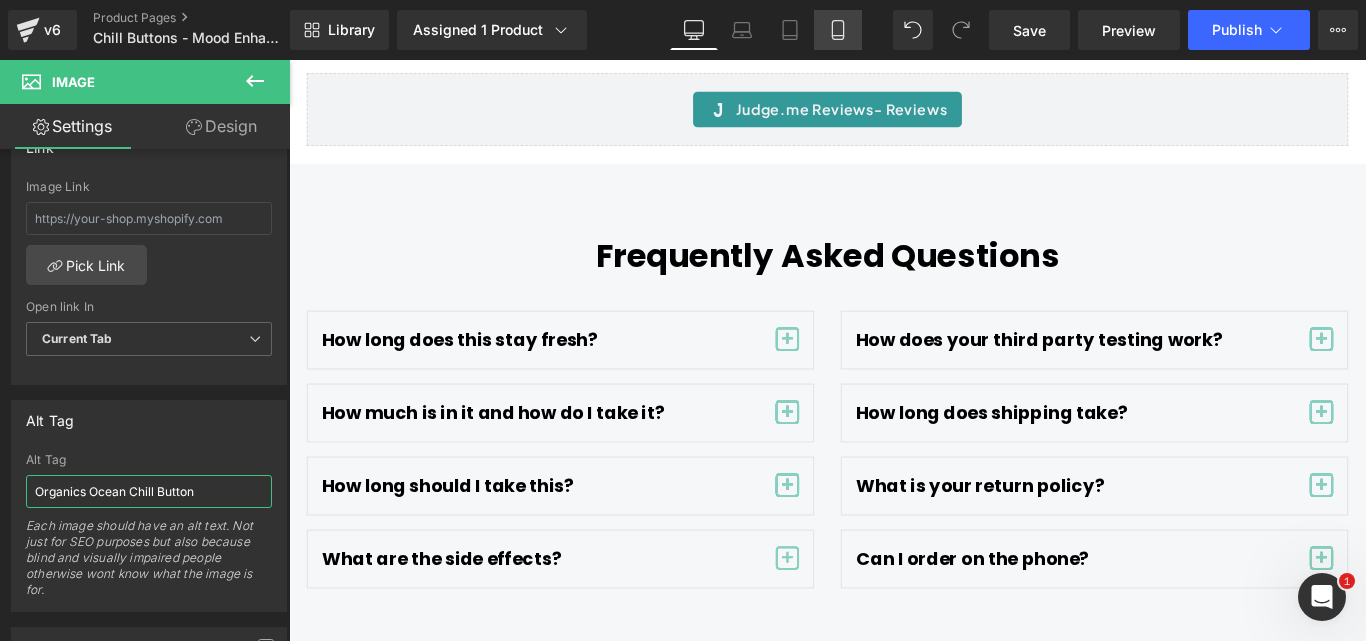 type on "Organics Ocean Chill Button" 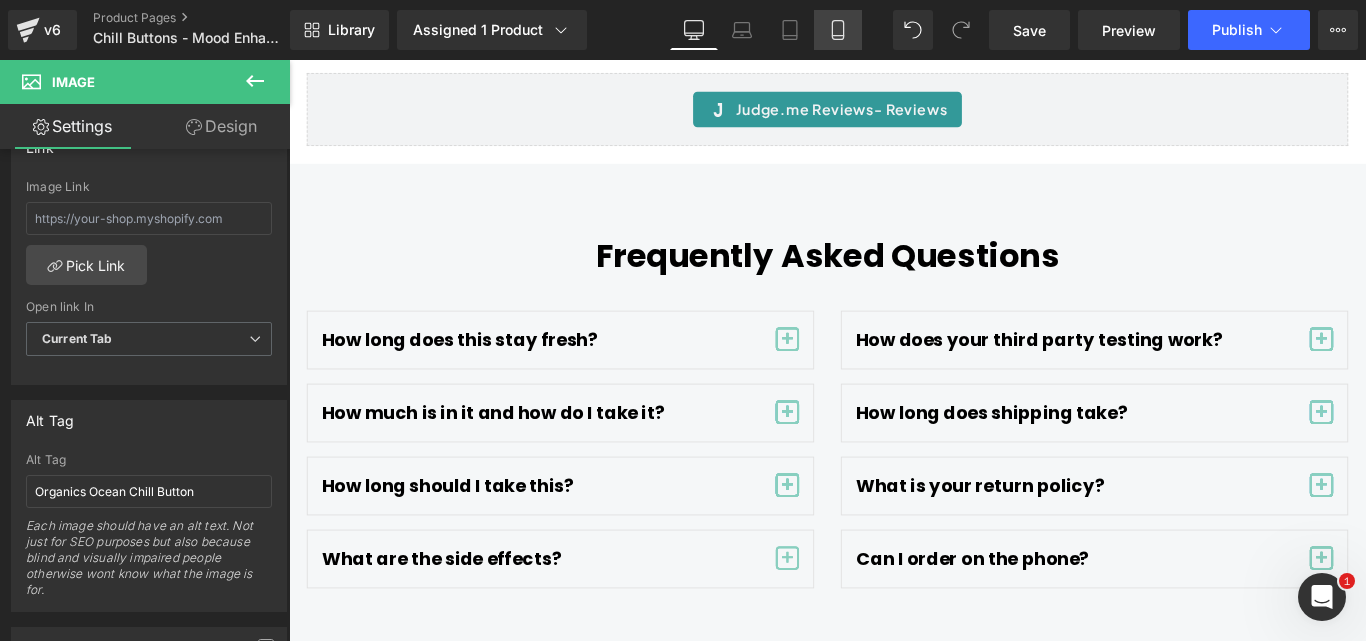 click 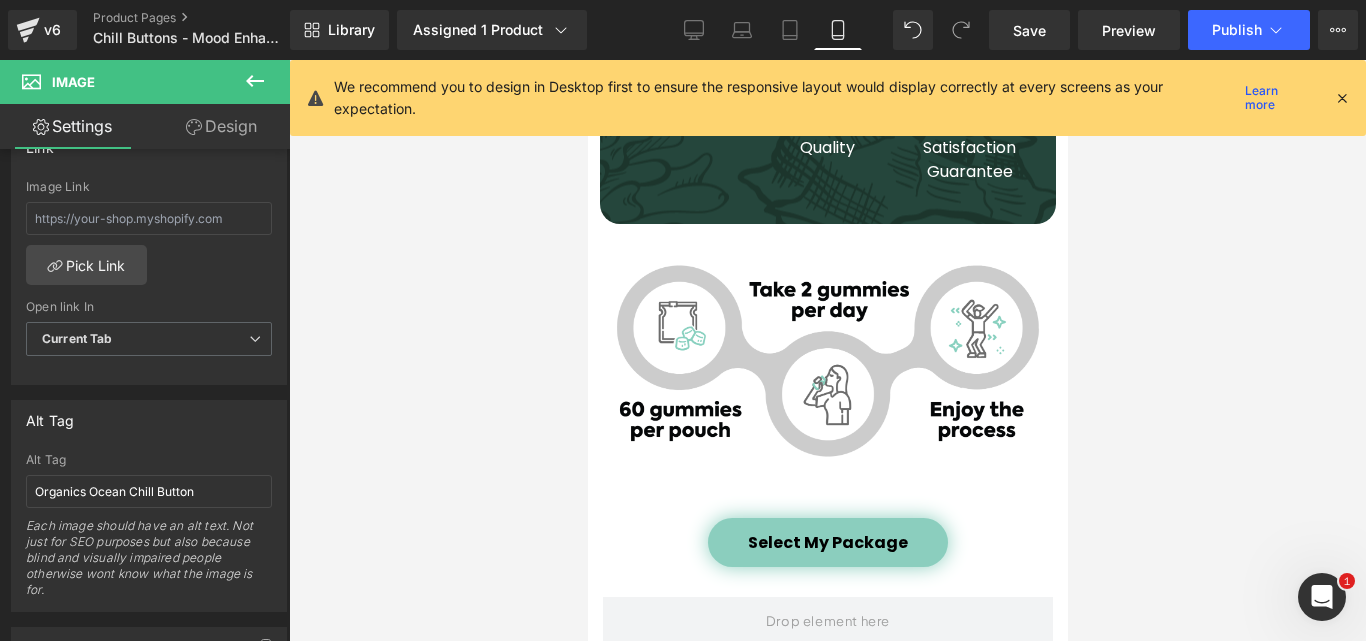 scroll, scrollTop: 9858, scrollLeft: 0, axis: vertical 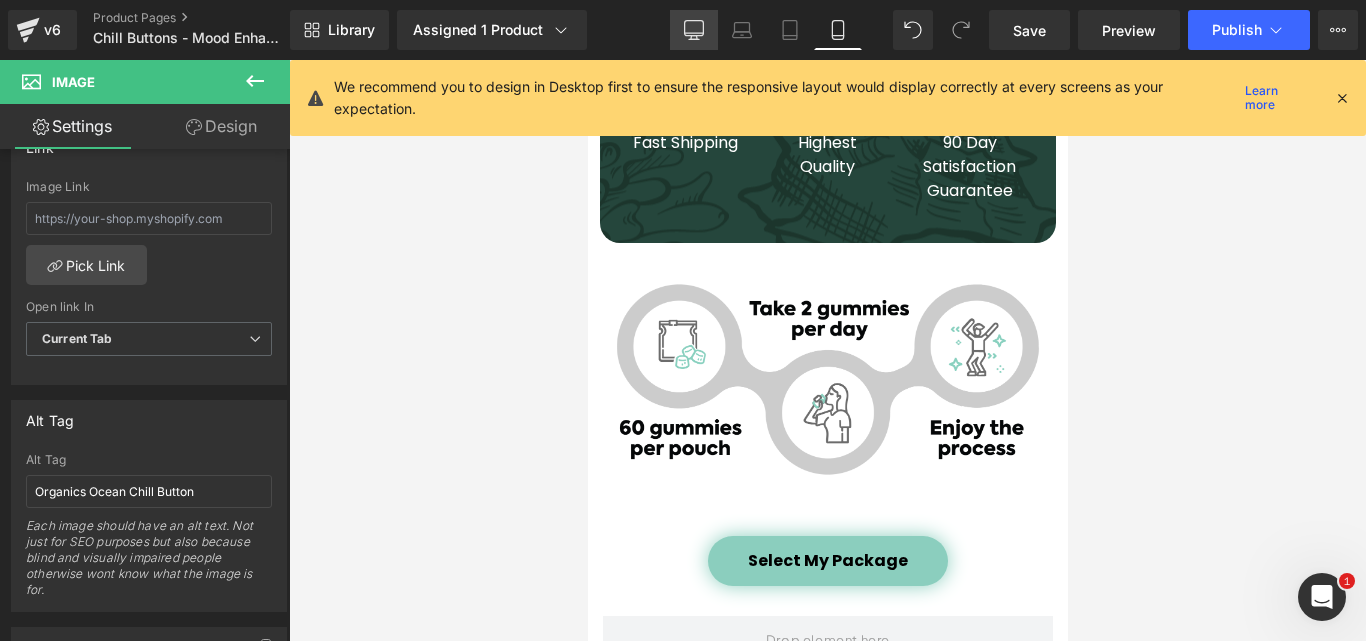 click on "Desktop" at bounding box center [694, 30] 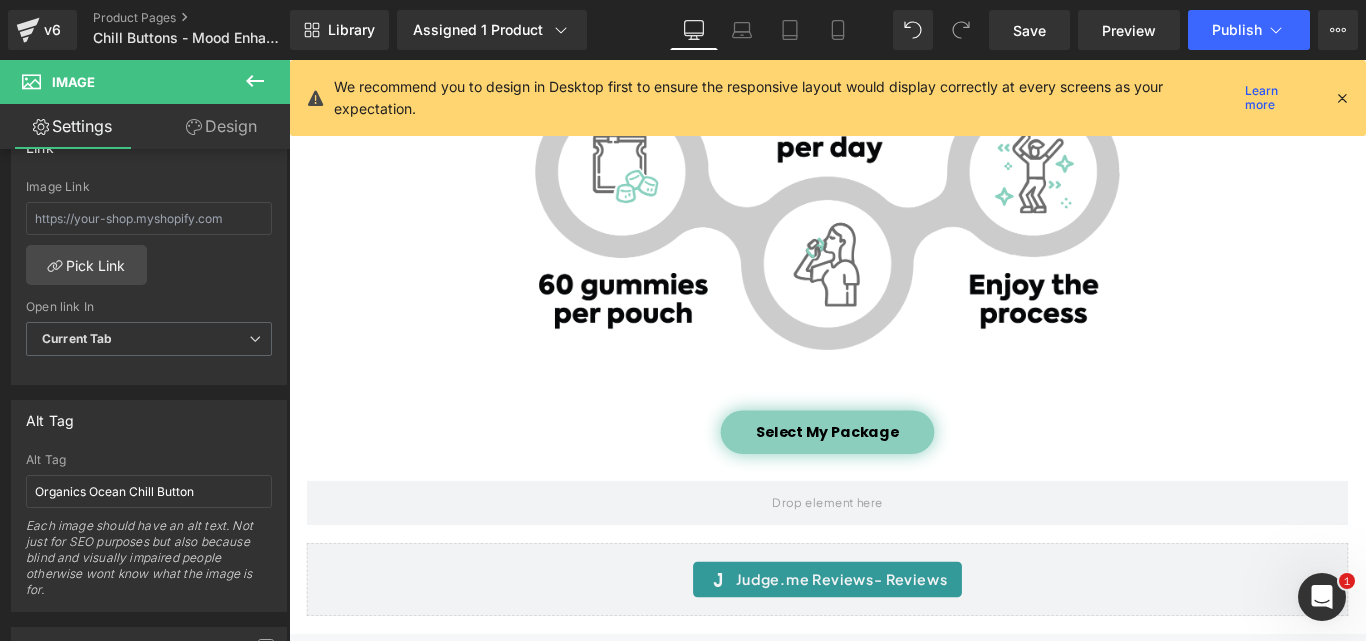 scroll, scrollTop: 7293, scrollLeft: 0, axis: vertical 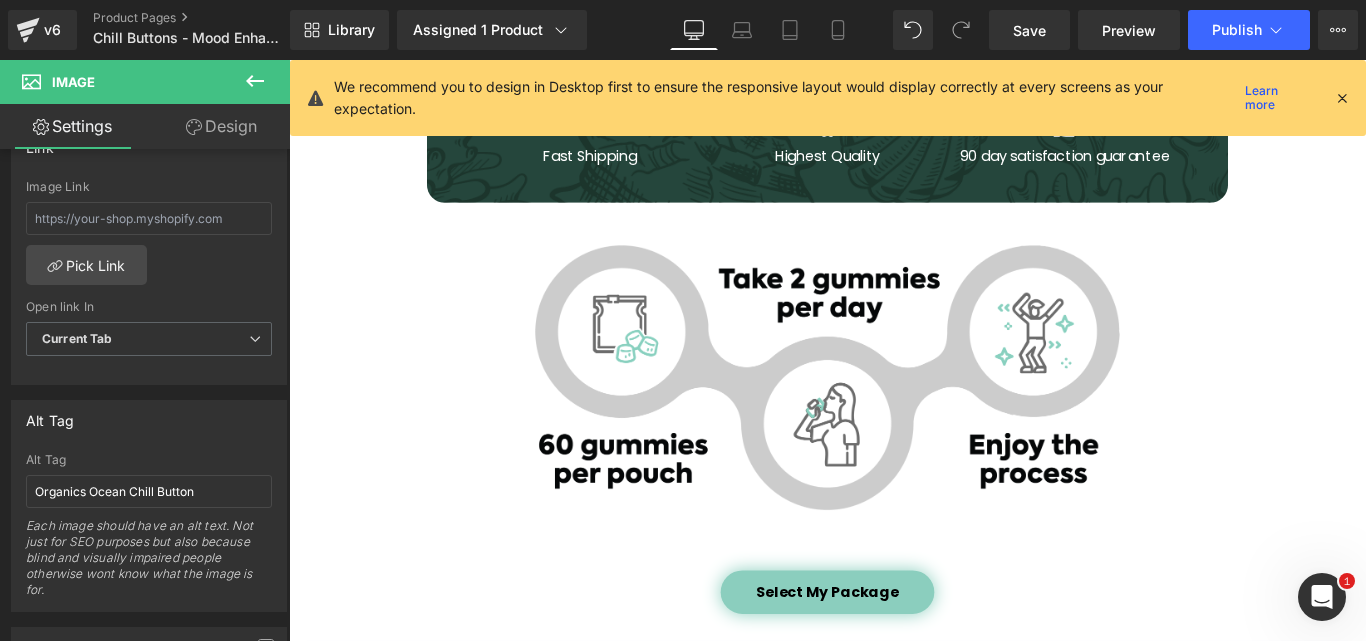 click at bounding box center [1342, 98] 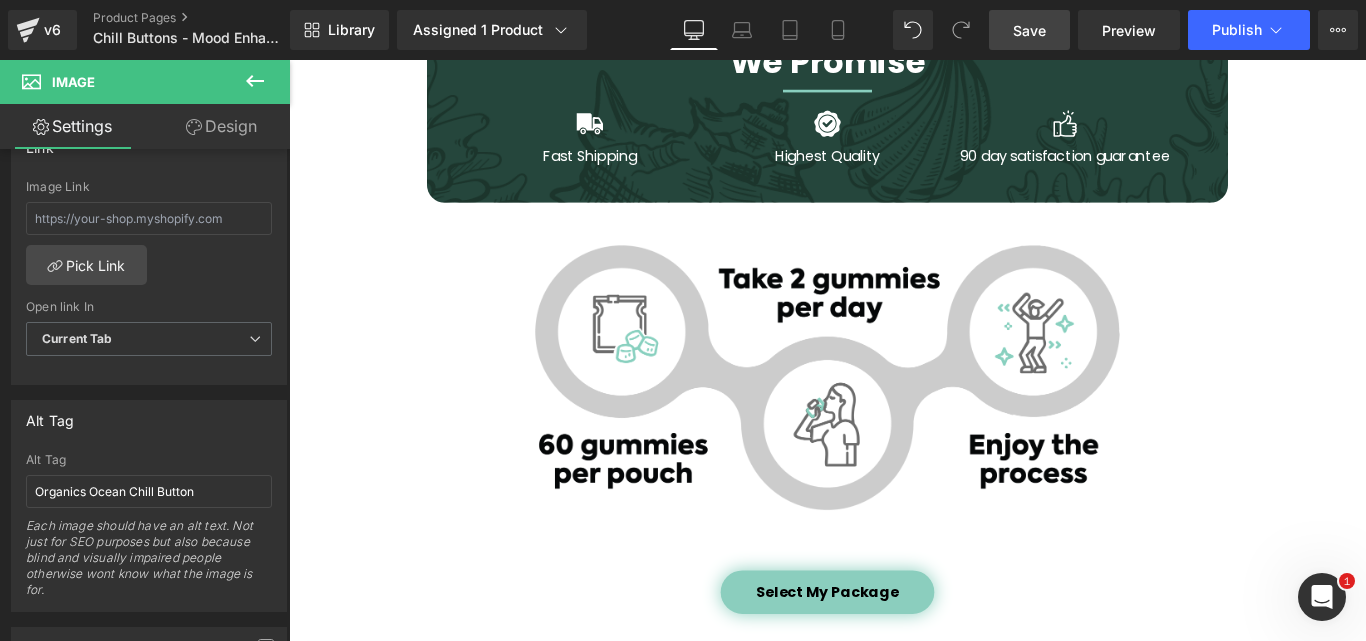 drag, startPoint x: 1037, startPoint y: 37, endPoint x: 599, endPoint y: 344, distance: 534.87665 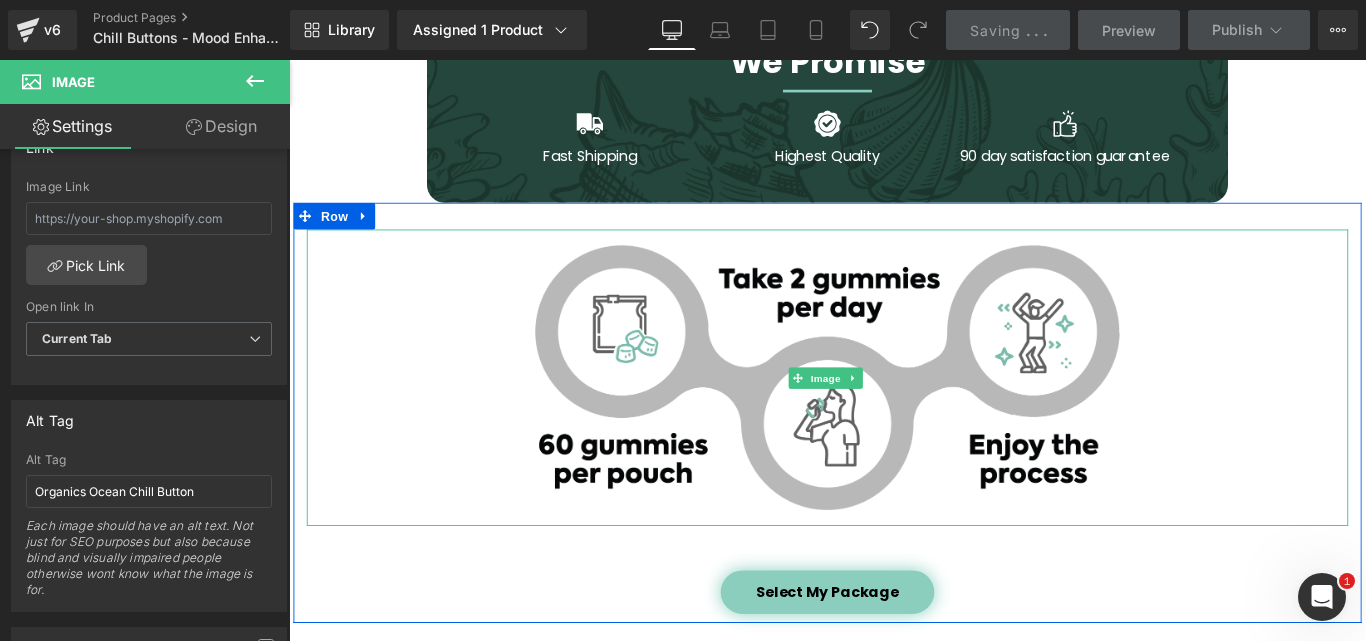 click at bounding box center [894, 416] 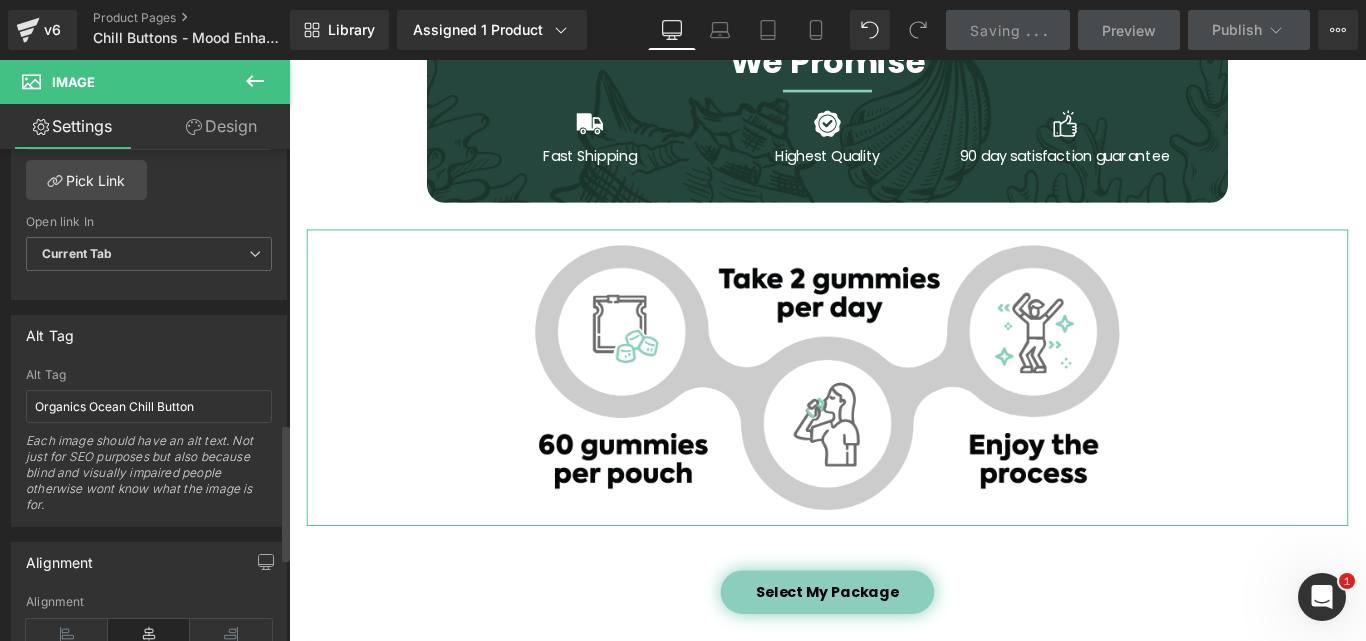 scroll, scrollTop: 984, scrollLeft: 0, axis: vertical 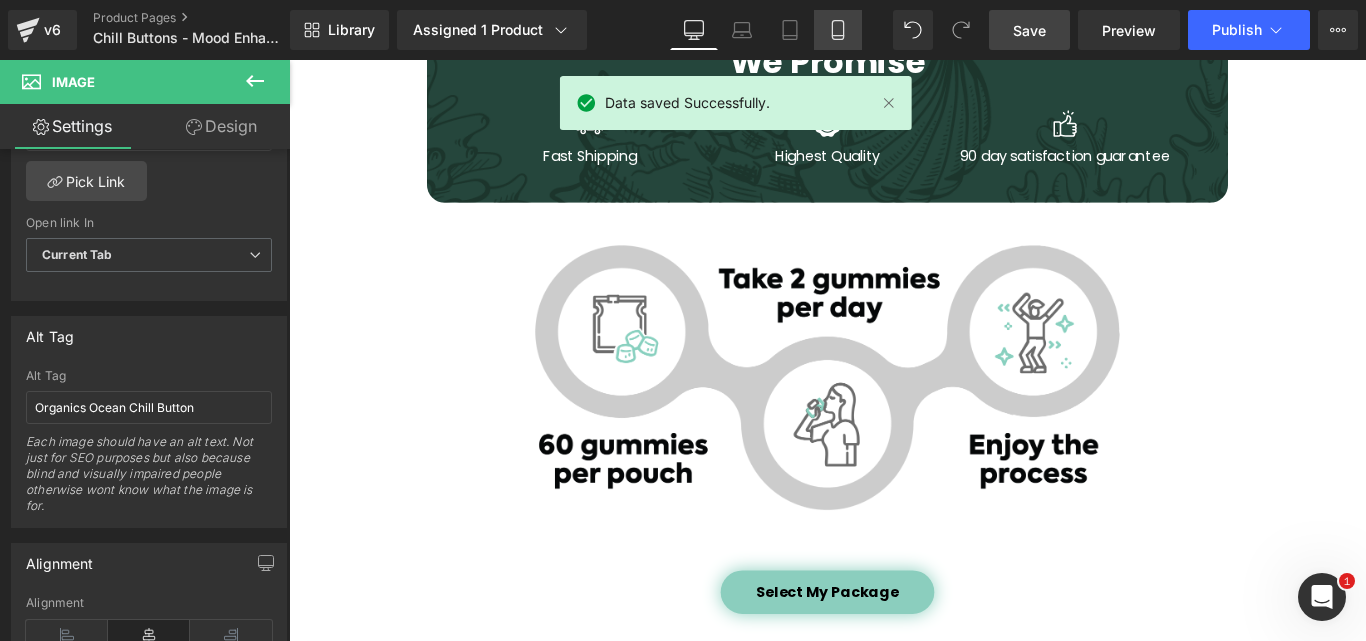 click on "Mobile" at bounding box center (838, 30) 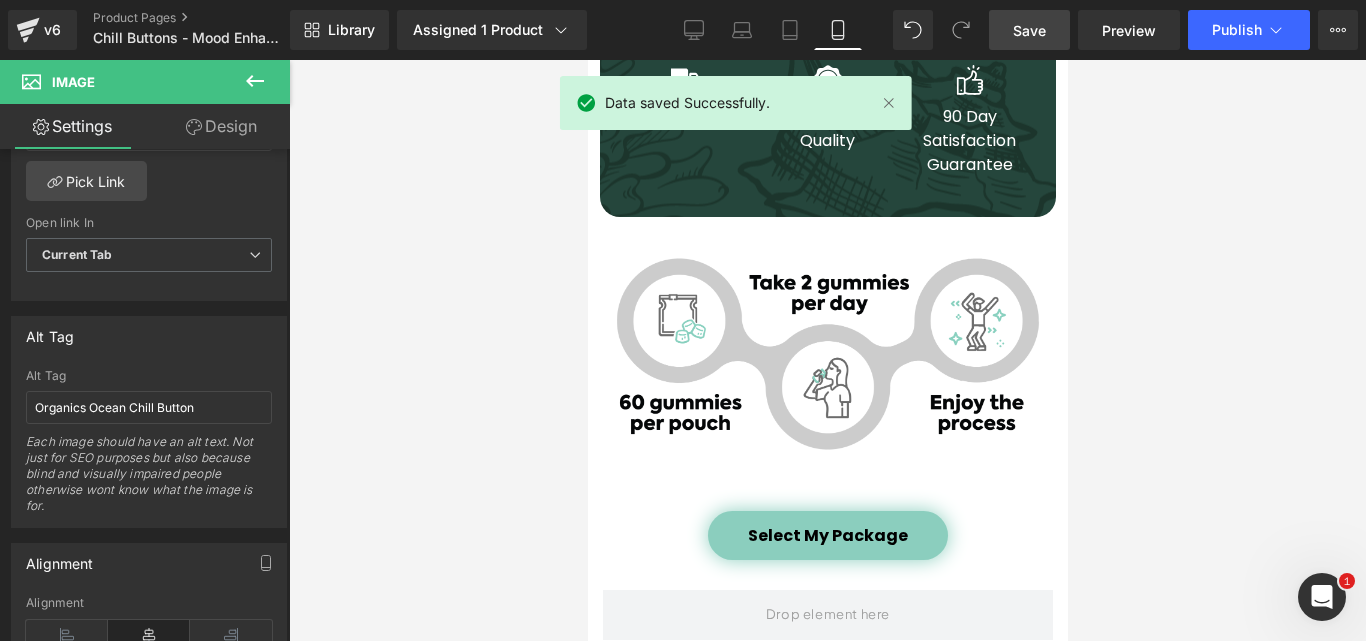 scroll, scrollTop: 9840, scrollLeft: 0, axis: vertical 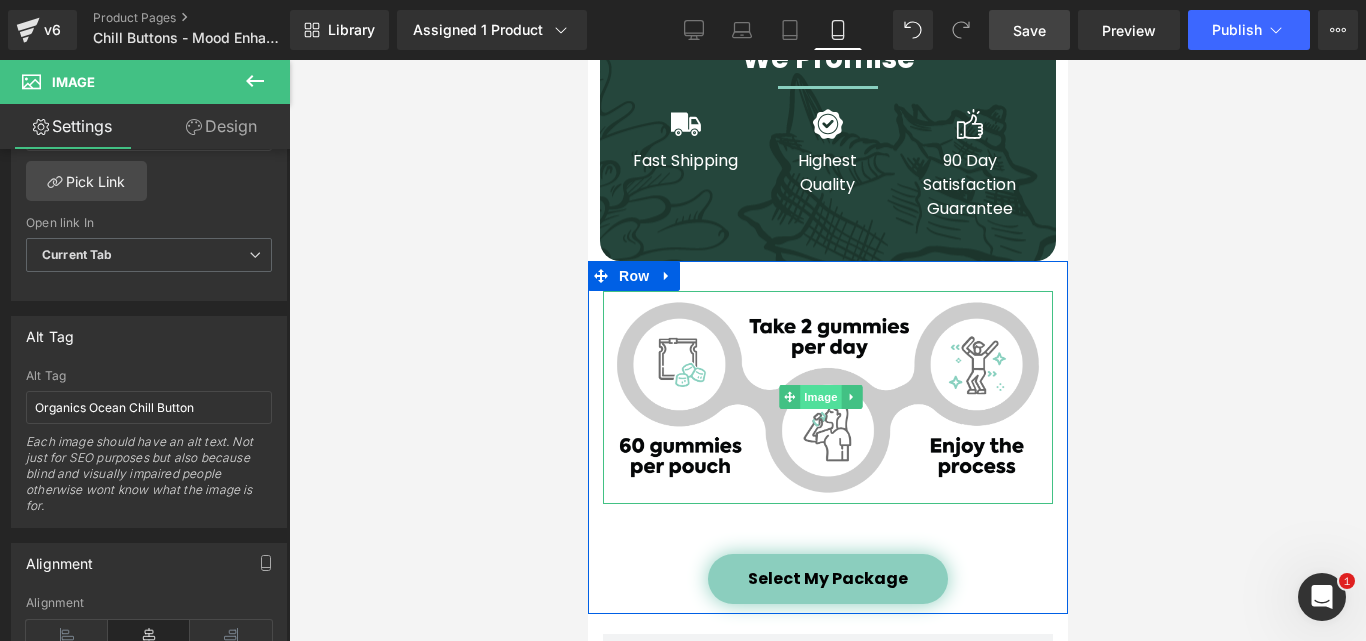 click on "Image" at bounding box center (820, 397) 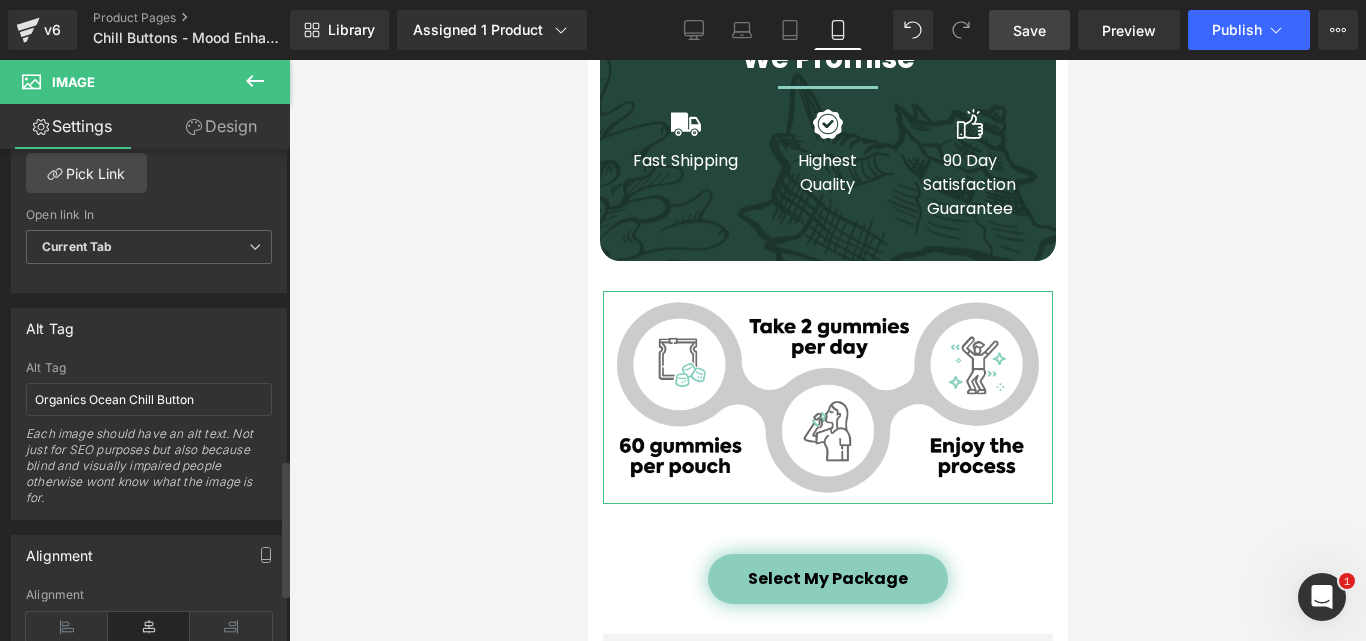 scroll, scrollTop: 984, scrollLeft: 0, axis: vertical 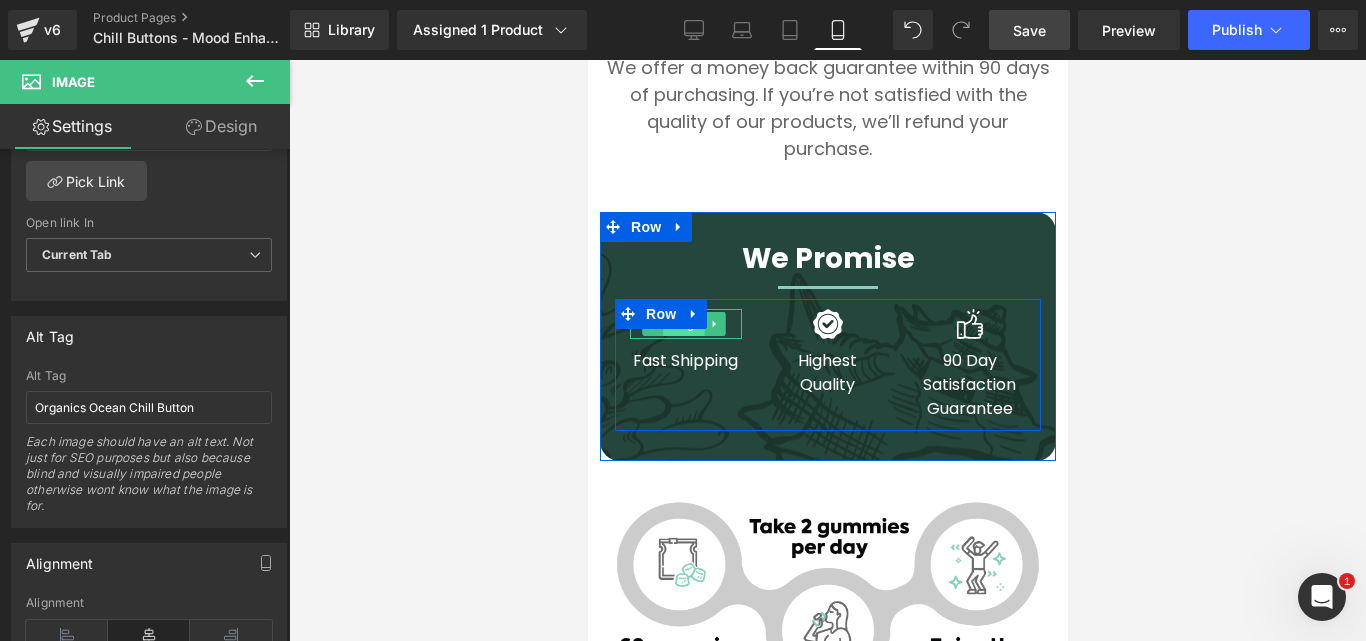 click on "Image" at bounding box center [683, 324] 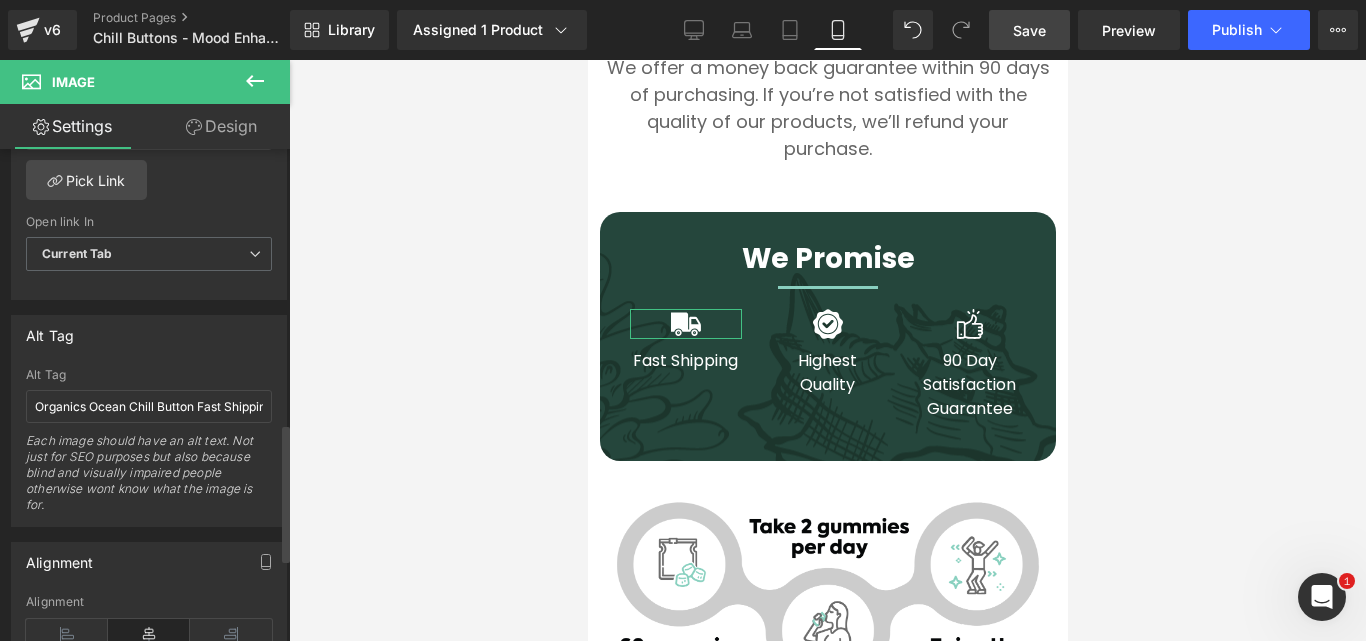 scroll, scrollTop: 1000, scrollLeft: 0, axis: vertical 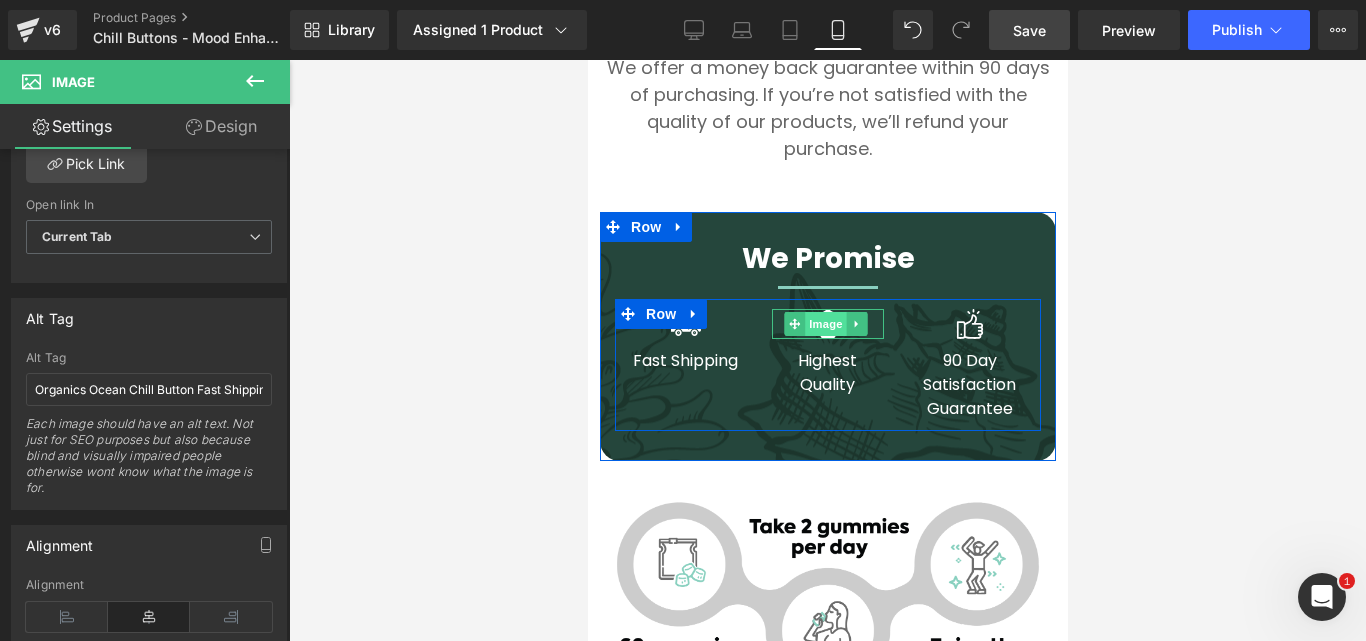 click on "Image" at bounding box center [825, 324] 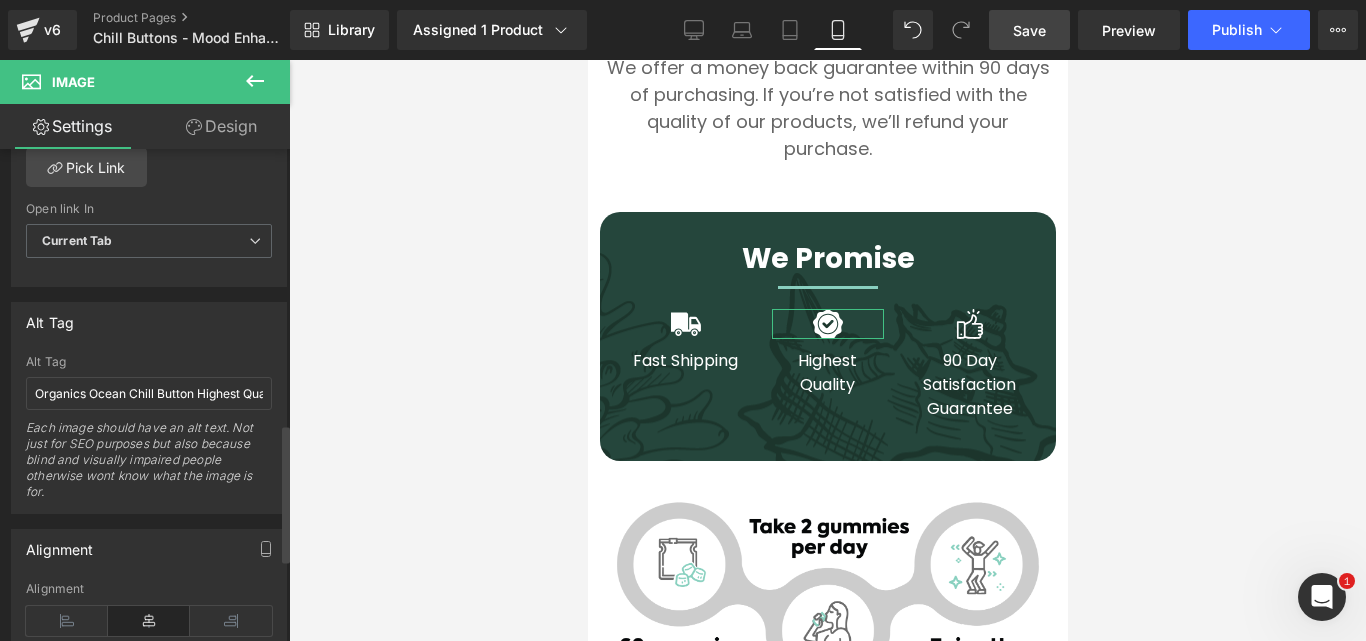 scroll, scrollTop: 1000, scrollLeft: 0, axis: vertical 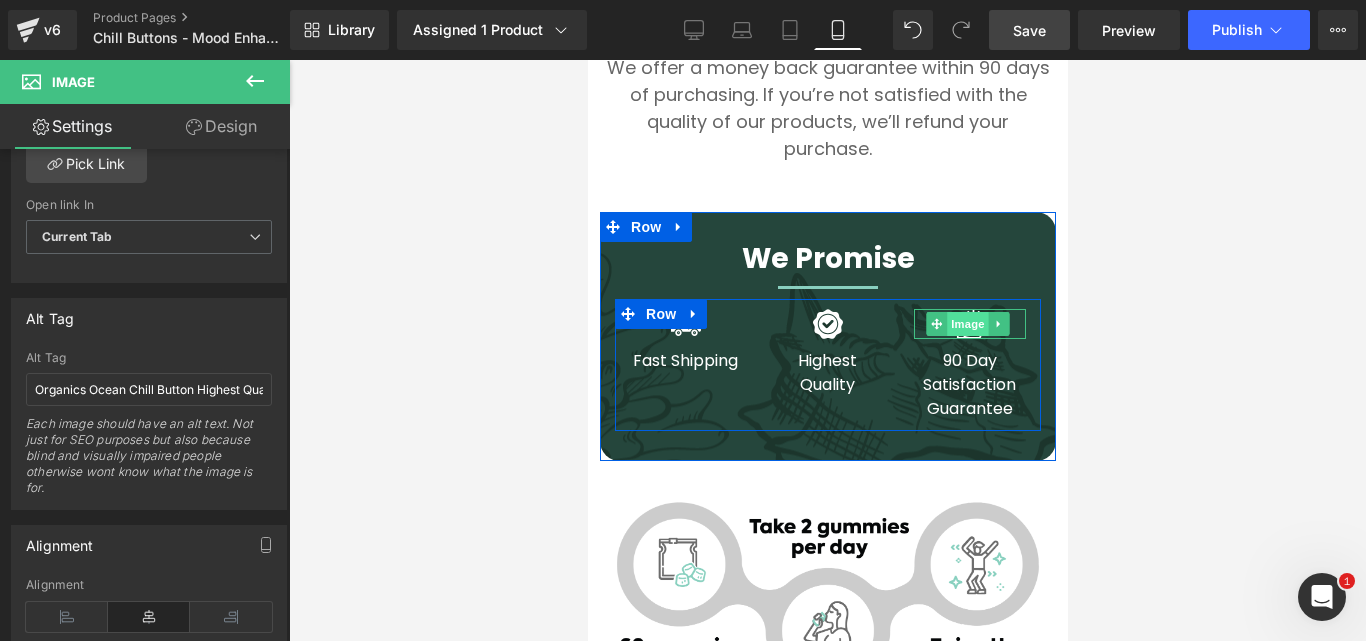 click on "Image" at bounding box center (967, 324) 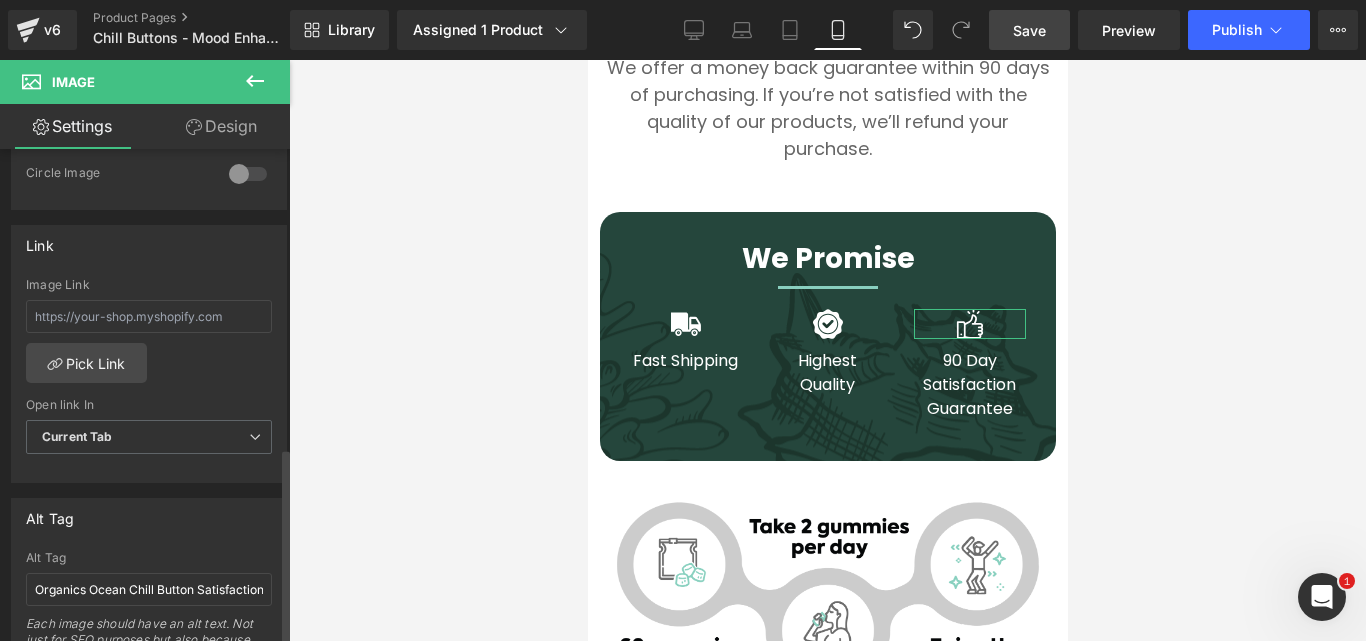 scroll, scrollTop: 900, scrollLeft: 0, axis: vertical 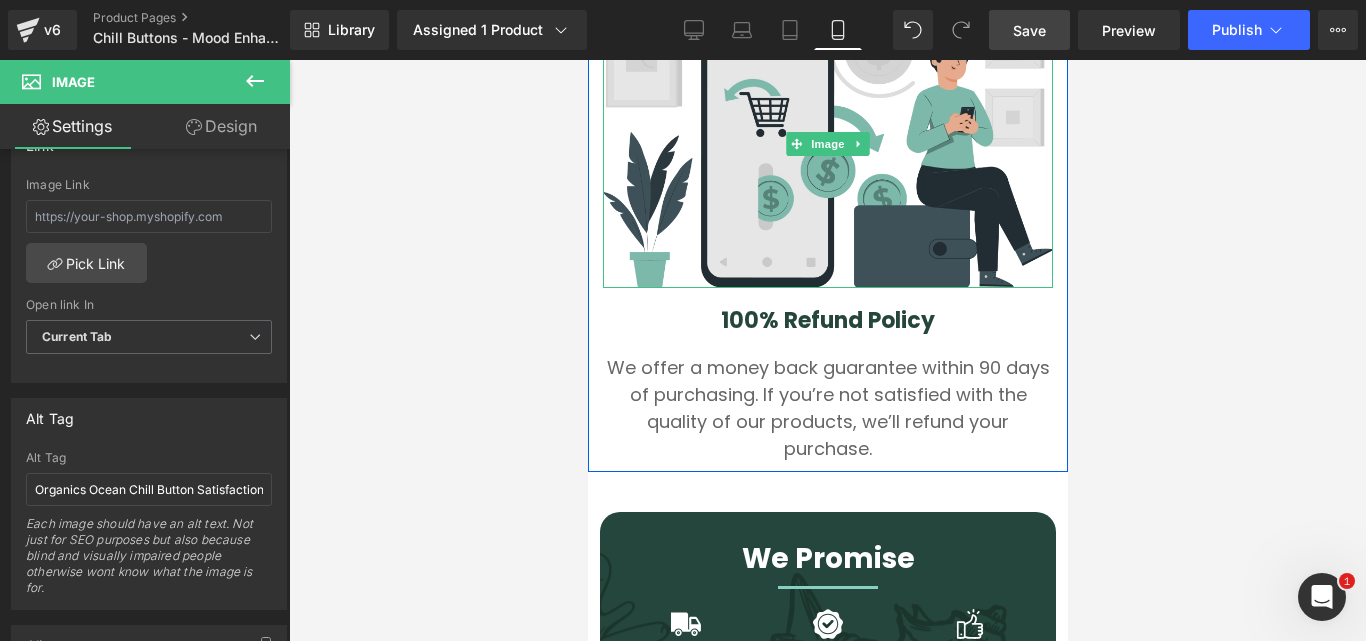 click at bounding box center (827, 144) 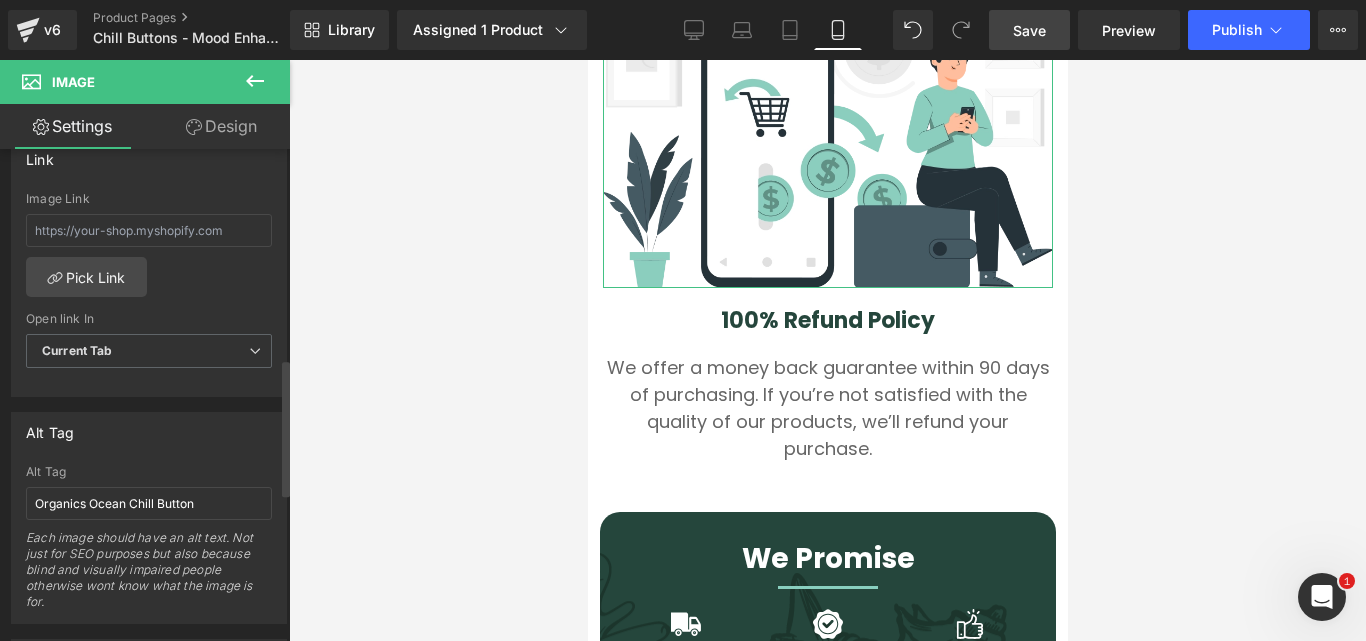 scroll, scrollTop: 900, scrollLeft: 0, axis: vertical 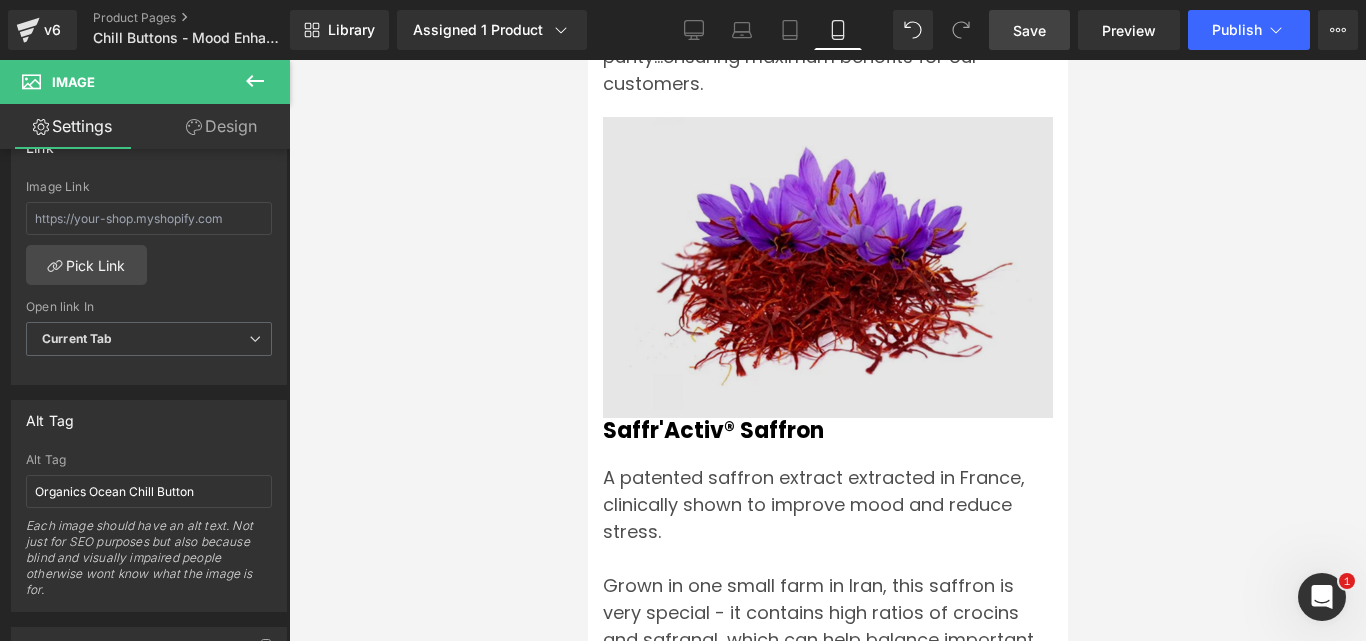 click at bounding box center (827, 267) 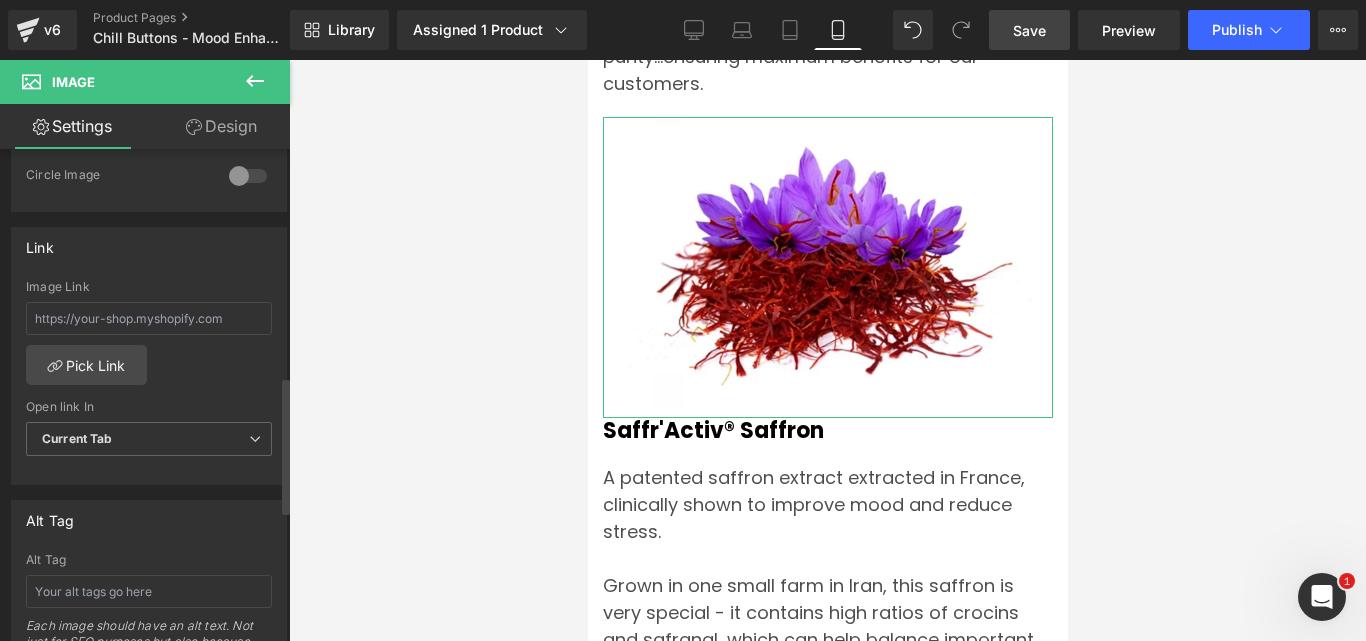 scroll, scrollTop: 900, scrollLeft: 0, axis: vertical 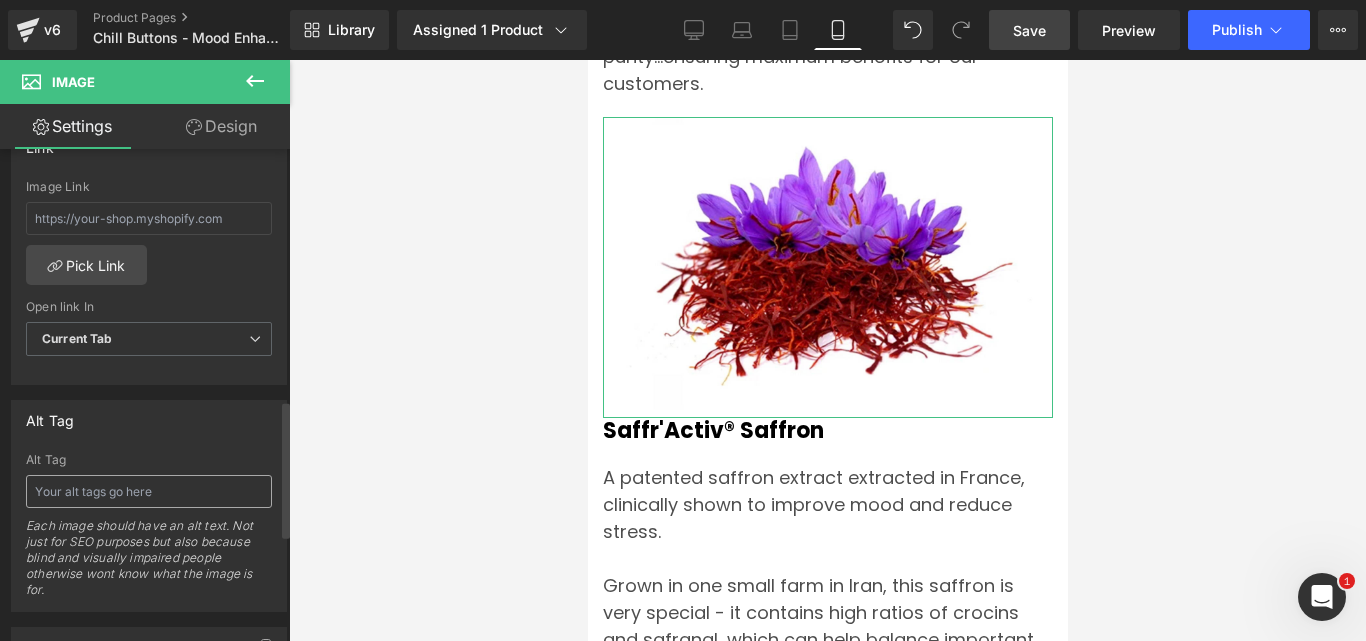 click at bounding box center (149, 491) 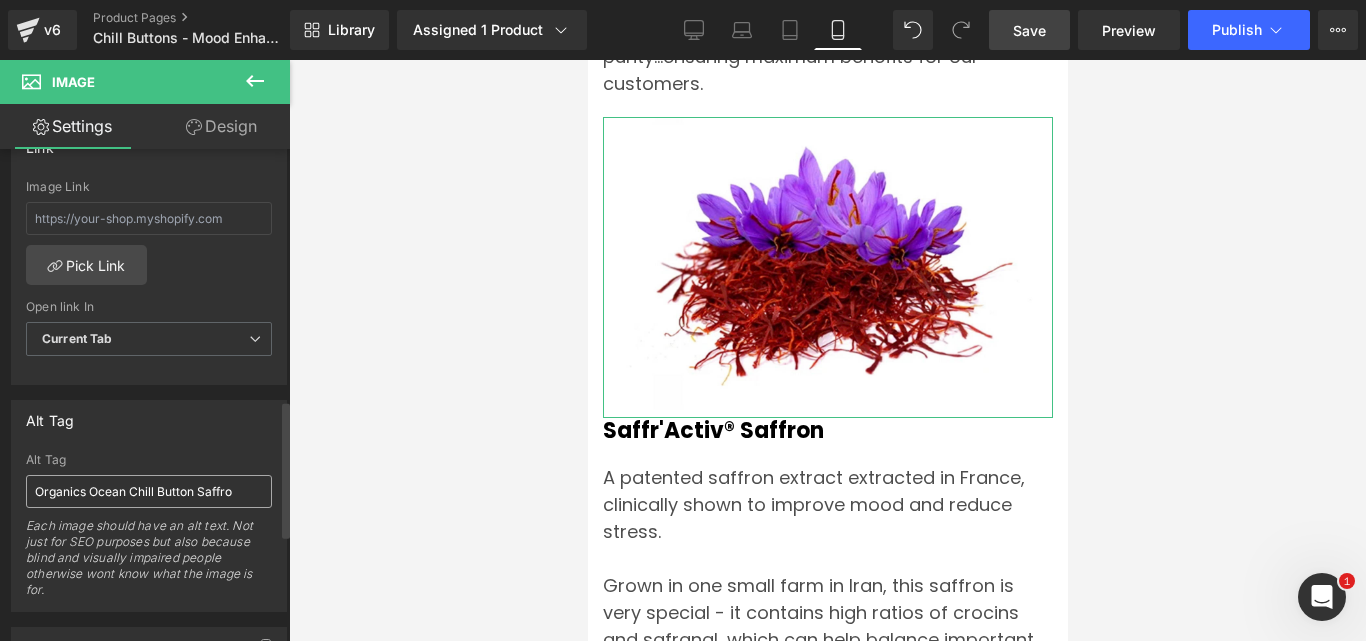 type on "Organics Ocean Chill Button Saffron" 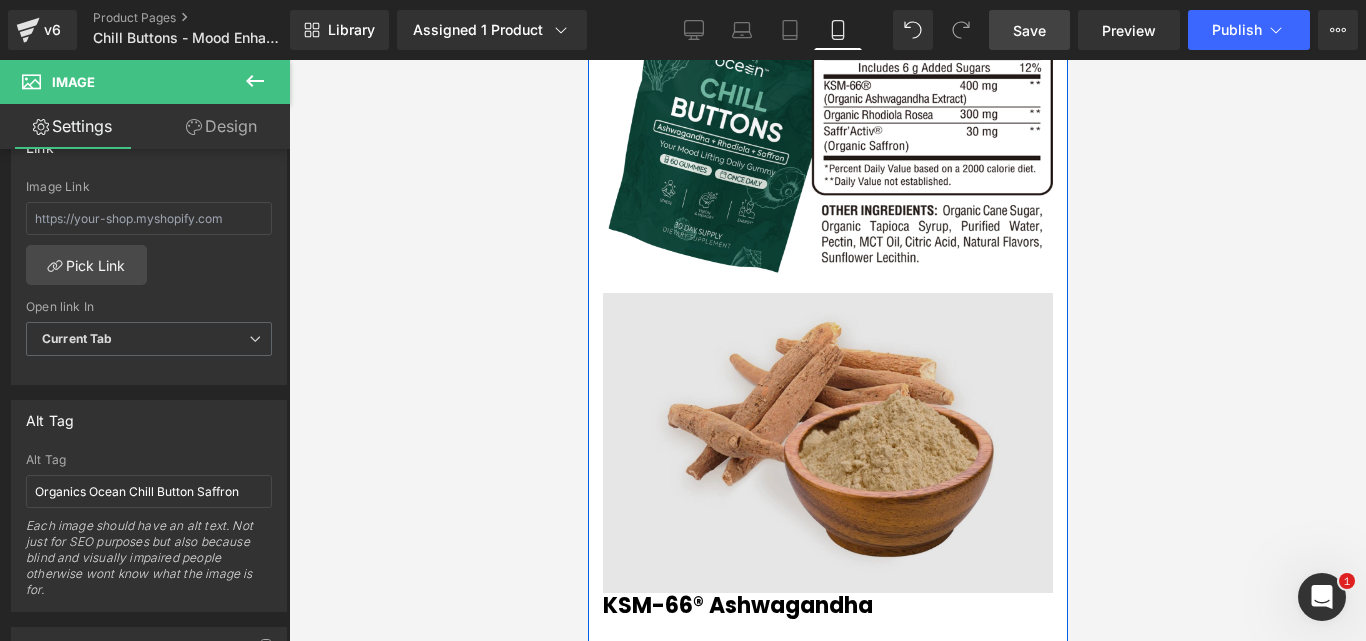 scroll, scrollTop: 7740, scrollLeft: 0, axis: vertical 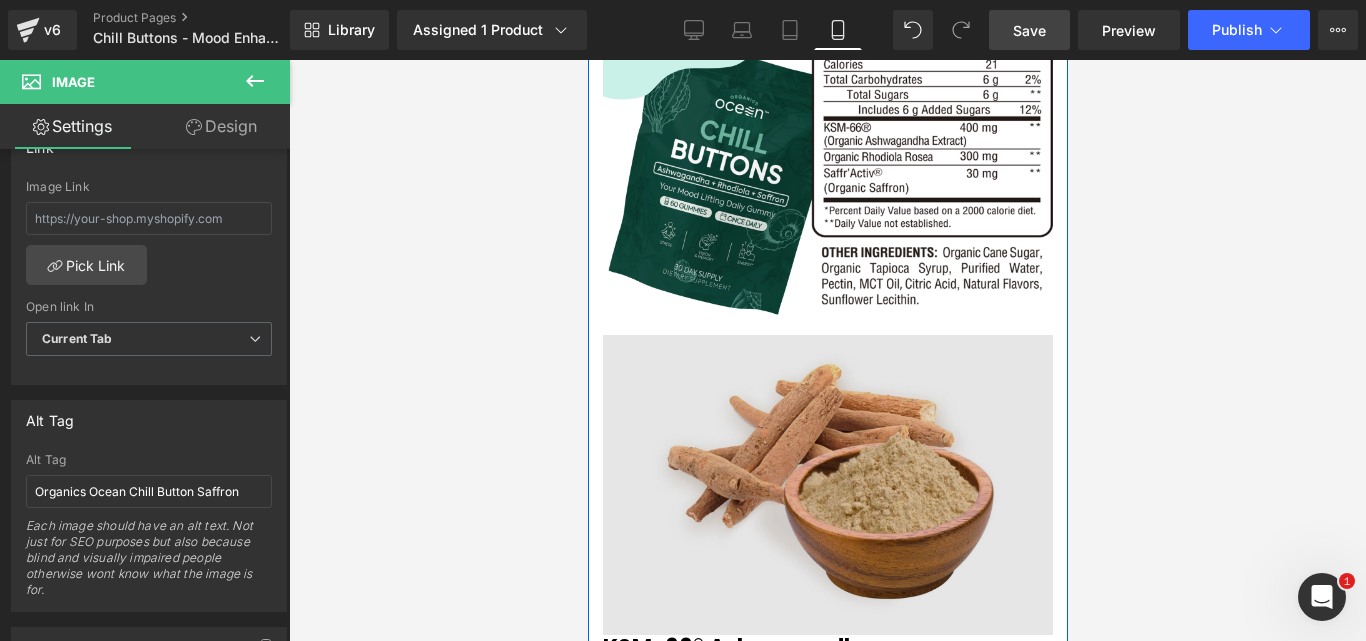 click on "Image" at bounding box center [827, 485] 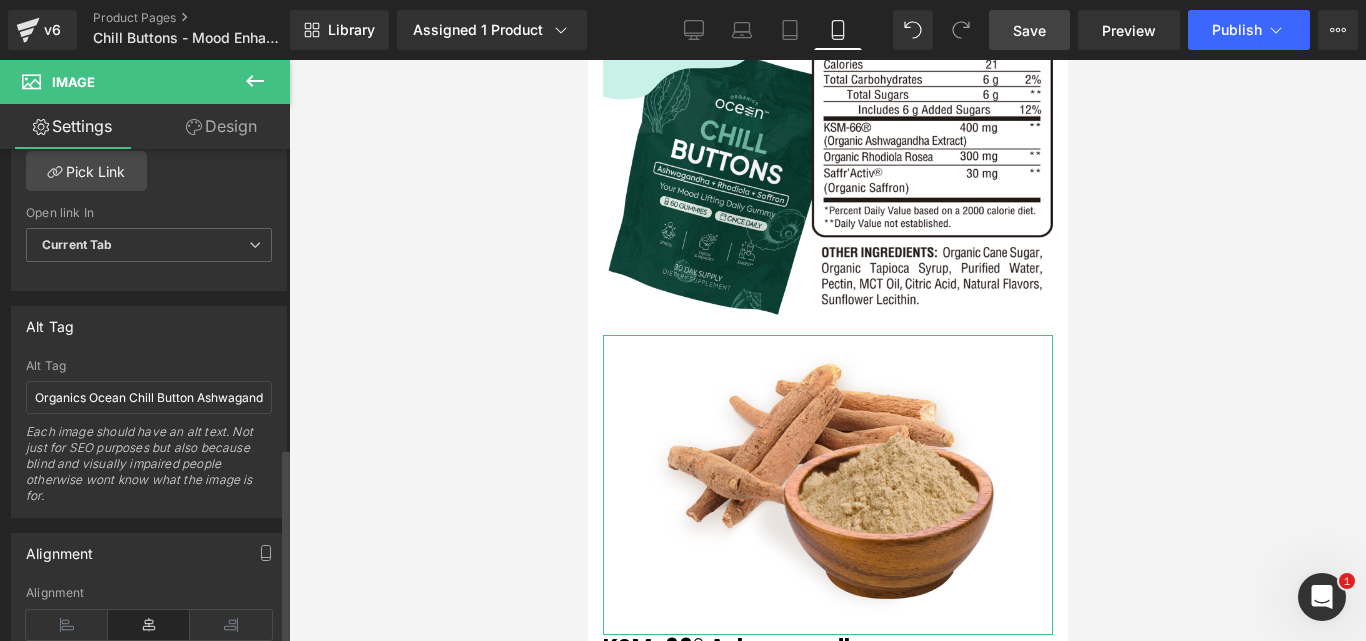 scroll, scrollTop: 1000, scrollLeft: 0, axis: vertical 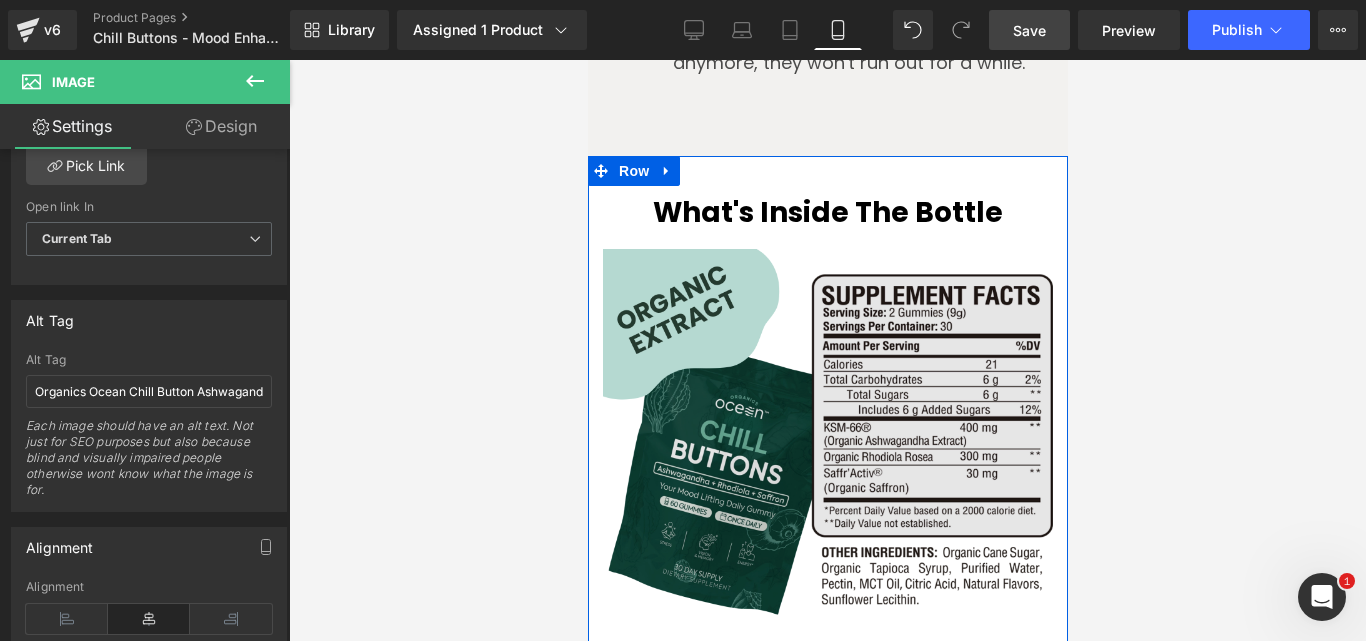 click at bounding box center [827, 432] 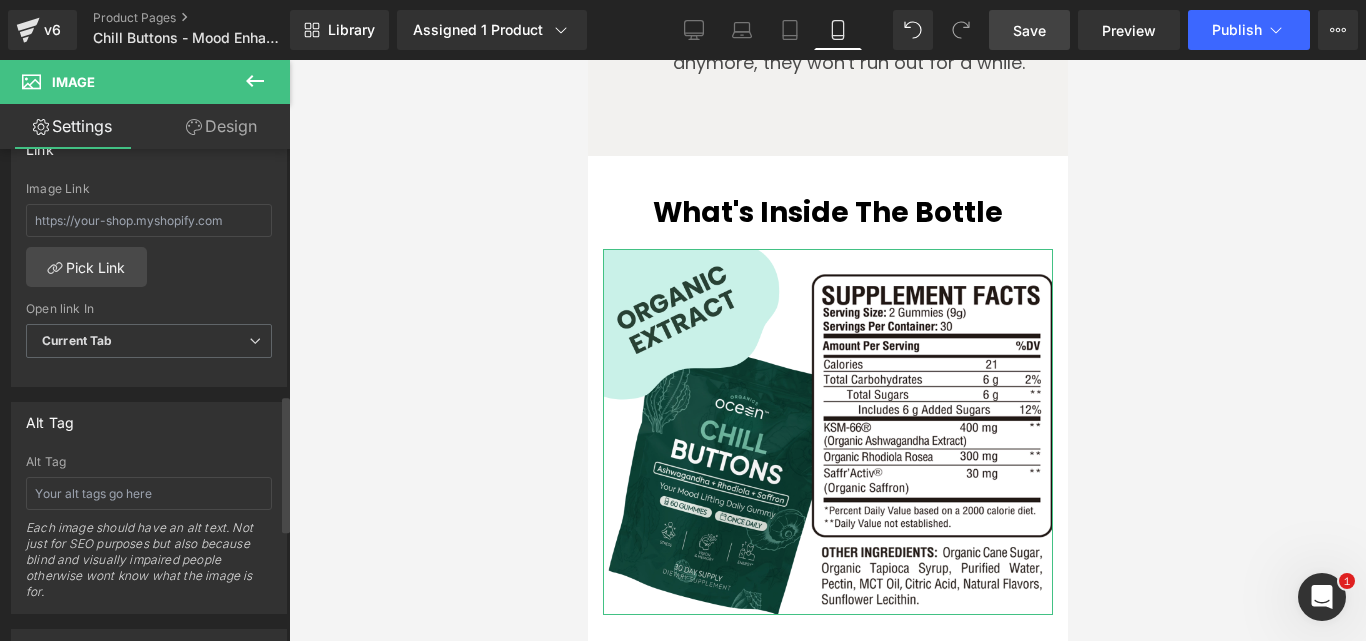 scroll, scrollTop: 900, scrollLeft: 0, axis: vertical 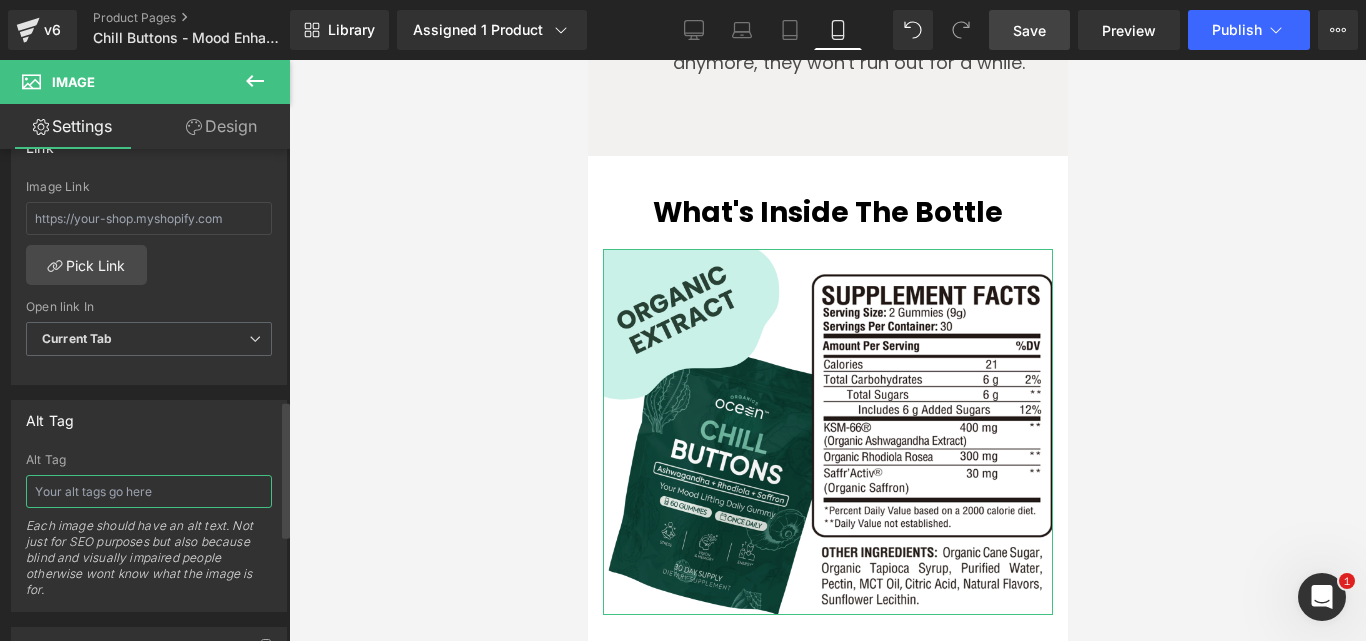 click at bounding box center [149, 491] 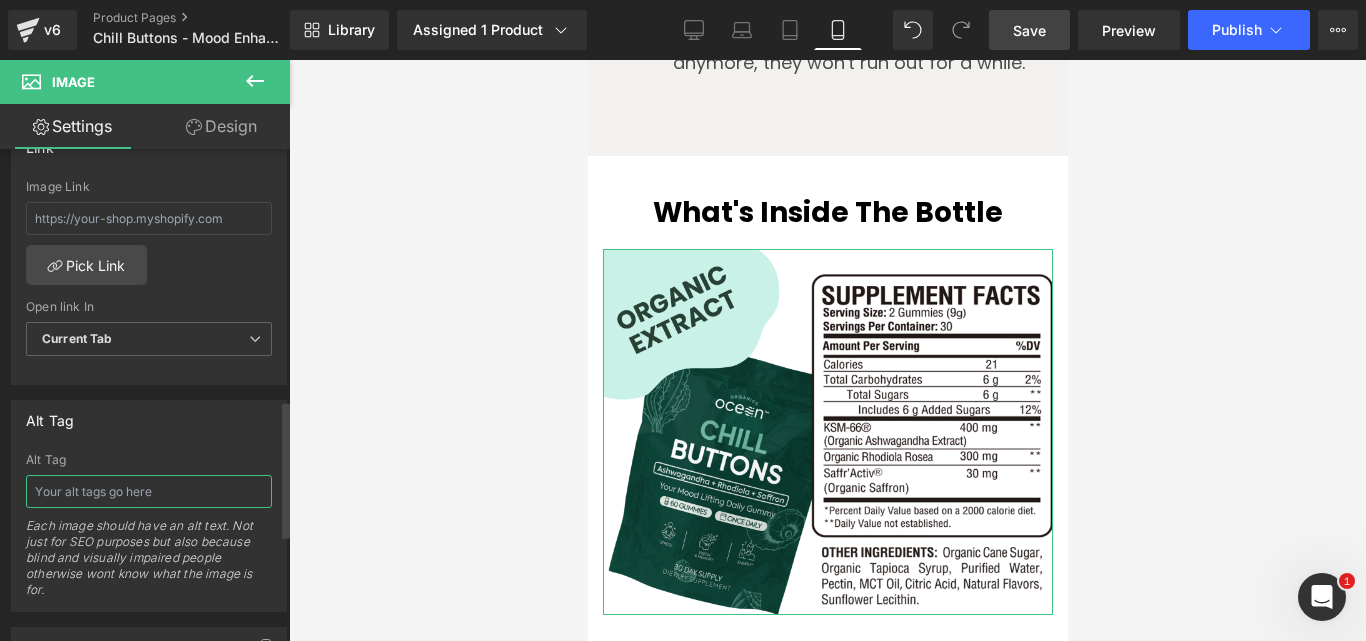 type on "Organics Ocean Chill Button" 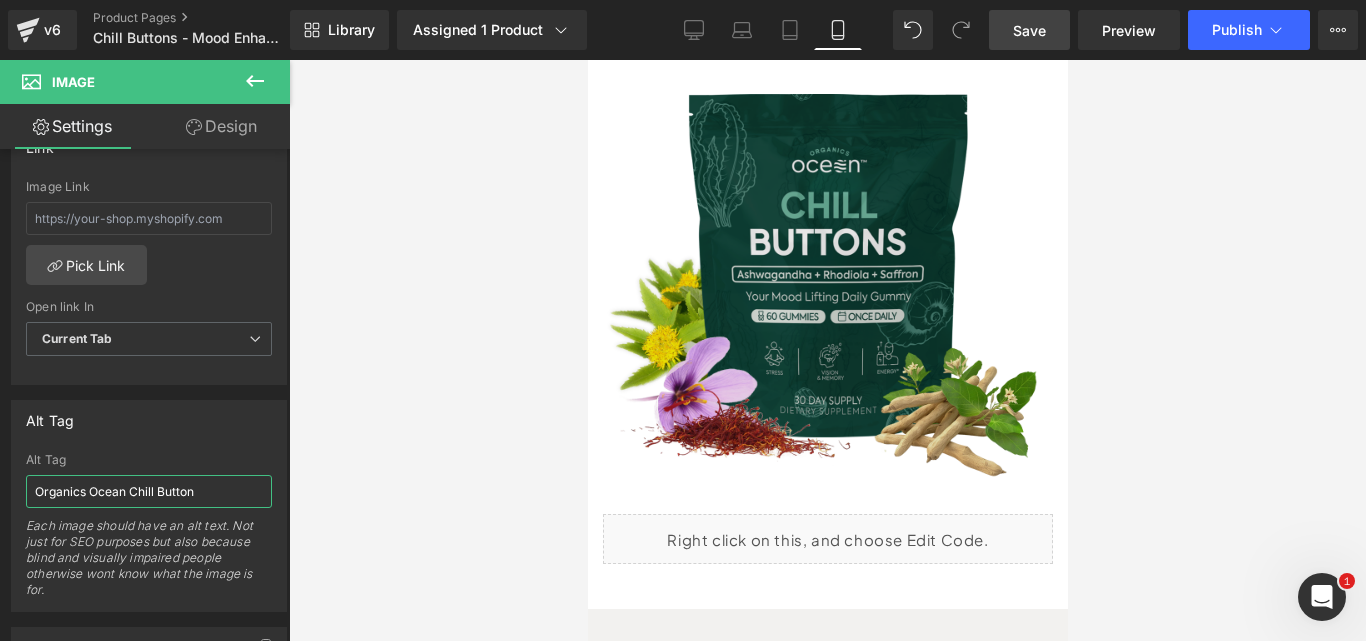scroll, scrollTop: 6240, scrollLeft: 0, axis: vertical 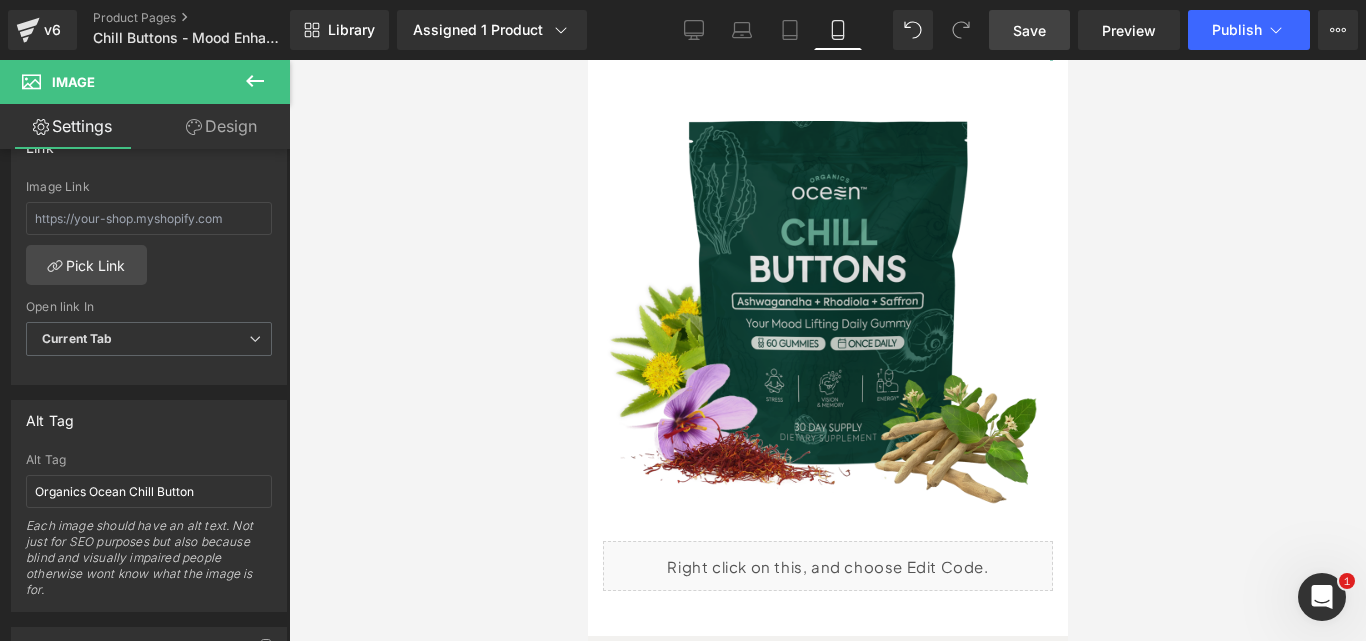 click at bounding box center [827, 286] 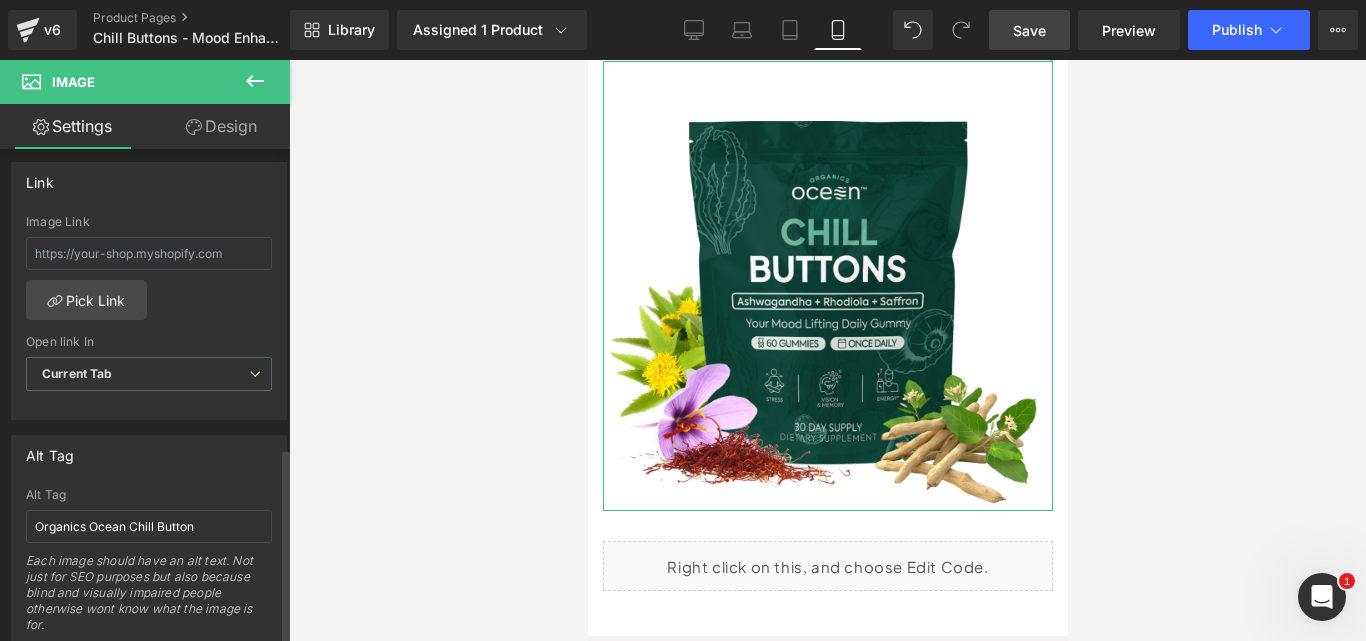 scroll, scrollTop: 900, scrollLeft: 0, axis: vertical 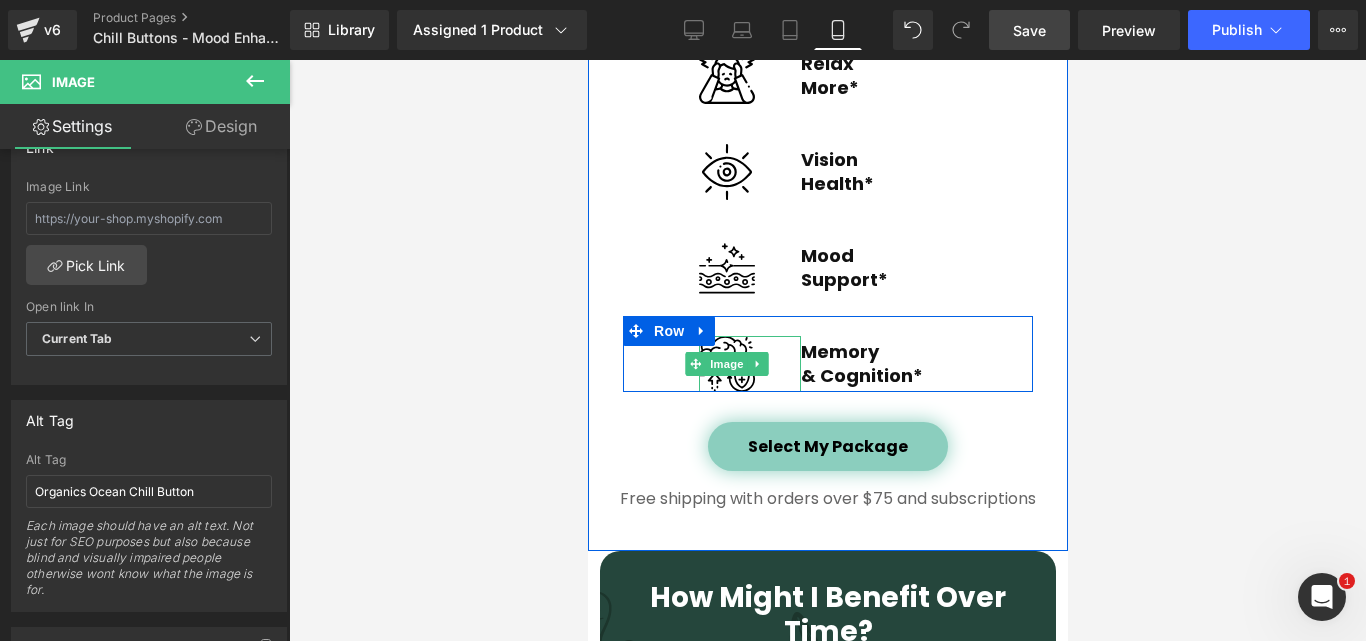click at bounding box center (726, 364) 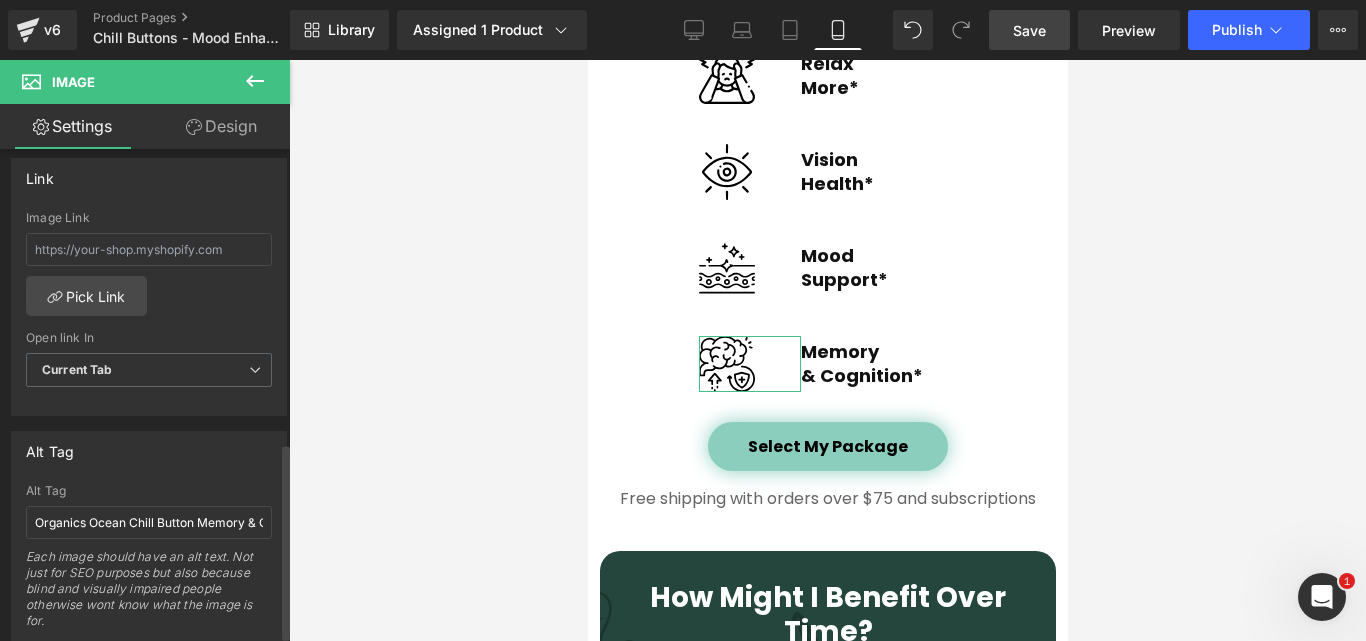 scroll, scrollTop: 900, scrollLeft: 0, axis: vertical 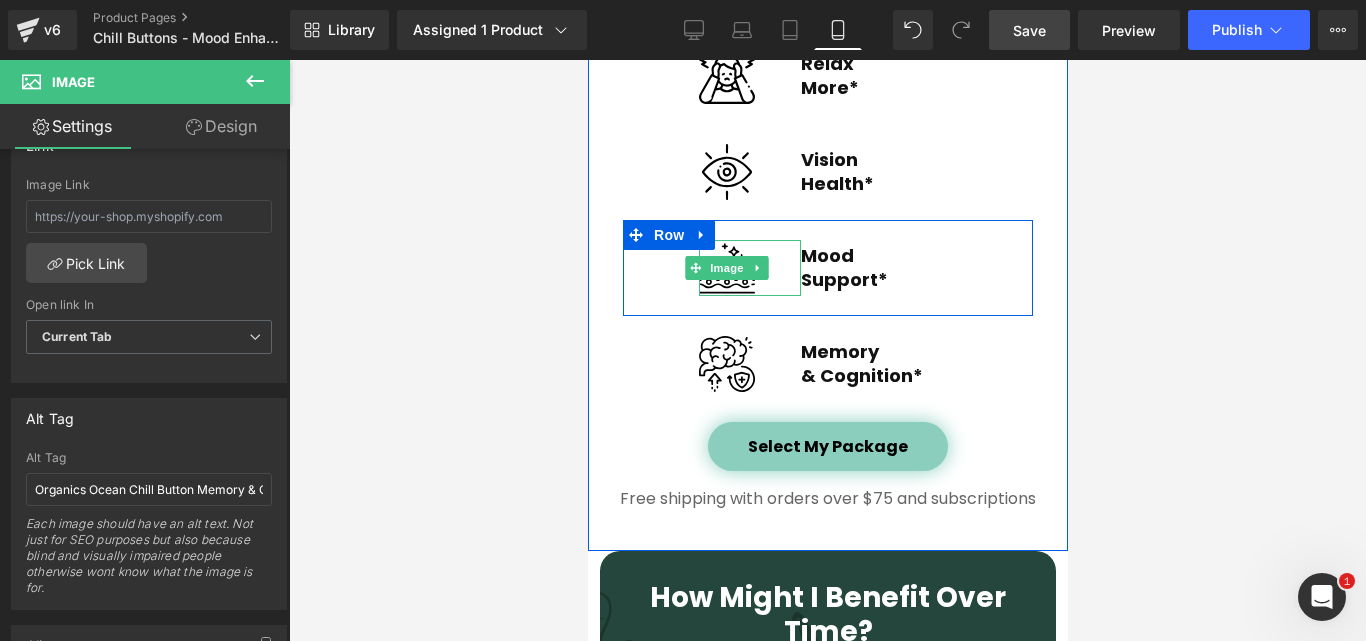 drag, startPoint x: 1158, startPoint y: 320, endPoint x: 601, endPoint y: 257, distance: 560.5515 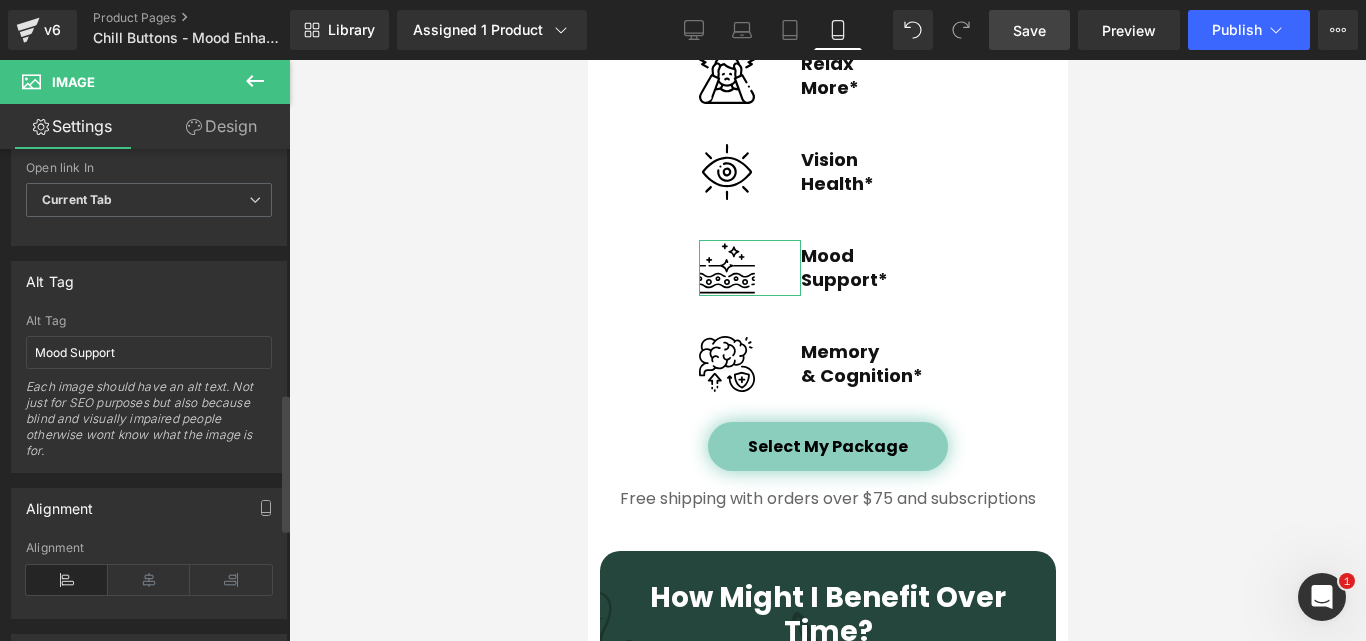 scroll, scrollTop: 1100, scrollLeft: 0, axis: vertical 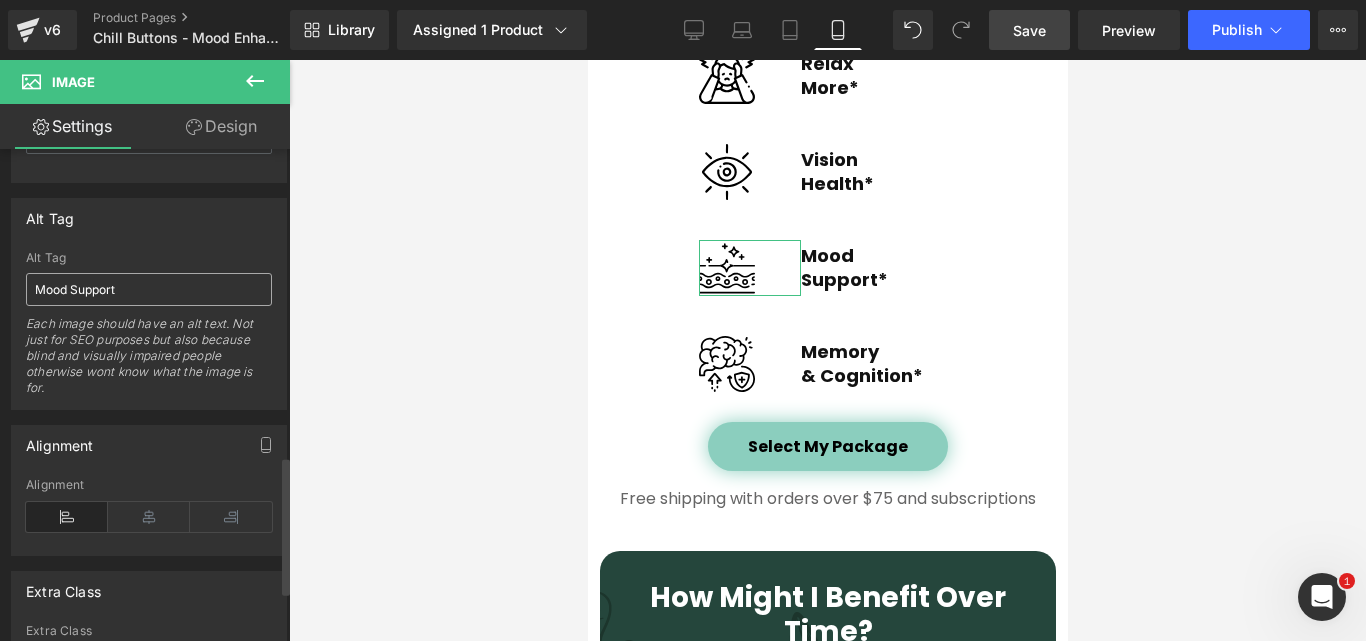 drag, startPoint x: 138, startPoint y: 293, endPoint x: 92, endPoint y: 292, distance: 46.010868 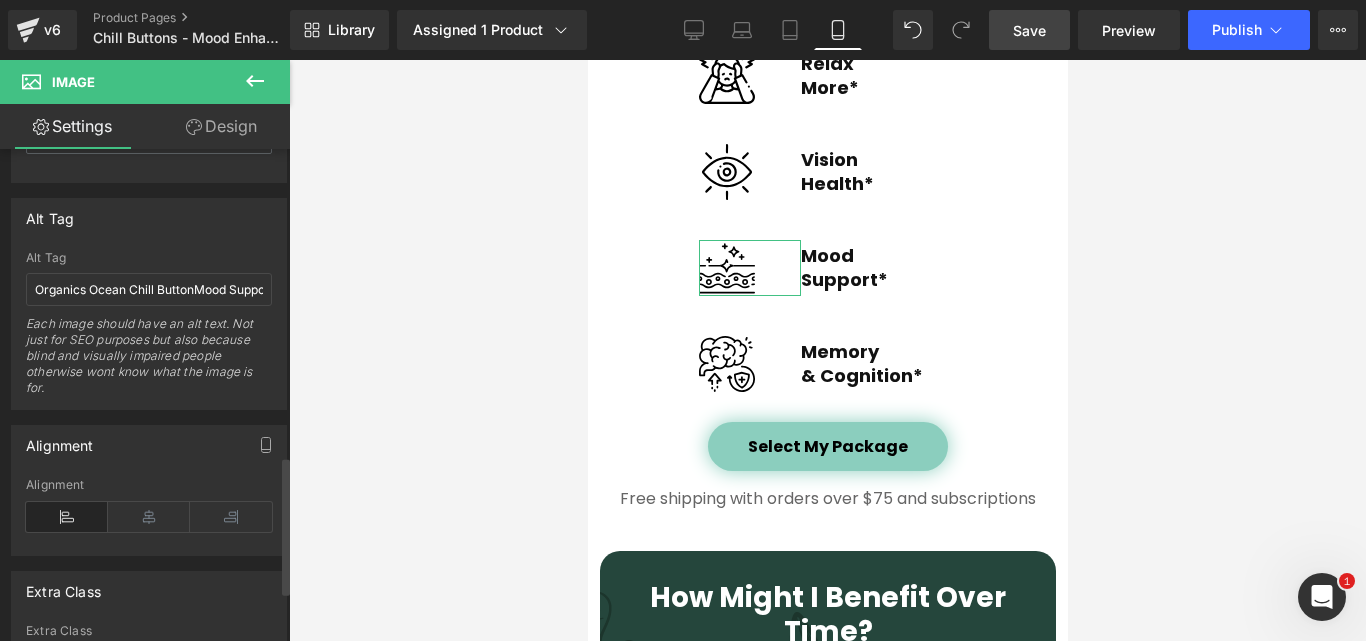 type on "Organics Ocean Chill Button Mood Support" 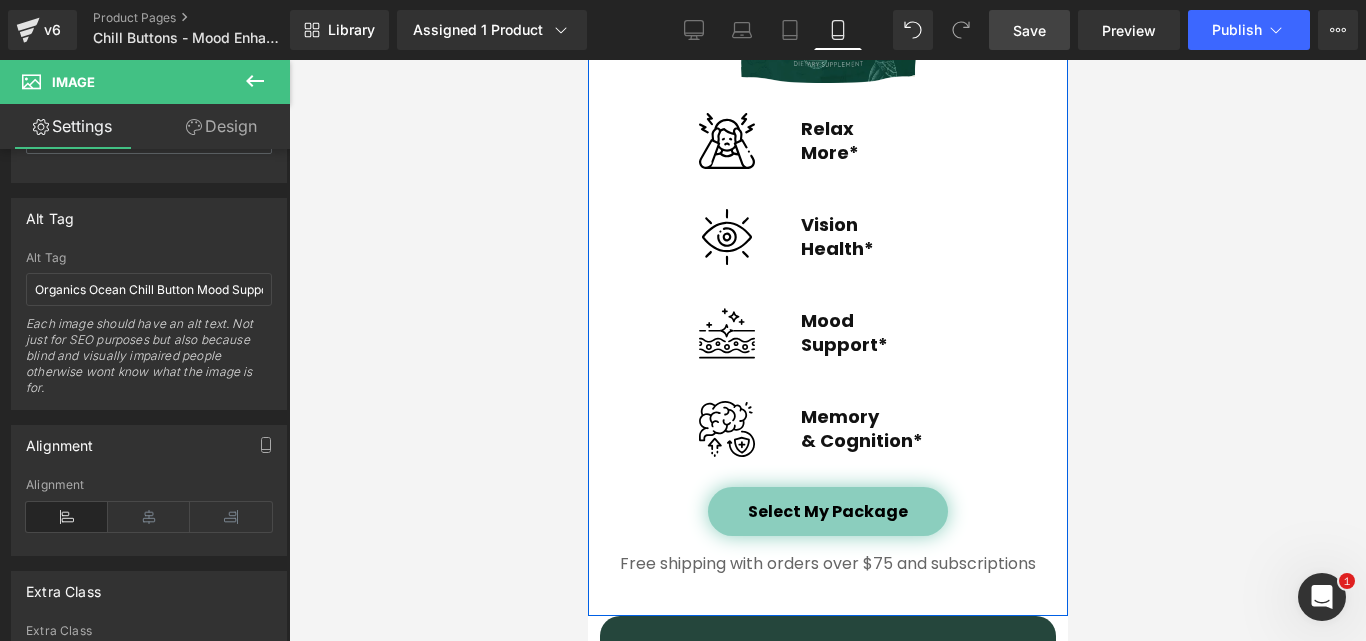 scroll, scrollTop: 4640, scrollLeft: 0, axis: vertical 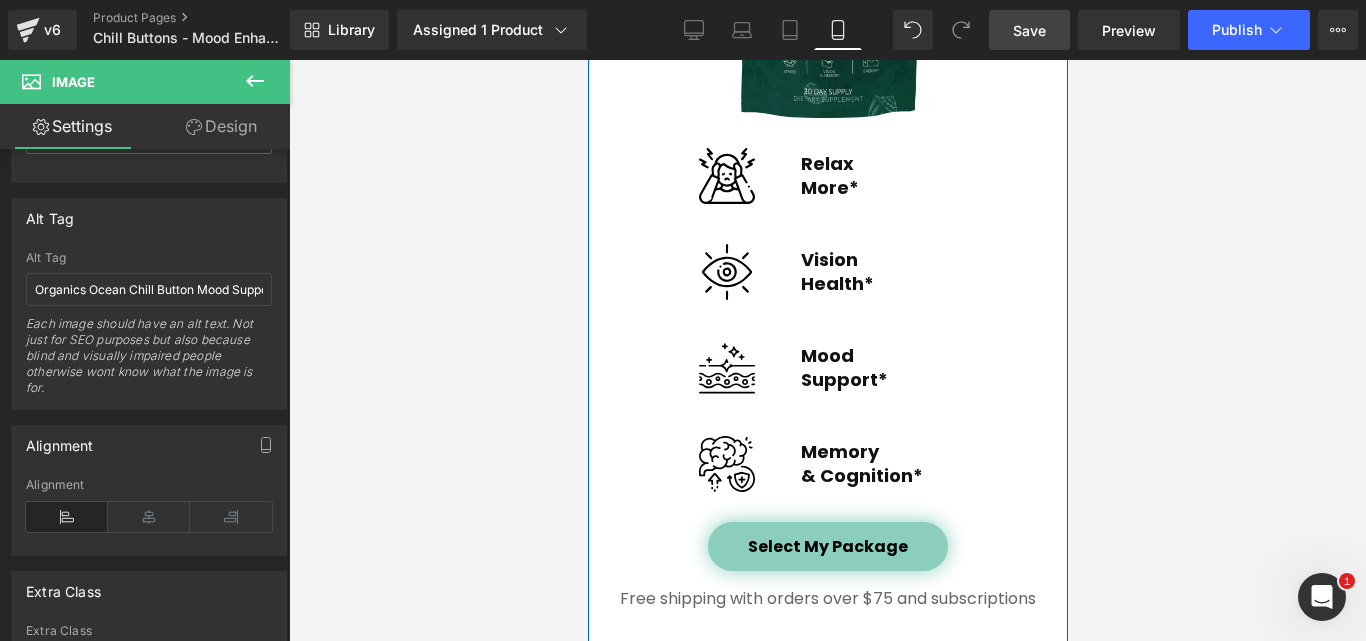 click on "Image" at bounding box center [749, 272] 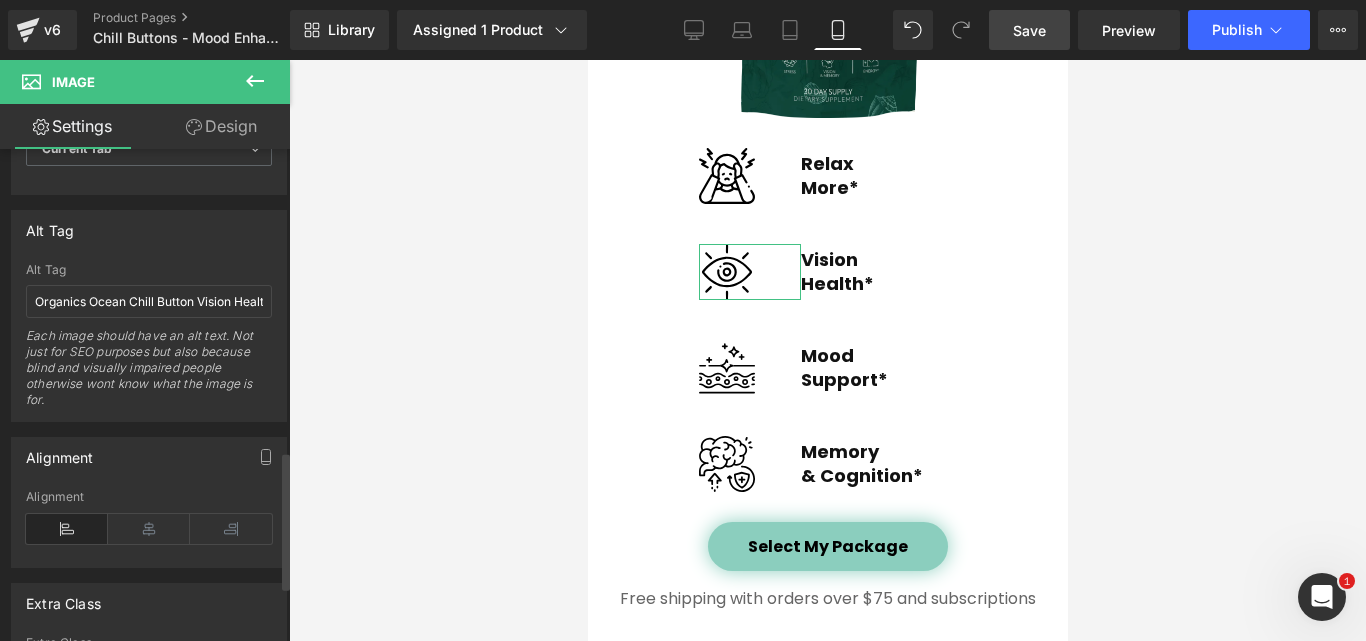 scroll, scrollTop: 1082, scrollLeft: 0, axis: vertical 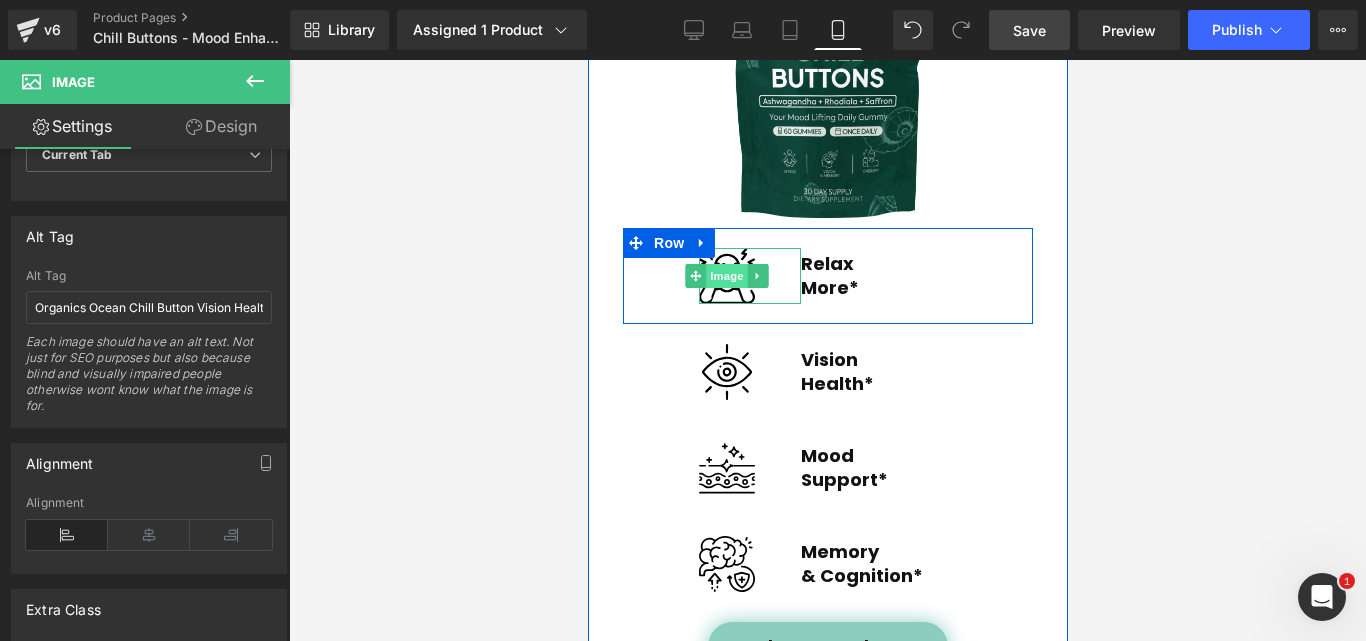 click on "Image" at bounding box center [726, 276] 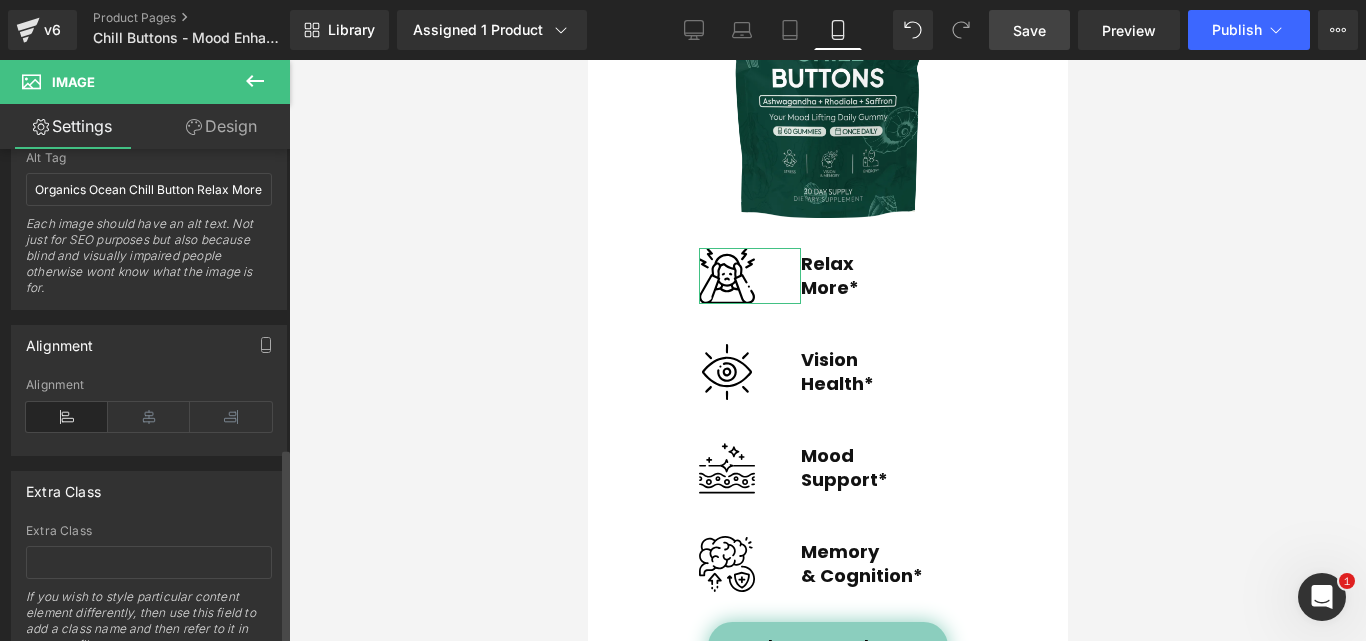 scroll, scrollTop: 1000, scrollLeft: 0, axis: vertical 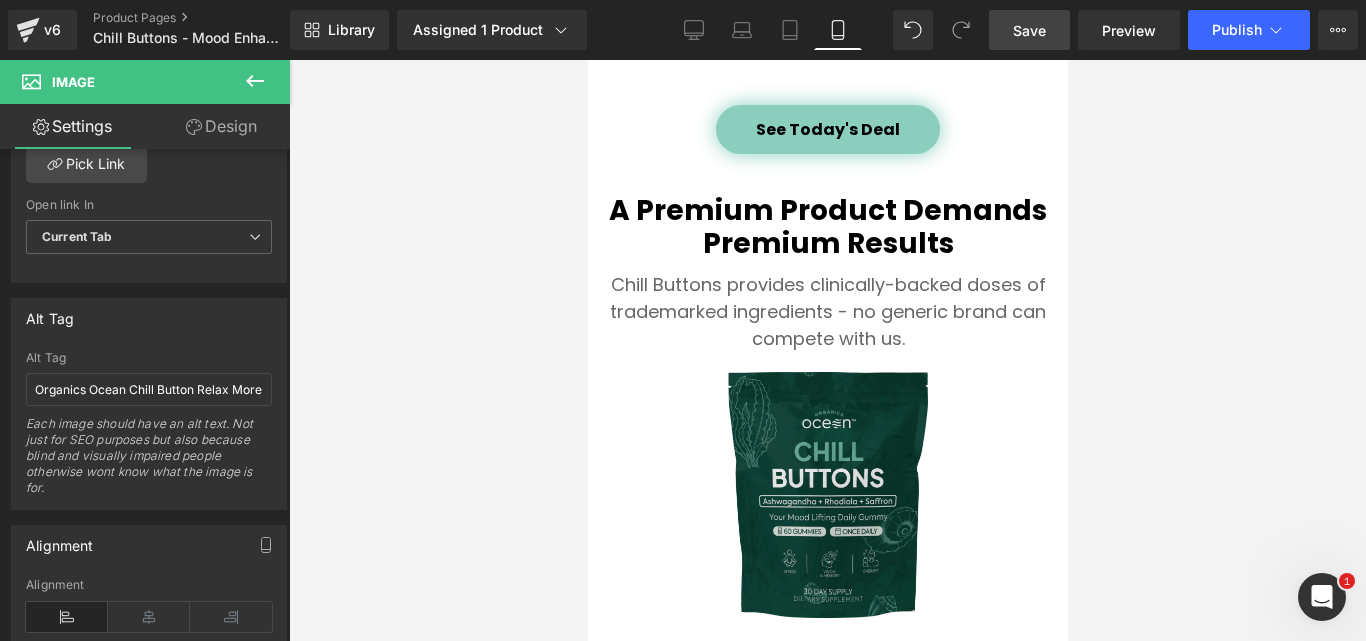 click at bounding box center [827, 495] 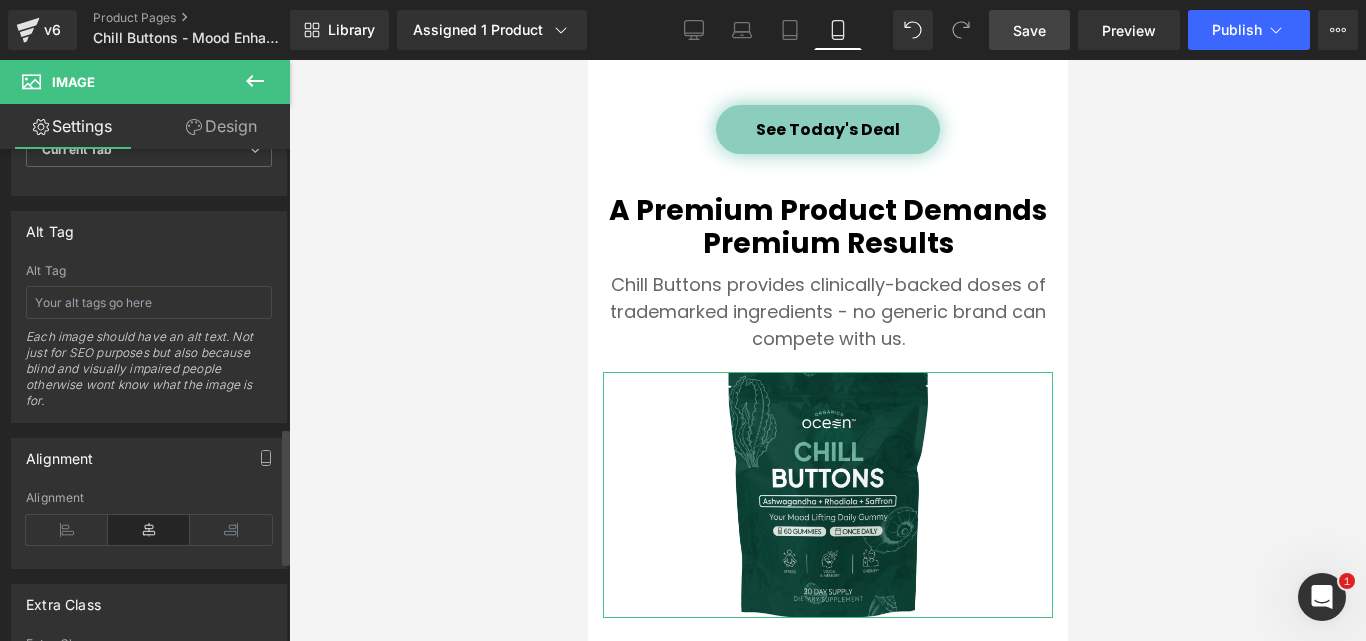 scroll, scrollTop: 1100, scrollLeft: 0, axis: vertical 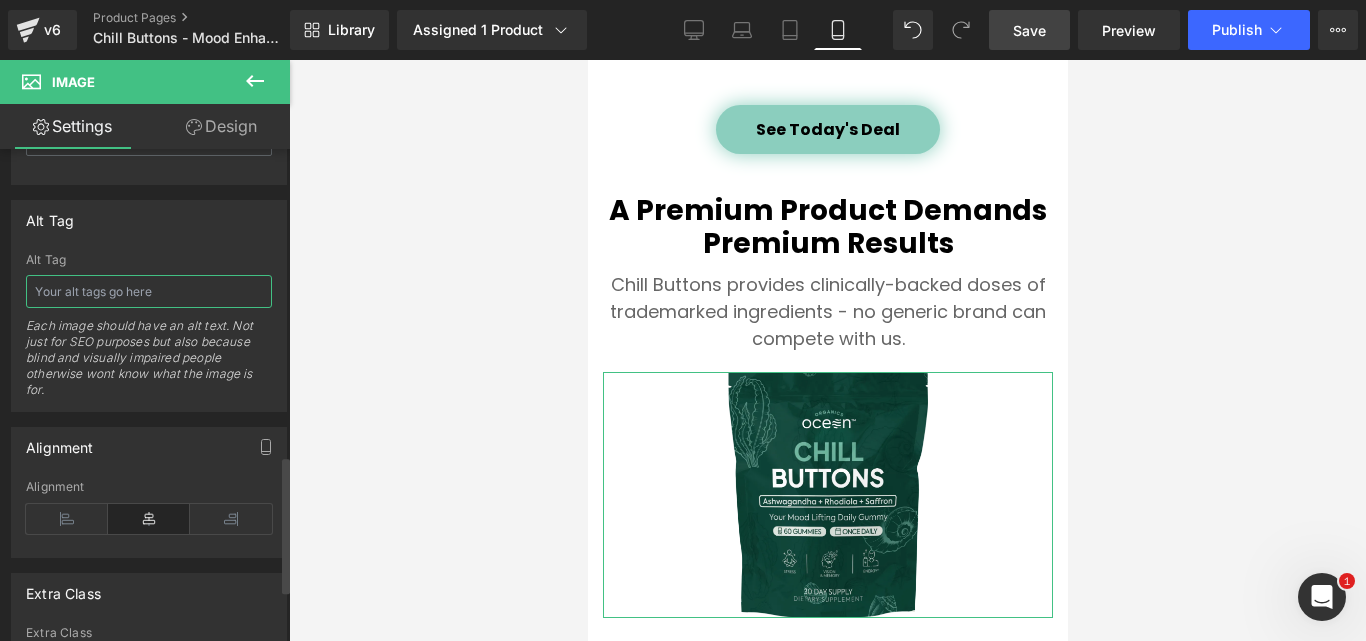 click at bounding box center [149, 291] 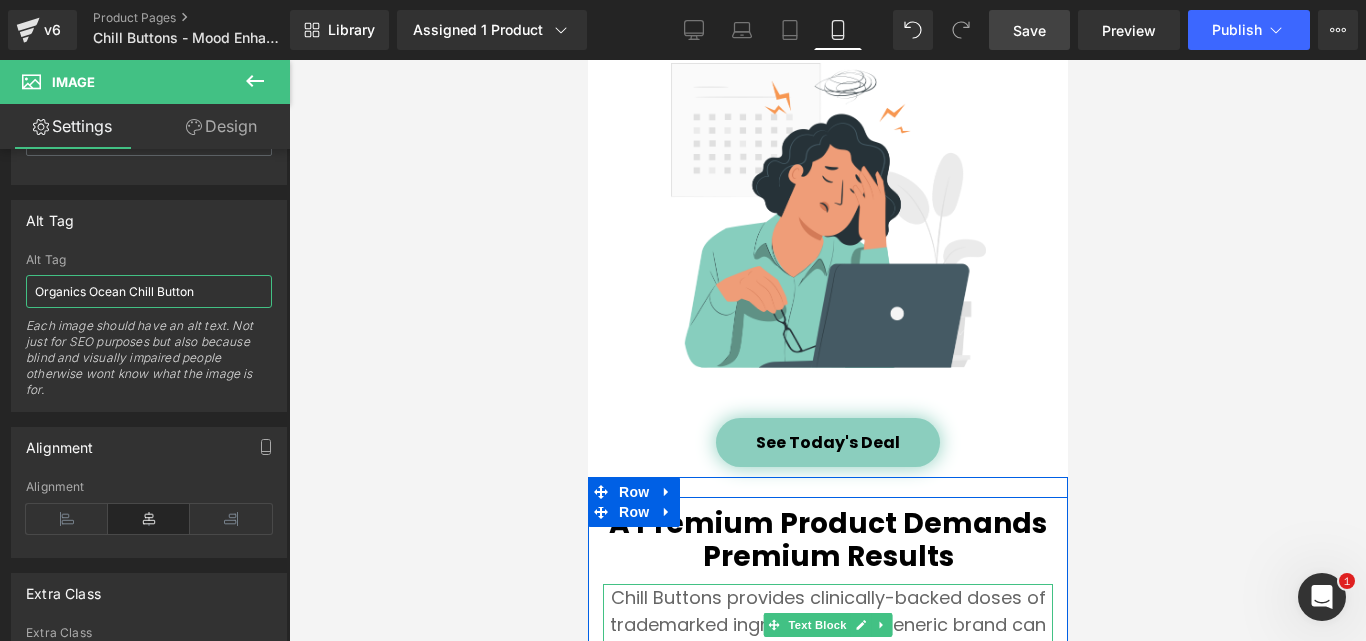 scroll, scrollTop: 3740, scrollLeft: 0, axis: vertical 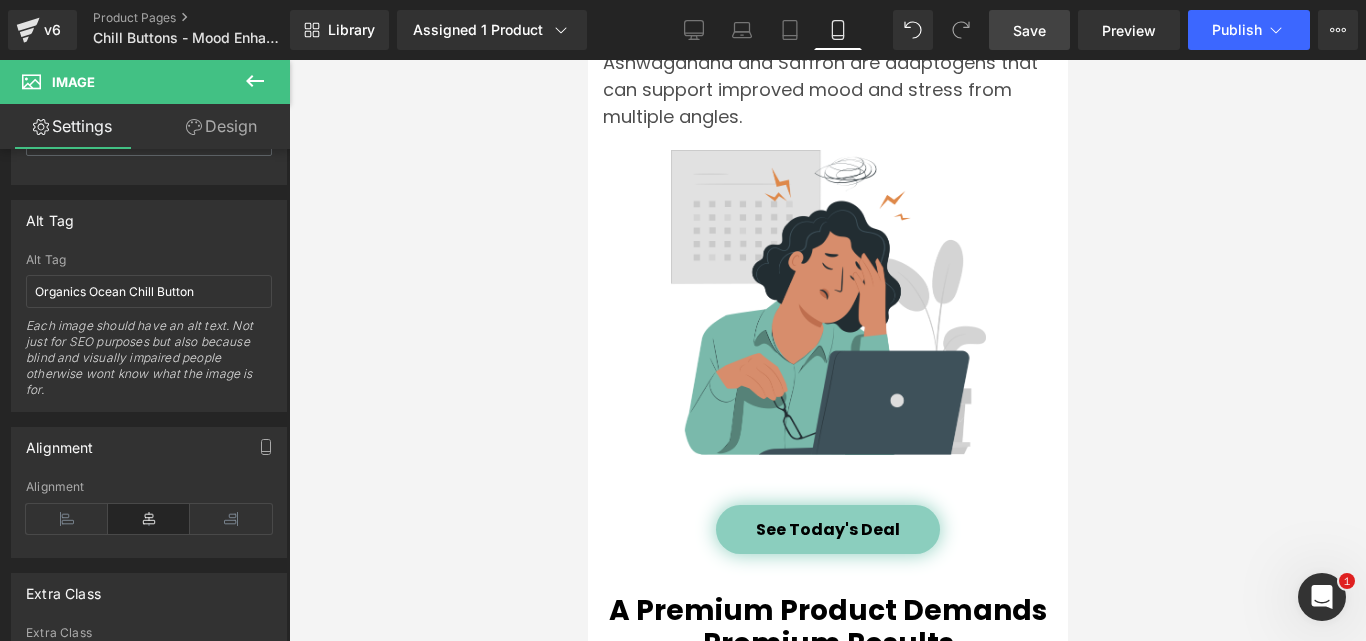 click on "Image" at bounding box center (827, 302) 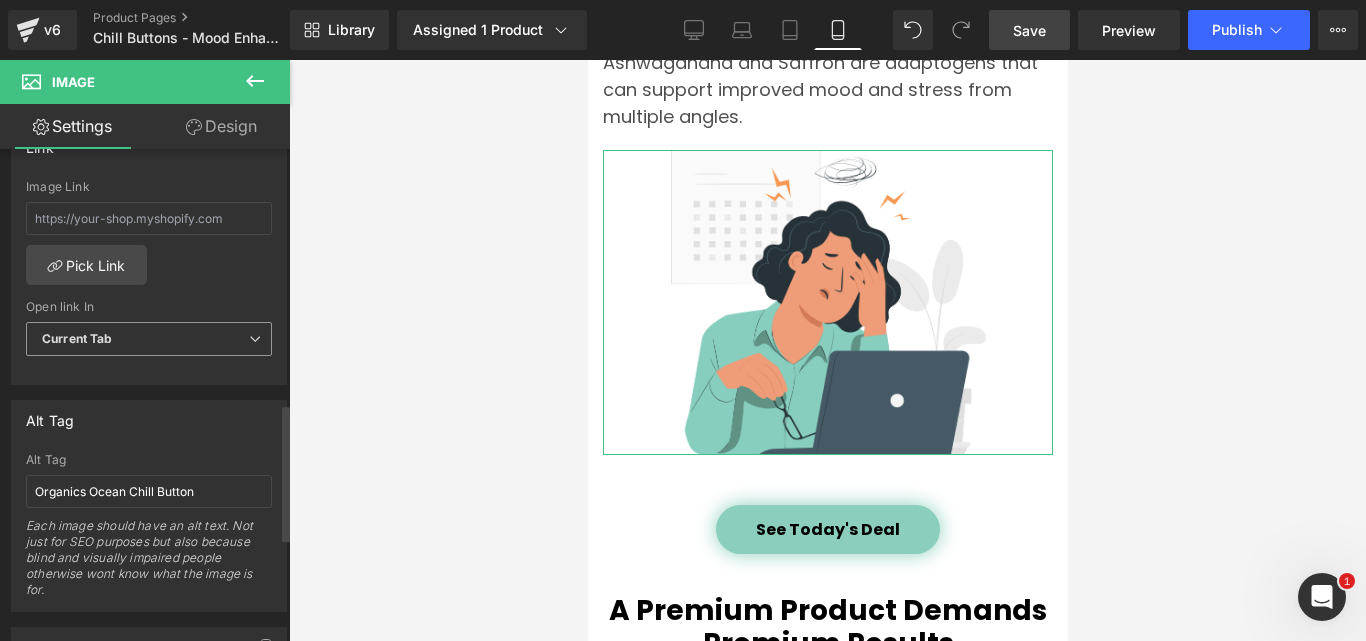 scroll, scrollTop: 1000, scrollLeft: 0, axis: vertical 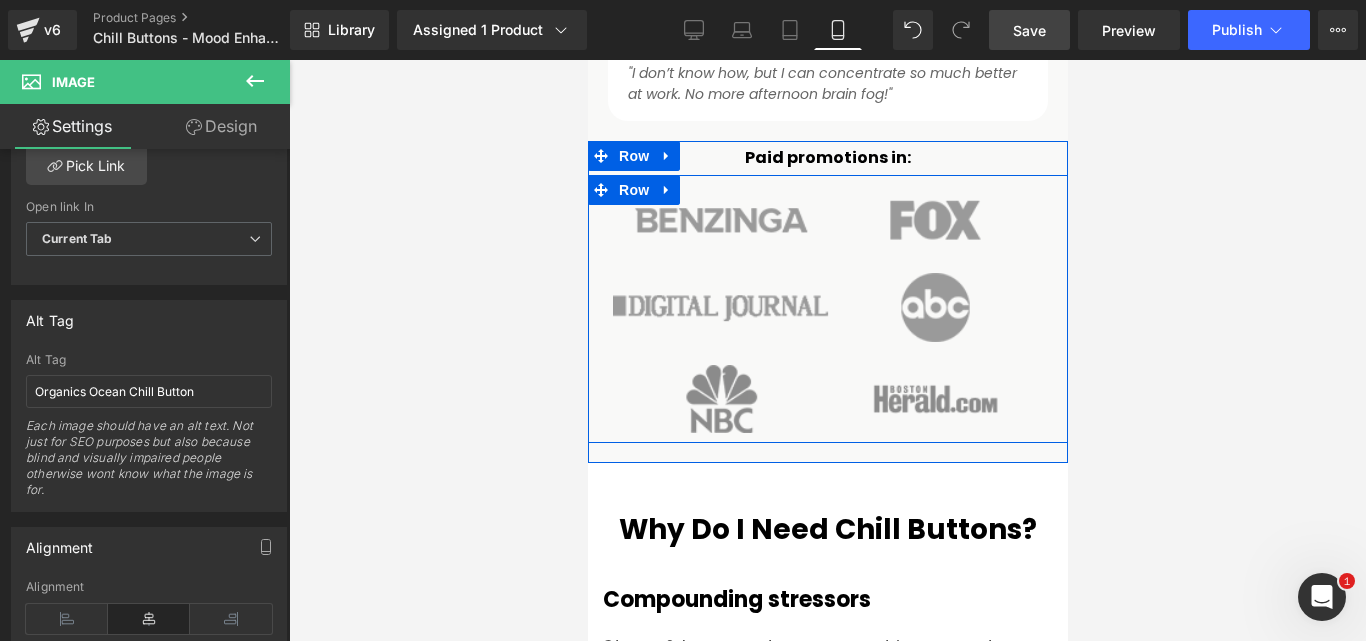click on "Image" at bounding box center [827, 399] 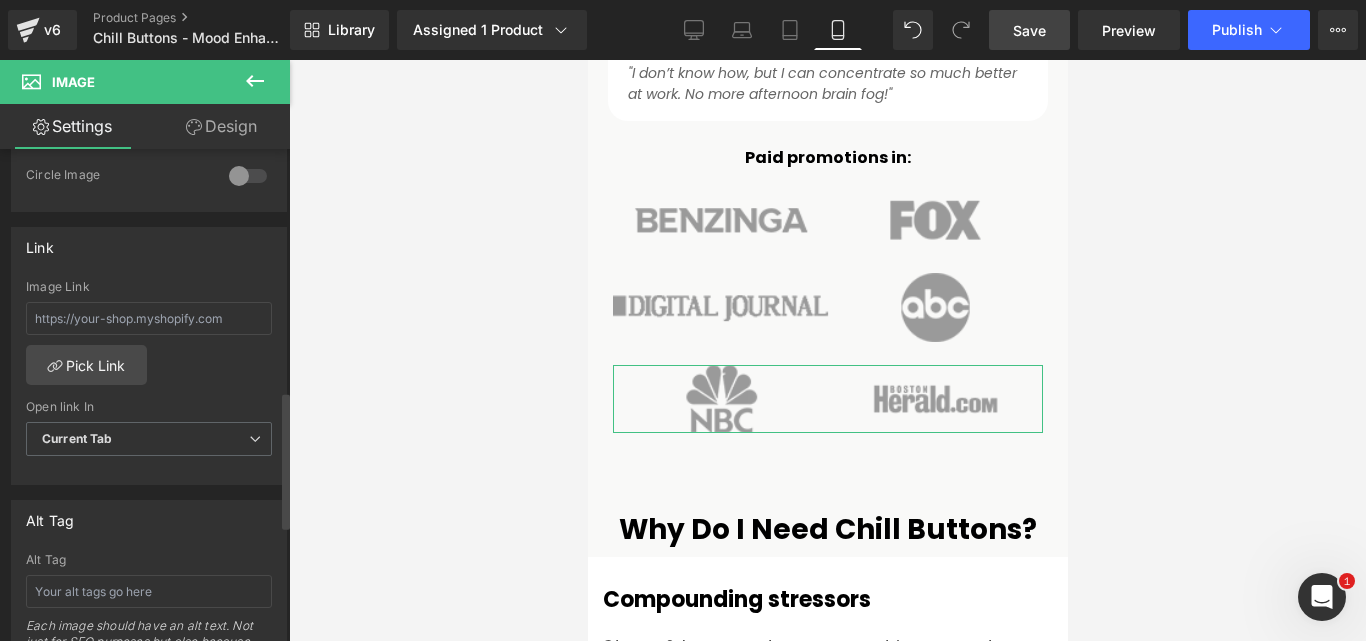 scroll, scrollTop: 1000, scrollLeft: 0, axis: vertical 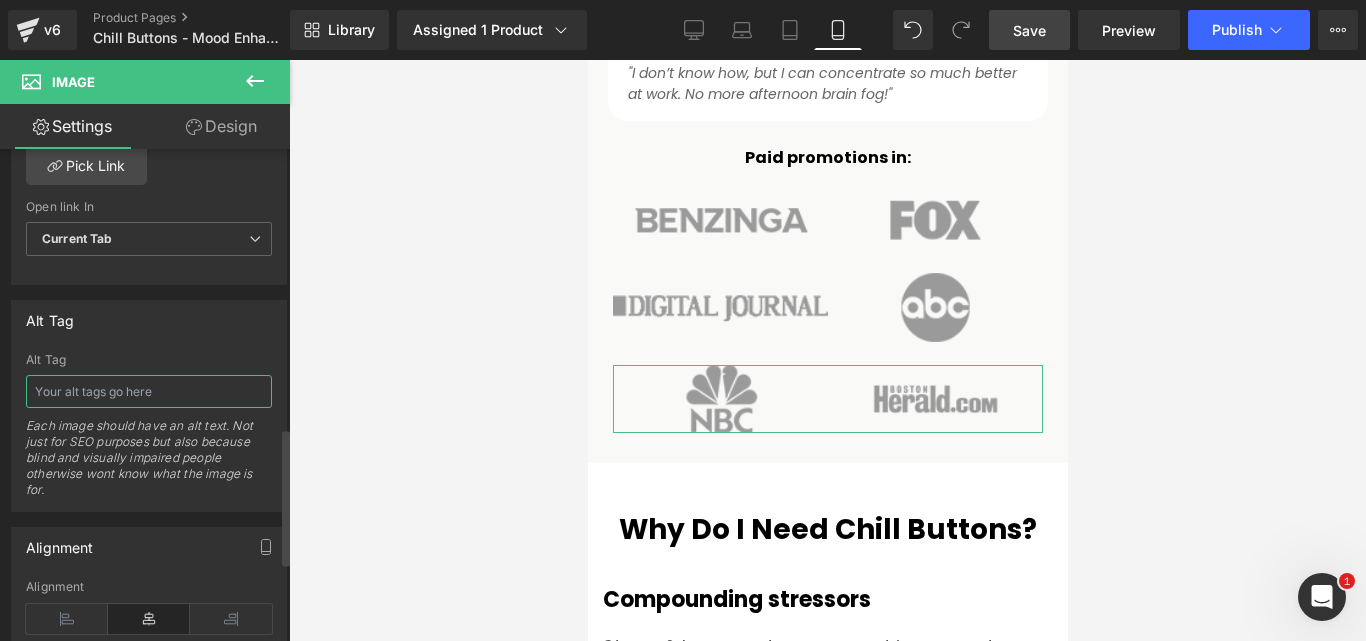 click at bounding box center (149, 391) 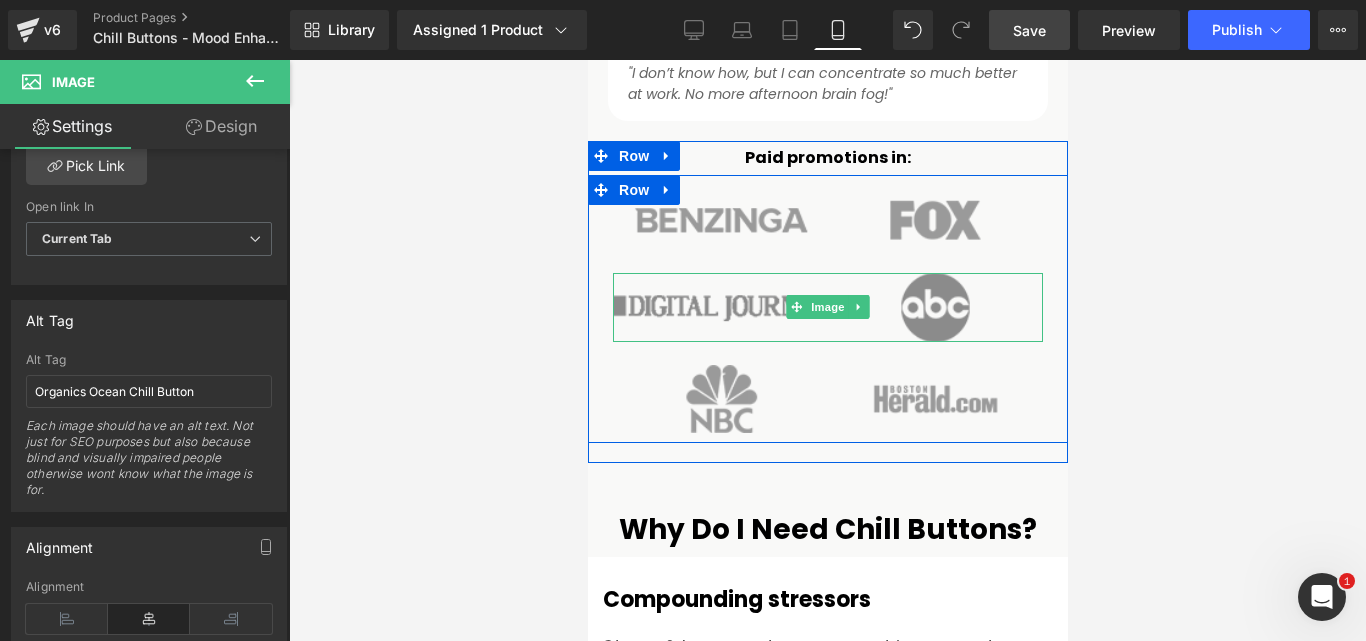 click at bounding box center [827, 307] 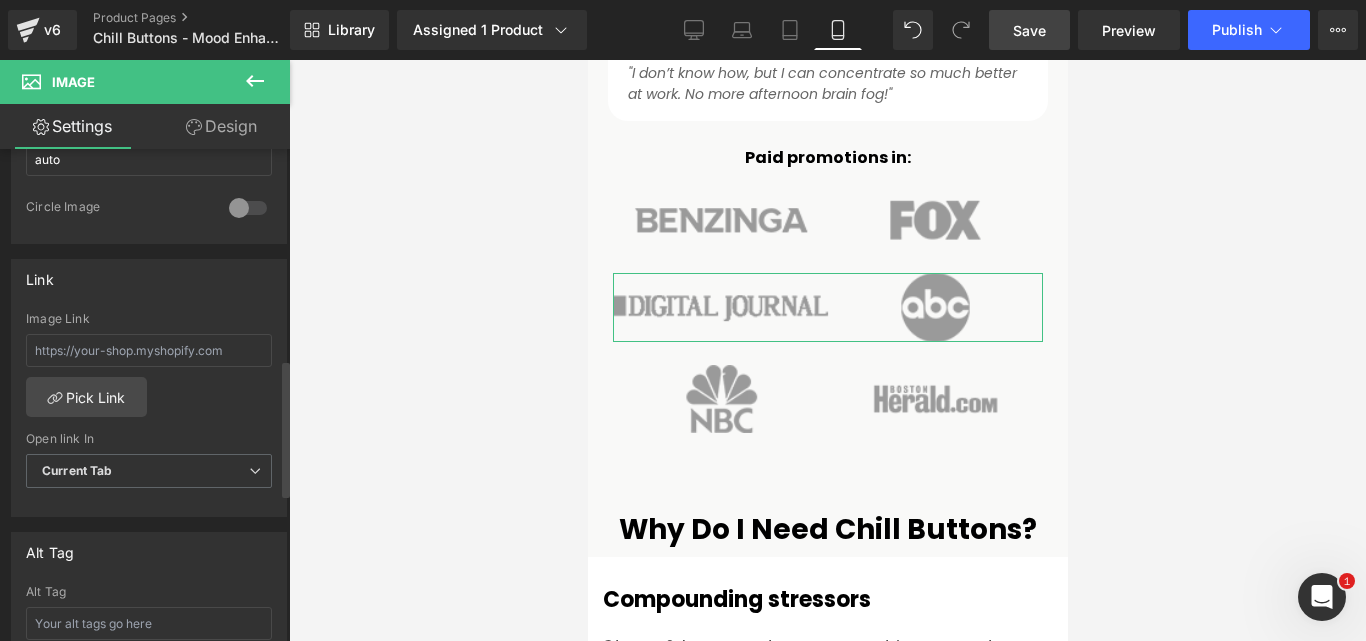 scroll, scrollTop: 800, scrollLeft: 0, axis: vertical 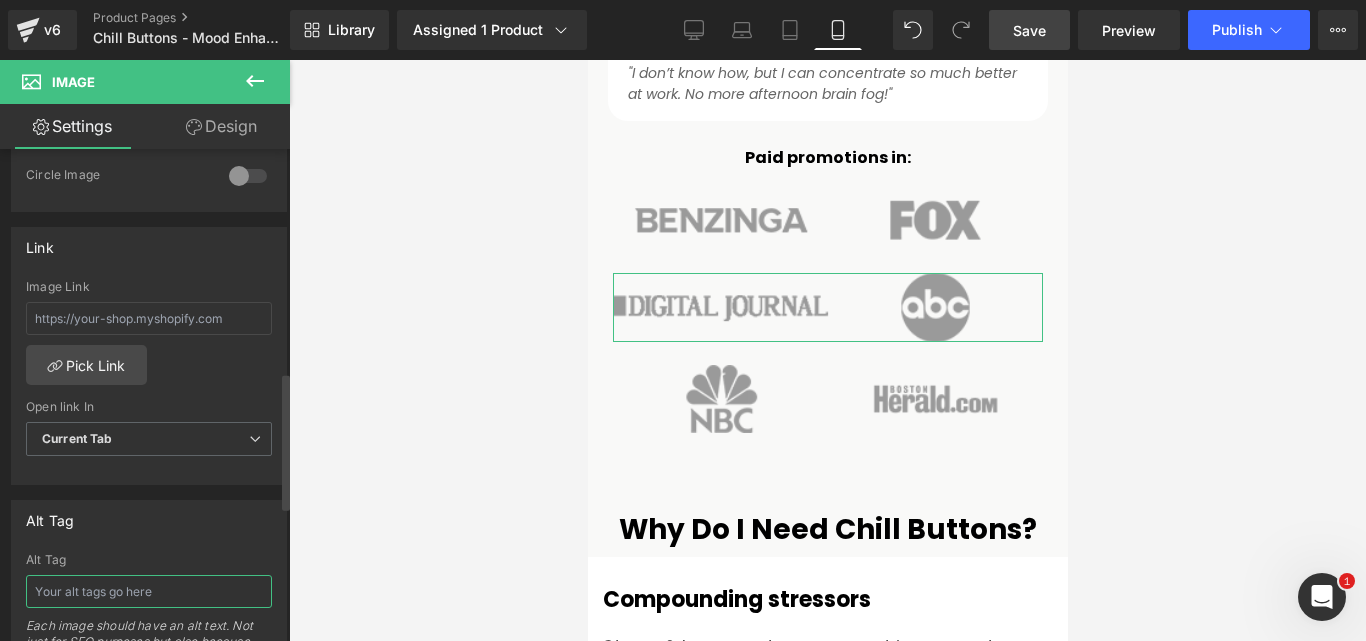 click at bounding box center [149, 591] 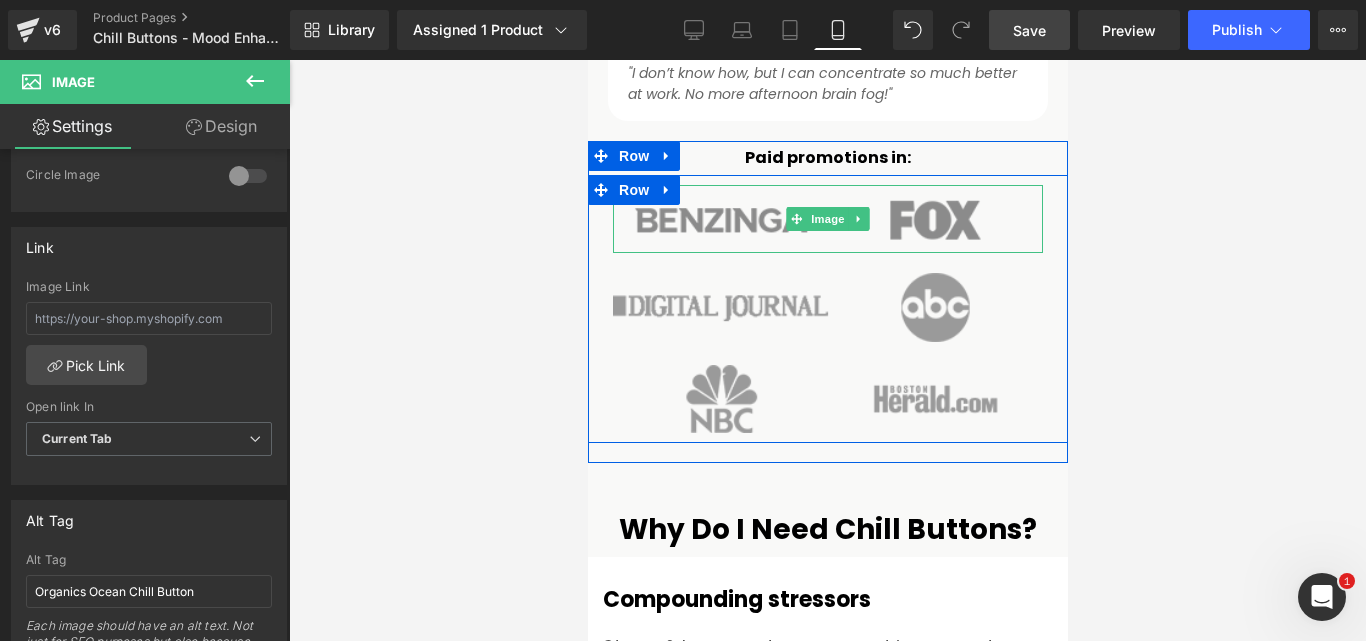 click at bounding box center (827, 219) 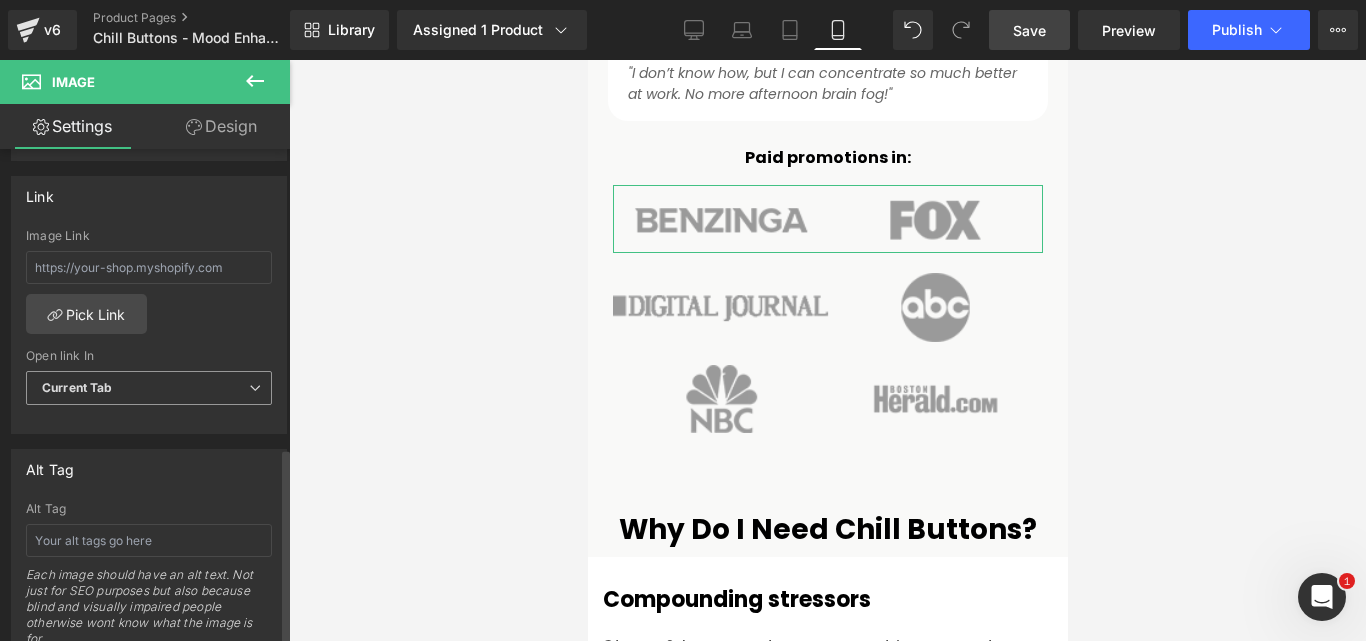 scroll, scrollTop: 900, scrollLeft: 0, axis: vertical 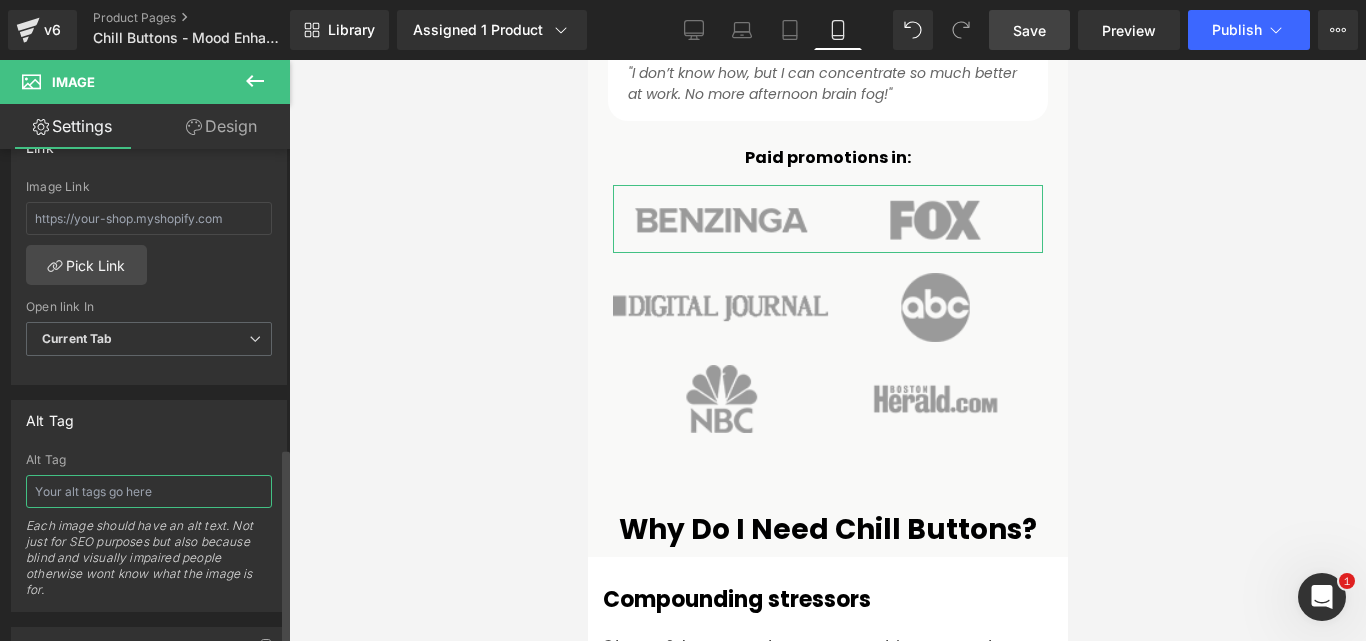 click at bounding box center [149, 491] 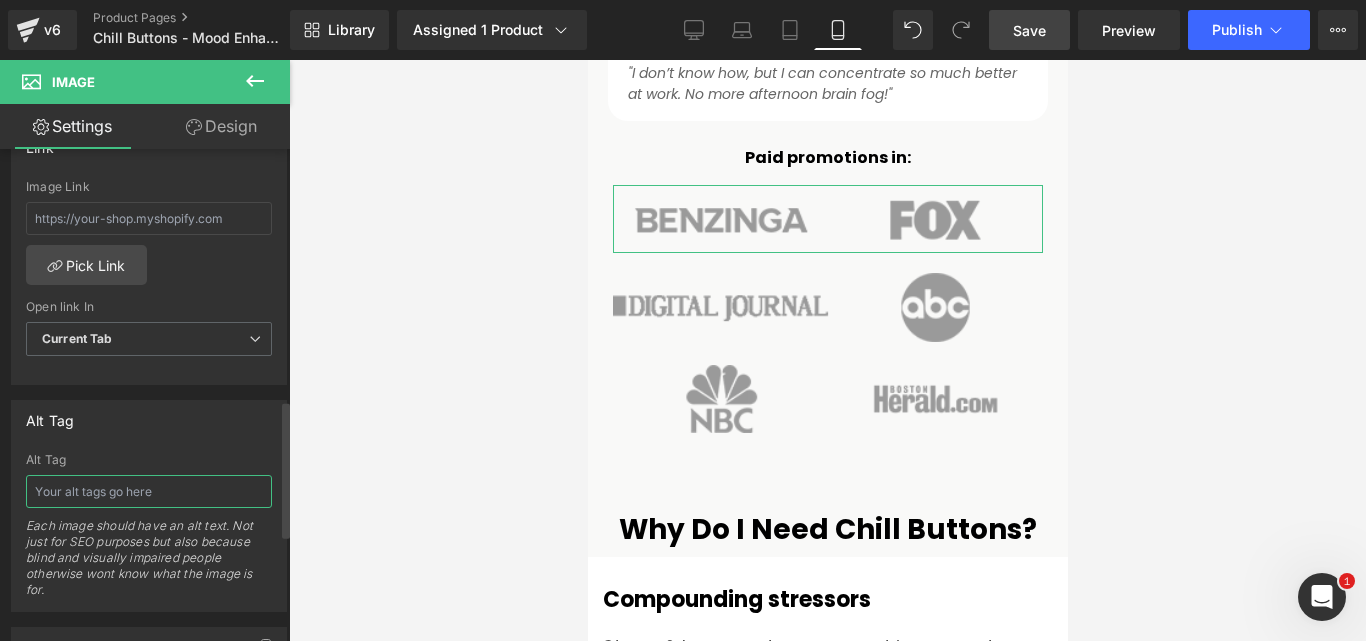 type on "Organics Ocean Chill Button" 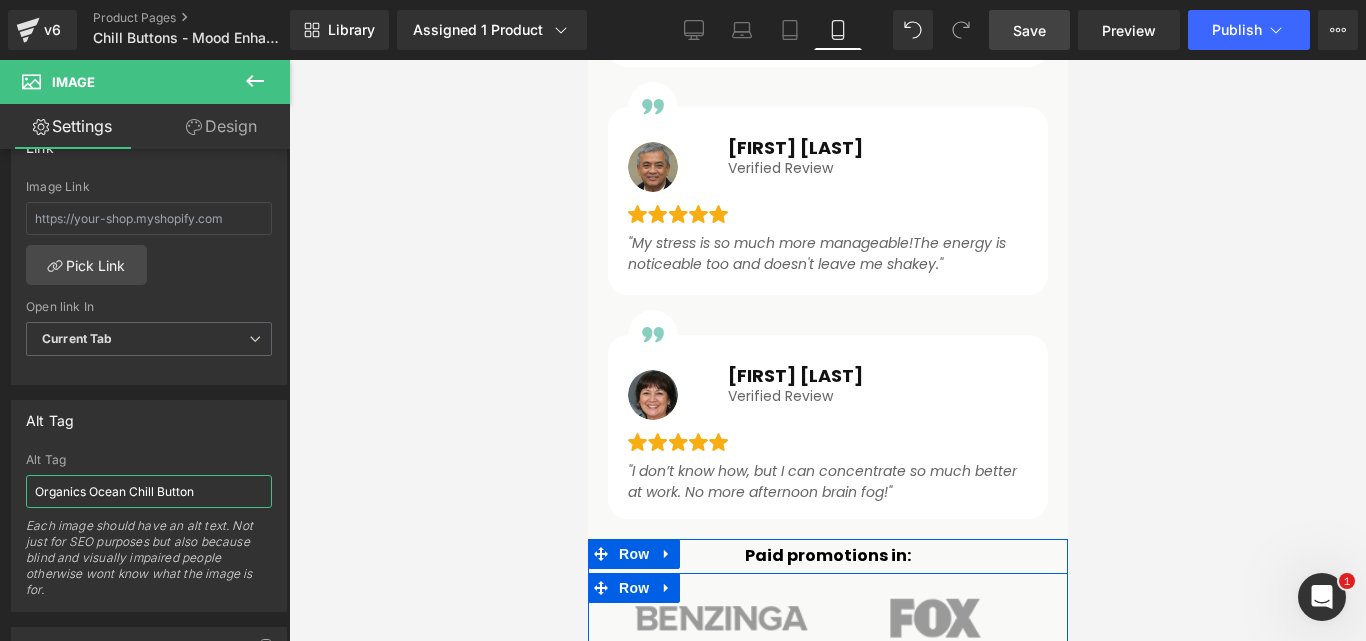 scroll, scrollTop: 2540, scrollLeft: 0, axis: vertical 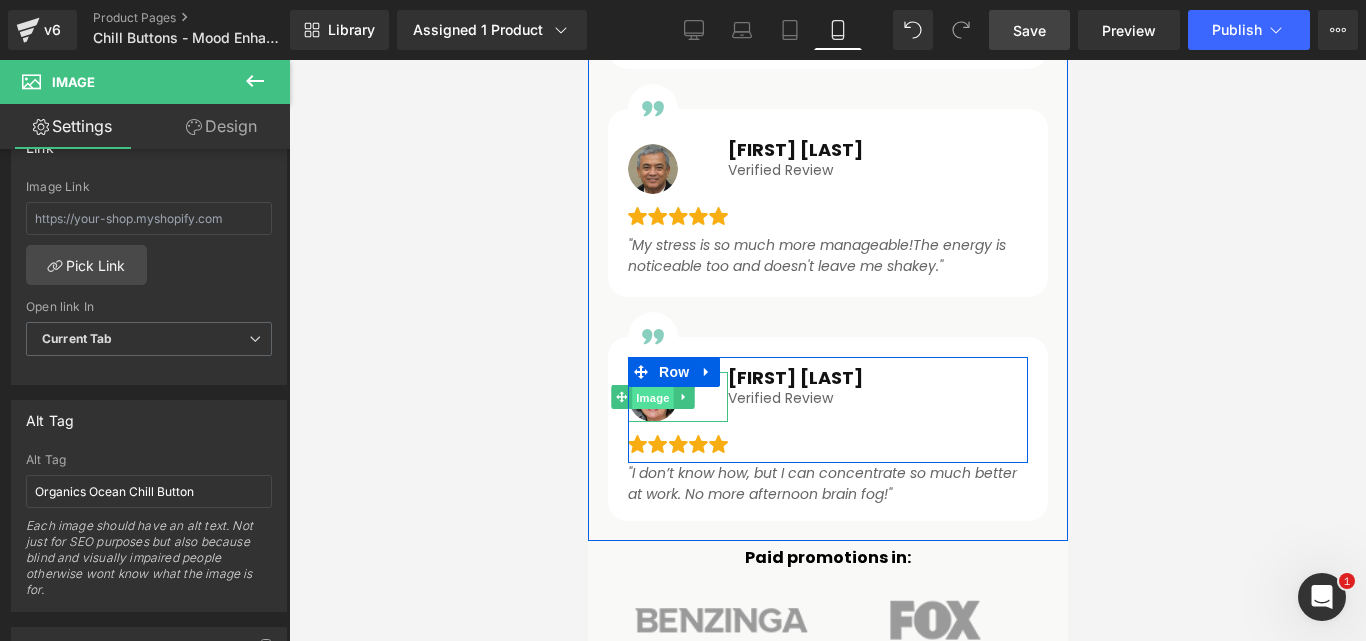 click on "Image" at bounding box center (652, 398) 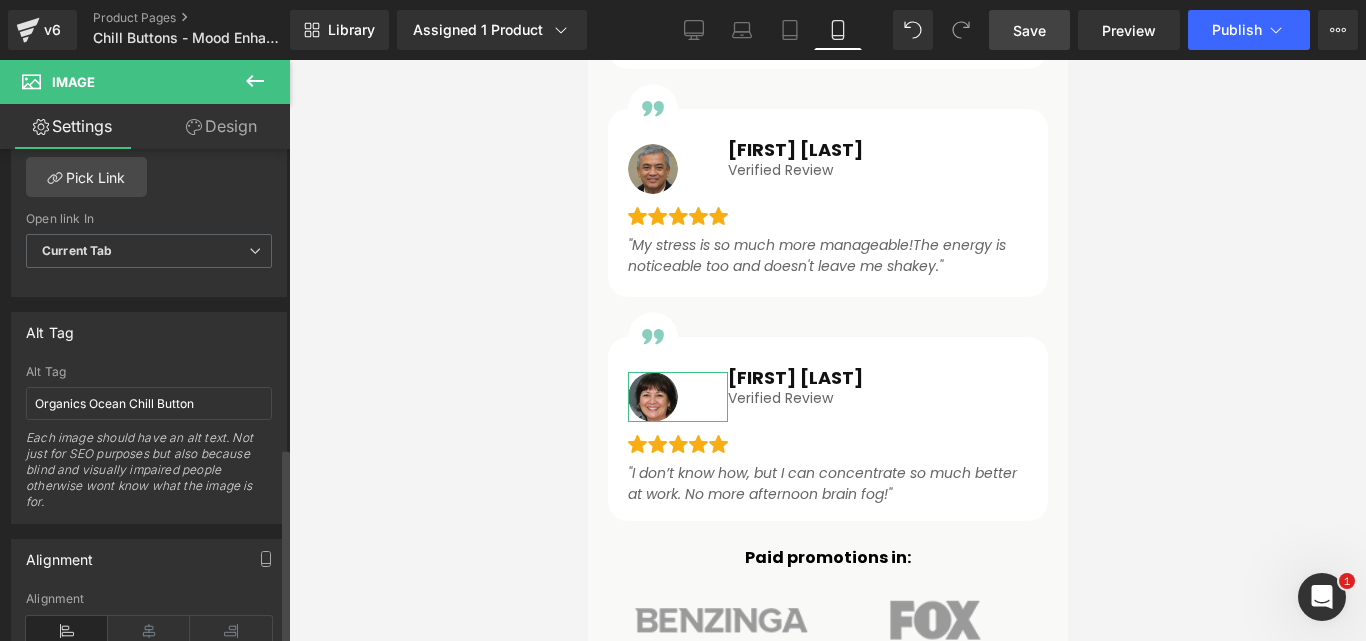 scroll, scrollTop: 1000, scrollLeft: 0, axis: vertical 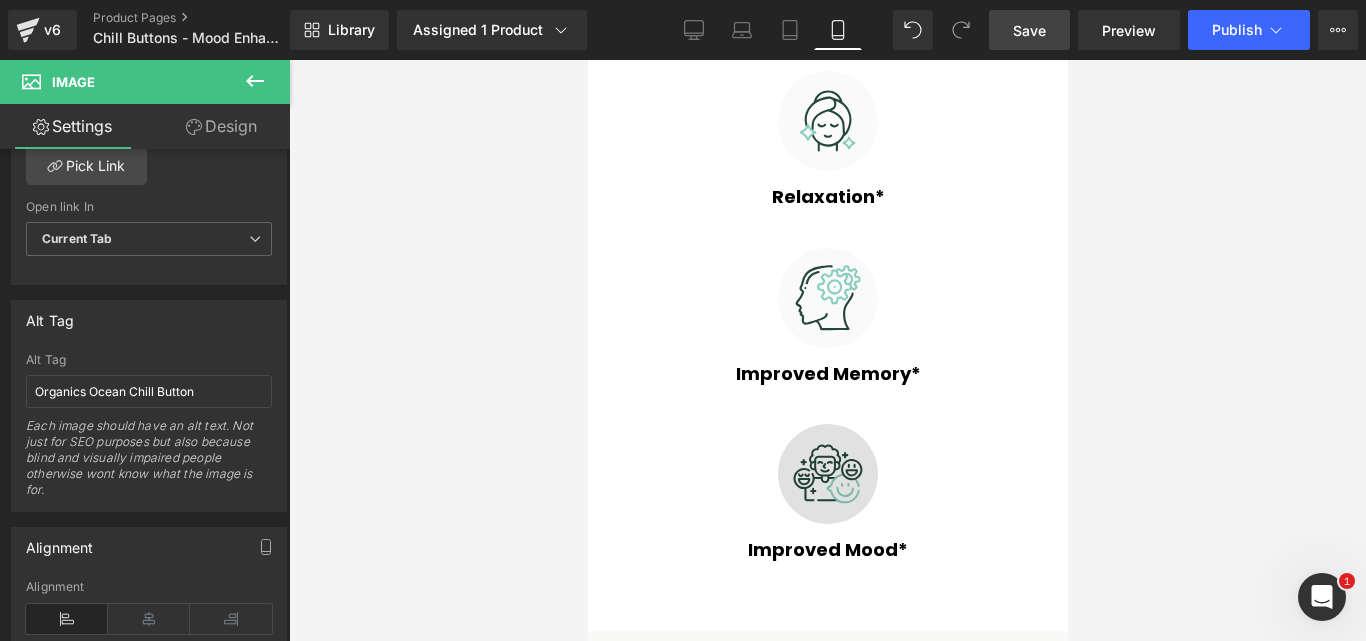 click on "Image" at bounding box center (827, 474) 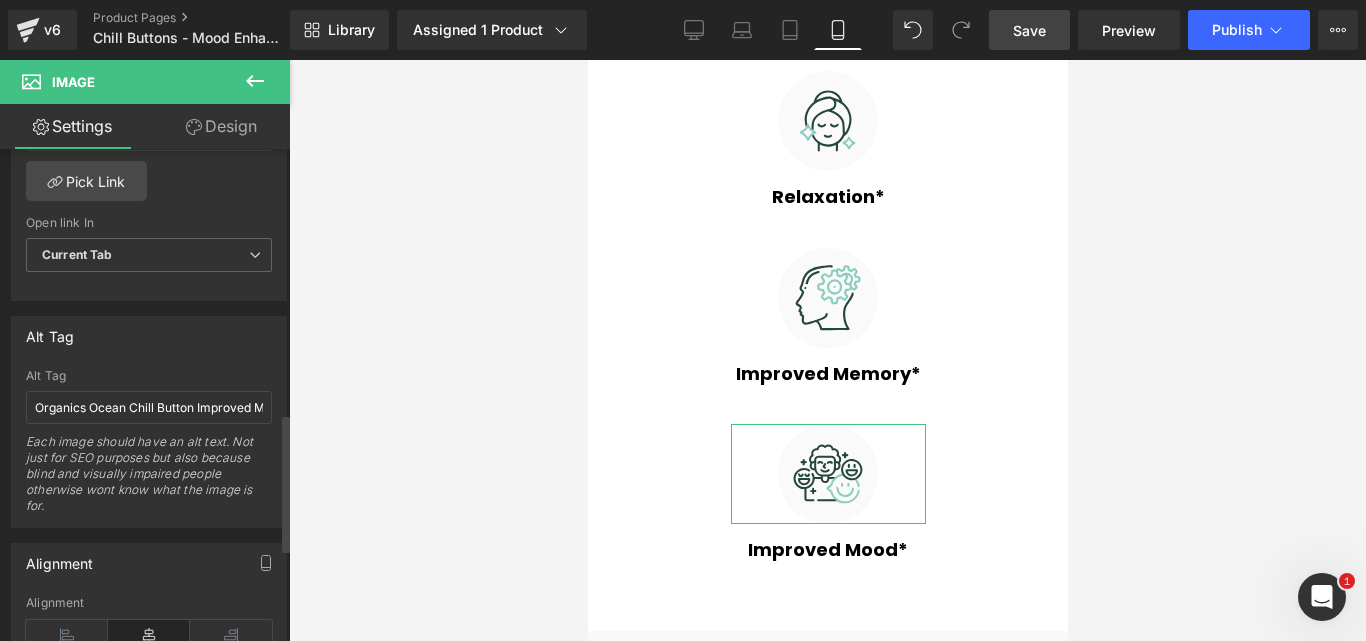 scroll, scrollTop: 1000, scrollLeft: 0, axis: vertical 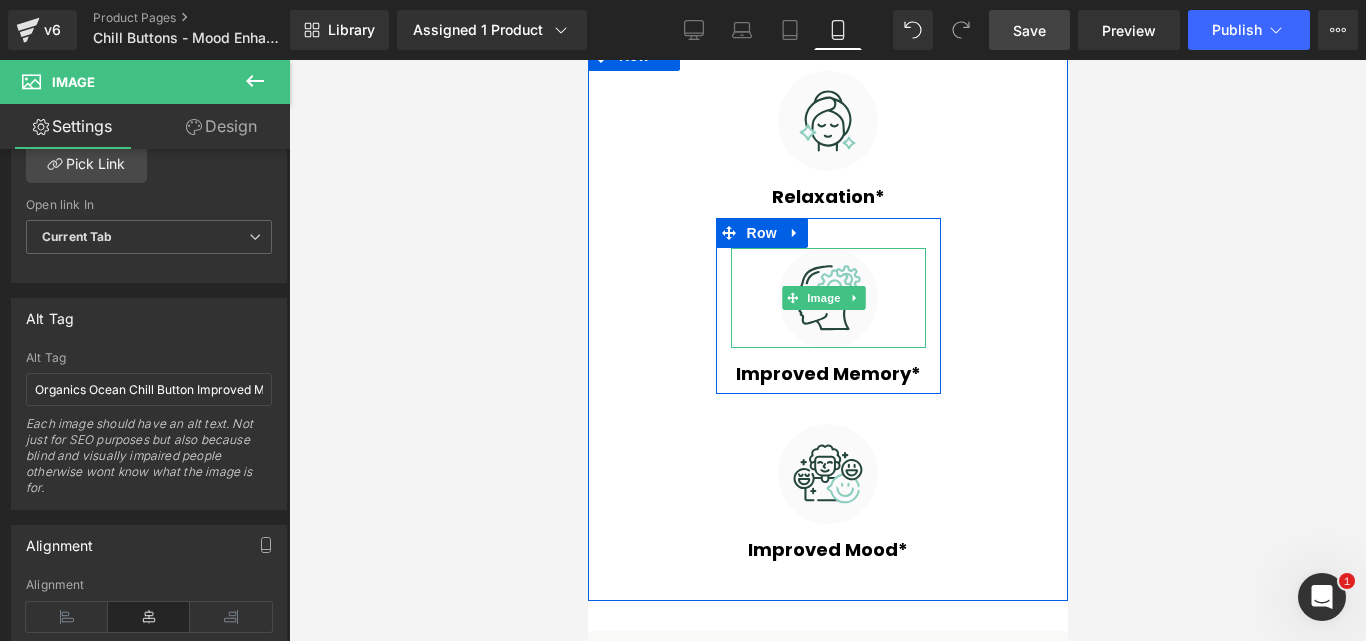 drag, startPoint x: 825, startPoint y: 305, endPoint x: 739, endPoint y: 314, distance: 86.46965 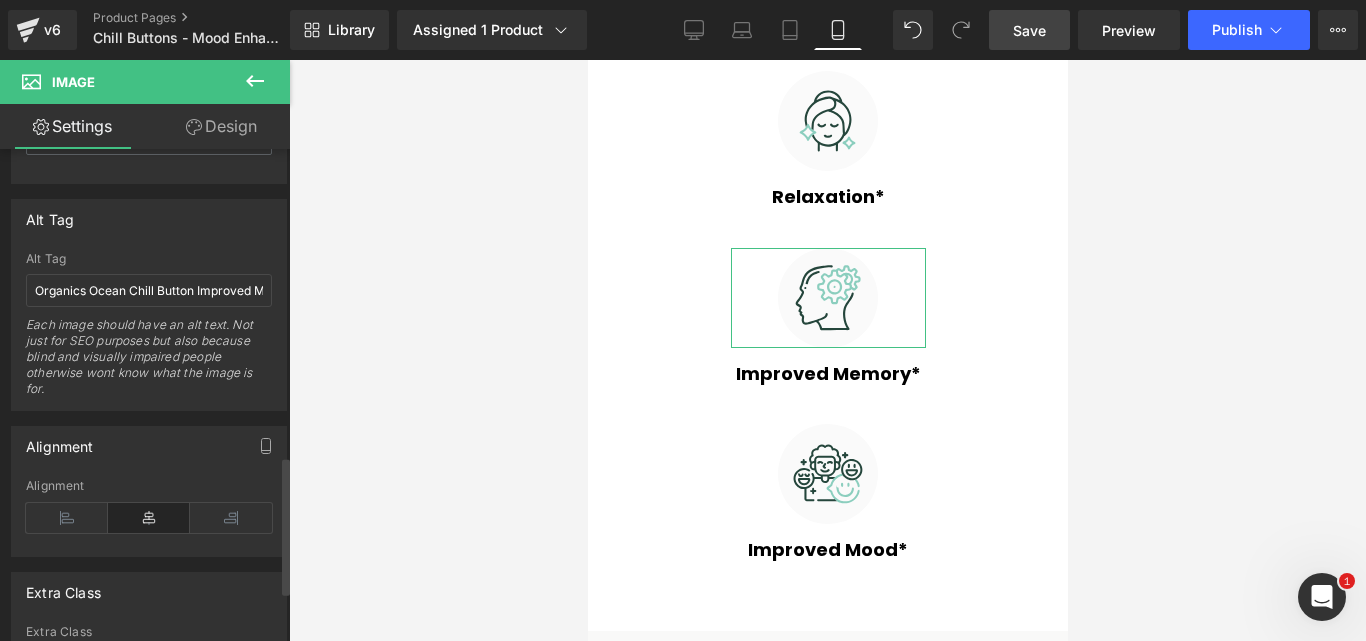 scroll, scrollTop: 1100, scrollLeft: 0, axis: vertical 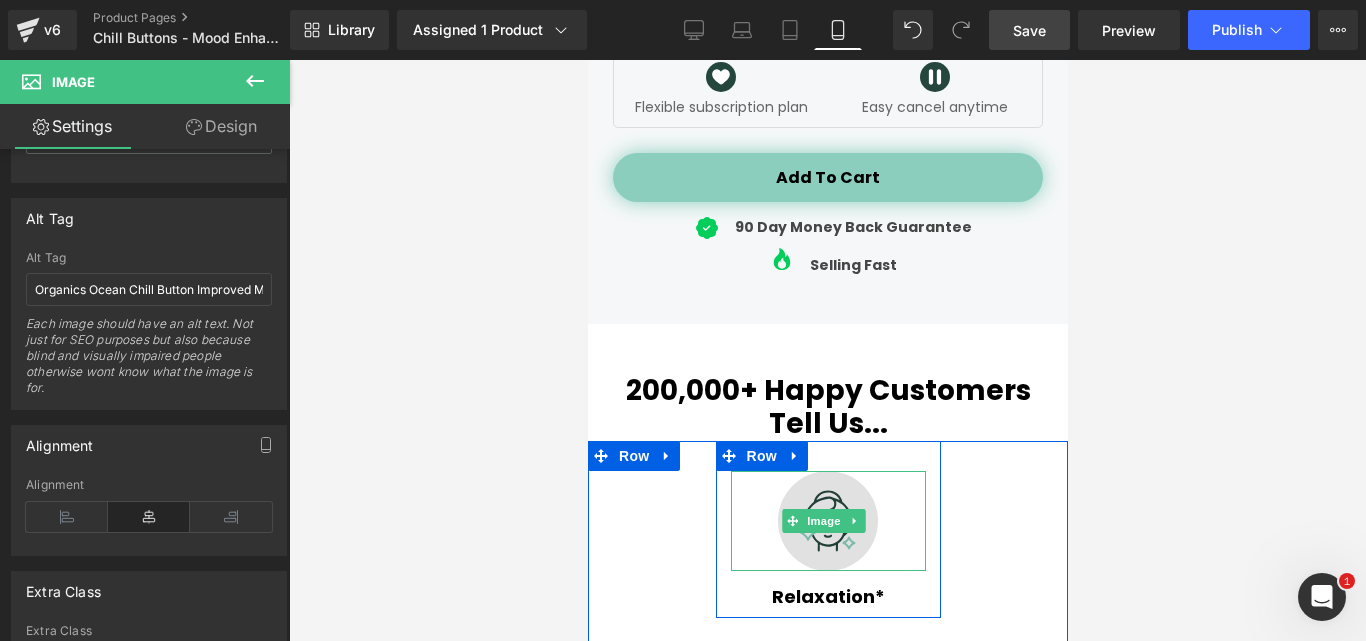 click on "Image" at bounding box center (823, 521) 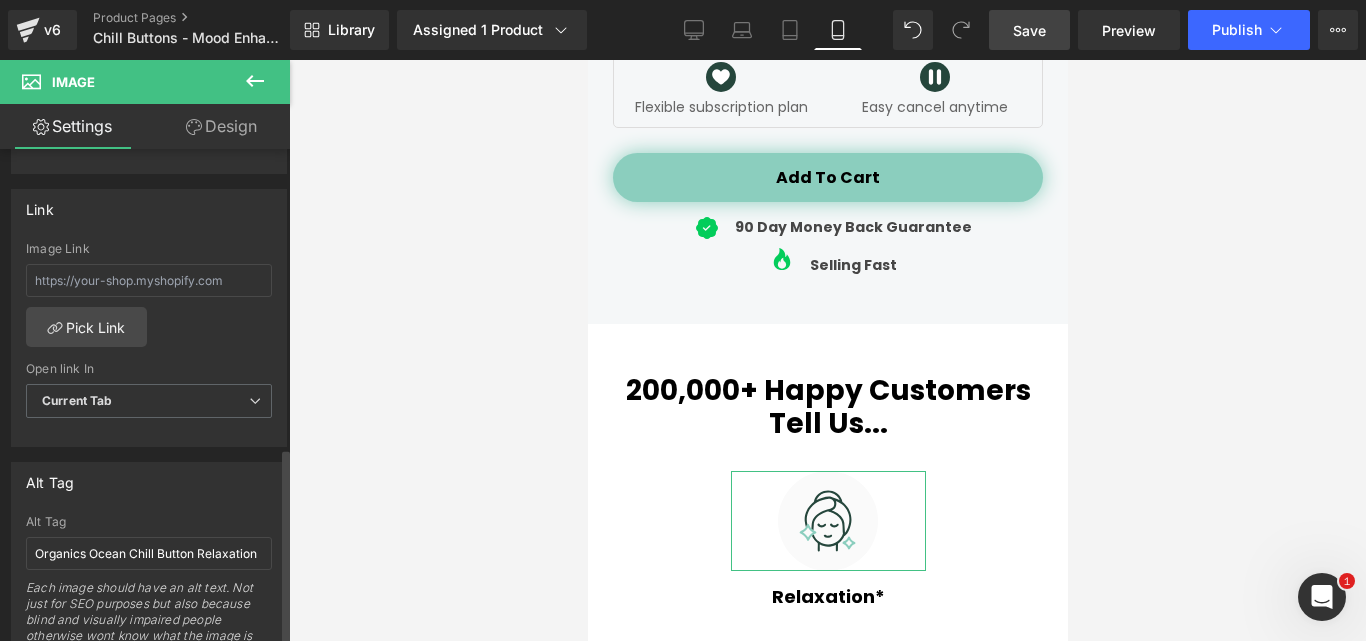 scroll, scrollTop: 900, scrollLeft: 0, axis: vertical 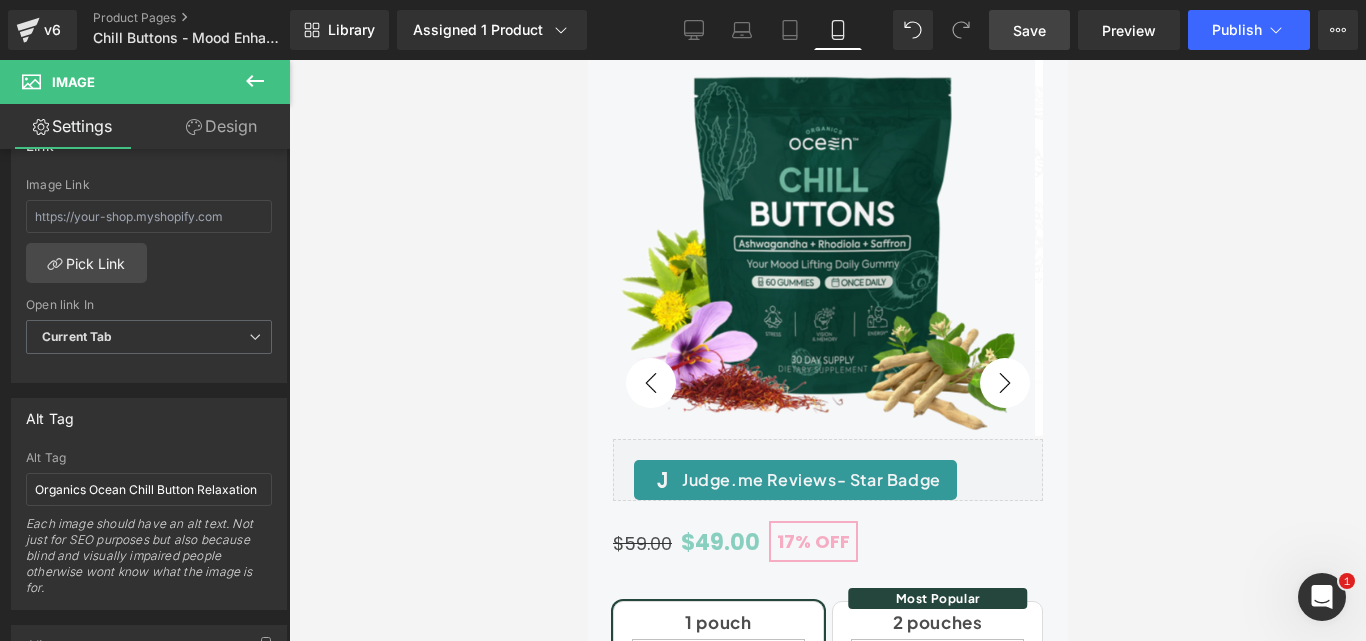 click on "Save" at bounding box center [1029, 30] 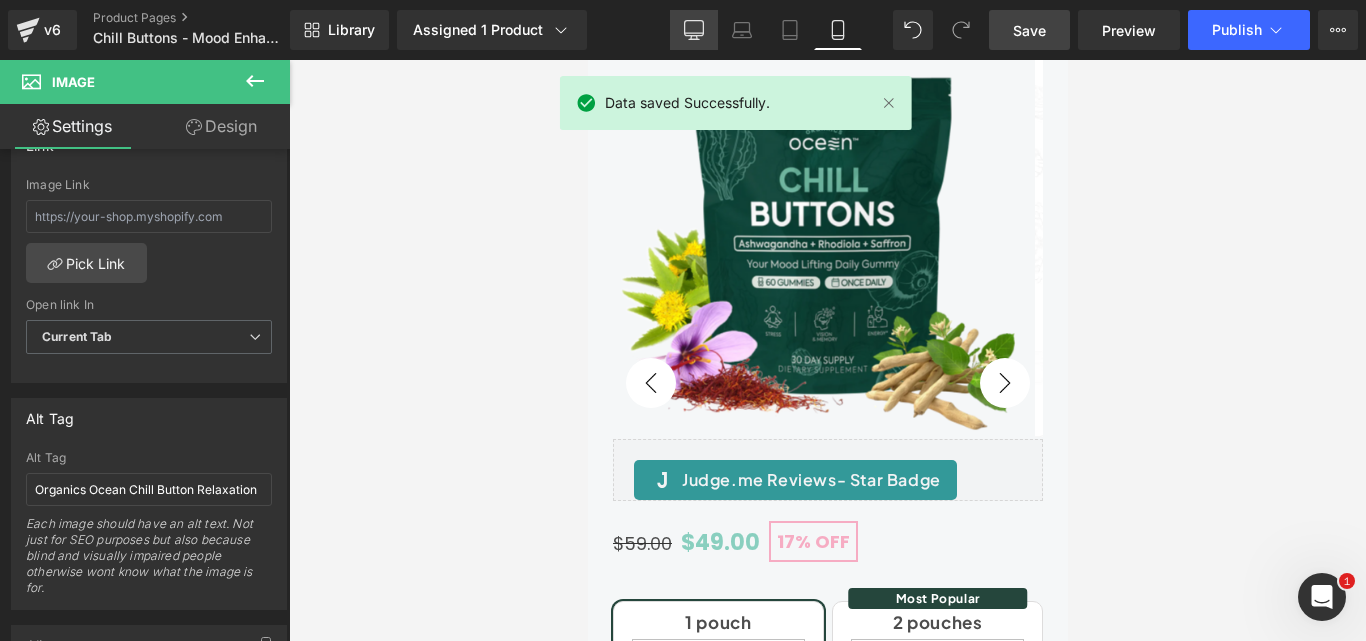 click 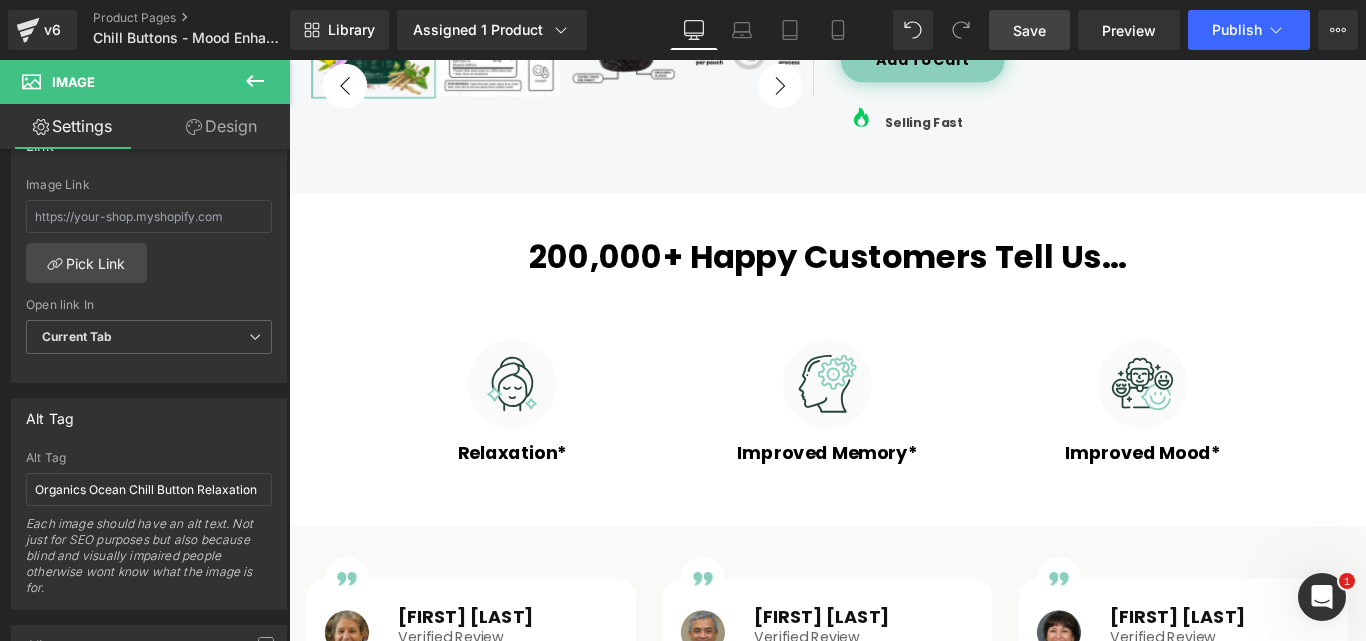 scroll, scrollTop: 935, scrollLeft: 0, axis: vertical 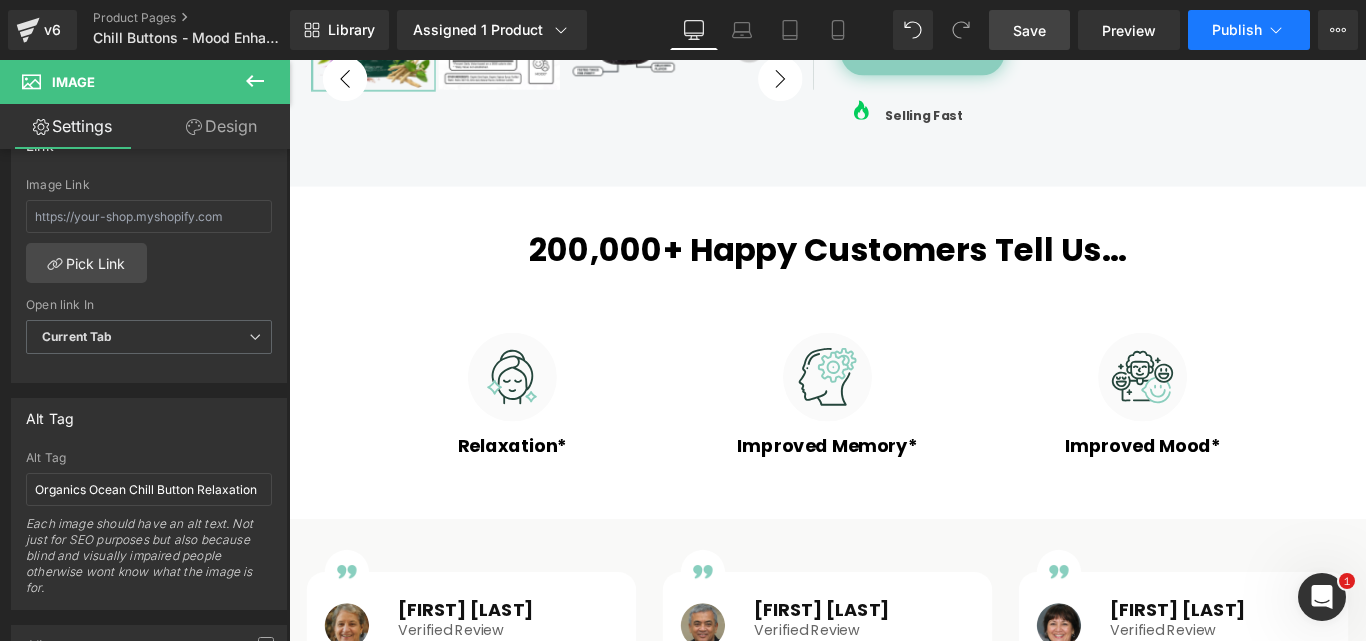 click on "Publish" at bounding box center [1237, 30] 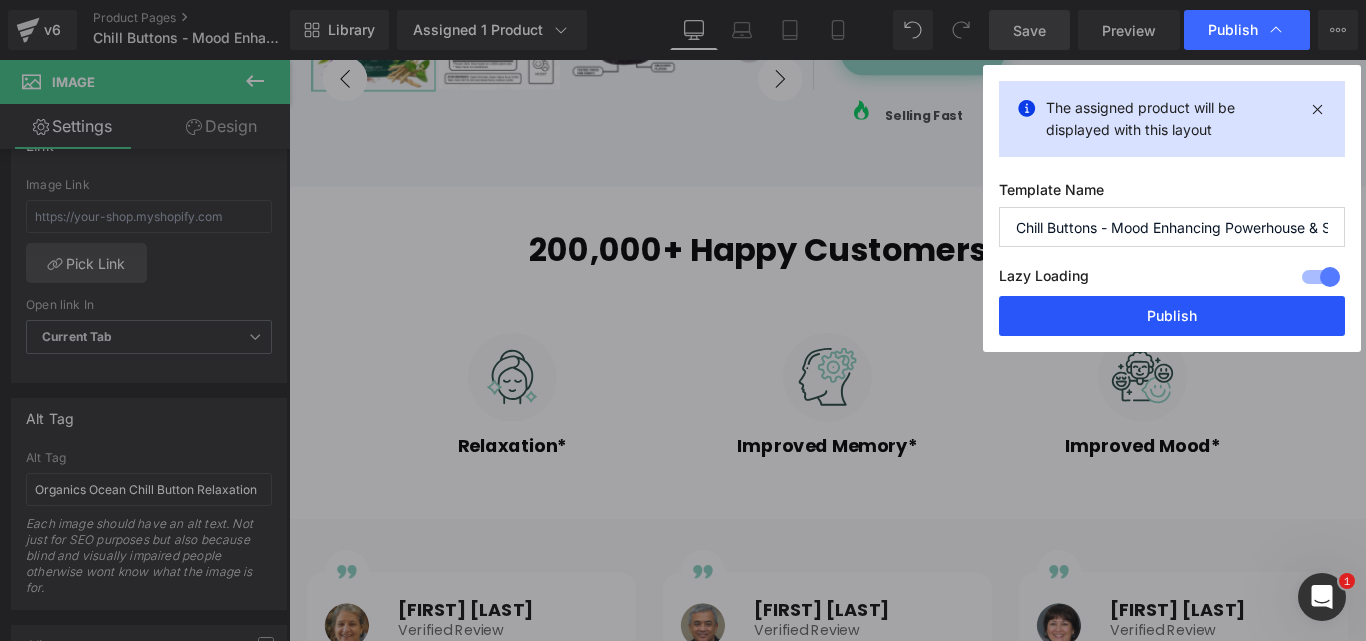 click on "Publish" at bounding box center [1172, 316] 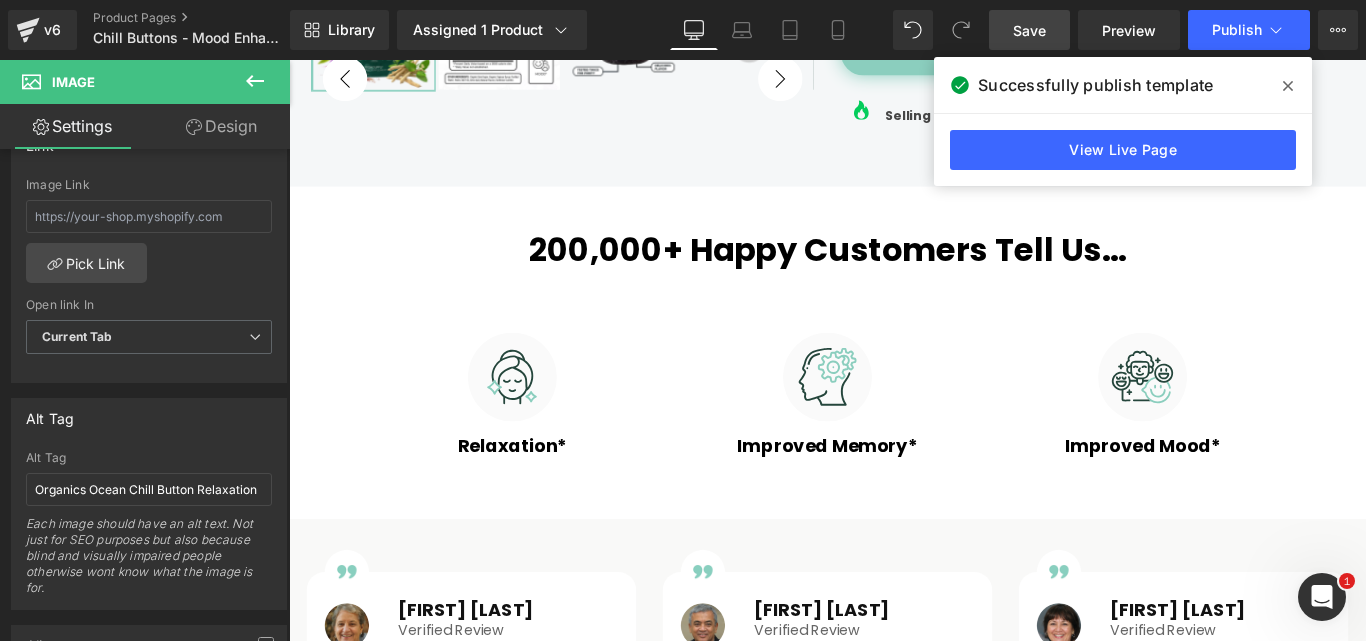 click at bounding box center (1288, 86) 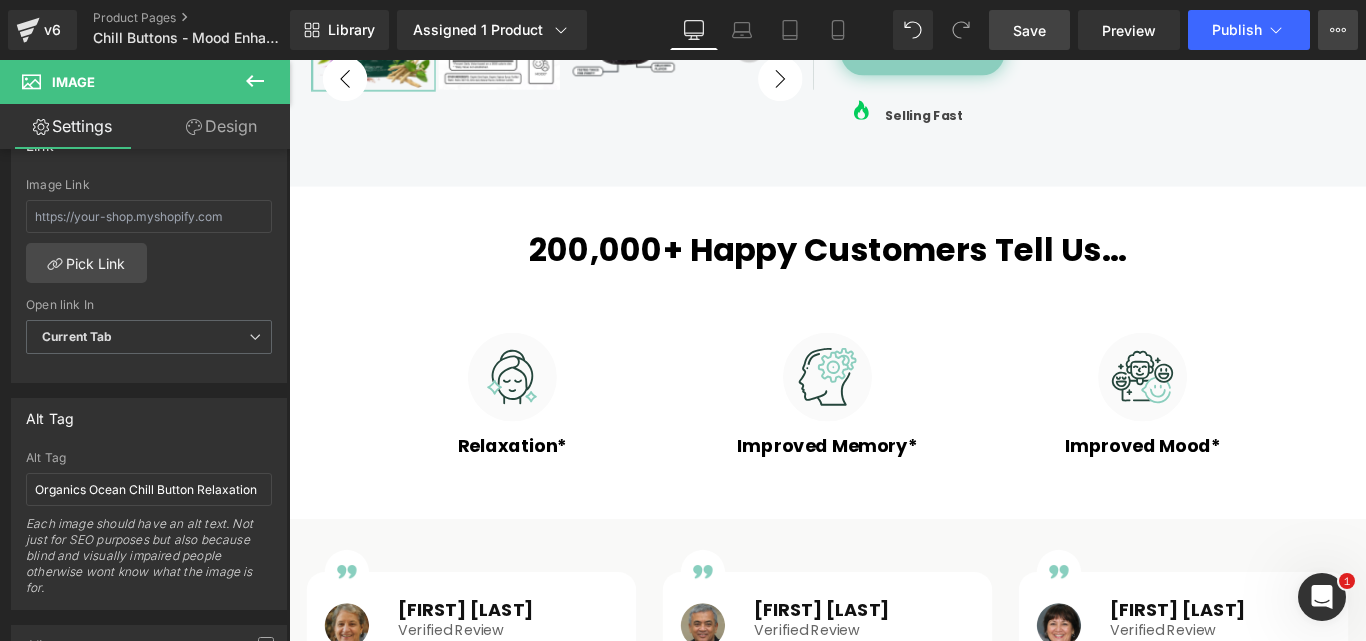 click on "View Live Page View with current Template Save Template to Library Schedule Publish Publish Settings Shortcuts" at bounding box center (1338, 30) 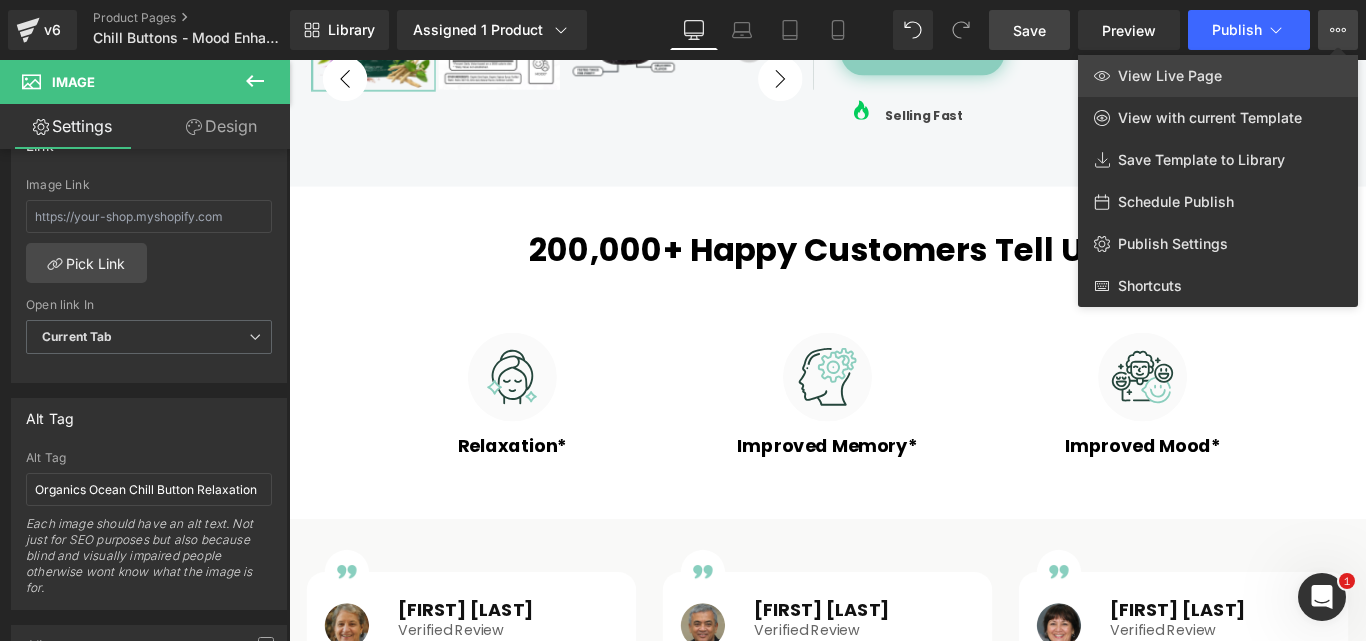 click on "View Live Page" at bounding box center [1218, 76] 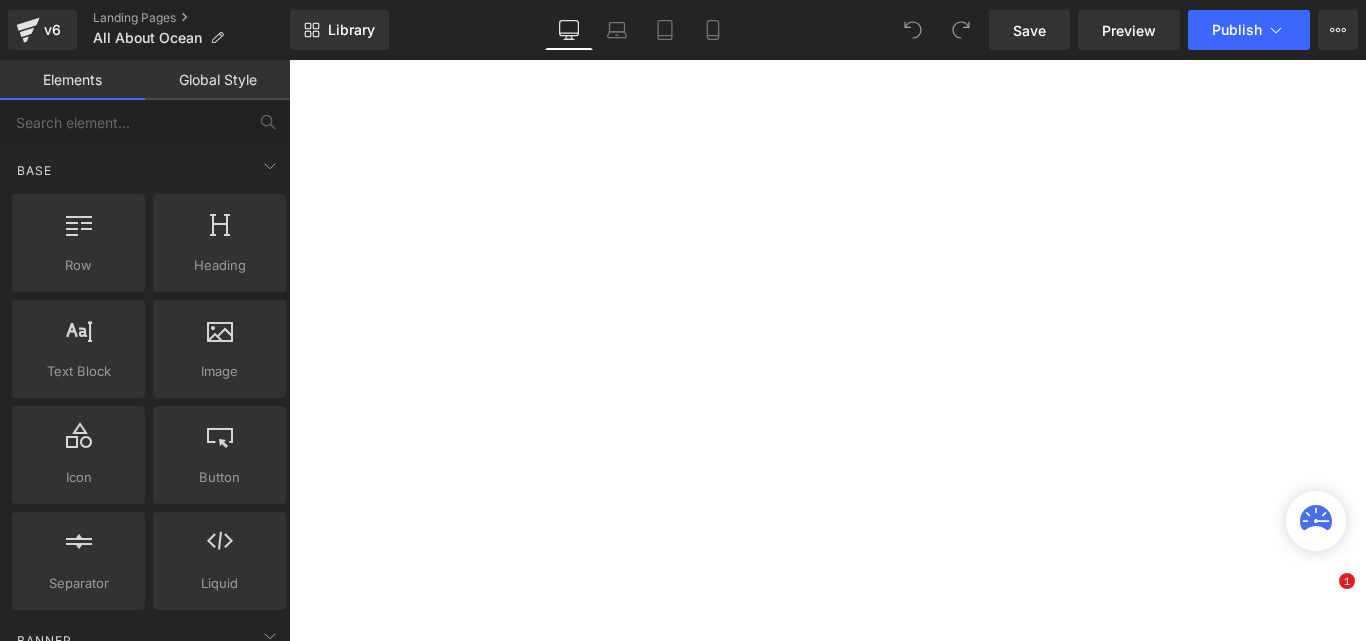 scroll, scrollTop: 0, scrollLeft: 0, axis: both 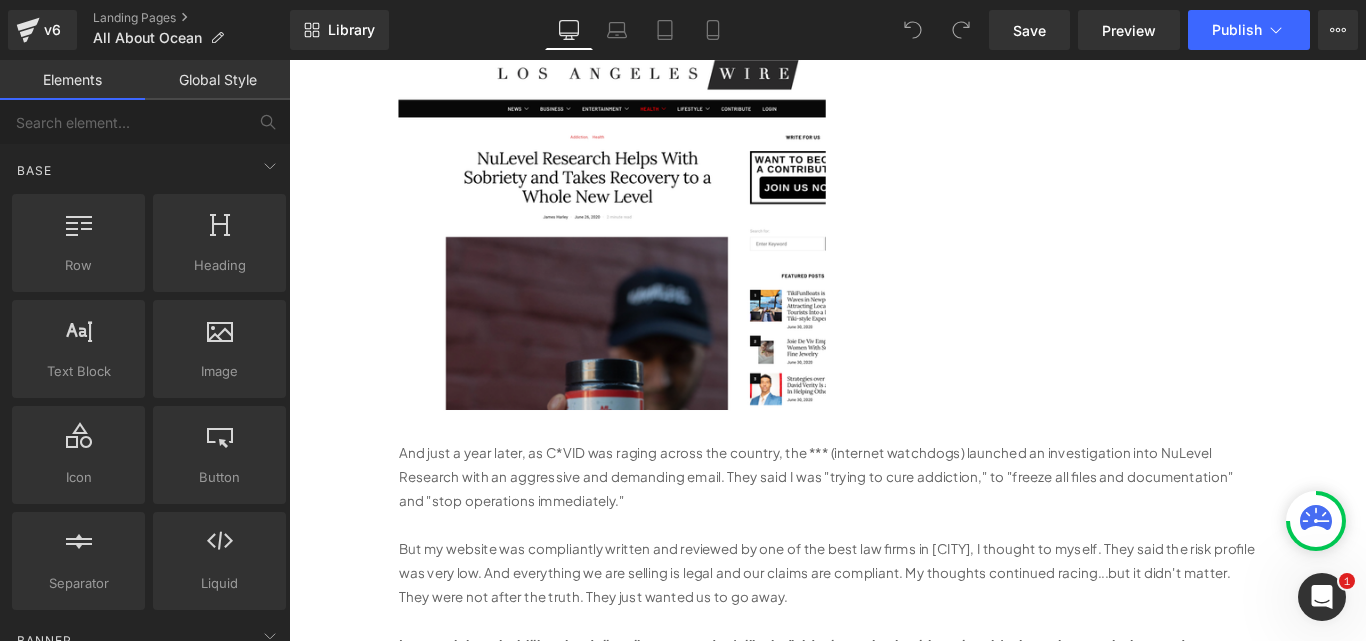 click 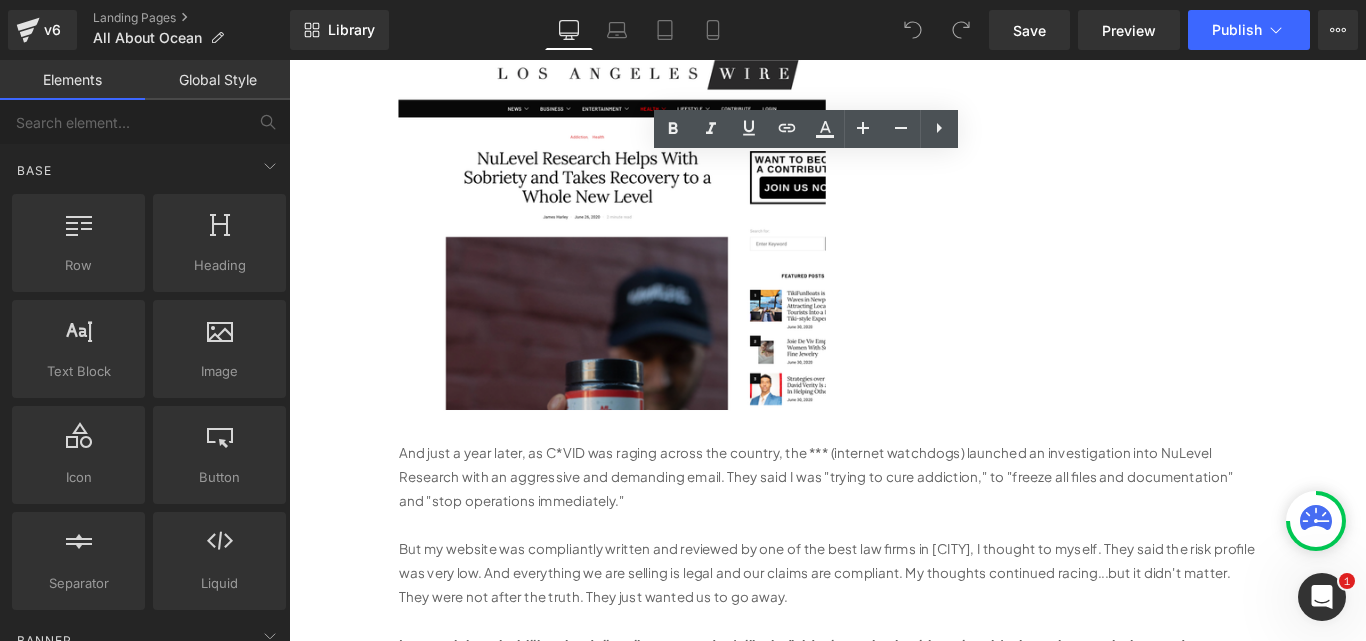 click at bounding box center (652, 256) 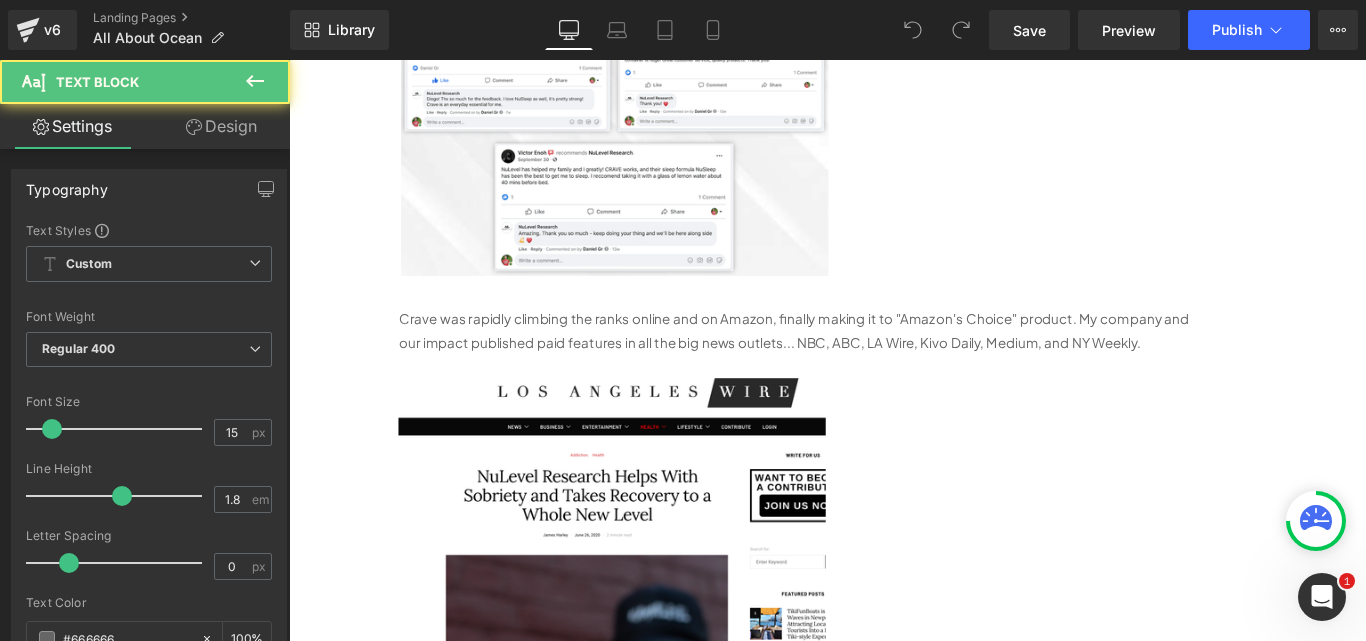 scroll, scrollTop: 2000, scrollLeft: 0, axis: vertical 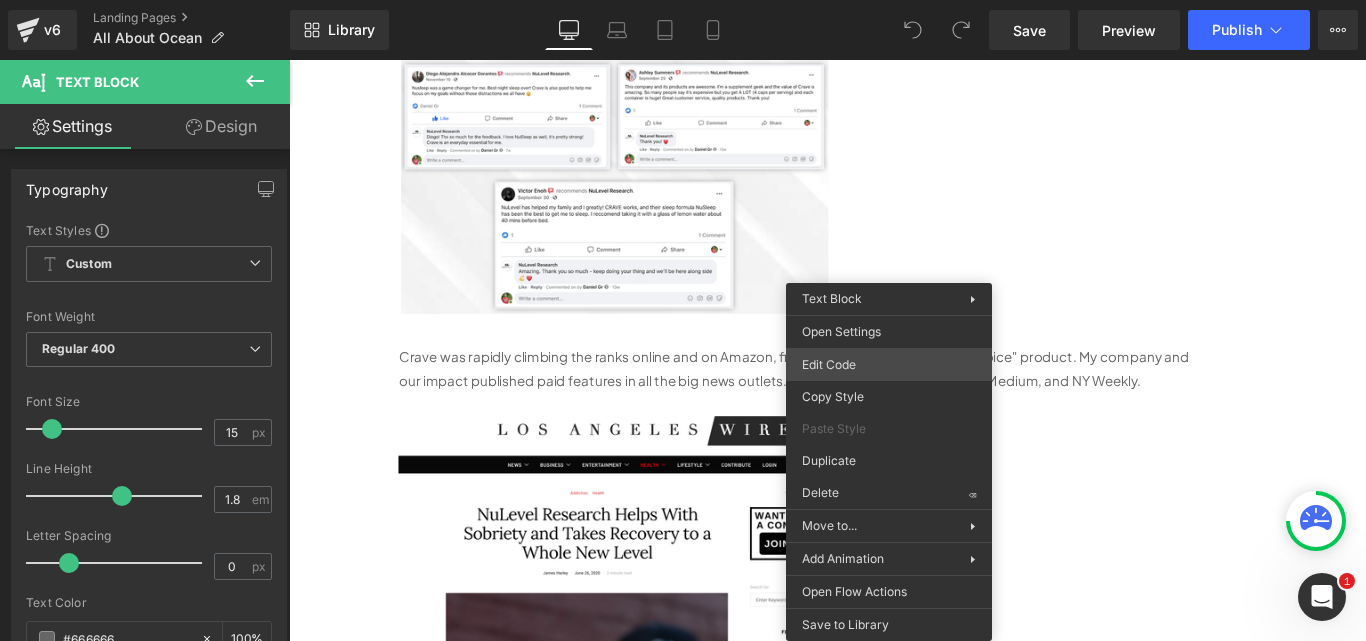 click on "You are previewing how the   will restyle your page. You can not edit Elements in Preset Preview Mode.  v6 Landing Pages All About Ocean Library Desktop Desktop Laptop Tablet Mobile Save Preview Publish Scheduled View Live Page View with current Template Save Template to Library Schedule Publish Publish Settings Shortcuts  Your page can’t be published   You've reached the maximum number of published pages on your plan  (0/0).  You need to upgrade your plan or unpublish all your pages to get 1 publish slot.   Unpublish pages   Upgrade plan  Elements Global Style Base Row  rows, columns, layouts, div Heading  headings, titles, h1,h2,h3,h4,h5,h6 Text Block  texts, paragraphs, contents, blocks Image  images, photos, alts, uploads Icon  icons, symbols Button  button, call to action, cta Separator  separators, dividers, horizontal lines Liquid  liquid, custom code, html, javascript, css, reviews, apps, applications, embeded, iframe Banner Parallax  banner, slideshow, hero, image, cover, parallax, effect Stack" at bounding box center (683, 0) 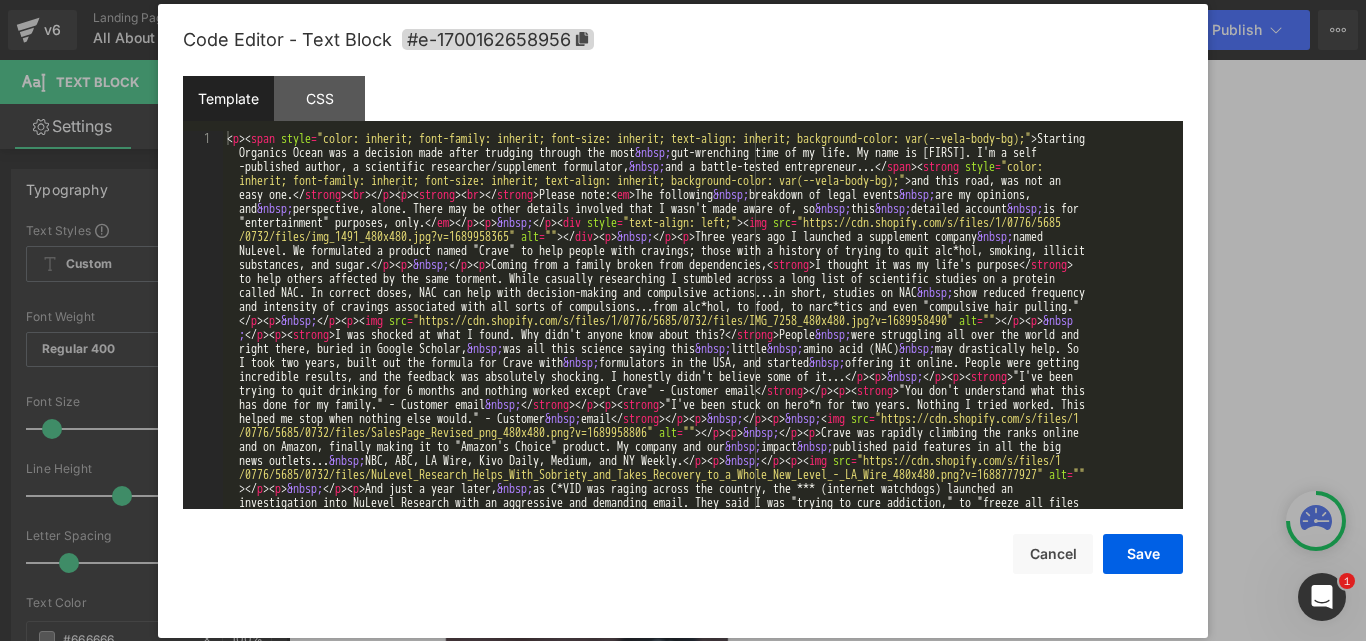 click on "Template" at bounding box center [228, 98] 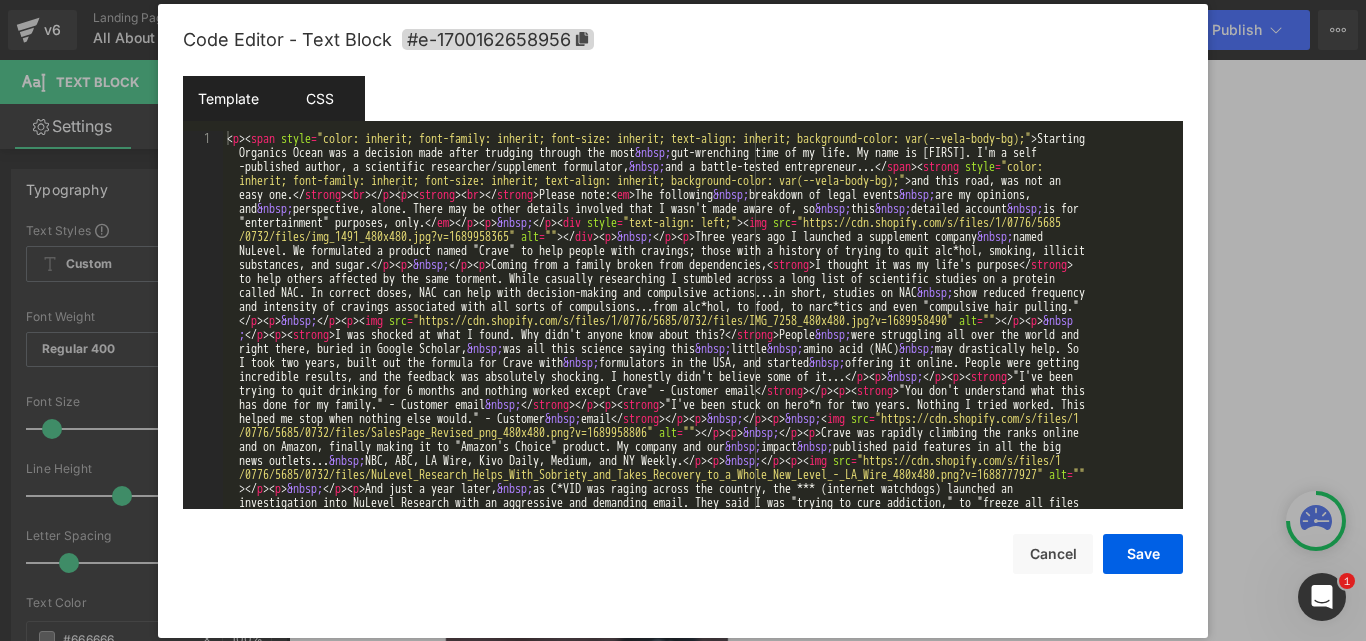 click on "CSS" at bounding box center [319, 98] 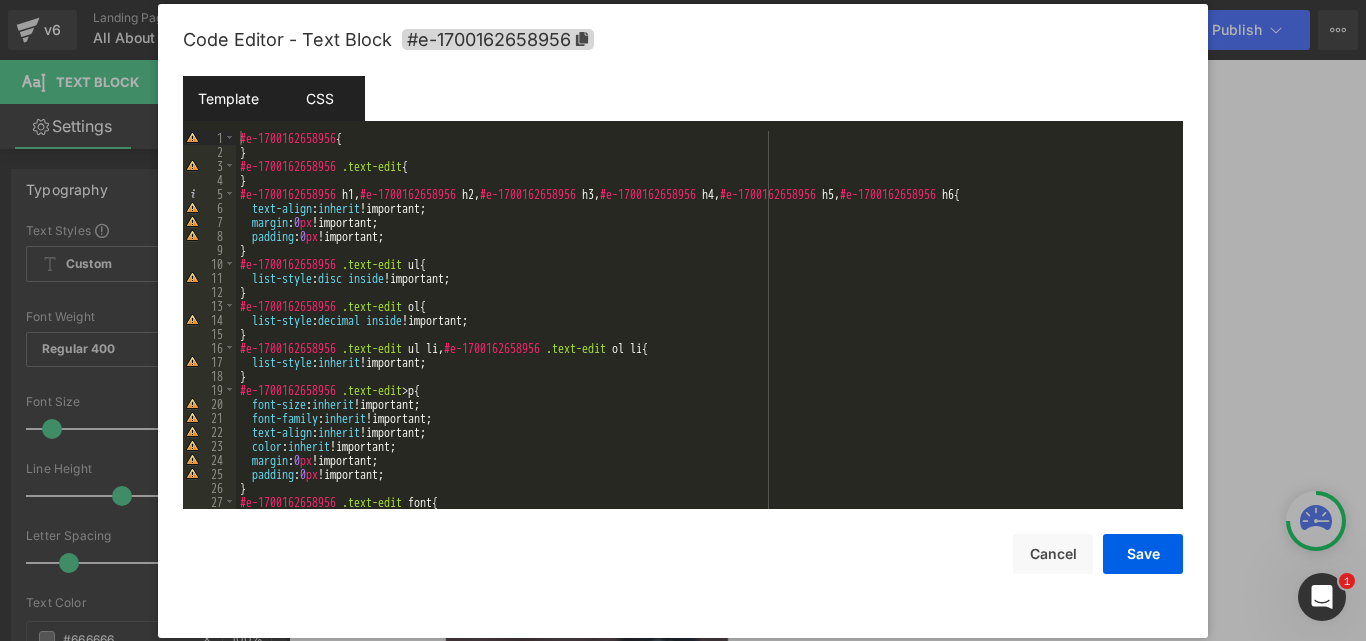 click on "Template" at bounding box center [228, 98] 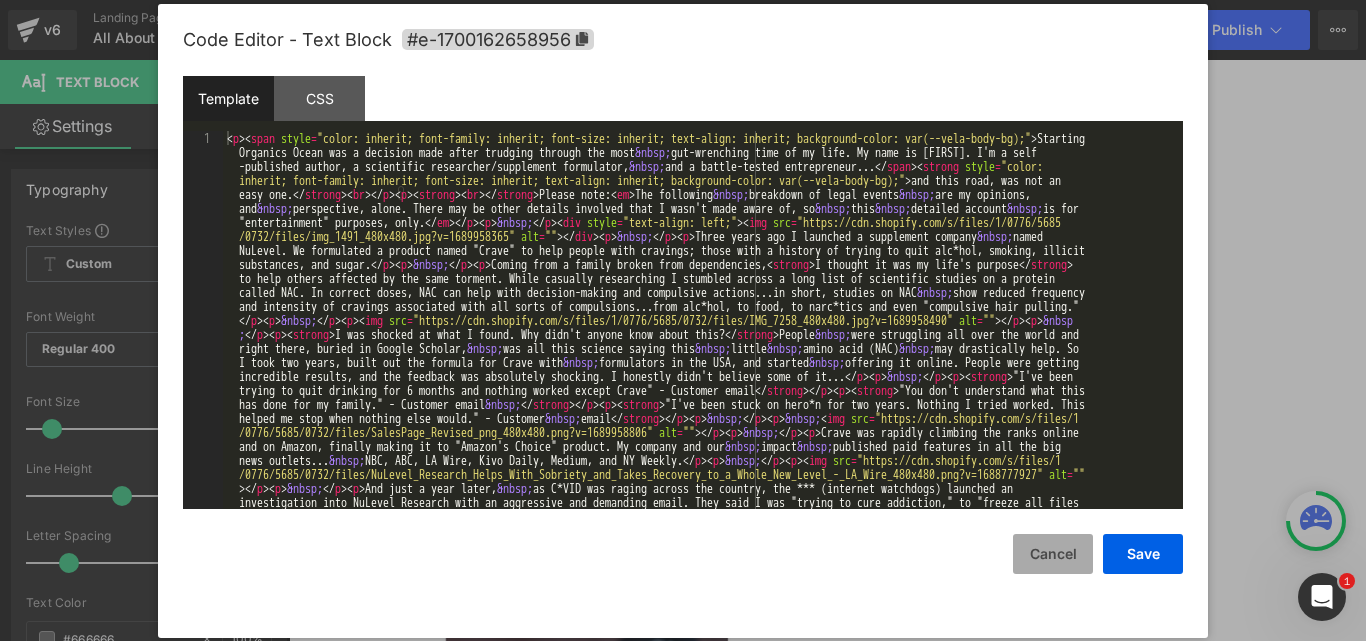 click on "Cancel" at bounding box center (1053, 554) 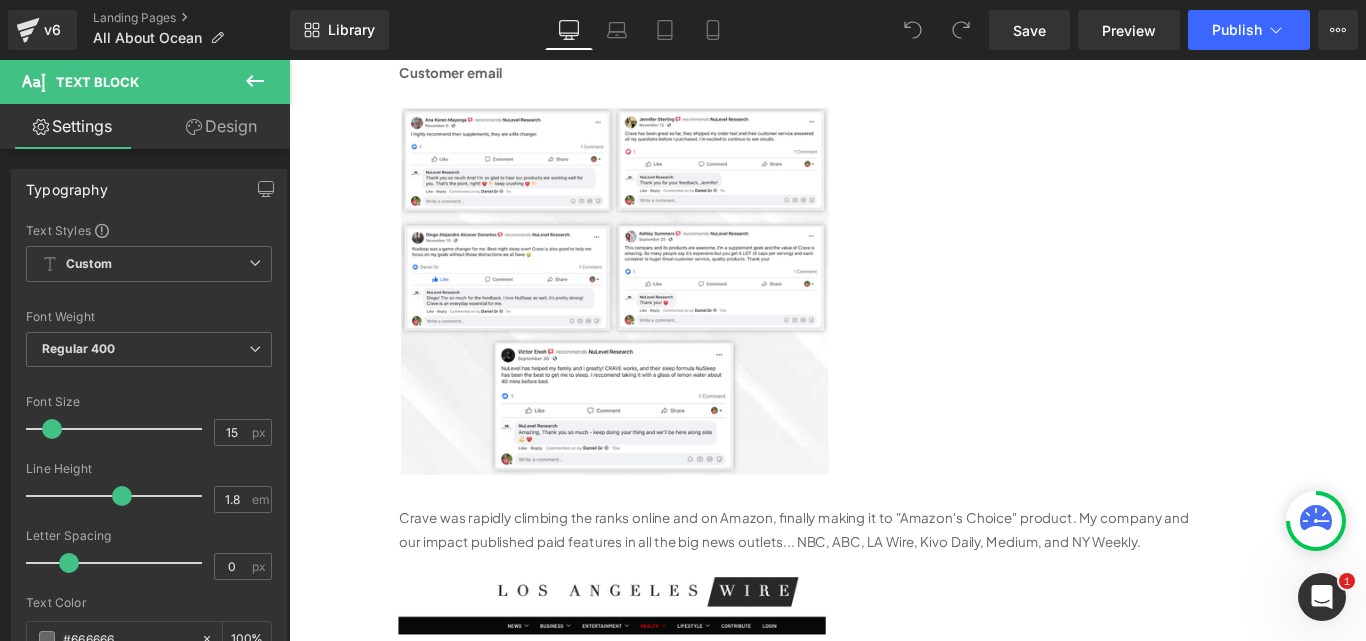 scroll, scrollTop: 1500, scrollLeft: 0, axis: vertical 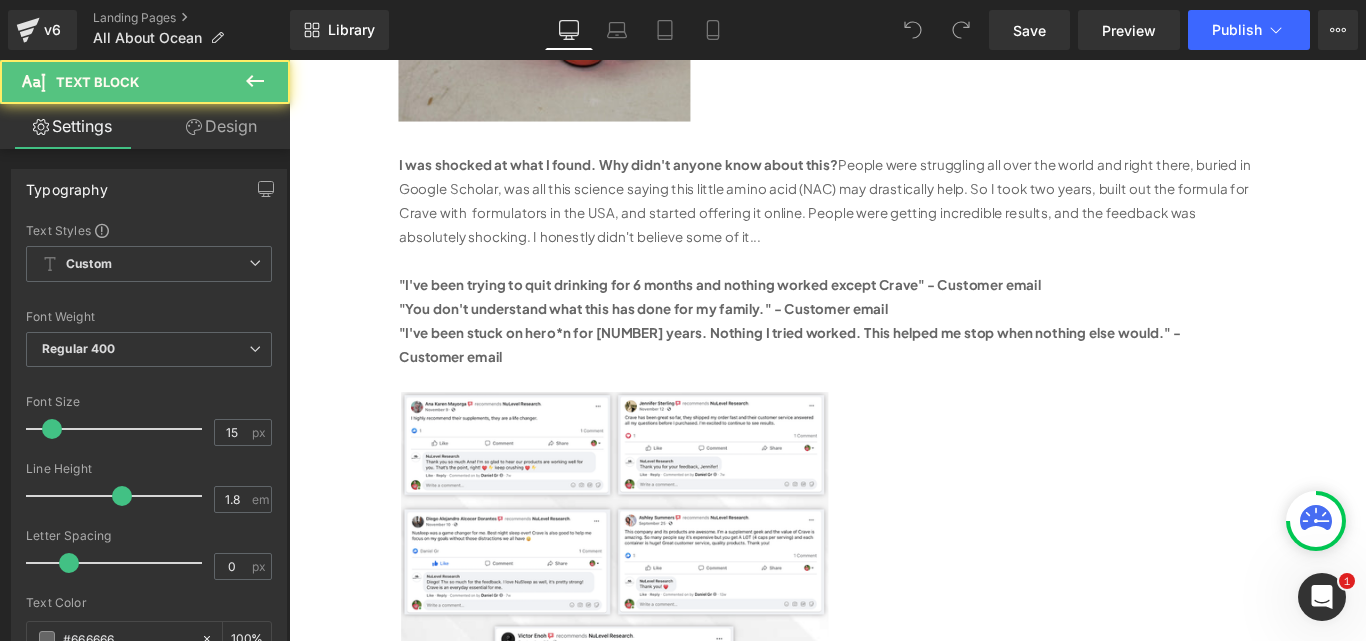 click at bounding box center (655, 639) 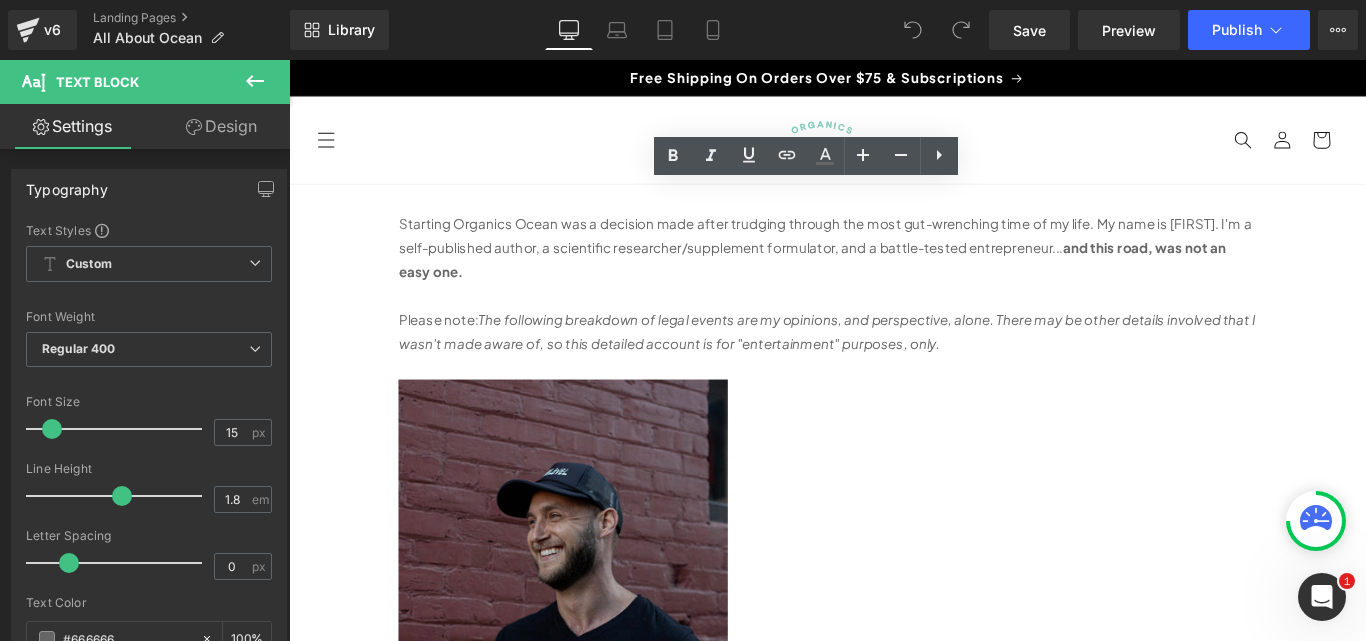 scroll, scrollTop: 0, scrollLeft: 0, axis: both 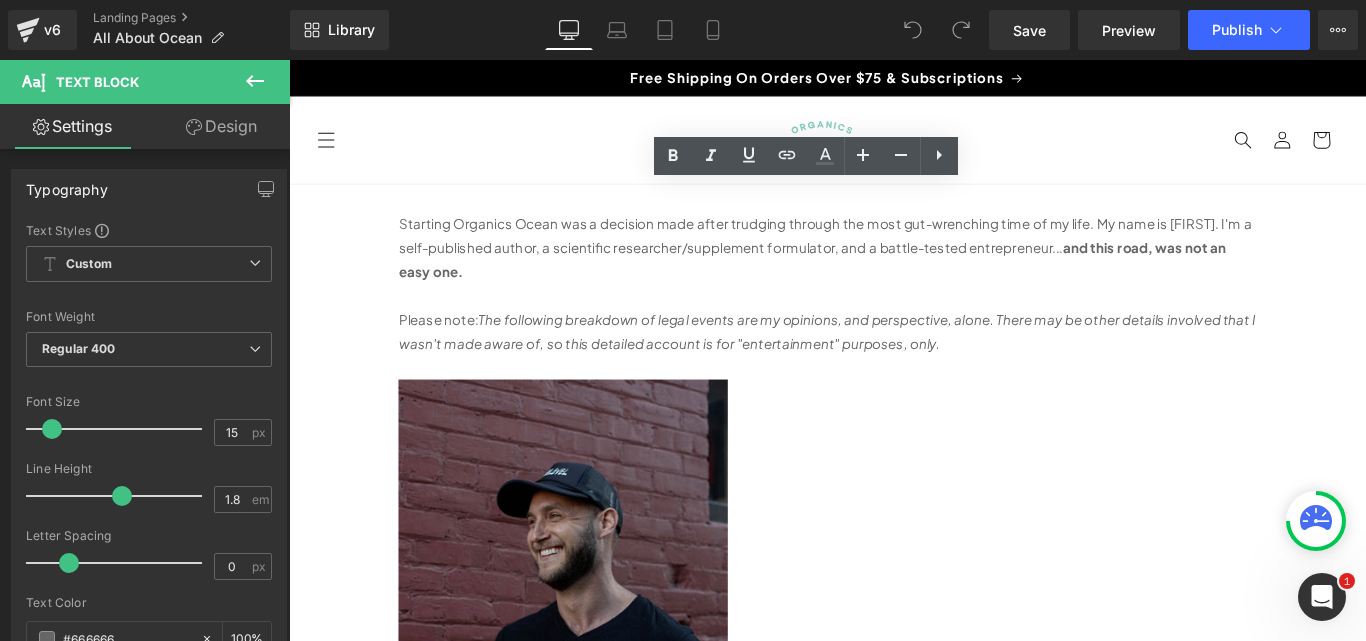 click on "Starting Organics Ocean was a decision made after trudging through the most gut-wrenching time of my life. My name is [FIRST]. I'm a self-published author, a scientific researcher/supplement formulator, and a battle-tested entrepreneur..." at bounding box center [891, 257] 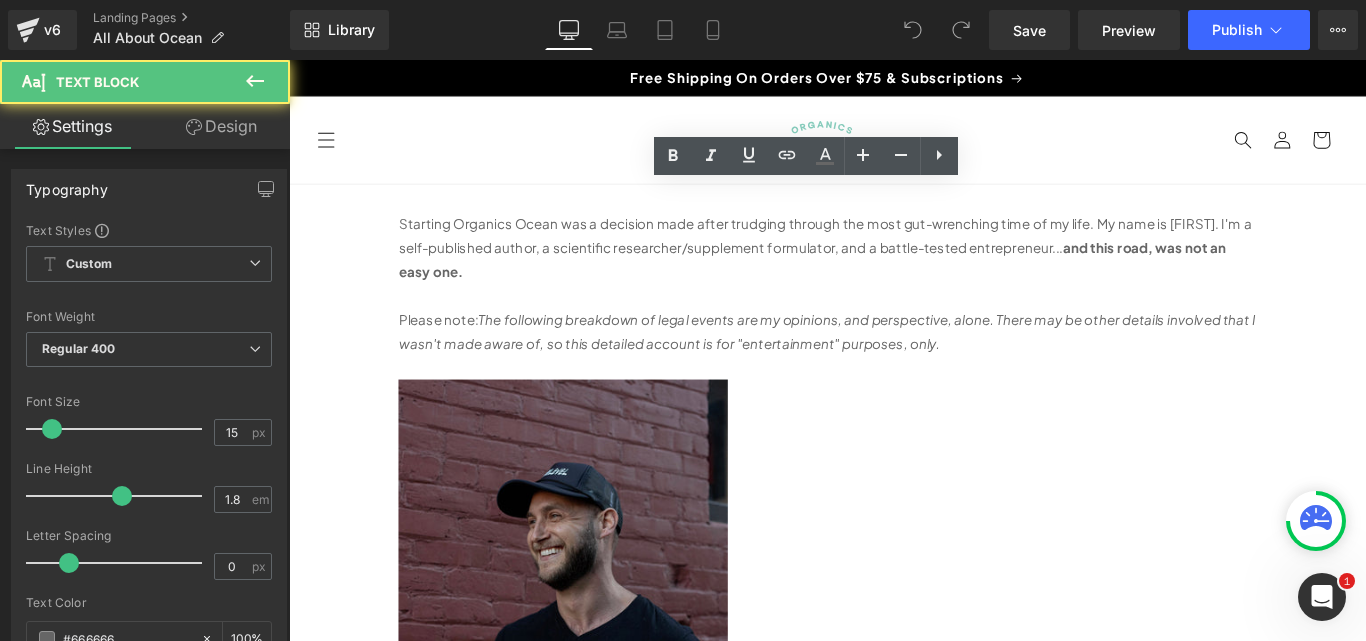click on "Please note:  The following breakdown of legal events are my opinions, and perspective, alone. There may be other details involved that I wasn't made aware of, so this detailed account is for "entertainment" purposes, only." at bounding box center (893, 351) 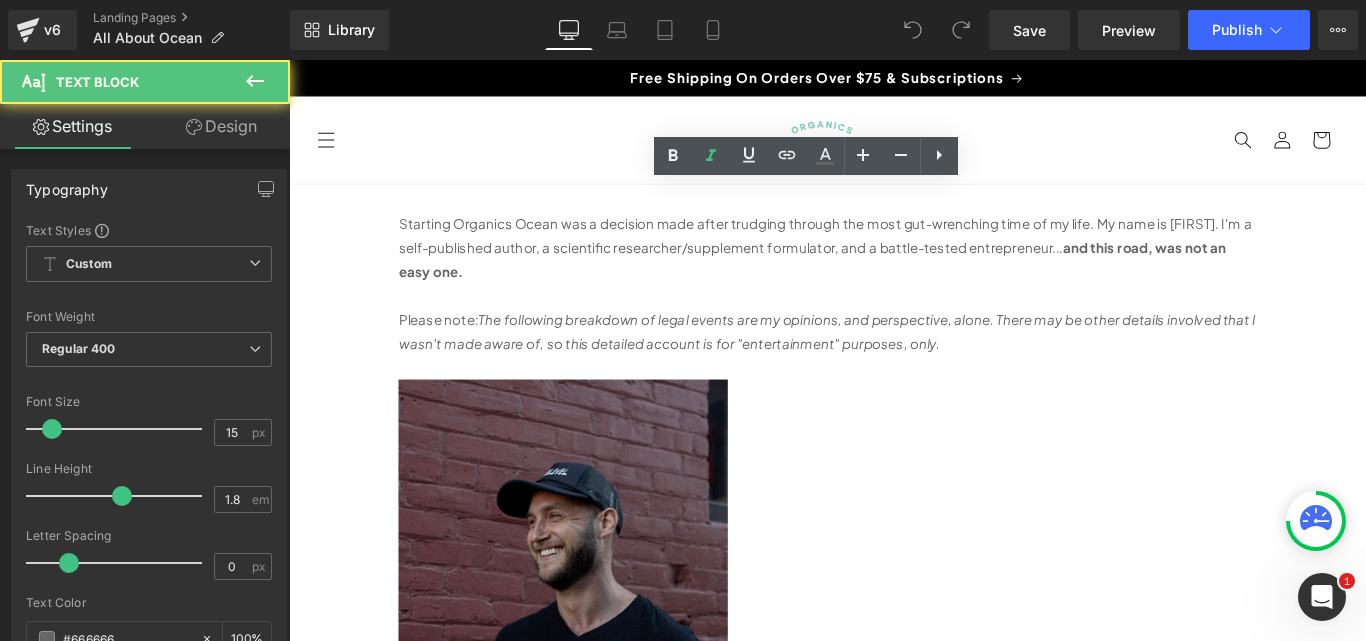 click at bounding box center (597, 659) 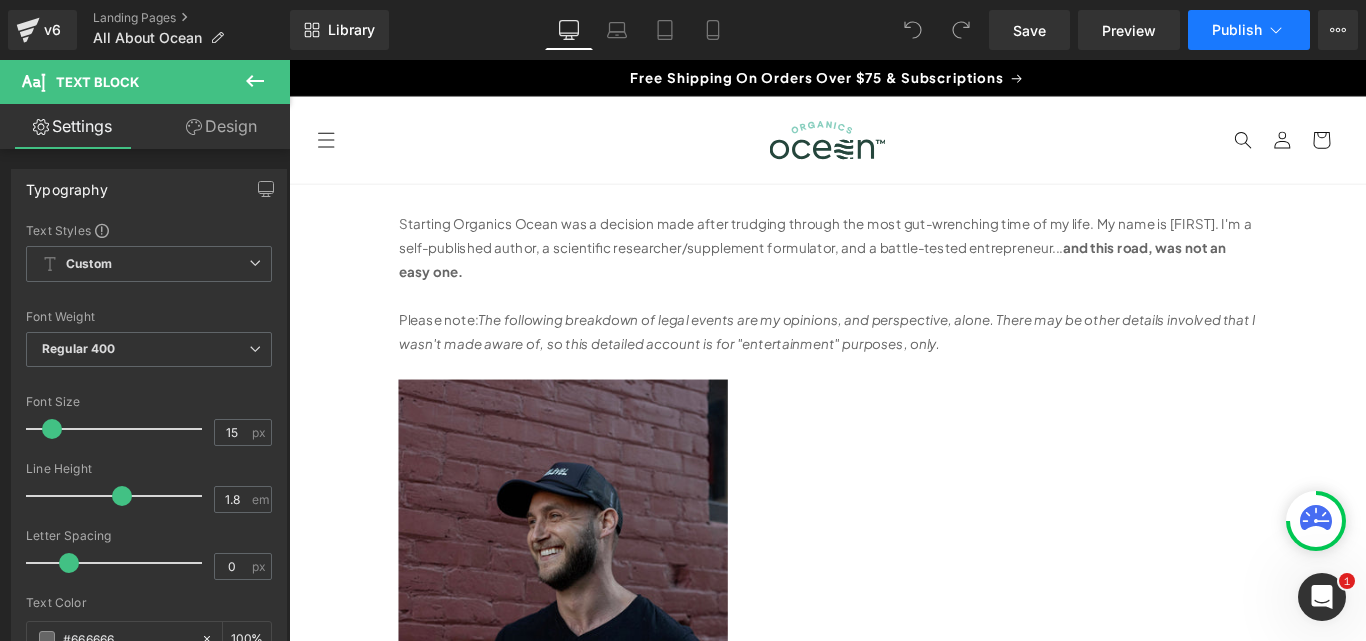 click on "Publish" at bounding box center [1237, 30] 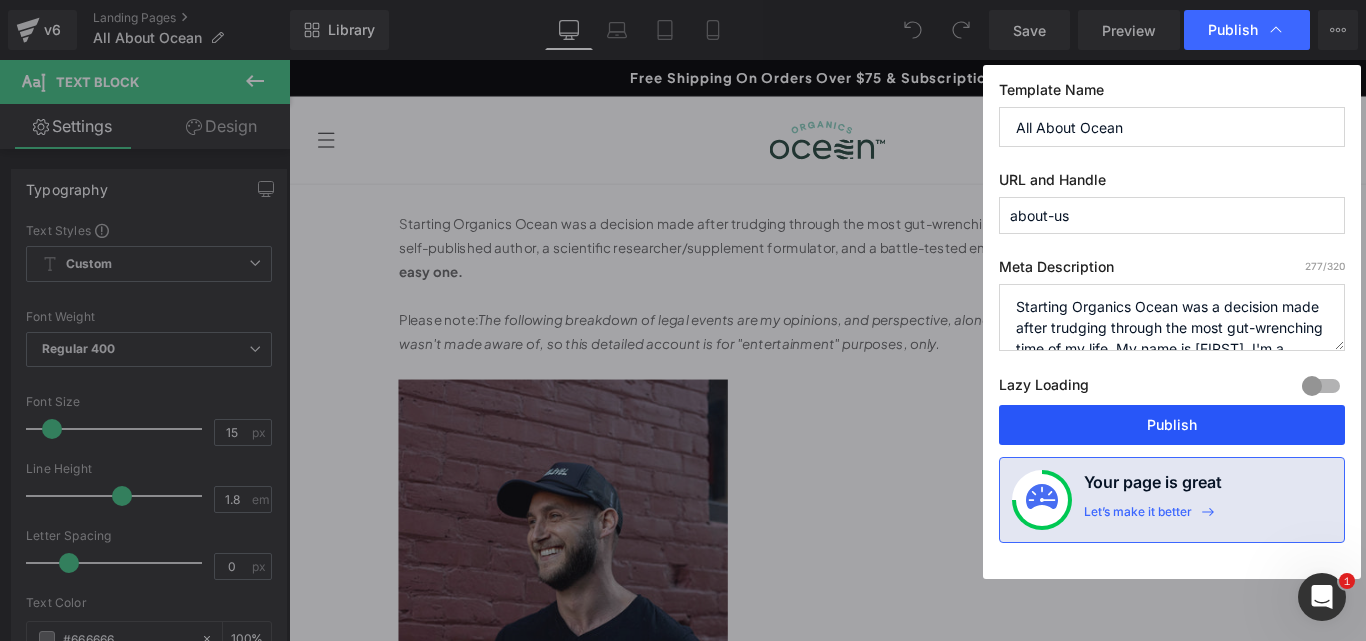 click on "Publish" at bounding box center (1172, 425) 